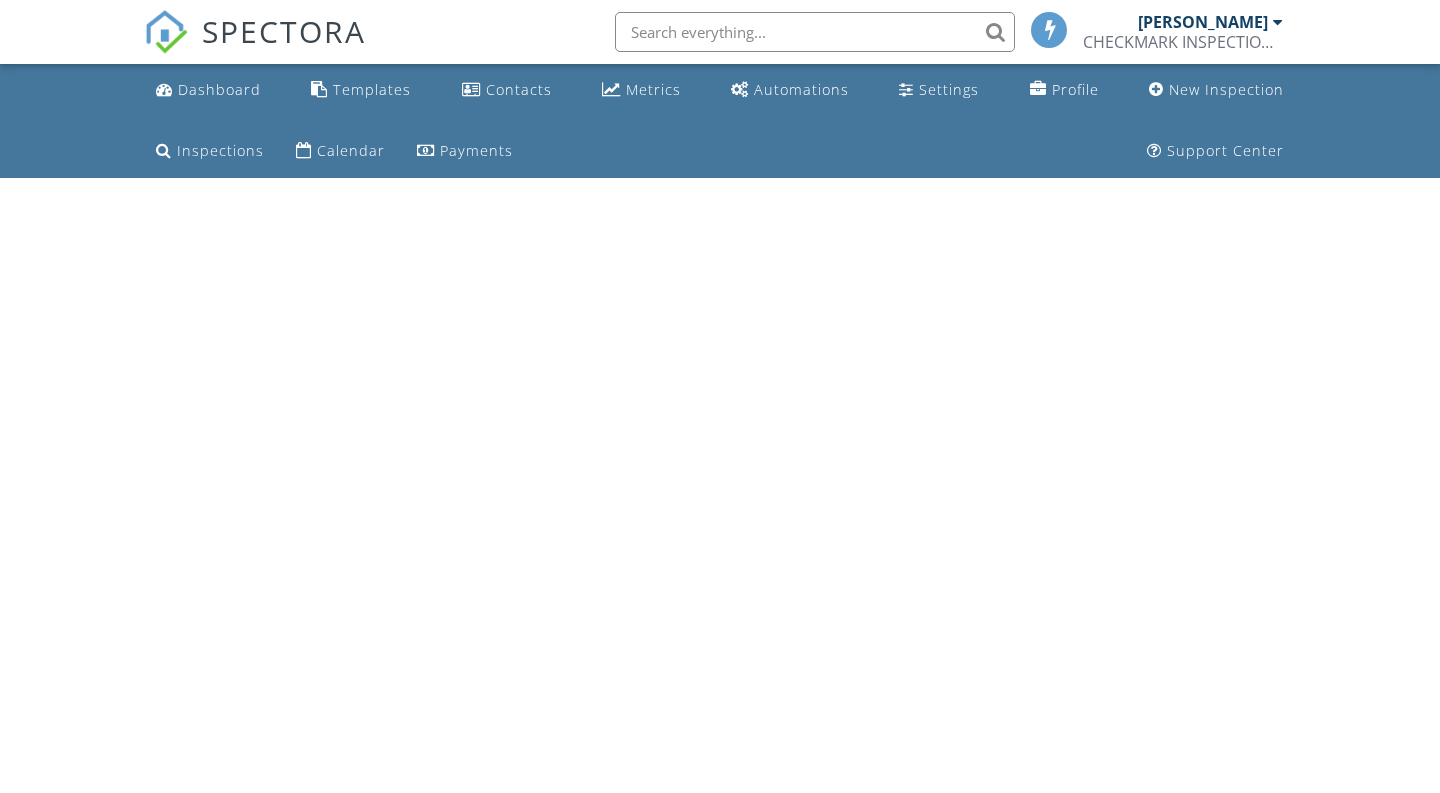 scroll, scrollTop: 0, scrollLeft: 0, axis: both 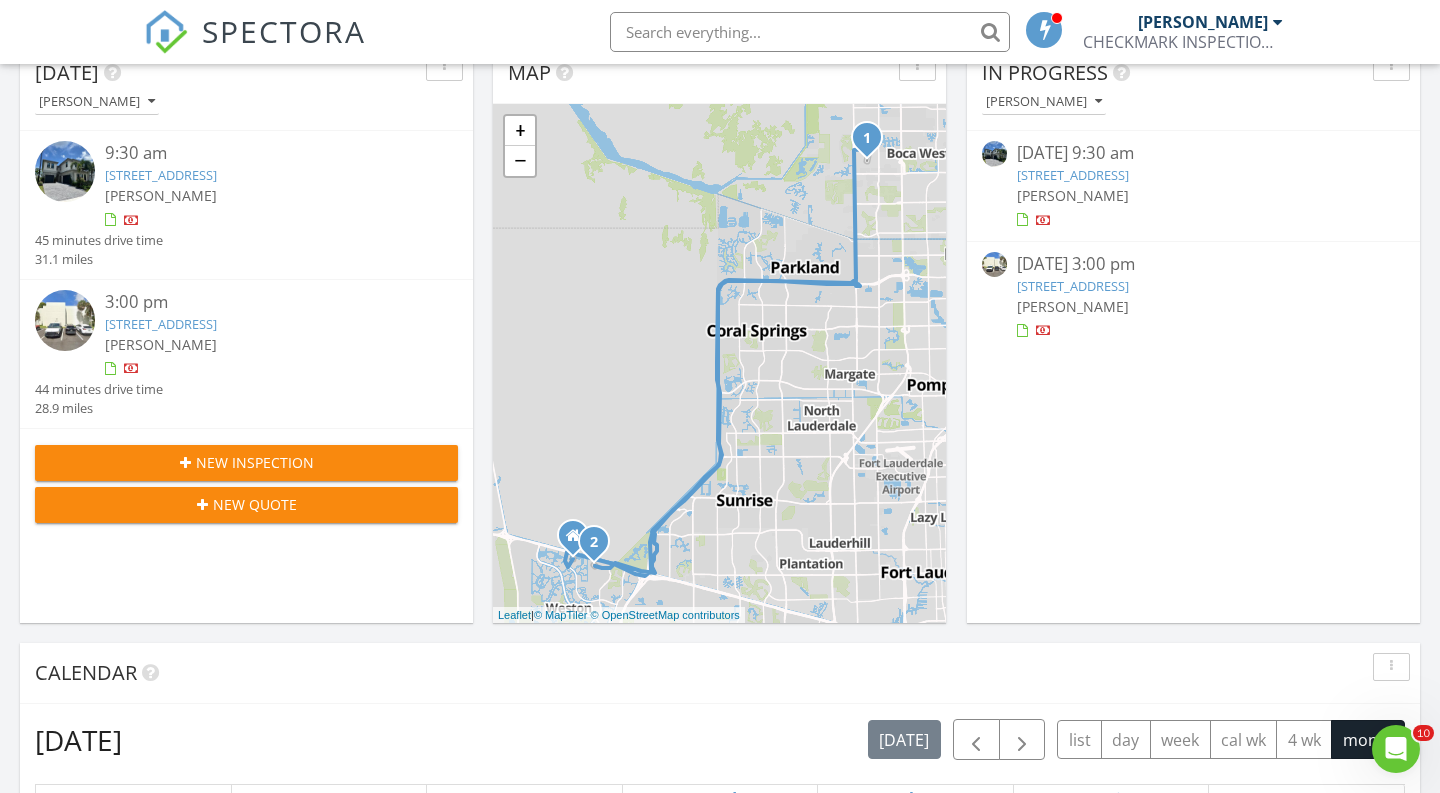click on "1 2 + − Sawgrass Expressway, State Road 7, State Road 7, Sawgrass Expressway 96.6 km, 1 h 28 min Head west on Stanton Lane 40 m Turn left onto Stanton Drive 150 m Turn right onto North Lake Boulevard 550 m Turn right onto Indian Trace 1 km Turn right onto FL 84 450 m Take the ramp on the left towards I 75 Miami: Miami 500 m Merge left onto I 75 3 km Keep right towards FL 869 Toll North: Coral Springs 700 m Take the ramp on the left towards FL 869 Toll North: Coral Springs 2.5 km Merge left onto Sawgrass Expressway (FL 869 Toll) 30 km Take the ramp towards US 441 North 600 m Go straight onto State Road 7 (US 441) 9 km Turn right onto Kimberly Boulevard 800 m Turn right onto Hampton Drive 500 m You have arrived at your 1st destination 0 m Head north on Hampton Drive 500 m Turn left onto Kimberly Boulevard 800 m Turn left onto State Road 7 (US 441) 9 km Take the ramp on the right towards FL 869 South: Miami 1 km Merge left onto Sawgrass Expressway (FL 869 Toll) 25 km Take exit 1 towards FL 838 700 m 300 m" at bounding box center (719, 363) 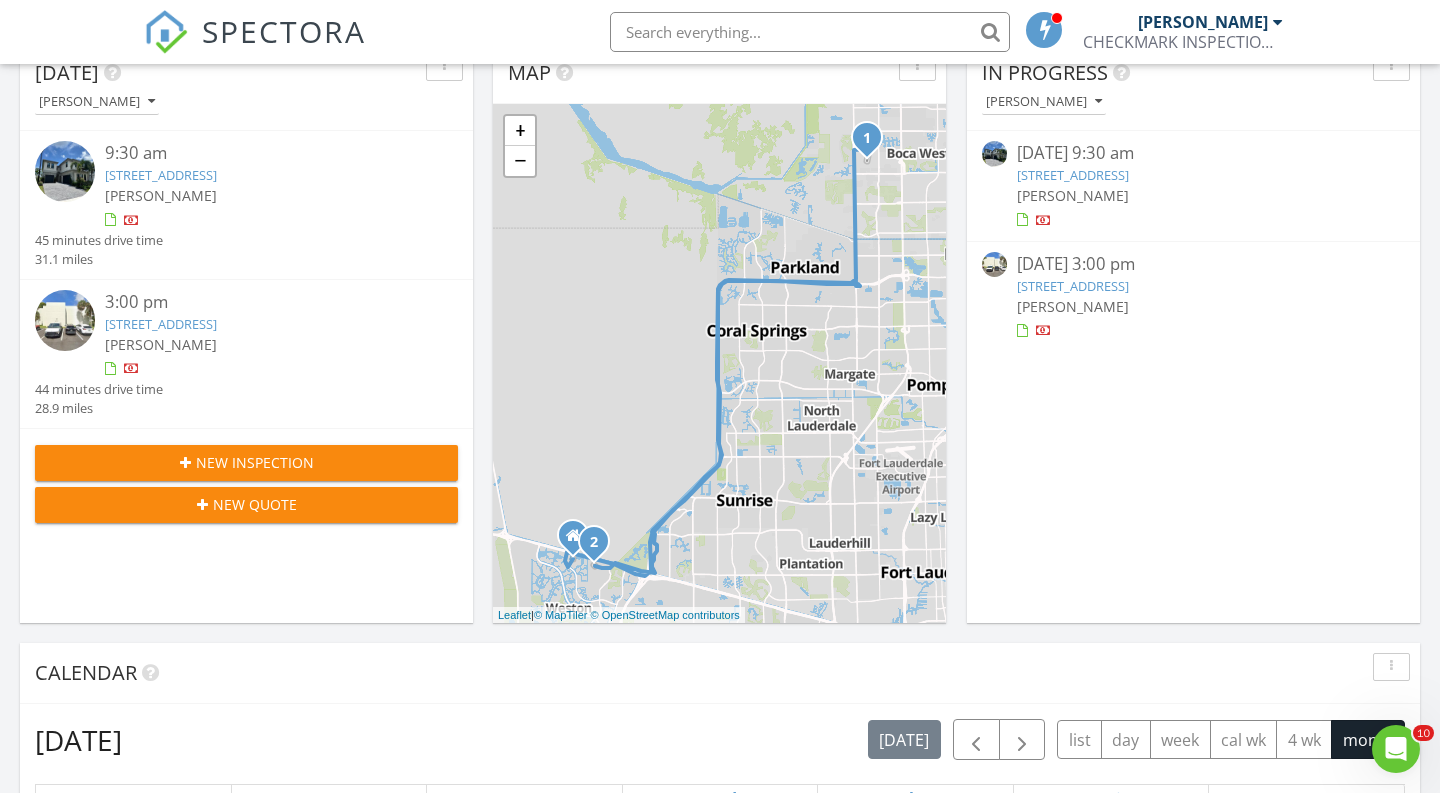 click on "1 2 + − Sawgrass Expressway, State Road 7, State Road 7, Sawgrass Expressway 96.6 km, 1 h 28 min Head west on Stanton Lane 40 m Turn left onto Stanton Drive 150 m Turn right onto North Lake Boulevard 550 m Turn right onto Indian Trace 1 km Turn right onto FL 84 450 m Take the ramp on the left towards I 75 Miami: Miami 500 m Merge left onto I 75 3 km Keep right towards FL 869 Toll North: Coral Springs 700 m Take the ramp on the left towards FL 869 Toll North: Coral Springs 2.5 km Merge left onto Sawgrass Expressway (FL 869 Toll) 30 km Take the ramp towards US 441 North 600 m Go straight onto State Road 7 (US 441) 9 km Turn right onto Kimberly Boulevard 800 m Turn right onto Hampton Drive 500 m You have arrived at your 1st destination 0 m Head north on Hampton Drive 500 m Turn left onto Kimberly Boulevard 800 m Turn left onto State Road 7 (US 441) 9 km Take the ramp on the right towards FL 869 South: Miami 1 km Merge left onto Sawgrass Expressway (FL 869 Toll) 25 km Take exit 1 towards FL 838 700 m 300 m" at bounding box center (719, 363) 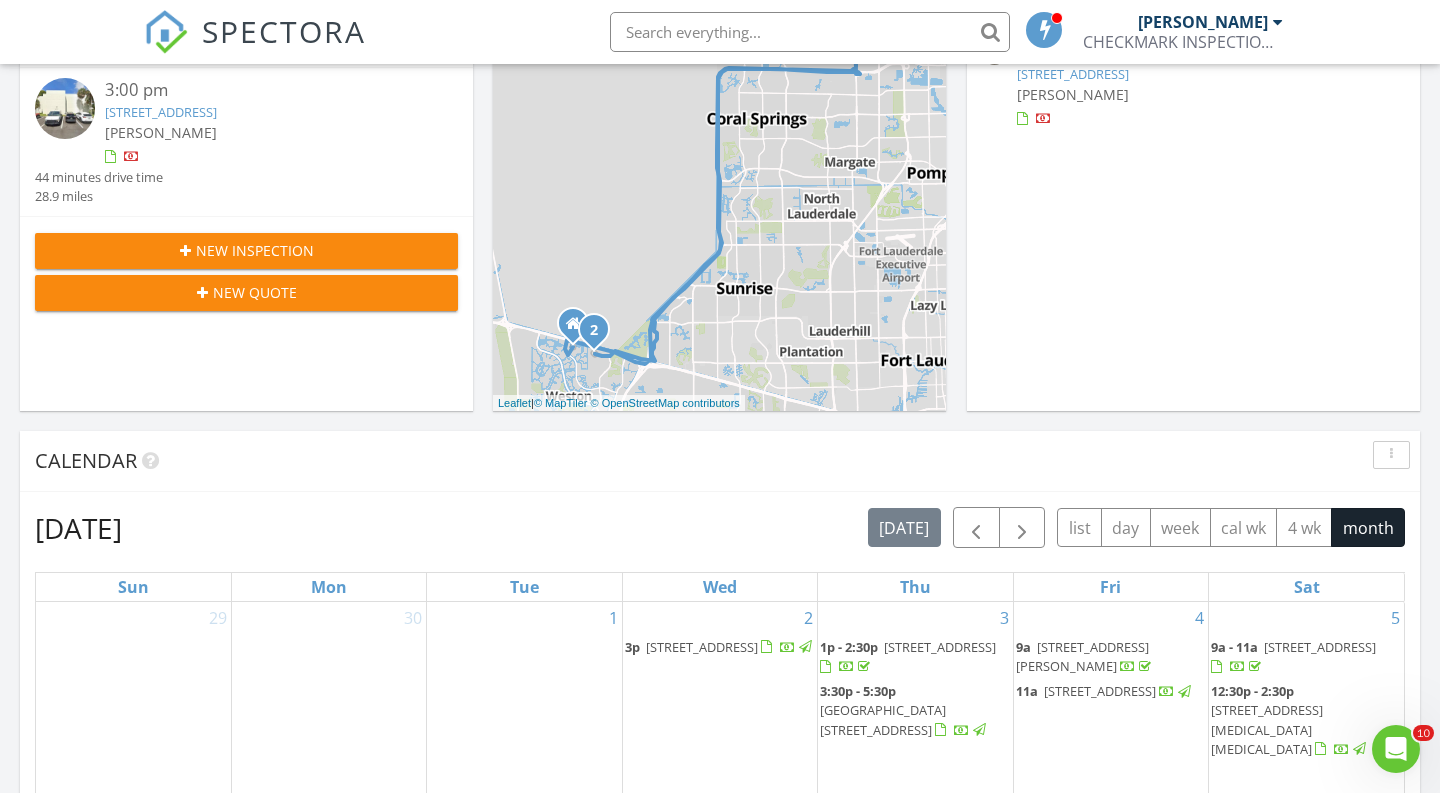 scroll, scrollTop: 510, scrollLeft: 0, axis: vertical 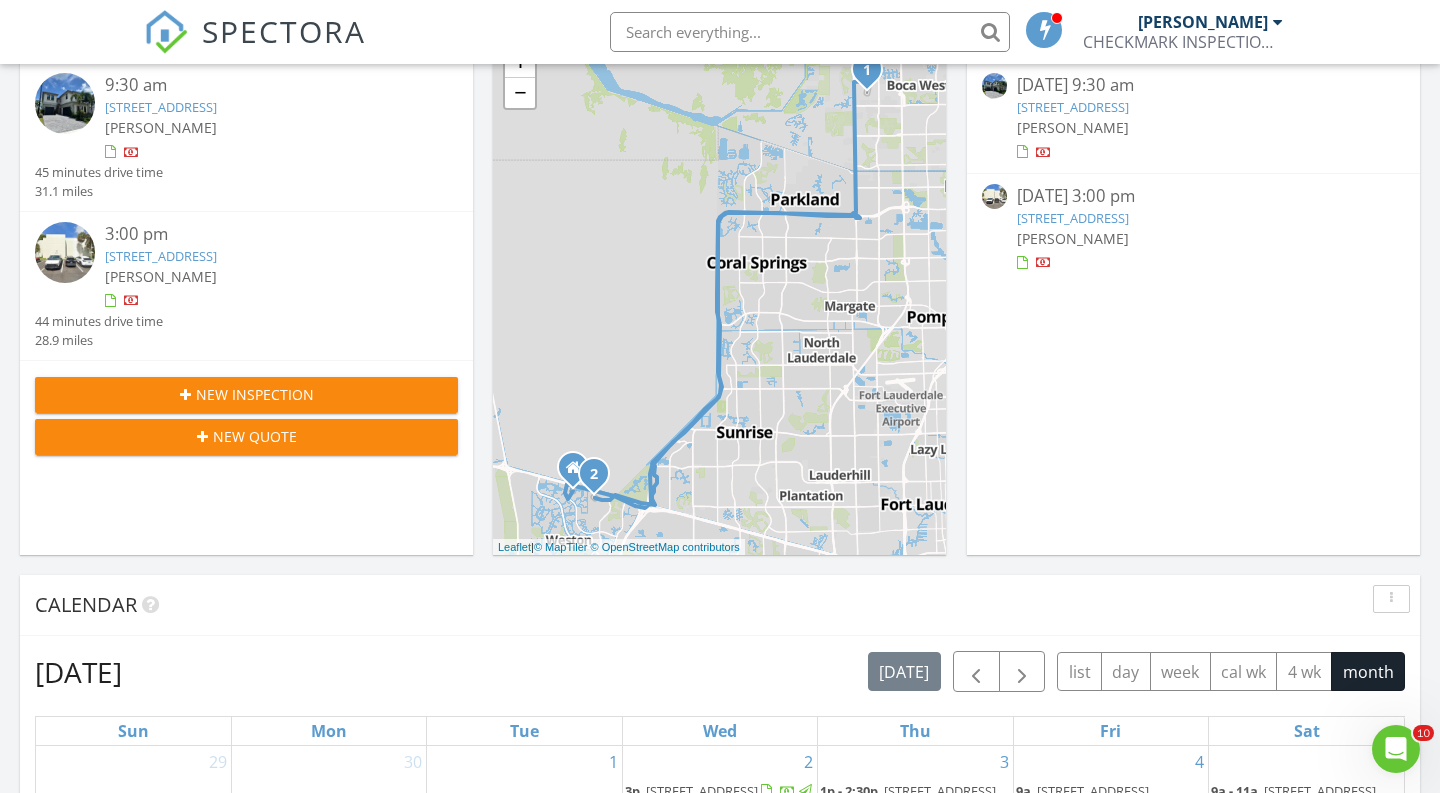 click on "New Inspection" at bounding box center (246, 395) 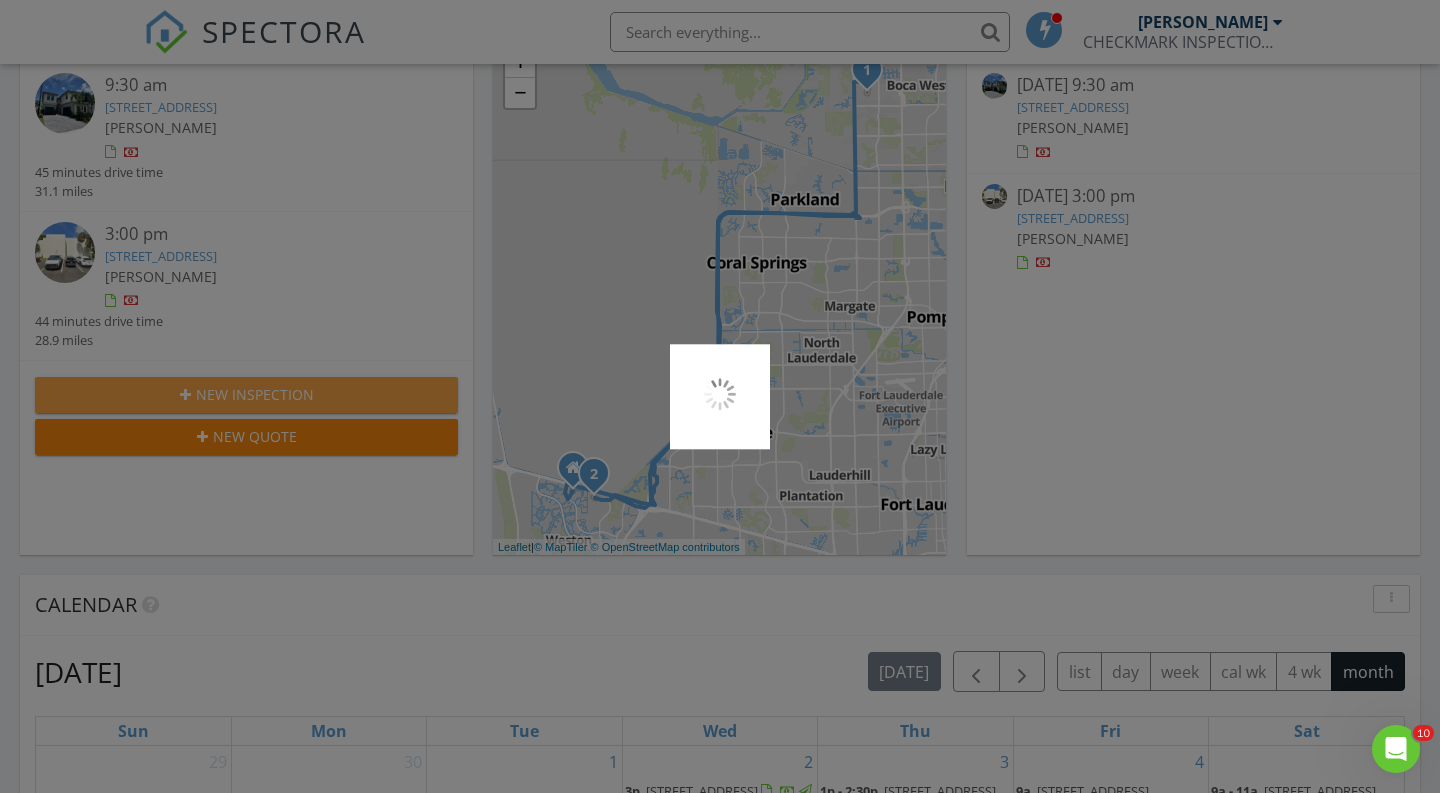 click at bounding box center [720, 396] 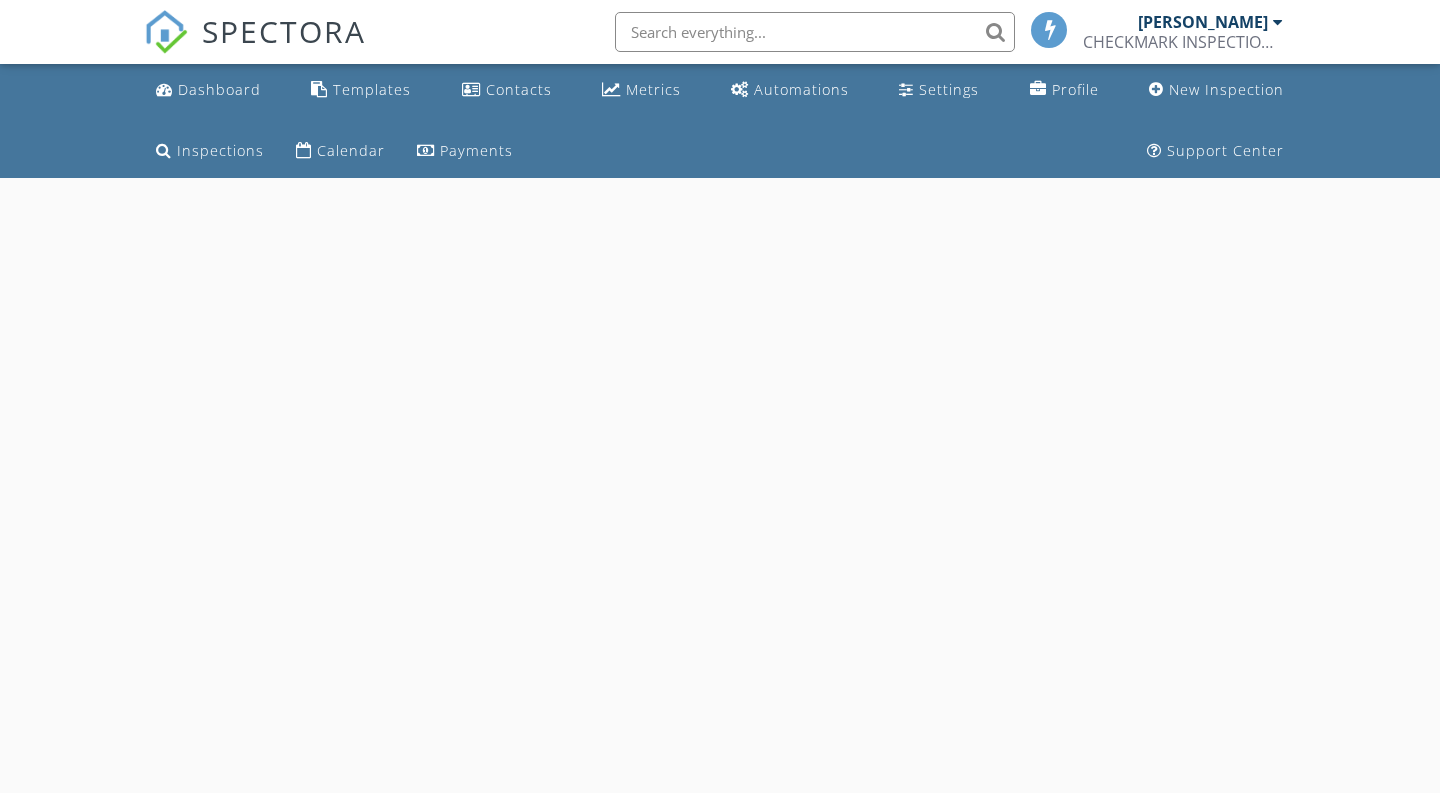 scroll, scrollTop: 0, scrollLeft: 0, axis: both 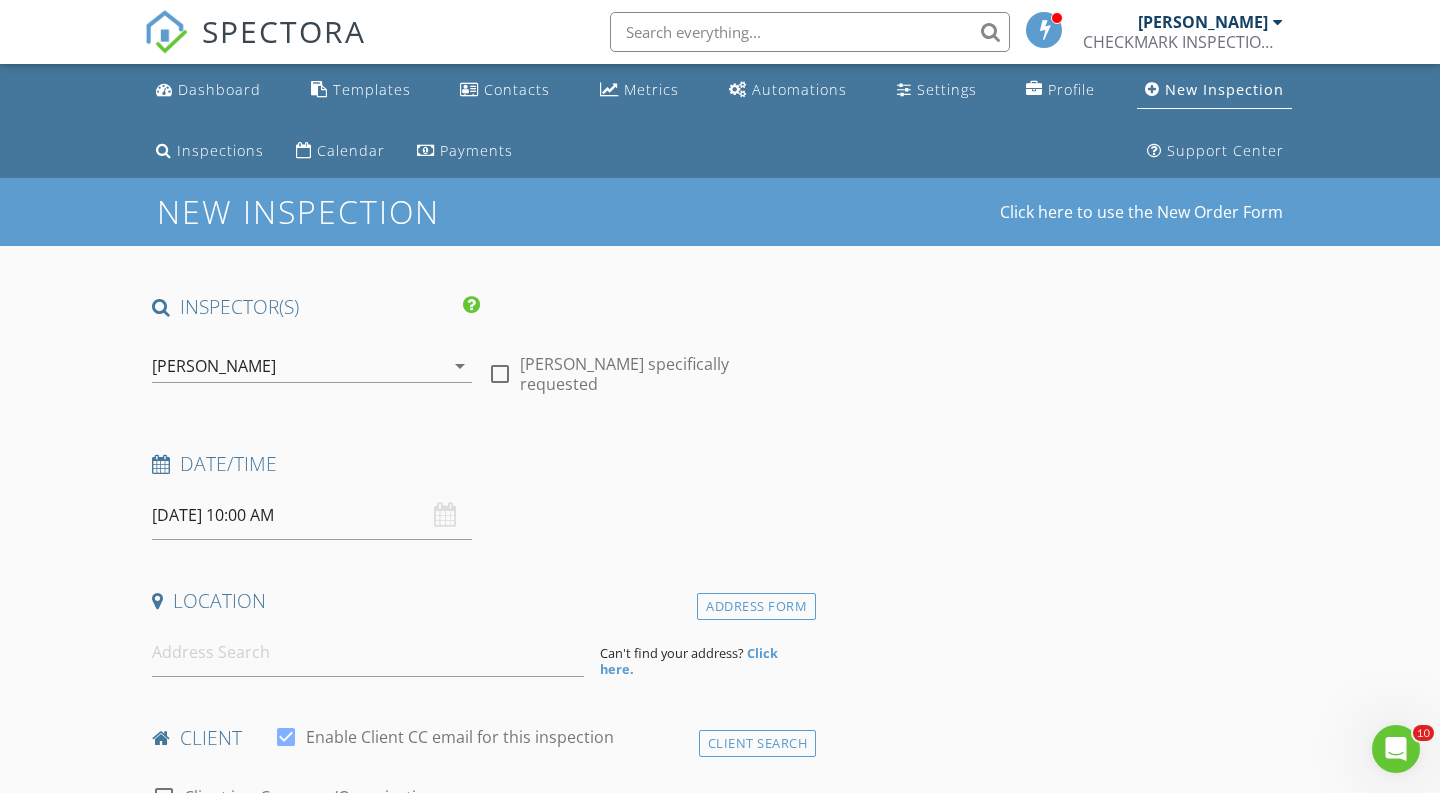 click on "07/11/2025 10:00 AM" at bounding box center (312, 515) 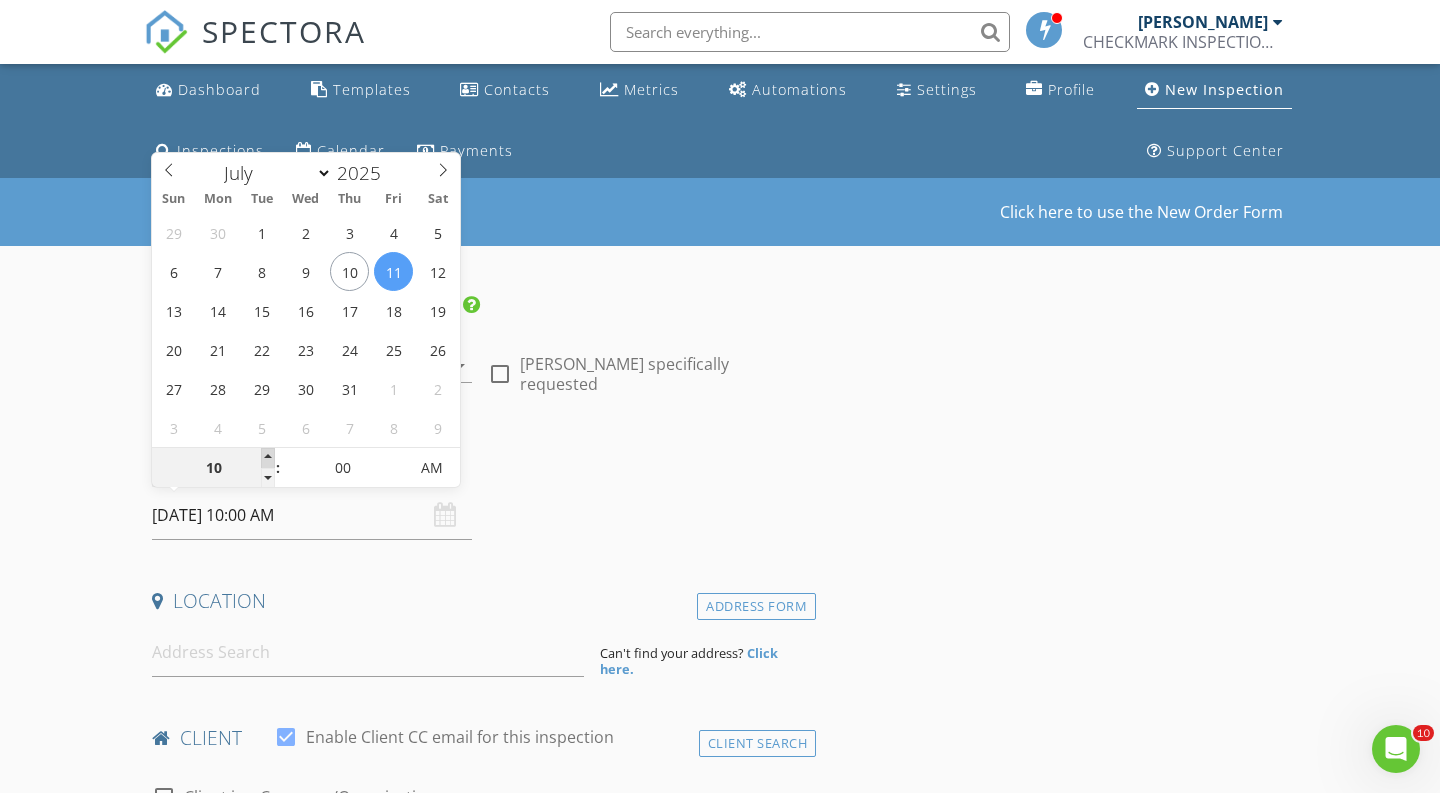 type on "11" 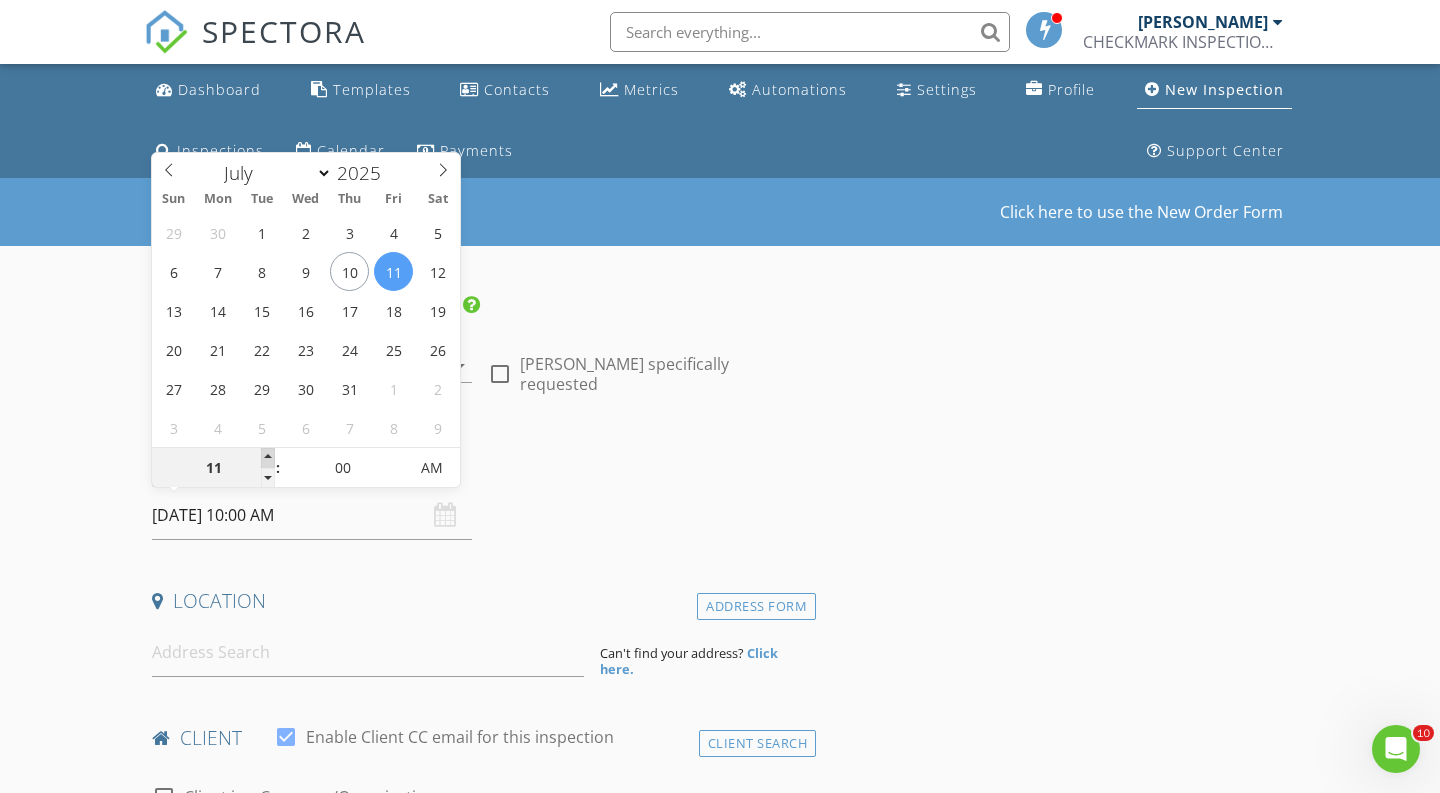 type on "07/11/2025 11:00 AM" 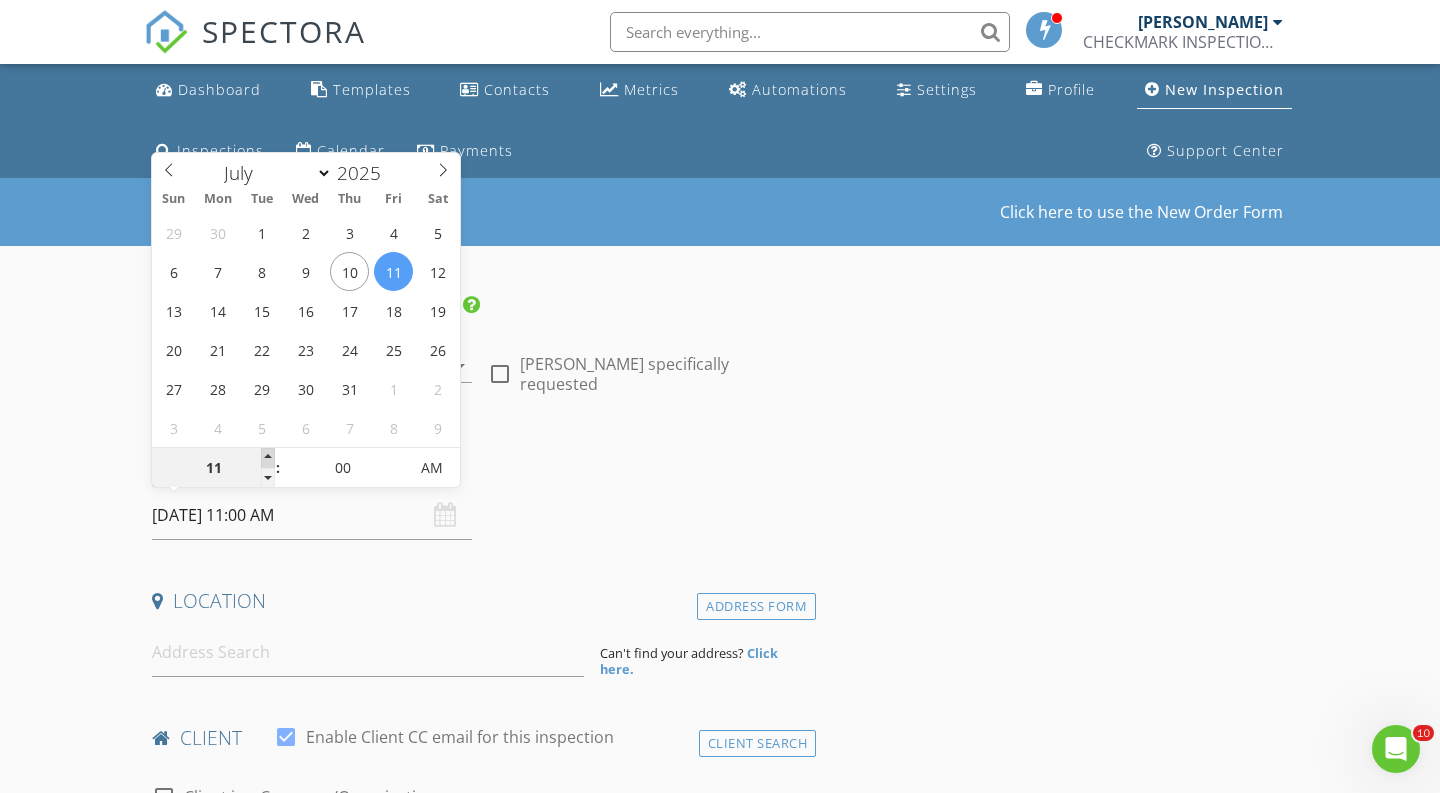 click at bounding box center (268, 458) 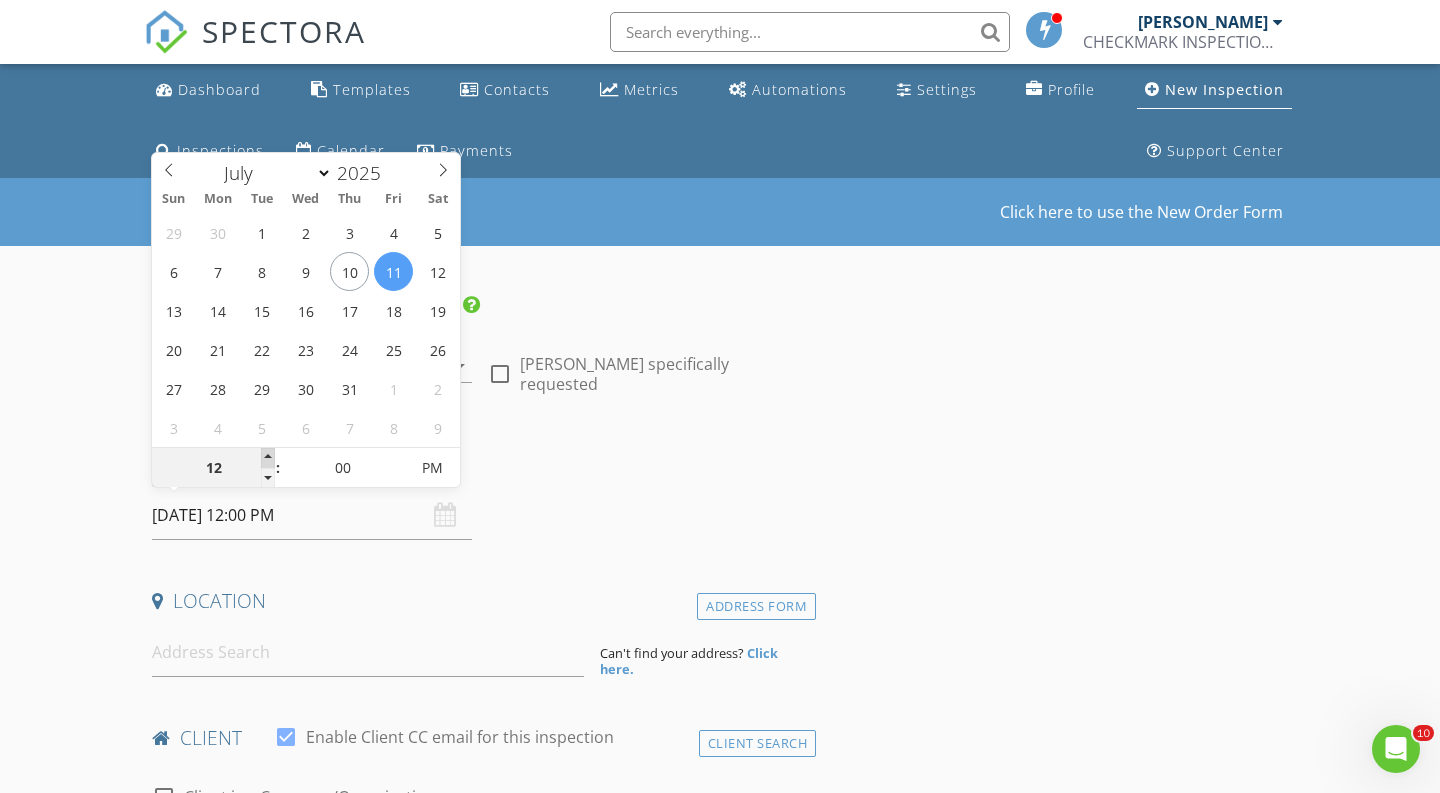 click at bounding box center [268, 458] 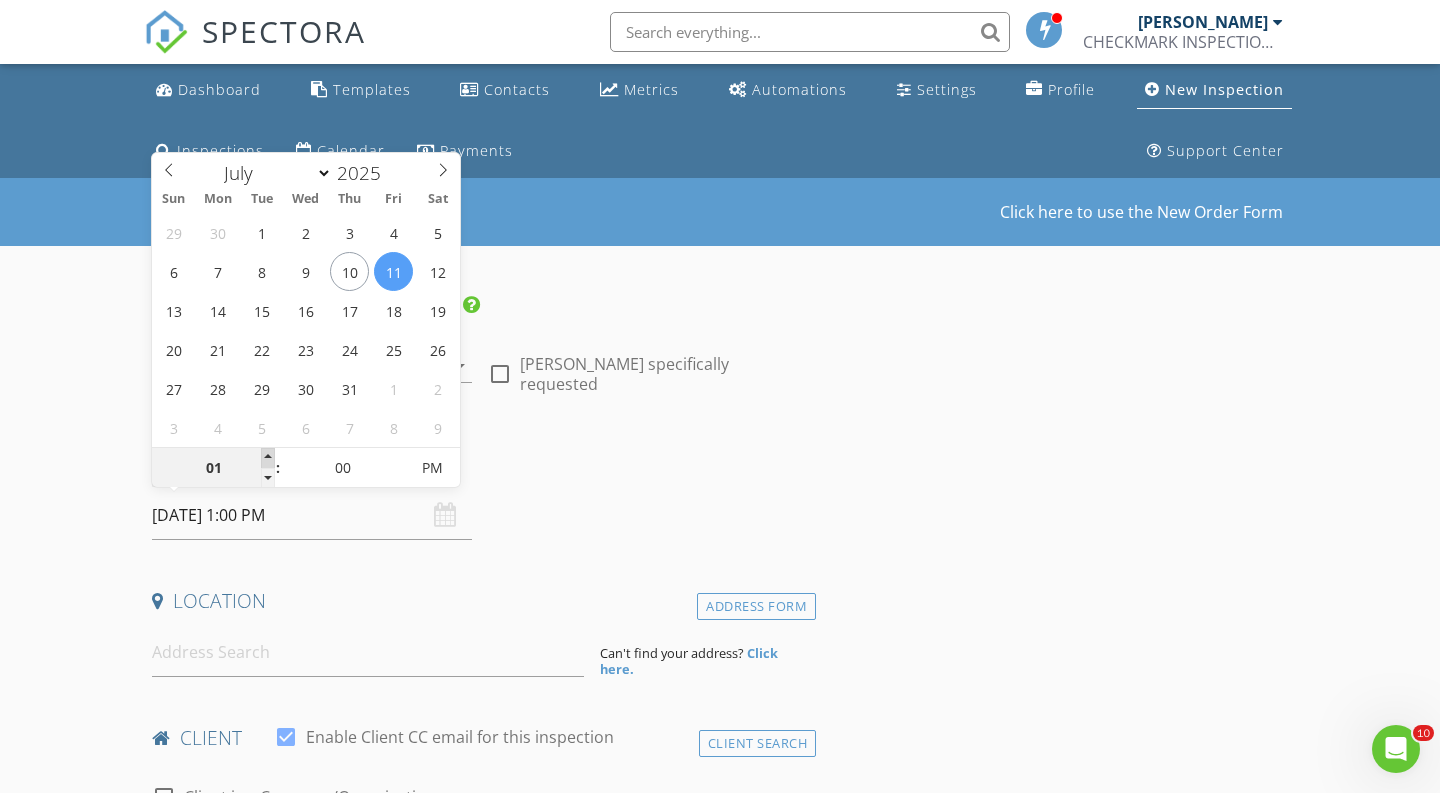 click at bounding box center [268, 458] 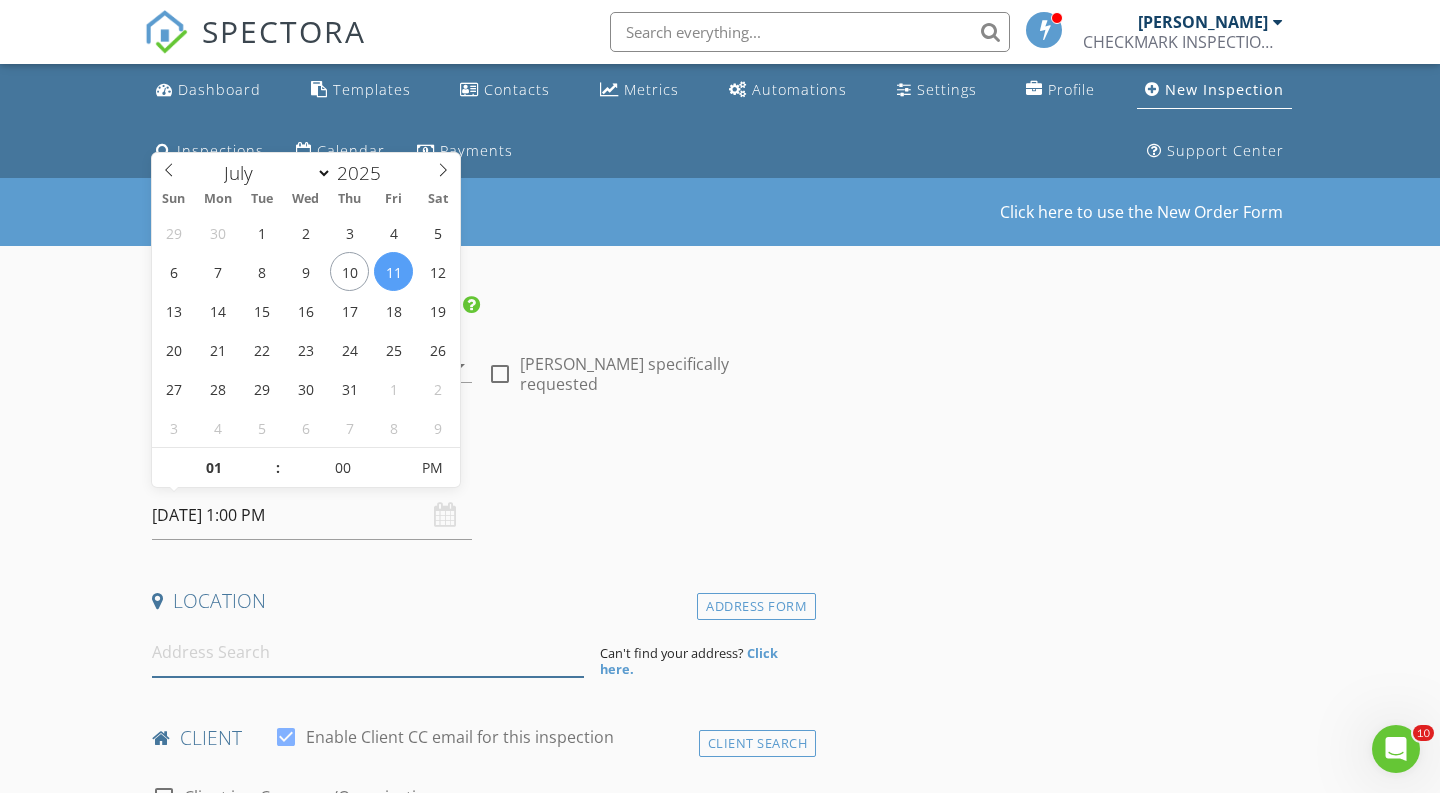 click at bounding box center (368, 652) 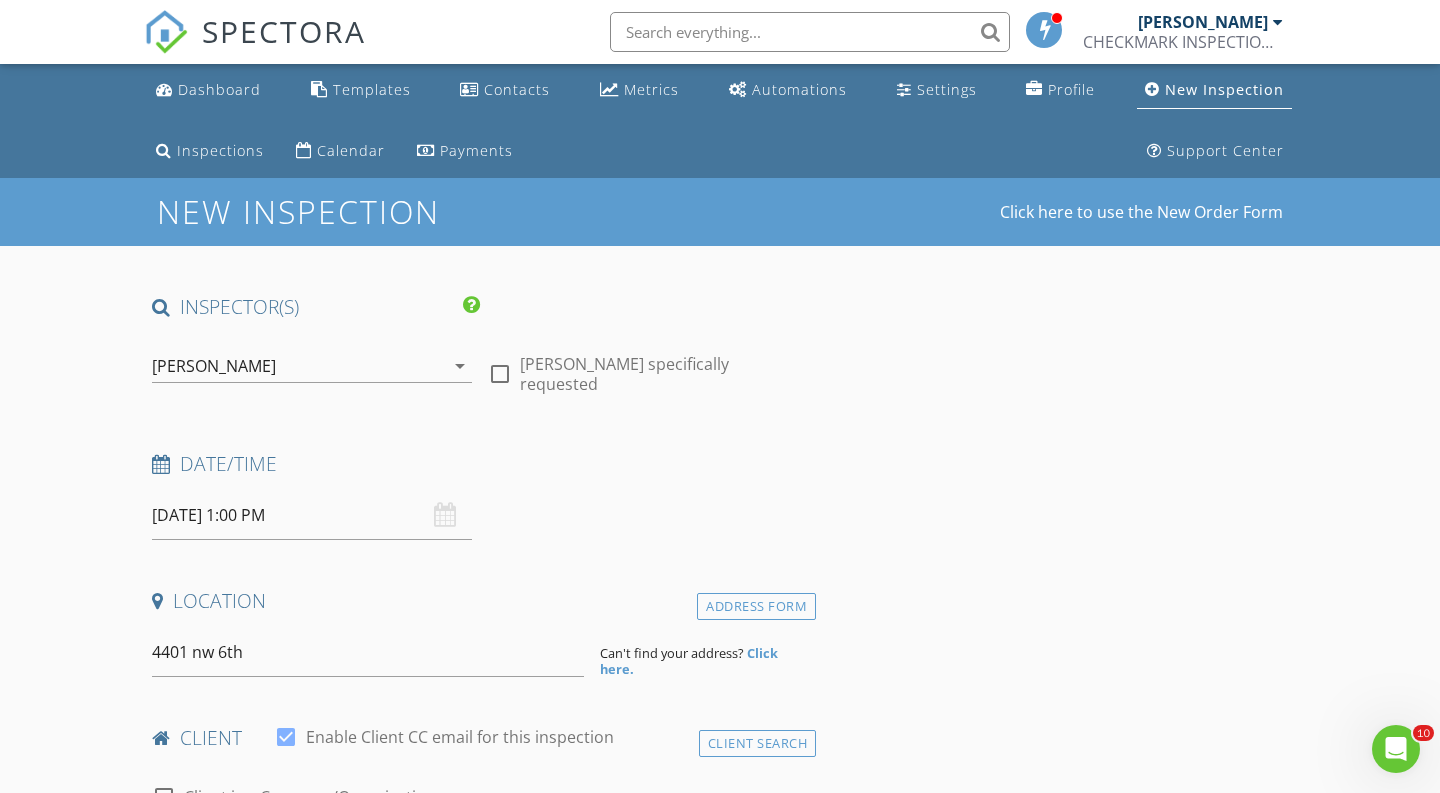 type on "4401 Northwest 6th Court, Plantation, FL, USA" 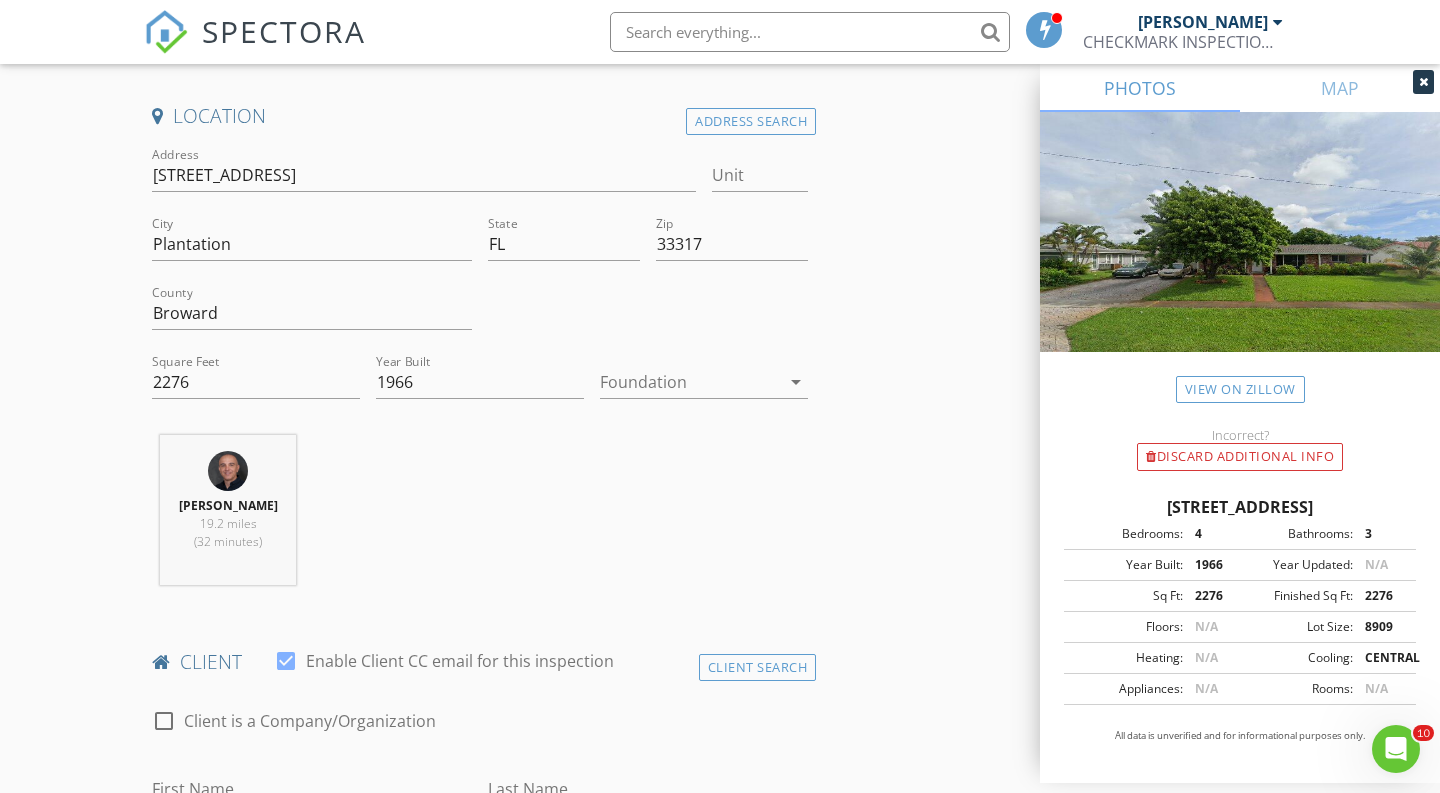 scroll, scrollTop: 491, scrollLeft: 0, axis: vertical 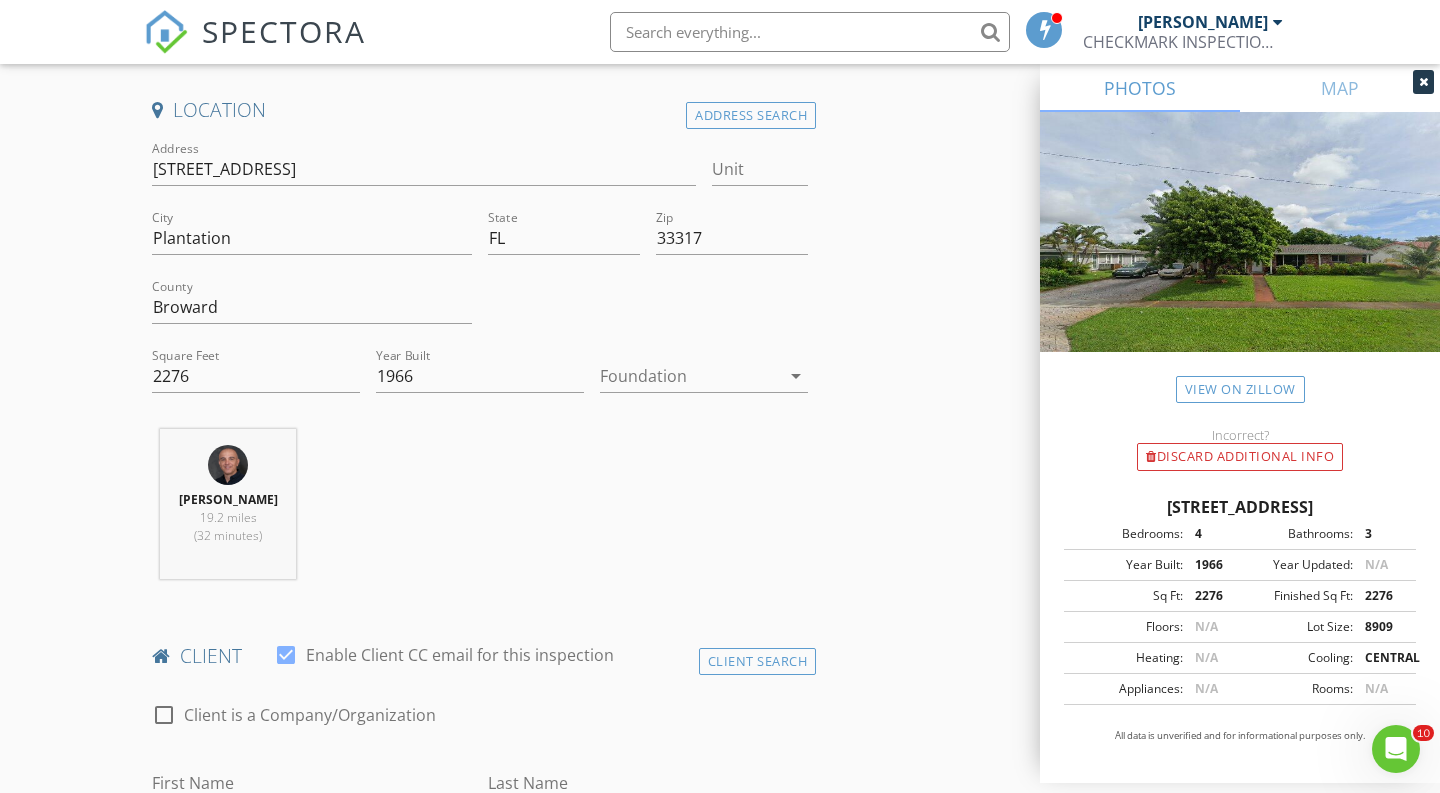click at bounding box center (690, 376) 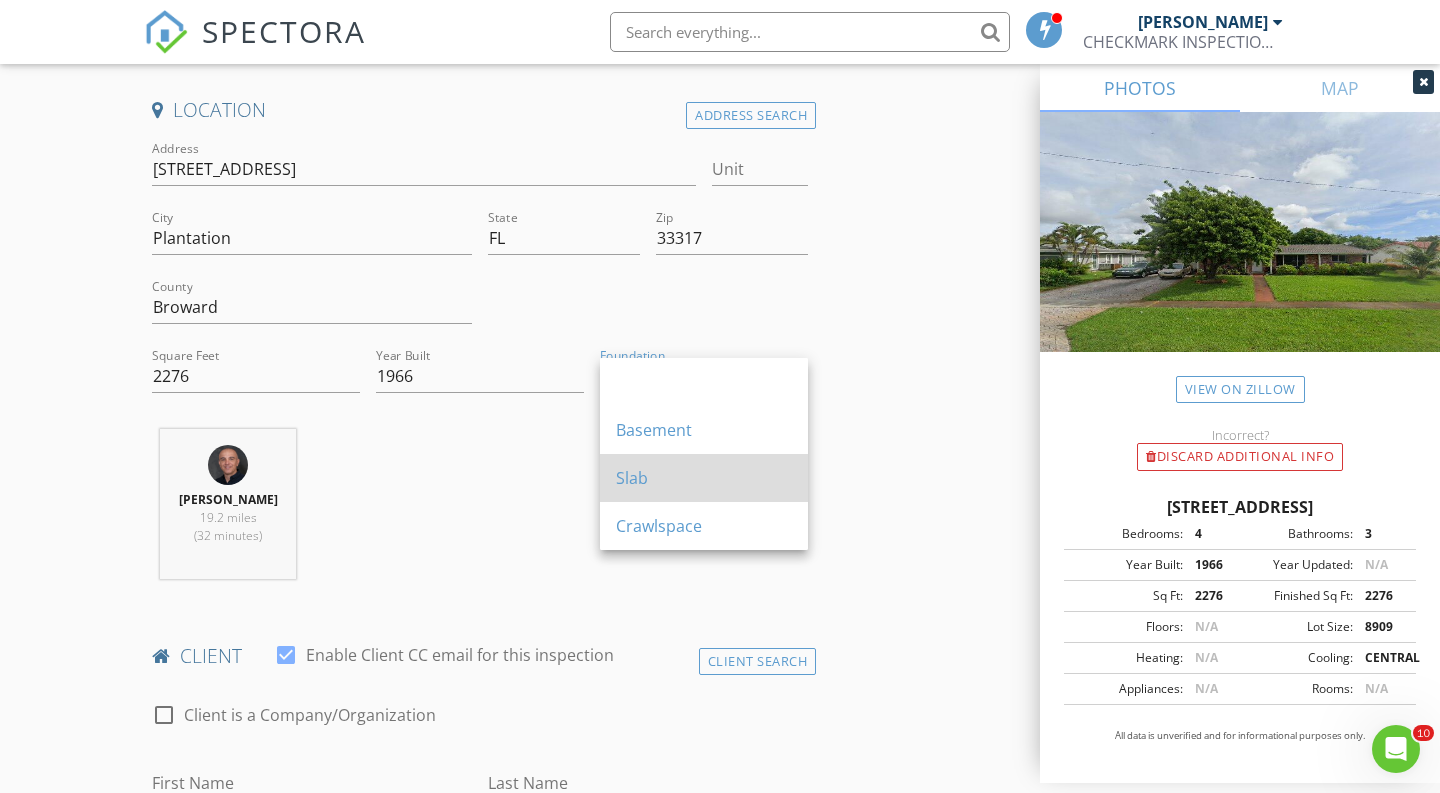 click on "Slab" at bounding box center (704, 478) 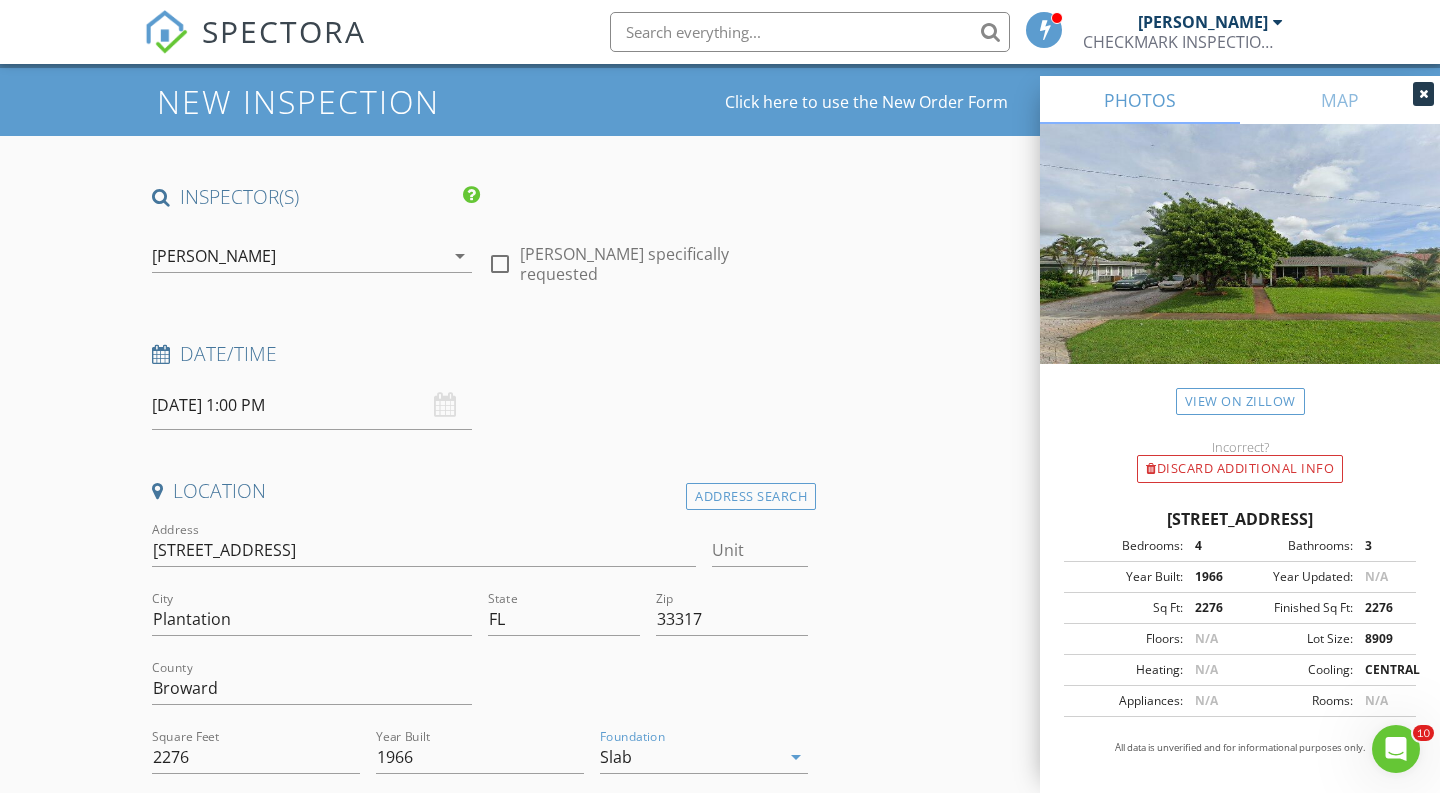 scroll, scrollTop: 102, scrollLeft: 0, axis: vertical 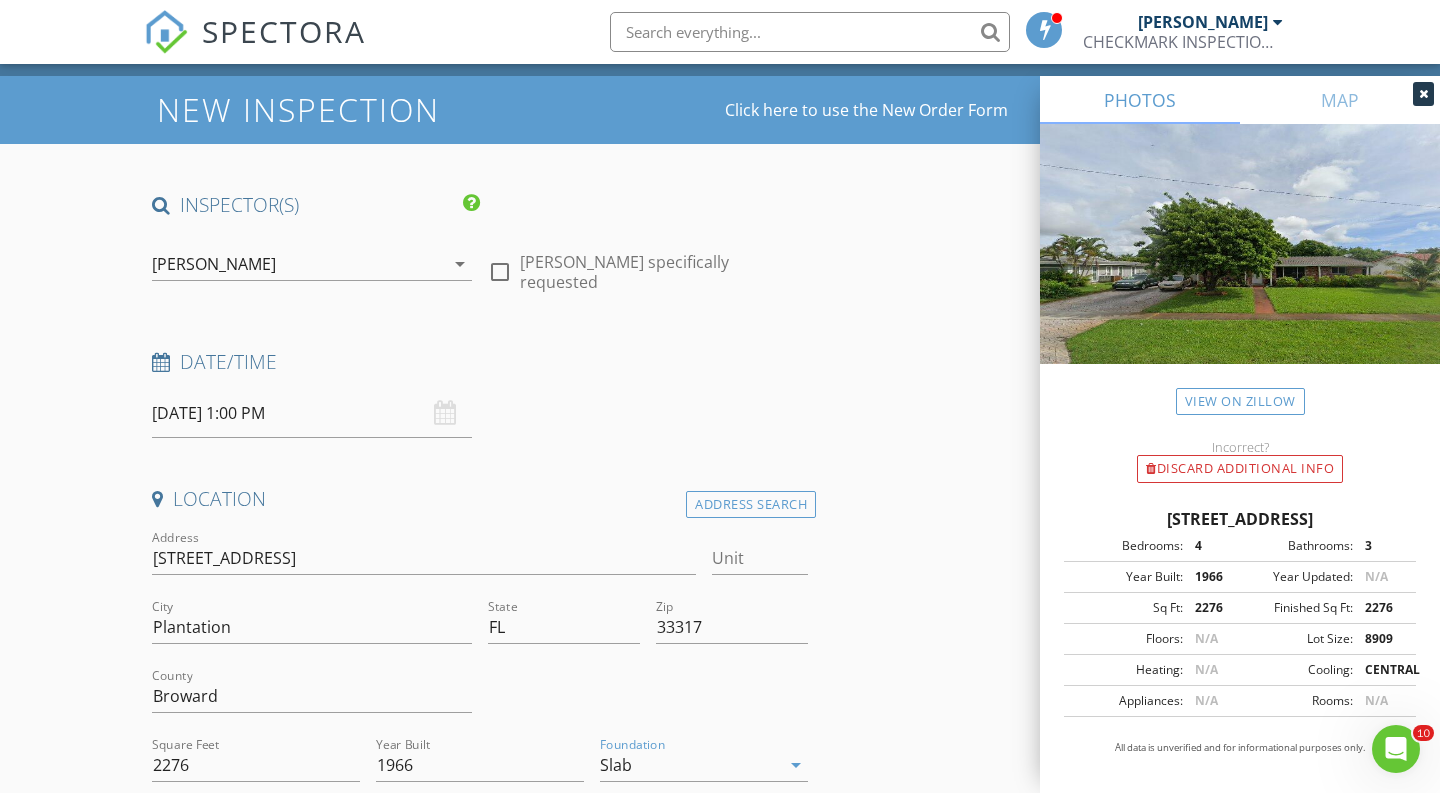 click on "Location" at bounding box center (480, 499) 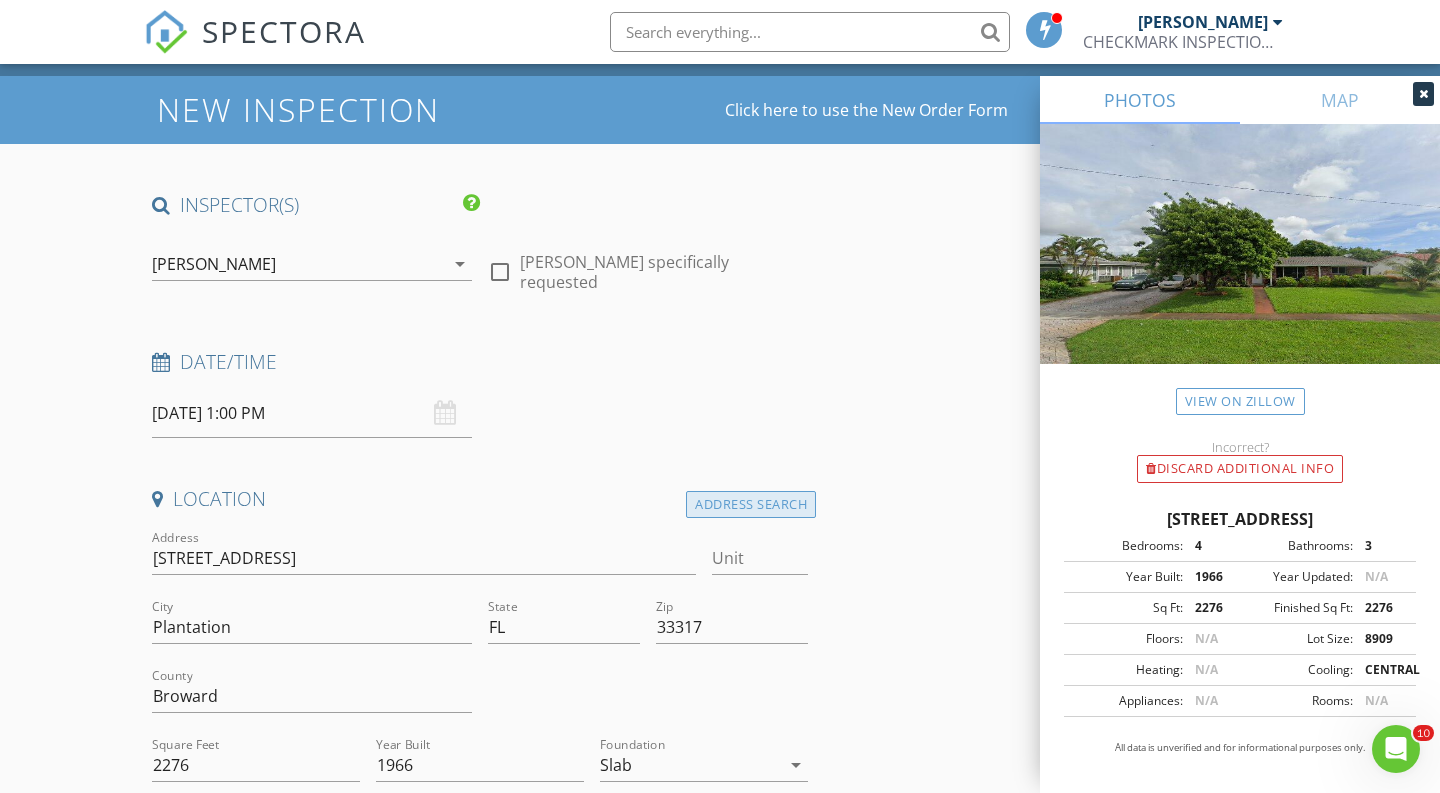 click on "Address Search" at bounding box center (751, 504) 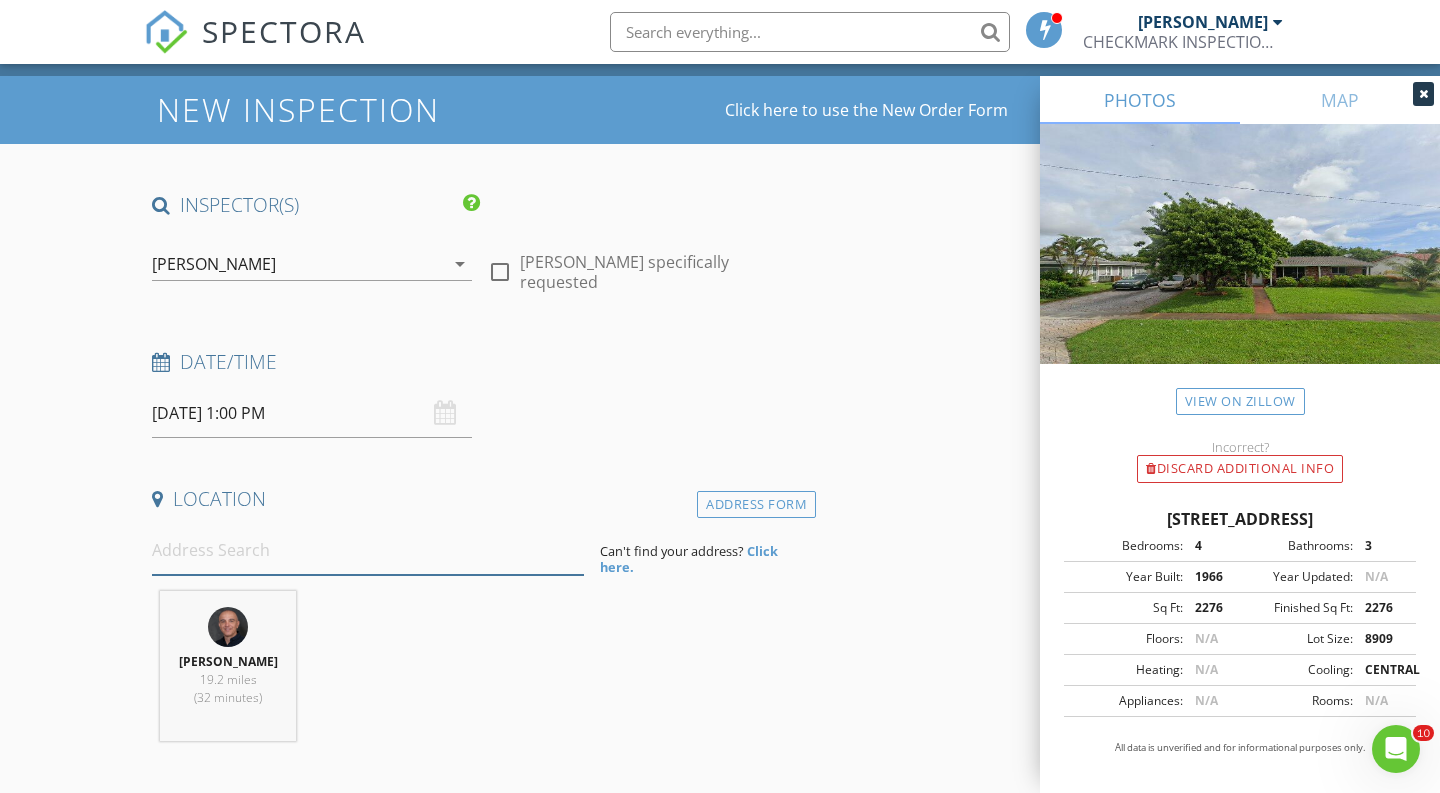 click at bounding box center (368, 550) 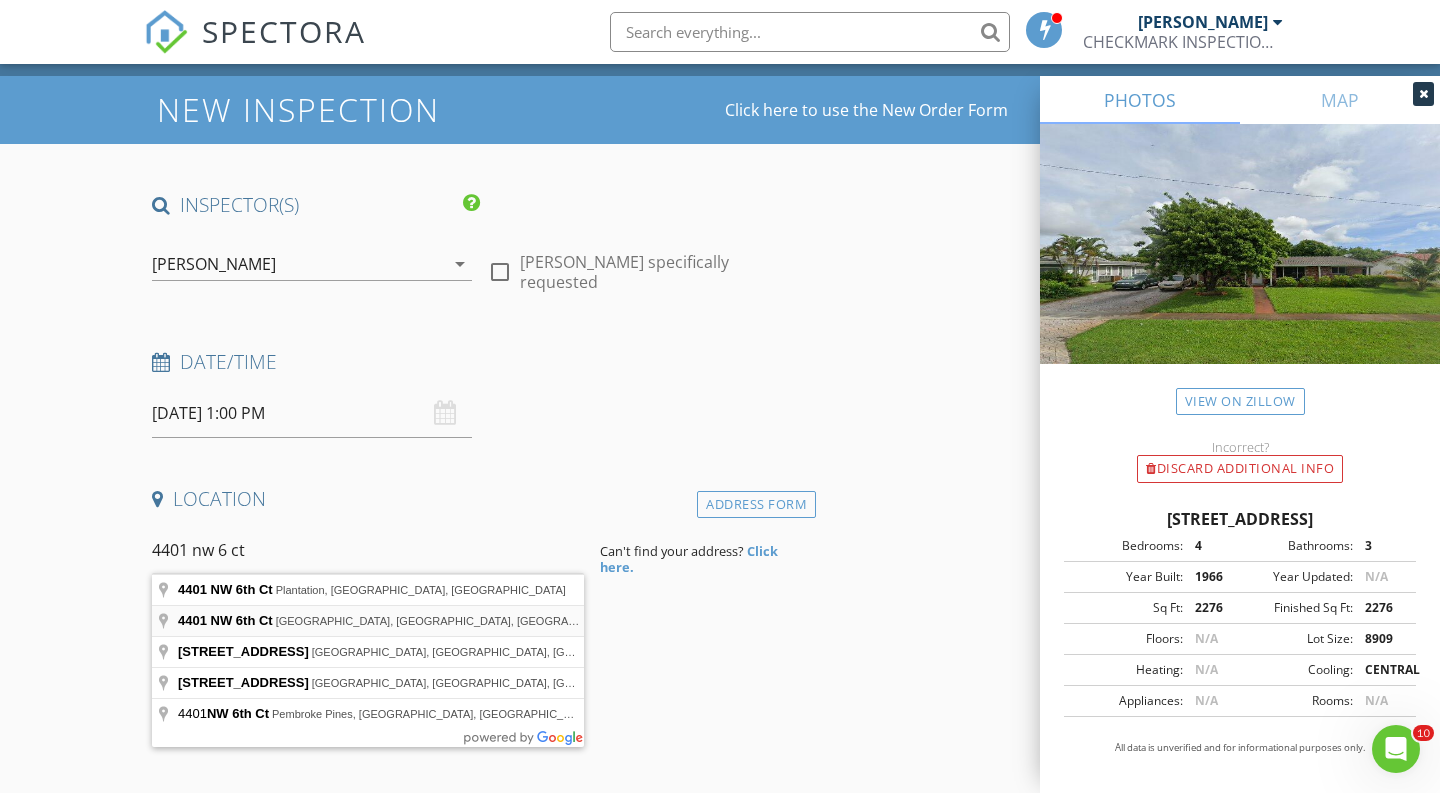 type on "4401 NW 6th Ct, Coconut Creek, FL, USA" 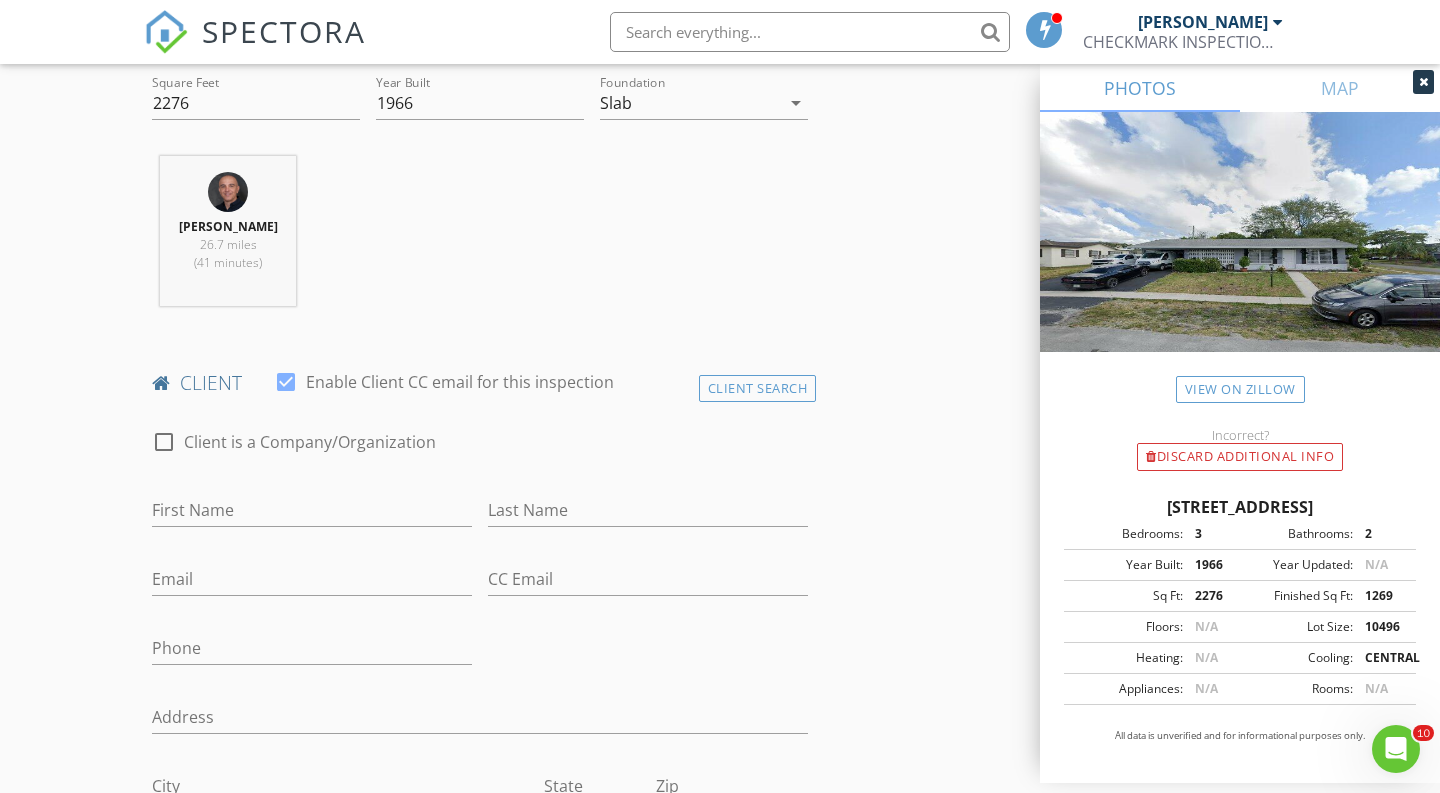 scroll, scrollTop: 778, scrollLeft: 0, axis: vertical 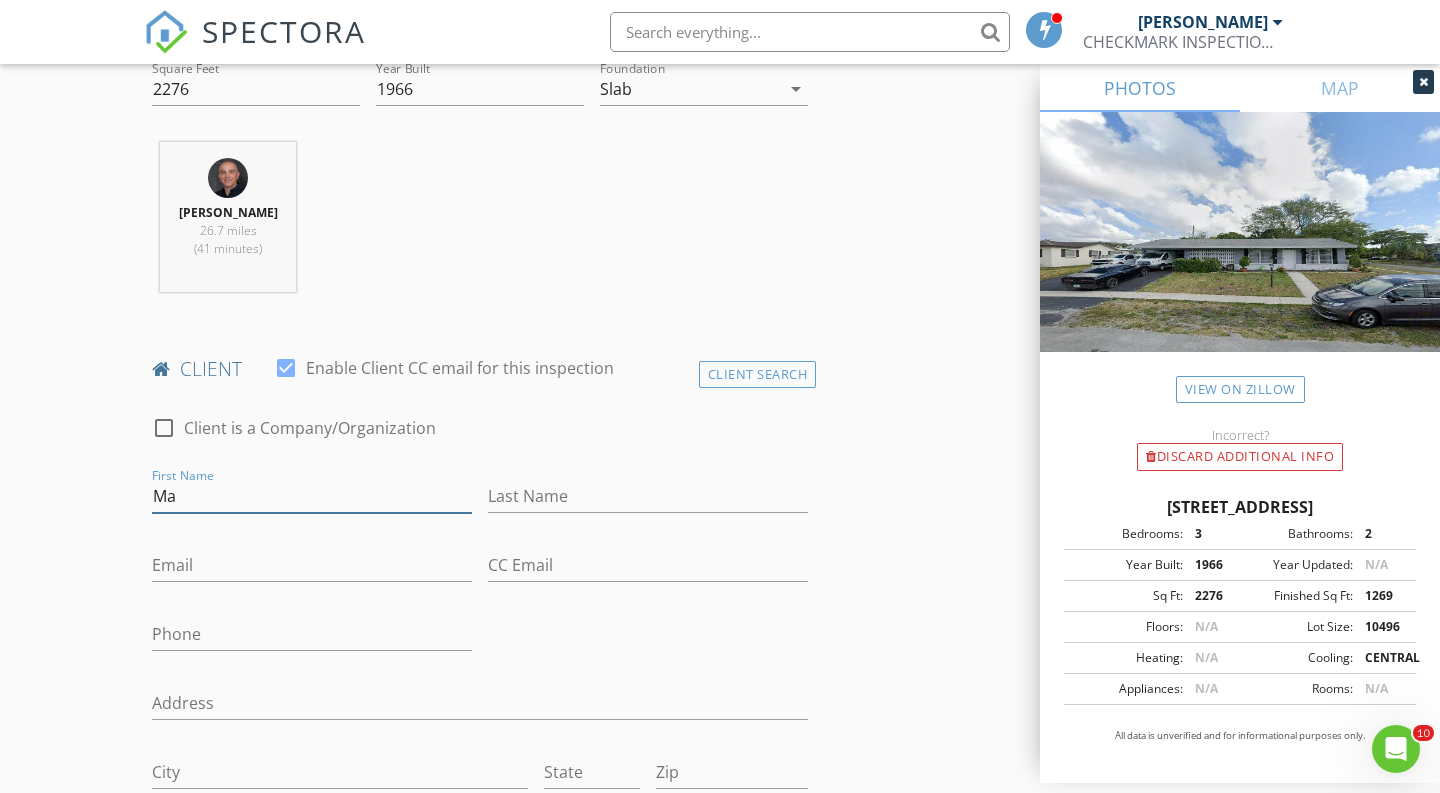 type on "M" 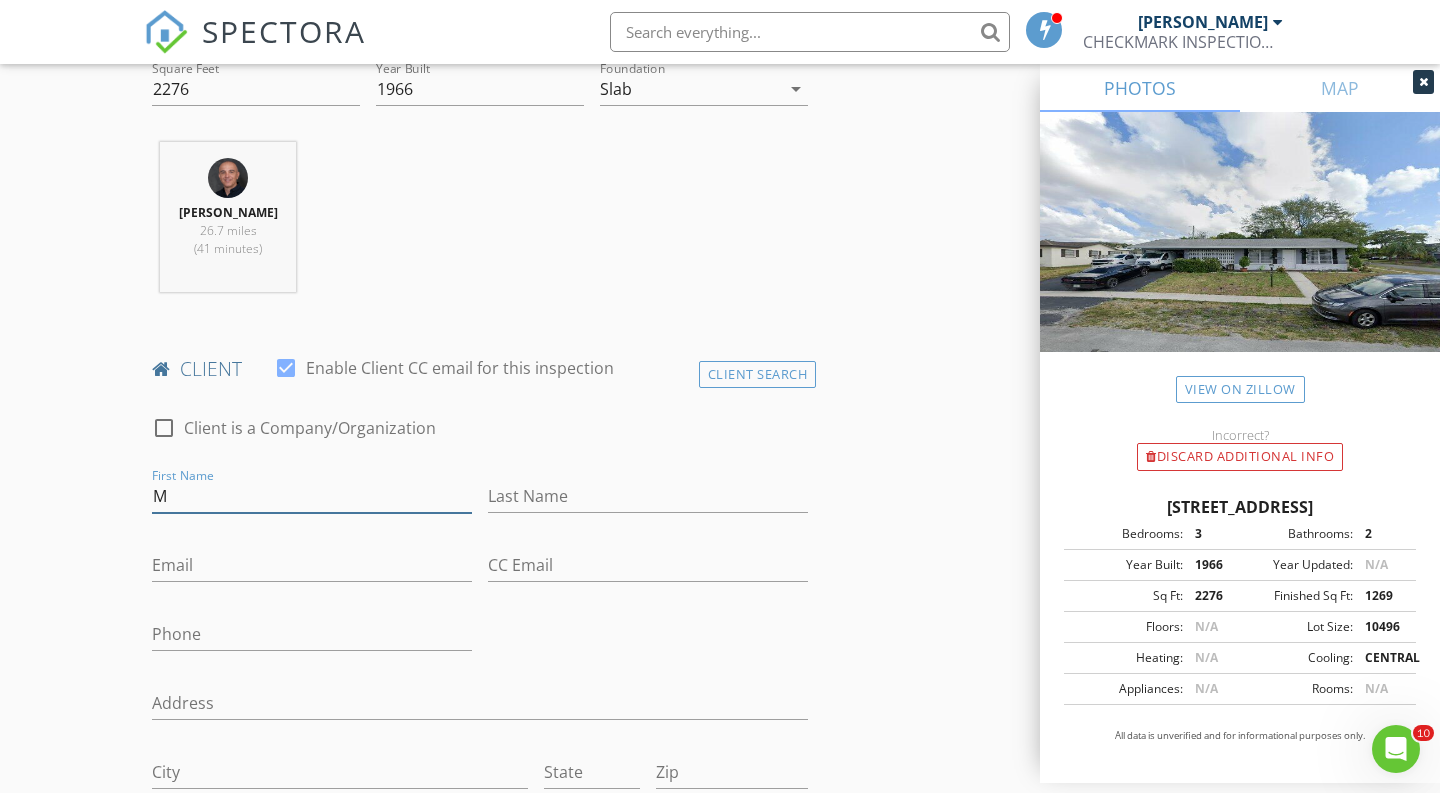 type 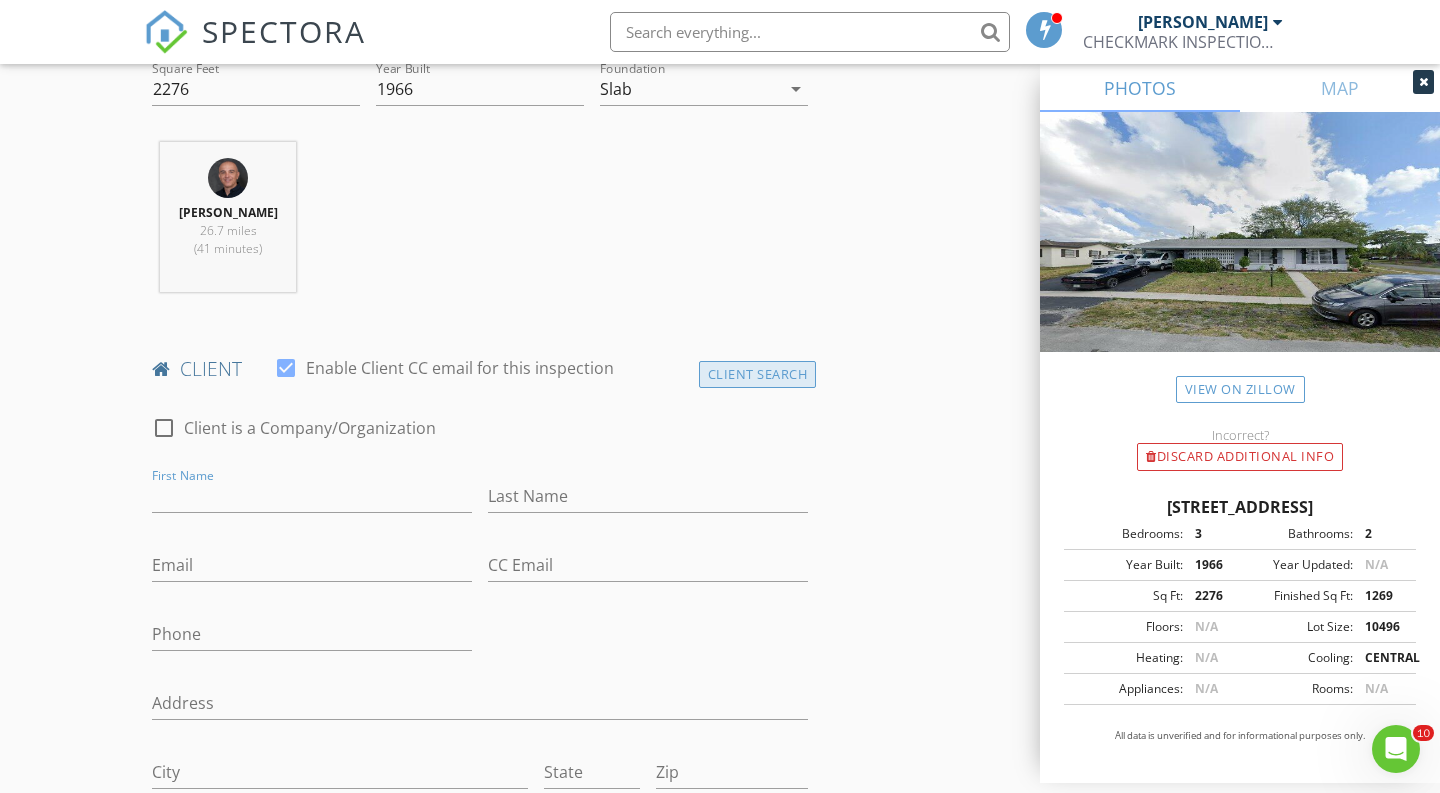 click on "Client Search" at bounding box center [758, 374] 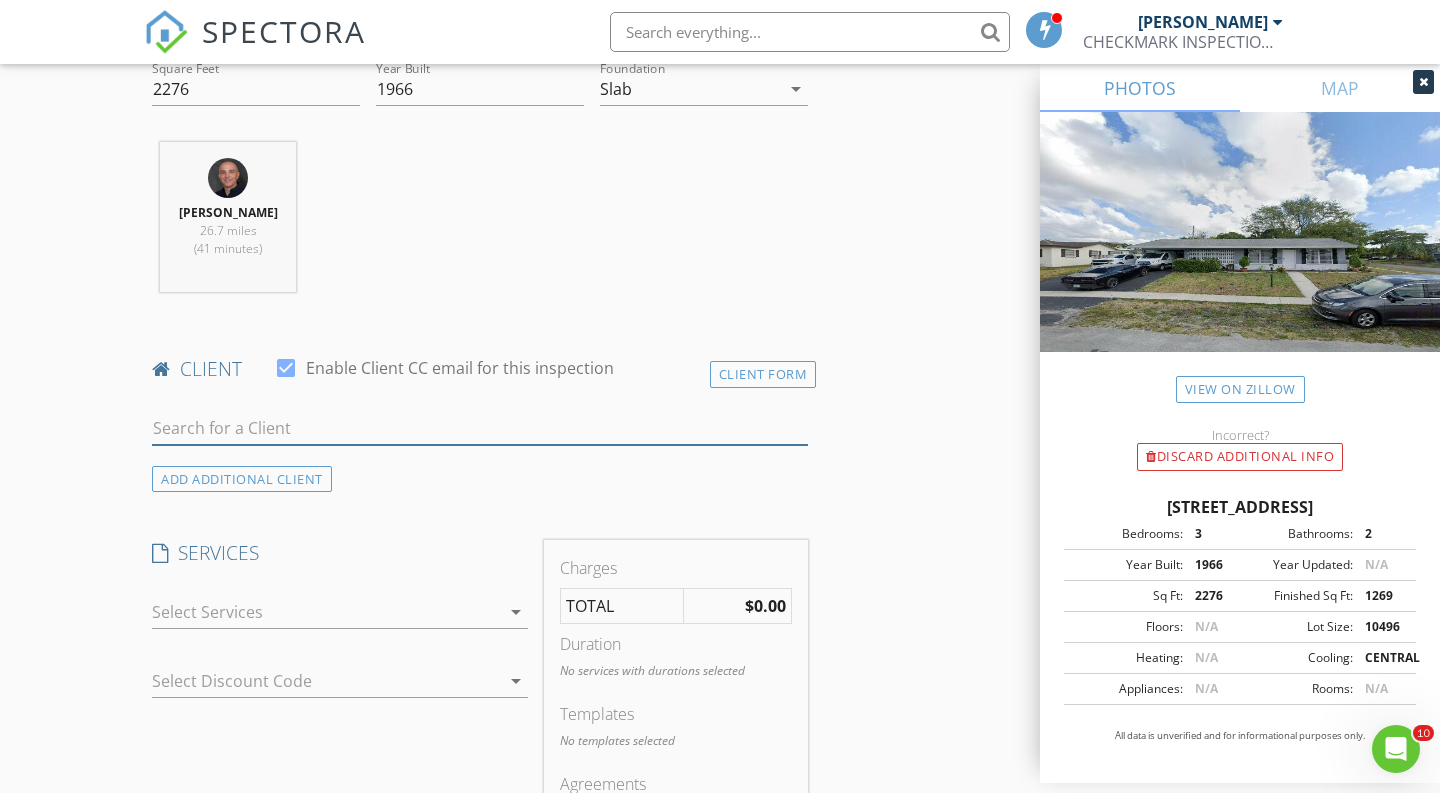 click at bounding box center [480, 428] 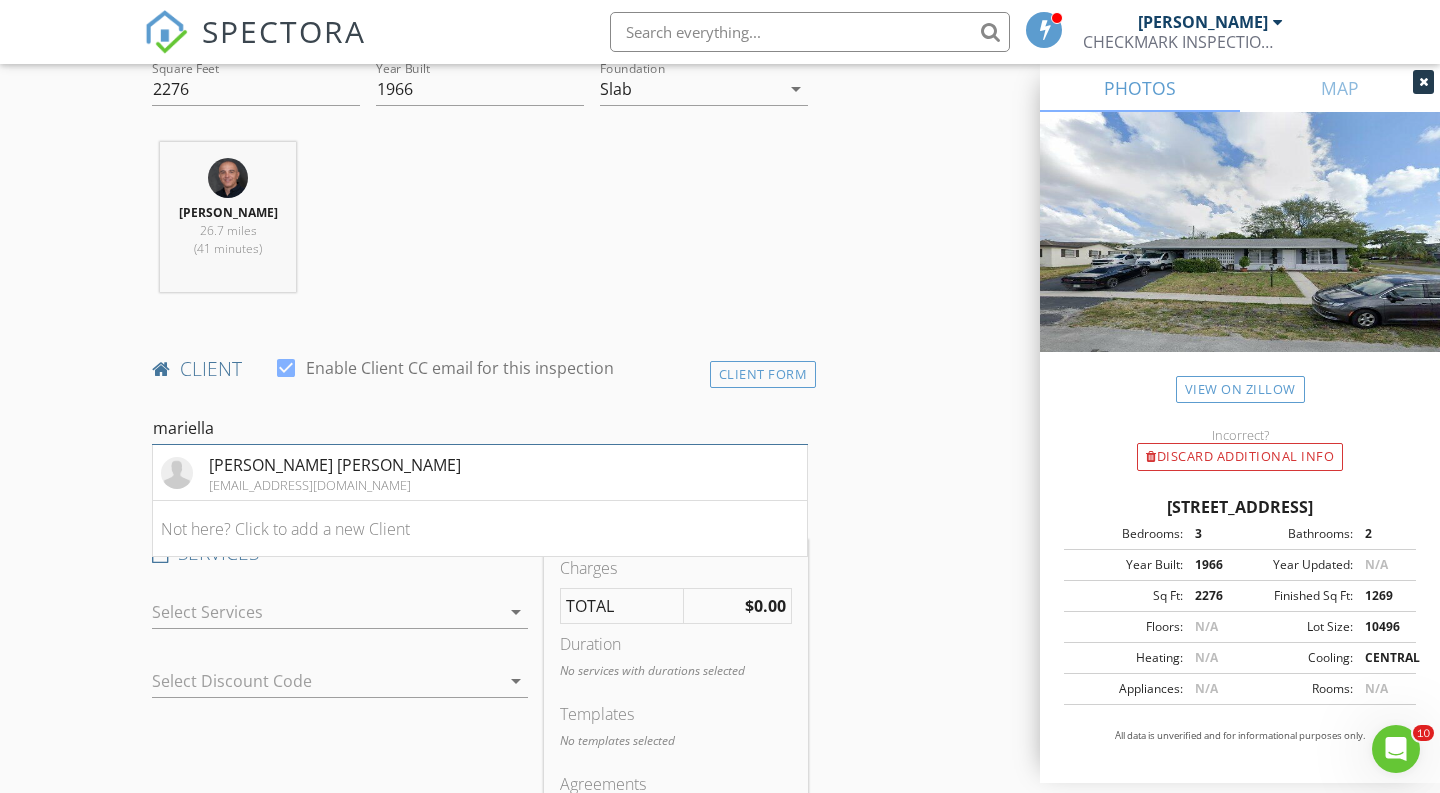 type on "Marcella" 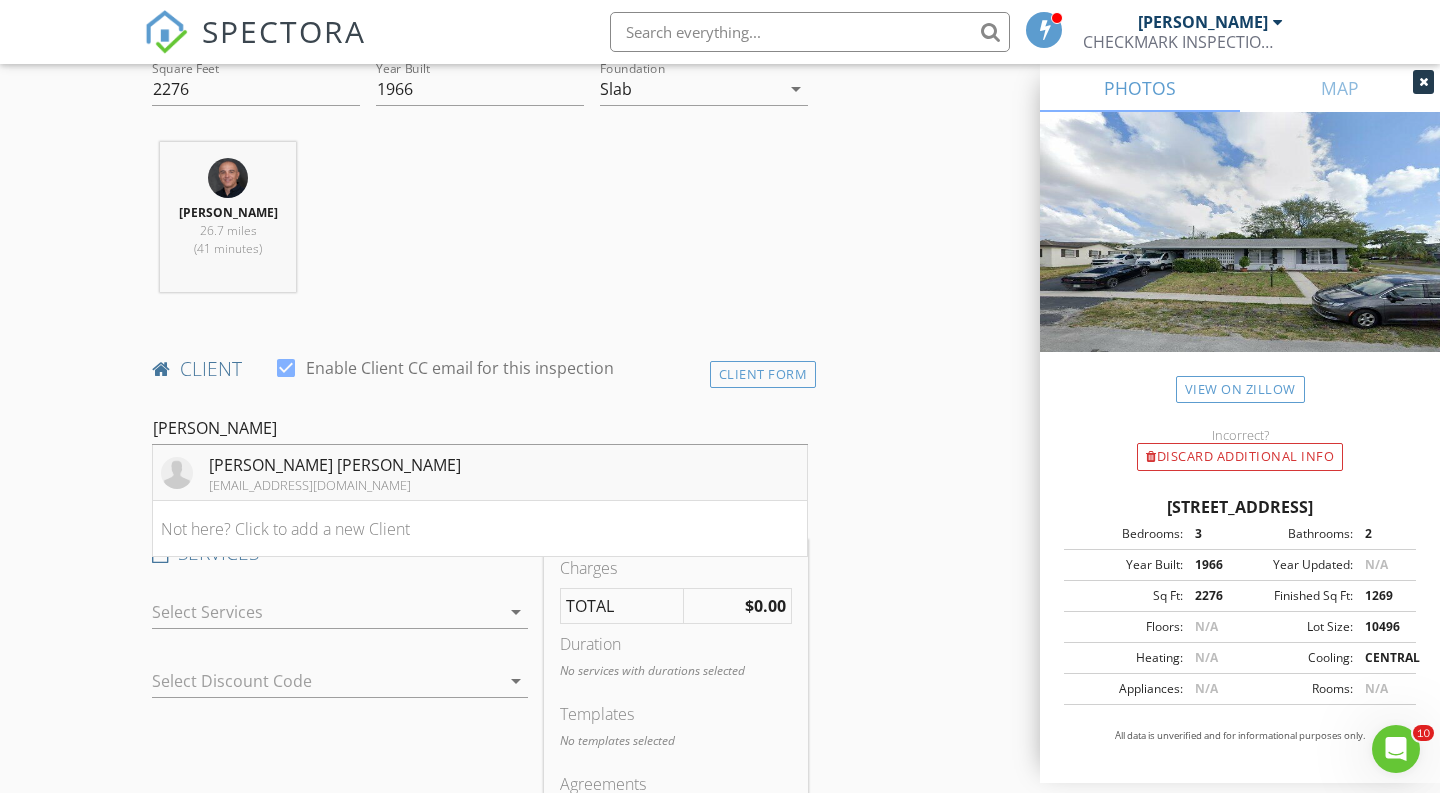 drag, startPoint x: 610, startPoint y: 419, endPoint x: 637, endPoint y: 472, distance: 59.48109 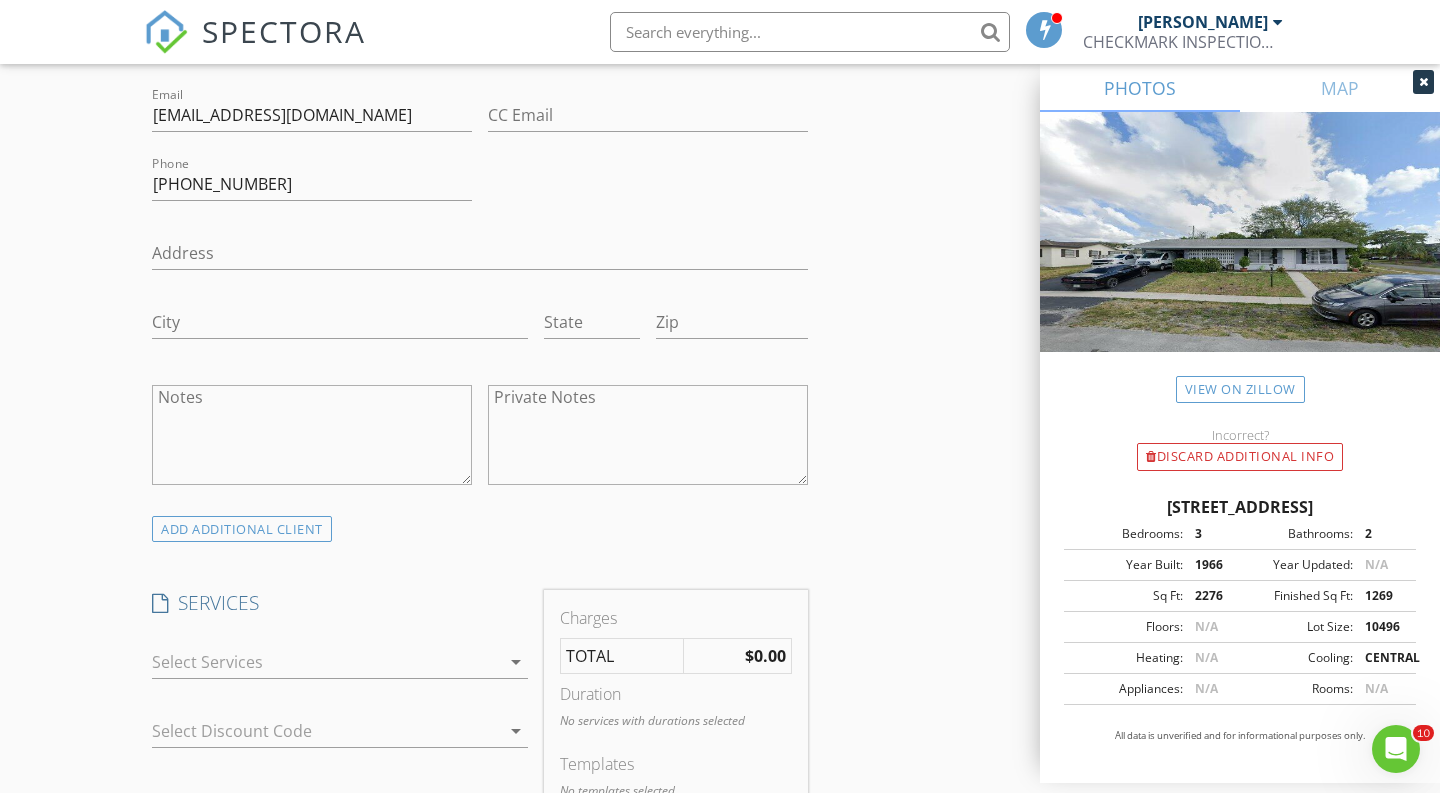 scroll, scrollTop: 1364, scrollLeft: 0, axis: vertical 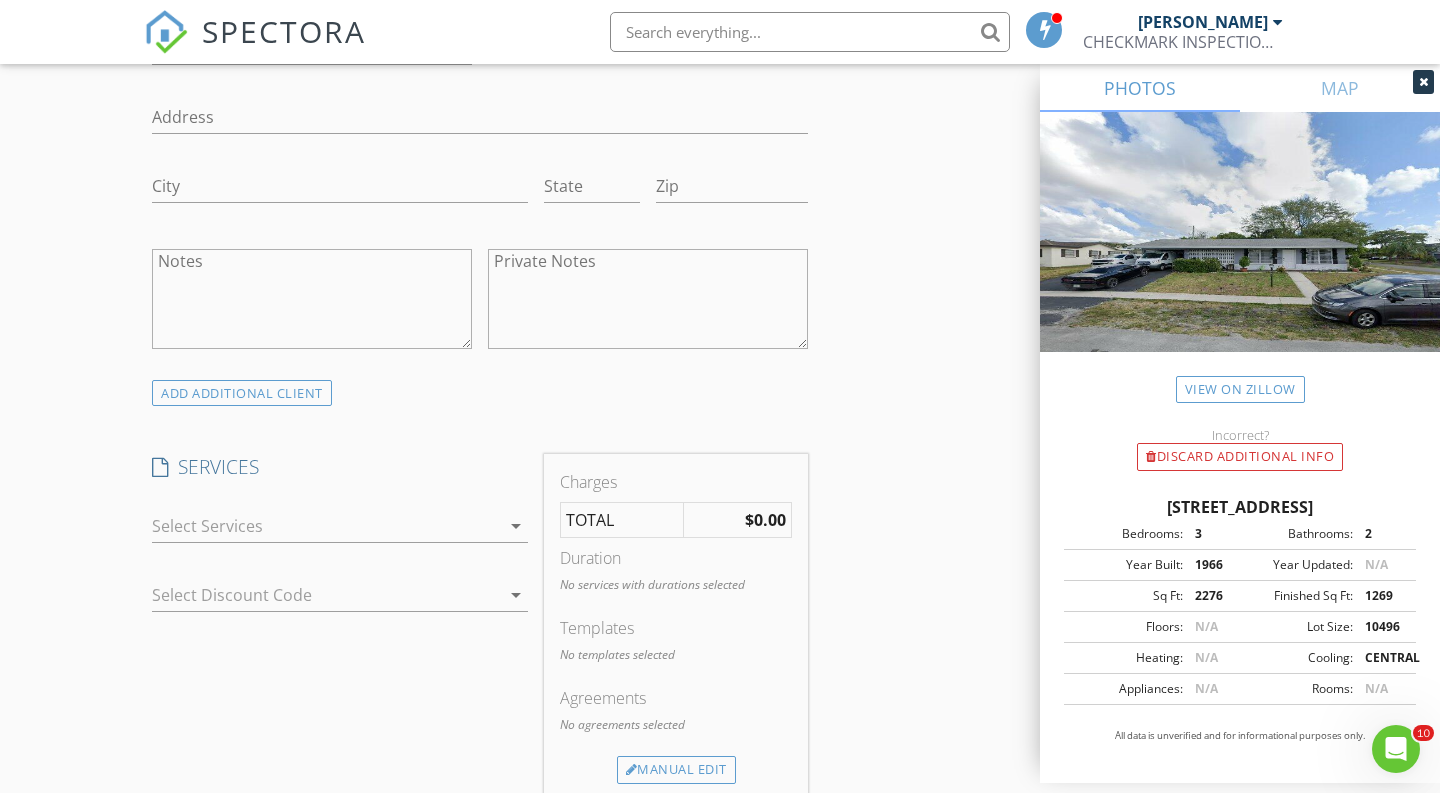 click at bounding box center [326, 526] 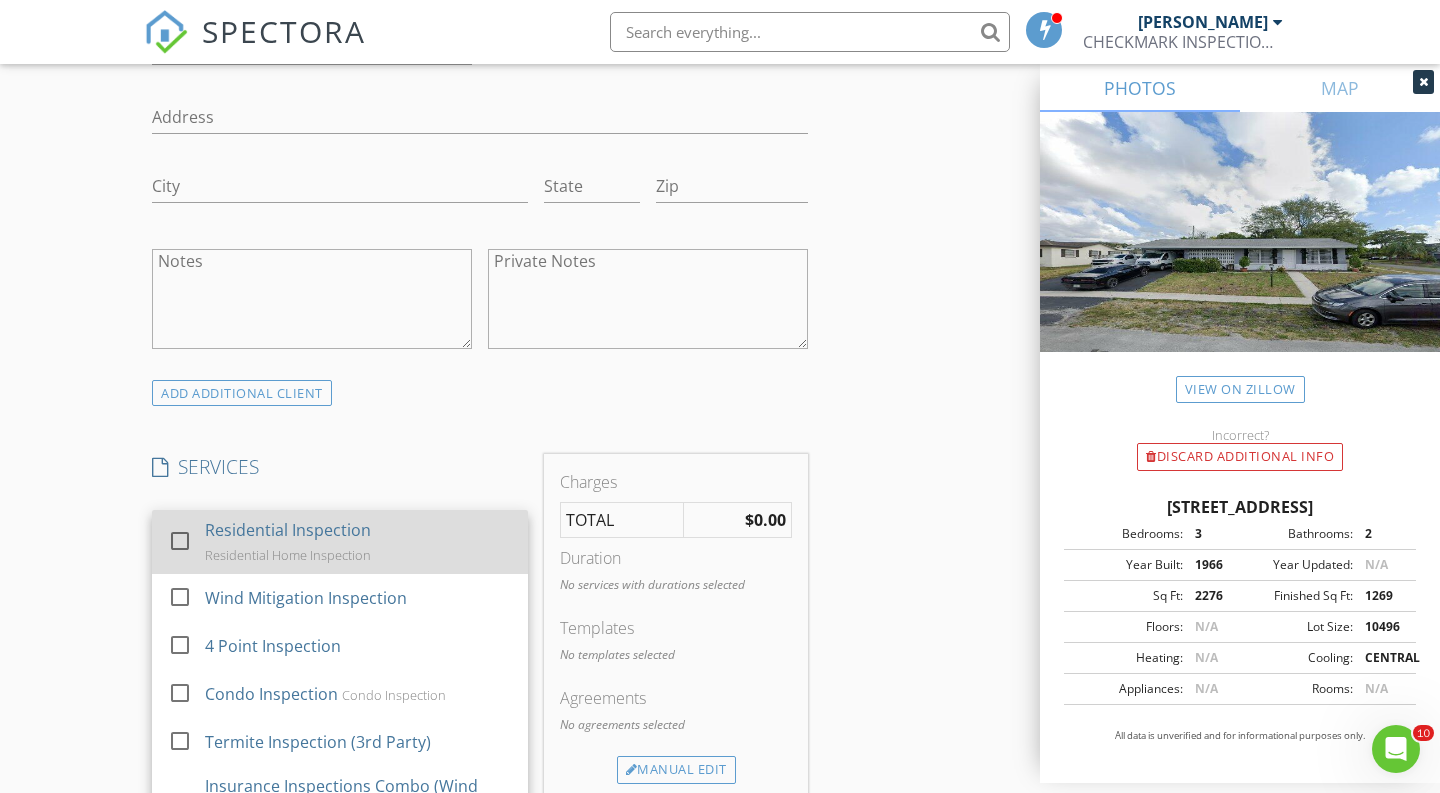 click on "Residential Inspection   Residential Home Inspection" at bounding box center (358, 542) 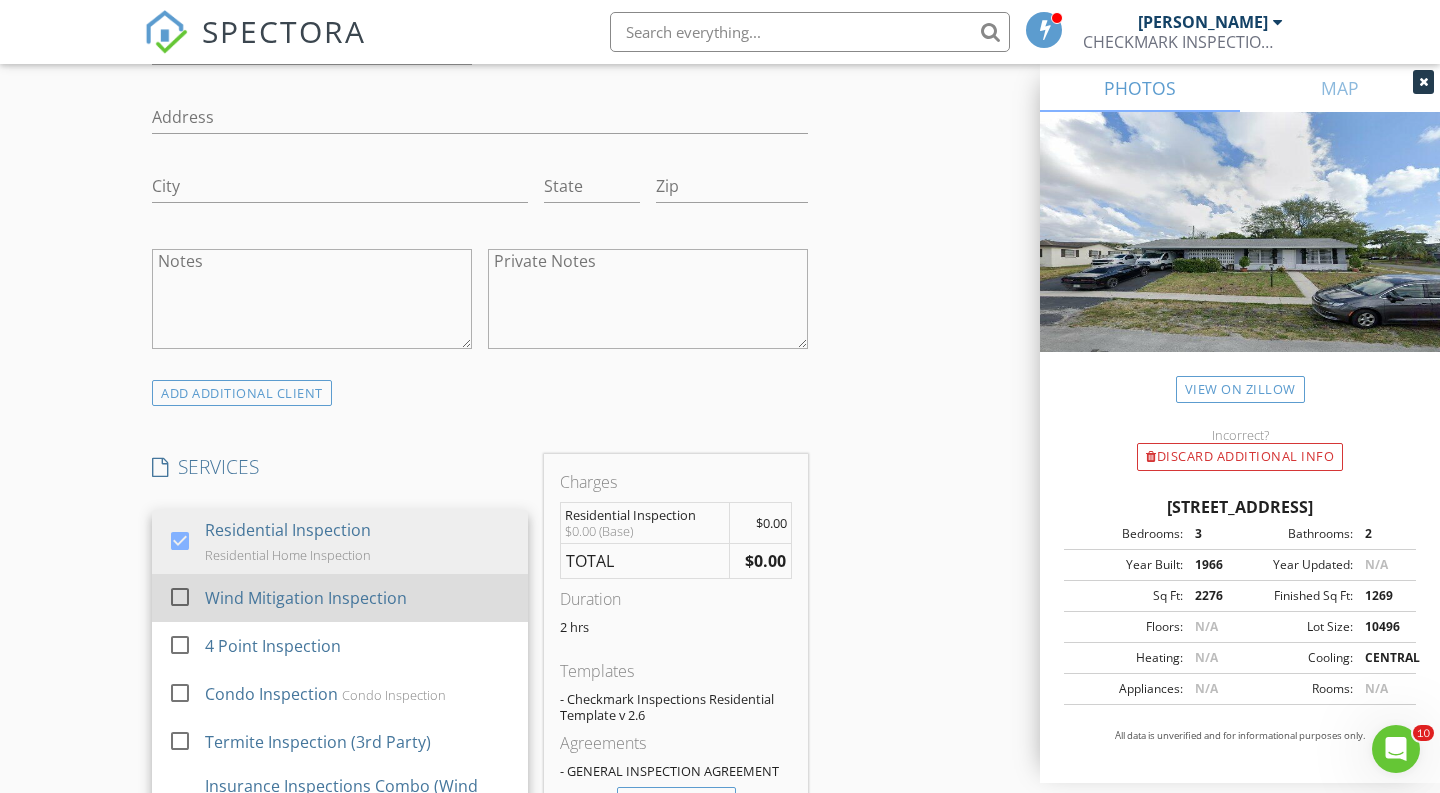 click on "Wind Mitigation Inspection" at bounding box center (306, 598) 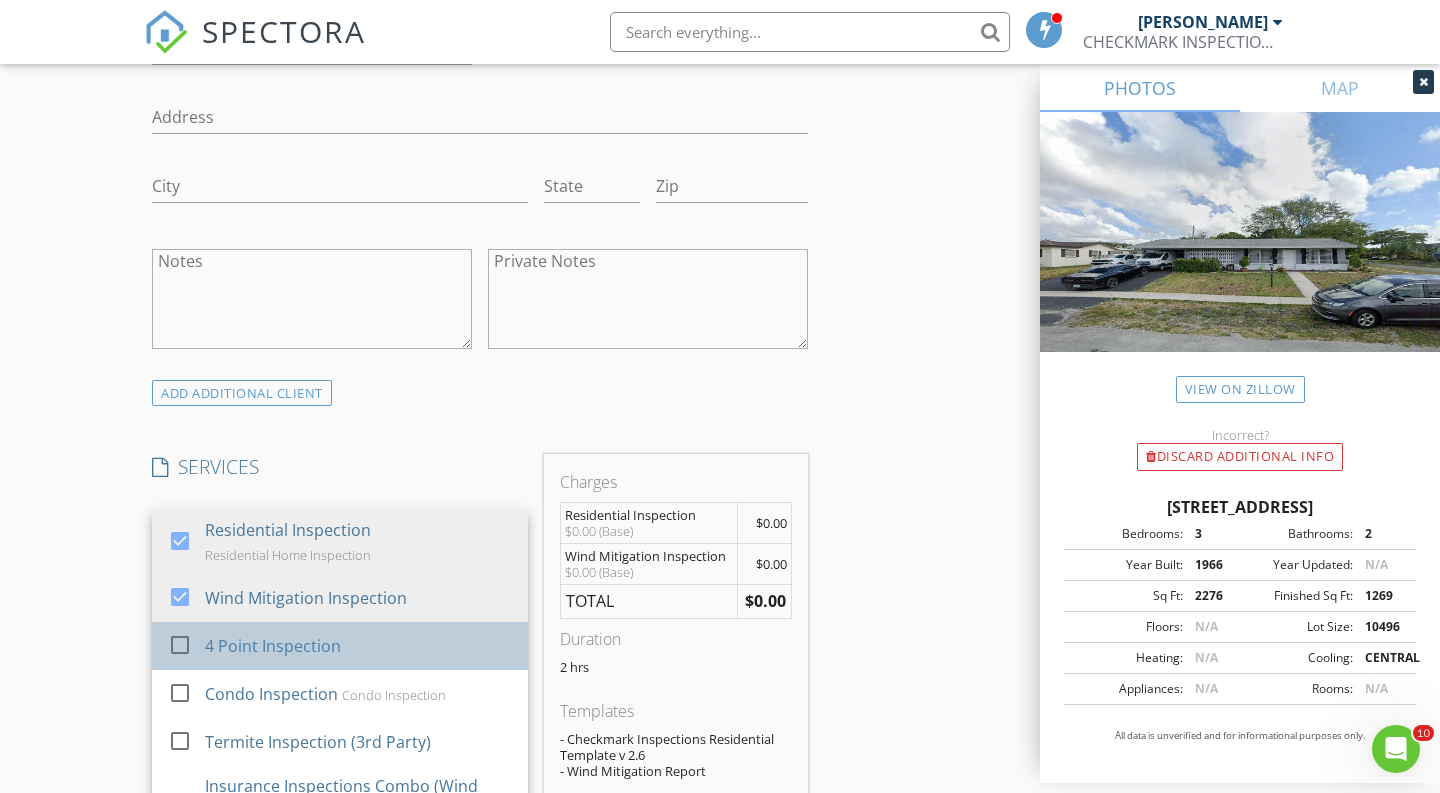 click on "4 Point Inspection" at bounding box center [358, 646] 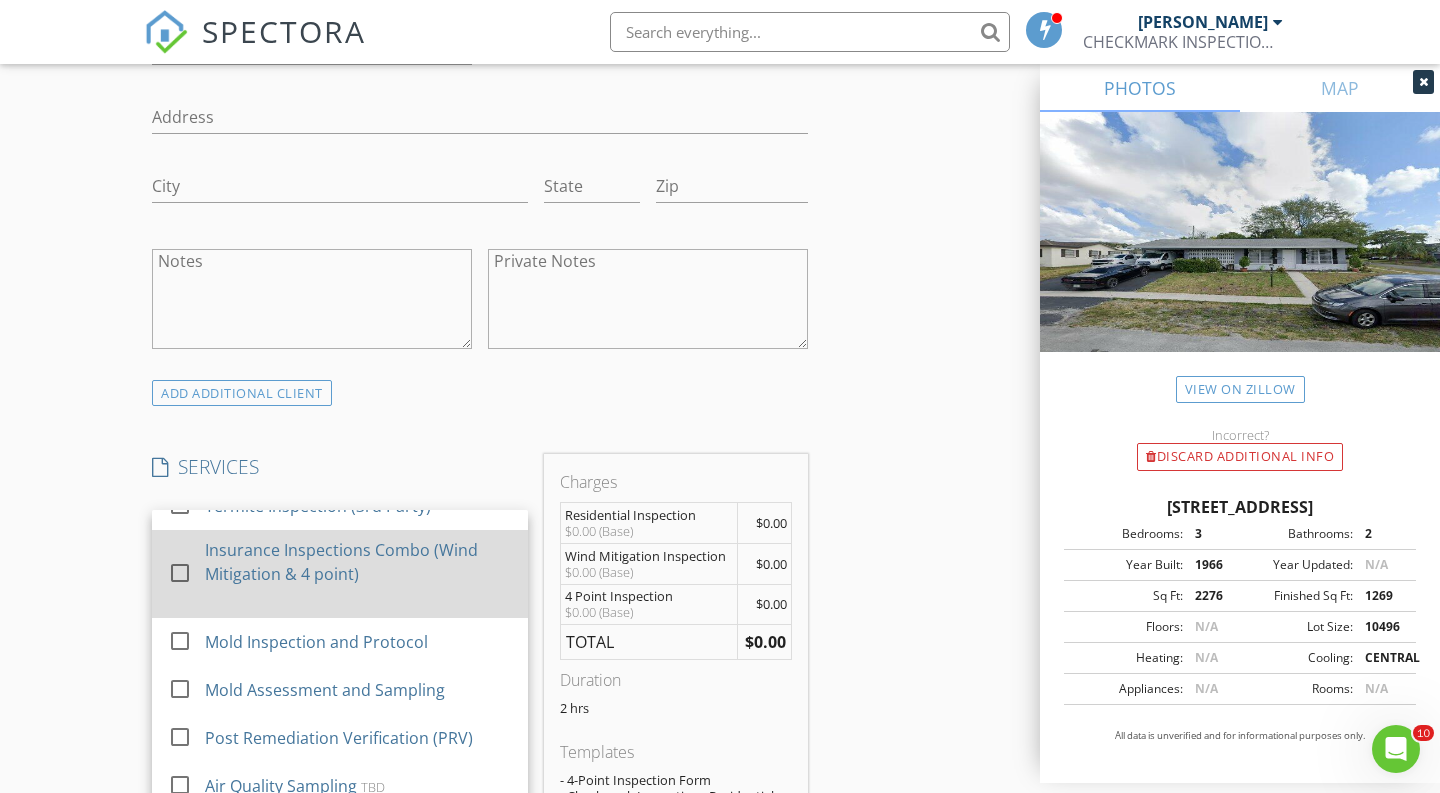 scroll, scrollTop: 145, scrollLeft: 0, axis: vertical 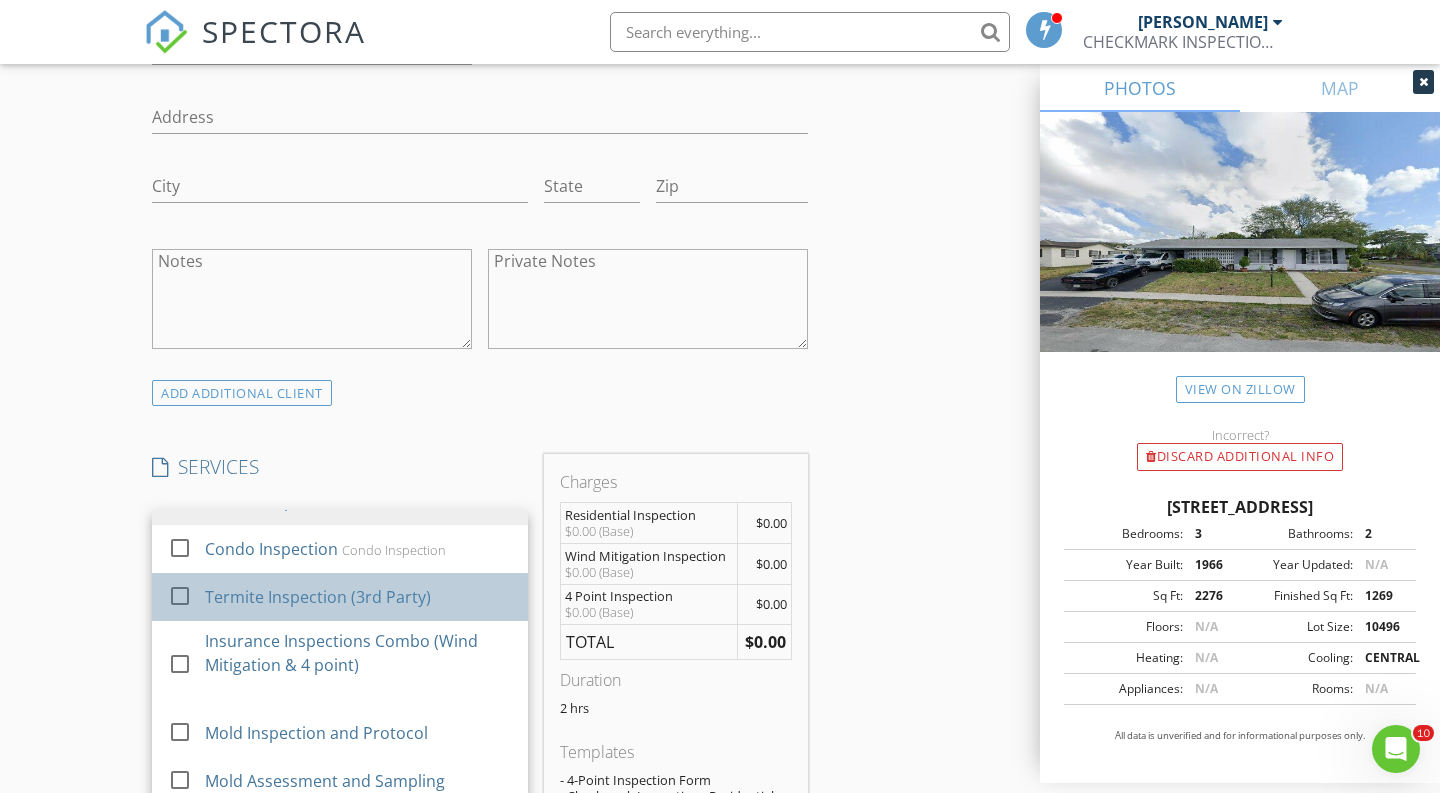 click on "Termite Inspection (3rd Party)" at bounding box center (318, 597) 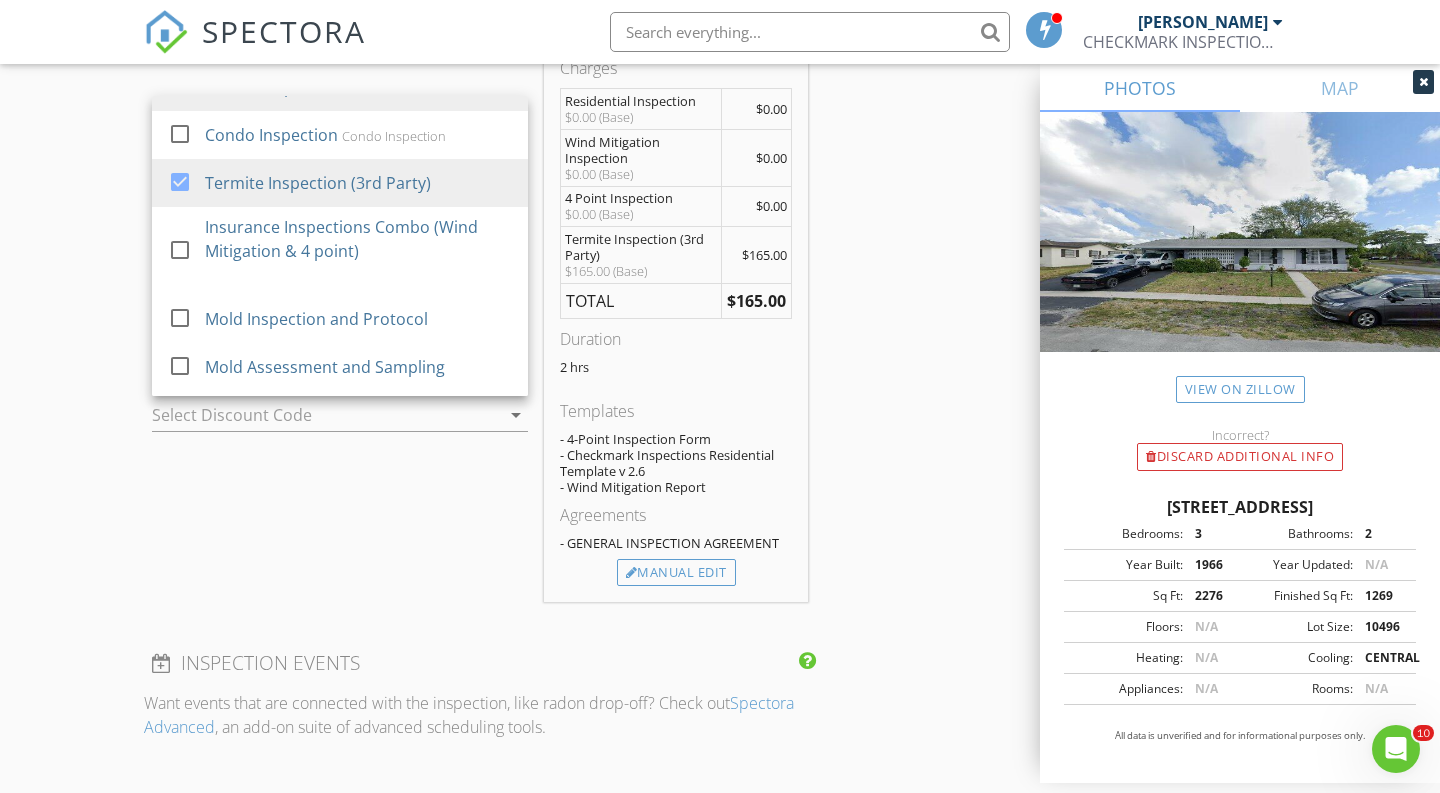 scroll, scrollTop: 1816, scrollLeft: 0, axis: vertical 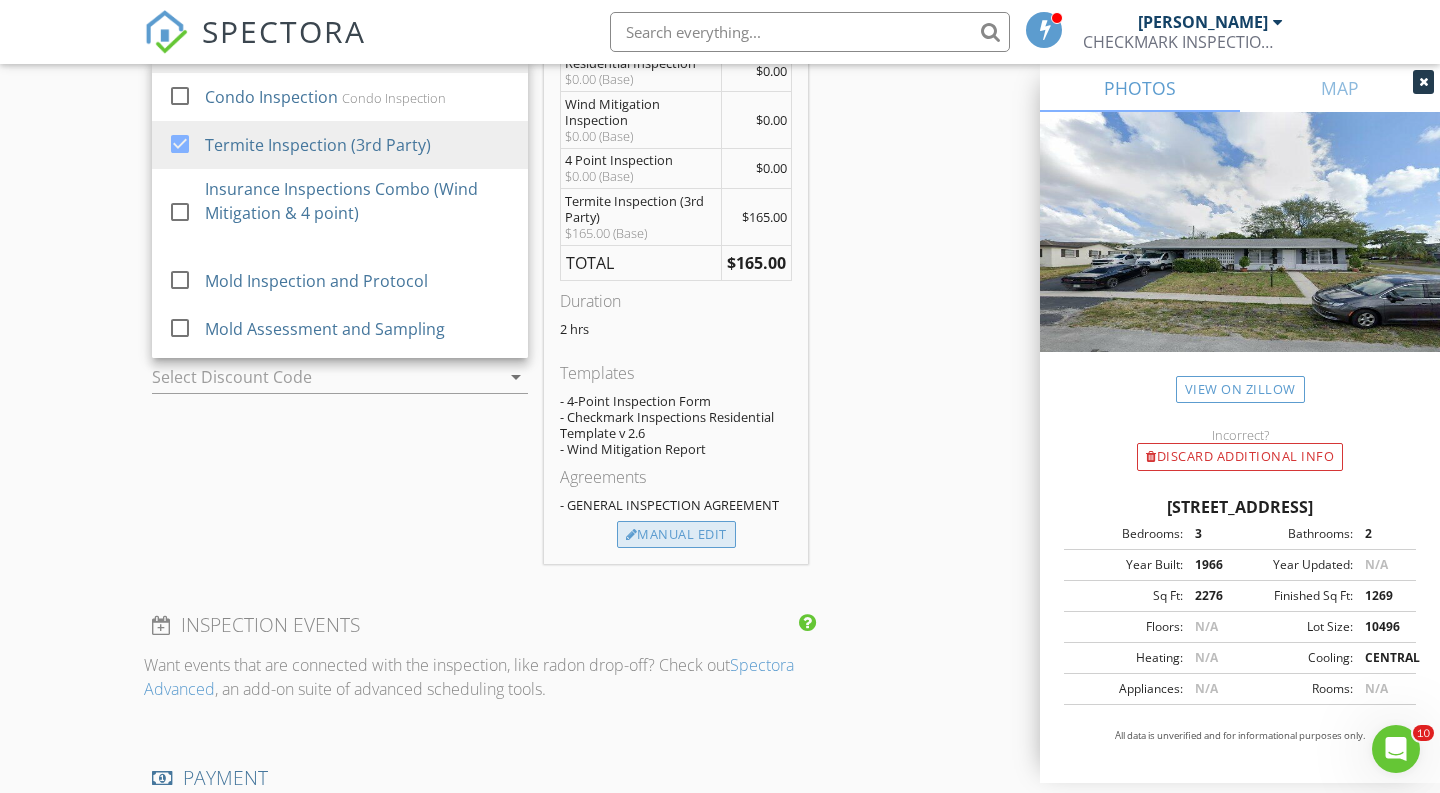 click on "Manual Edit" at bounding box center (676, 535) 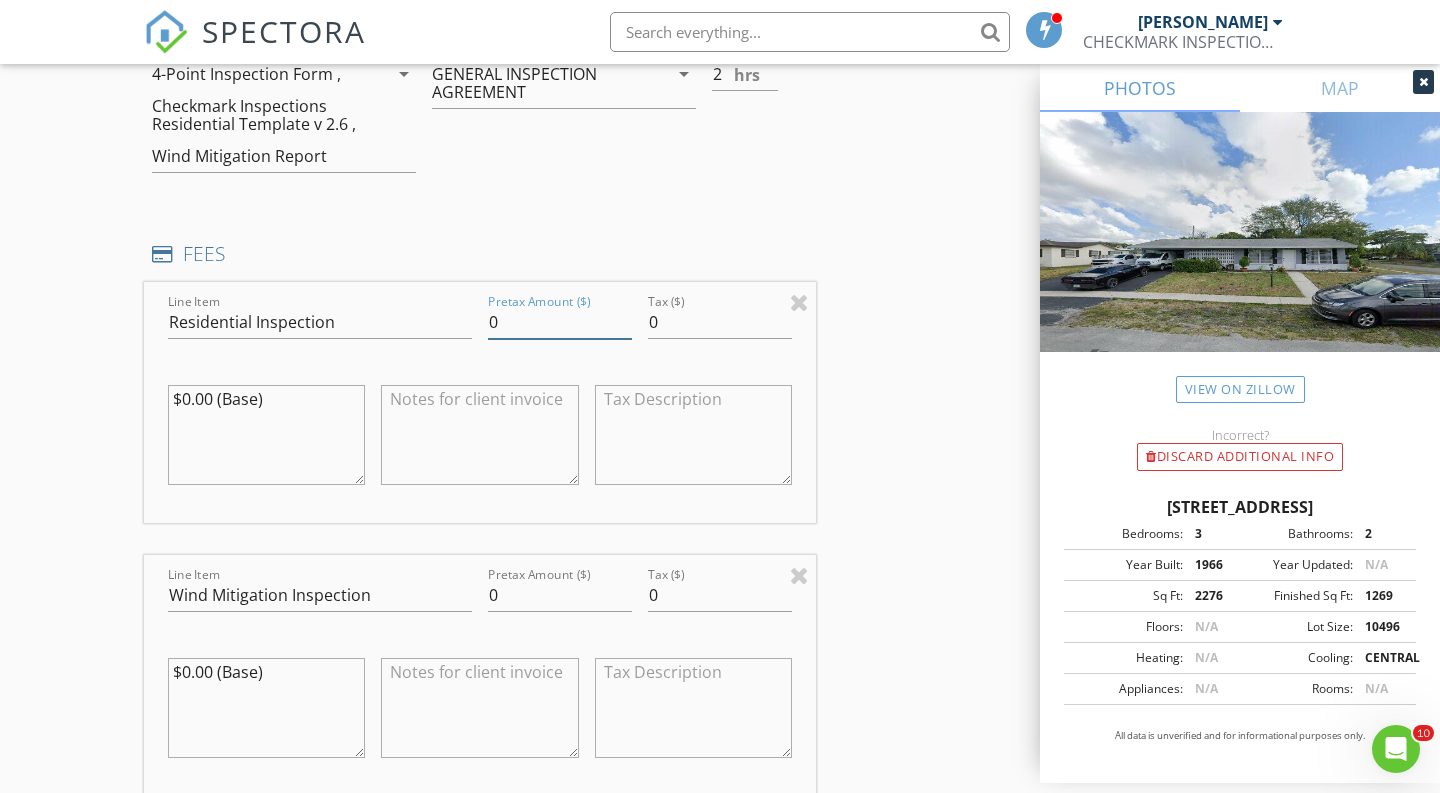 drag, startPoint x: 530, startPoint y: 316, endPoint x: 376, endPoint y: 282, distance: 157.70859 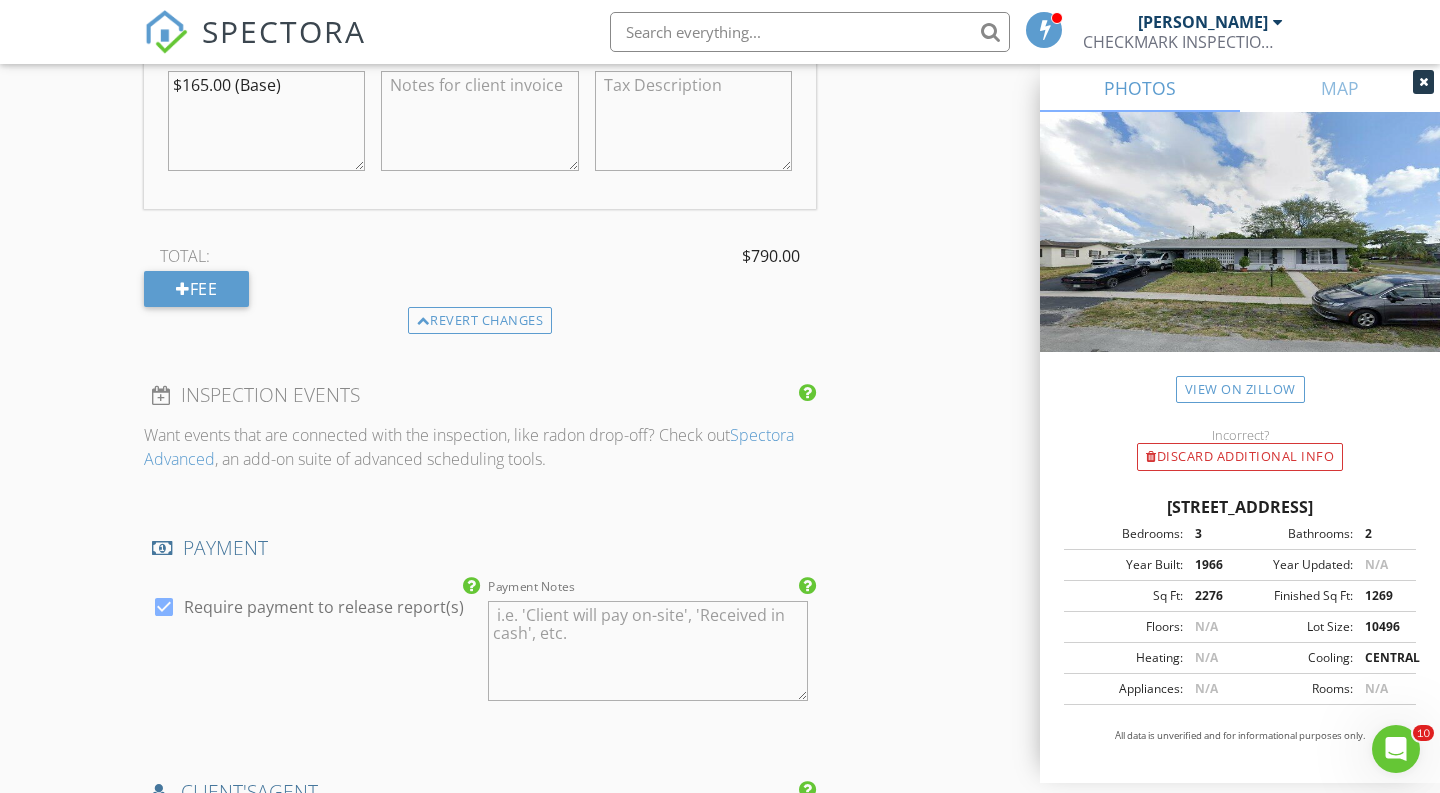 scroll, scrollTop: 3084, scrollLeft: 0, axis: vertical 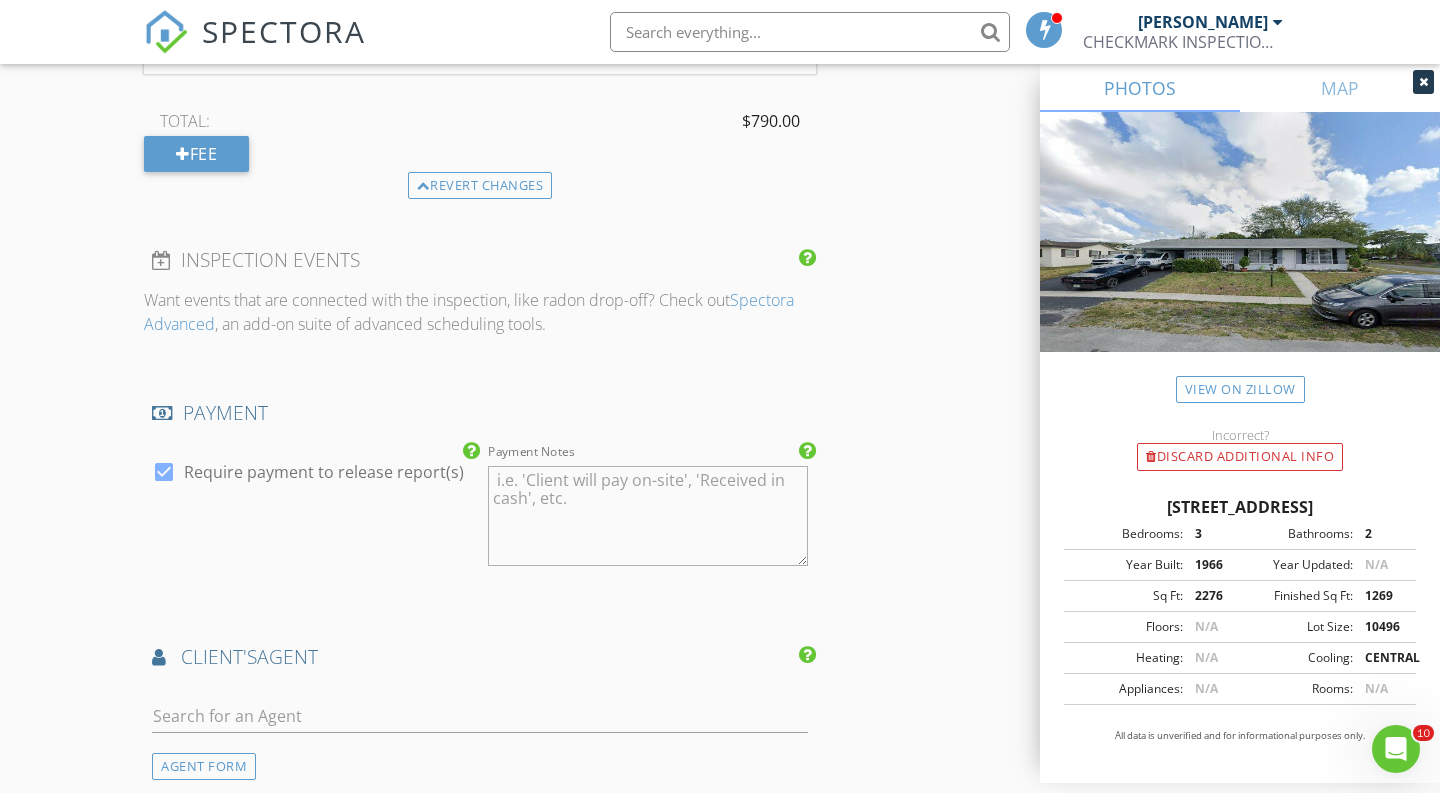 type on "625" 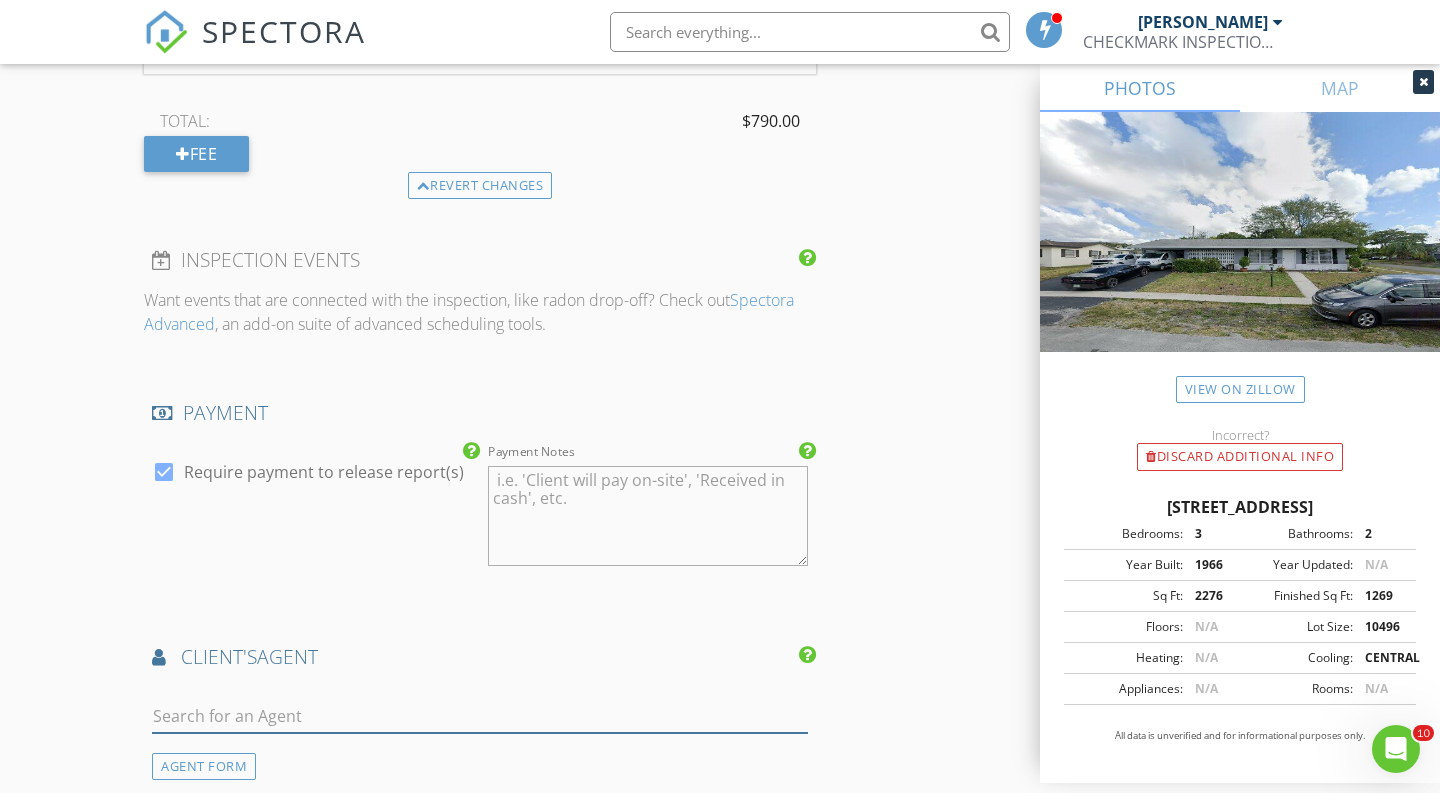 click at bounding box center (480, 716) 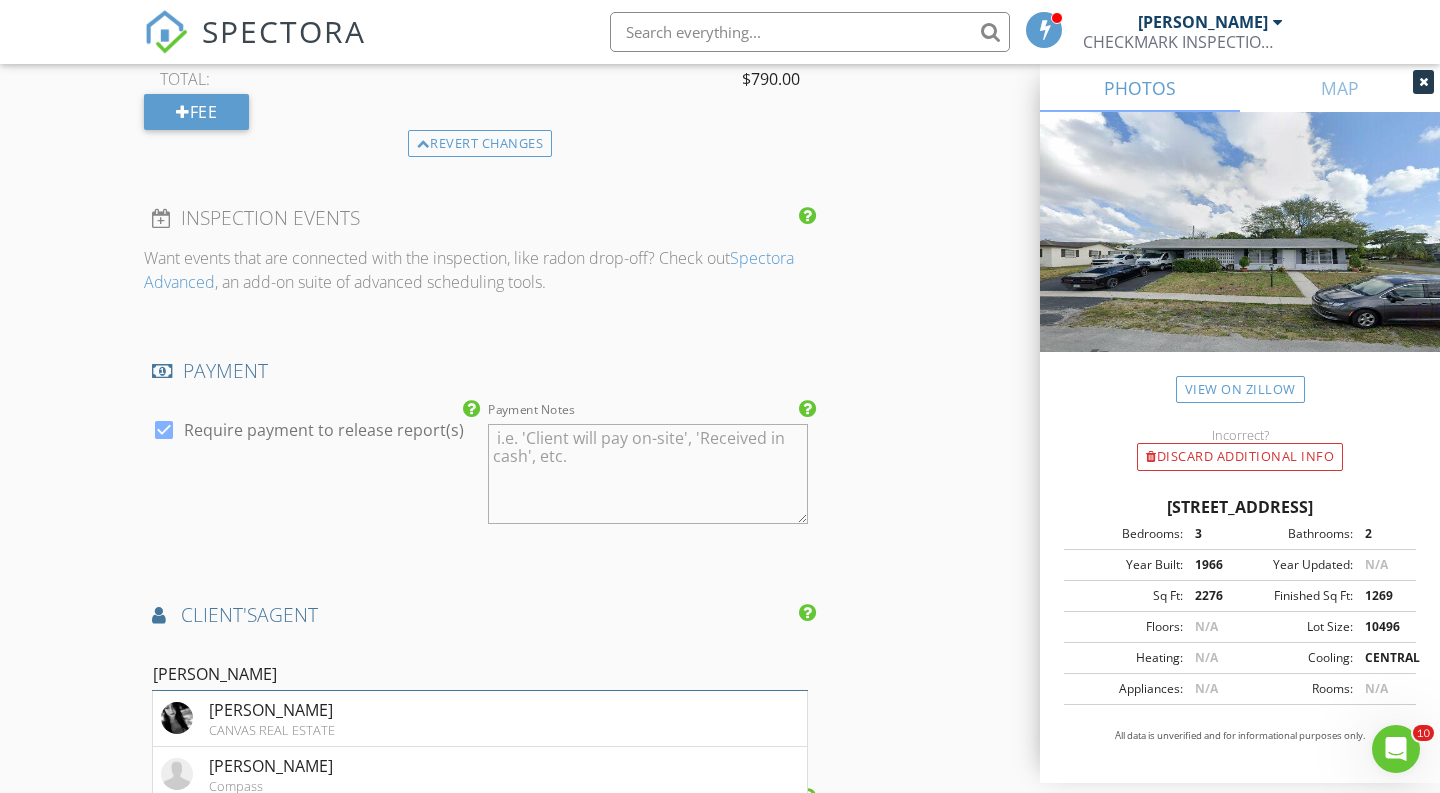 scroll, scrollTop: 3149, scrollLeft: 0, axis: vertical 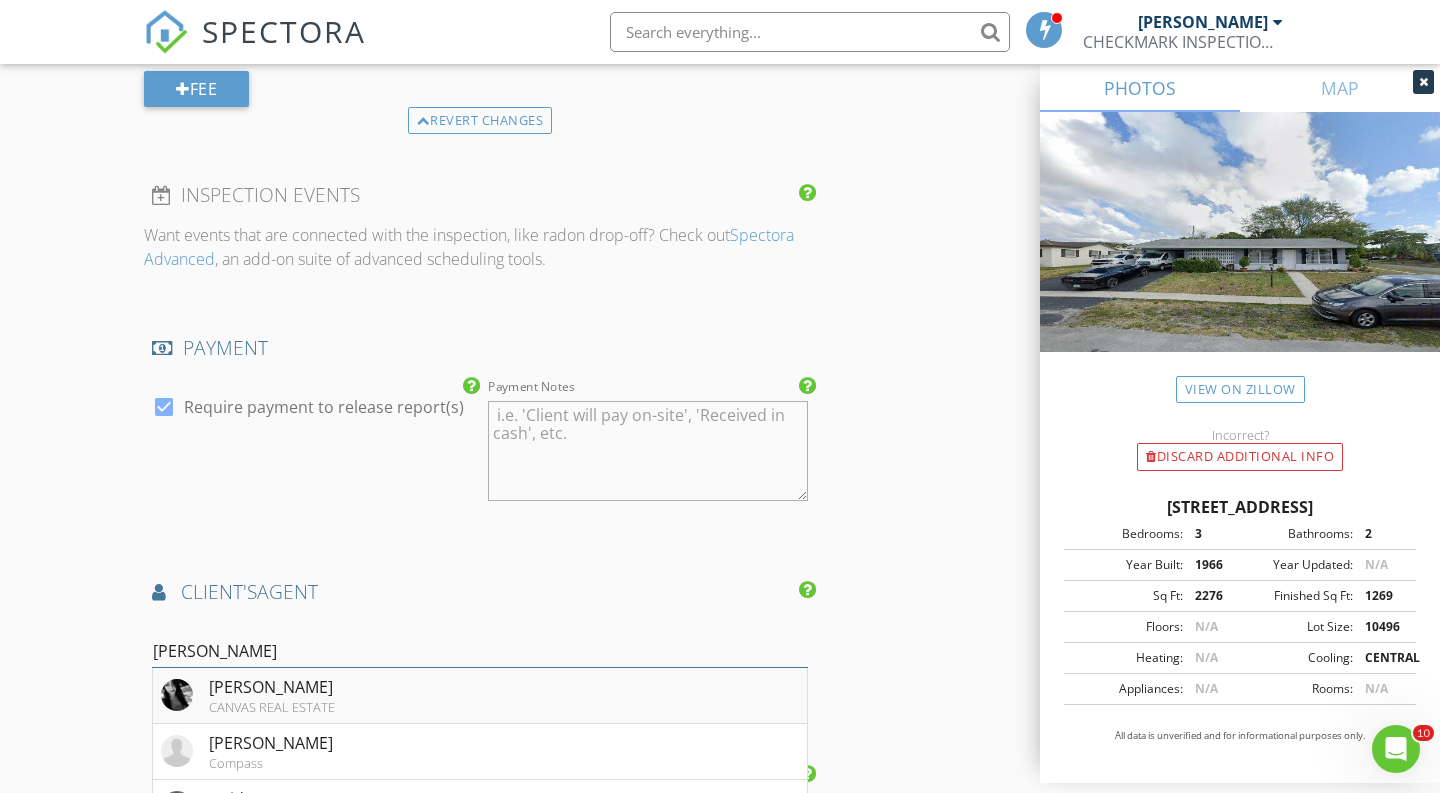 type on "Astrid" 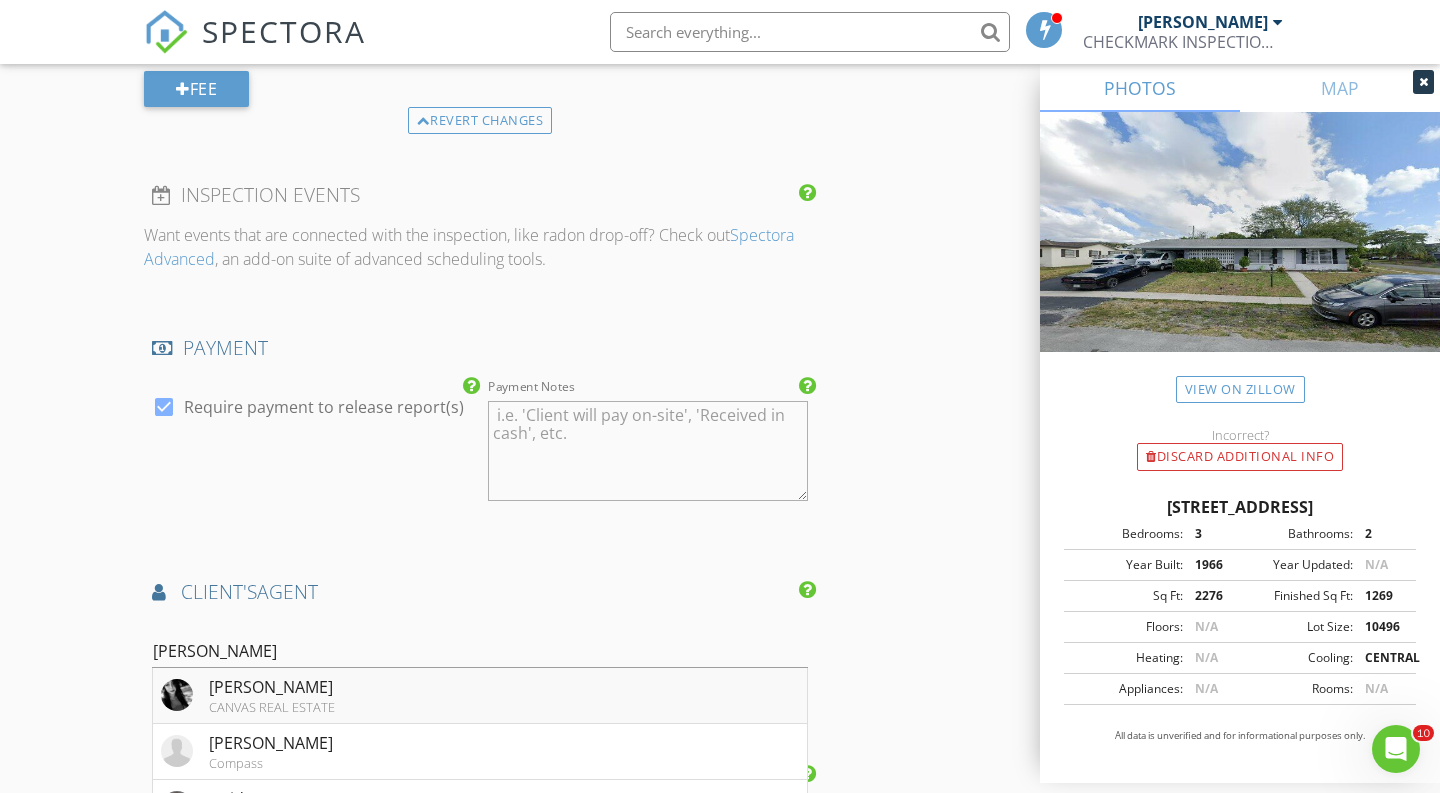click on "CANVAS REAL ESTATE" at bounding box center [272, 707] 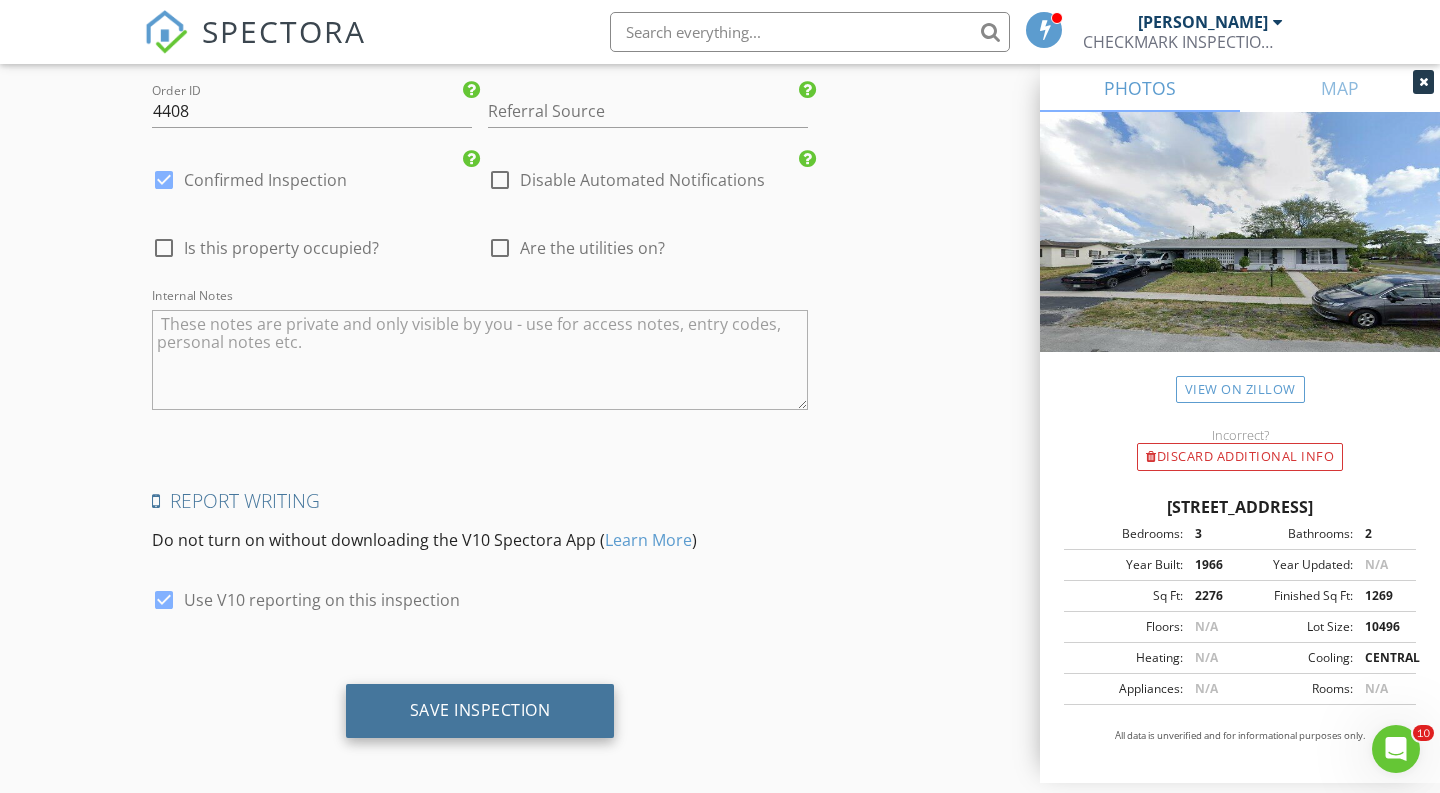scroll, scrollTop: 4650, scrollLeft: 0, axis: vertical 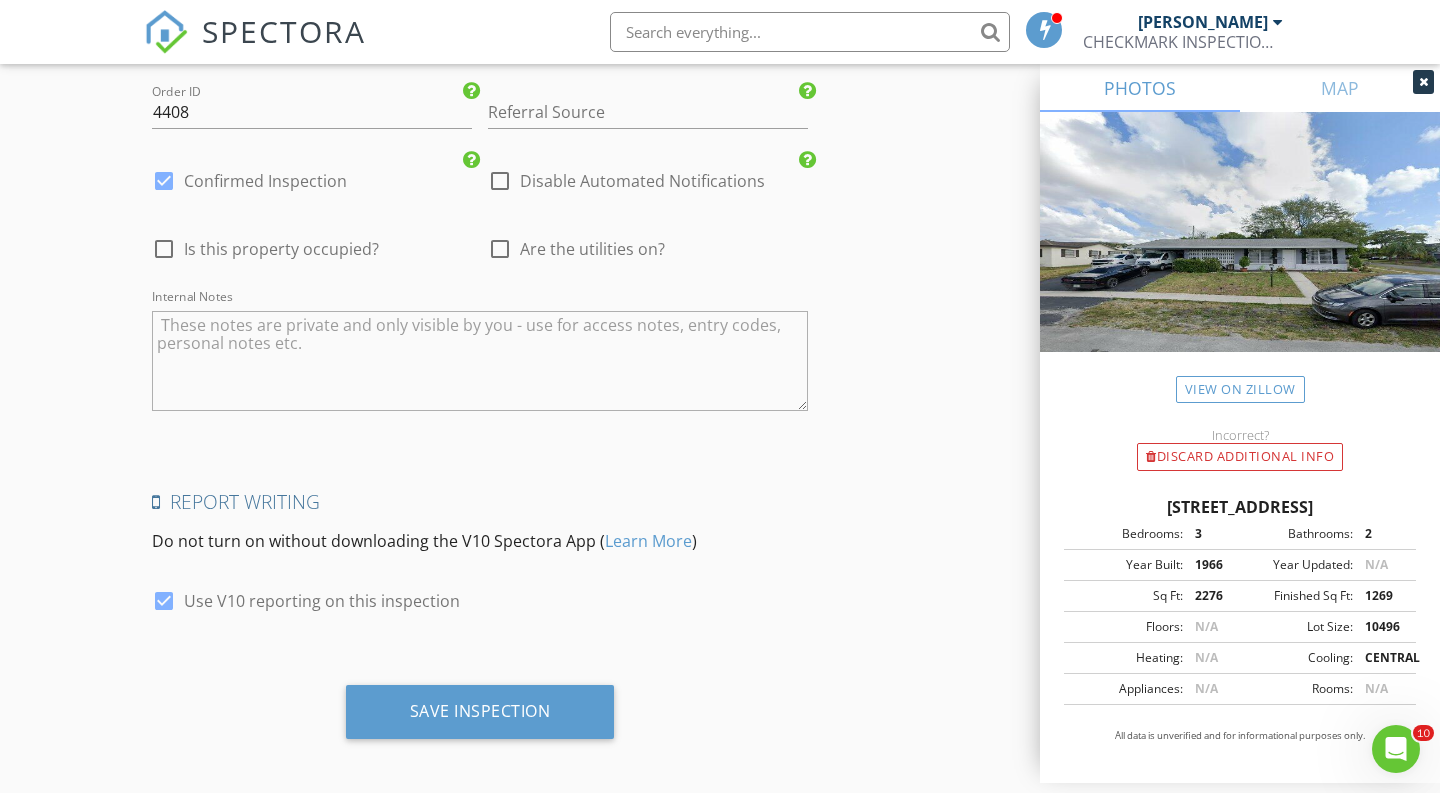 click on "Use V10 reporting on this inspection" at bounding box center [322, 601] 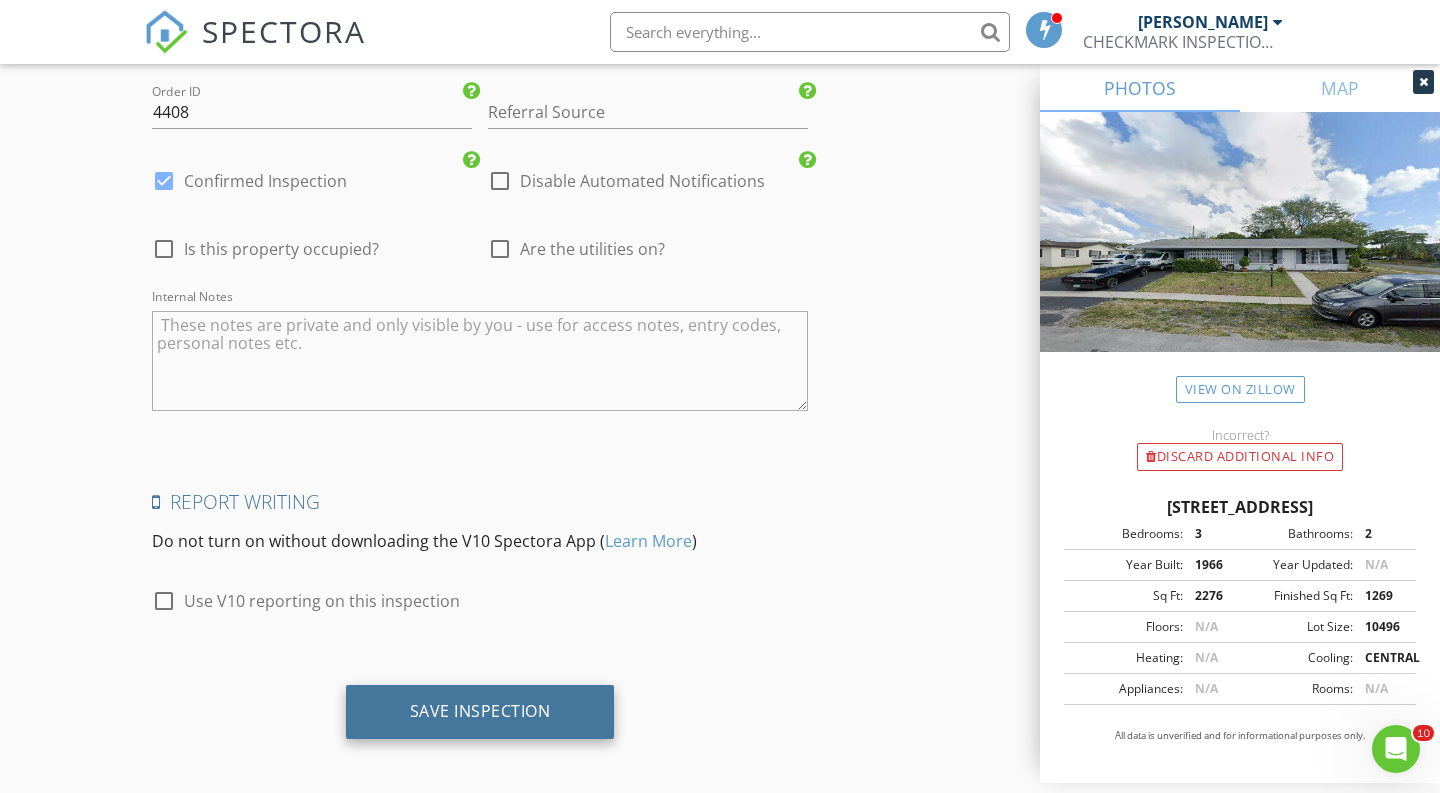 click on "Save Inspection" at bounding box center [480, 712] 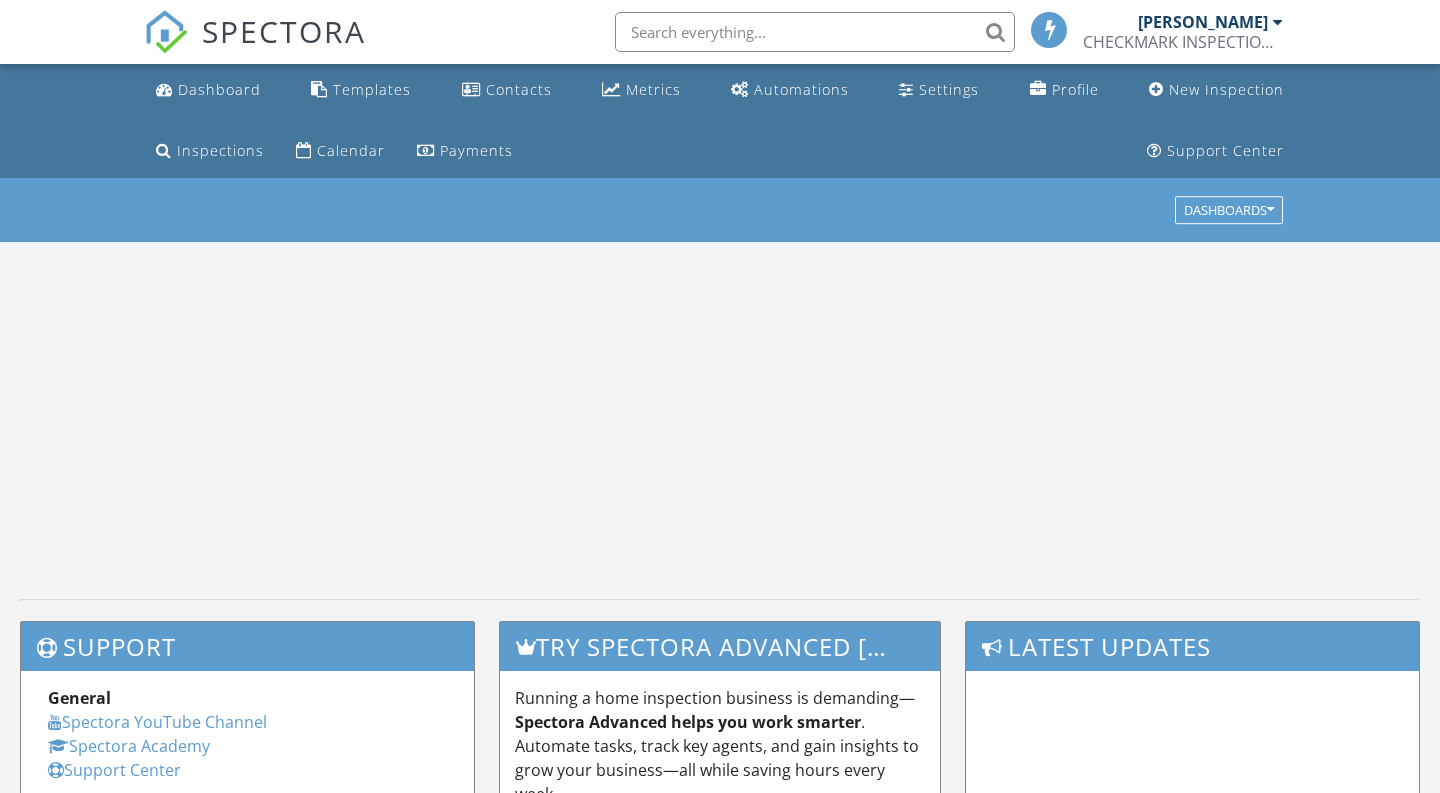 scroll, scrollTop: 0, scrollLeft: 0, axis: both 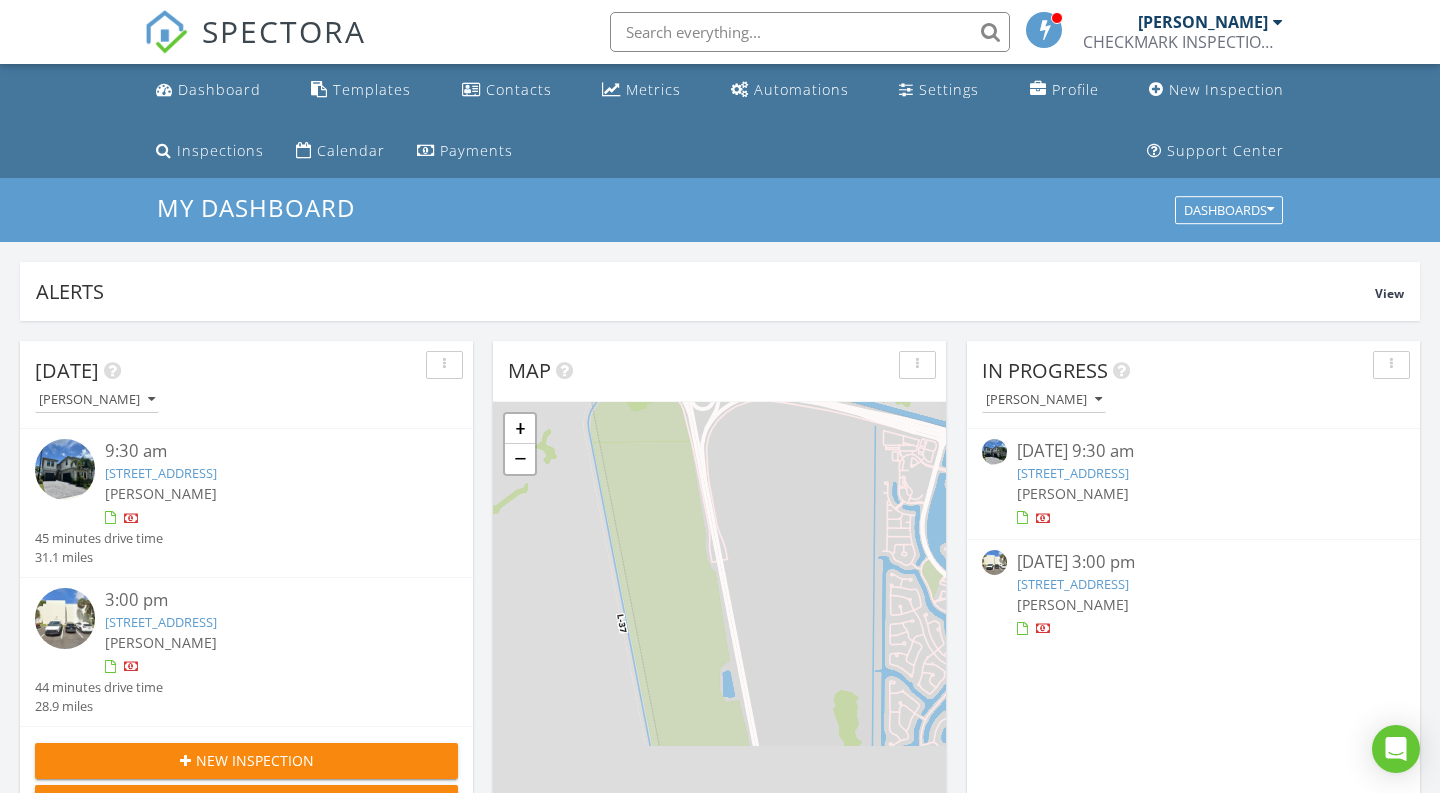 click at bounding box center [810, 32] 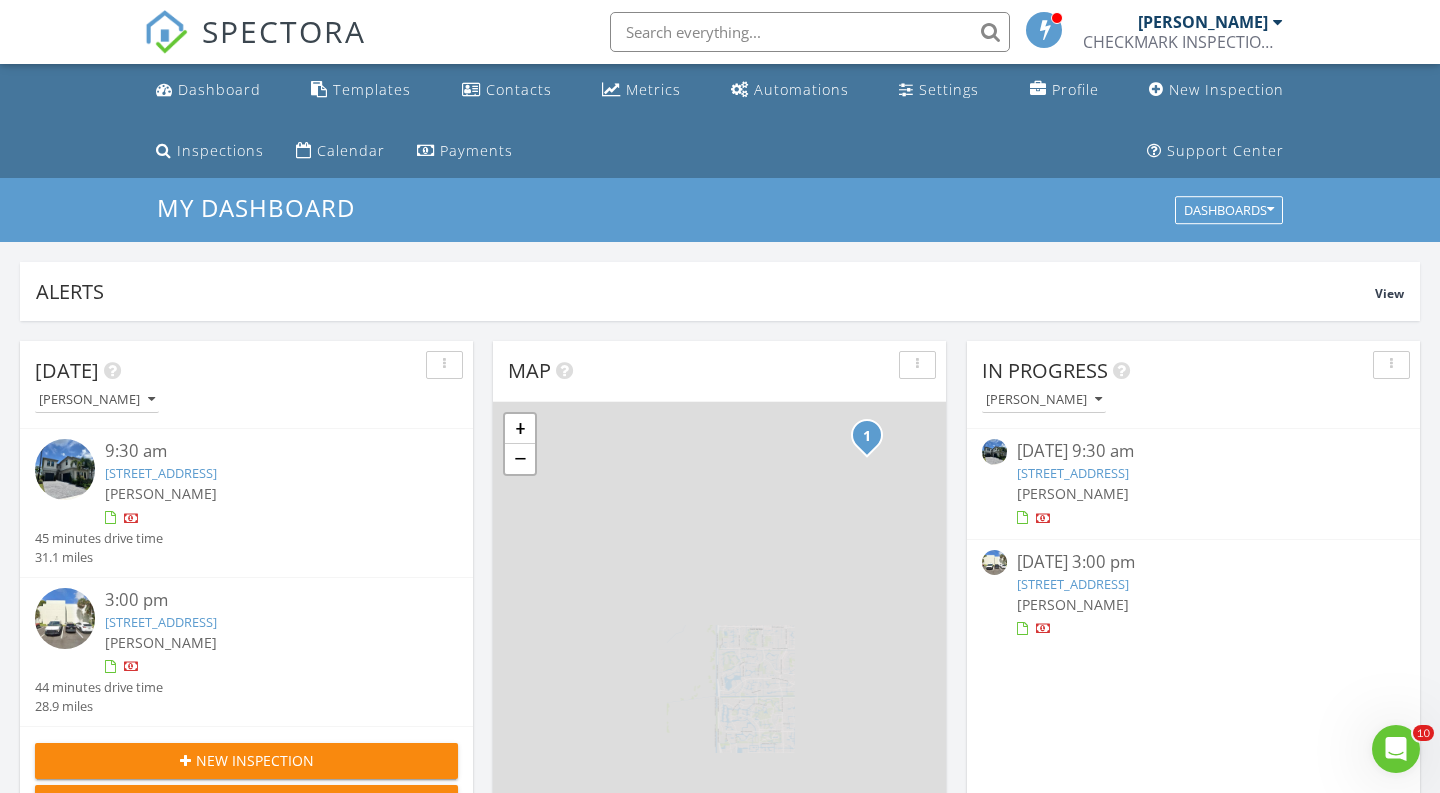 scroll, scrollTop: 0, scrollLeft: 0, axis: both 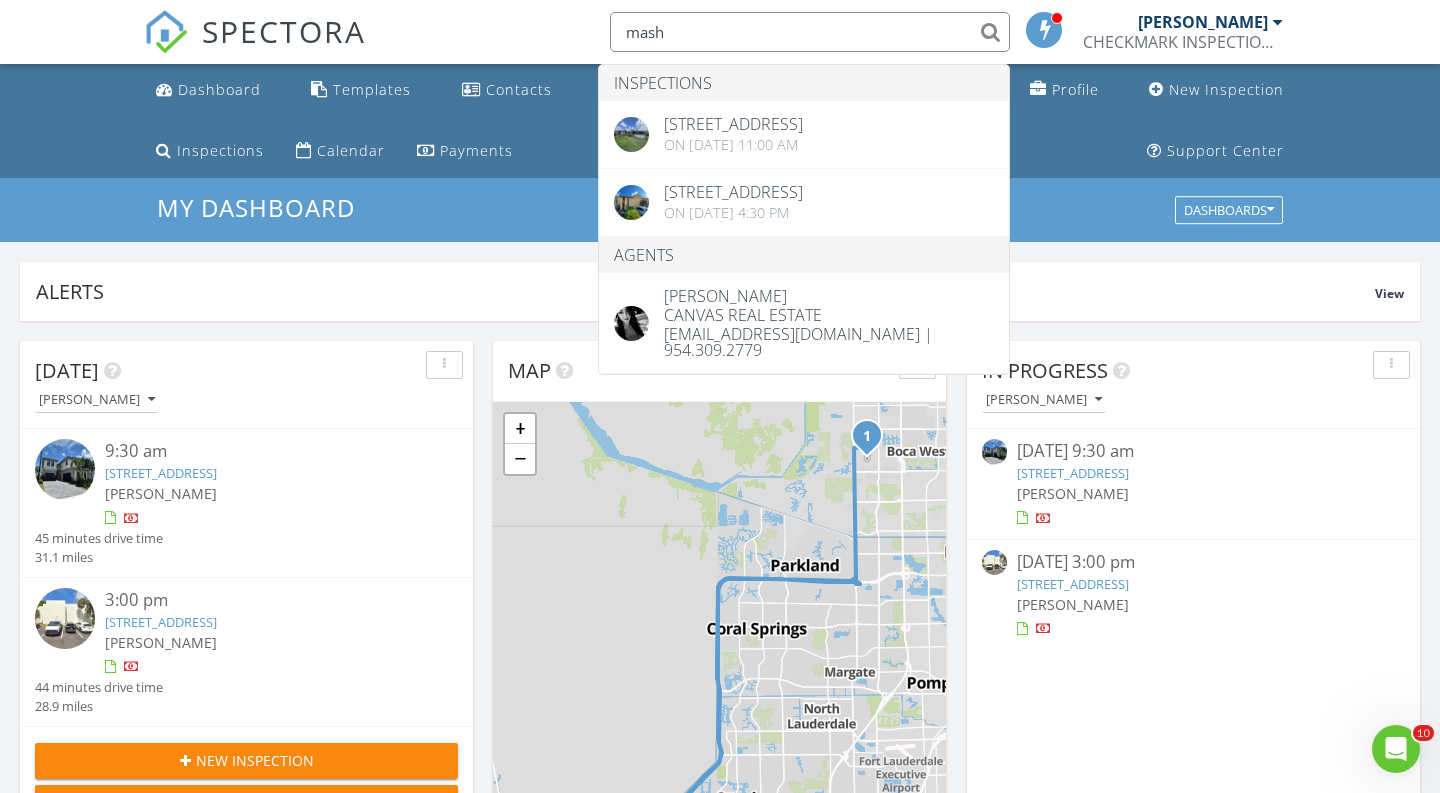 drag, startPoint x: 1122, startPoint y: 162, endPoint x: 997, endPoint y: 34, distance: 178.9106 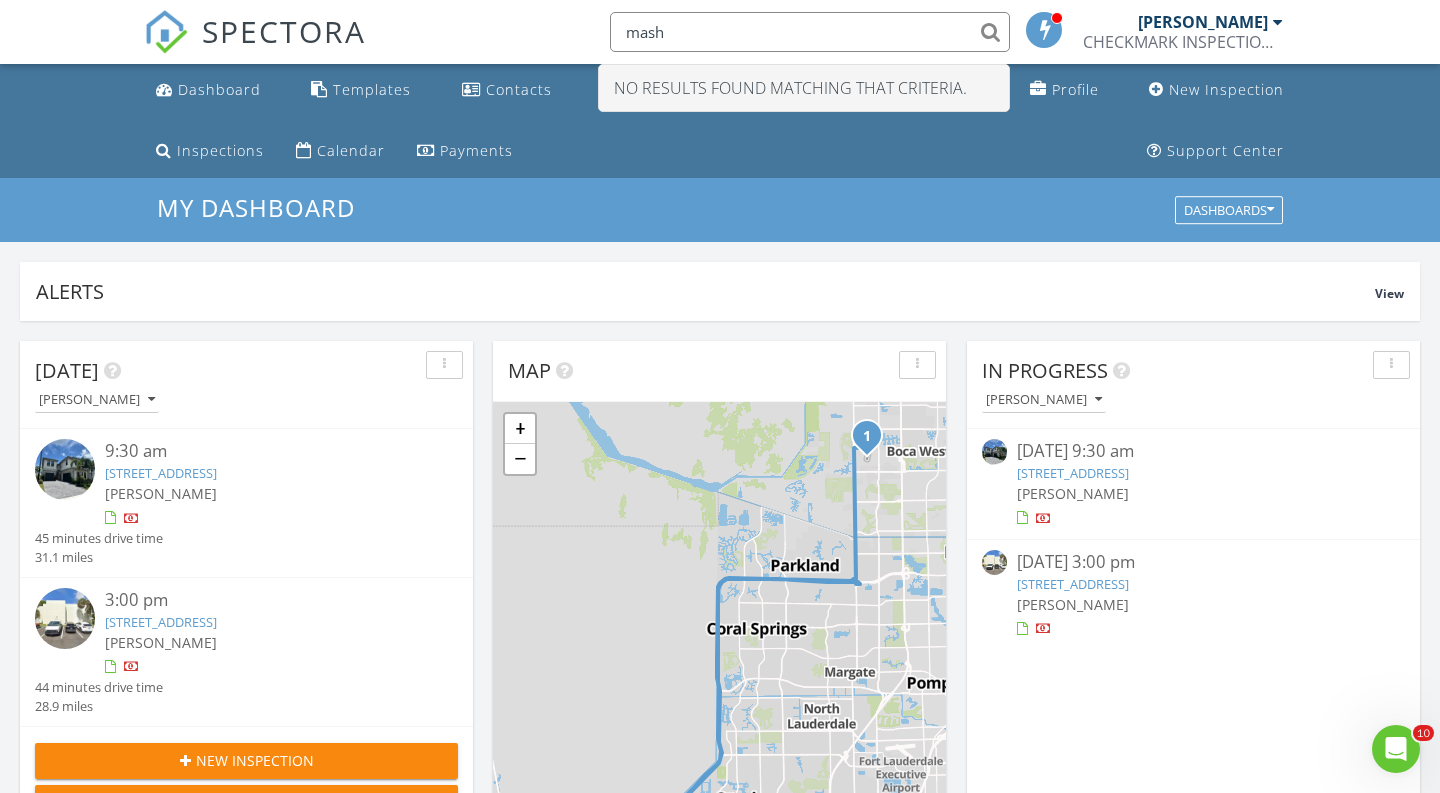 click on "mash" at bounding box center (810, 32) 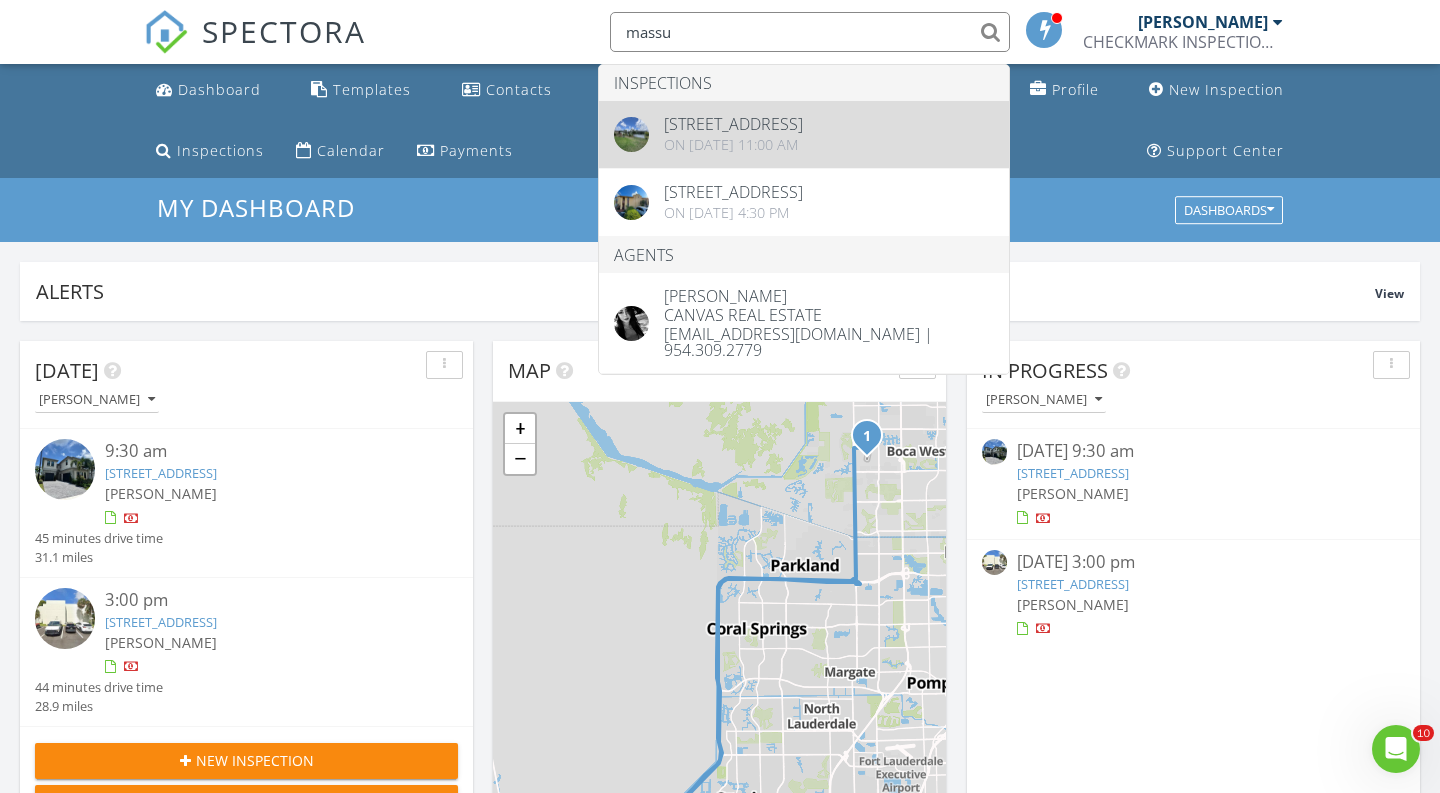 type on "massu" 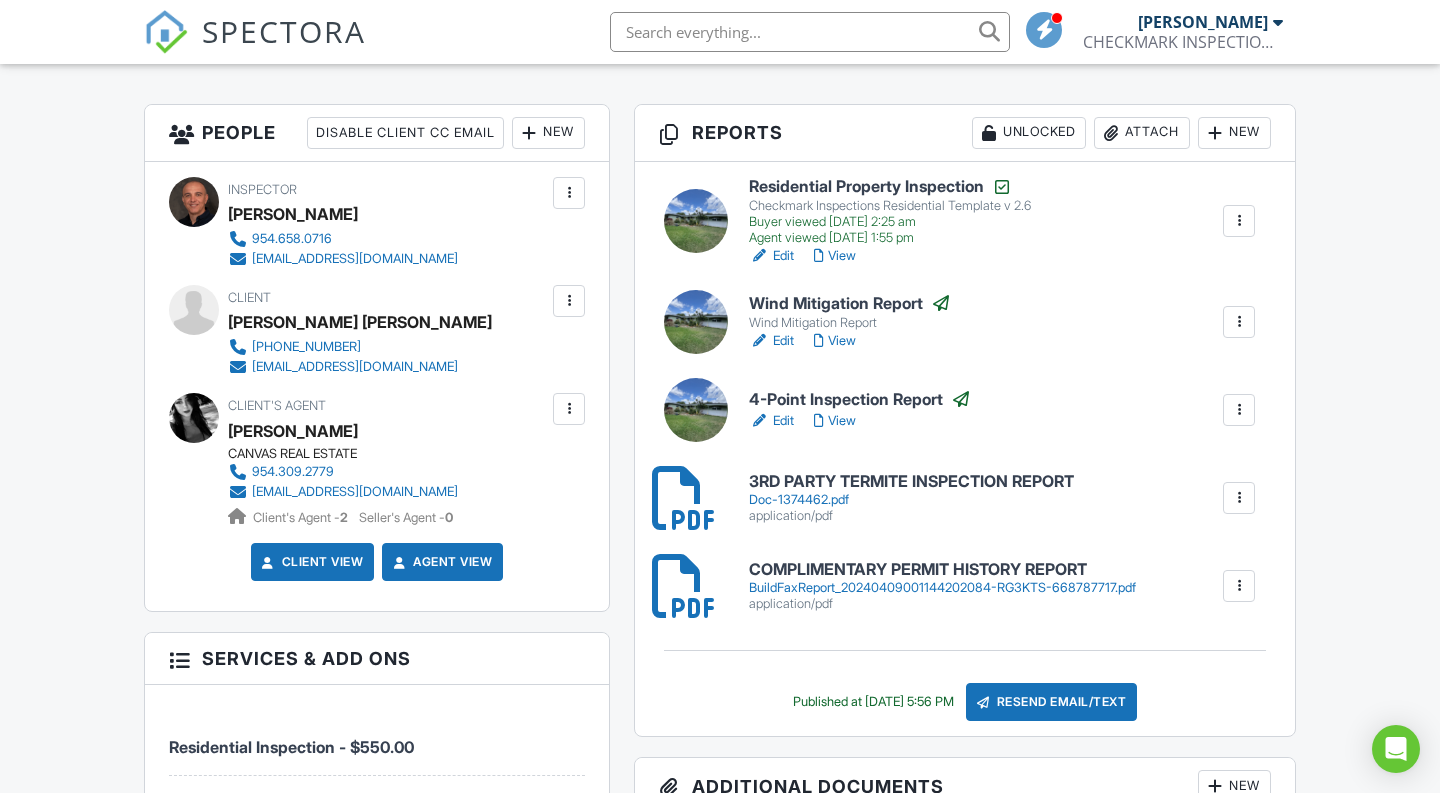 scroll, scrollTop: 593, scrollLeft: 0, axis: vertical 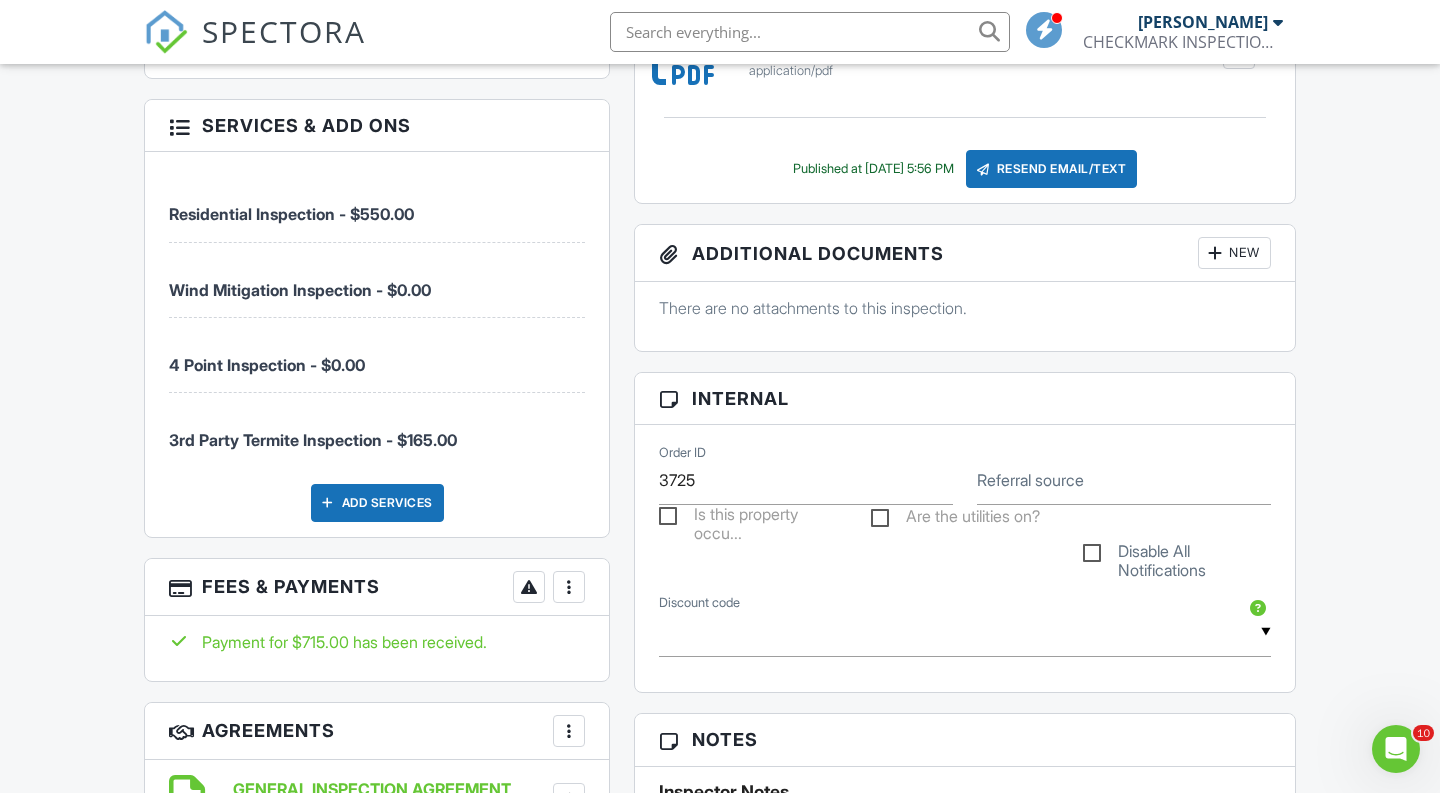 click at bounding box center (810, 32) 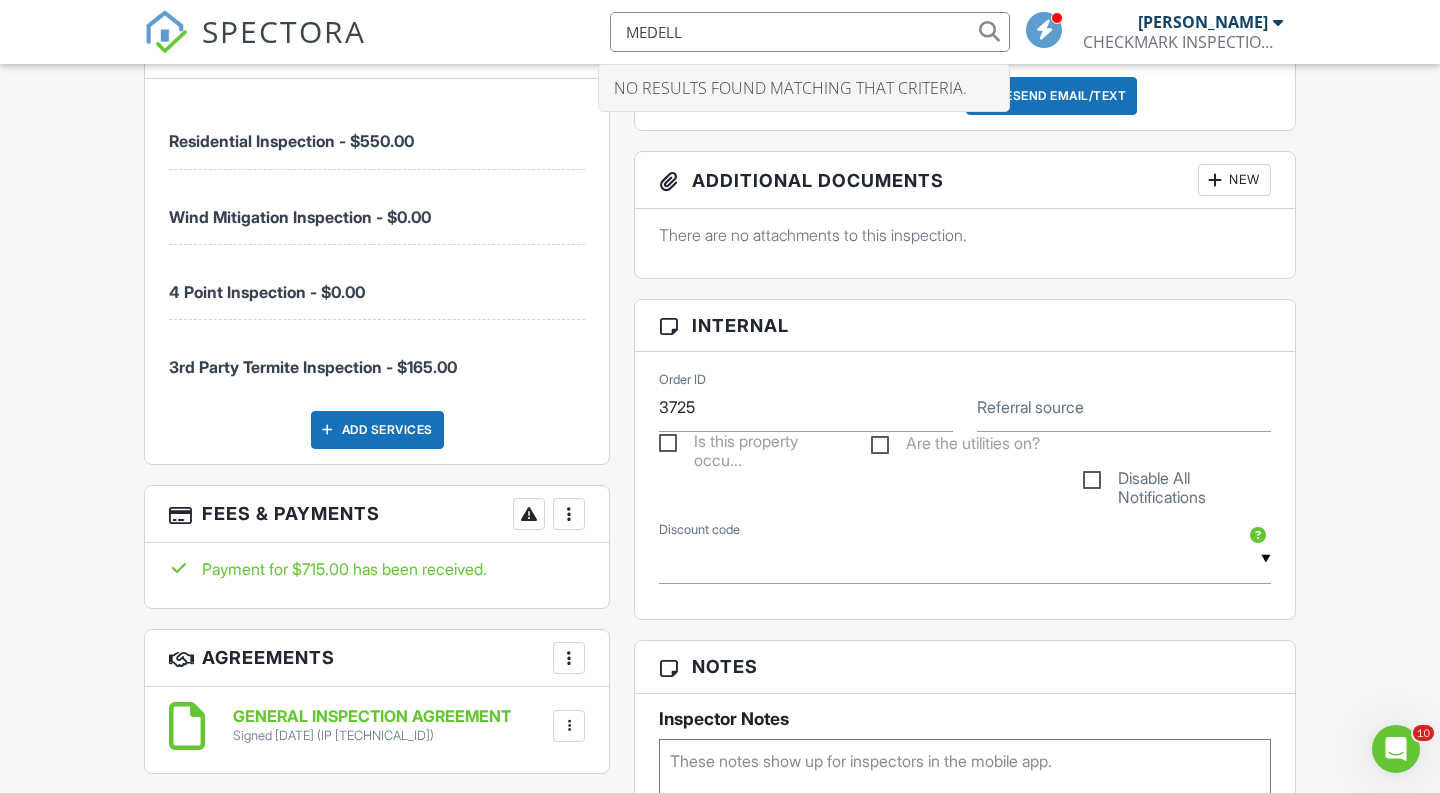 scroll, scrollTop: 1177, scrollLeft: 0, axis: vertical 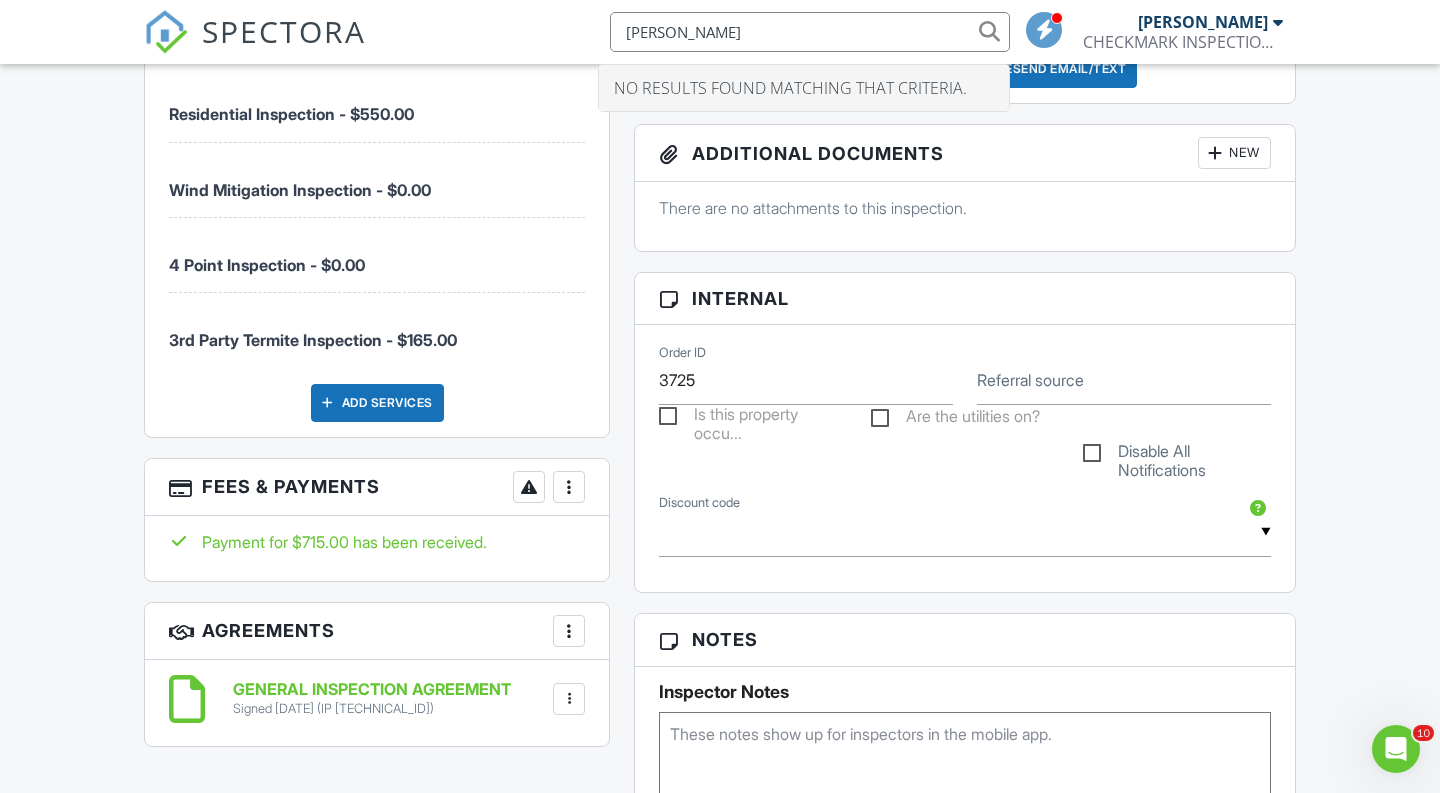 drag, startPoint x: 699, startPoint y: 38, endPoint x: 575, endPoint y: 38, distance: 124 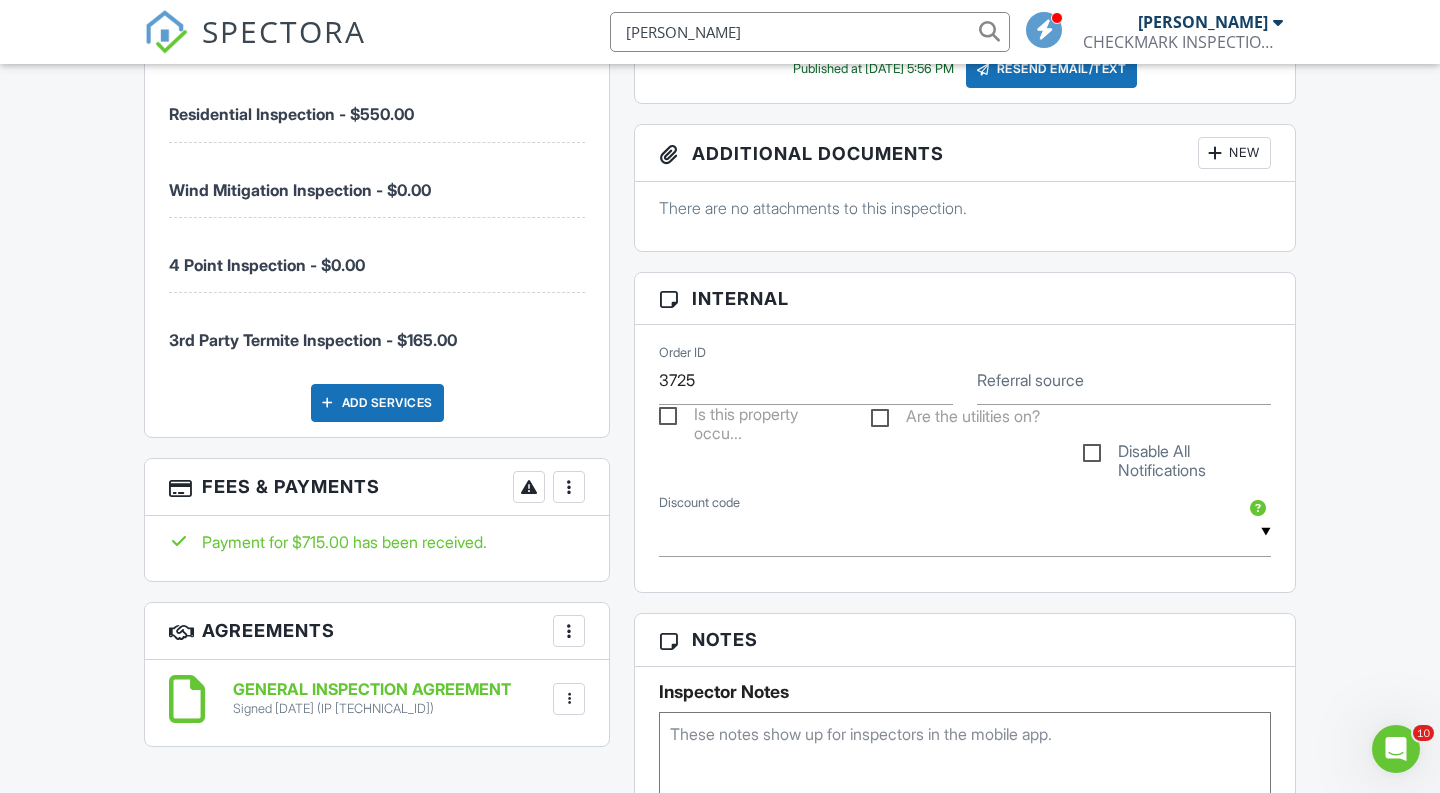 click on "SPECTORA
MEDEL
ERNESTO GIL
CHECKMARK INSPECTIONS INC
Role:
Inspector
Dashboard
New Inspection
Inspections
Calendar
Template Editor
Contacts
Automations
Team
Metrics
Payments
Data Exports
Billing
Reporting
Advanced
Settings
What's New
Sign Out" at bounding box center (720, 32) 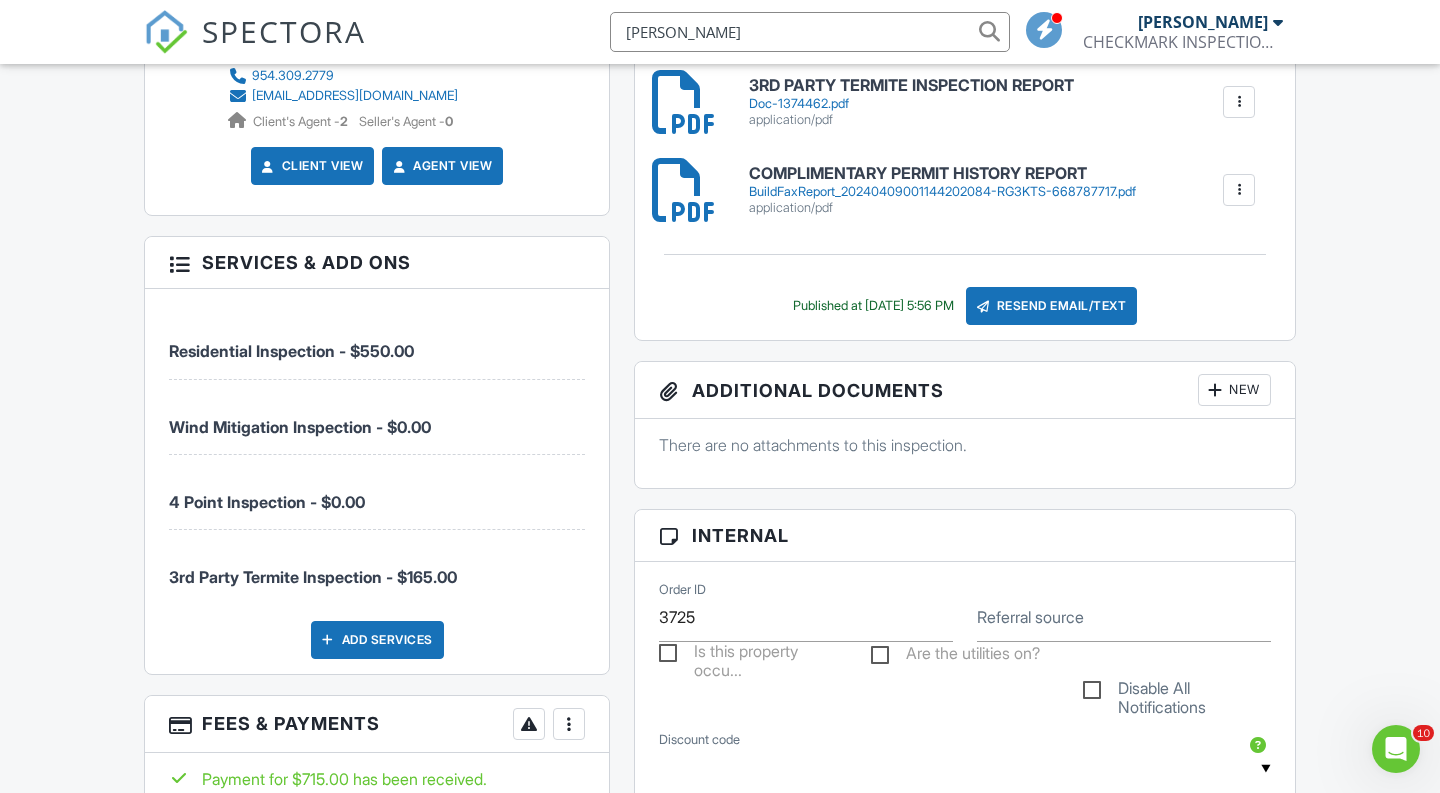 scroll, scrollTop: 616, scrollLeft: 0, axis: vertical 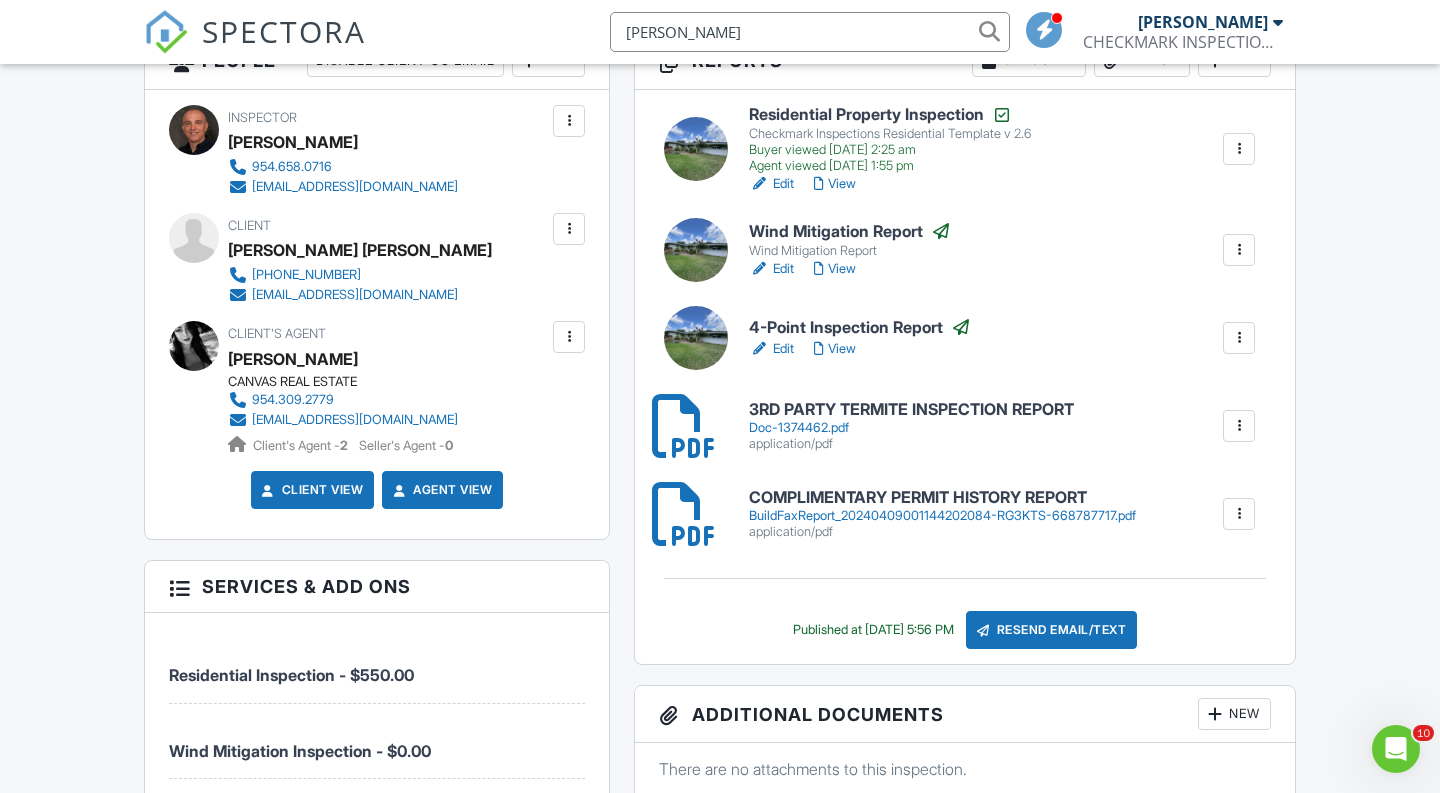 click on "MEDEL" at bounding box center [810, 32] 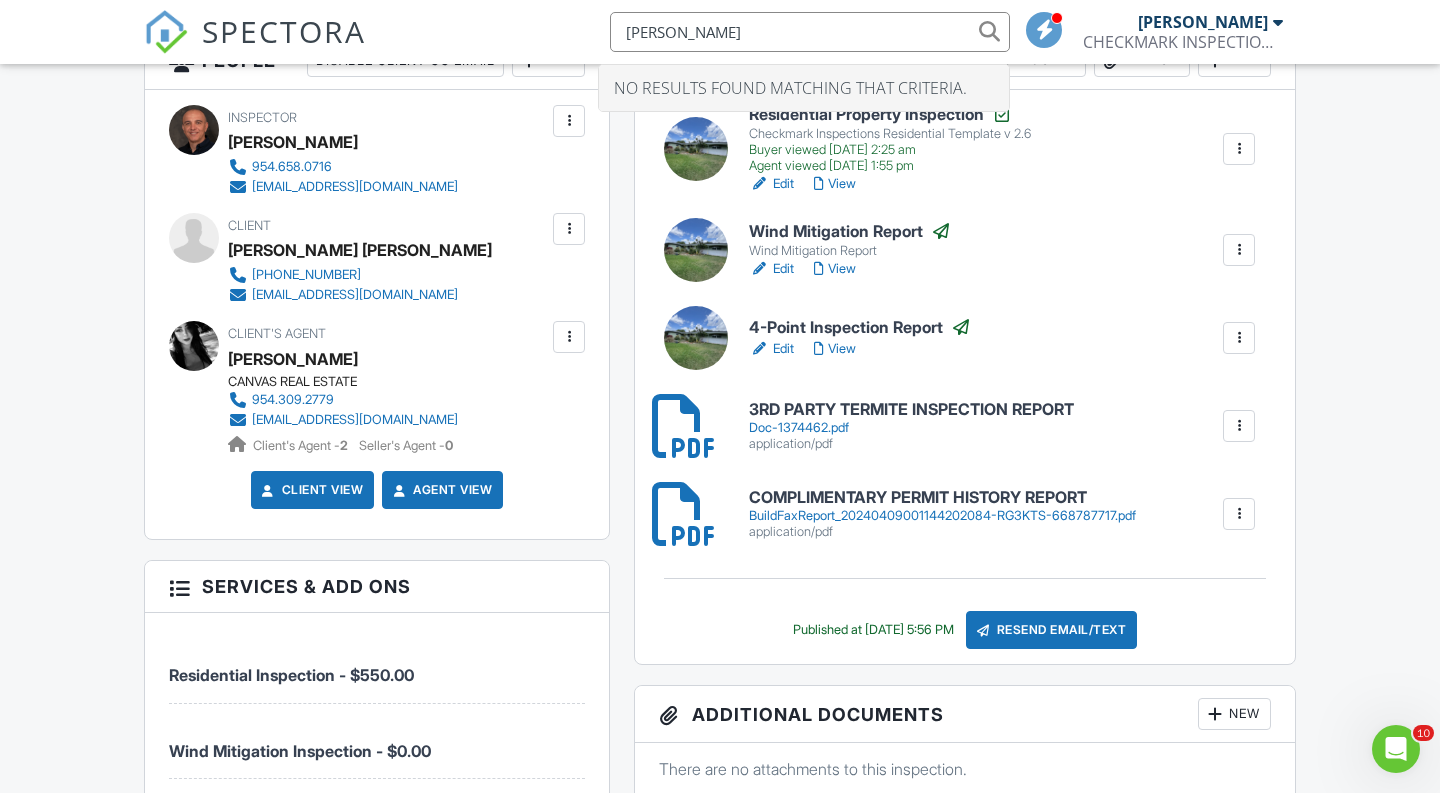 drag, startPoint x: 707, startPoint y: 31, endPoint x: 568, endPoint y: 30, distance: 139.0036 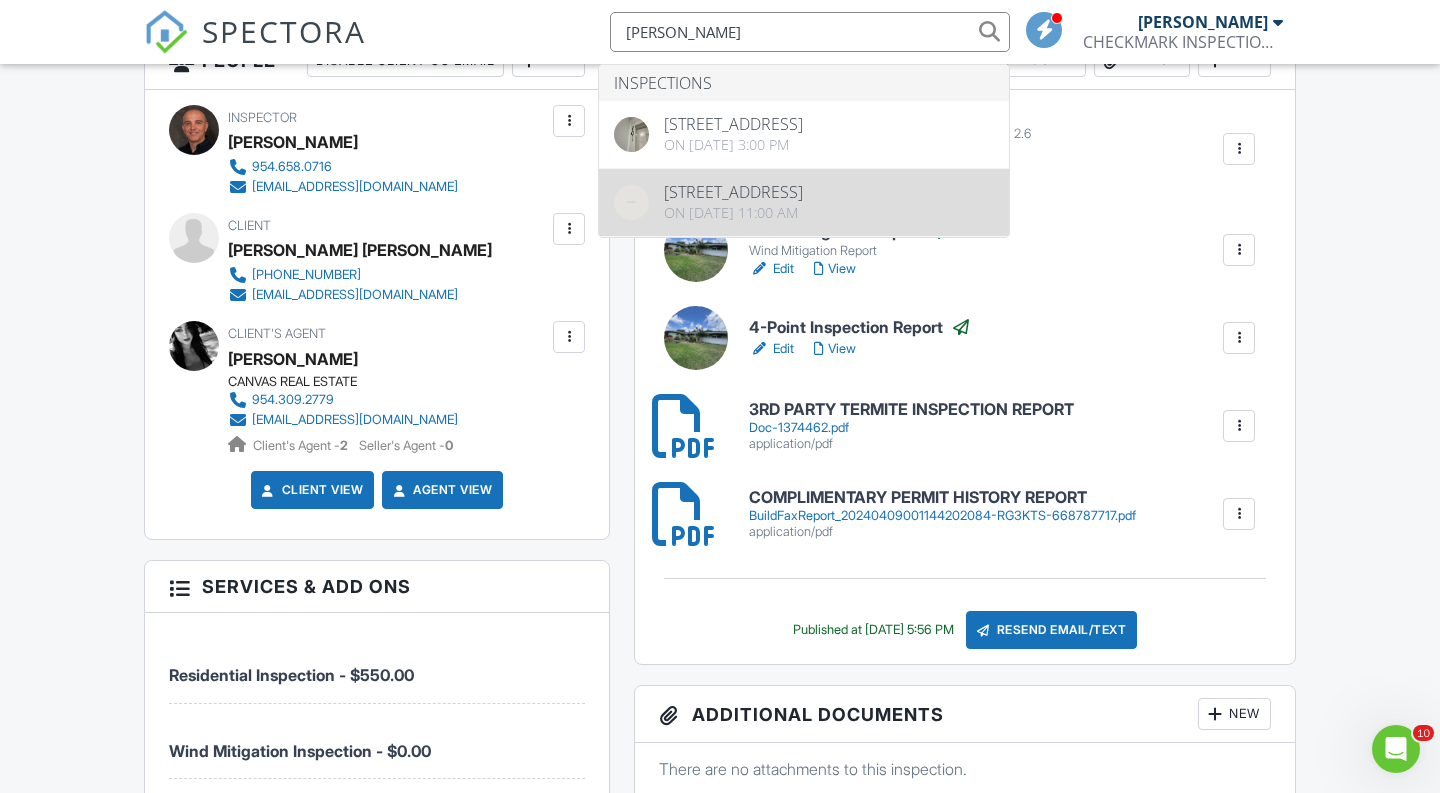 type on "GABRIELA TOR" 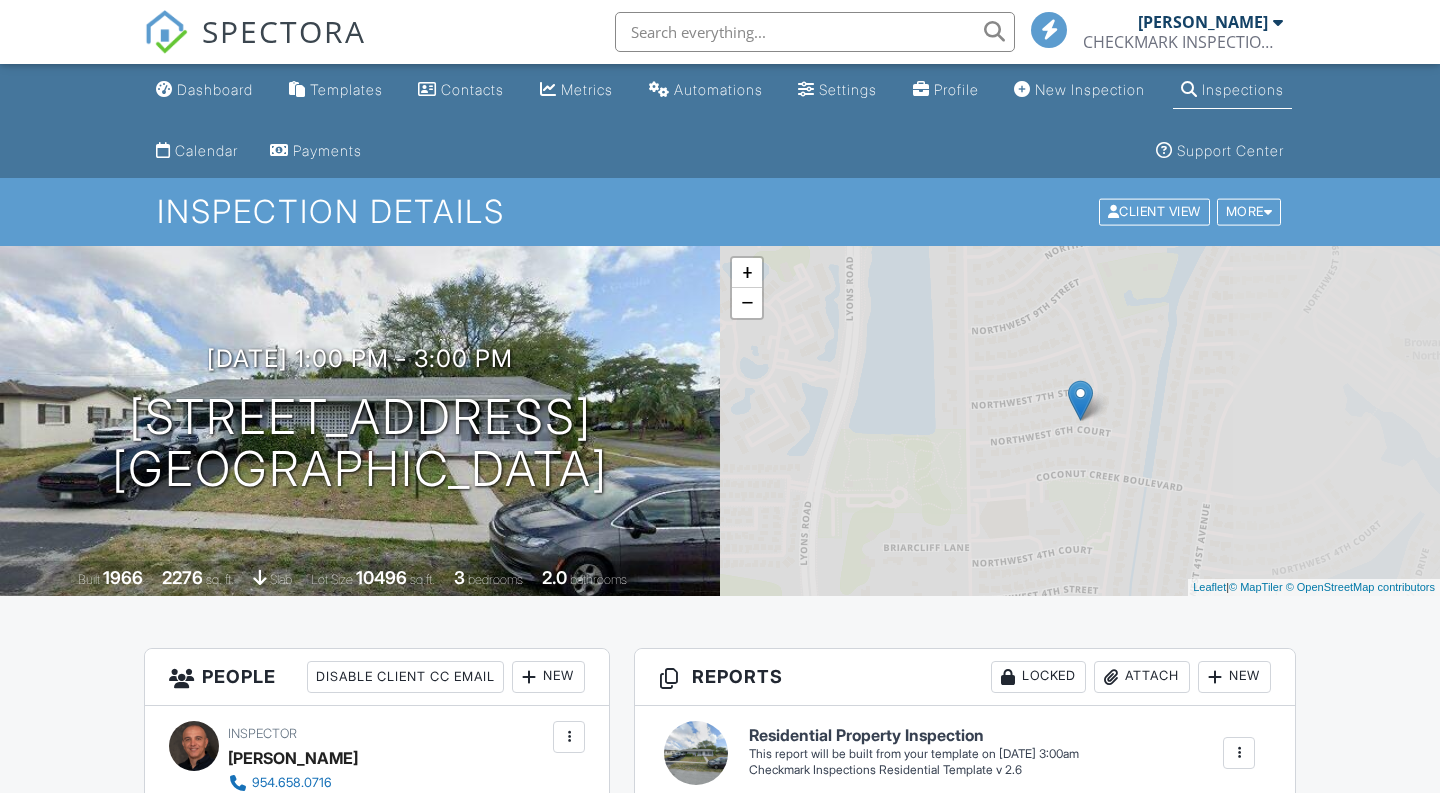 scroll, scrollTop: 0, scrollLeft: 0, axis: both 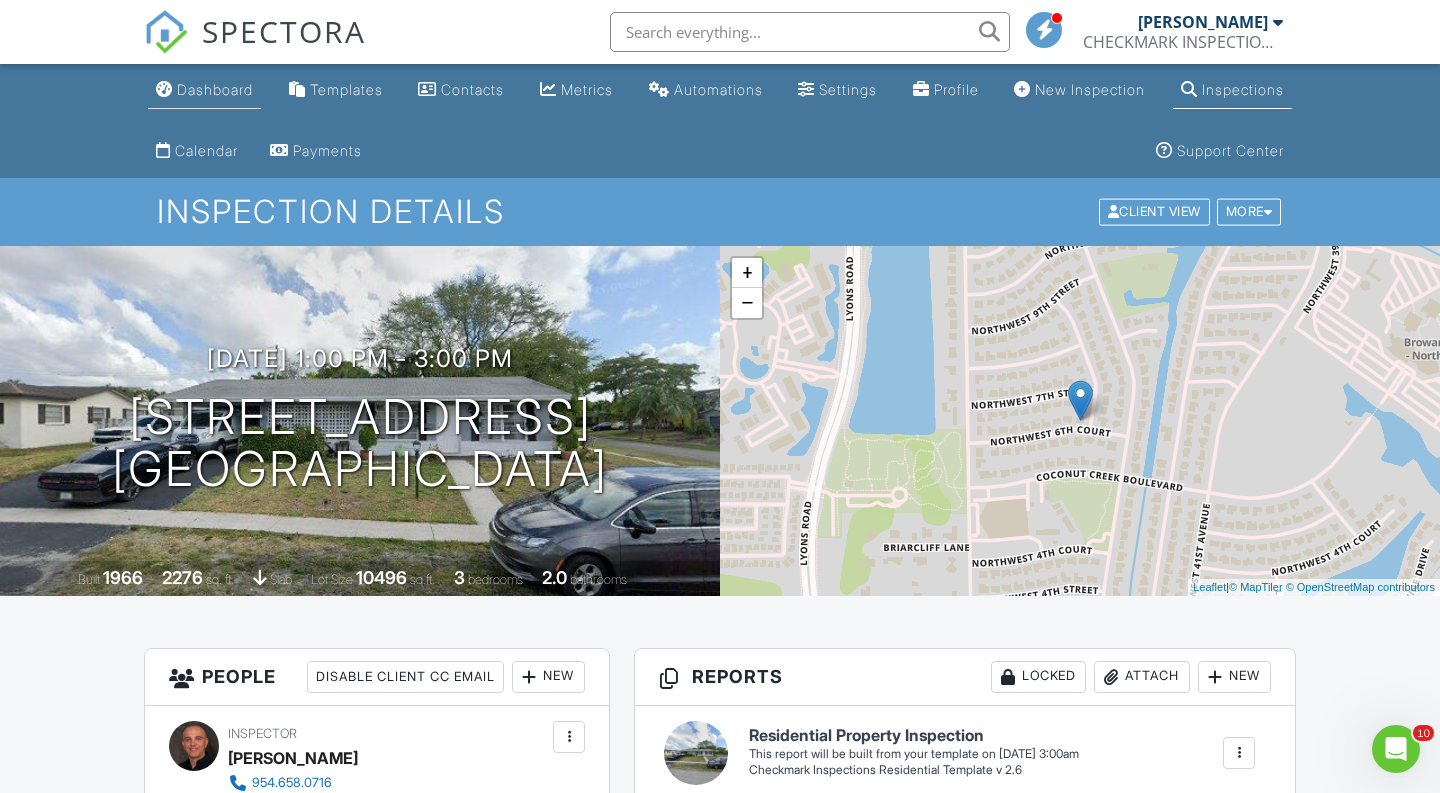 click on "Dashboard" at bounding box center [204, 90] 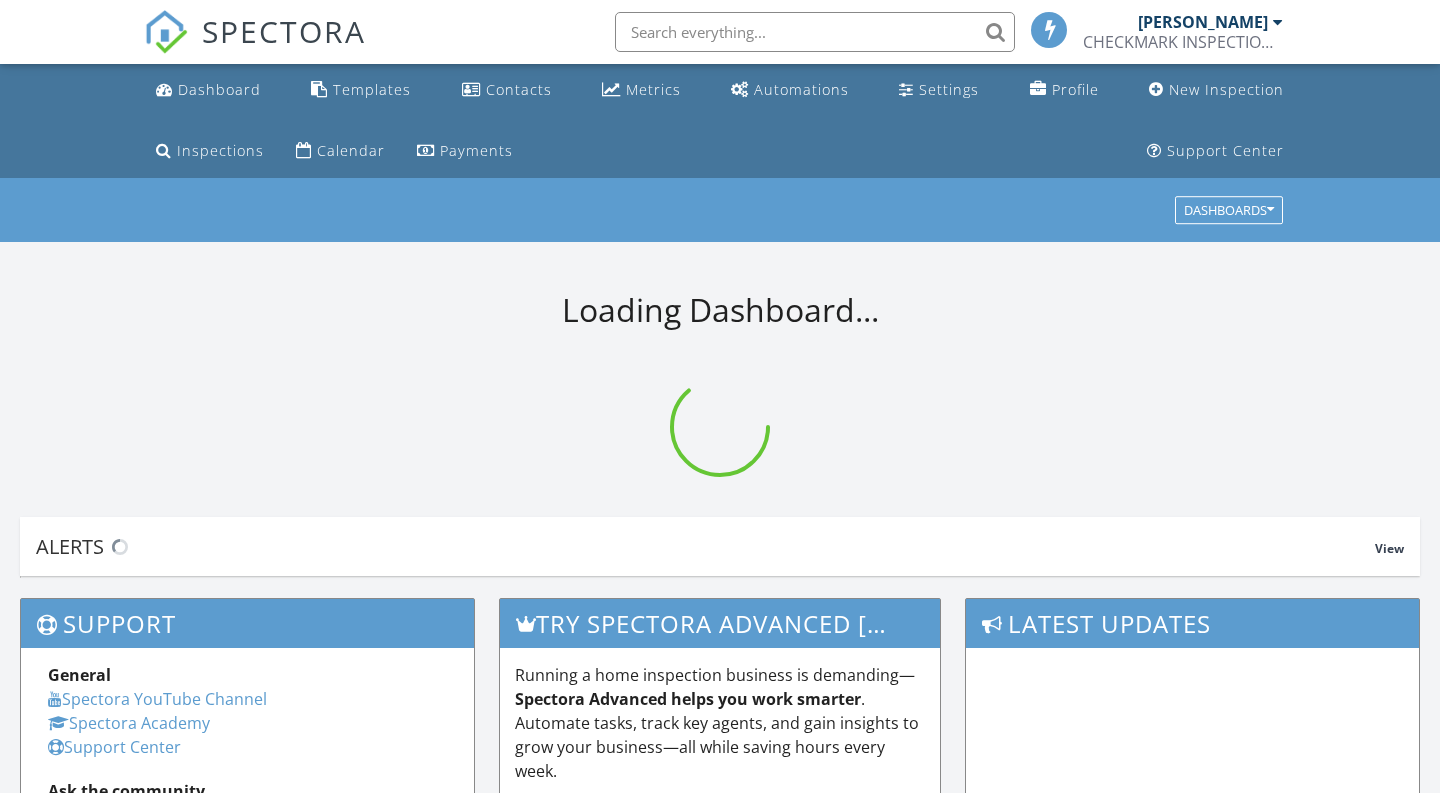 scroll, scrollTop: 0, scrollLeft: 0, axis: both 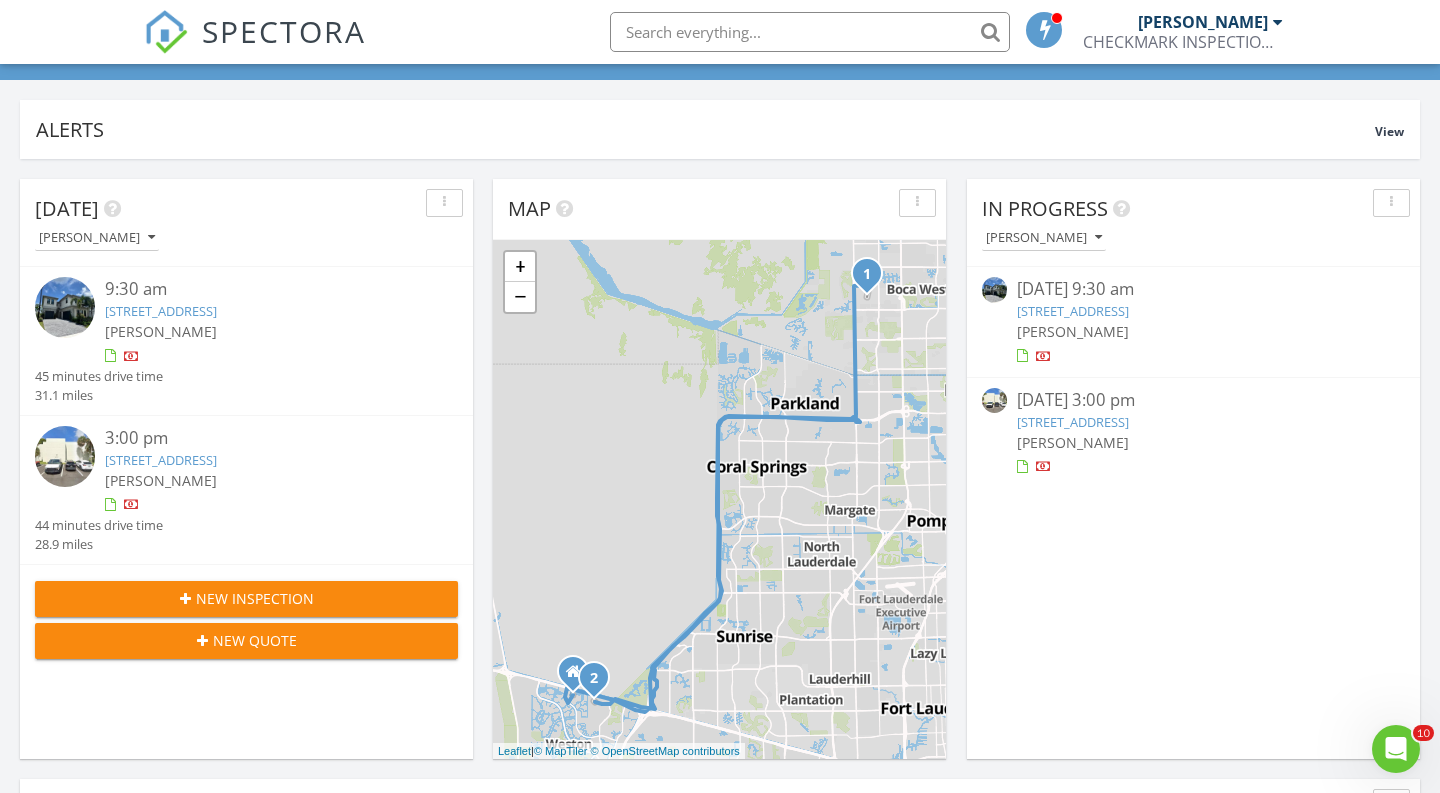 click at bounding box center [65, 456] 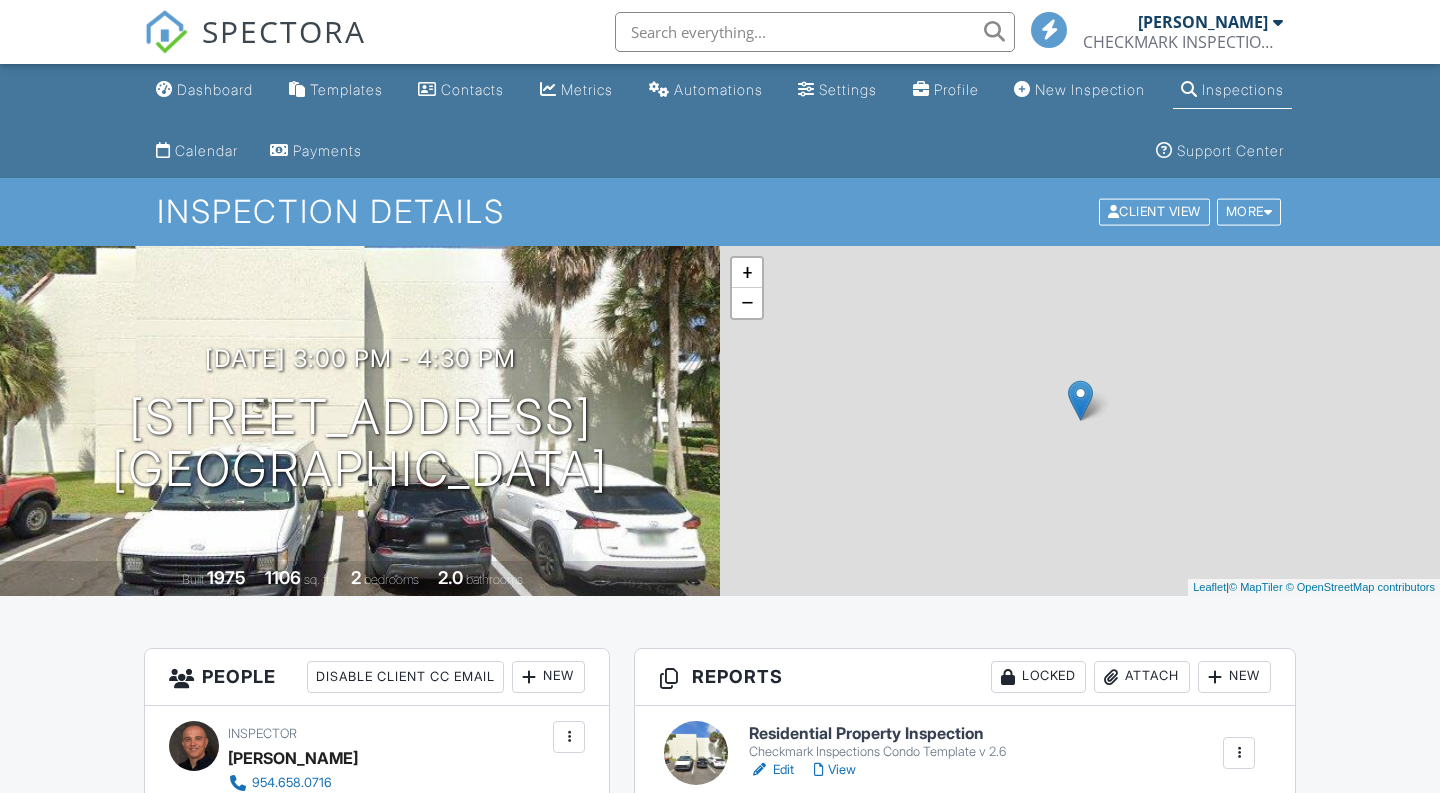 scroll, scrollTop: 0, scrollLeft: 0, axis: both 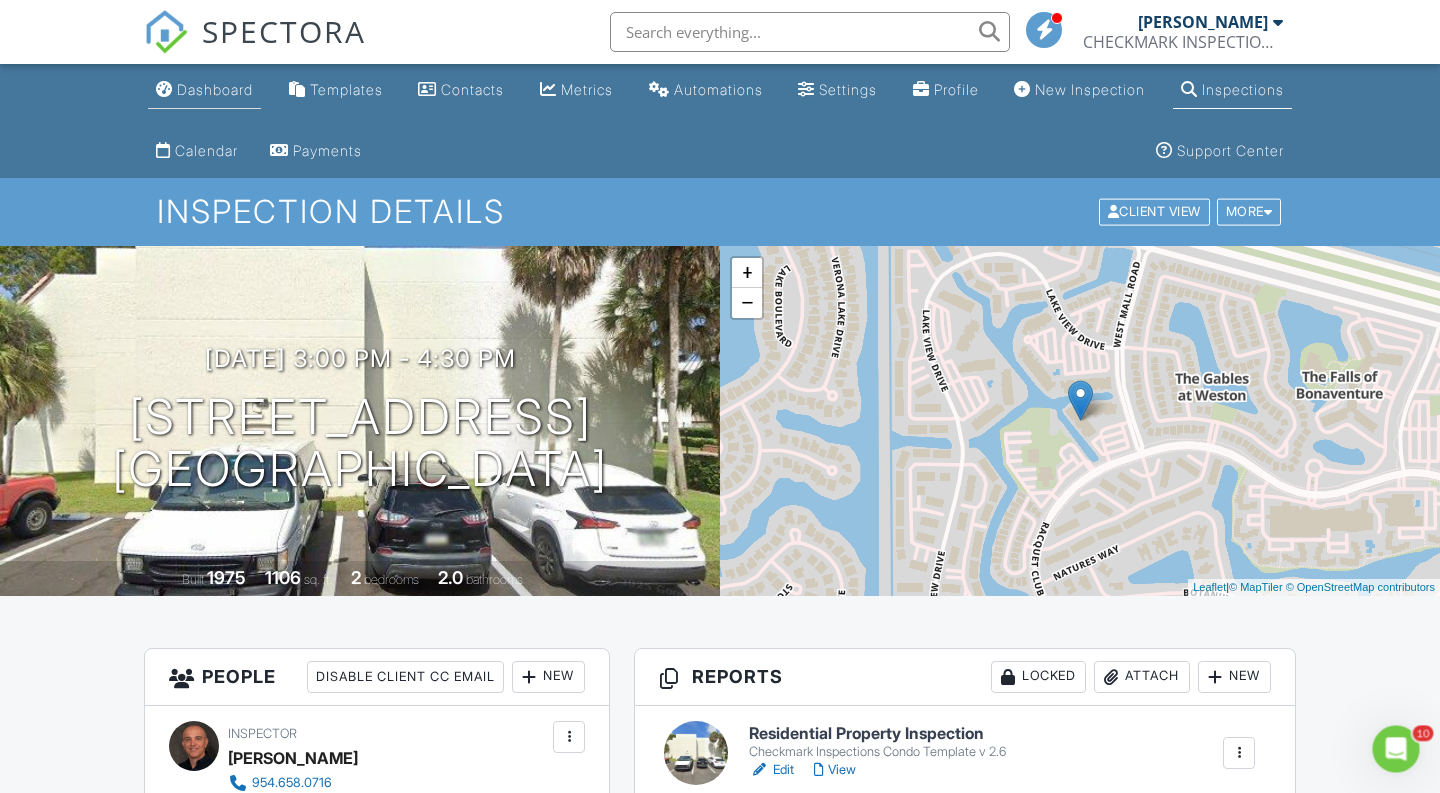 click on "Dashboard" at bounding box center [215, 89] 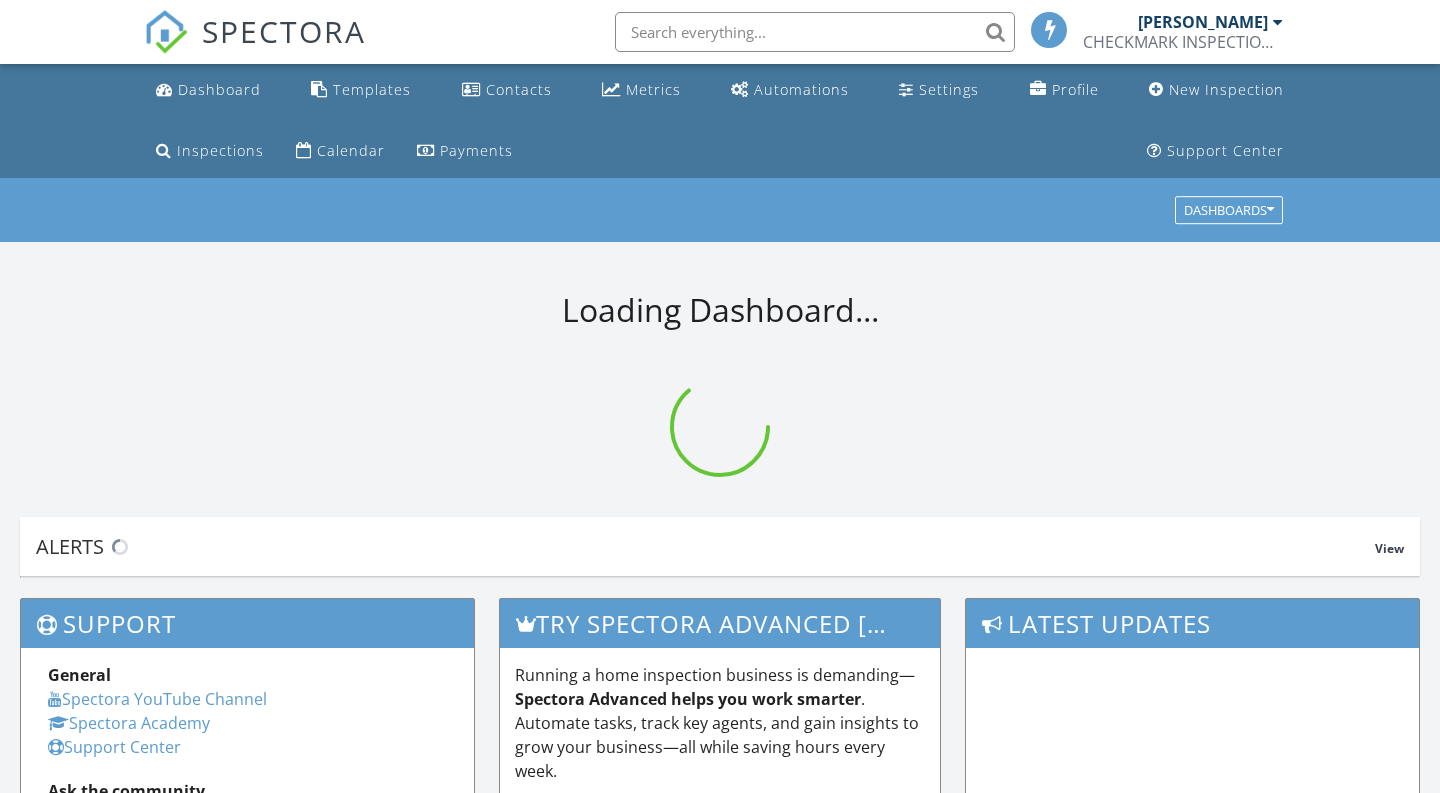 scroll, scrollTop: 0, scrollLeft: 0, axis: both 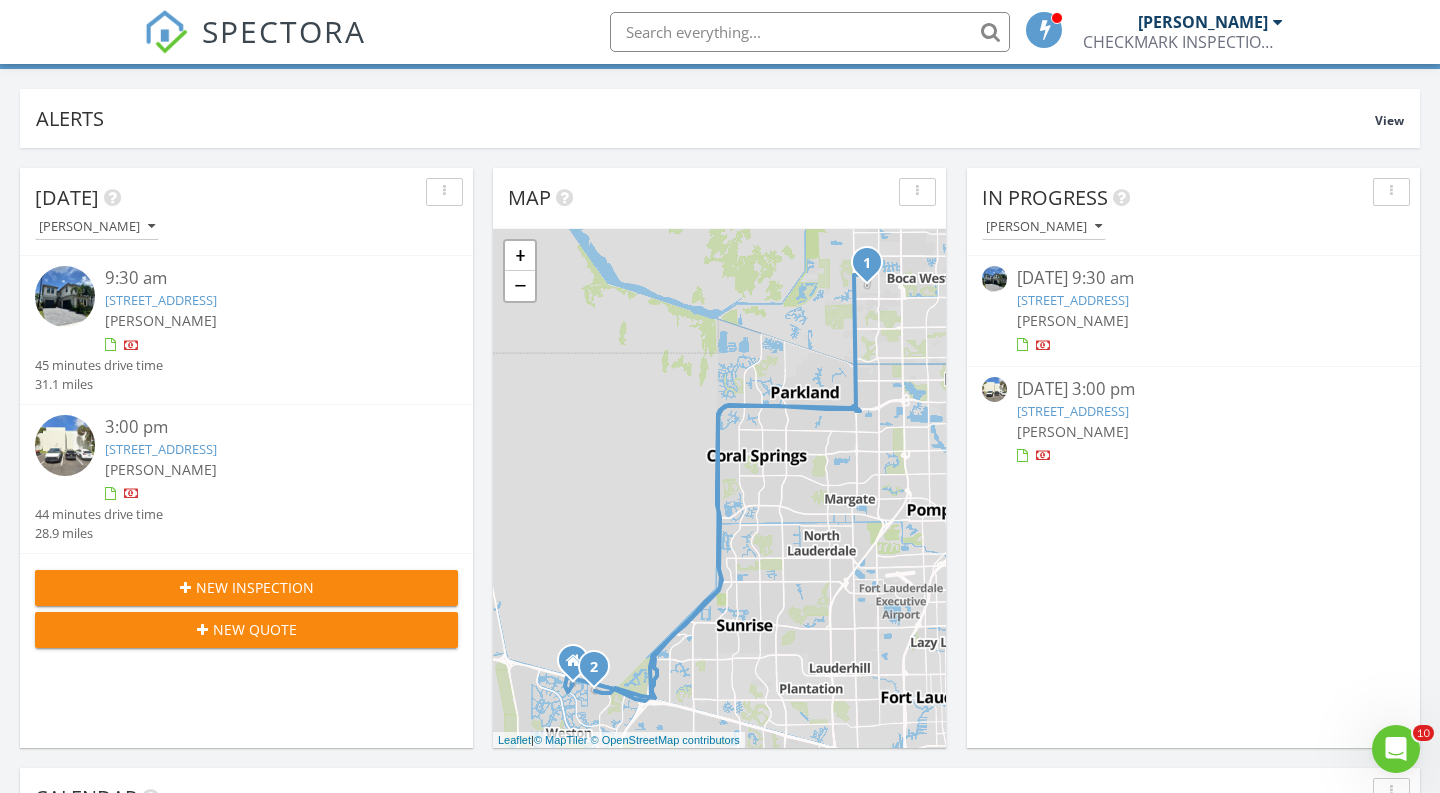 click at bounding box center [65, 296] 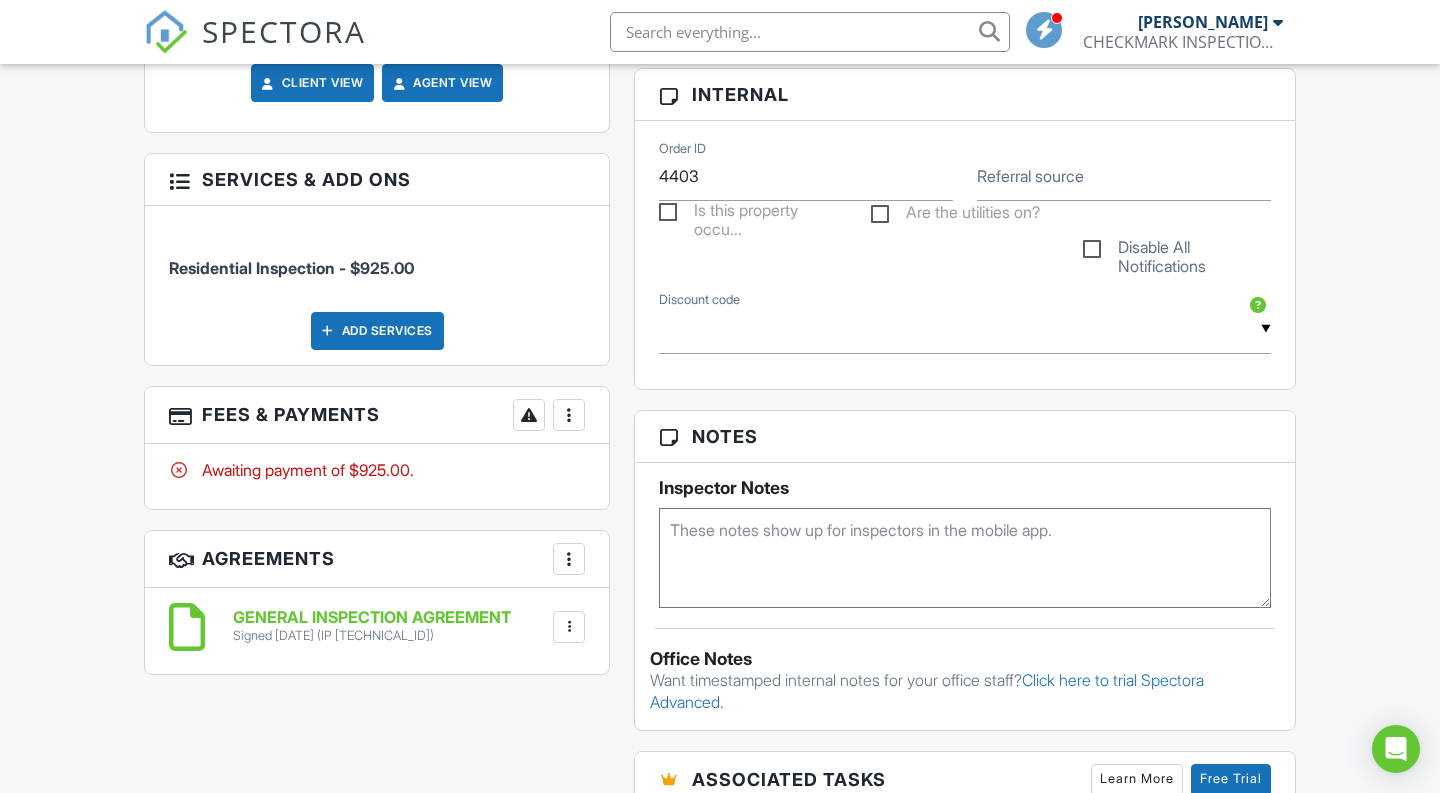 scroll, scrollTop: 1003, scrollLeft: 0, axis: vertical 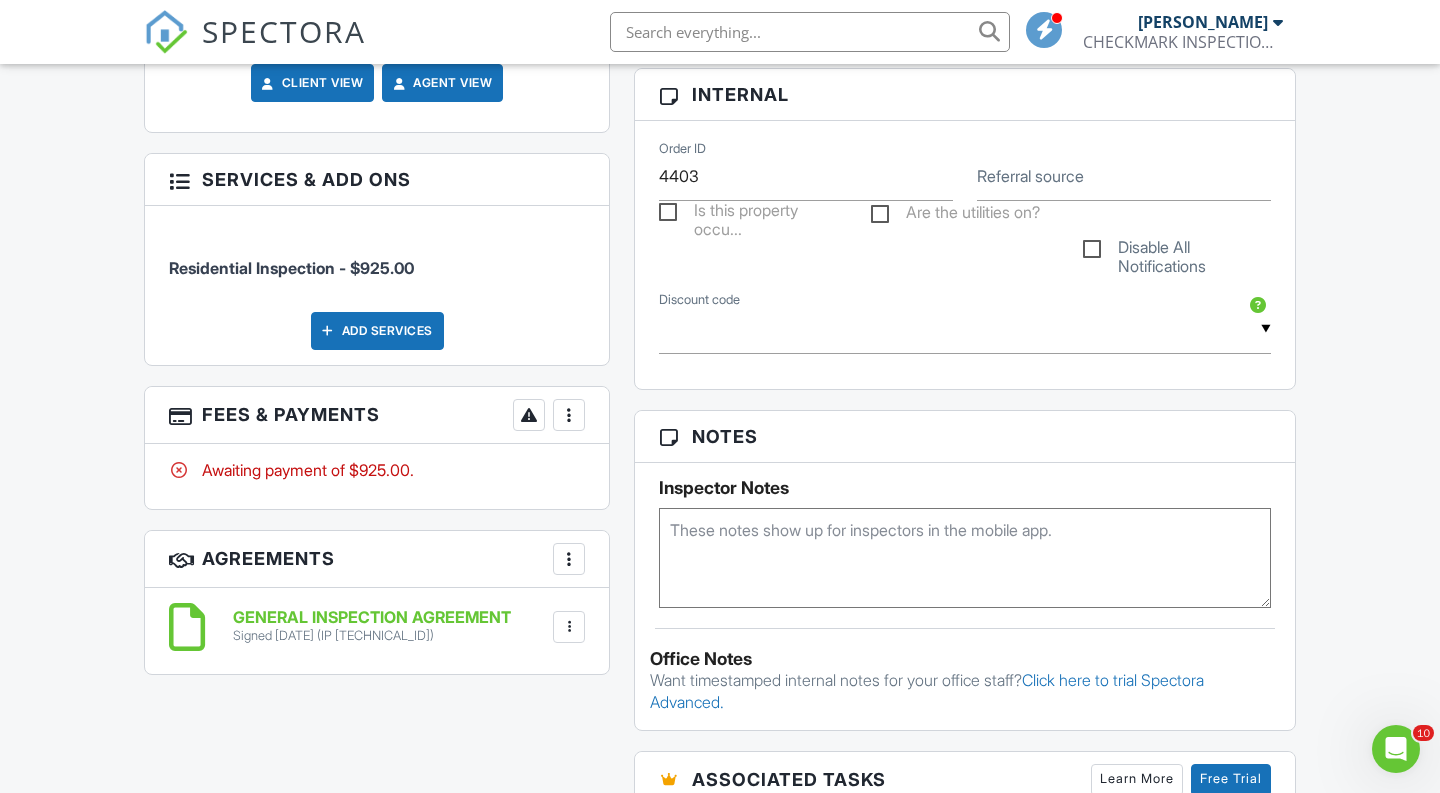 click at bounding box center (569, 415) 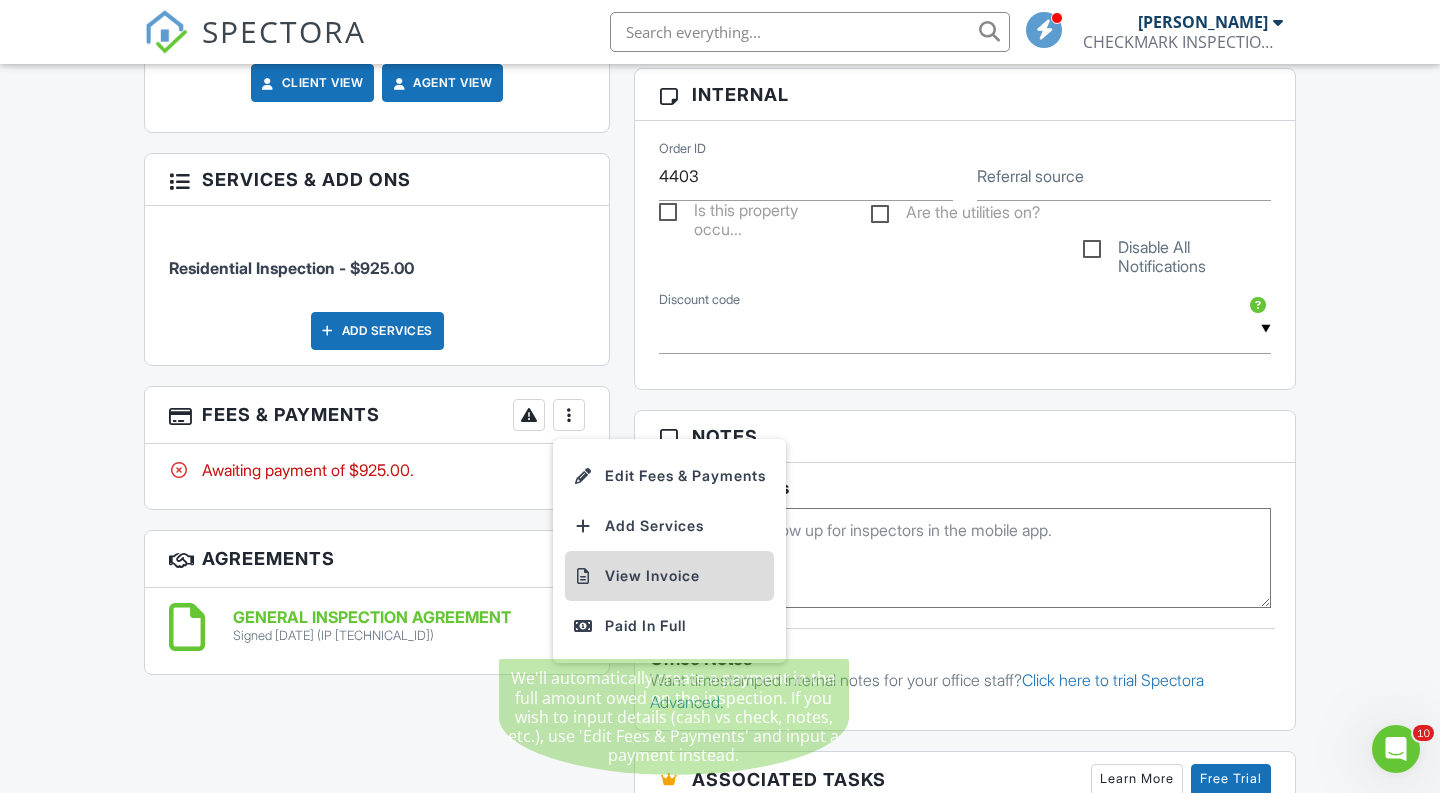 click on "View Invoice" at bounding box center (669, 576) 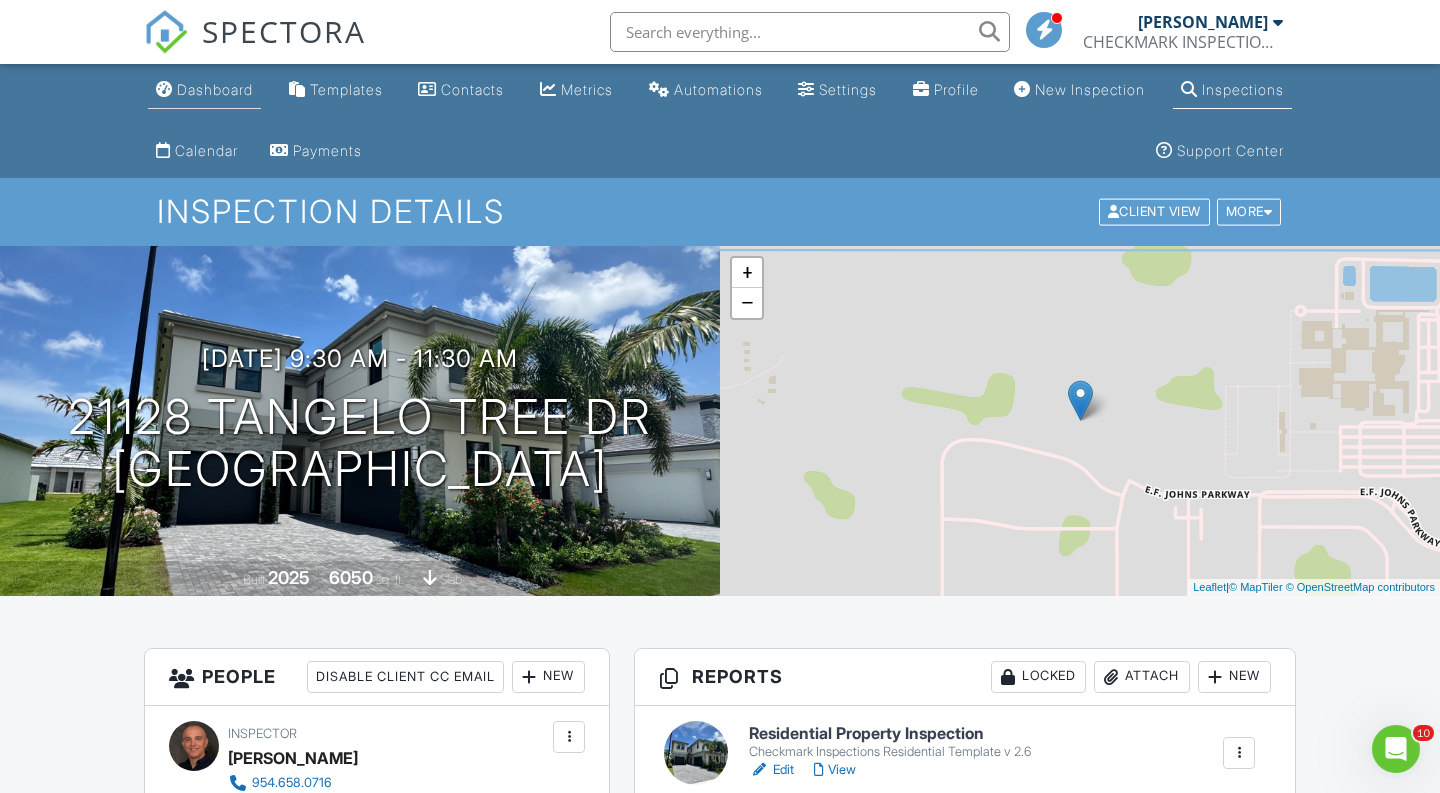 scroll, scrollTop: 0, scrollLeft: 0, axis: both 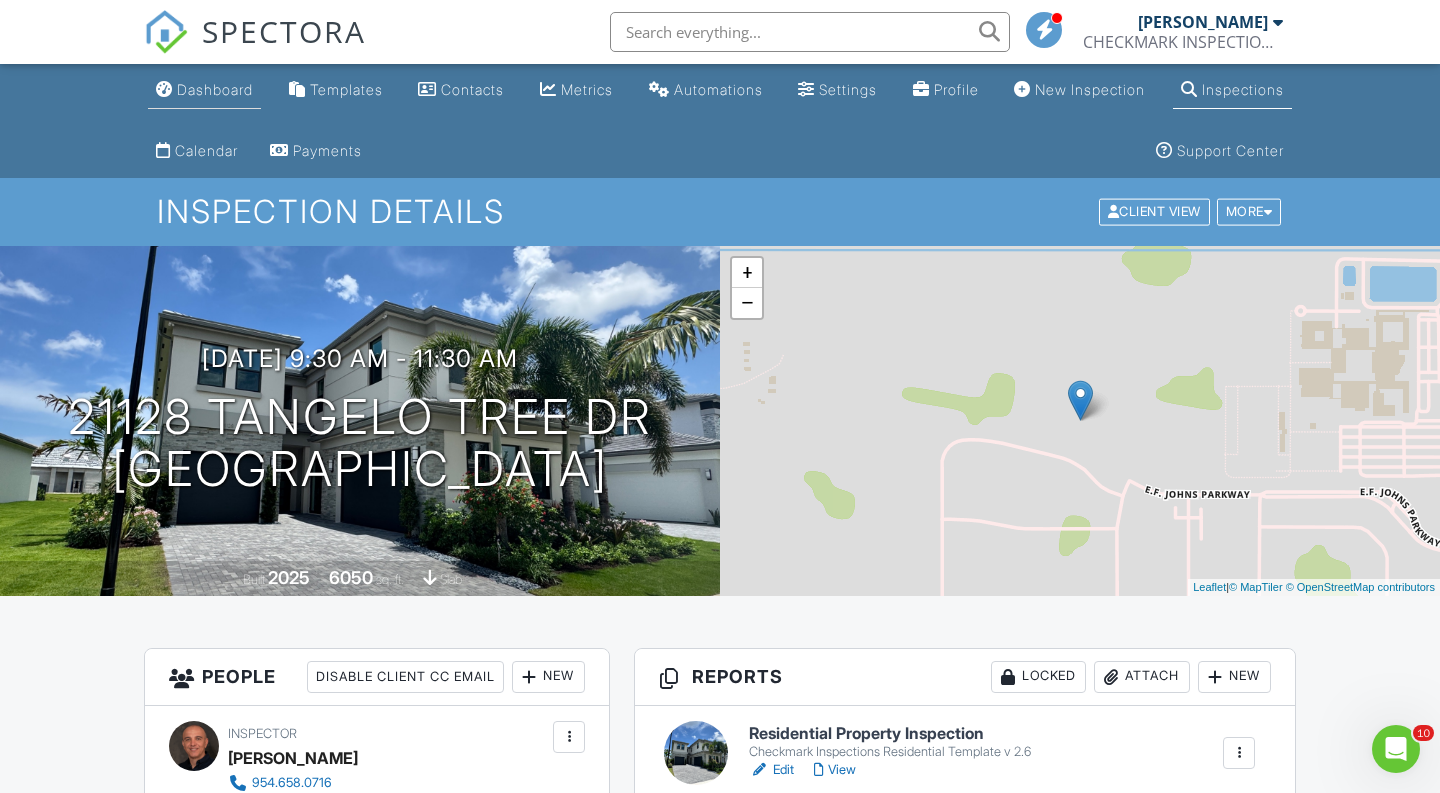 click on "Dashboard" at bounding box center [204, 90] 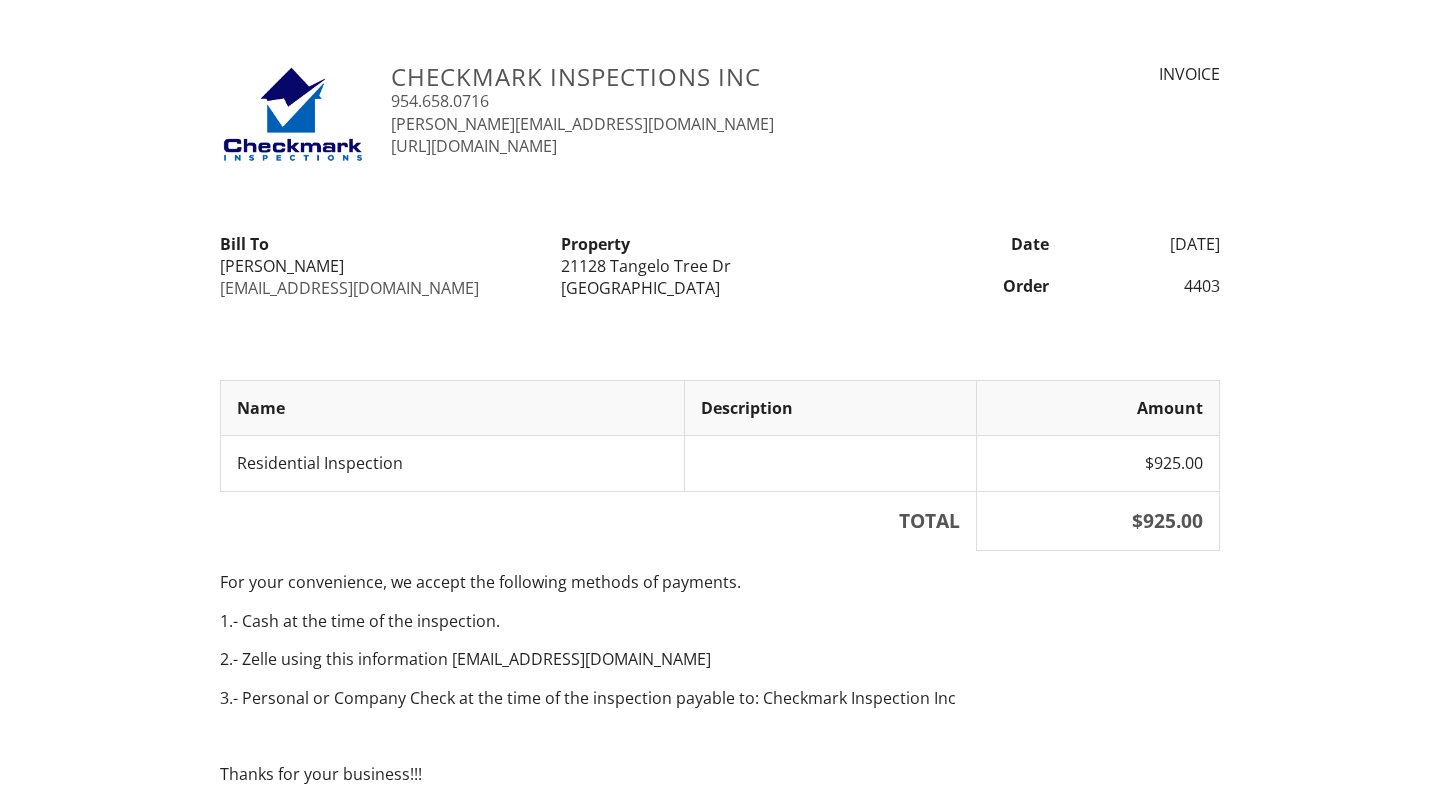 scroll, scrollTop: 0, scrollLeft: 0, axis: both 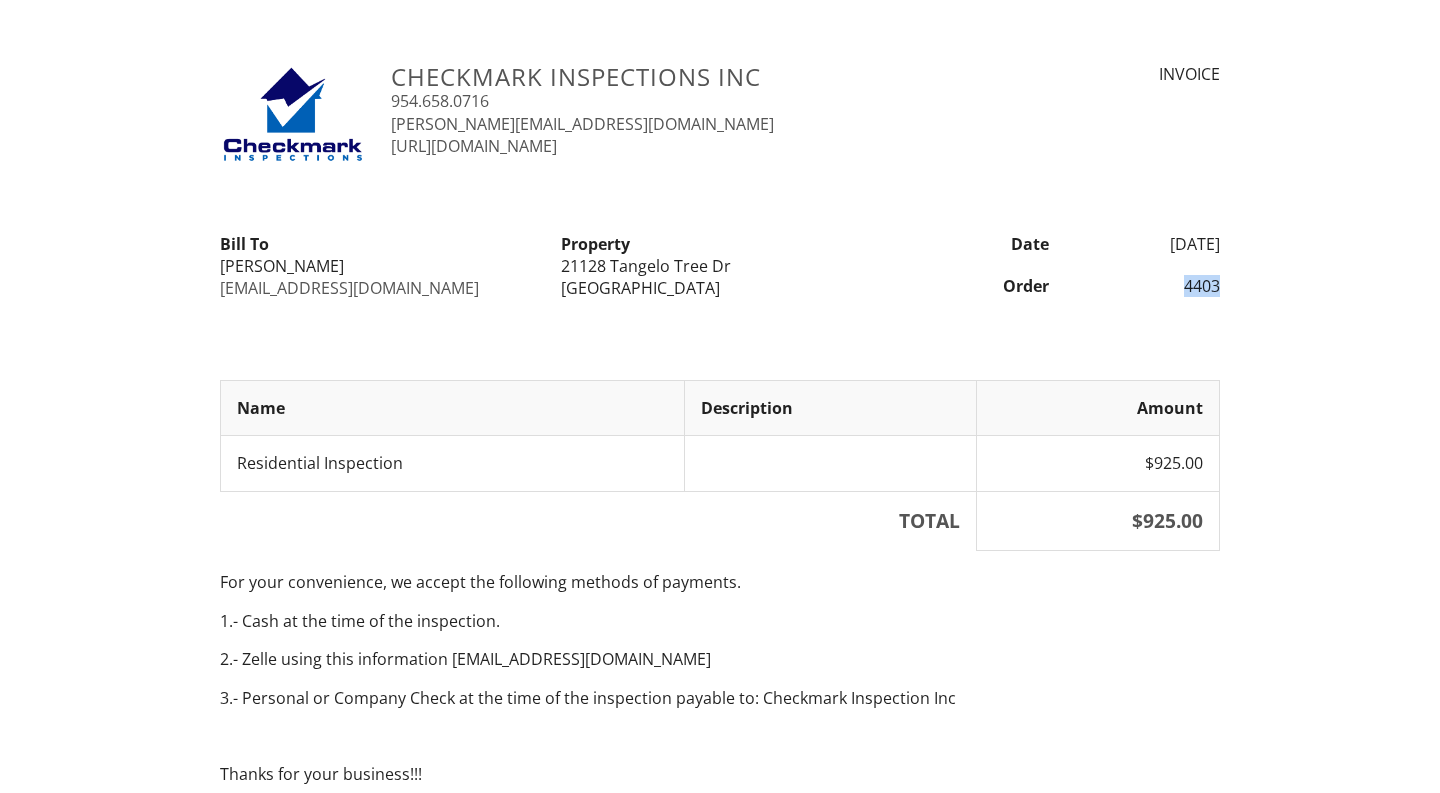 drag, startPoint x: 1219, startPoint y: 288, endPoint x: 1182, endPoint y: 289, distance: 37.01351 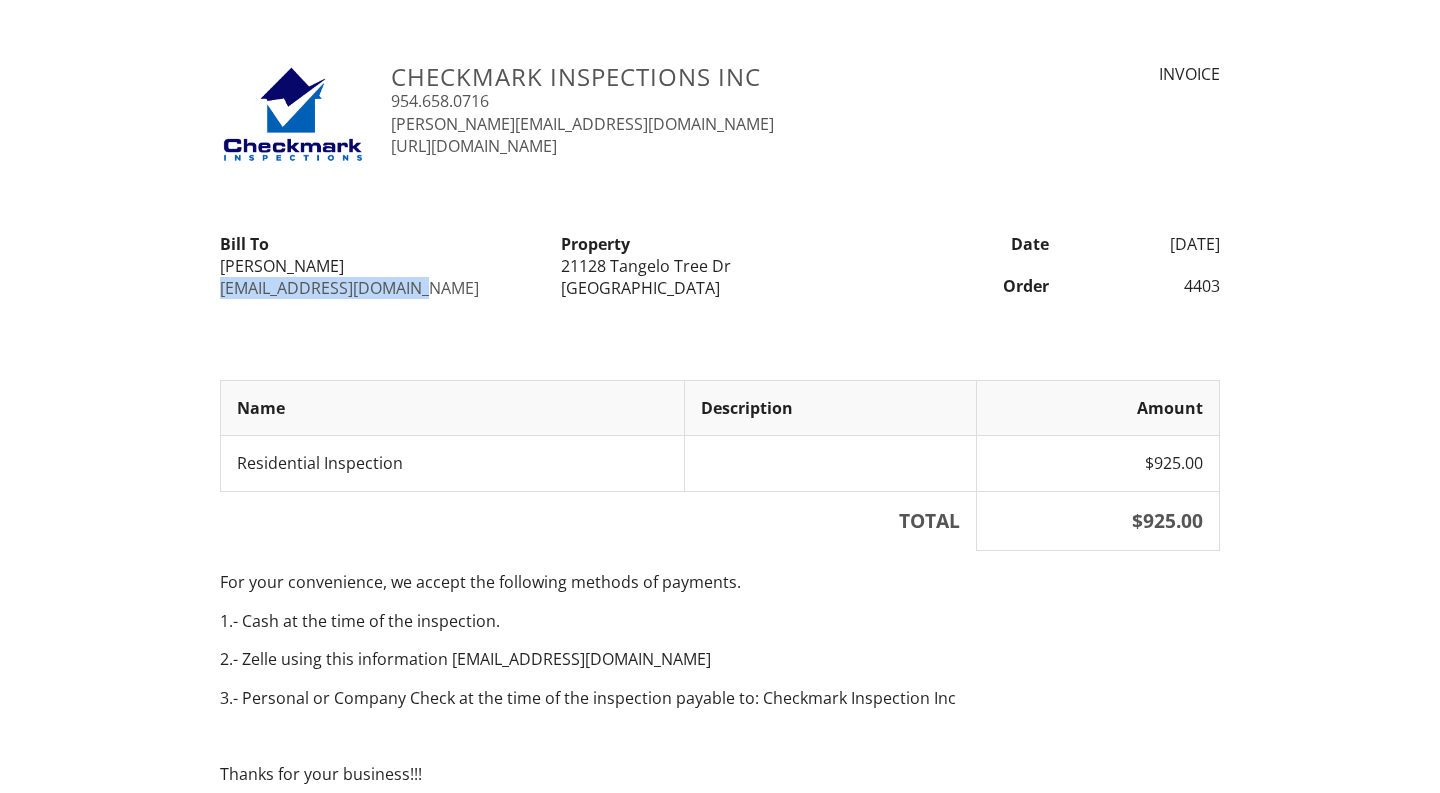 drag, startPoint x: 426, startPoint y: 282, endPoint x: 213, endPoint y: 289, distance: 213.11499 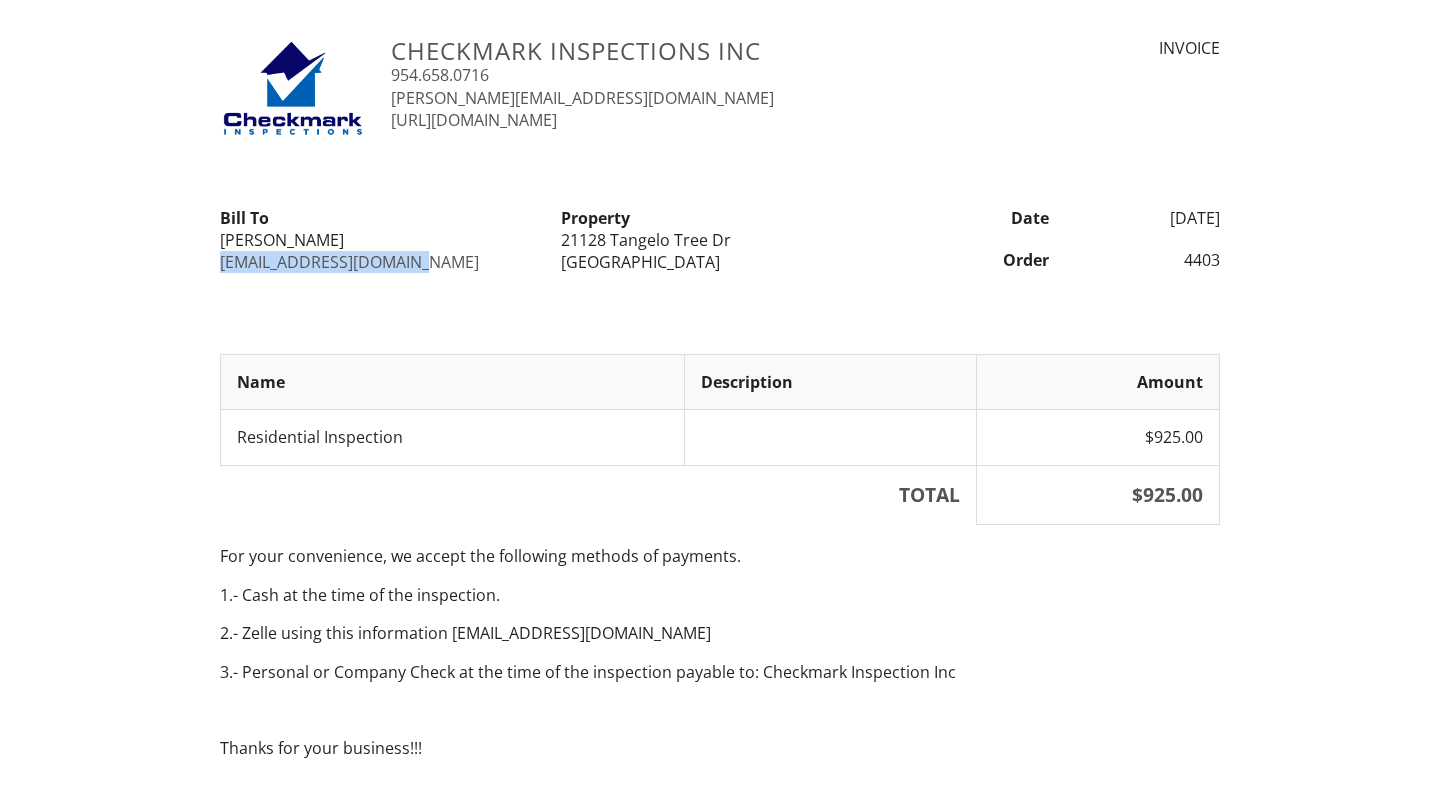 scroll, scrollTop: 101, scrollLeft: 0, axis: vertical 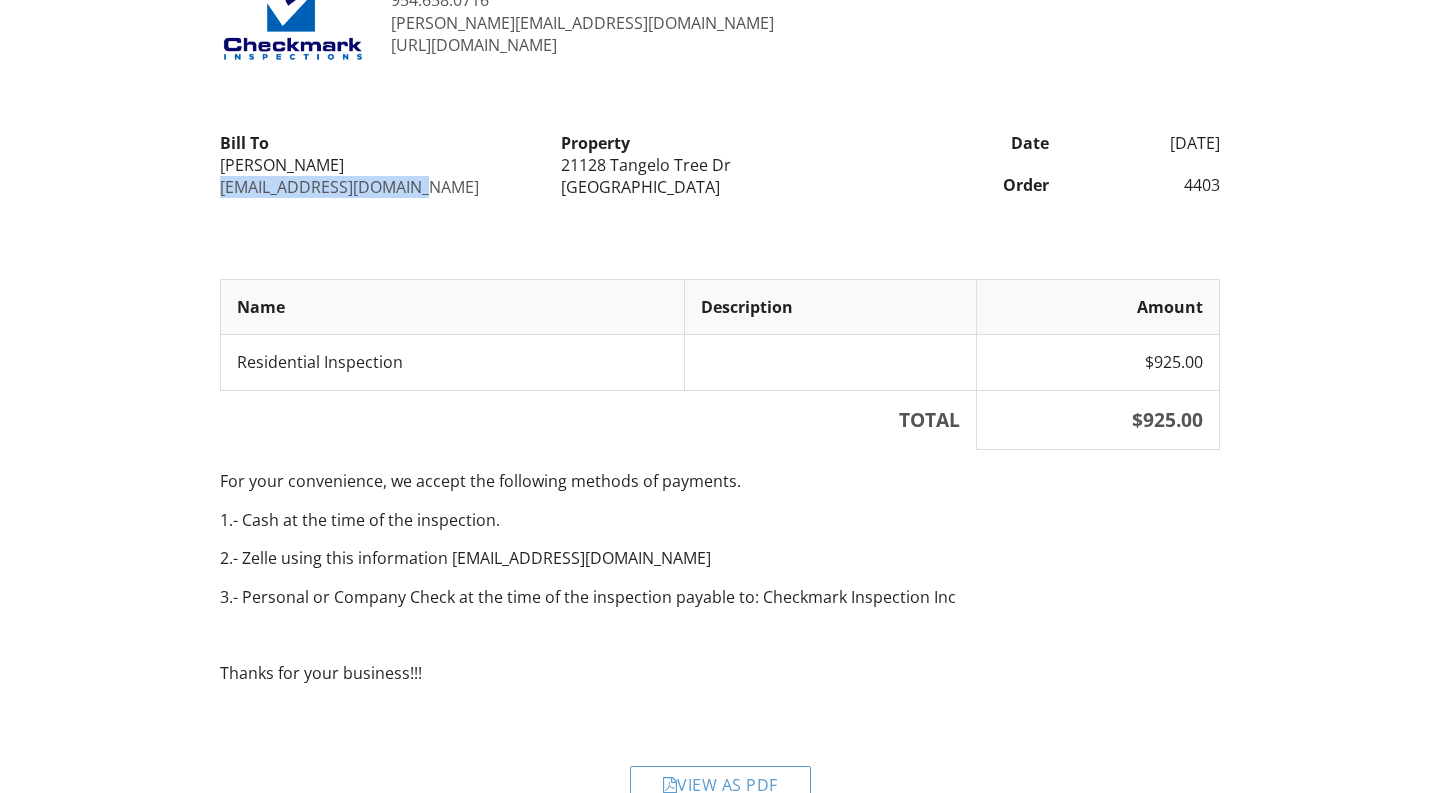 drag, startPoint x: 408, startPoint y: 367, endPoint x: 236, endPoint y: 365, distance: 172.01163 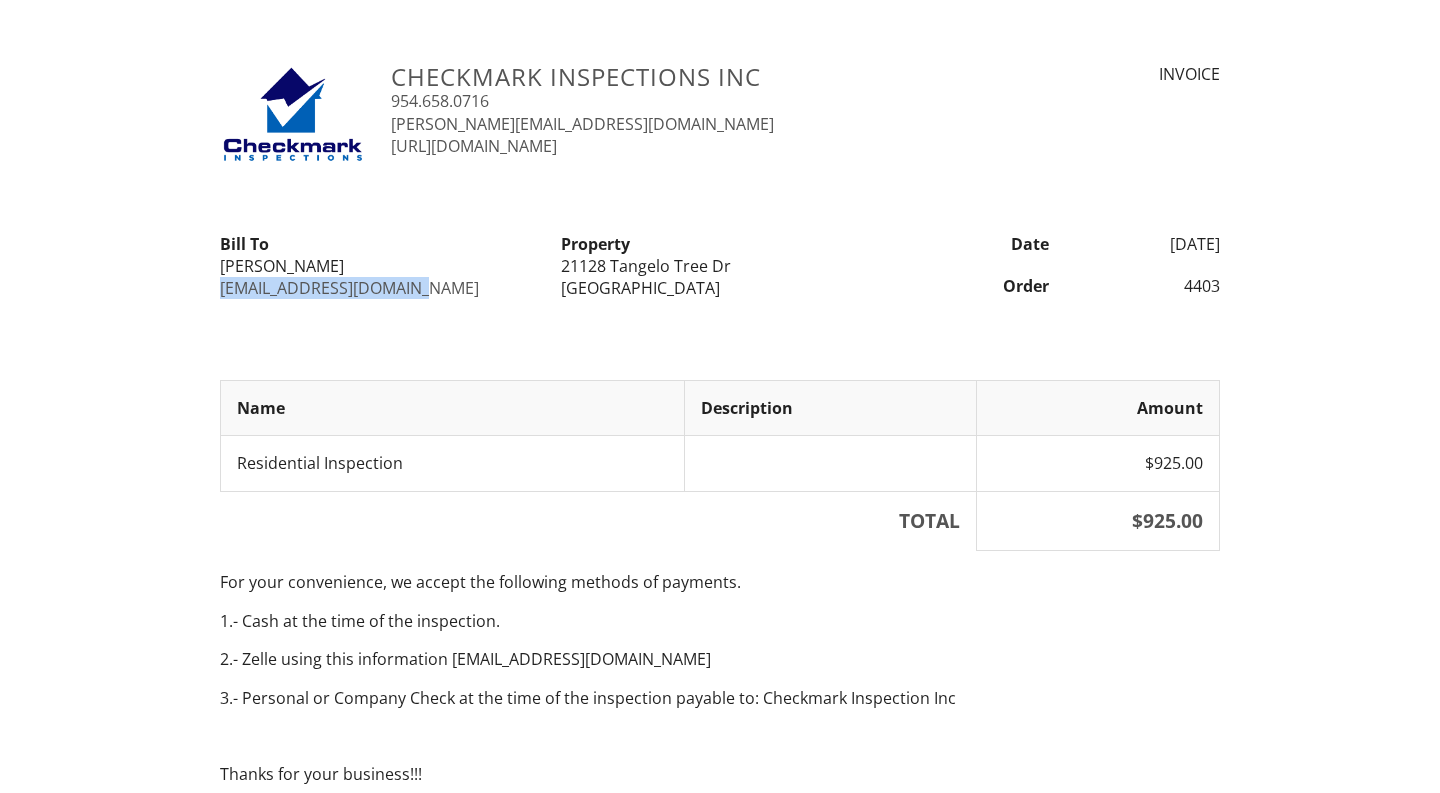 scroll, scrollTop: 0, scrollLeft: 0, axis: both 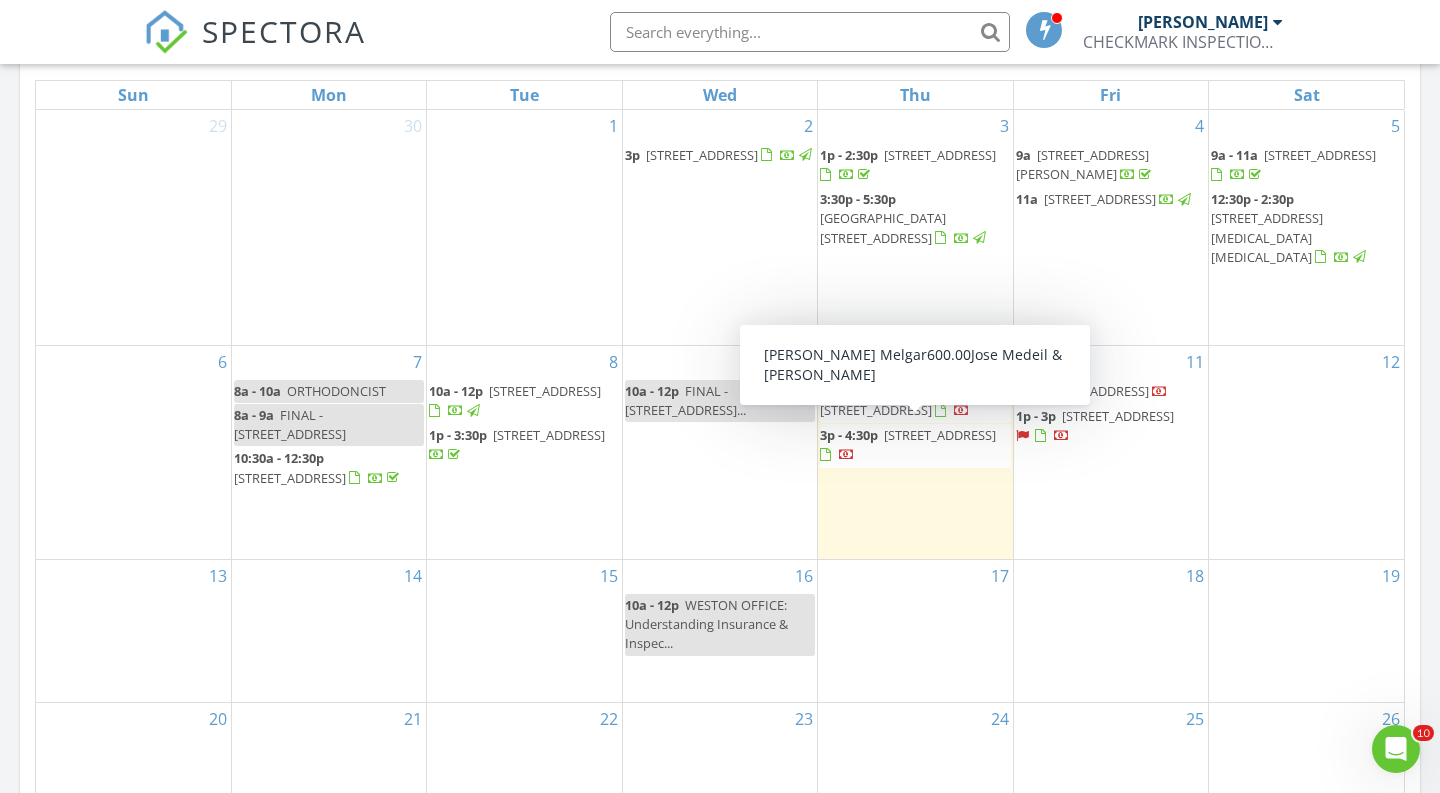 click on "[STREET_ADDRESS]" at bounding box center [940, 435] 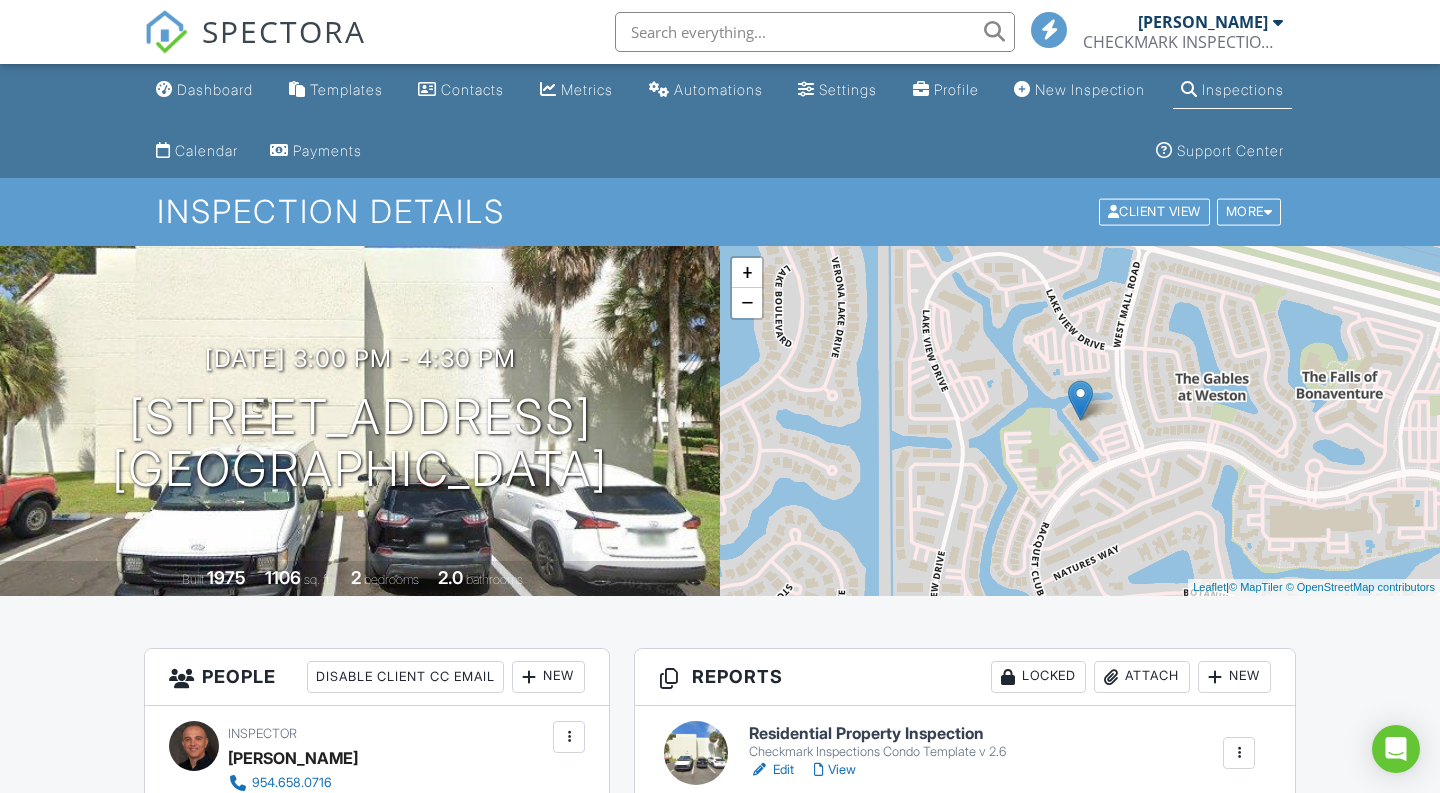 scroll, scrollTop: 0, scrollLeft: 0, axis: both 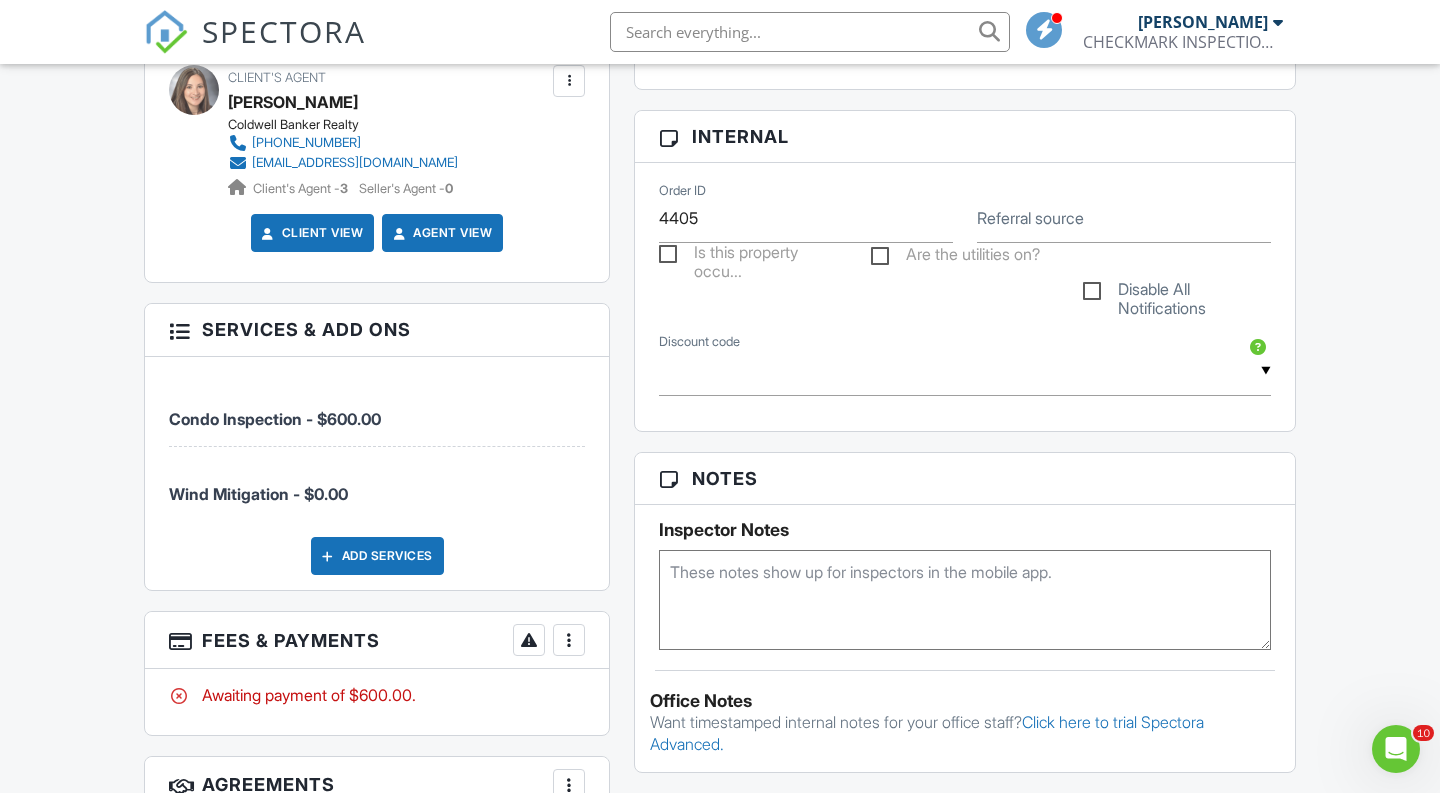 click at bounding box center [569, 640] 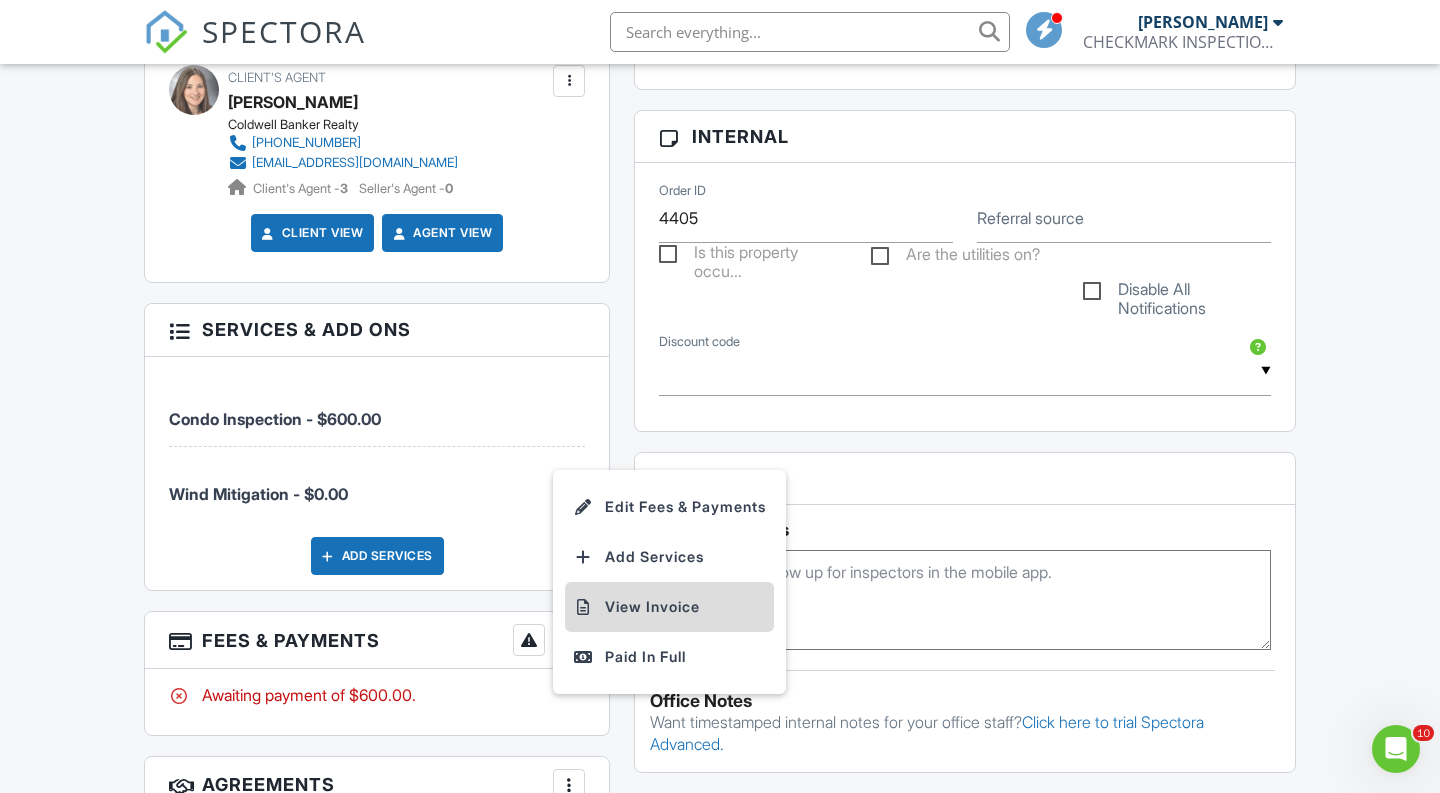 click on "View Invoice" at bounding box center [669, 607] 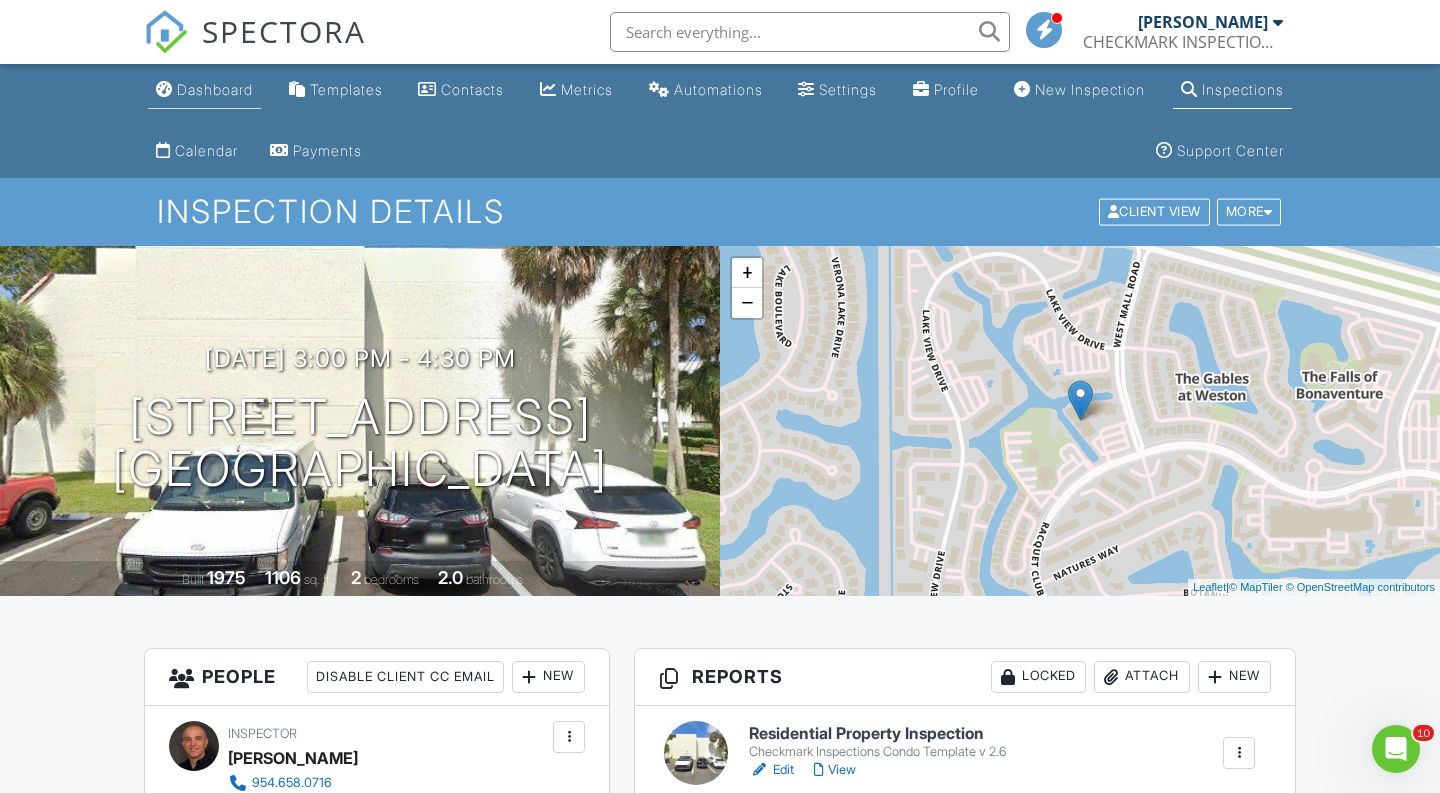 scroll, scrollTop: 0, scrollLeft: 0, axis: both 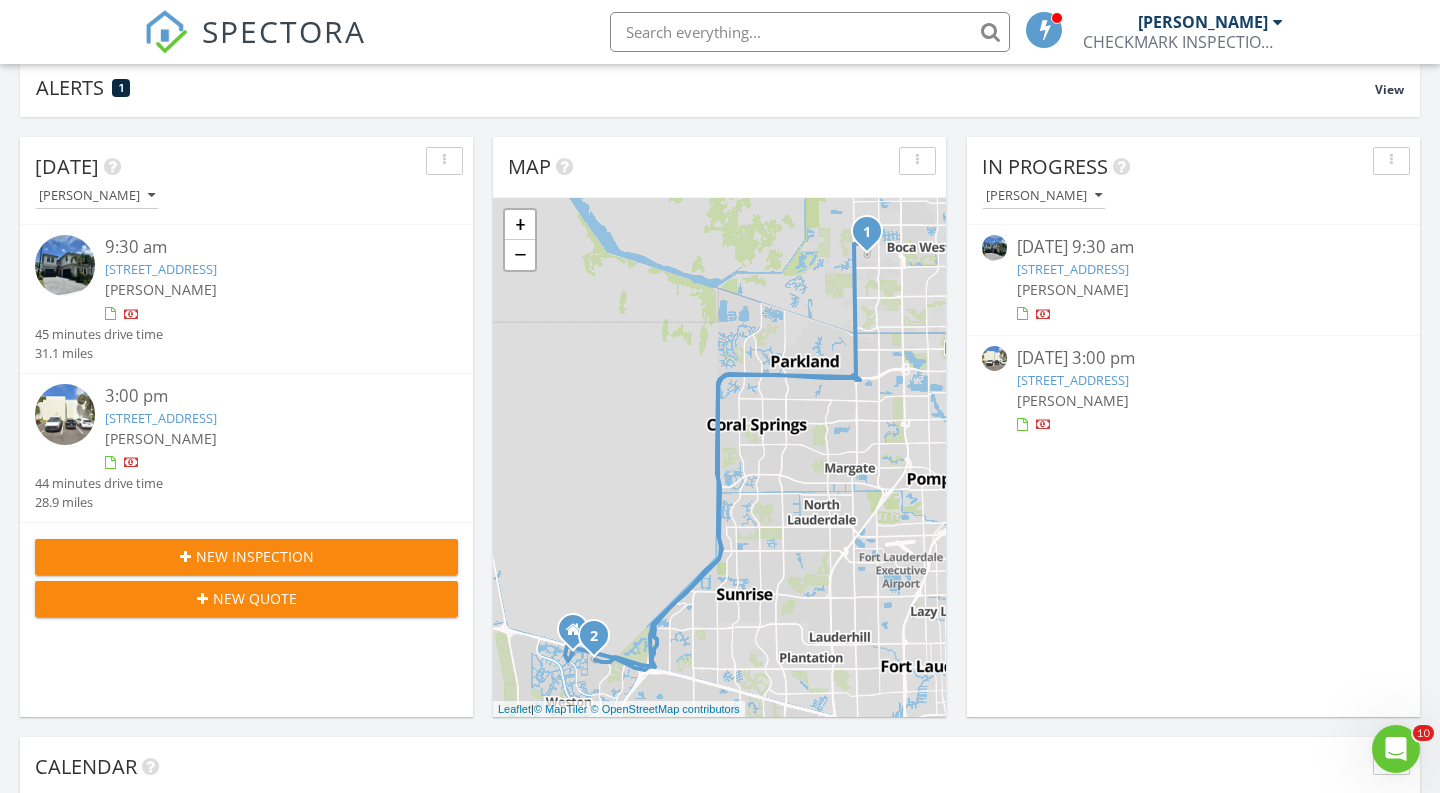 click at bounding box center [65, 265] 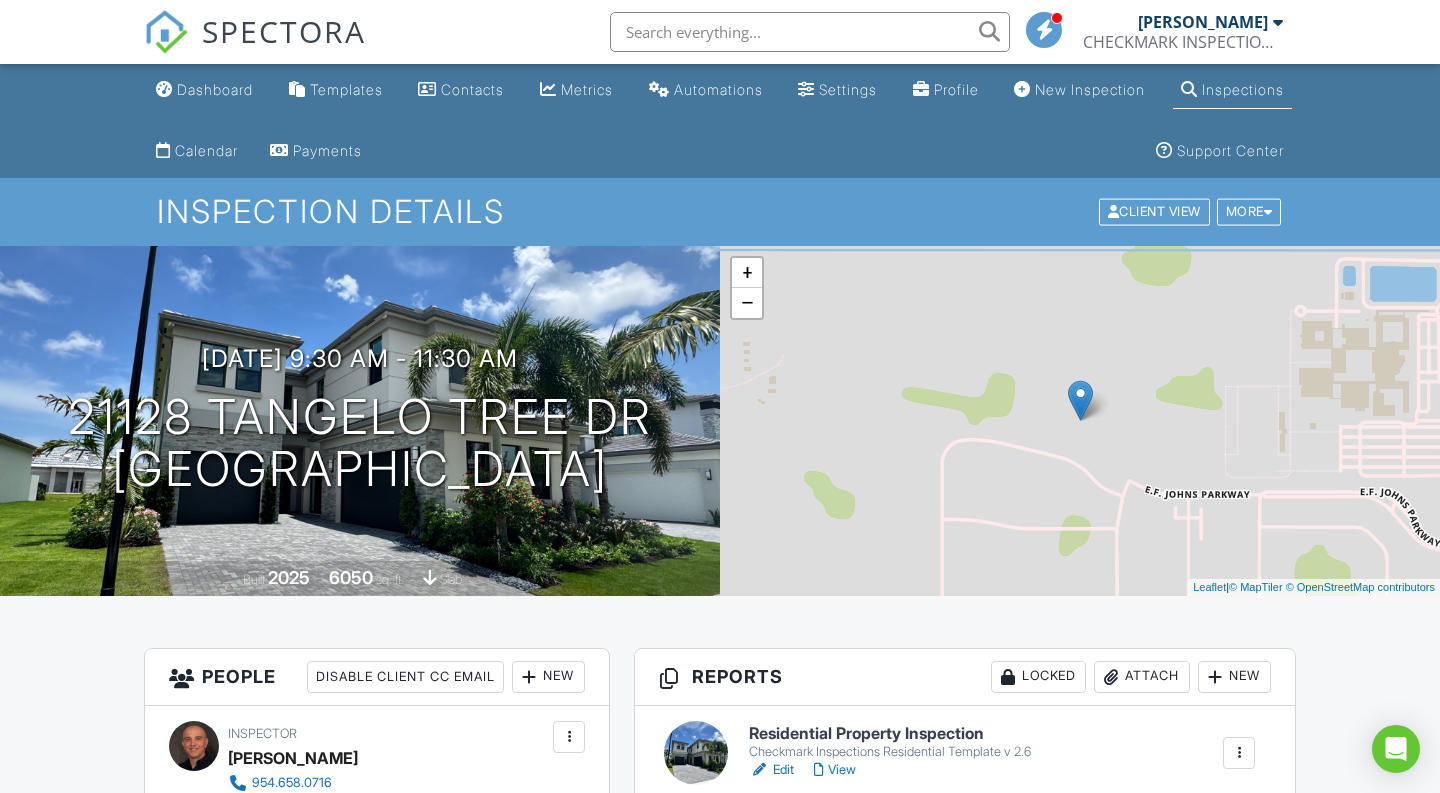 scroll, scrollTop: 0, scrollLeft: 0, axis: both 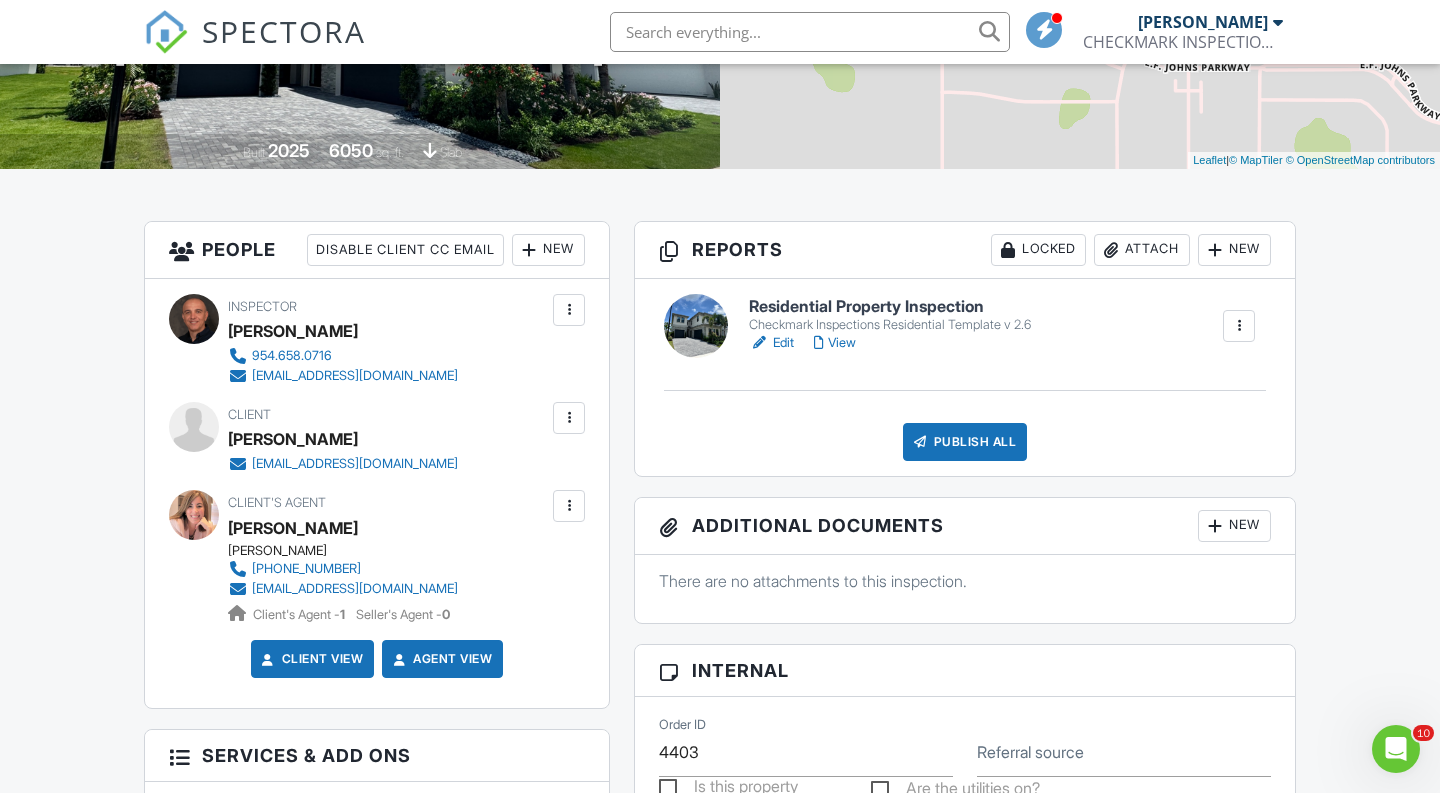 click on "View" at bounding box center (835, 343) 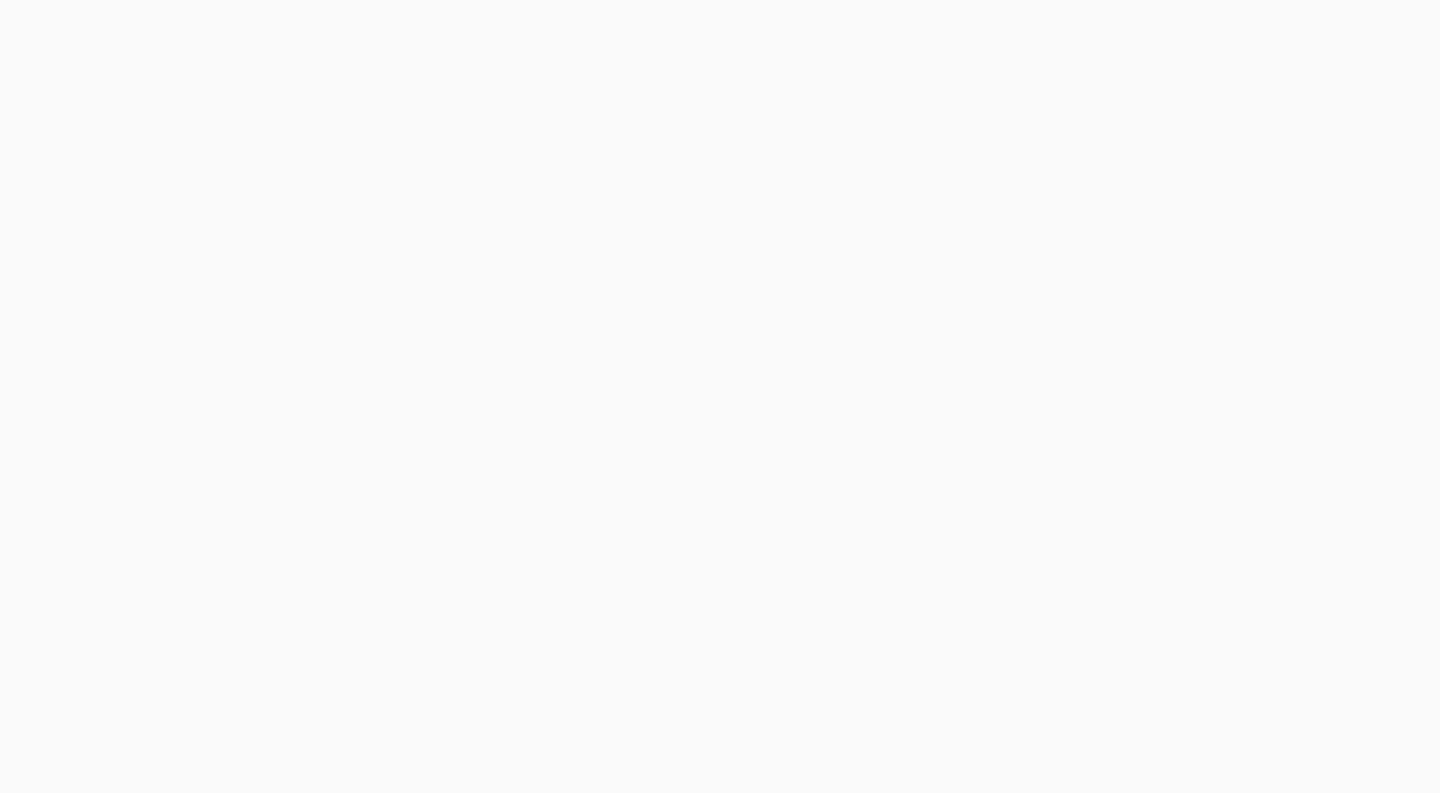 scroll, scrollTop: 0, scrollLeft: 0, axis: both 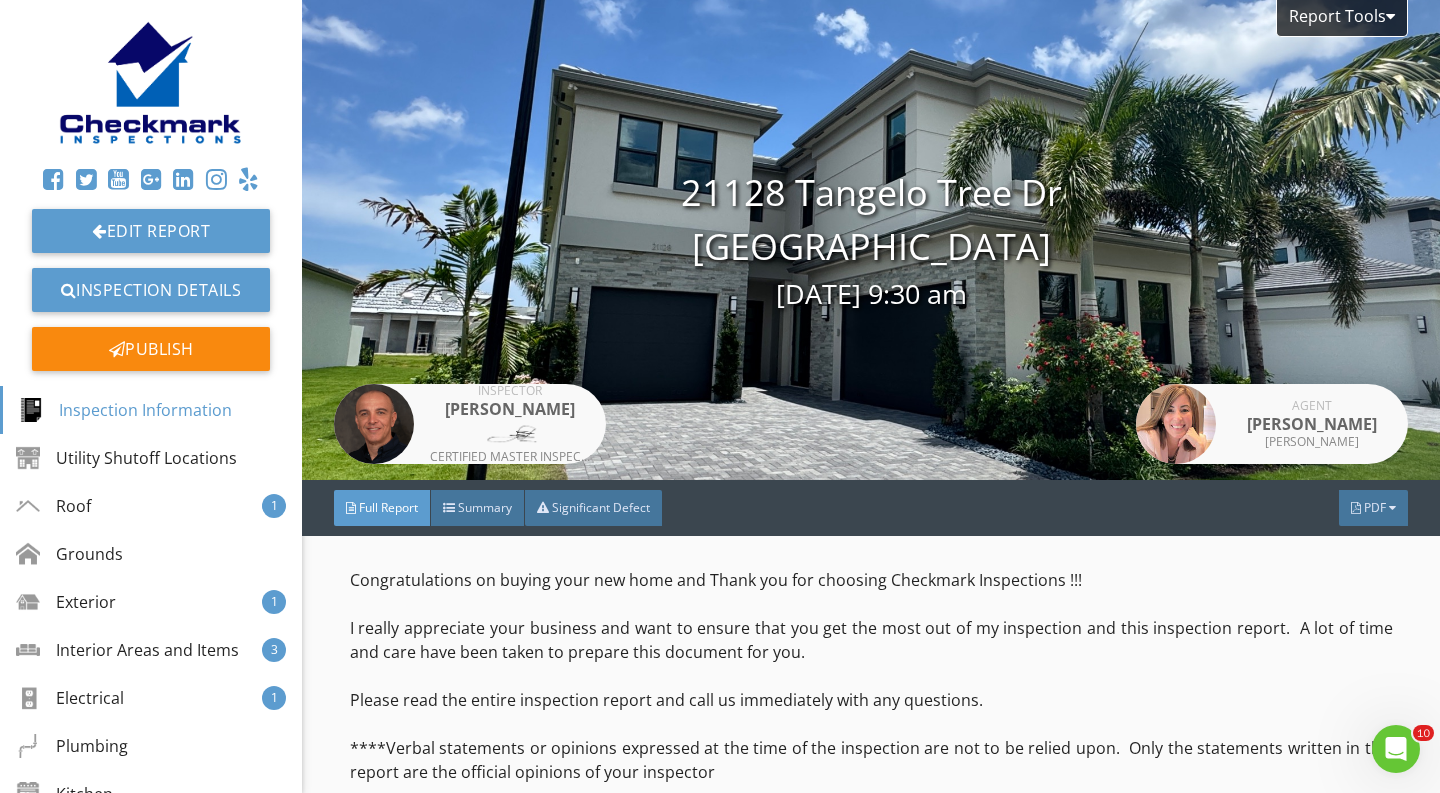 drag, startPoint x: 0, startPoint y: 0, endPoint x: 850, endPoint y: 339, distance: 915.1071 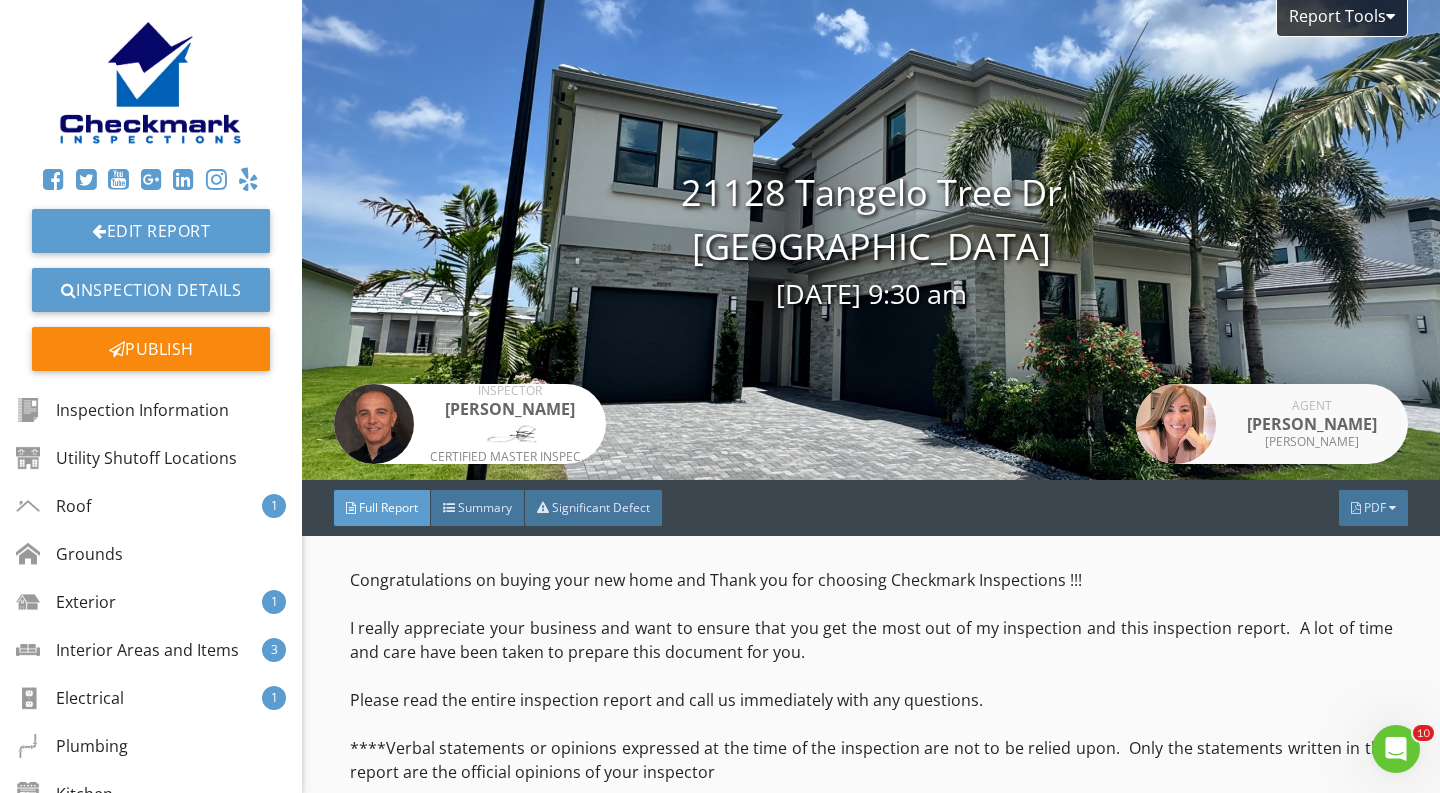 scroll, scrollTop: 0, scrollLeft: 0, axis: both 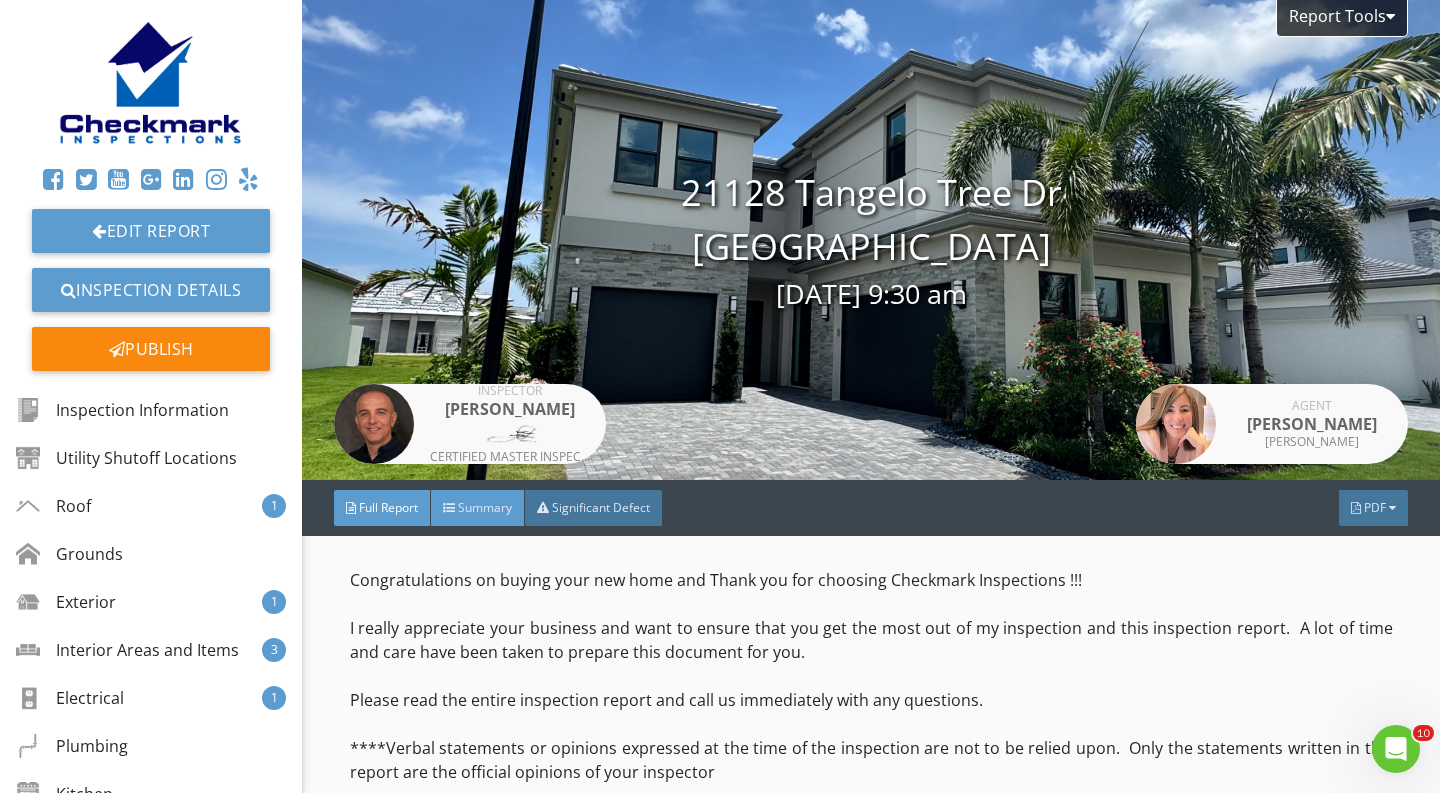 click on "Summary" at bounding box center (478, 508) 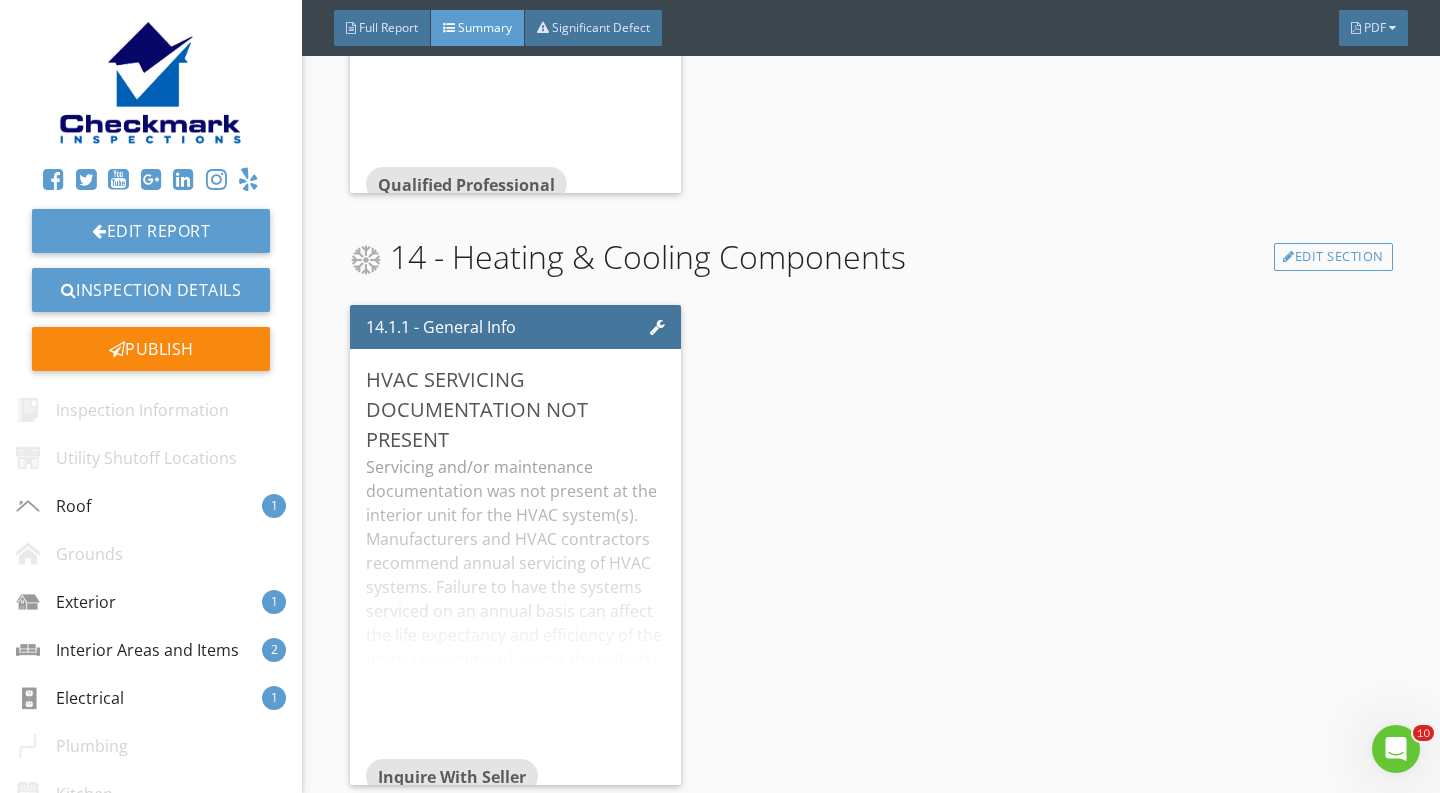 scroll, scrollTop: 2791, scrollLeft: 0, axis: vertical 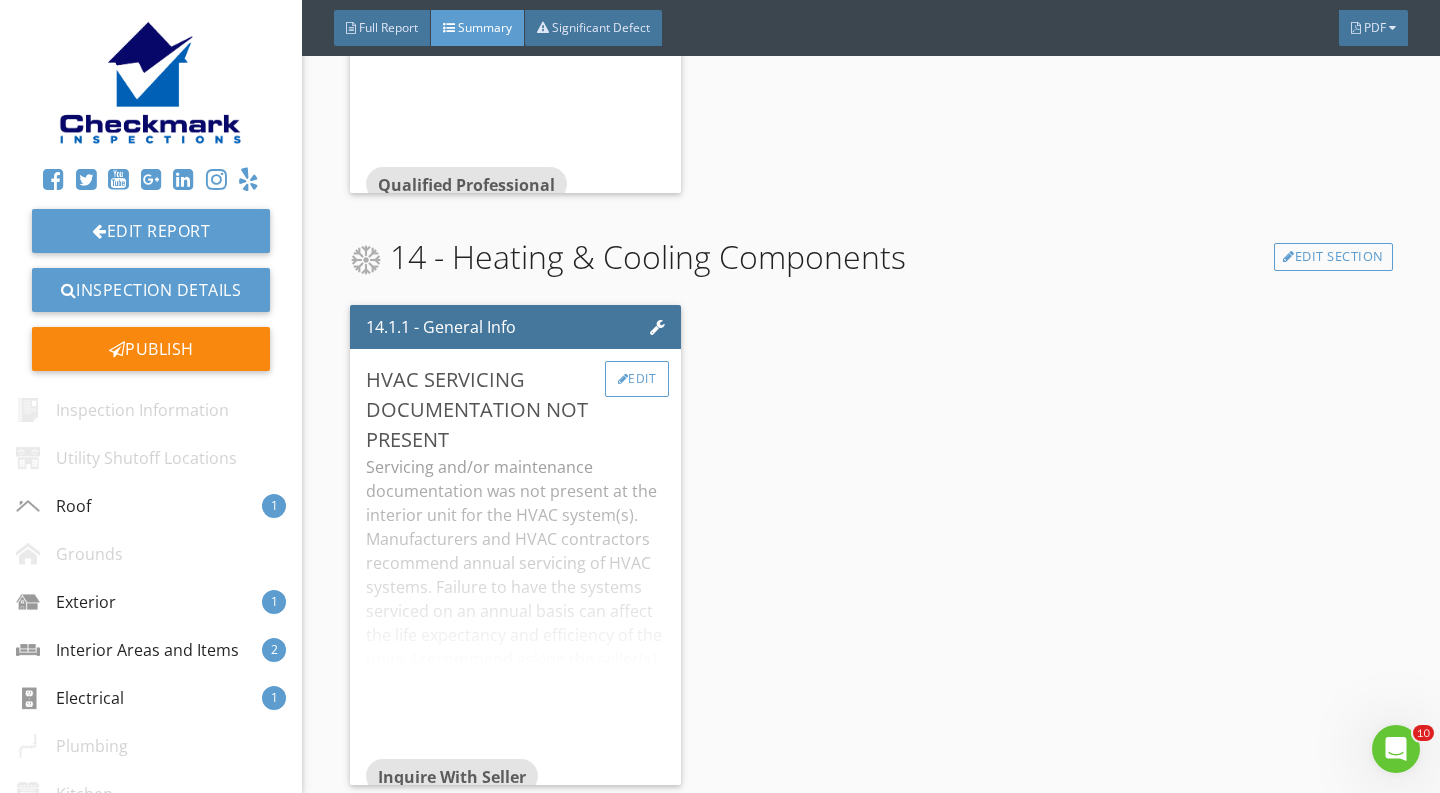 click on "Edit" at bounding box center (637, 379) 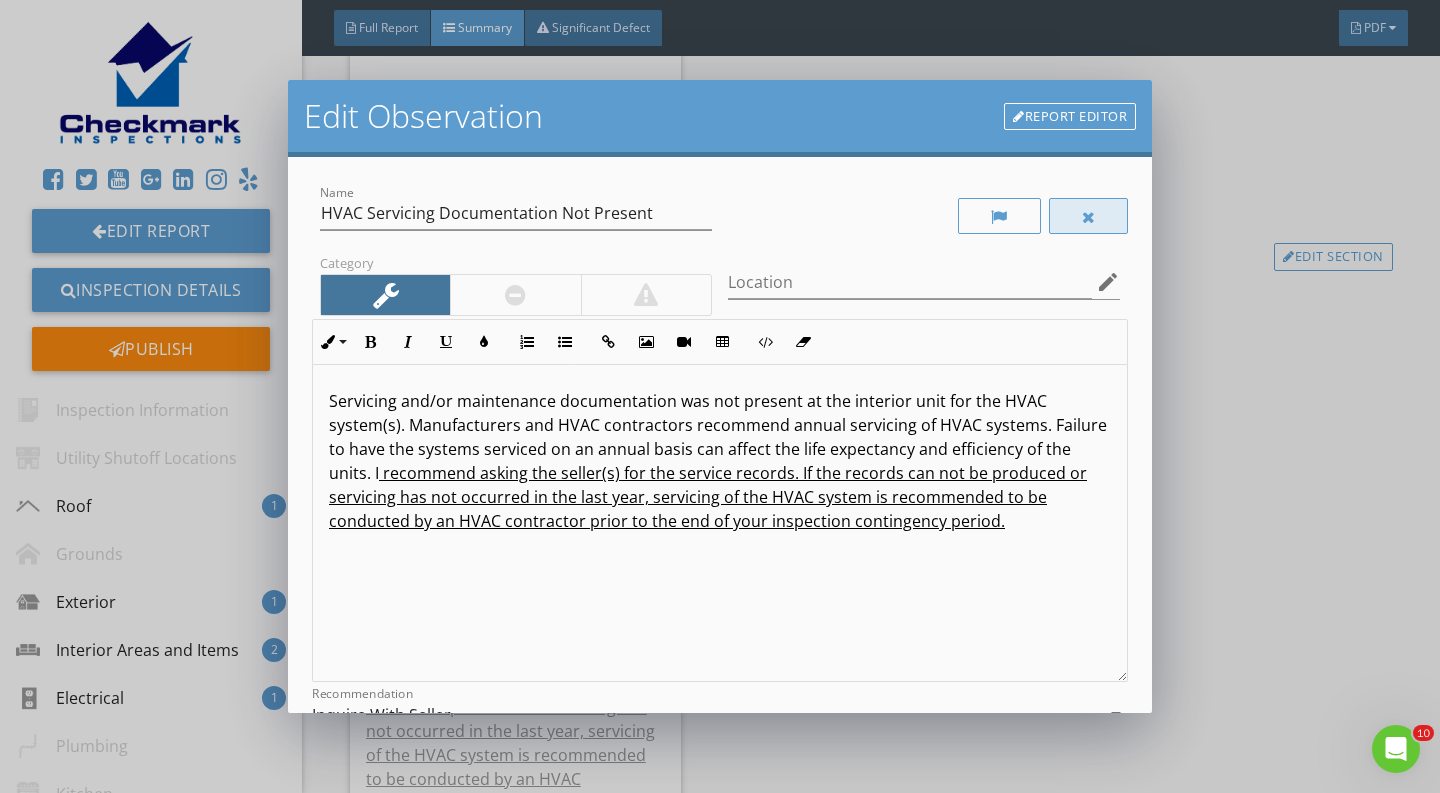 click at bounding box center [1089, 216] 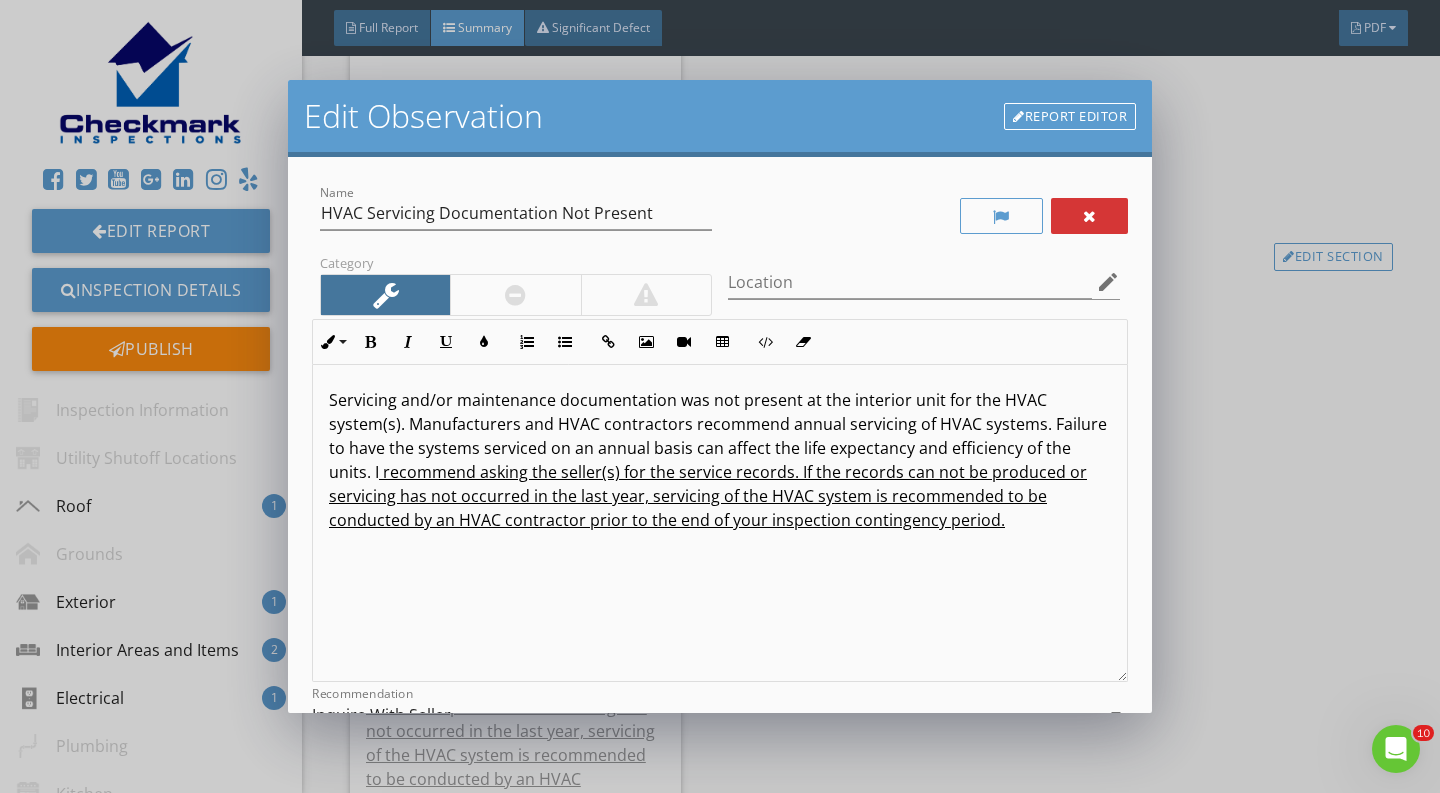 scroll, scrollTop: 1, scrollLeft: 0, axis: vertical 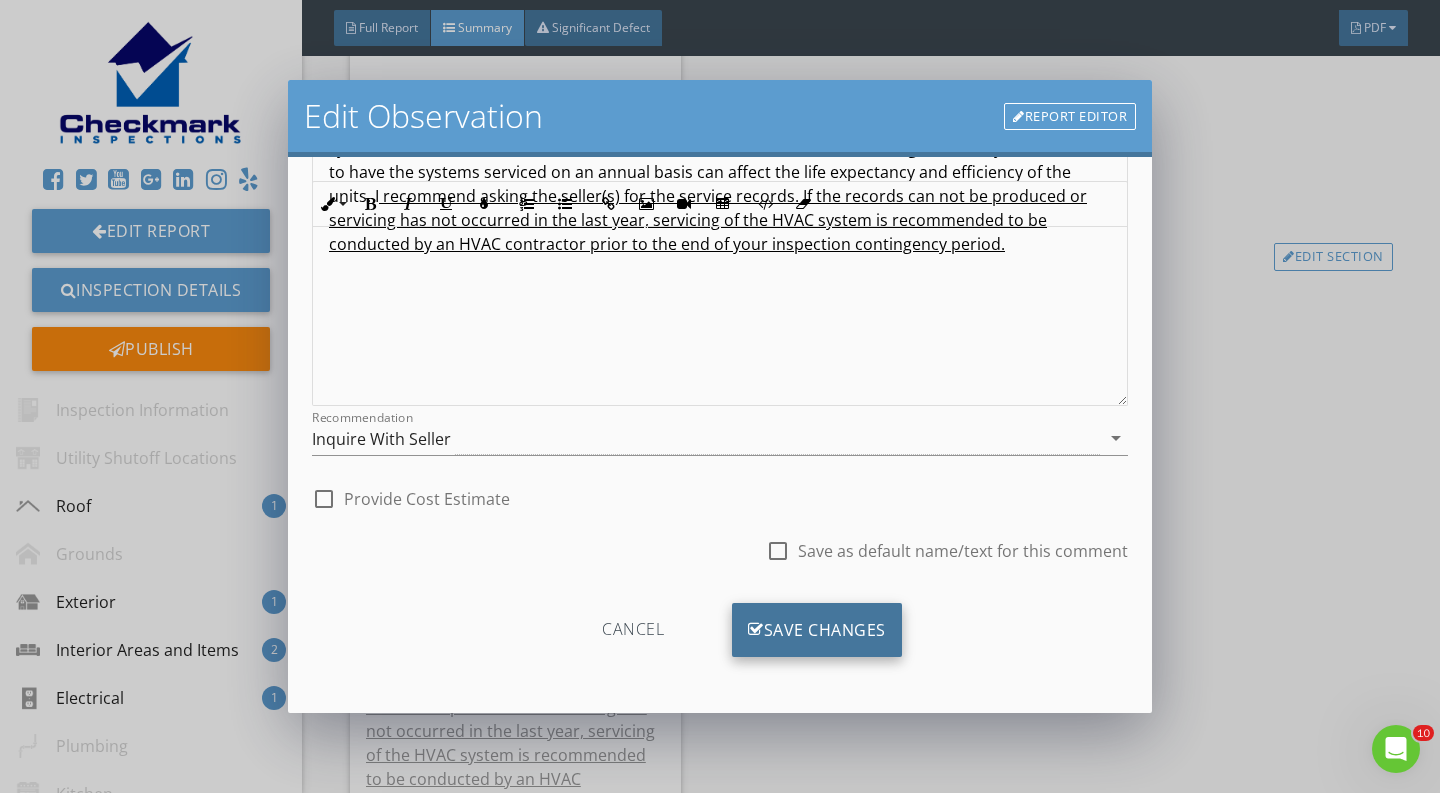 click on "Save Changes" at bounding box center (817, 630) 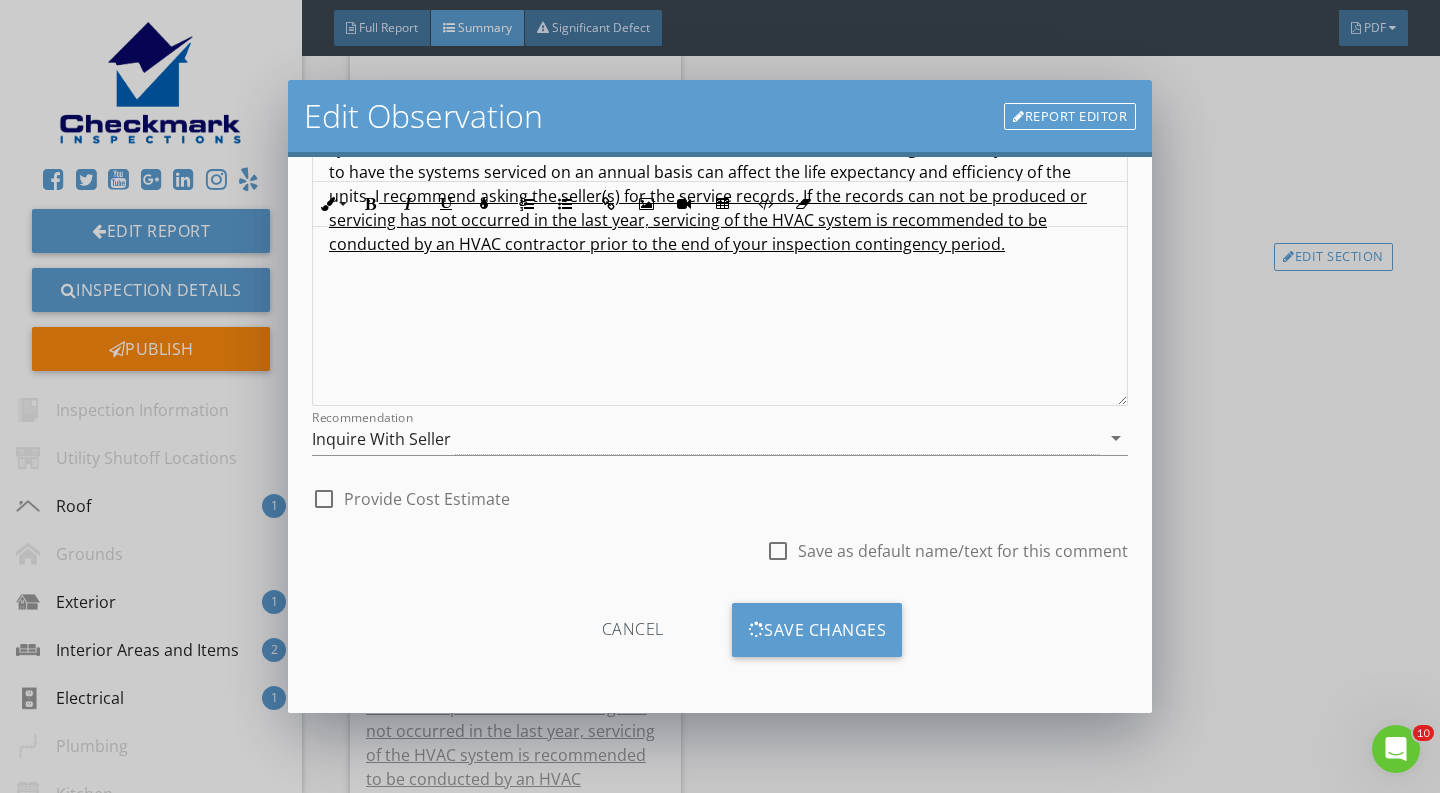 scroll, scrollTop: 2199, scrollLeft: 0, axis: vertical 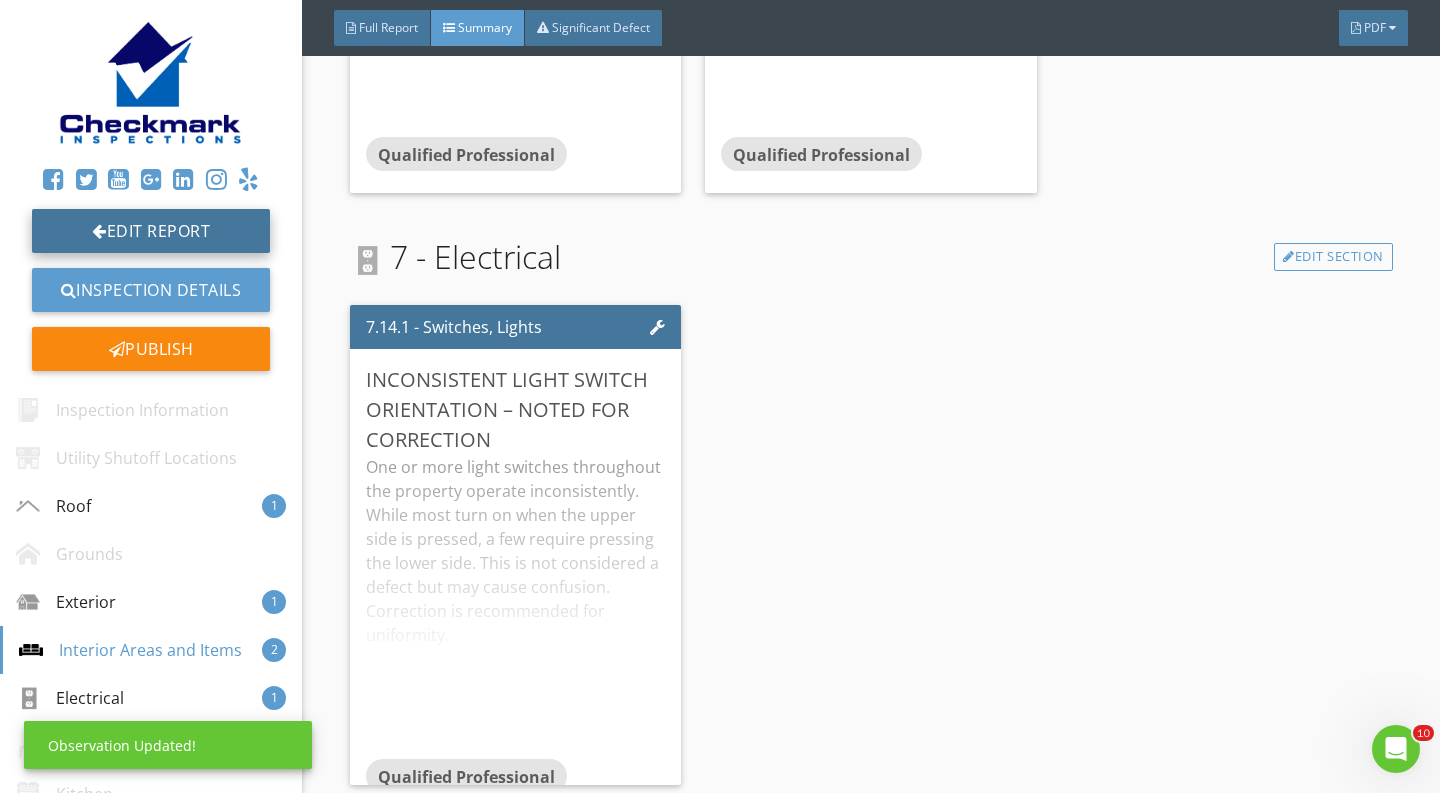 click on "Edit Report" at bounding box center [151, 231] 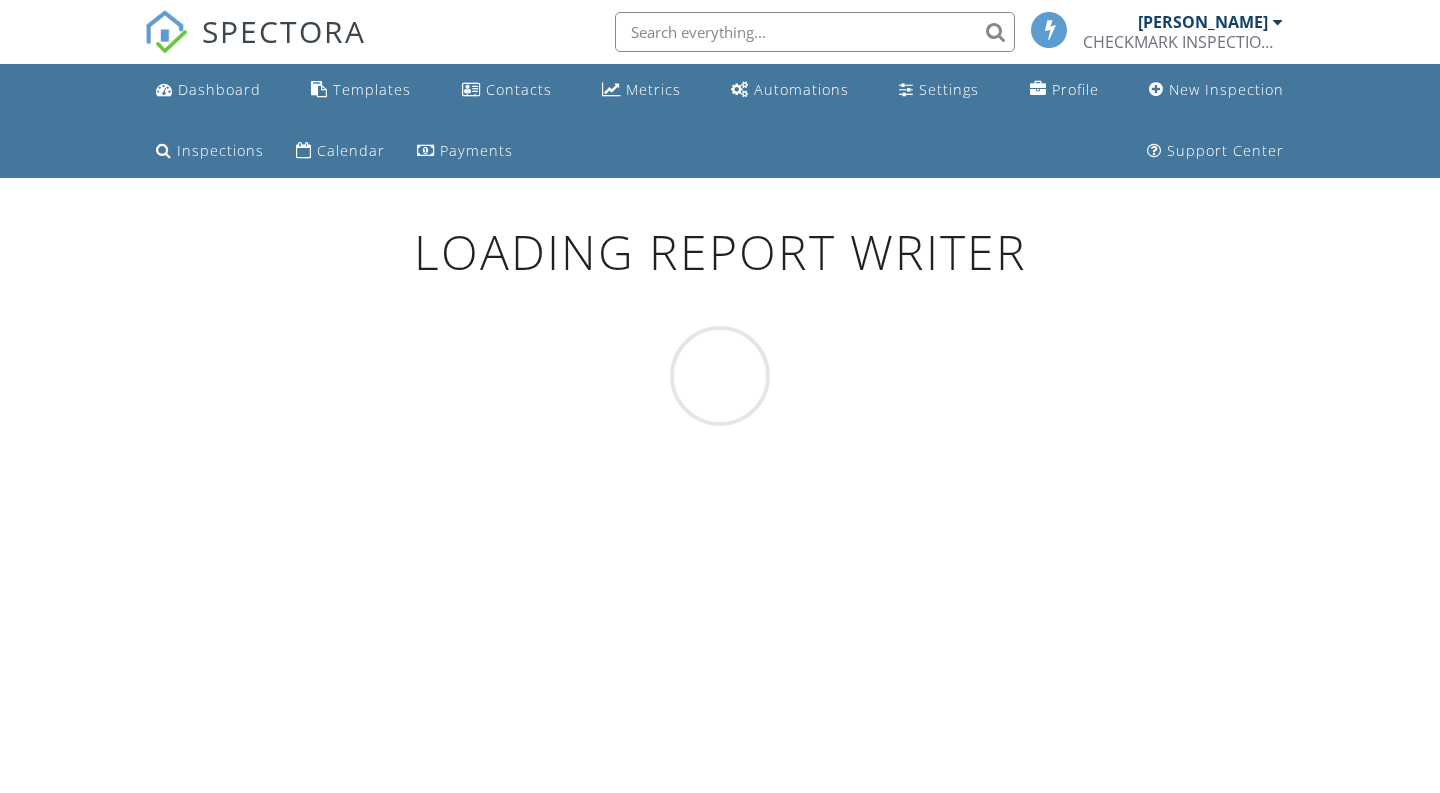 scroll, scrollTop: 0, scrollLeft: 0, axis: both 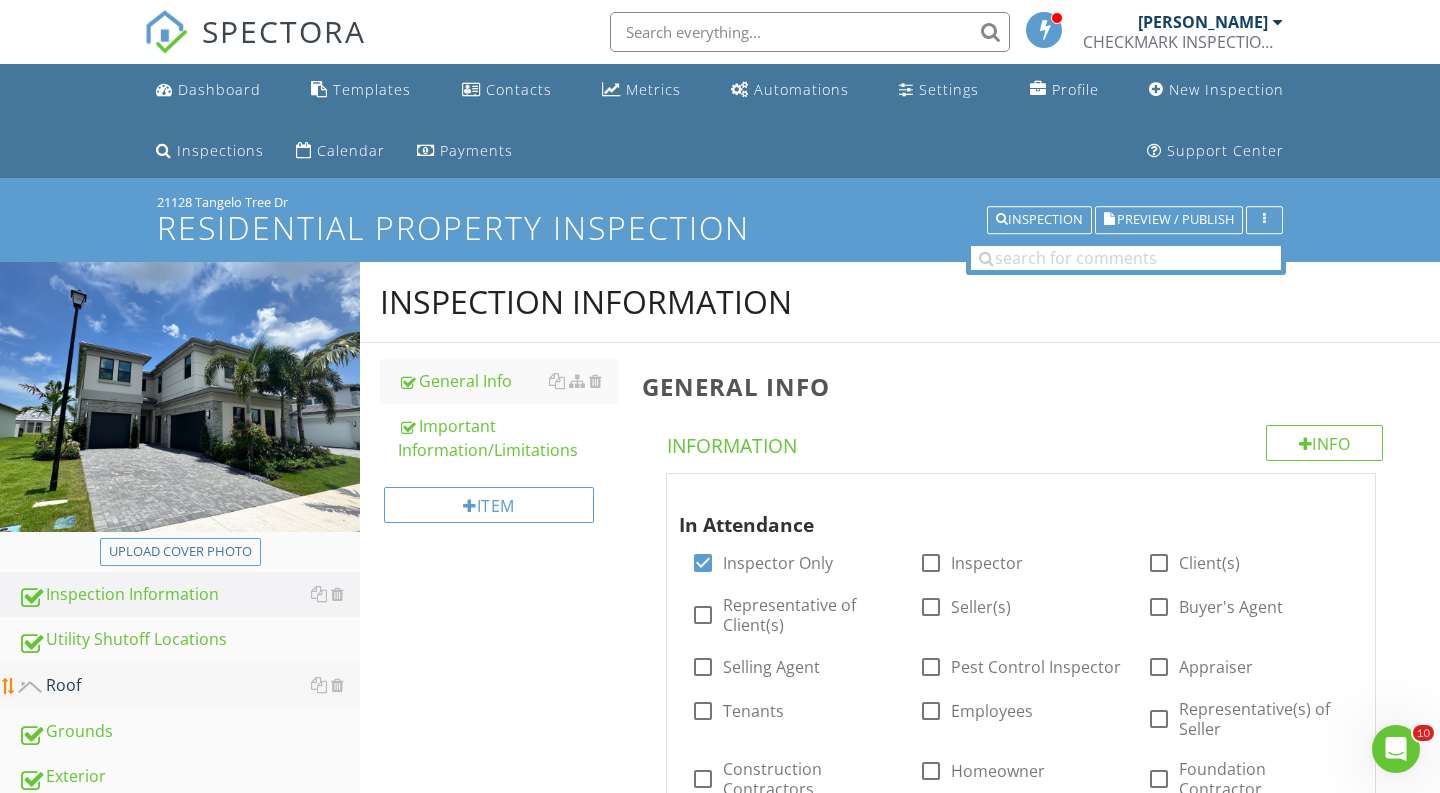 click on "Roof" at bounding box center (189, 686) 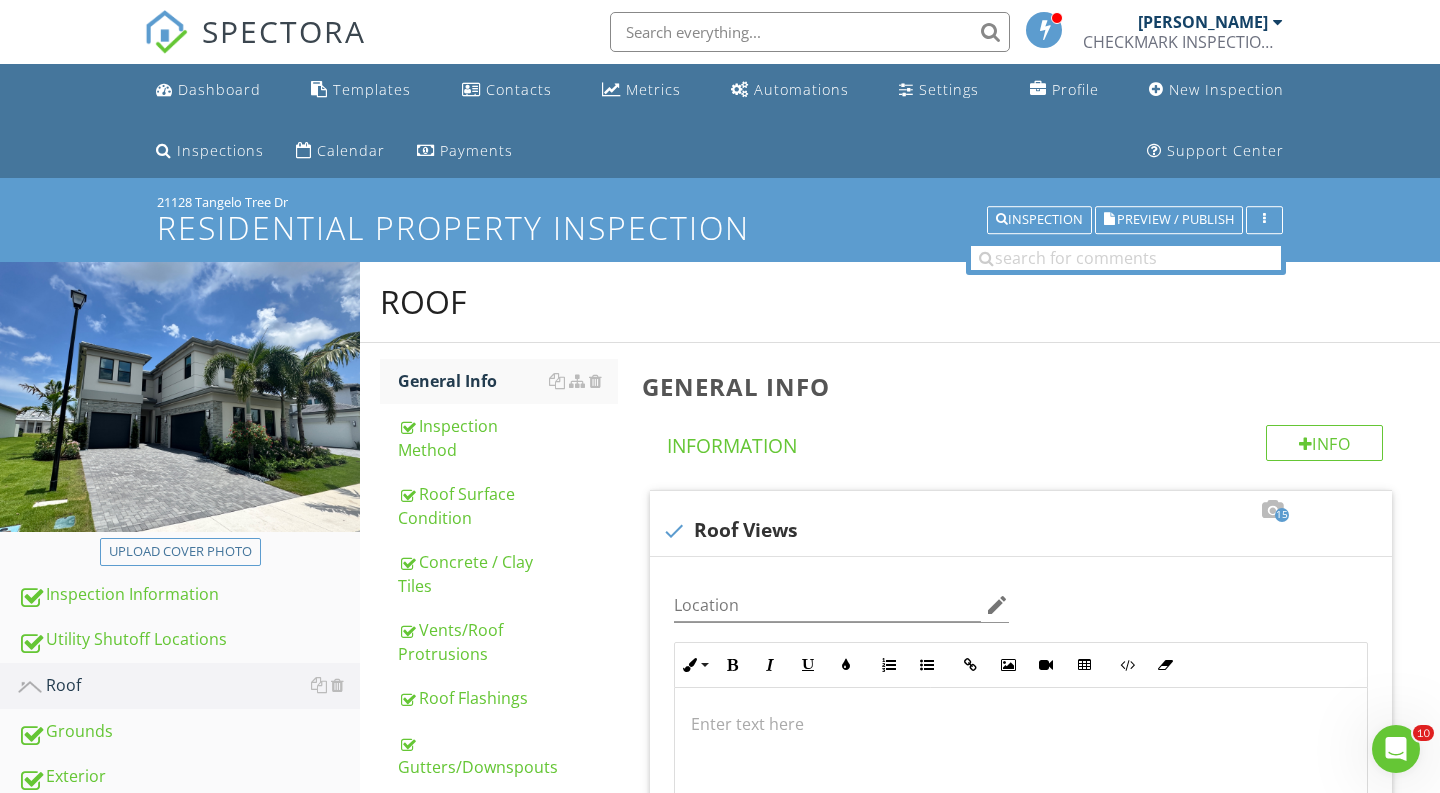 scroll, scrollTop: 0, scrollLeft: 0, axis: both 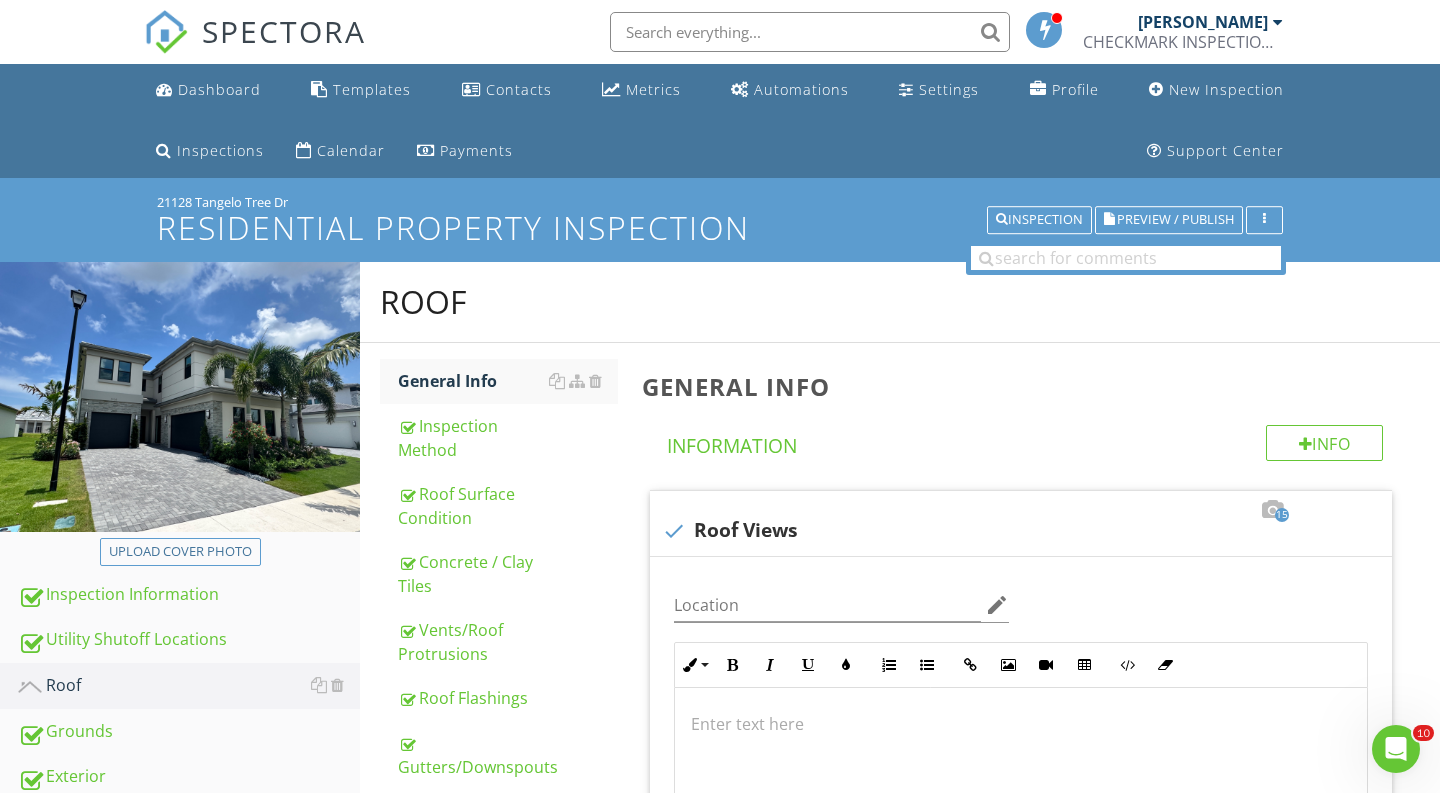 drag, startPoint x: 297, startPoint y: 200, endPoint x: 158, endPoint y: 198, distance: 139.01439 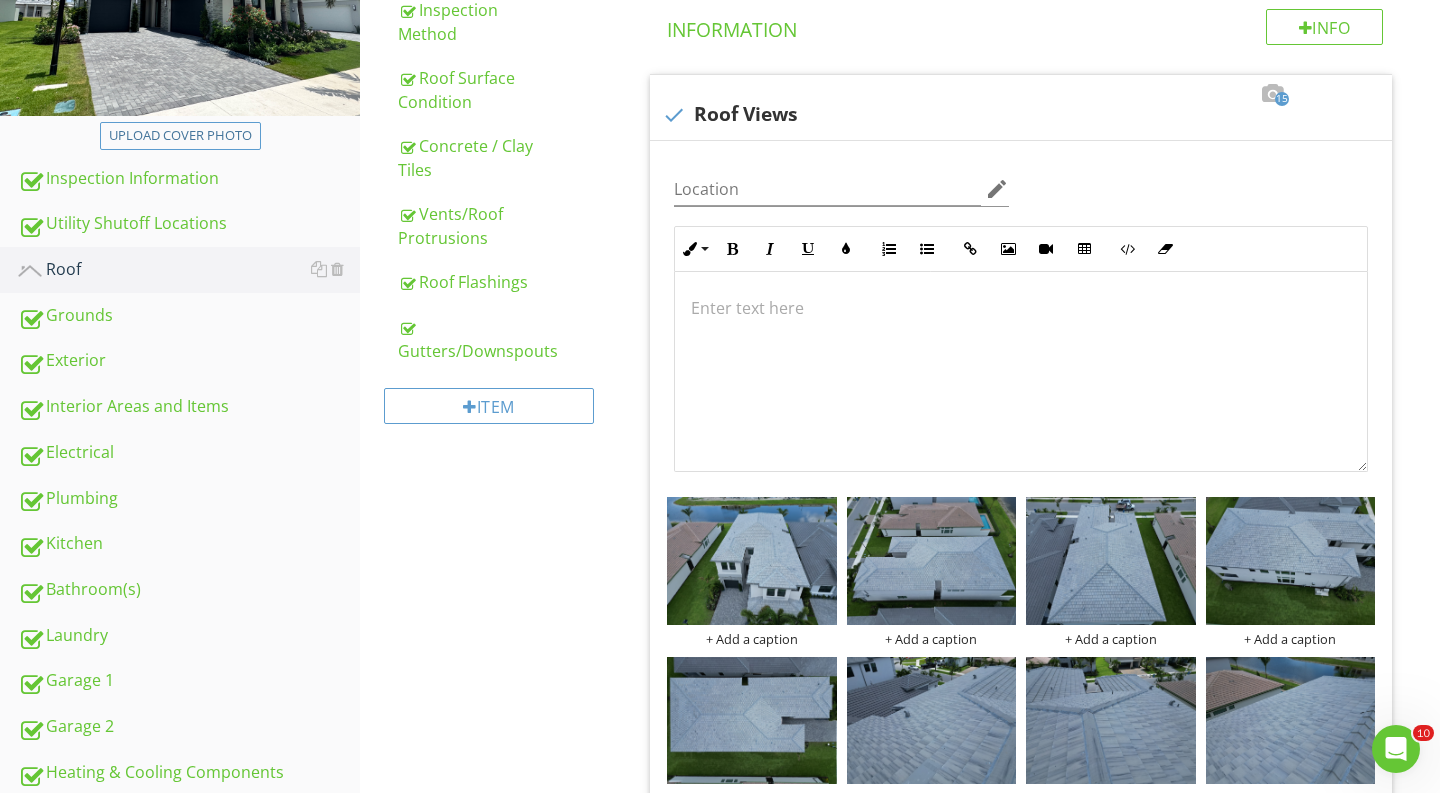 scroll, scrollTop: 449, scrollLeft: 0, axis: vertical 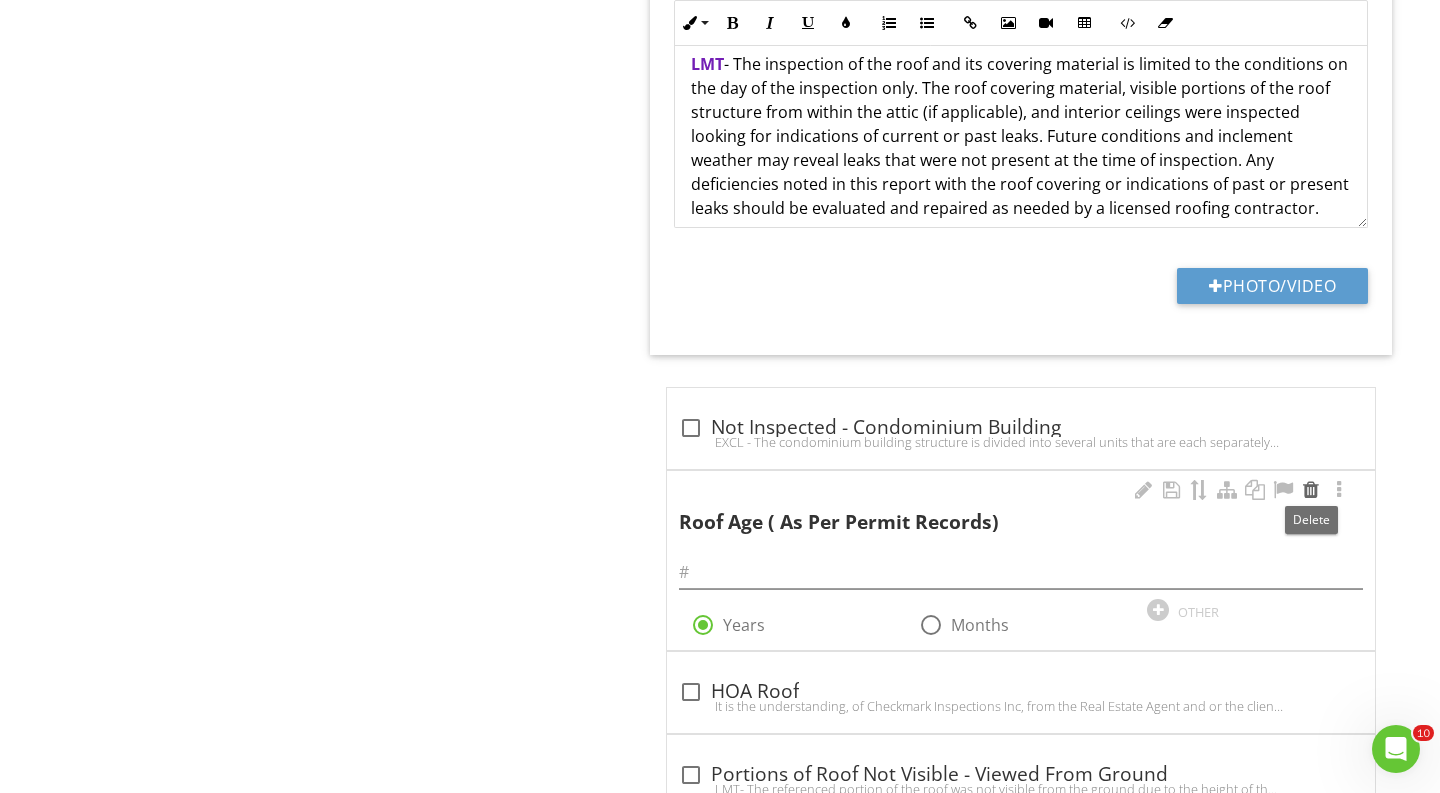 click at bounding box center (1311, 490) 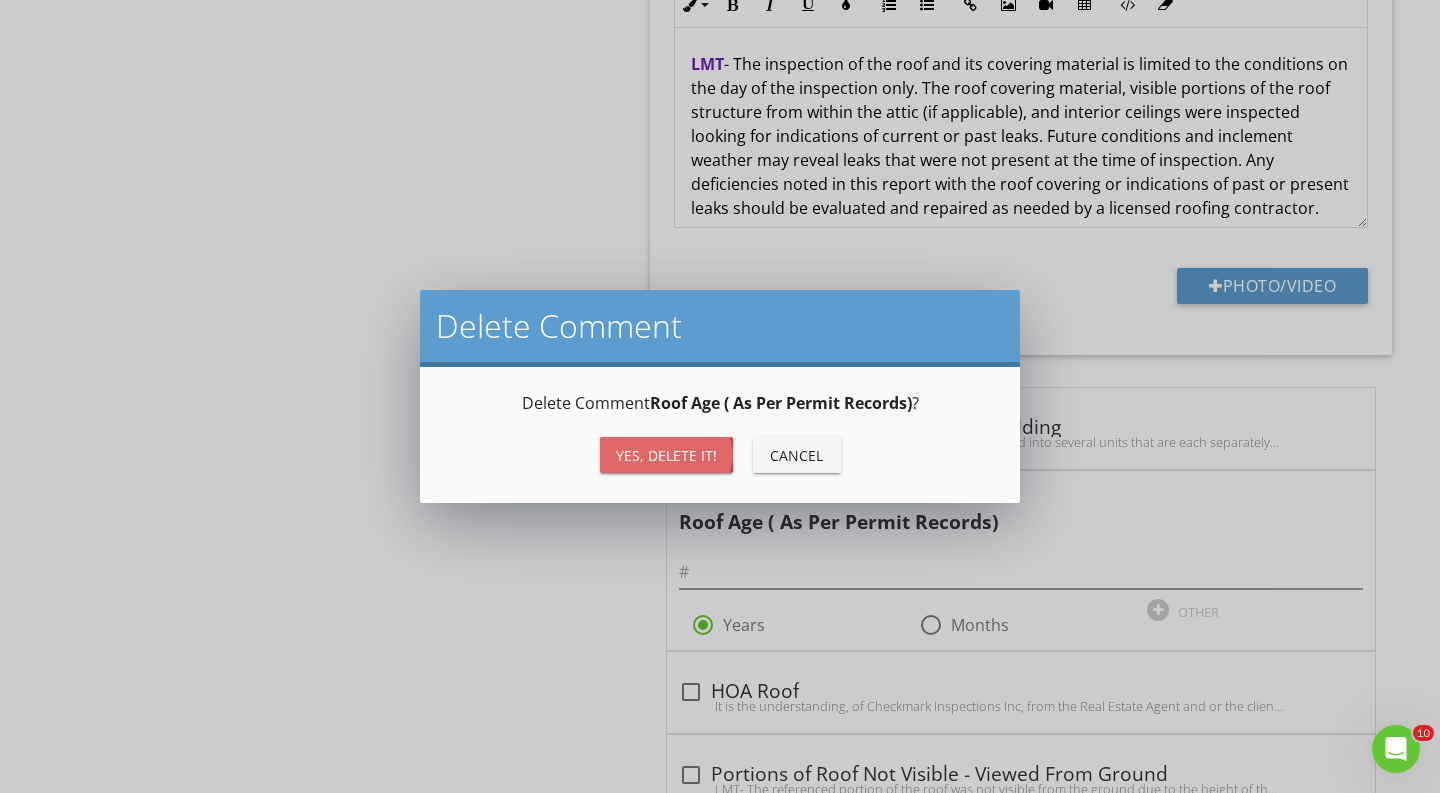 click on "Yes, Delete it!" at bounding box center [666, 455] 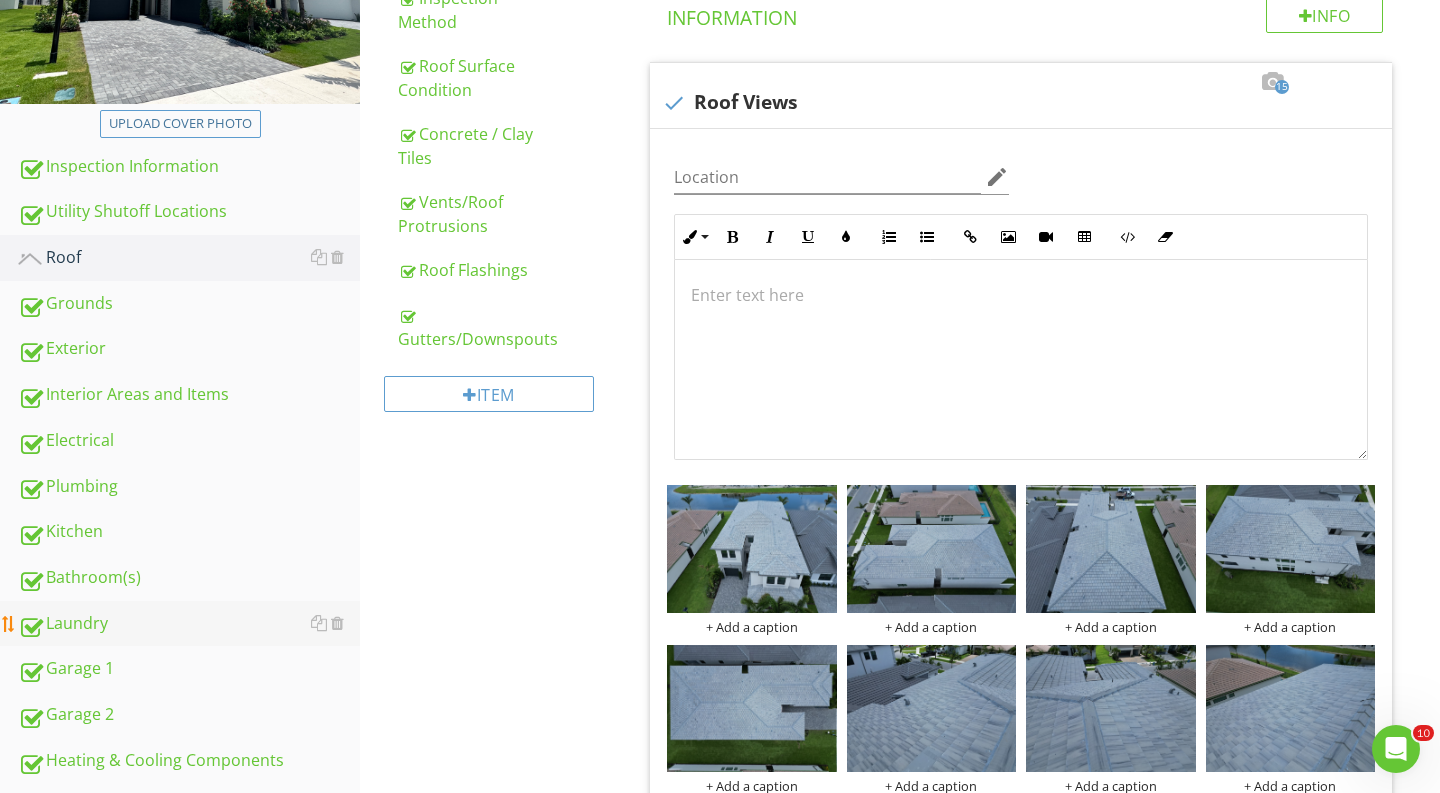 scroll, scrollTop: 24, scrollLeft: 0, axis: vertical 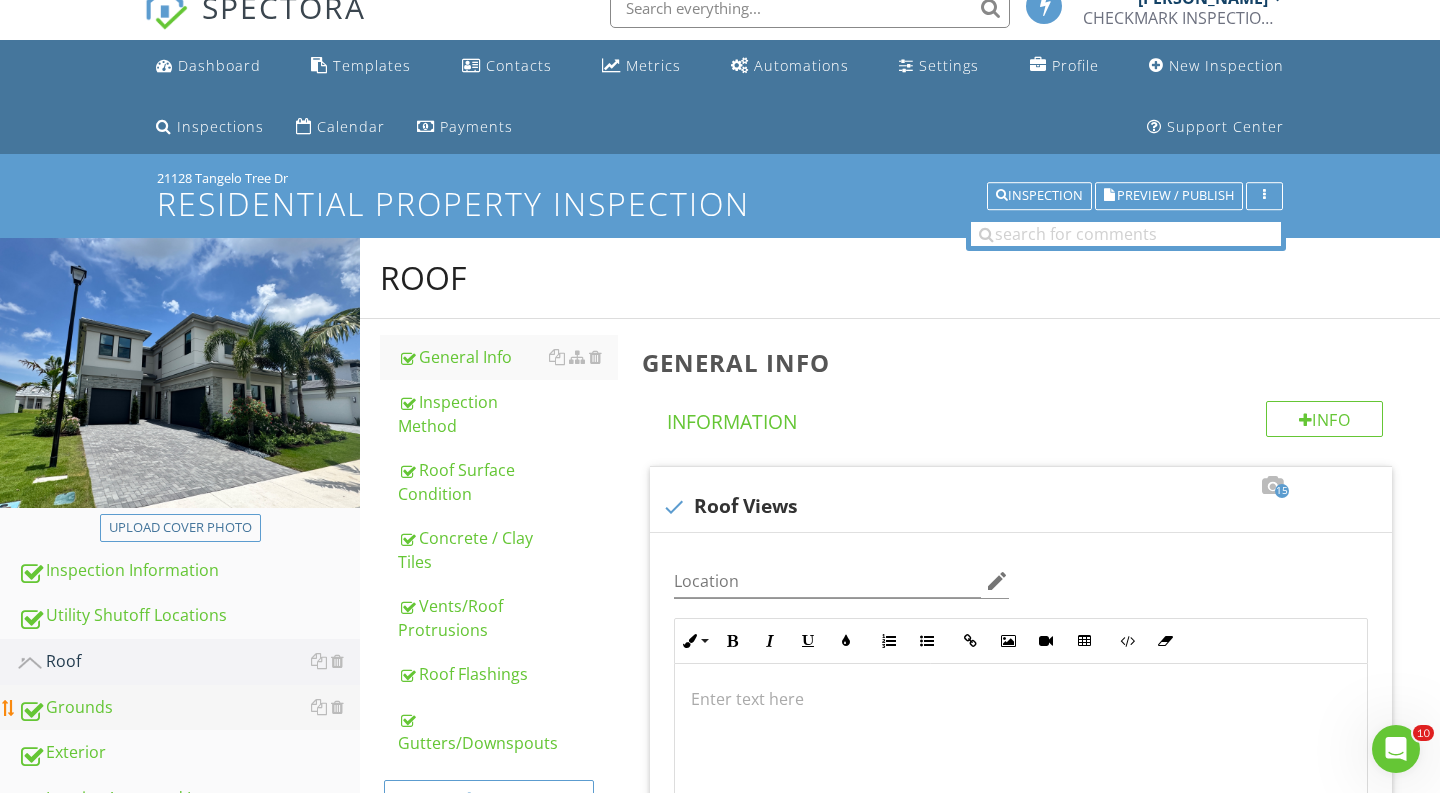 click on "Grounds" at bounding box center (189, 708) 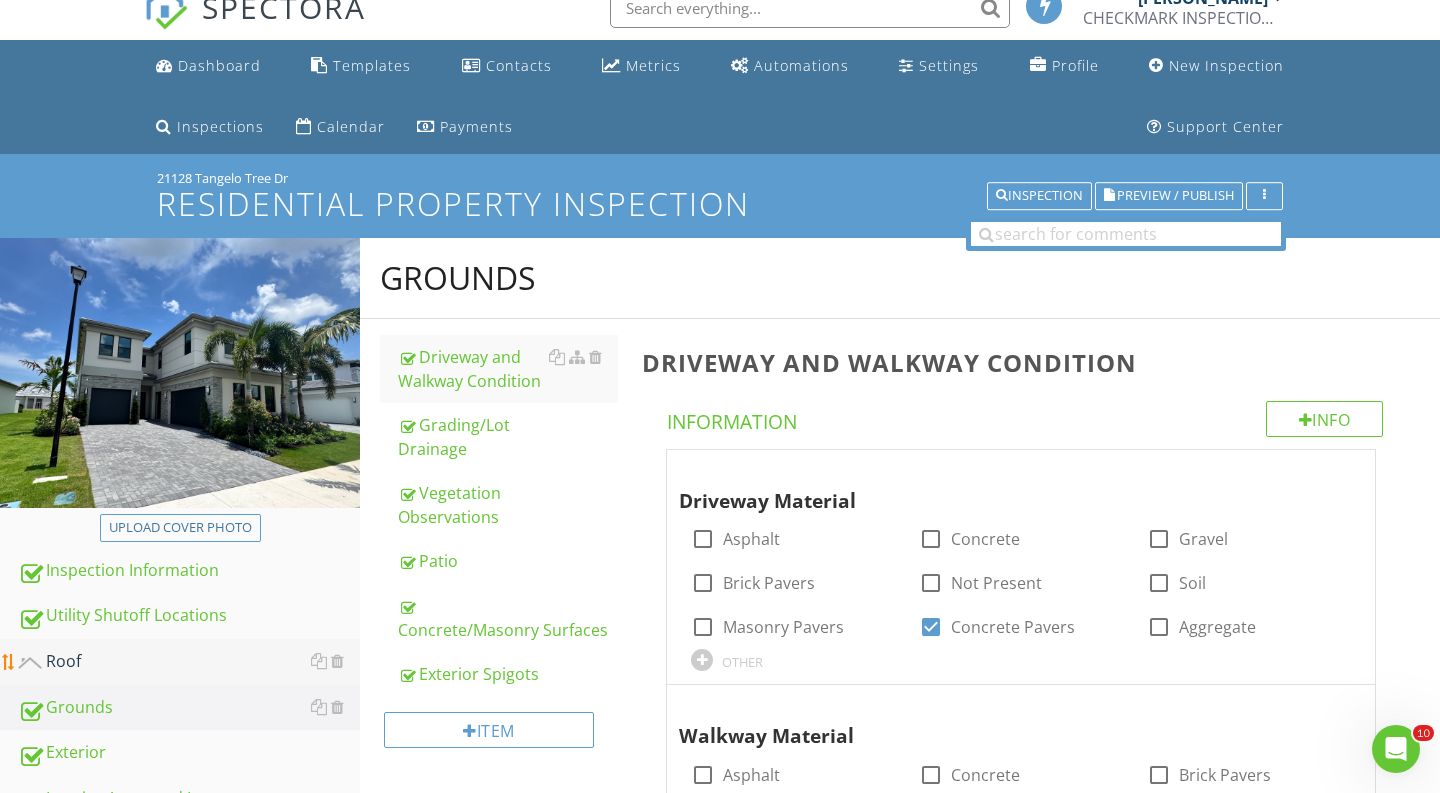 click on "Roof" at bounding box center (189, 662) 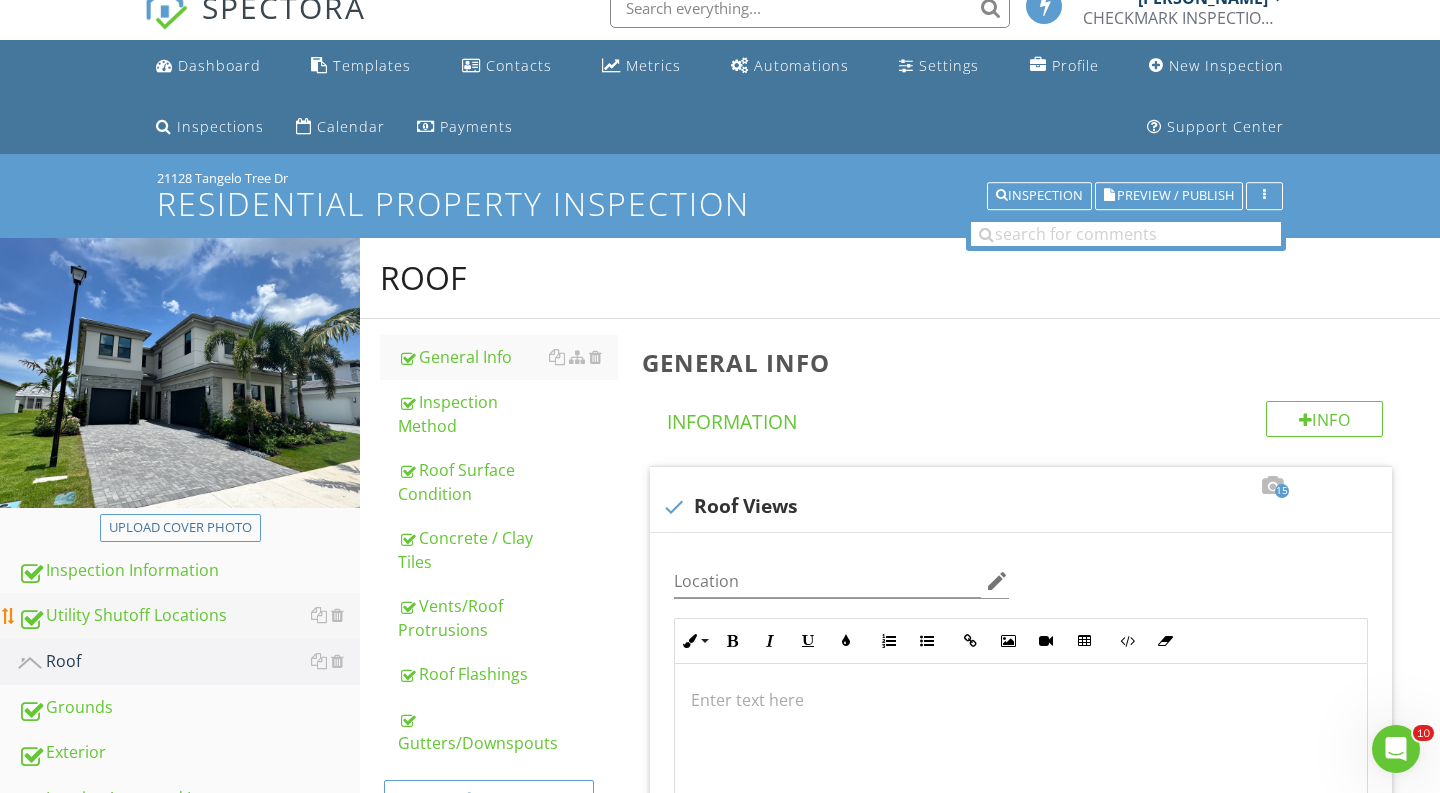 click on "Utility Shutoff Locations" at bounding box center [189, 616] 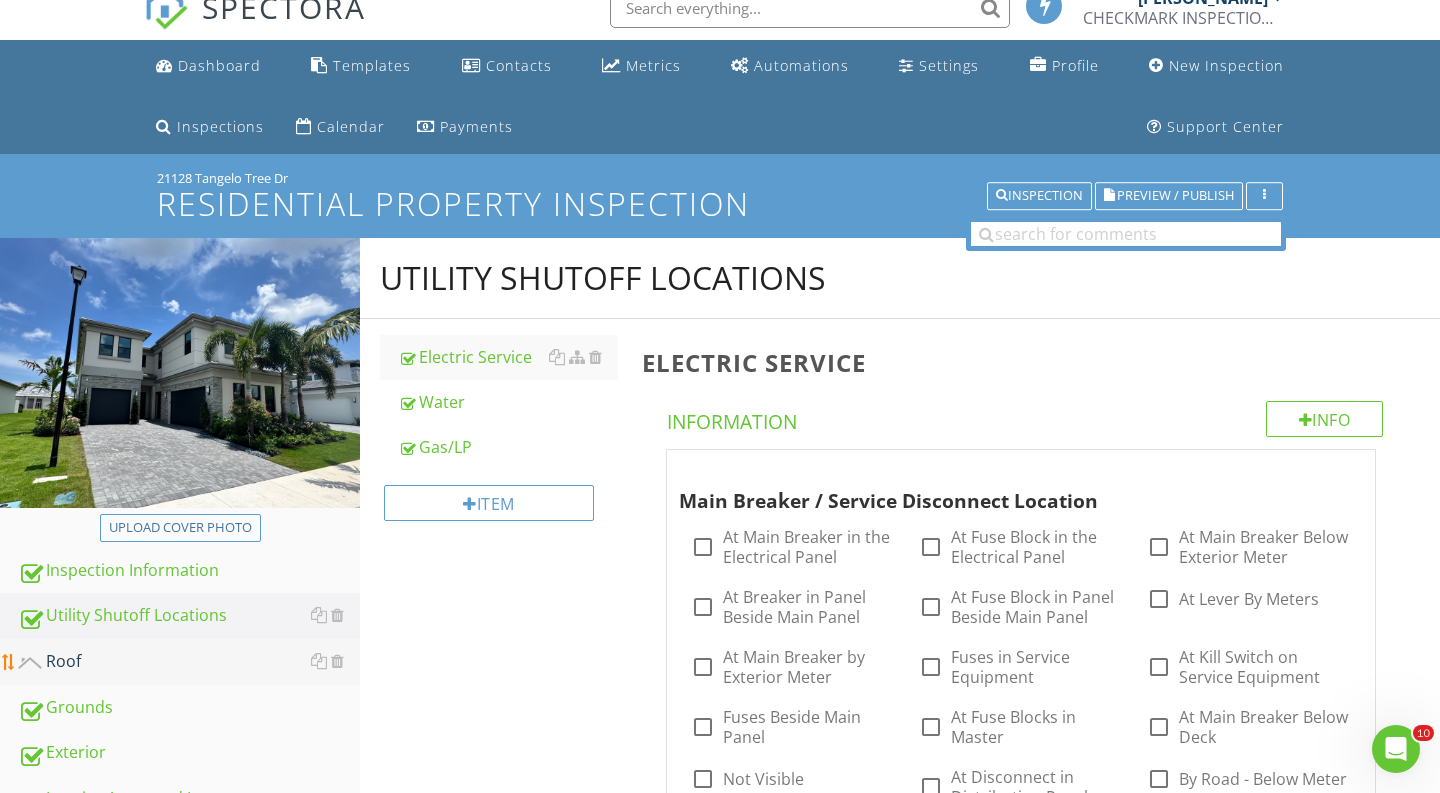 click on "Roof" at bounding box center (189, 662) 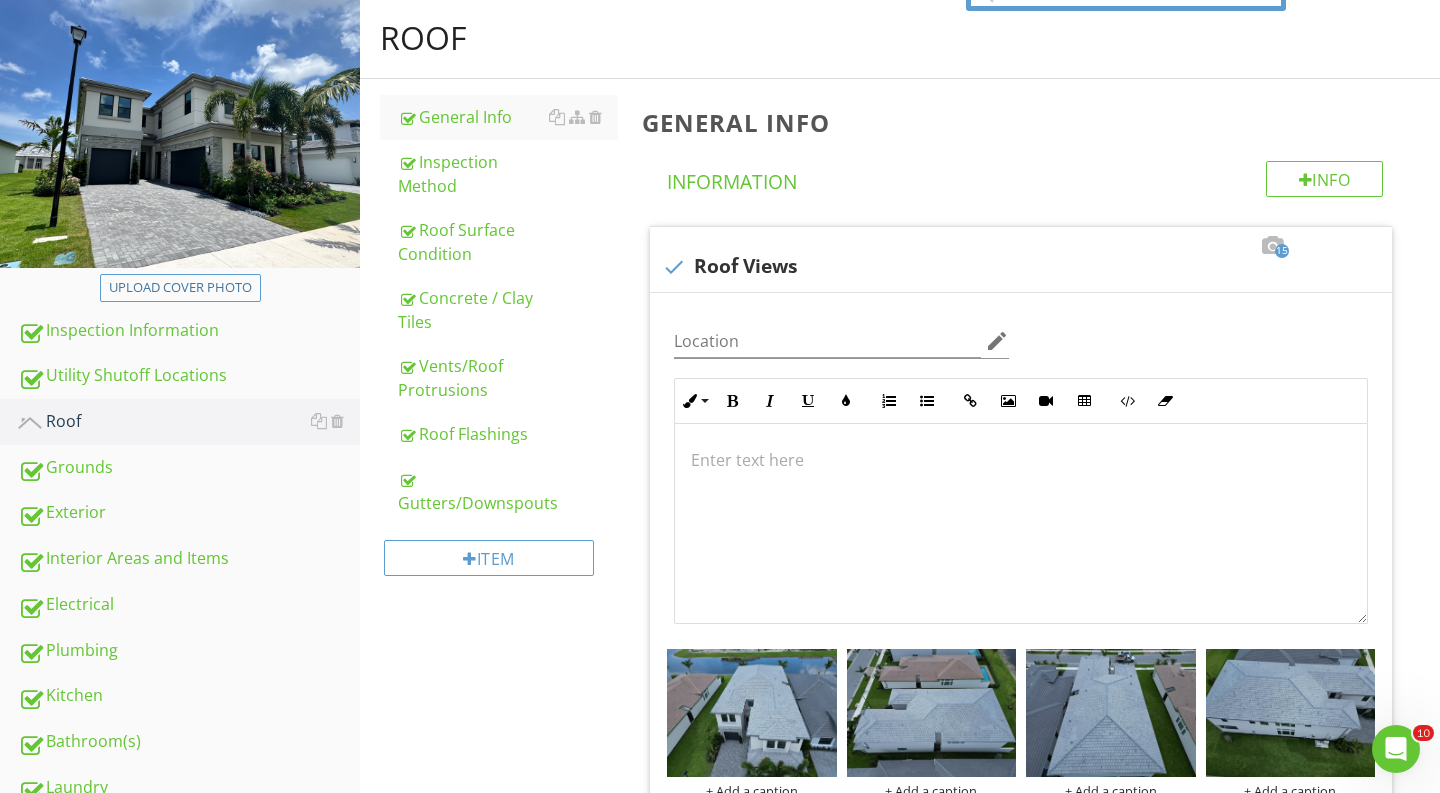 scroll, scrollTop: 309, scrollLeft: 0, axis: vertical 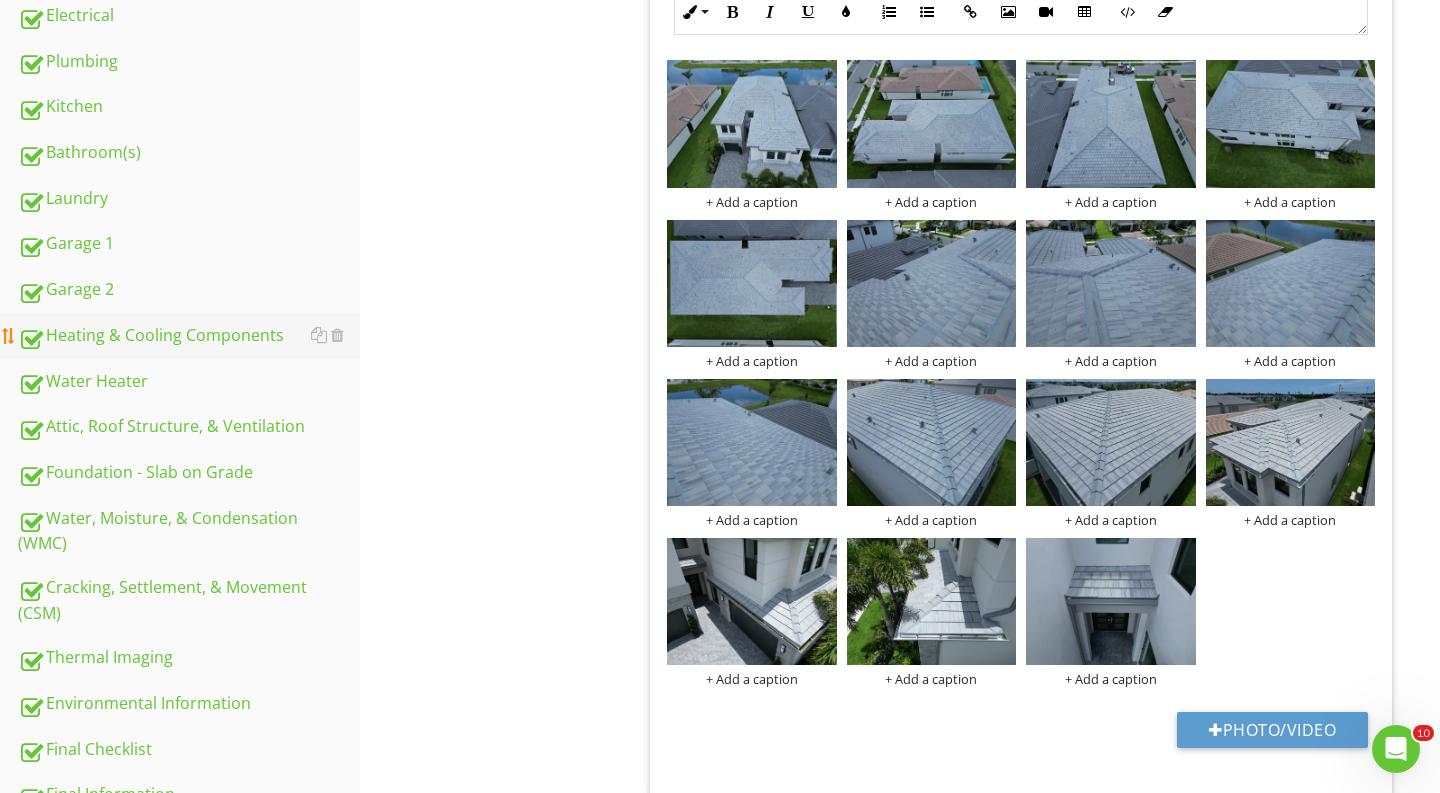 click on "Heating & Cooling Components" at bounding box center [189, 336] 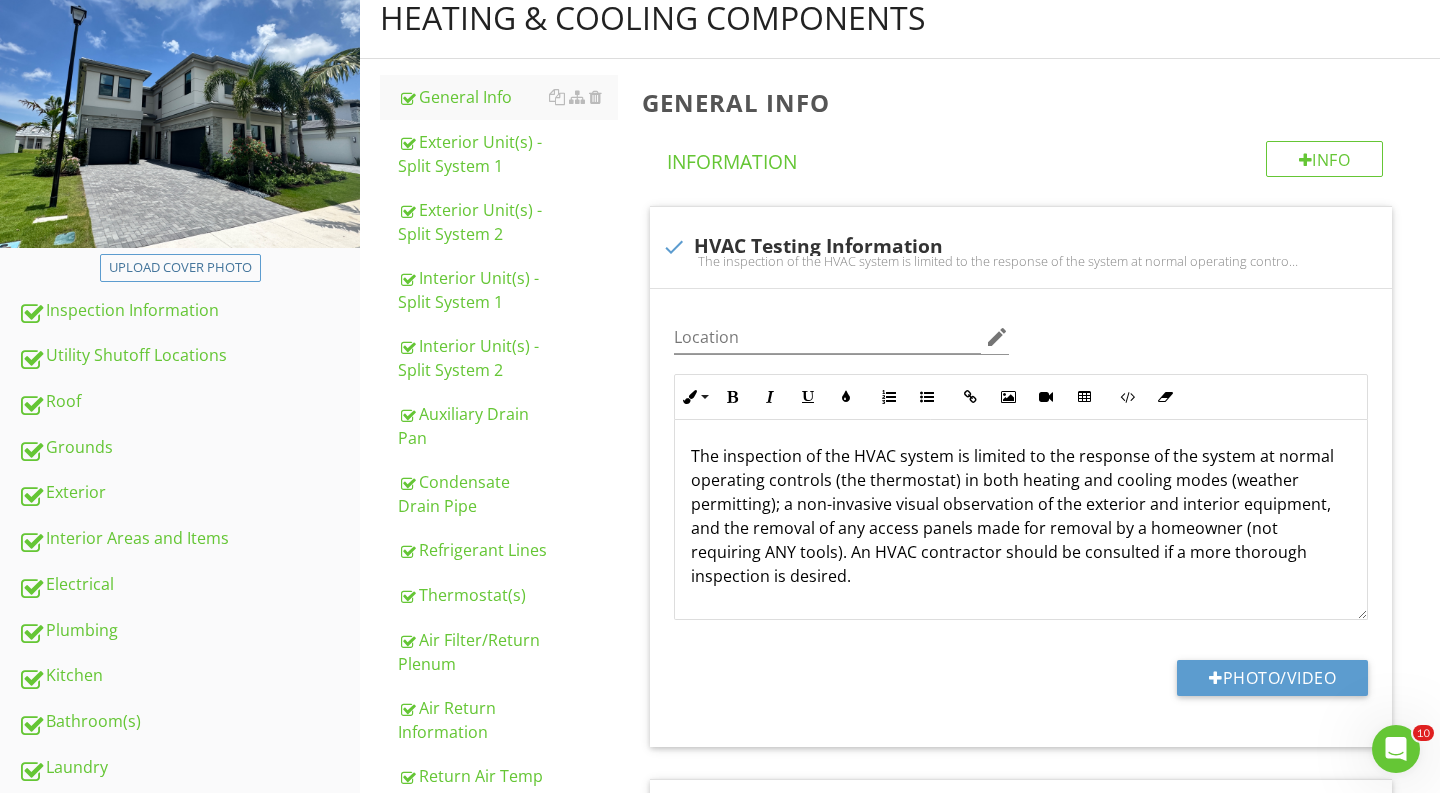 scroll, scrollTop: 238, scrollLeft: 0, axis: vertical 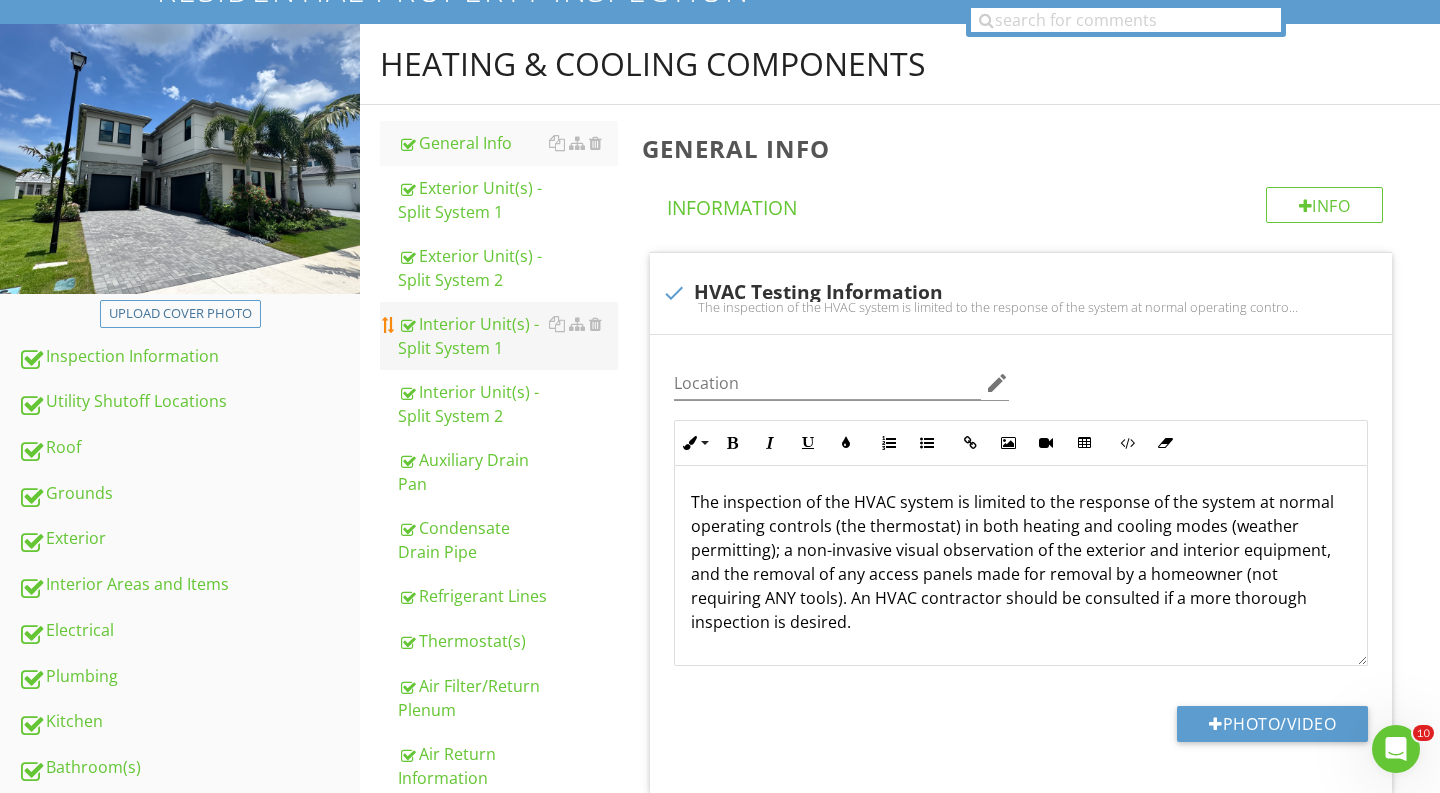 type 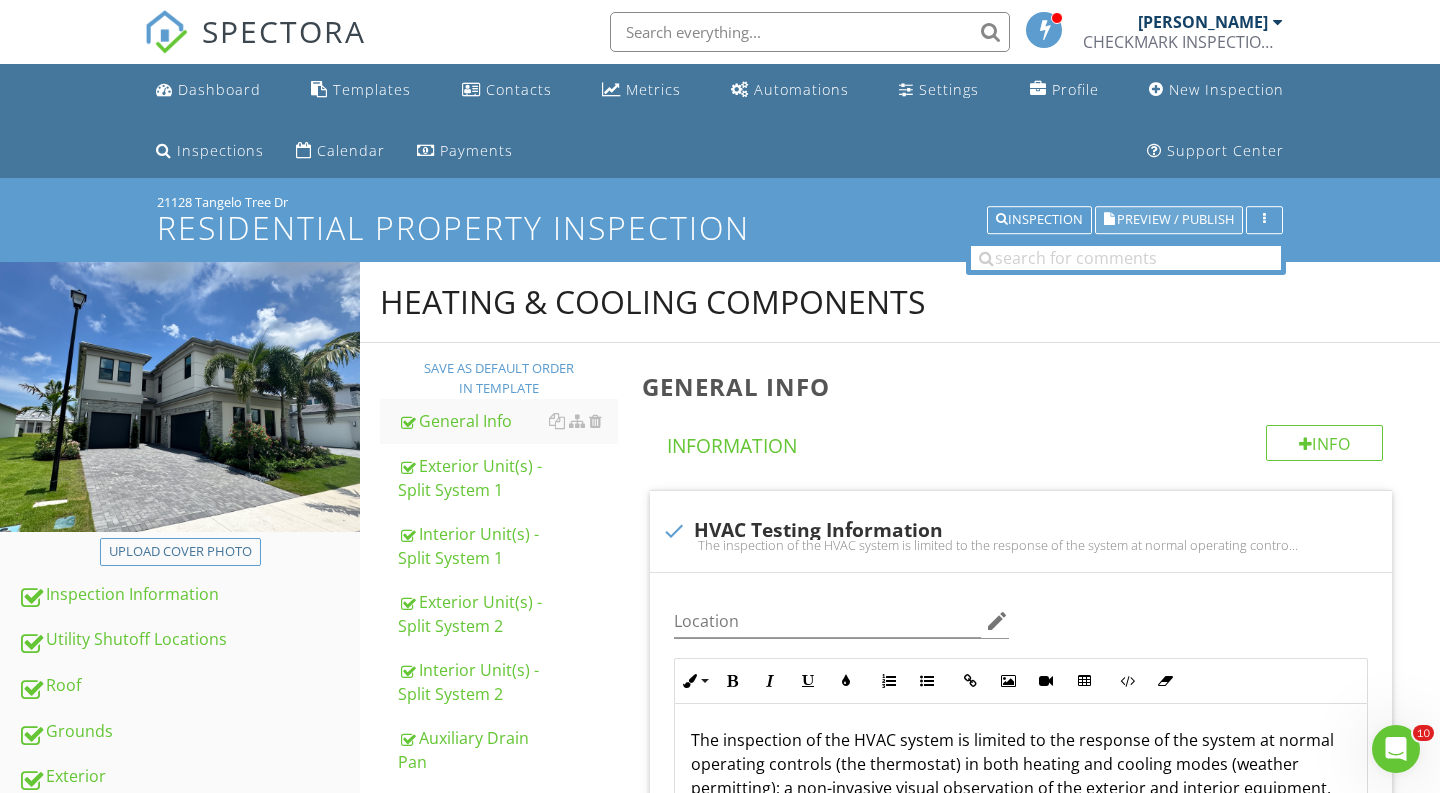 scroll, scrollTop: 0, scrollLeft: 0, axis: both 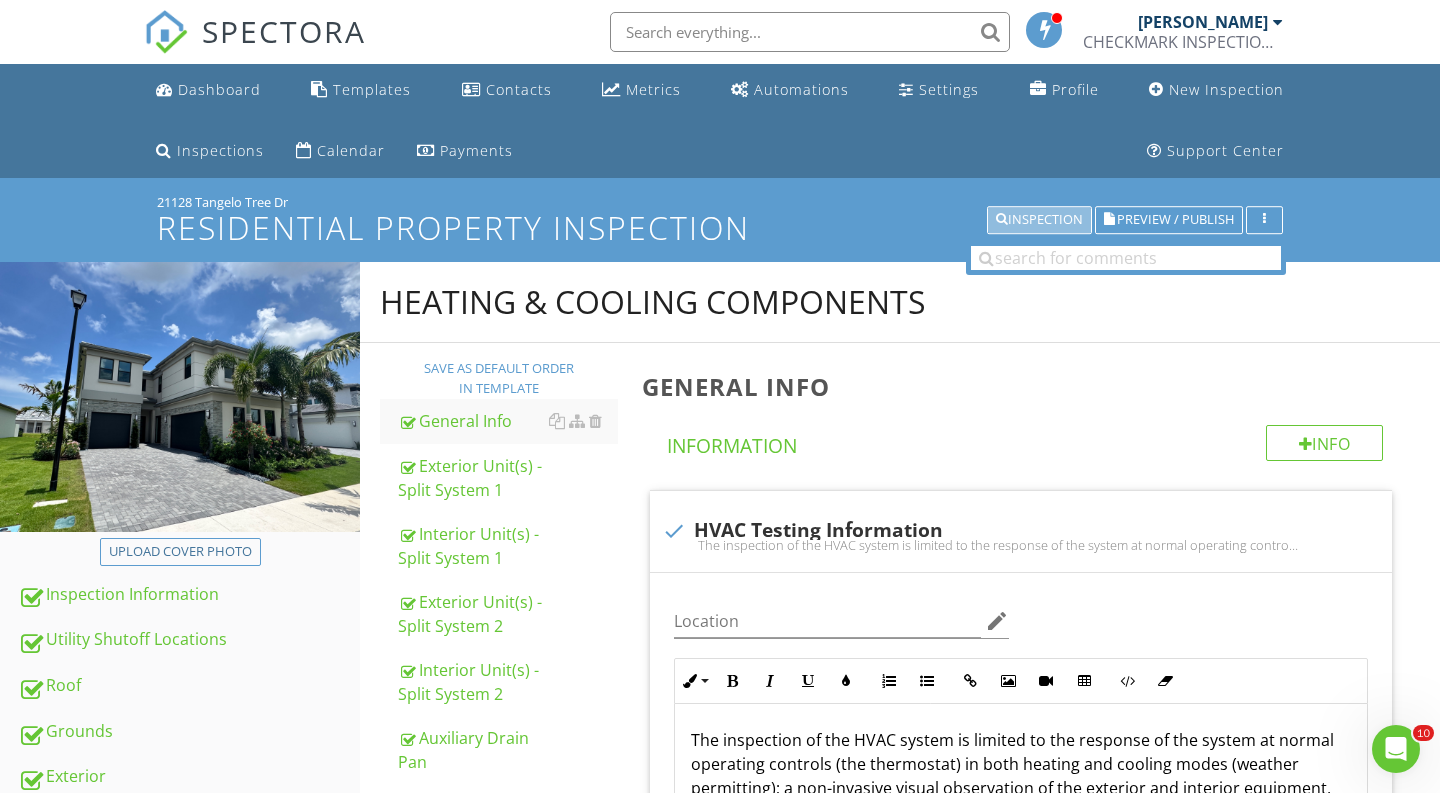 click on "Inspection" at bounding box center (1039, 220) 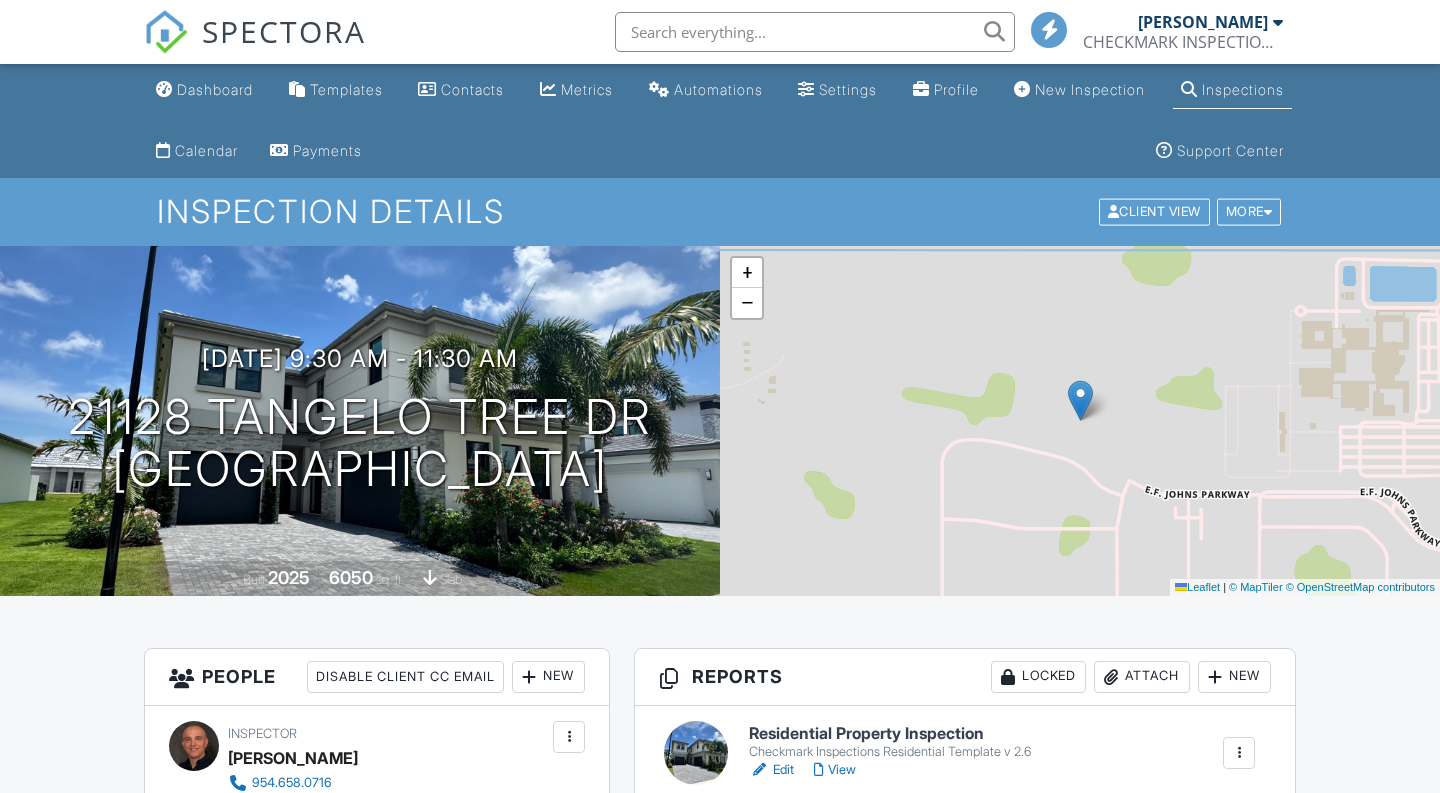 scroll, scrollTop: 0, scrollLeft: 0, axis: both 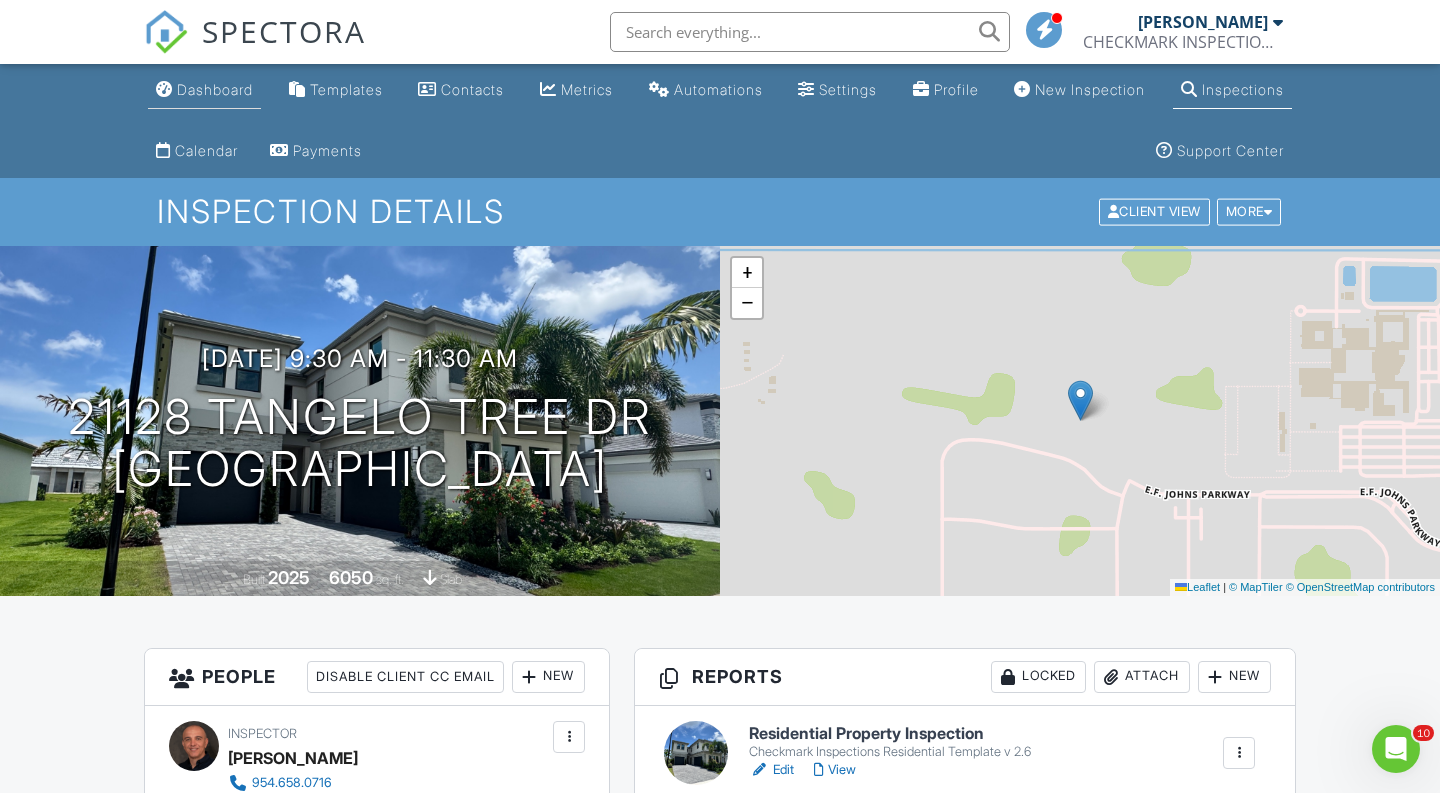 click on "Dashboard" at bounding box center [215, 89] 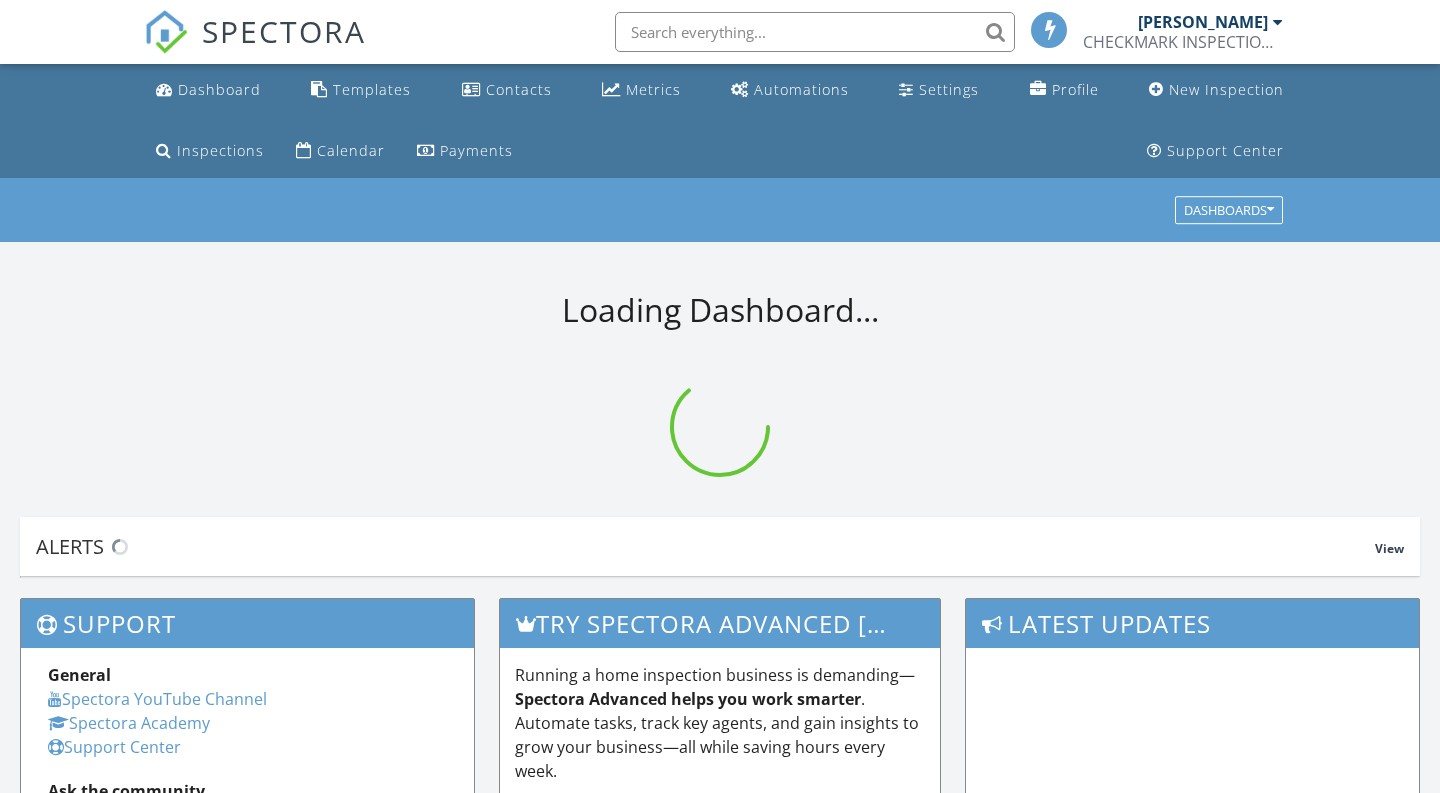 scroll, scrollTop: 0, scrollLeft: 0, axis: both 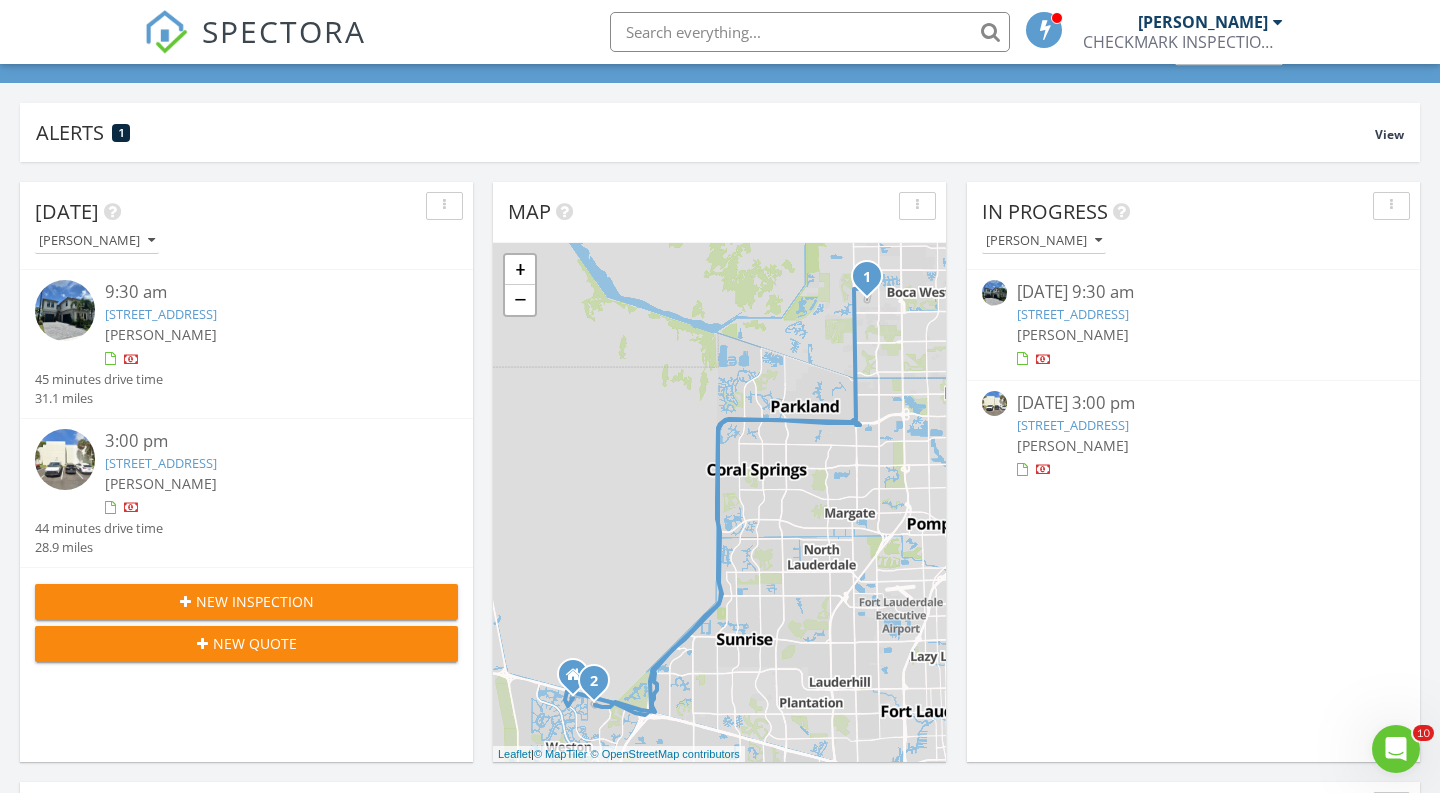 click at bounding box center (65, 459) 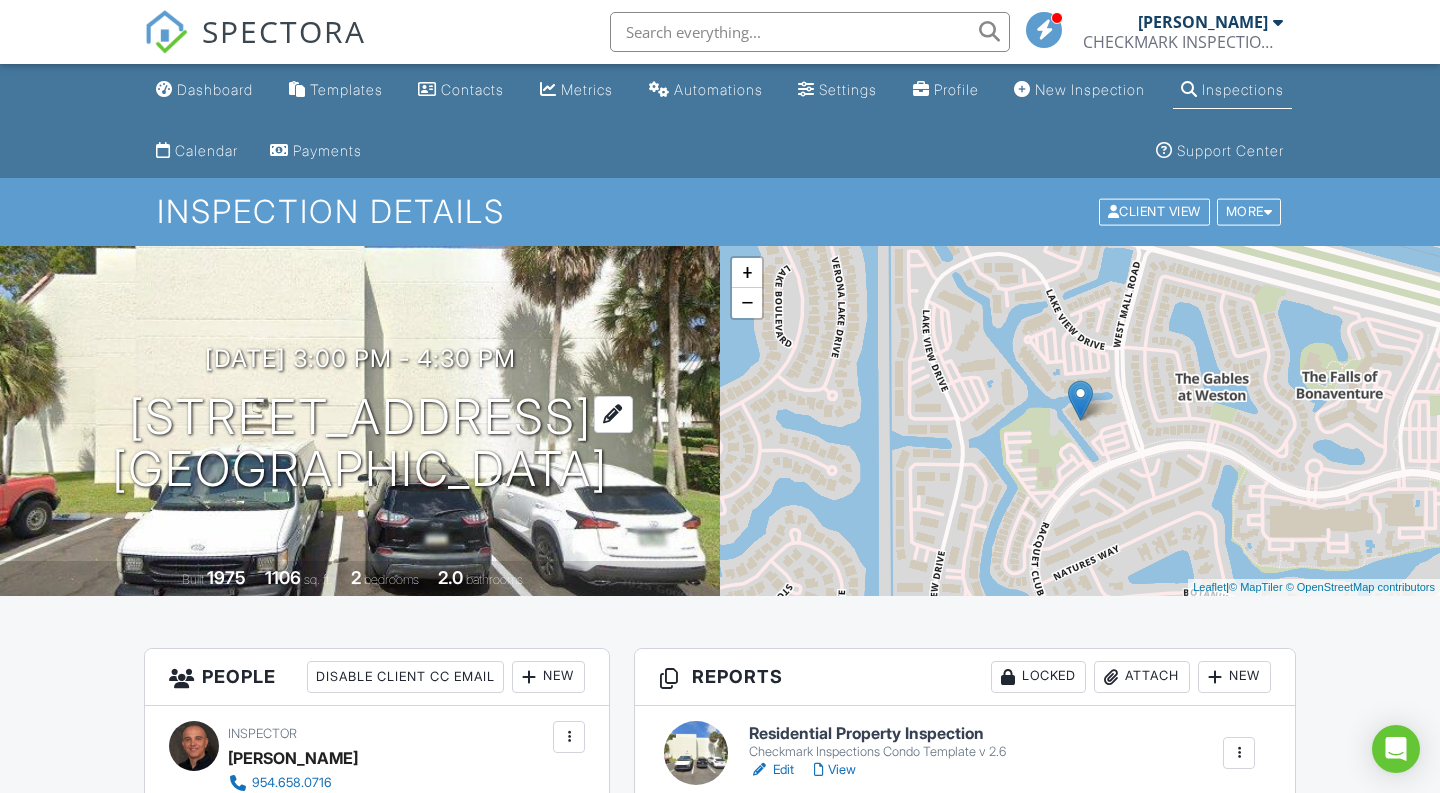 scroll, scrollTop: 0, scrollLeft: 0, axis: both 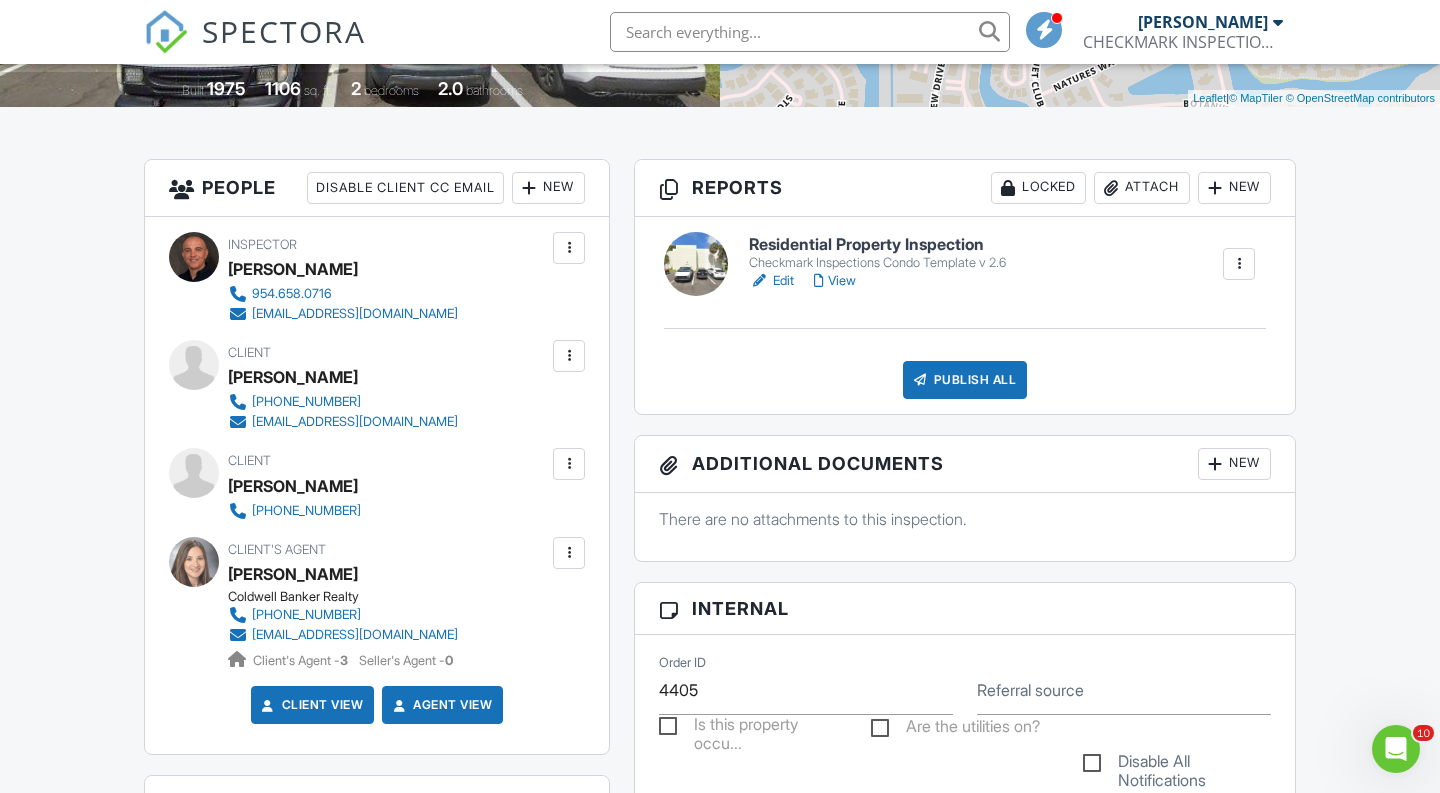 click on "Edit" at bounding box center [771, 281] 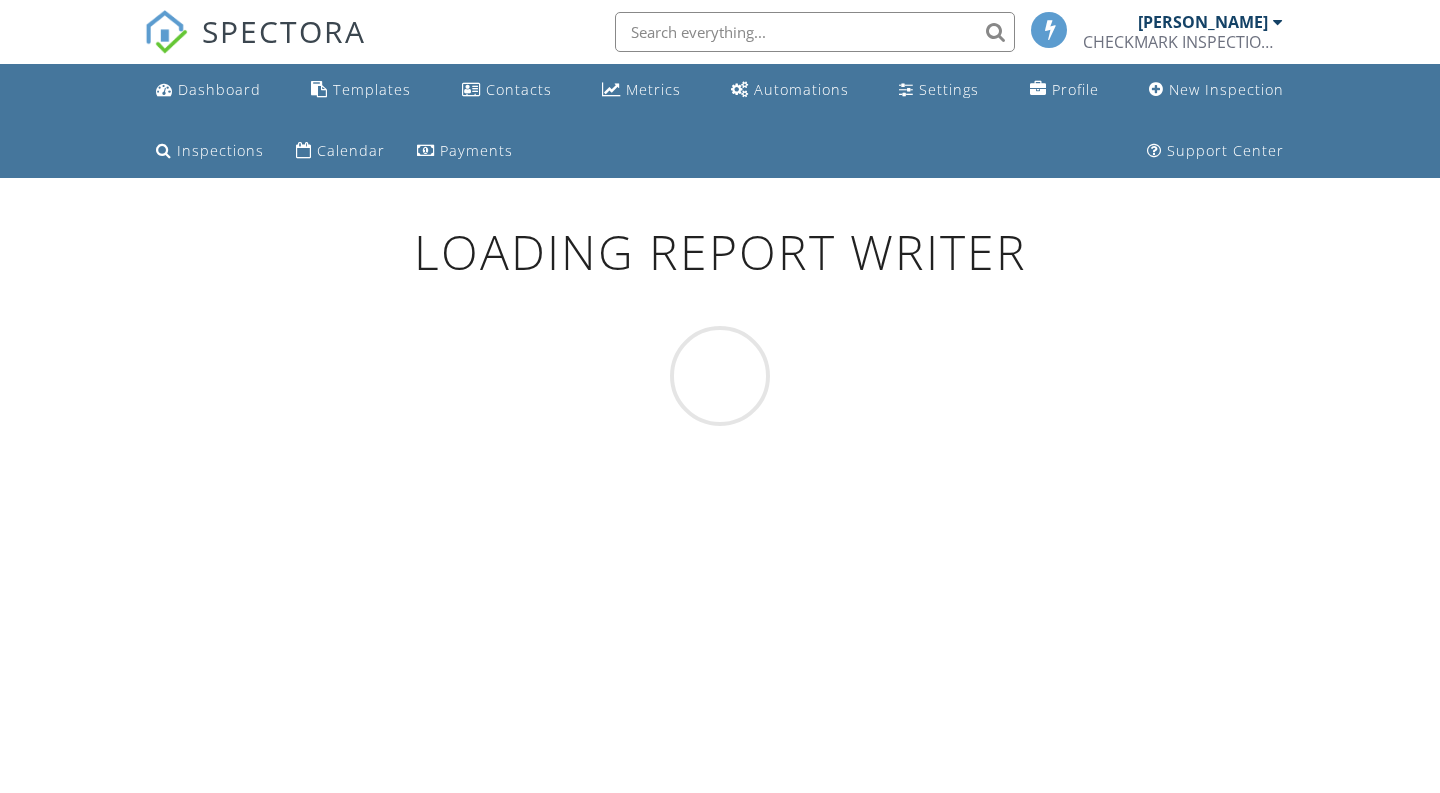 scroll, scrollTop: 0, scrollLeft: 0, axis: both 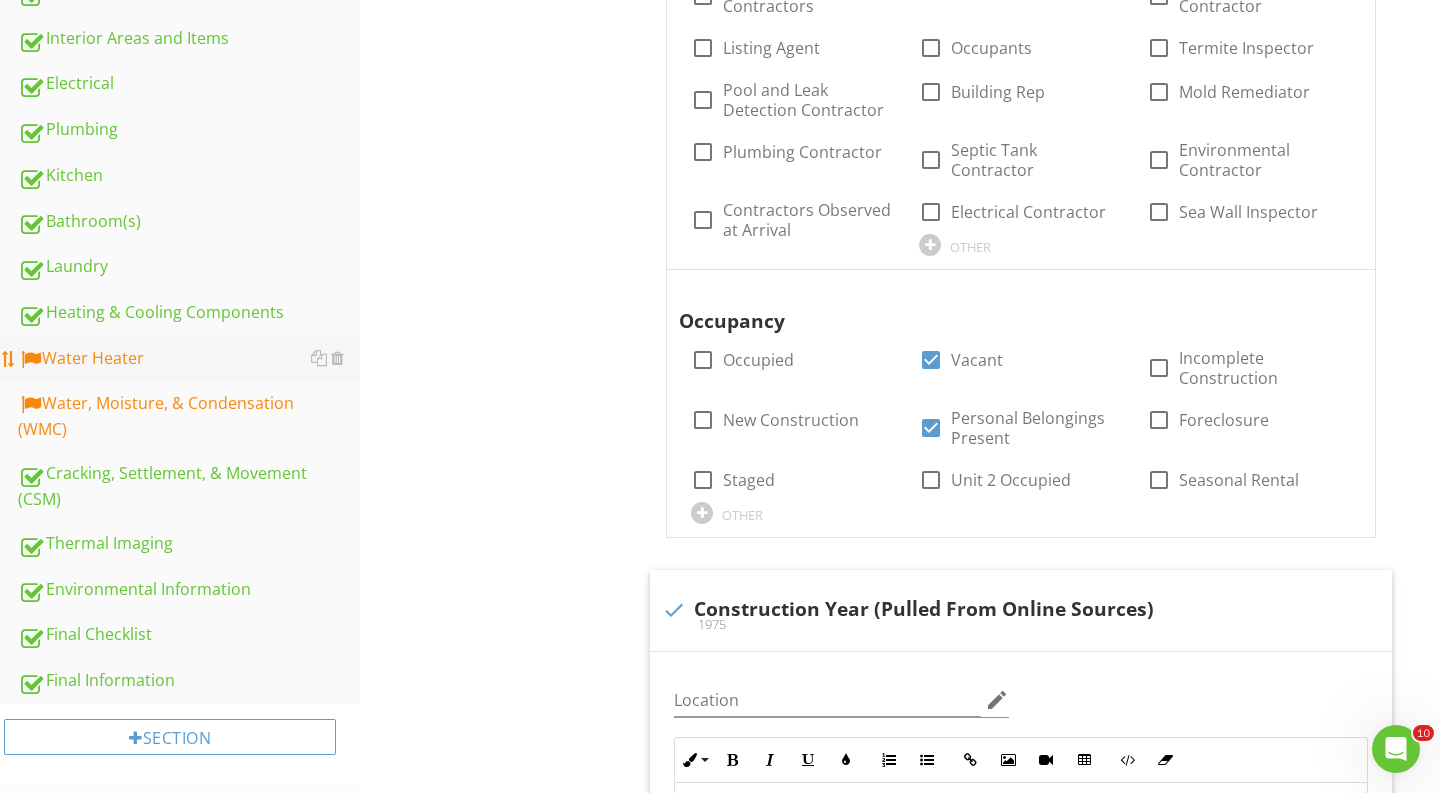 click on "Water Heater" at bounding box center (189, 359) 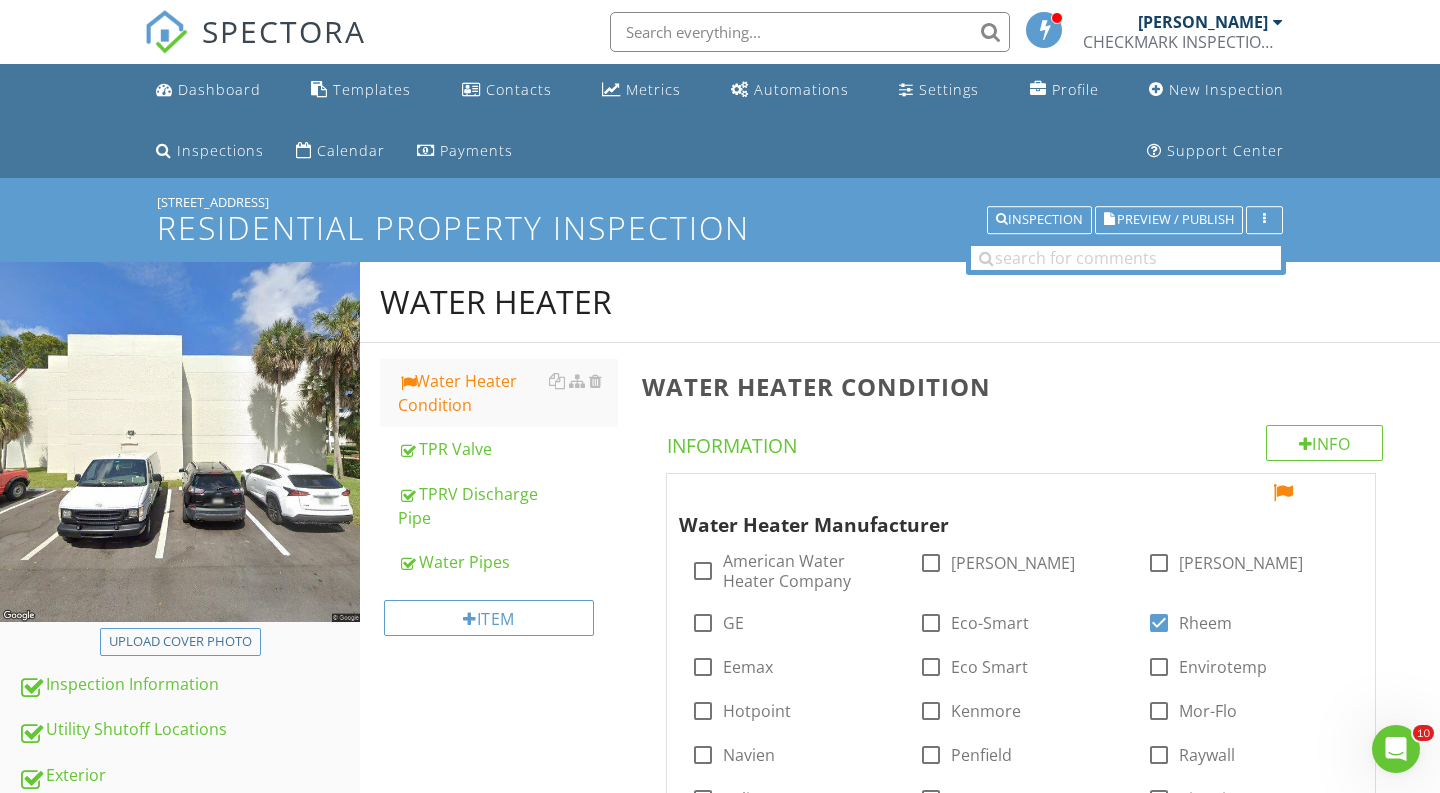 scroll, scrollTop: 0, scrollLeft: 0, axis: both 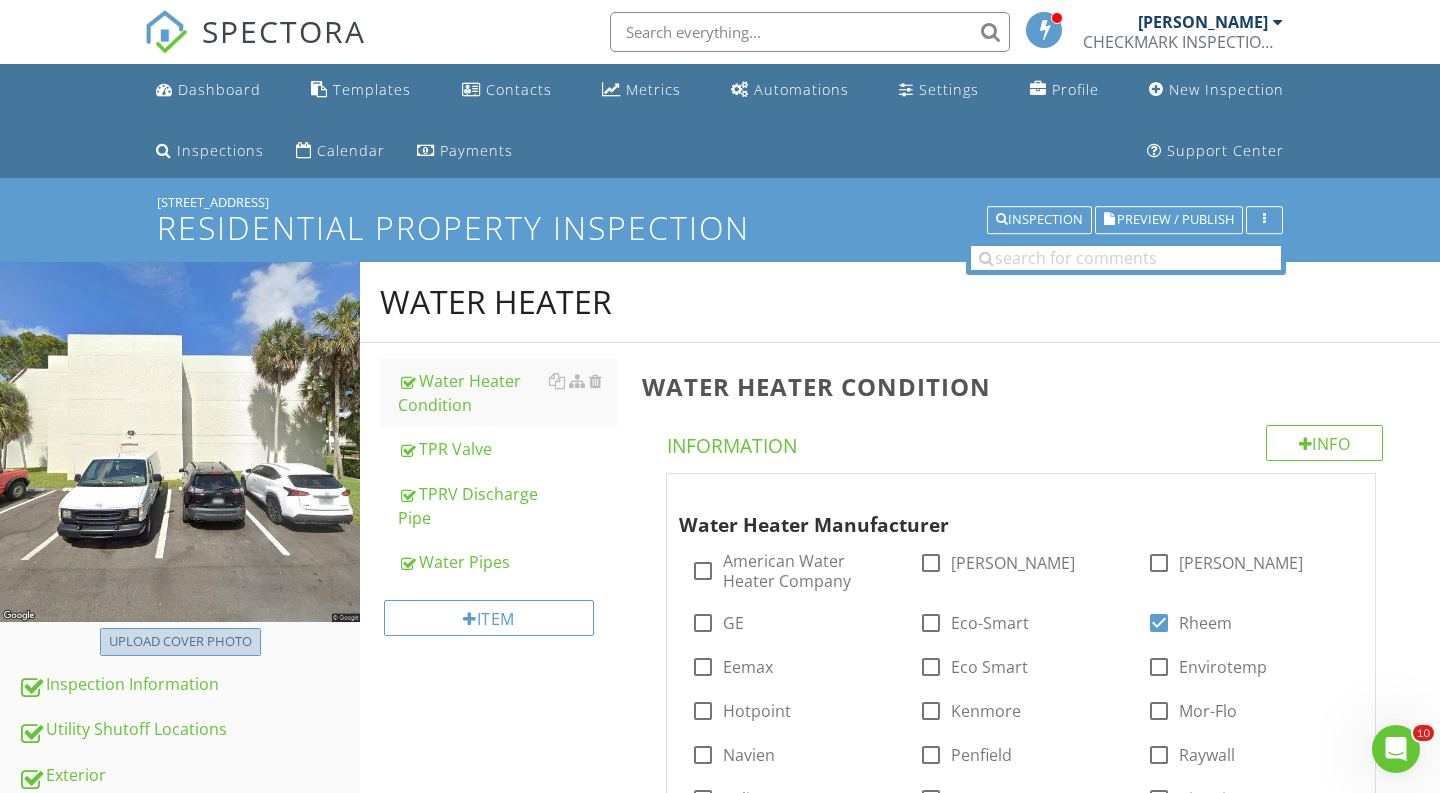click on "Upload cover photo" at bounding box center [180, 642] 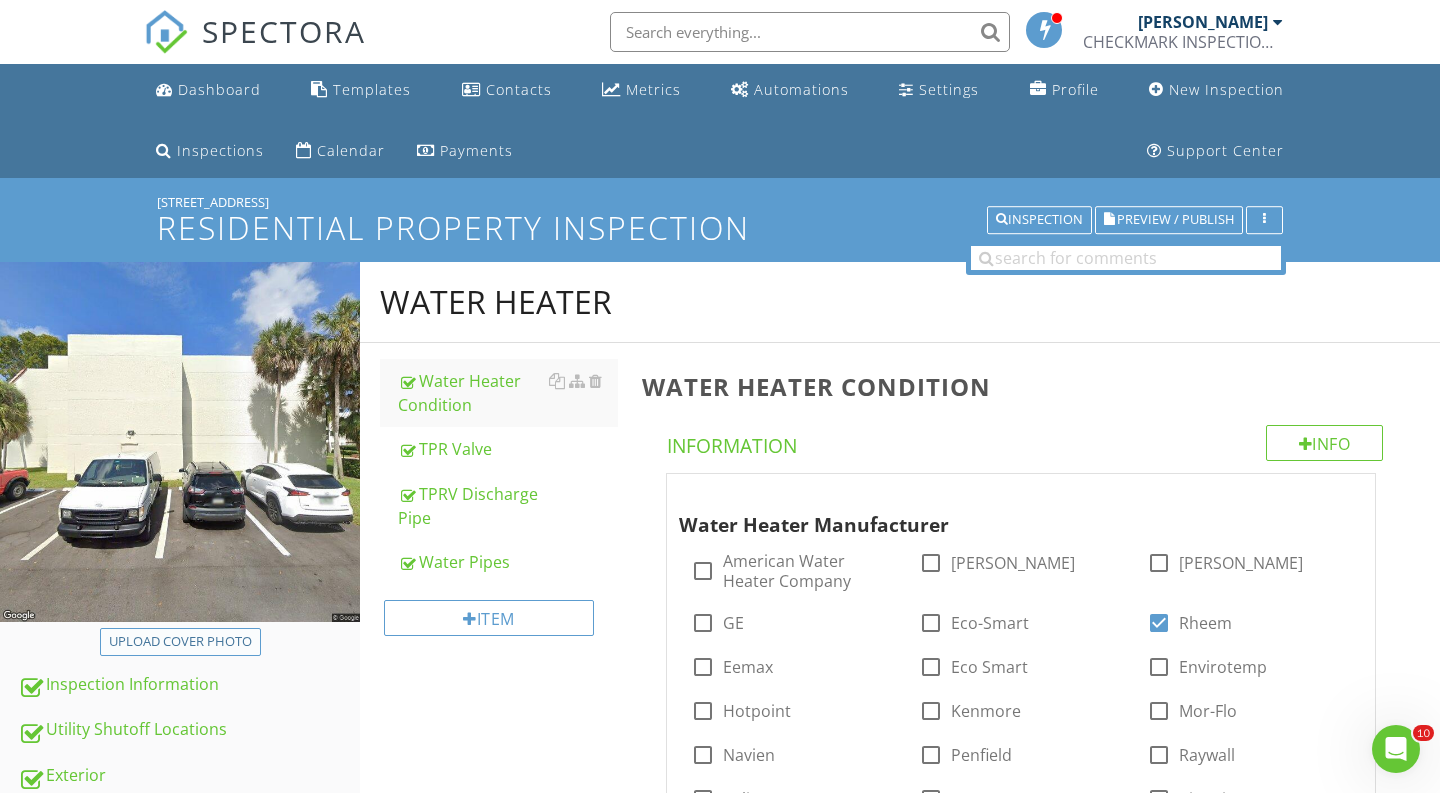 type on "C:\fakepath\IMG_0889.JPG" 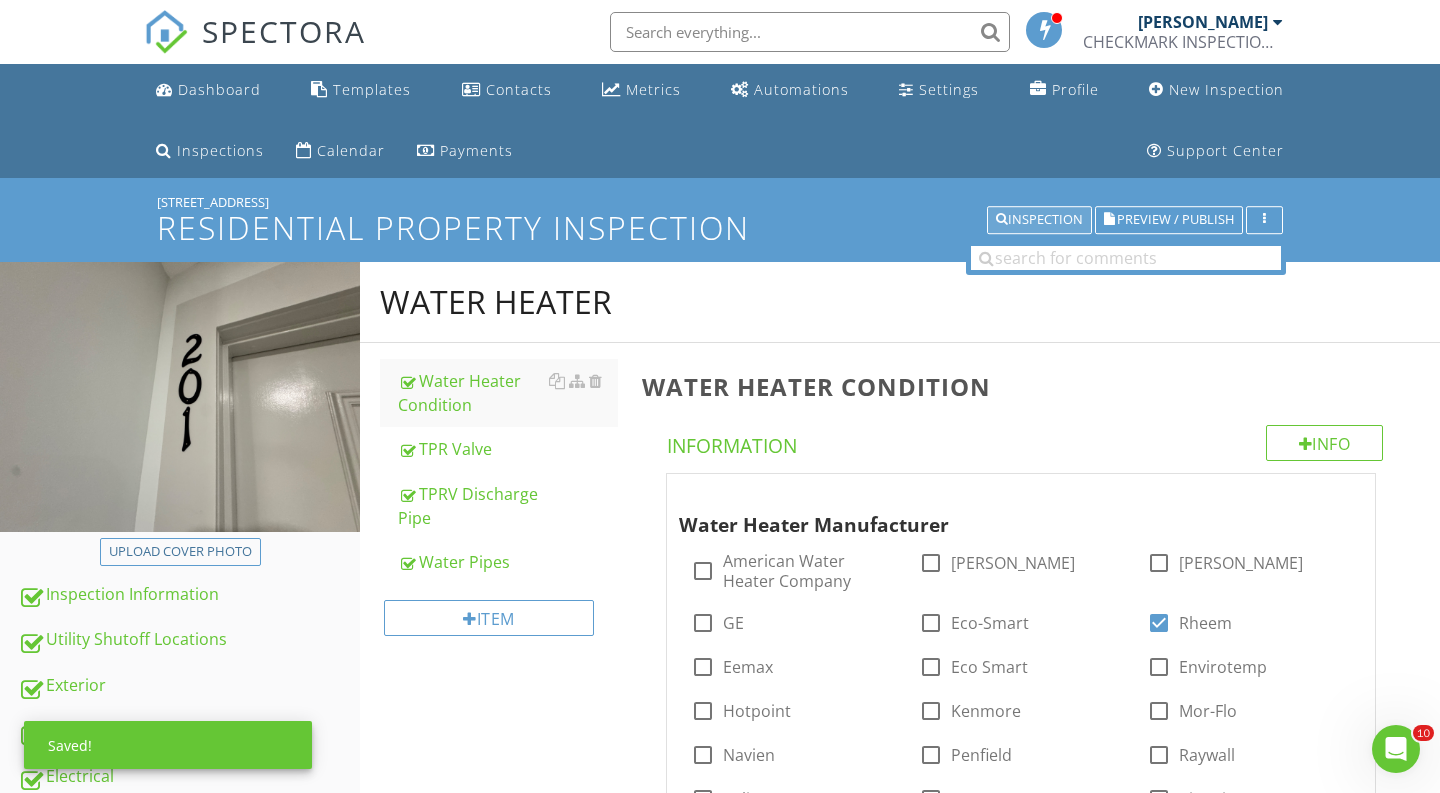 scroll, scrollTop: 0, scrollLeft: 0, axis: both 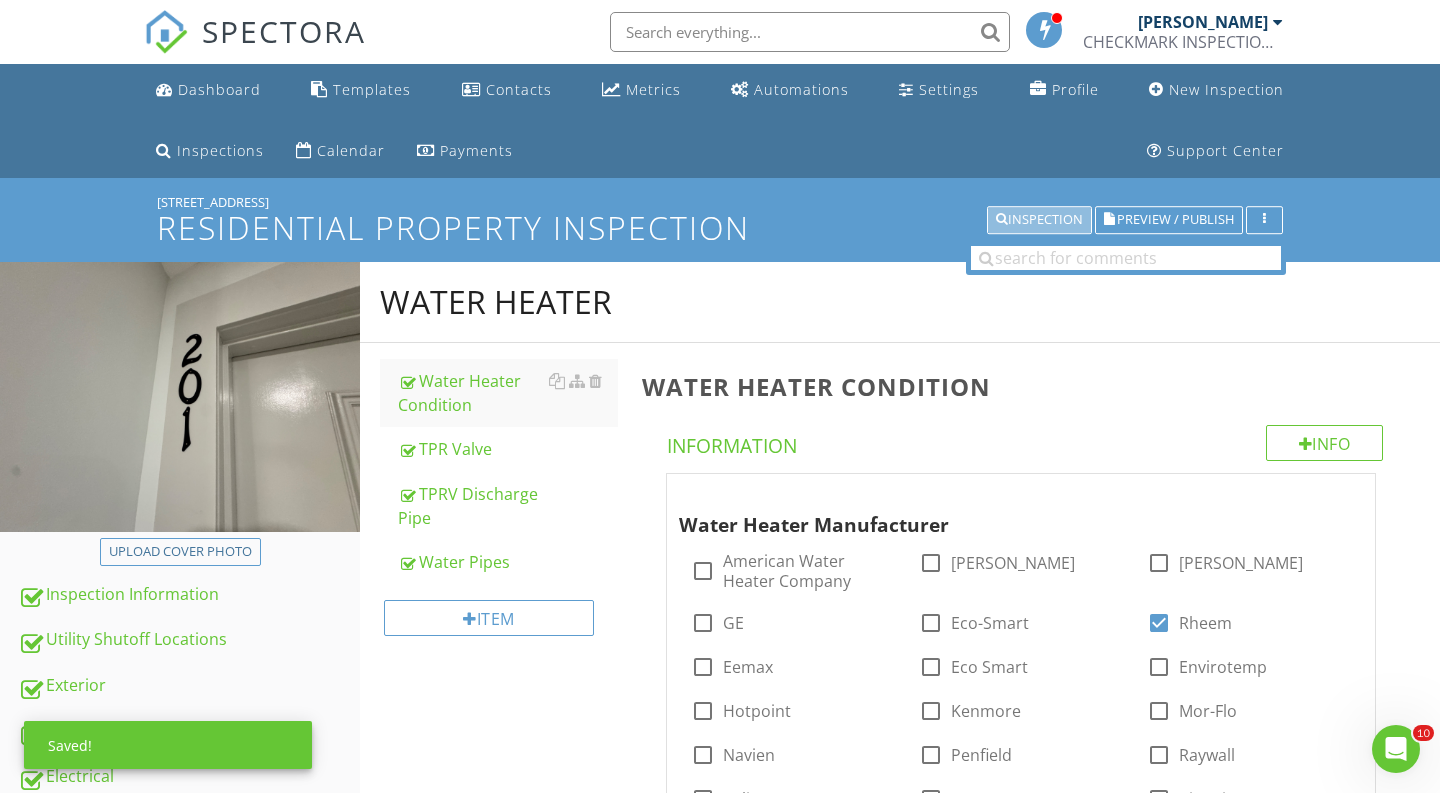 click on "Inspection" at bounding box center [1039, 220] 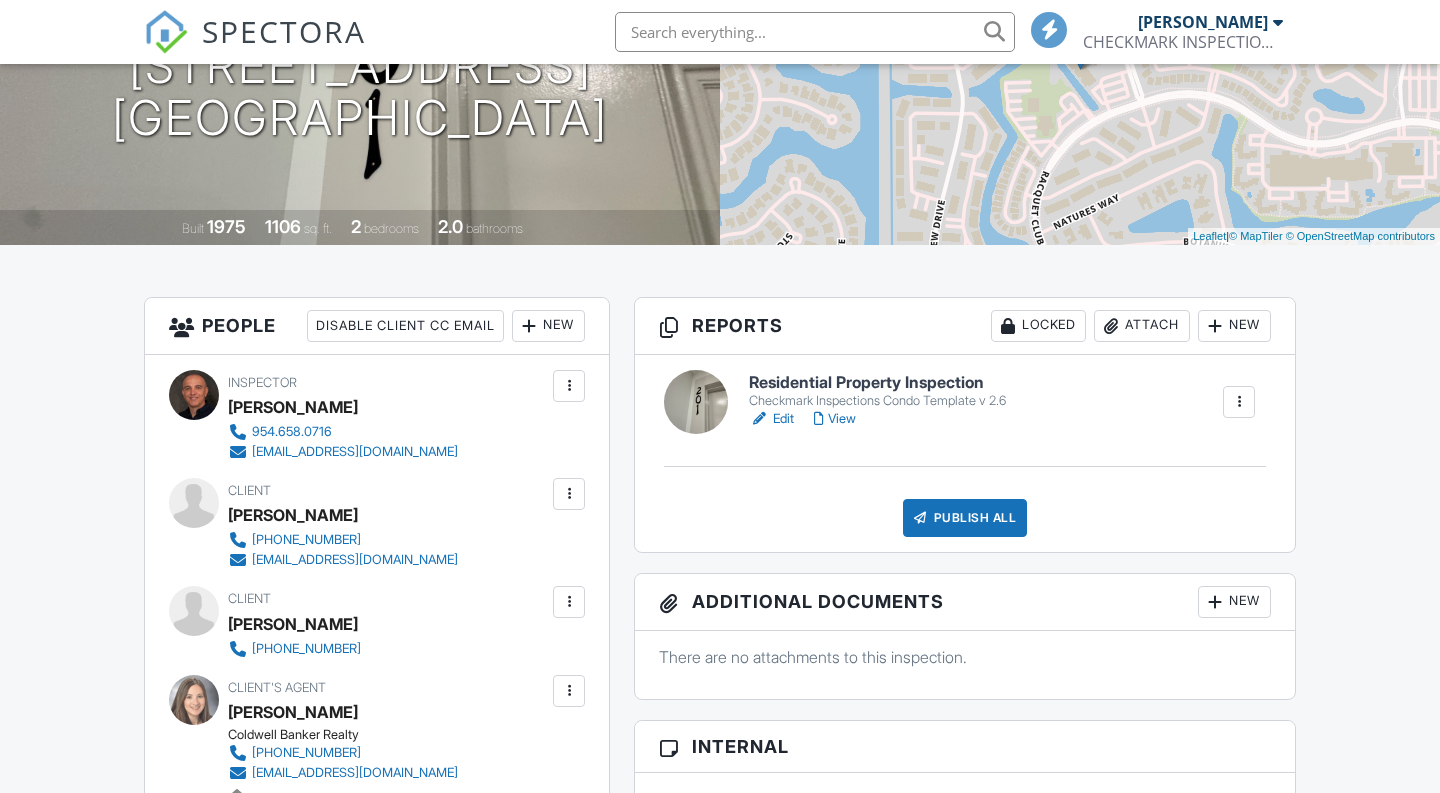 scroll, scrollTop: 351, scrollLeft: 0, axis: vertical 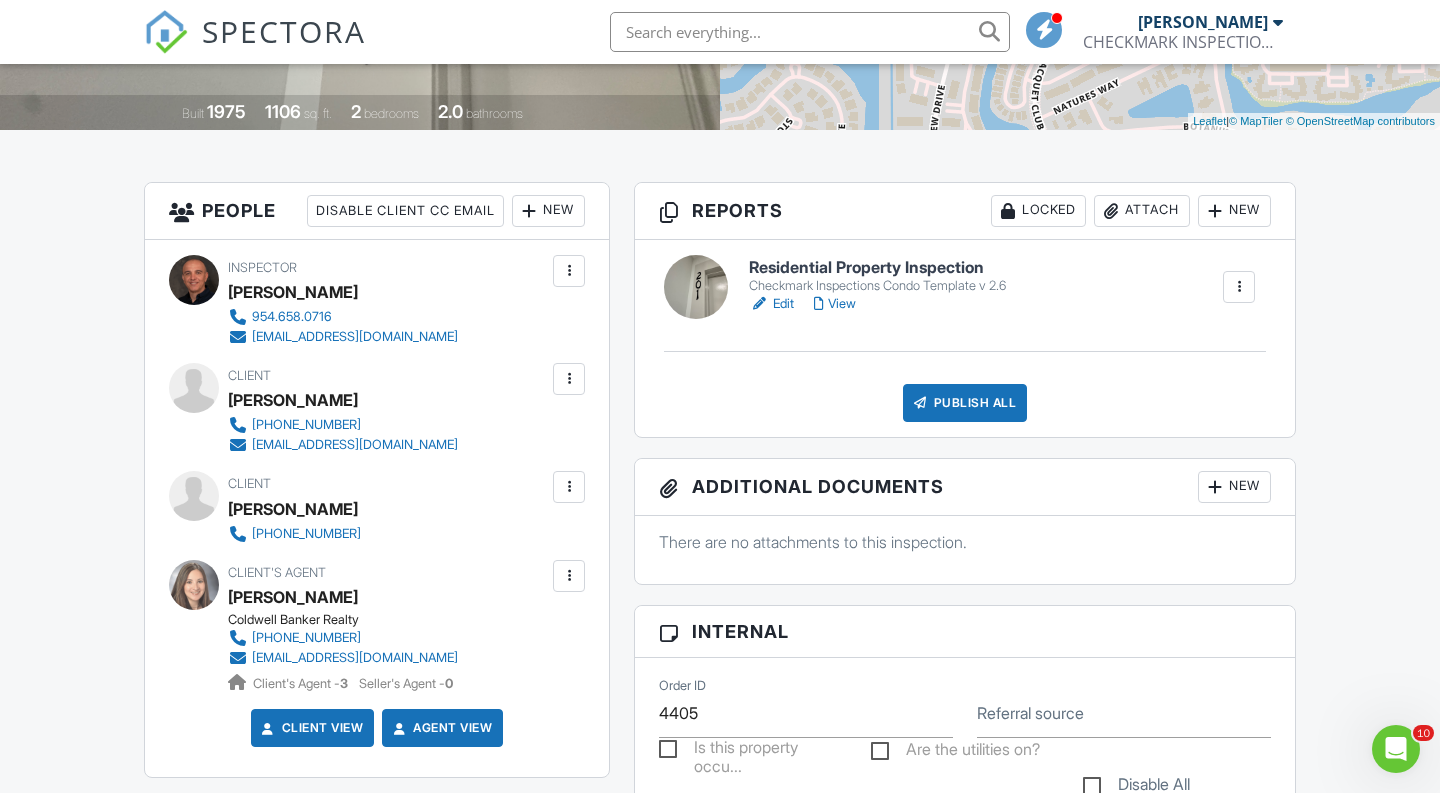 click on "New" at bounding box center (1234, 211) 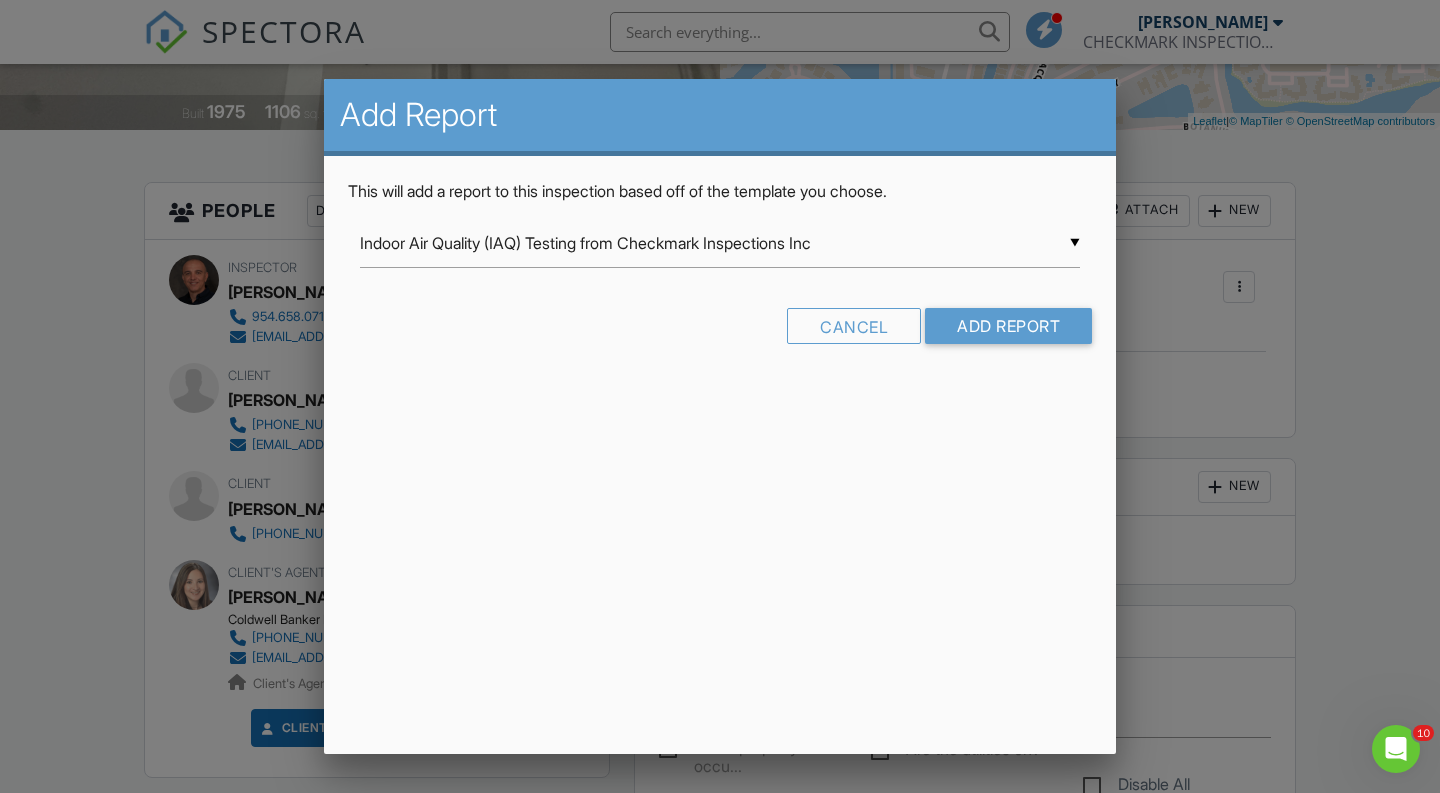 click on "▼ Indoor Air Quality (IAQ) Testing from Checkmark Inspections Inc Indoor Air Quality (IAQ) Testing from Checkmark Inspections Inc Limited Mold Assessment 1.4 from Culley Enviro LLC  4-Point Inspection Form   CHECKMARK COMMERCIAL TEMPLATE V1 Checkmark Inspections Condo Template  v 2.6   Checkmark Inspections Residential Template  v 2.6   Checkmark Inspections Roof Condition Report  CHECKMARK RESIDENTIAL REPORT V1  Commercial Multi-Family from Checkmark Inspections Inc   Commercial Retail/Industrial from Checkmark Inspections Inc -   MOISTURE INSPECTION REPORT from CHECKMARK INSPECTIONS INC MOLD ASSESSEMENT / SAMPLING V1 Mold Assessment/Sampling  from Checkmark Inspection Inc   Mold Report Pictures POST CLAIM INSPECTION REPORT from CHECKMARK INSPECTIONS INC Post Remediation Verification (PRV) - Clearance Assessment REPORT OF LIMITED MOISTURE AND MOLD ASSESSMENT  Roof Certification Report Wind Mitigation Report  Indoor Air Quality (IAQ) Testing from Checkmark Inspections Inc
4-Point Inspection Form" at bounding box center [720, 243] 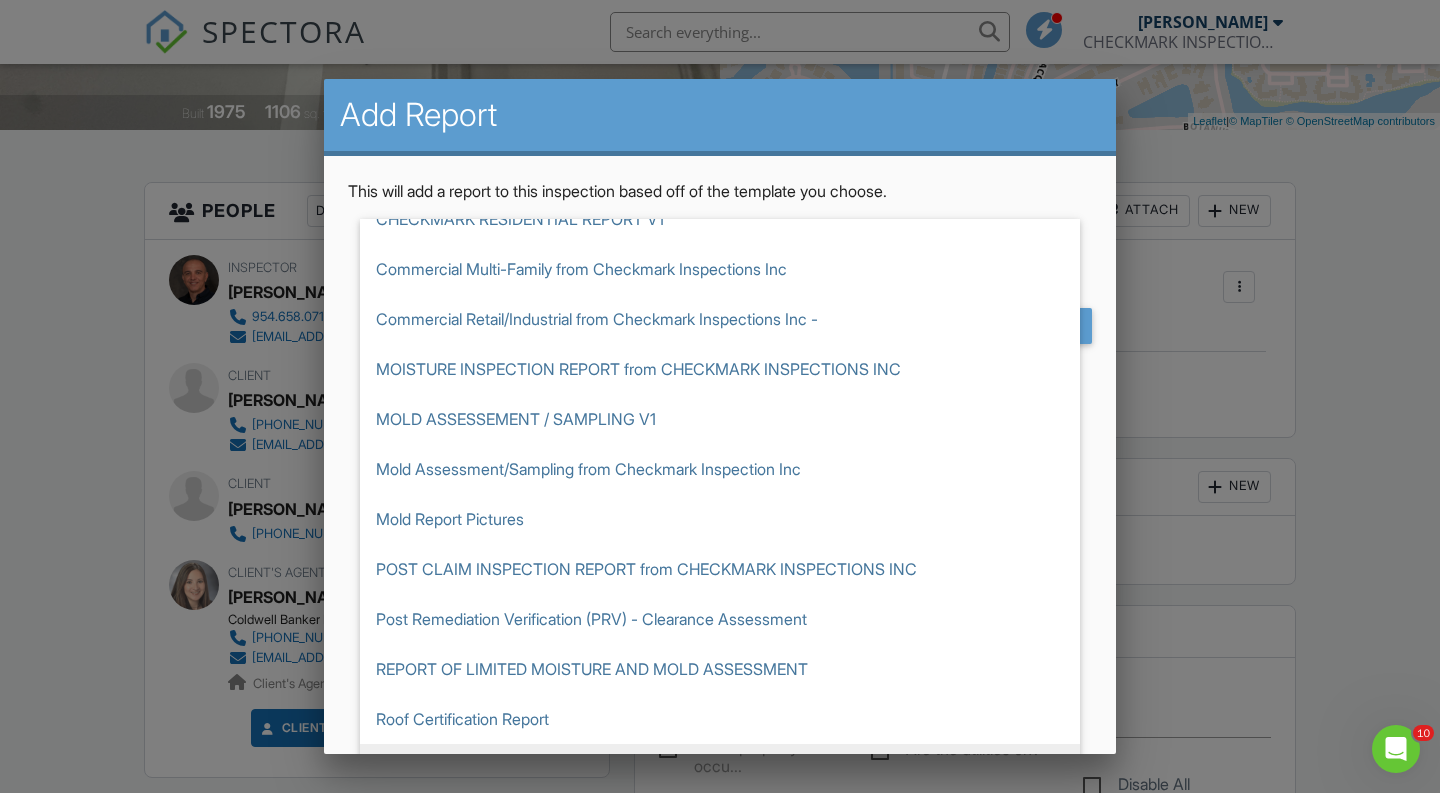 scroll, scrollTop: 375, scrollLeft: 0, axis: vertical 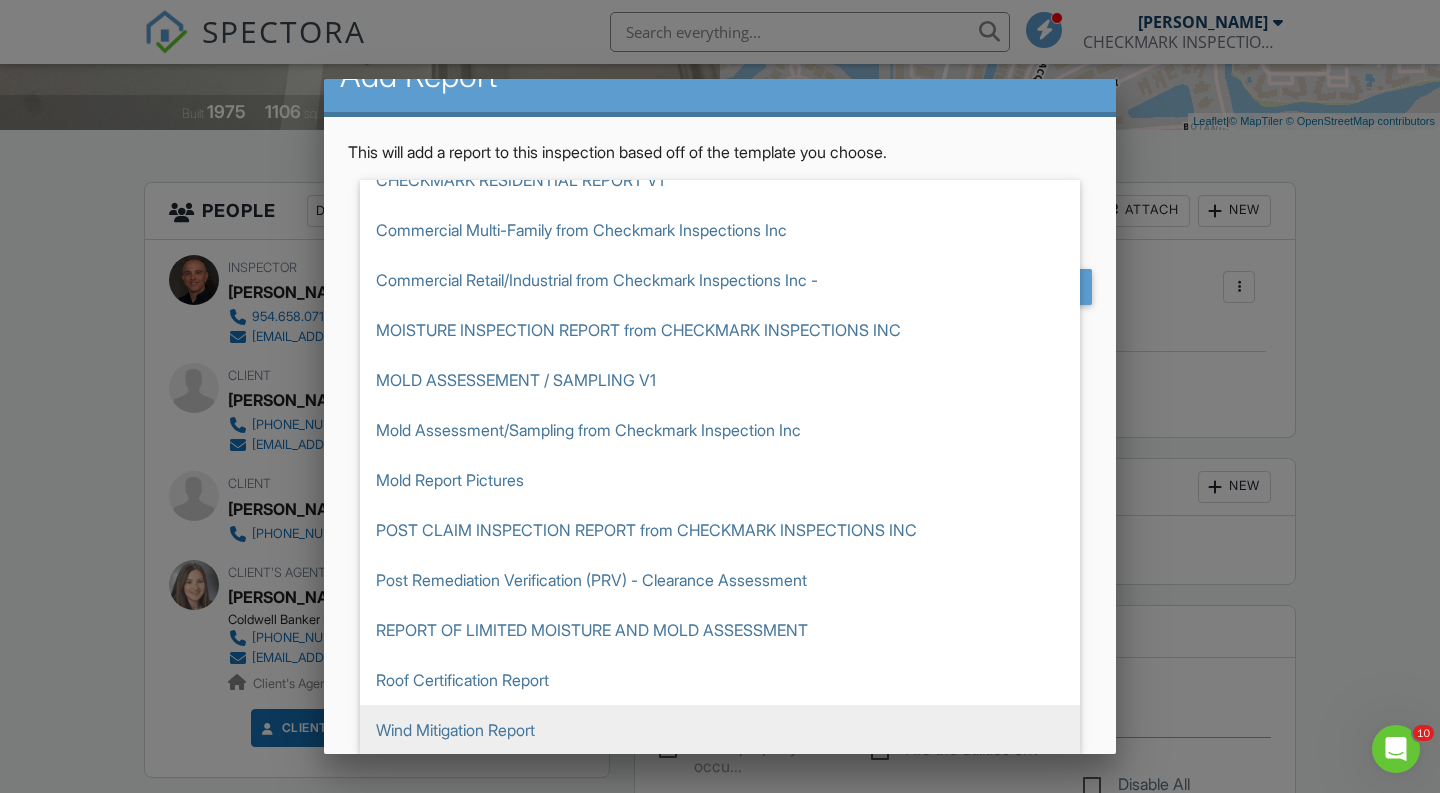 click on "Wind Mitigation Report" at bounding box center (720, 730) 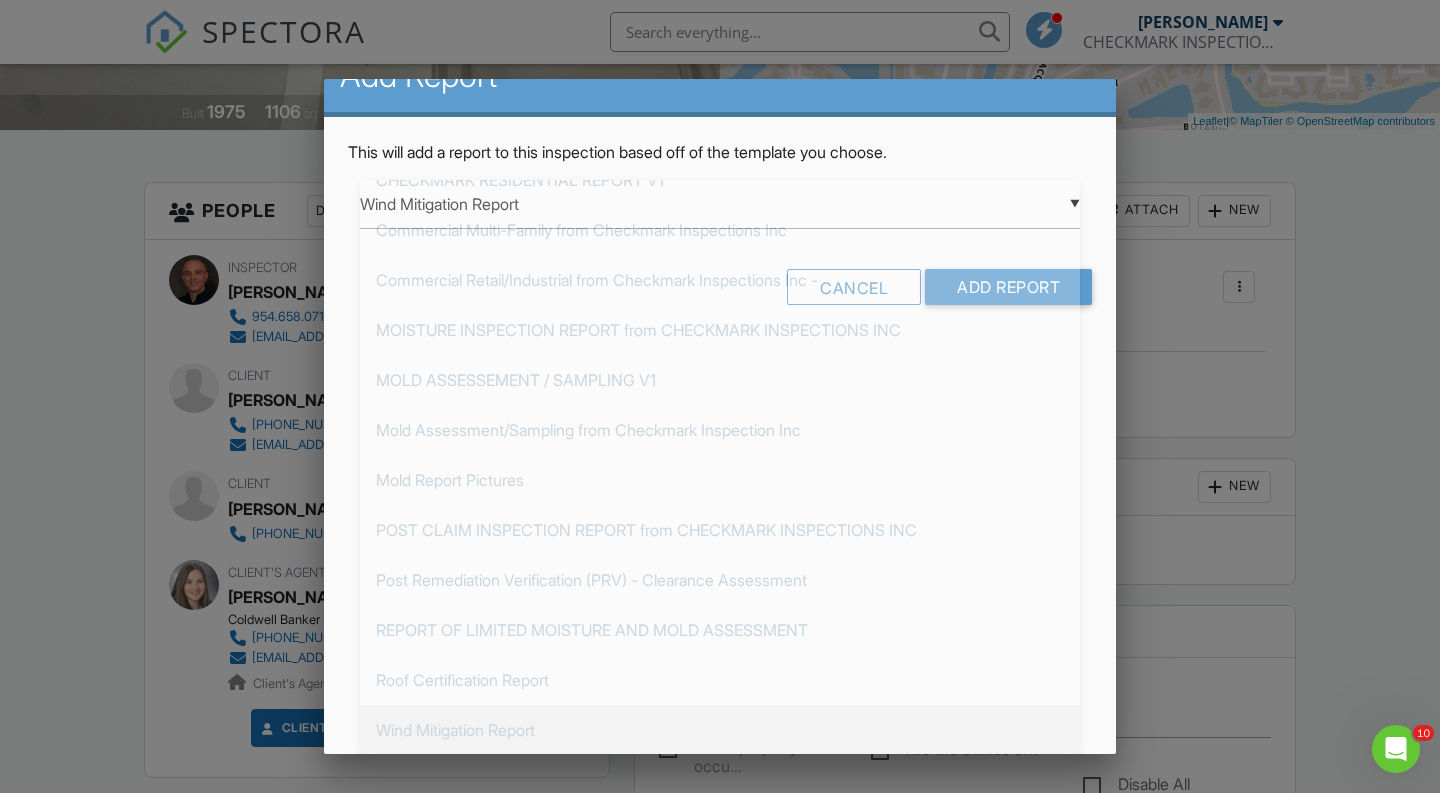 scroll, scrollTop: 0, scrollLeft: 0, axis: both 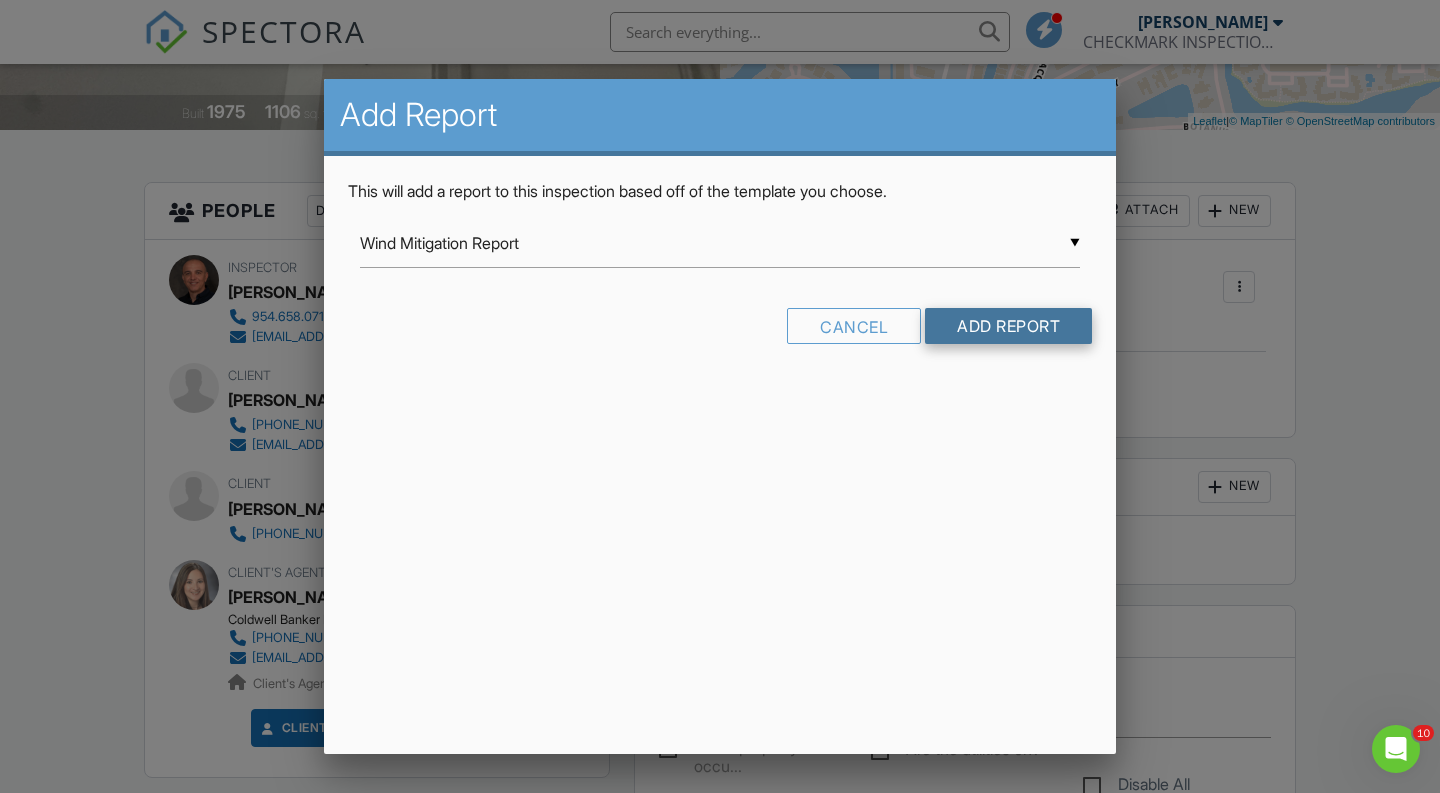 click on "Add Report" at bounding box center [1008, 326] 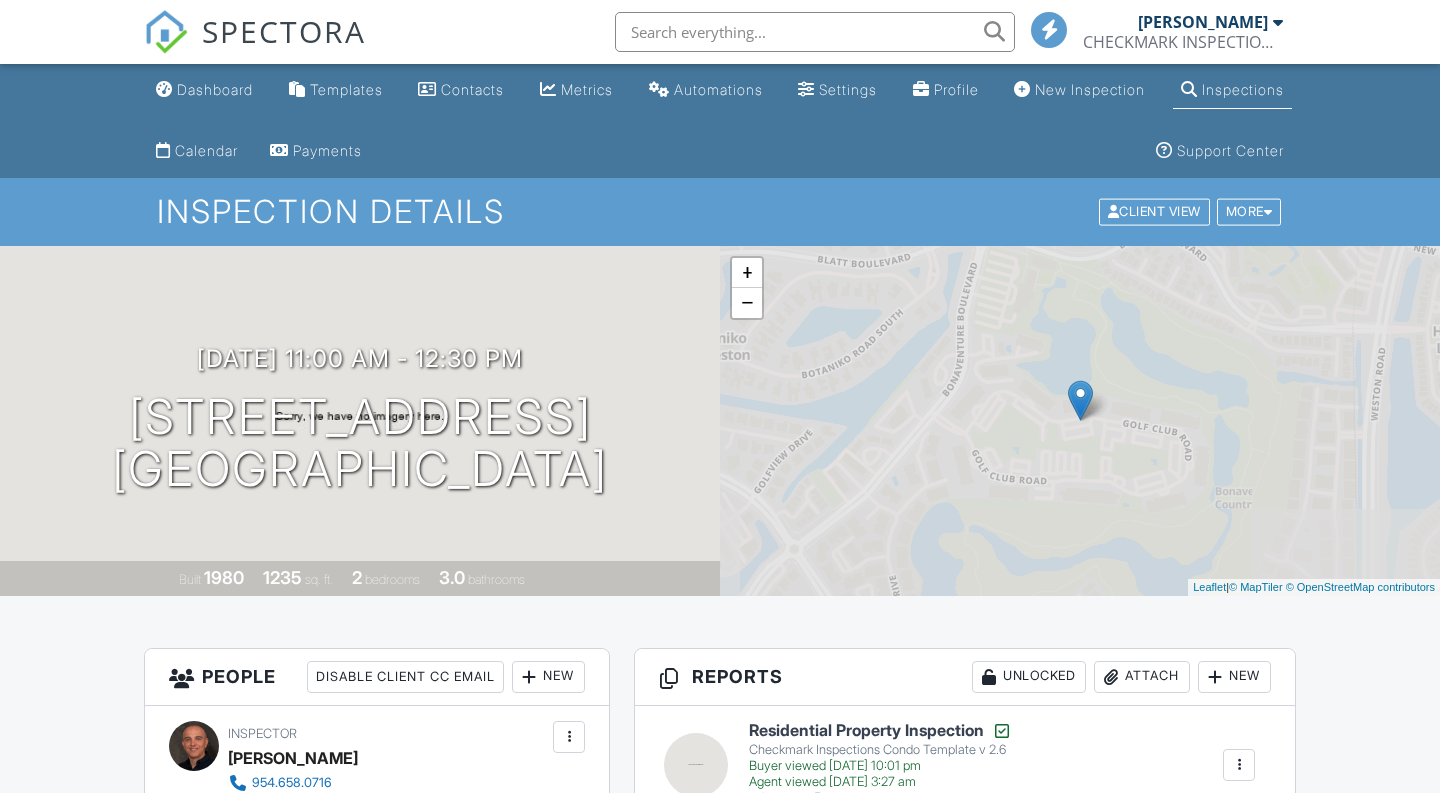 scroll, scrollTop: 702, scrollLeft: 0, axis: vertical 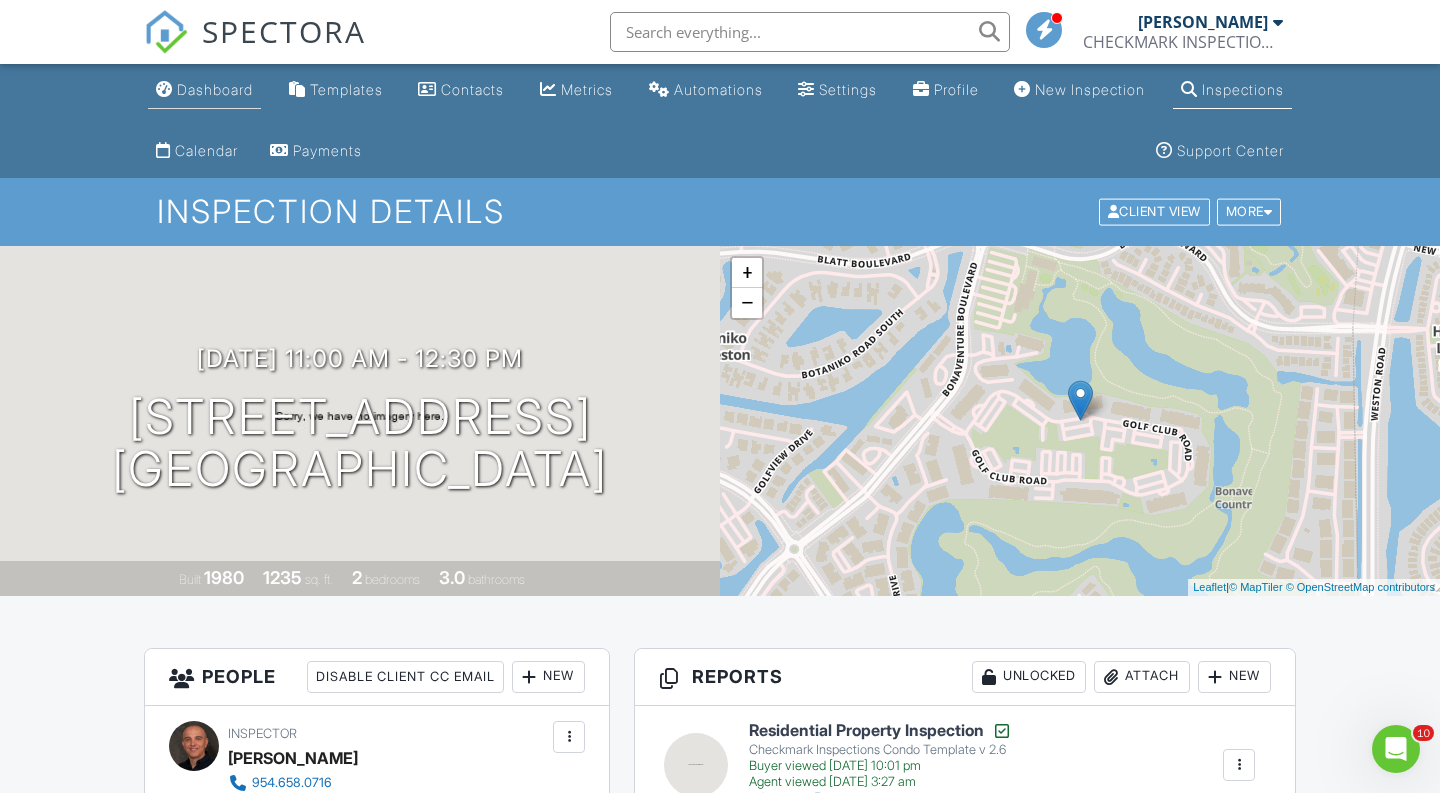 click on "Dashboard" at bounding box center [215, 89] 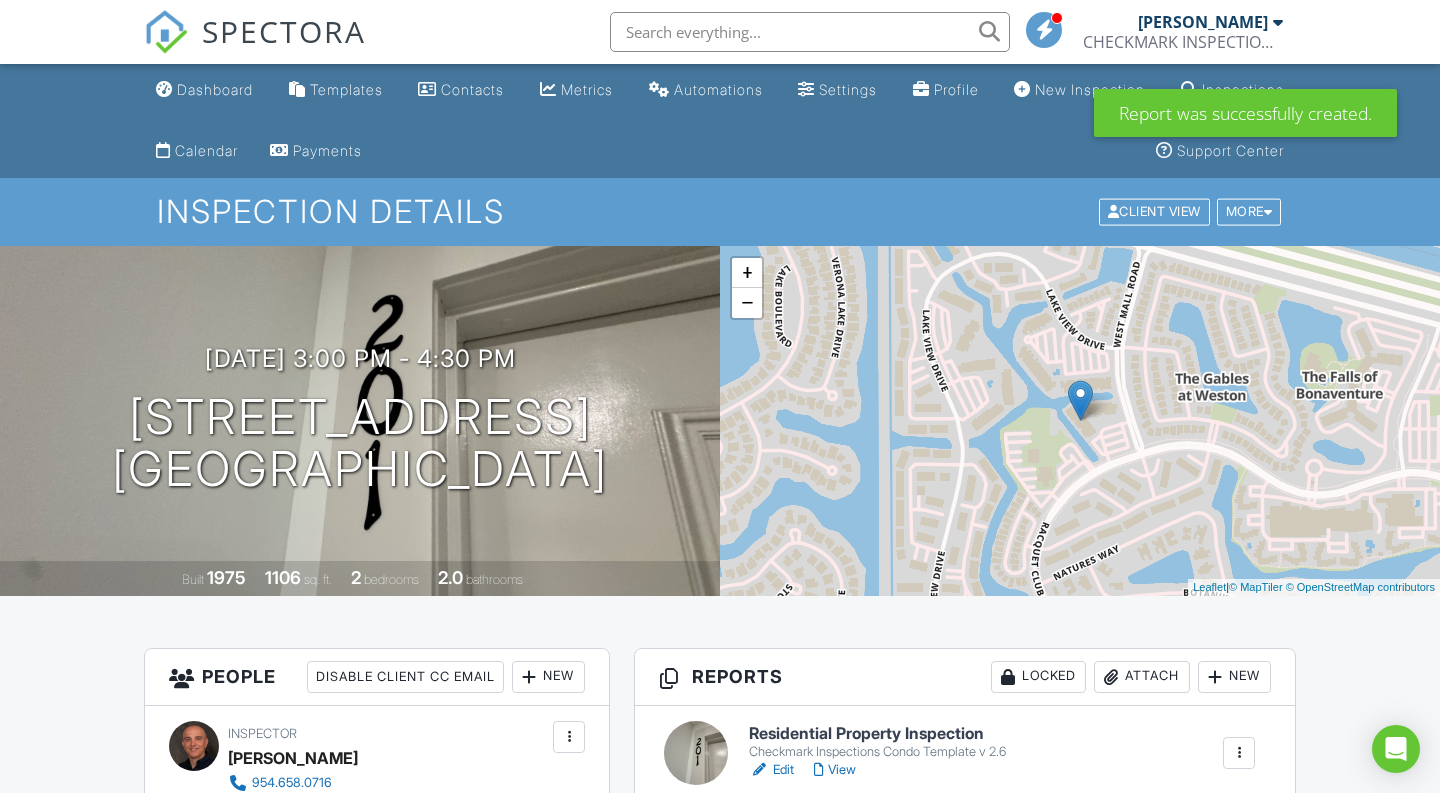 scroll, scrollTop: 522, scrollLeft: 0, axis: vertical 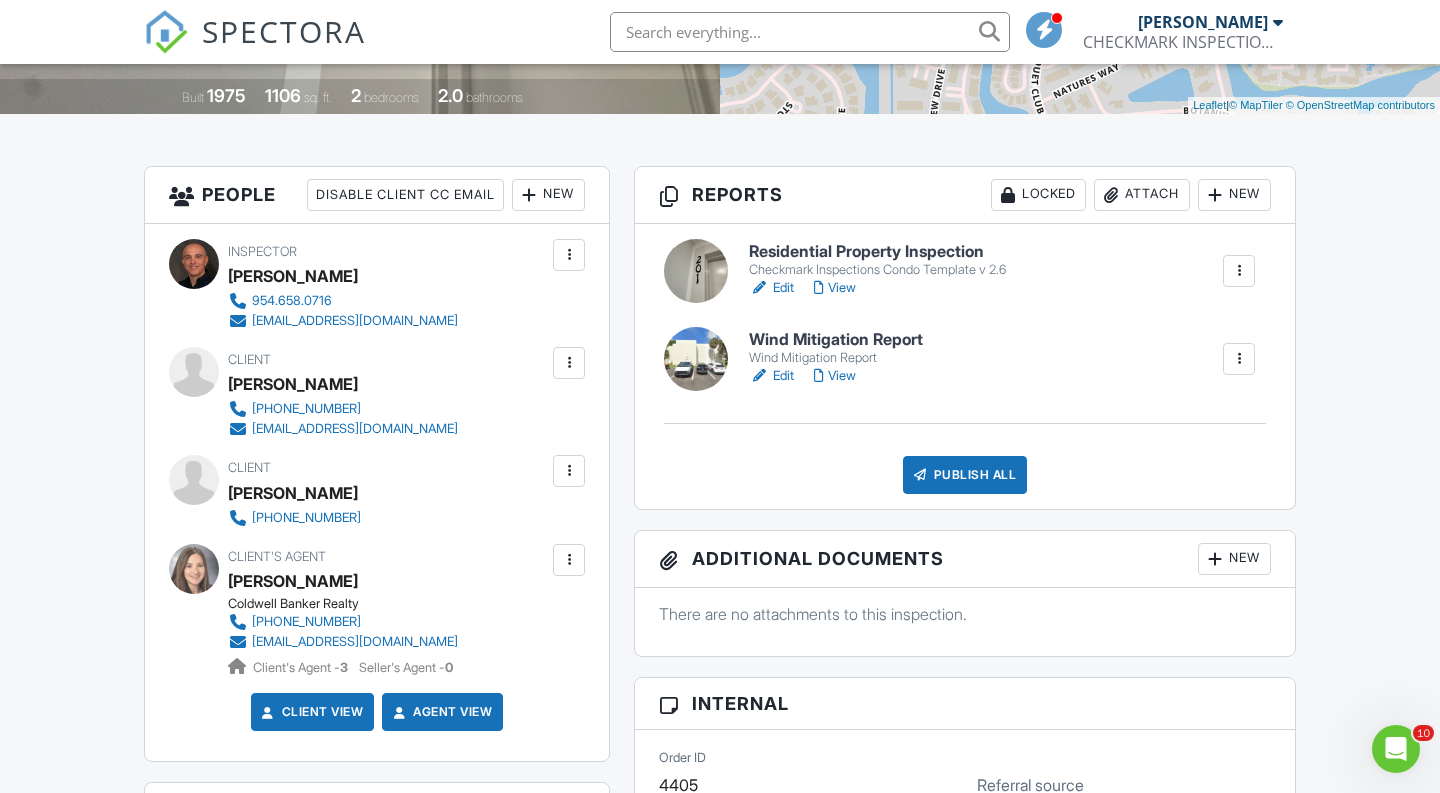 click on "Edit" at bounding box center [771, 376] 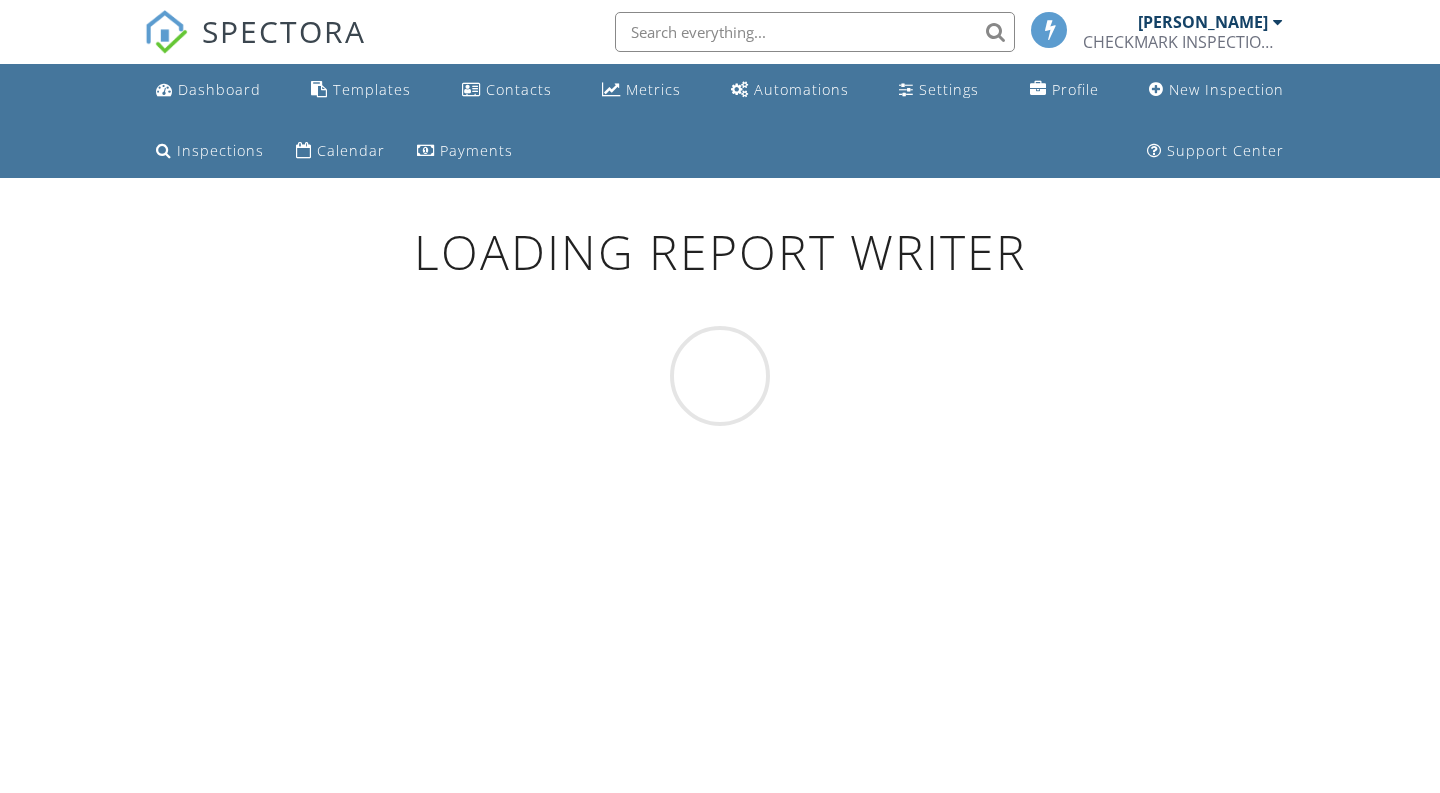 scroll, scrollTop: 0, scrollLeft: 0, axis: both 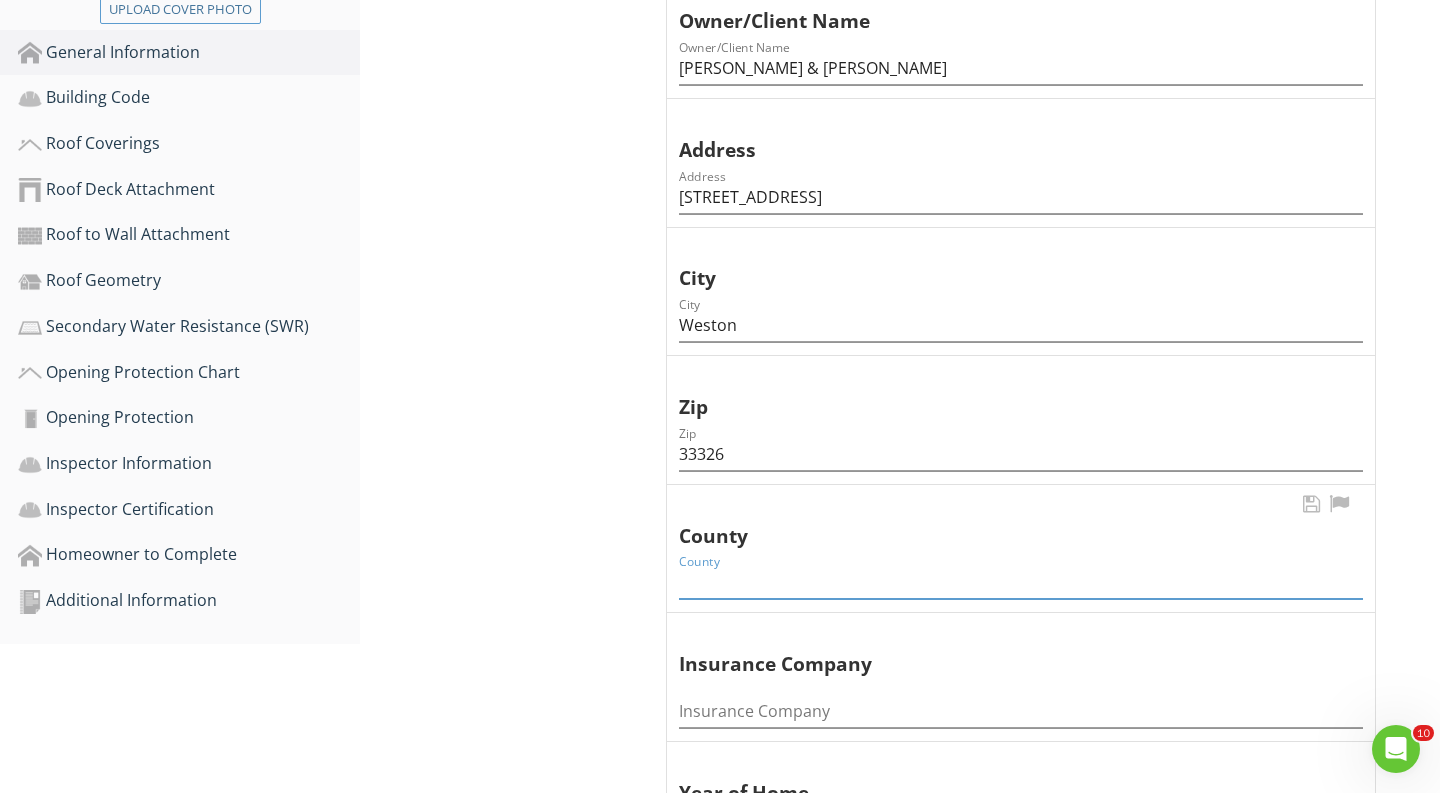 click at bounding box center (1021, 582) 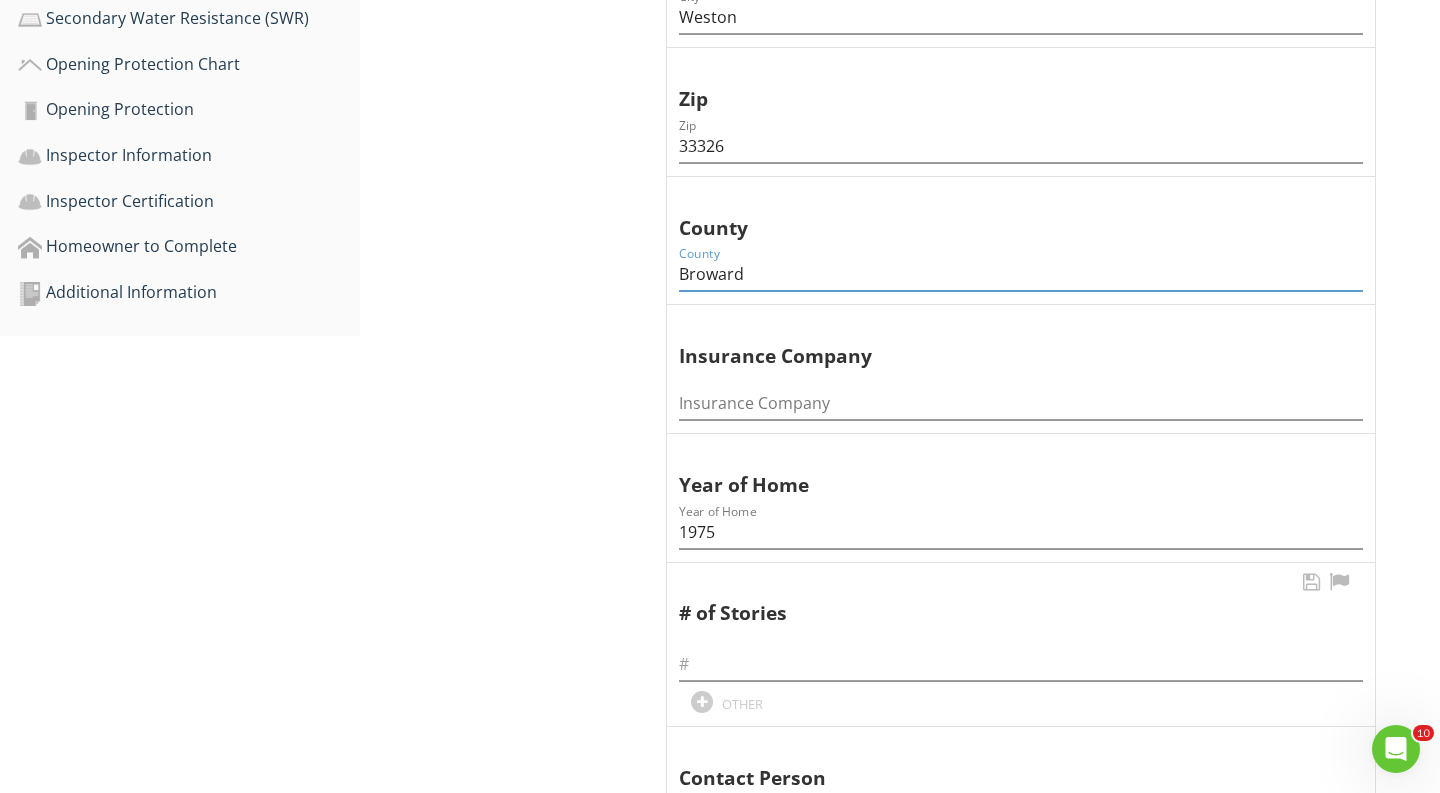 scroll, scrollTop: 974, scrollLeft: 0, axis: vertical 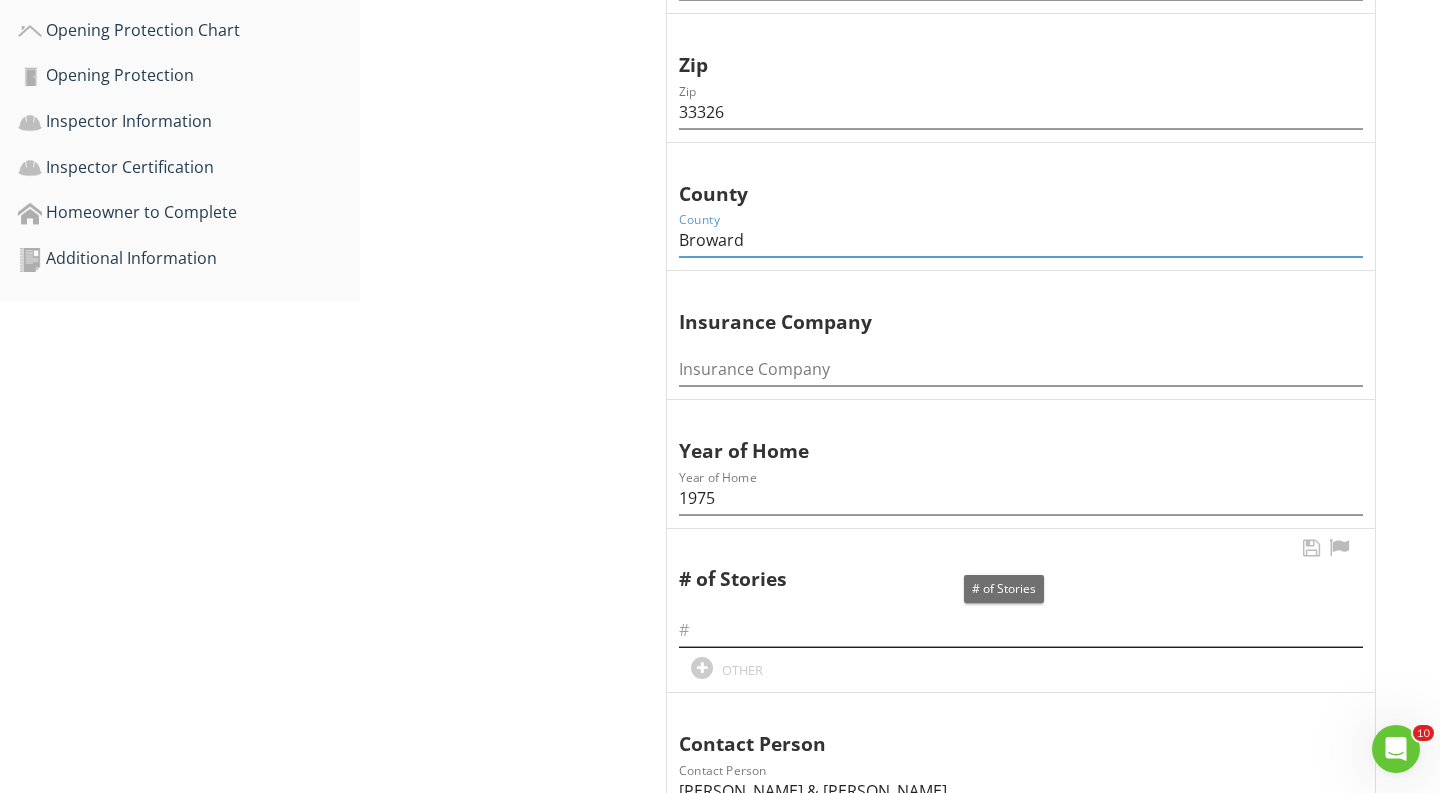 type on "Broward" 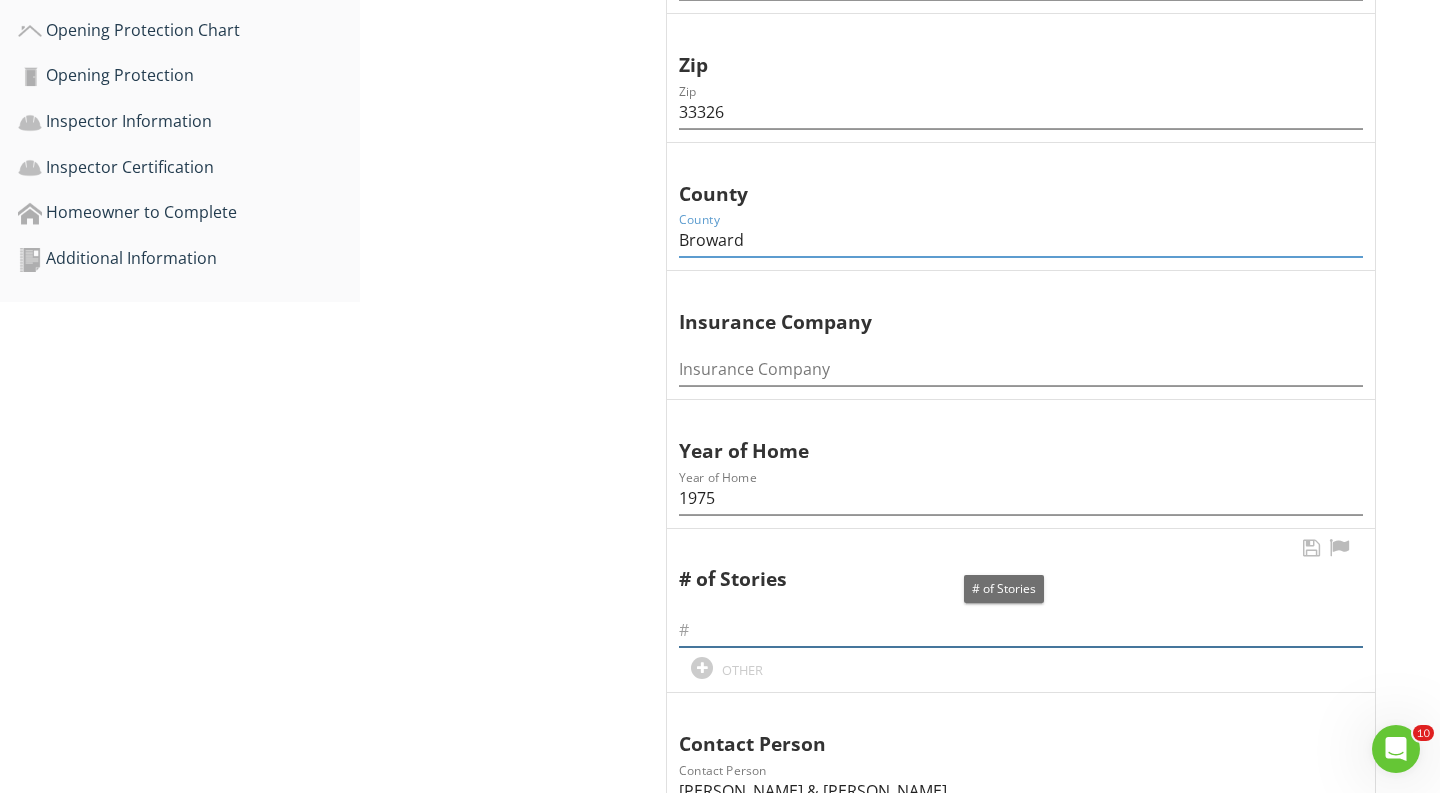 click at bounding box center [1021, 630] 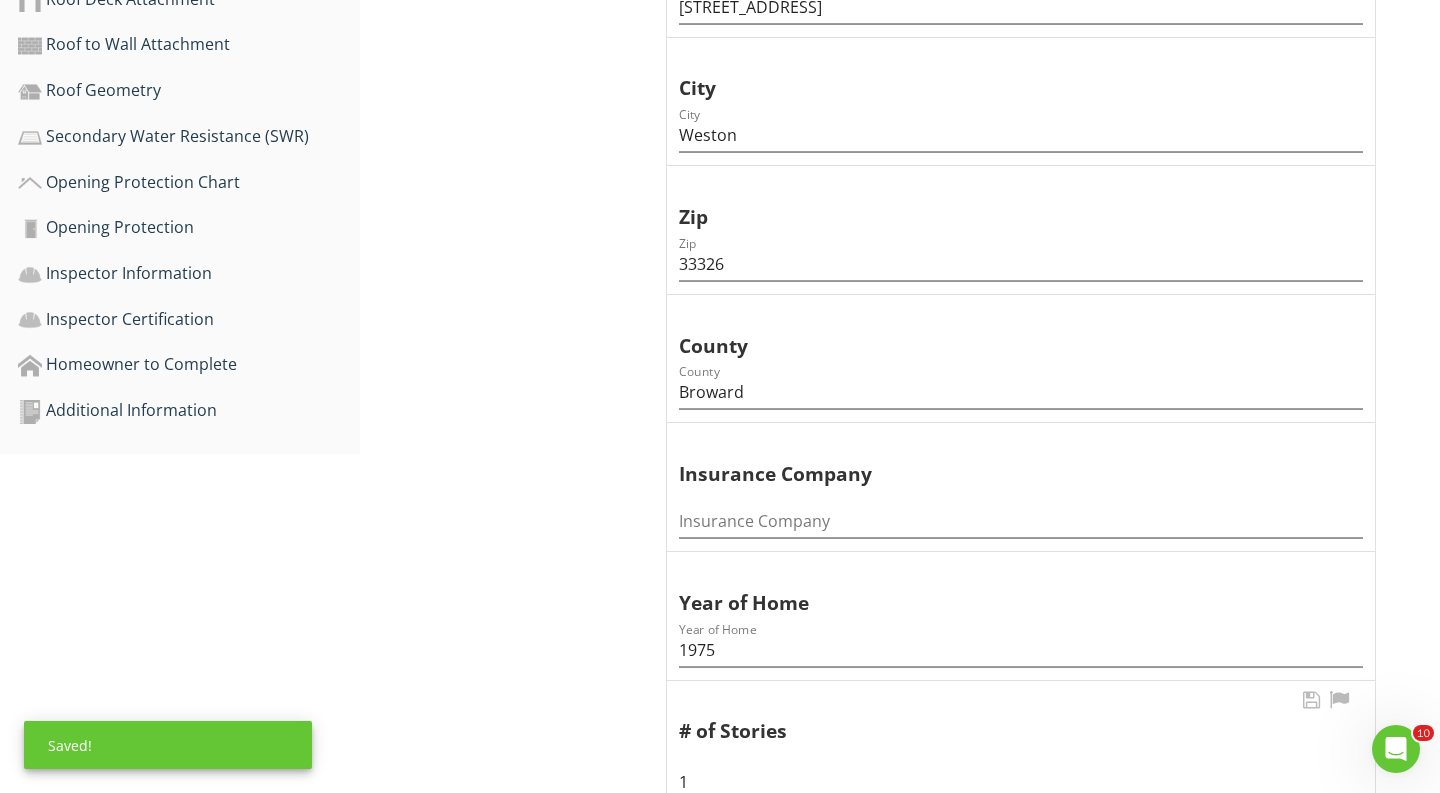 scroll, scrollTop: 514, scrollLeft: 0, axis: vertical 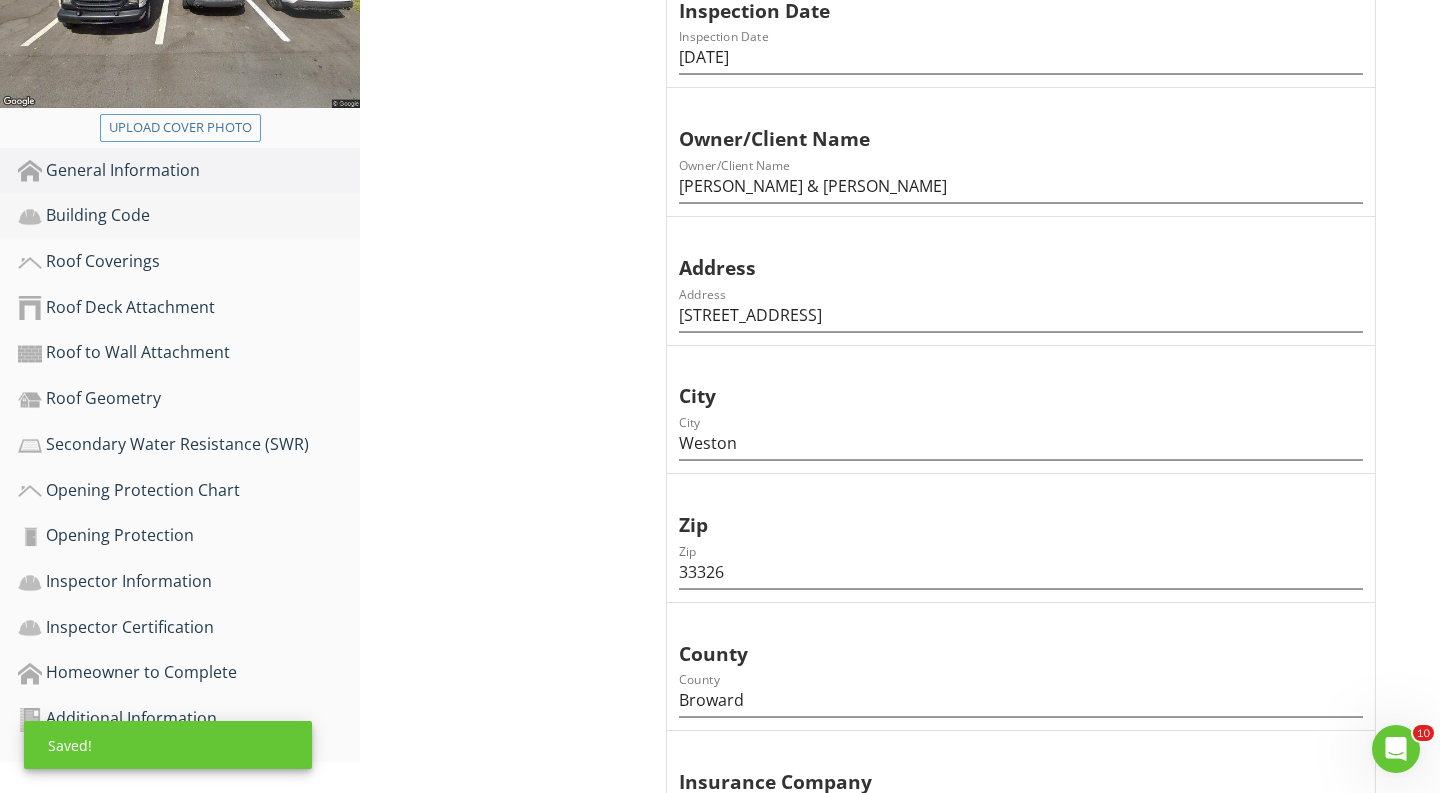 type on "1" 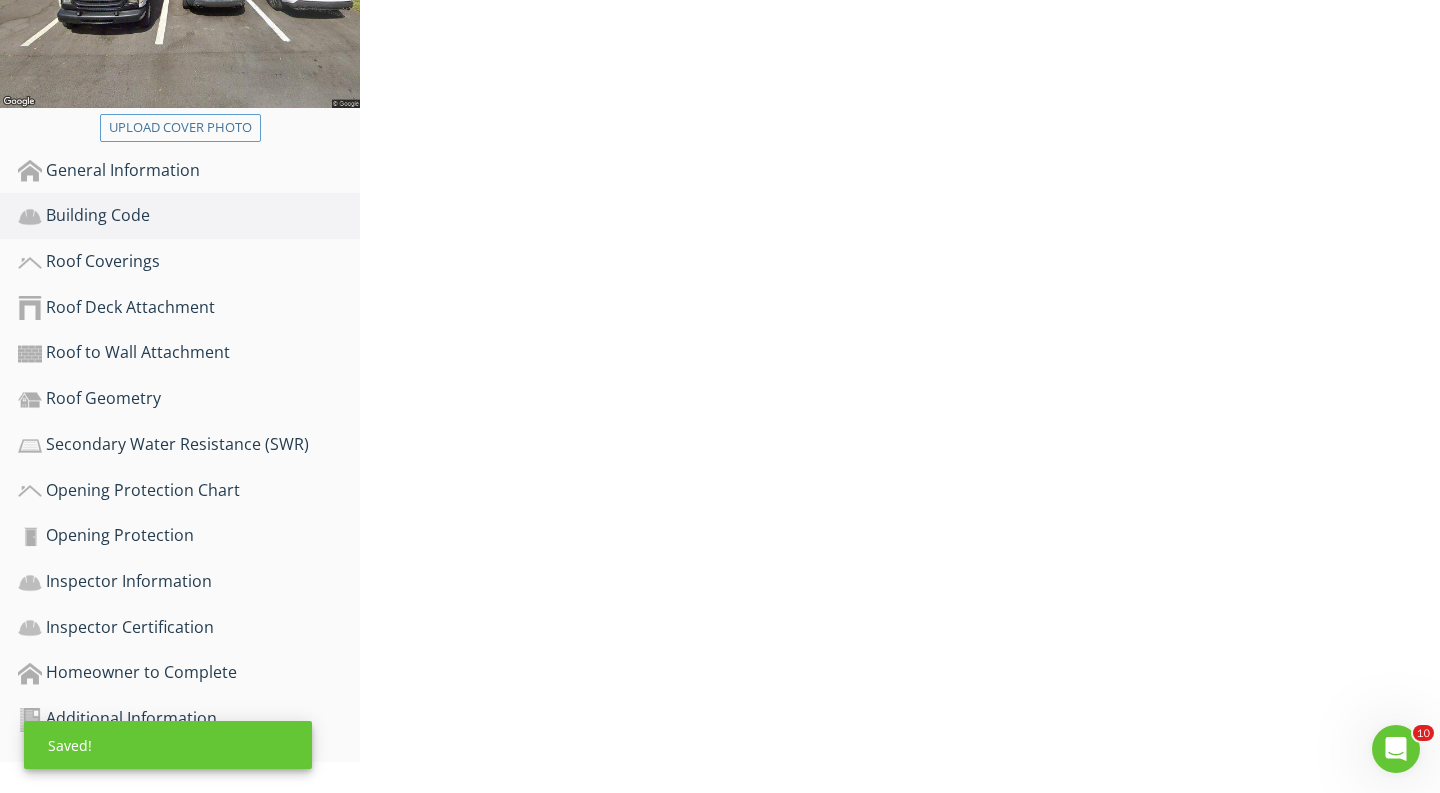 scroll, scrollTop: 482, scrollLeft: 0, axis: vertical 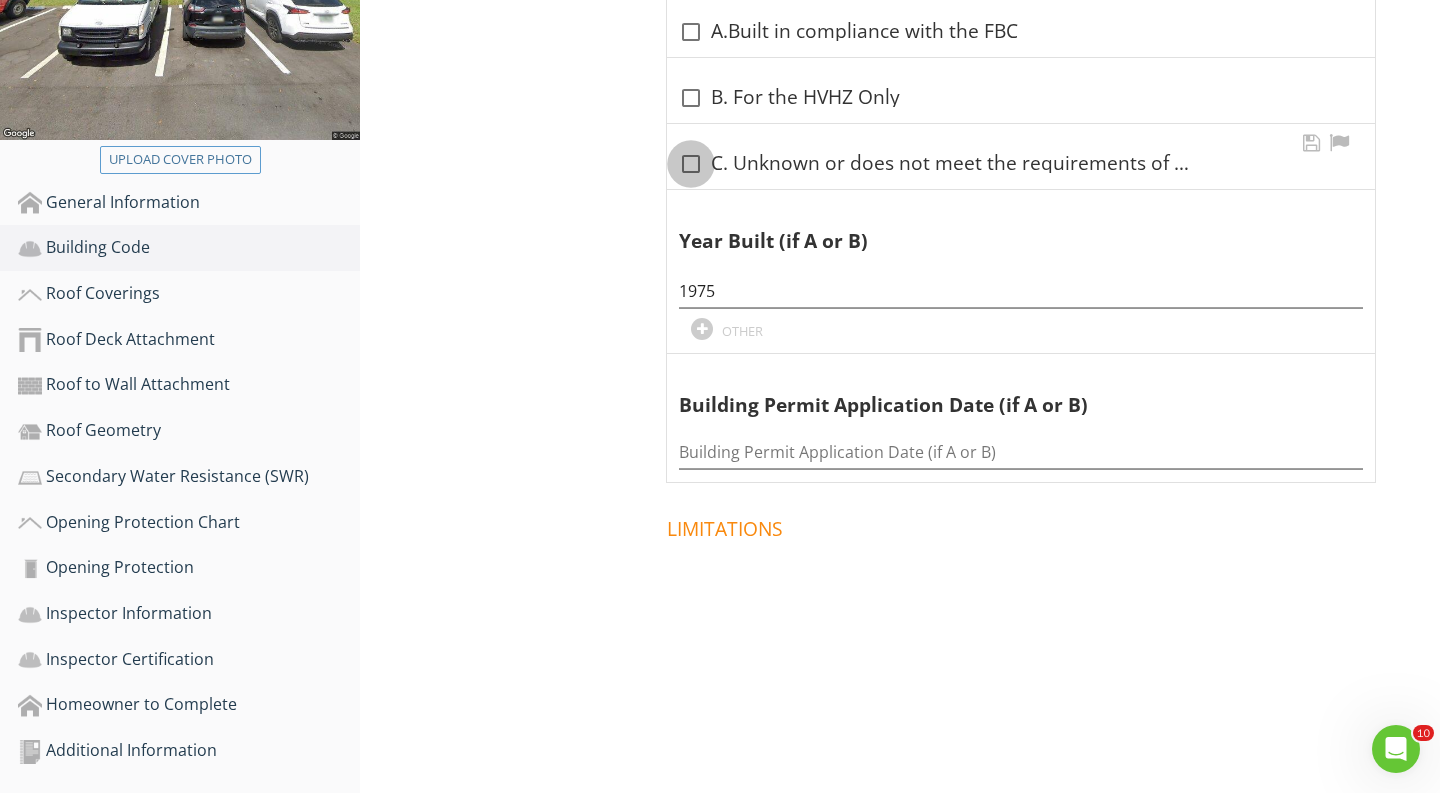 click at bounding box center (691, 164) 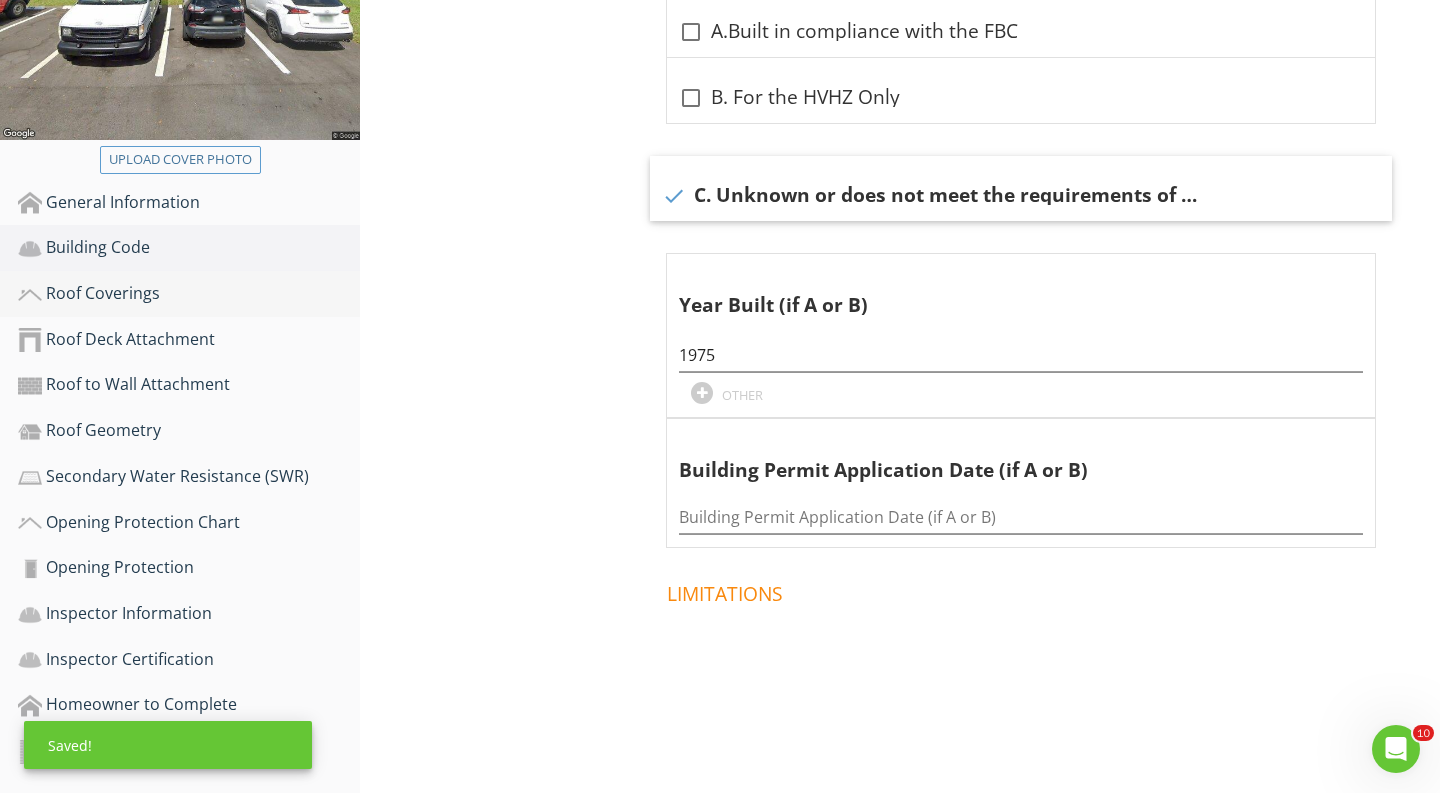 click on "Roof Coverings" at bounding box center [189, 294] 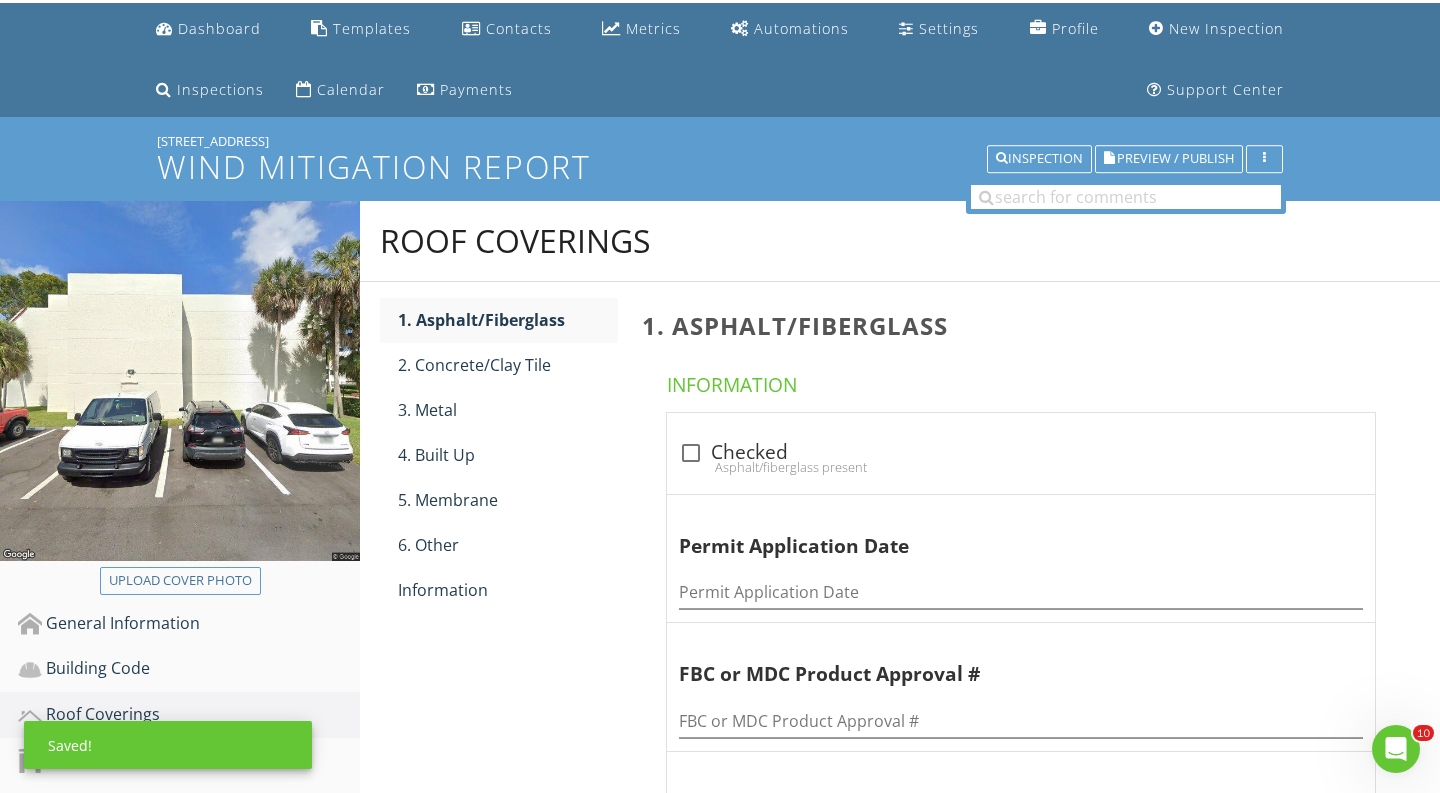 scroll, scrollTop: 30, scrollLeft: 0, axis: vertical 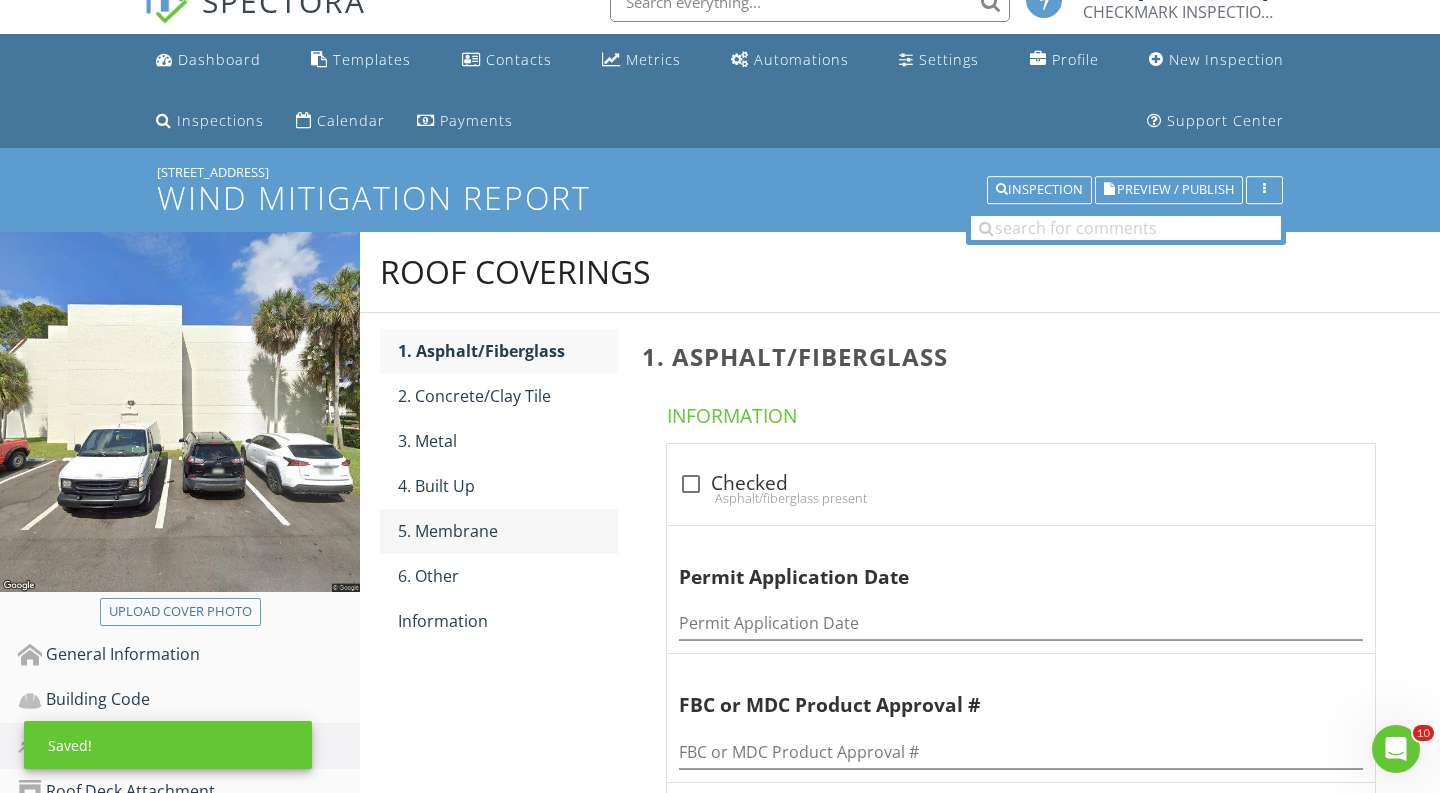 click on "5. Membrane" at bounding box center (508, 531) 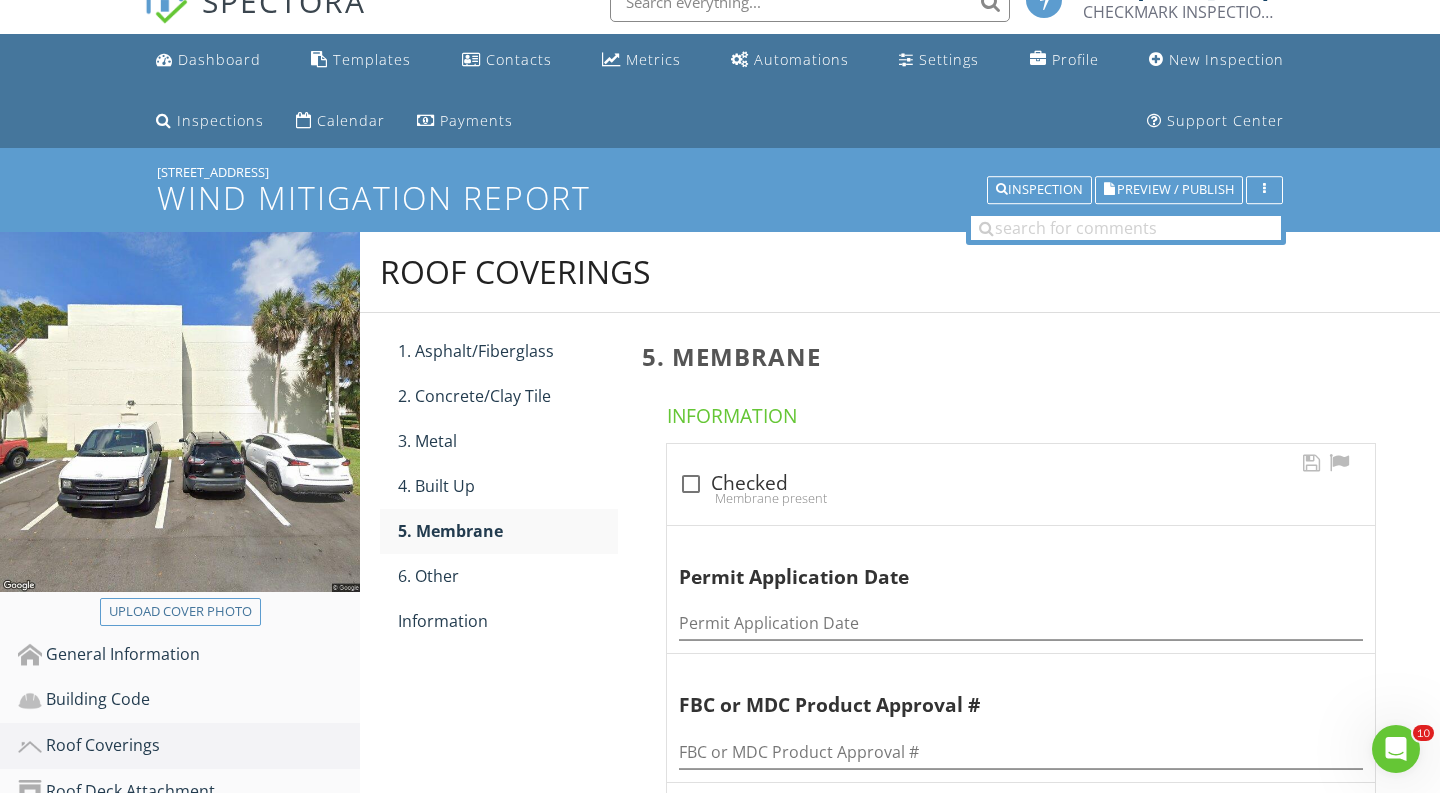 click on "check_box_outline_blank
Checked" at bounding box center (1021, 484) 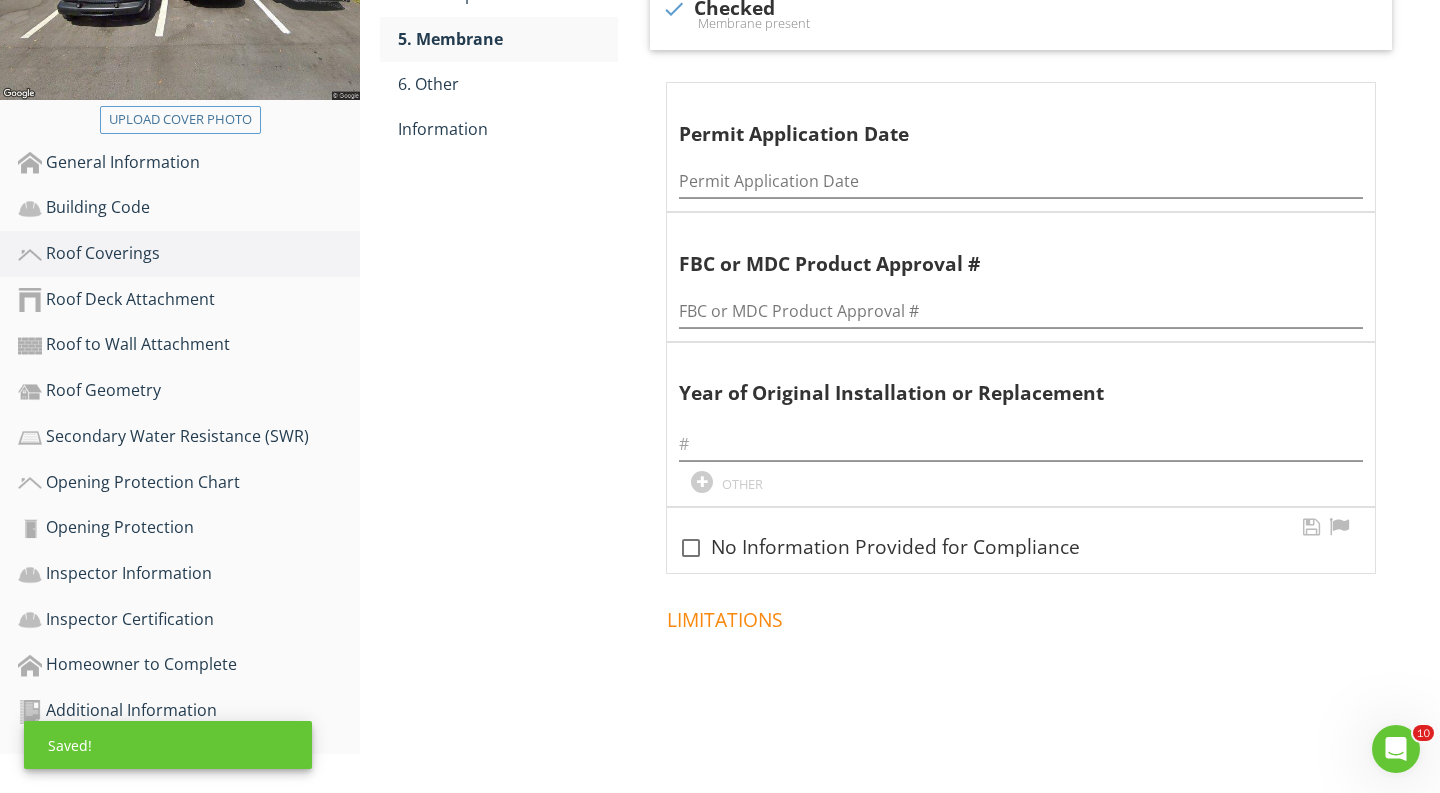 scroll, scrollTop: 520, scrollLeft: 0, axis: vertical 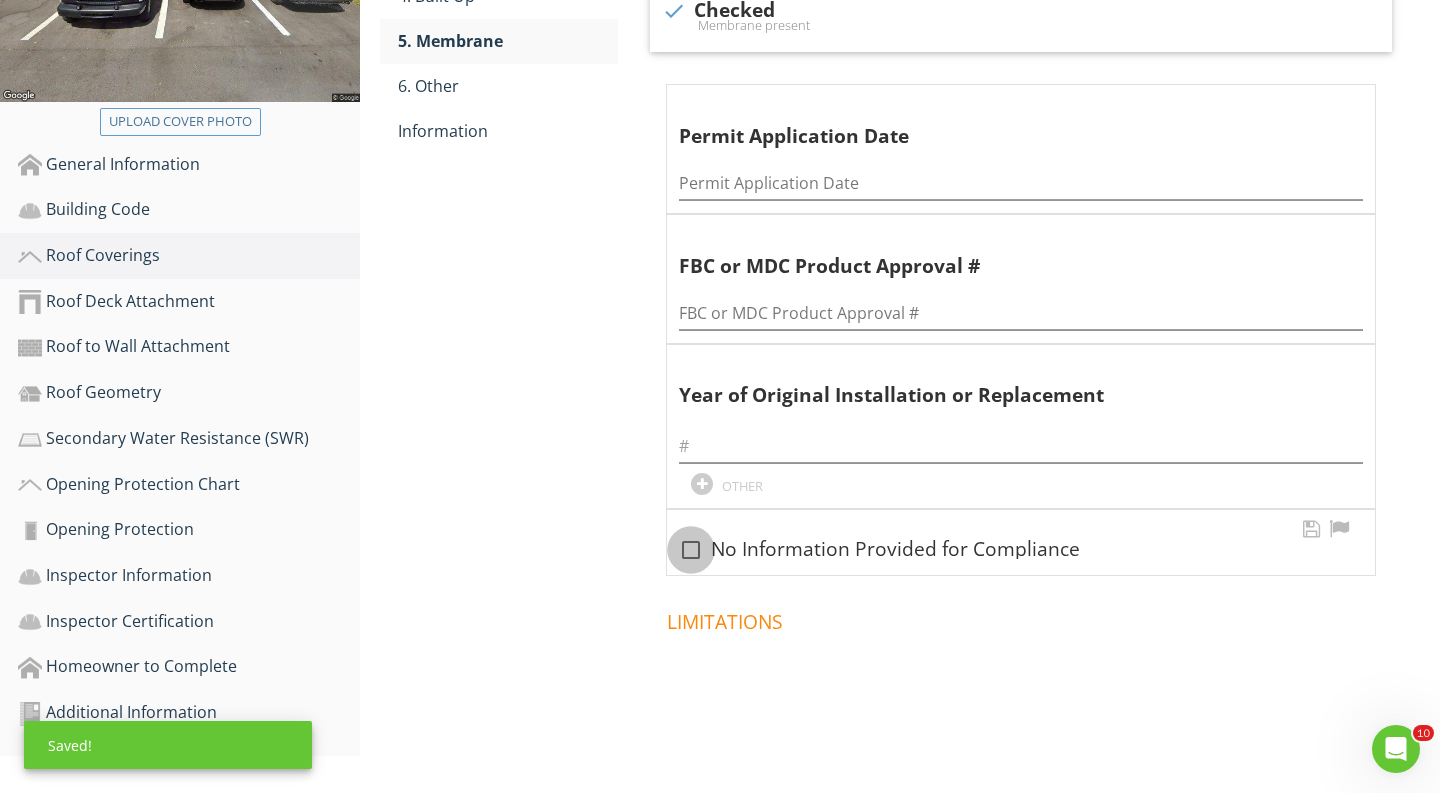 click at bounding box center [691, 550] 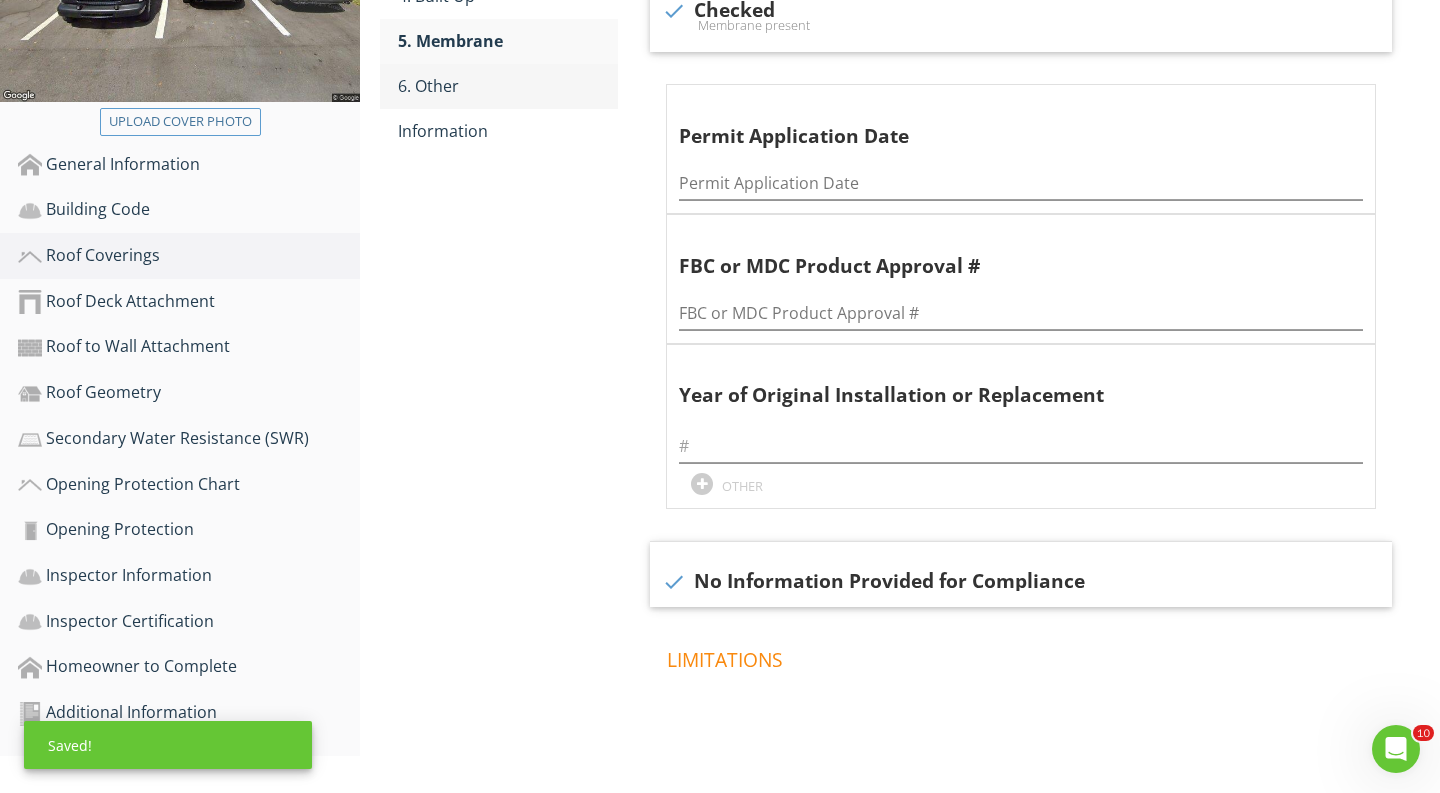 click on "6. Other" at bounding box center (508, 86) 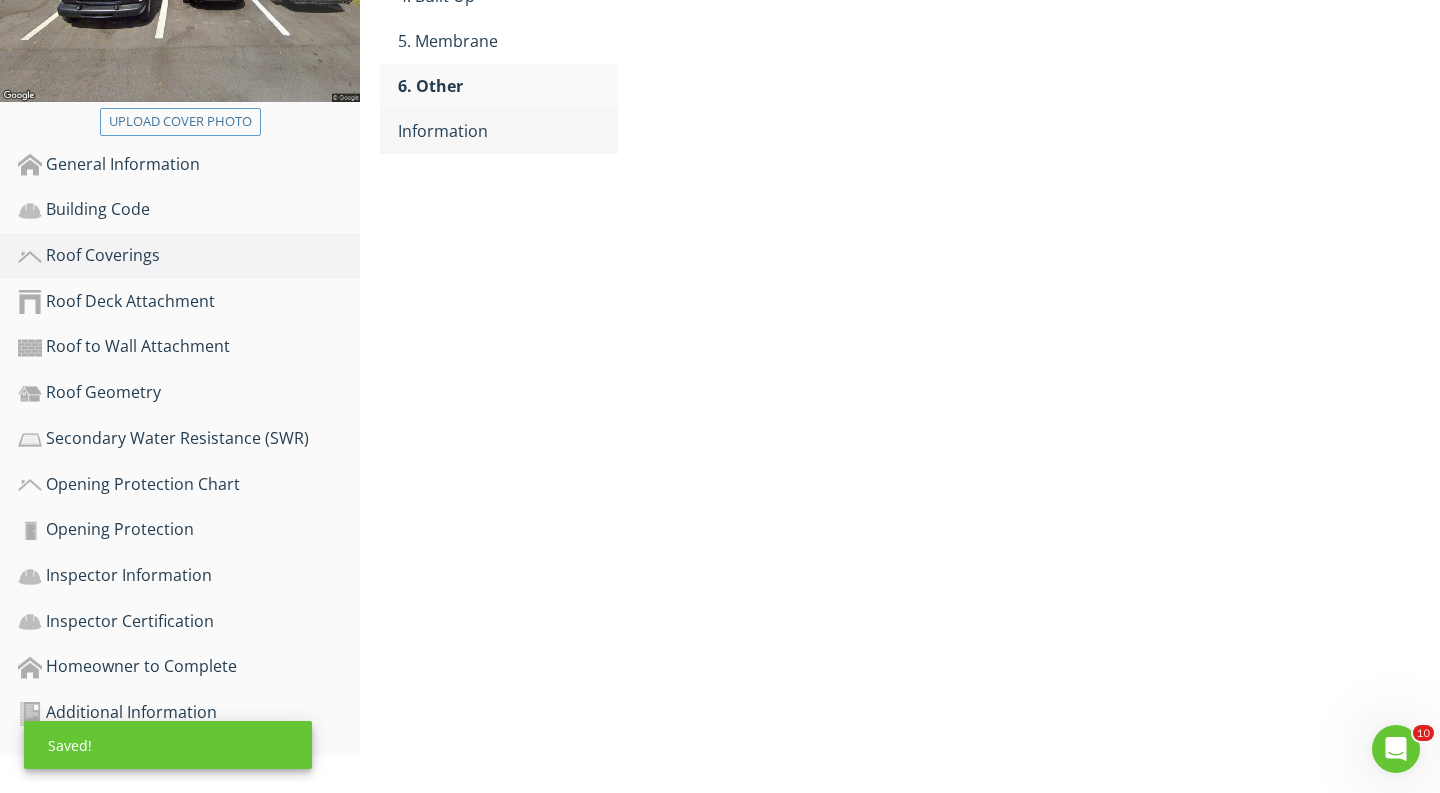 click on "Information" at bounding box center (508, 131) 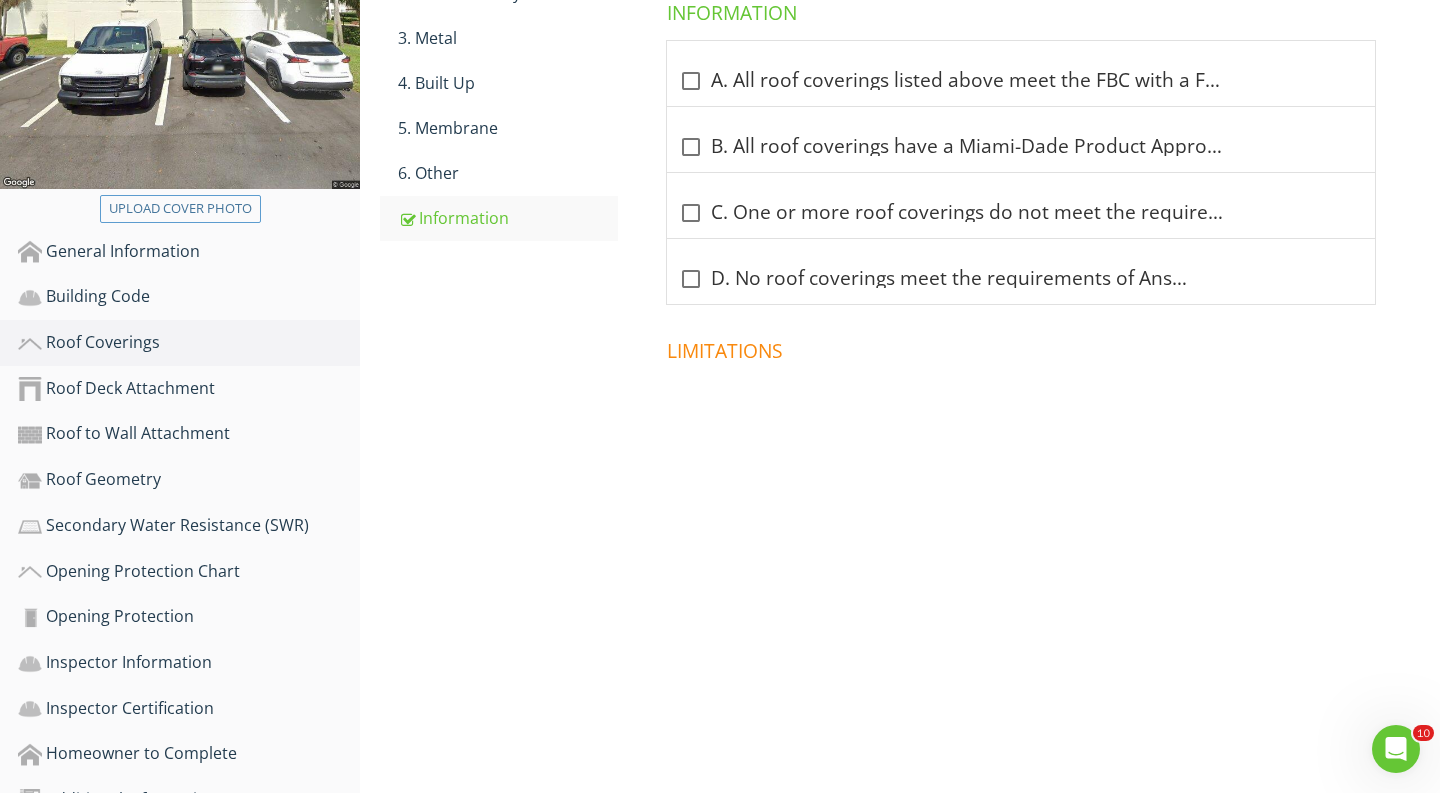 scroll, scrollTop: 461, scrollLeft: 0, axis: vertical 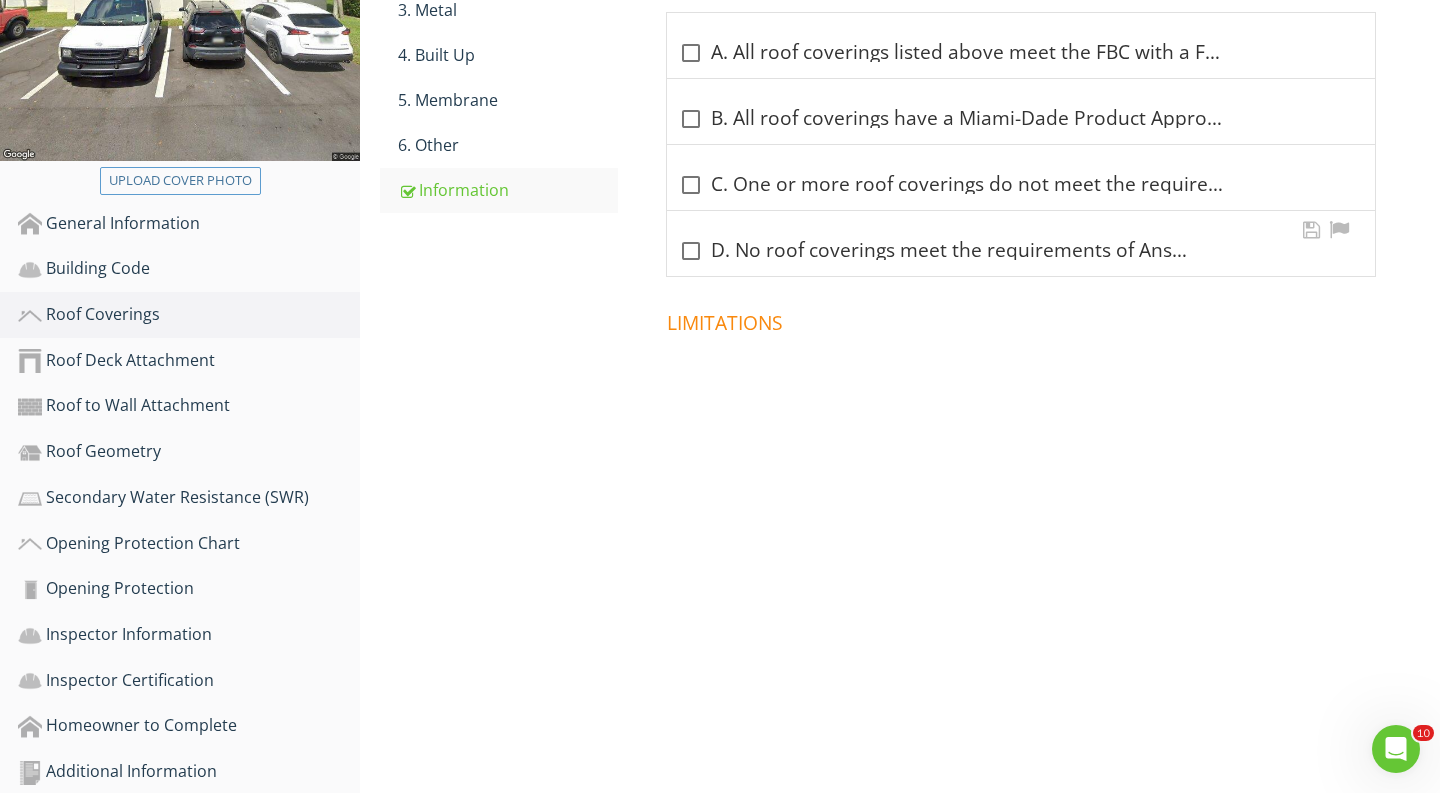 click at bounding box center (691, 251) 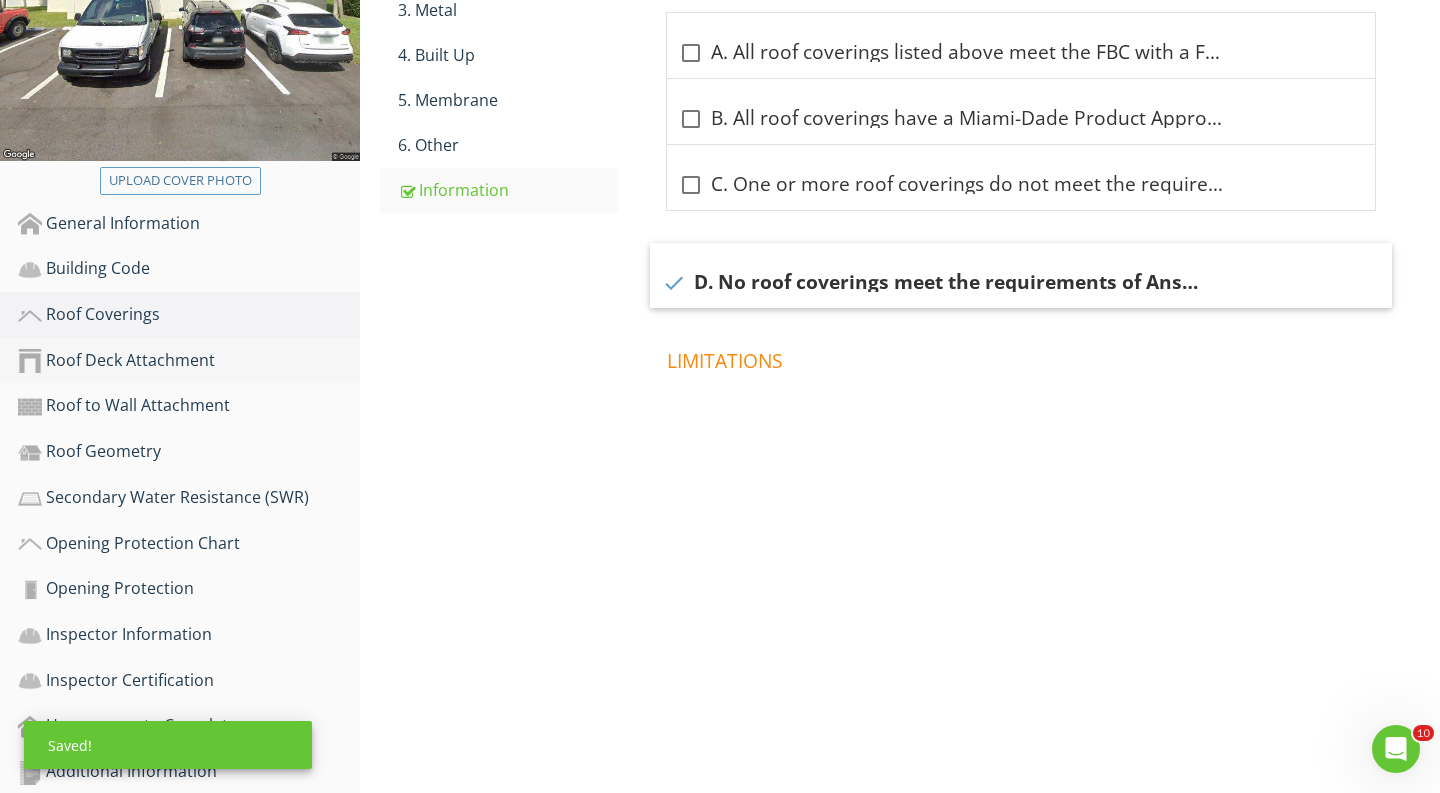 click on "Roof Deck Attachment" at bounding box center (189, 361) 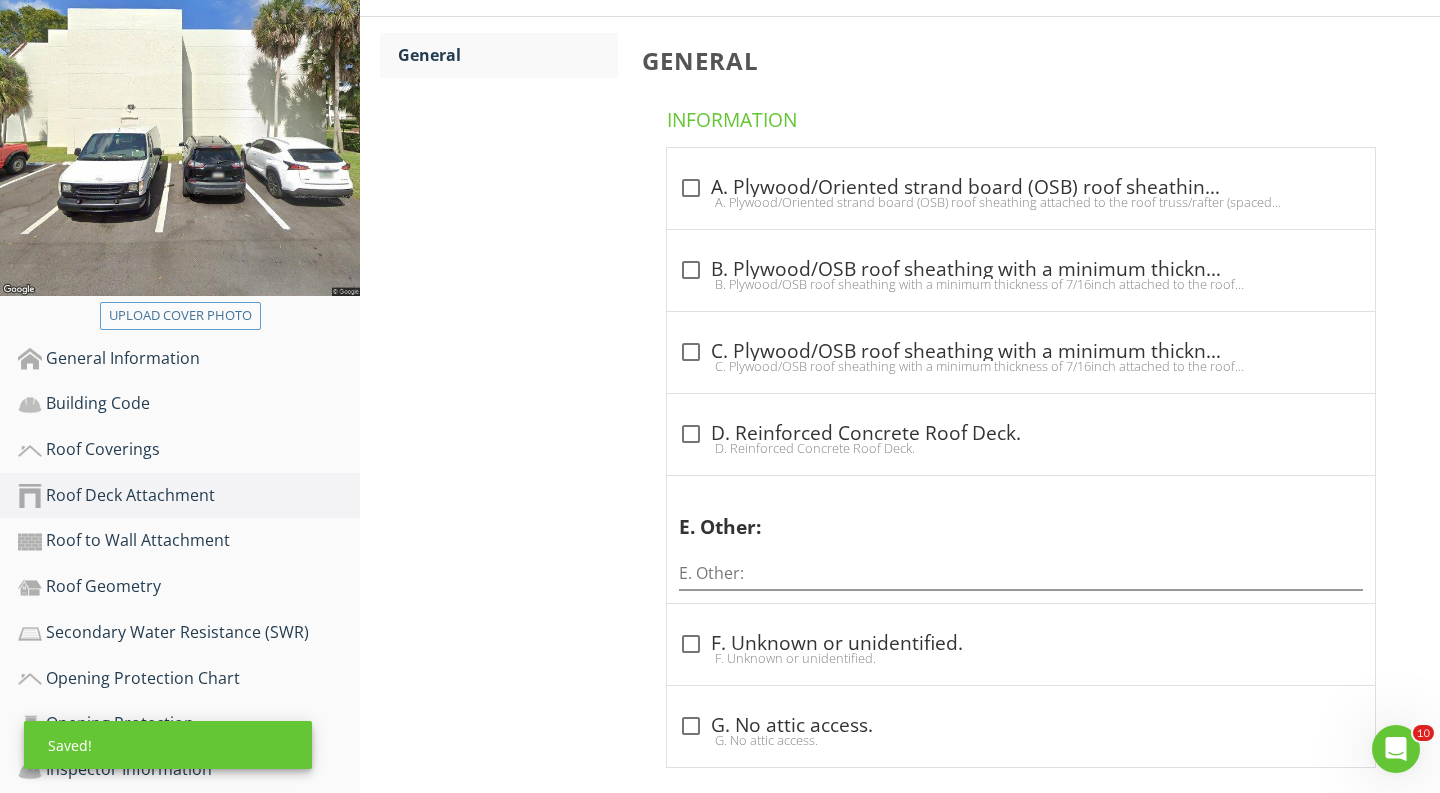 scroll, scrollTop: 260, scrollLeft: 0, axis: vertical 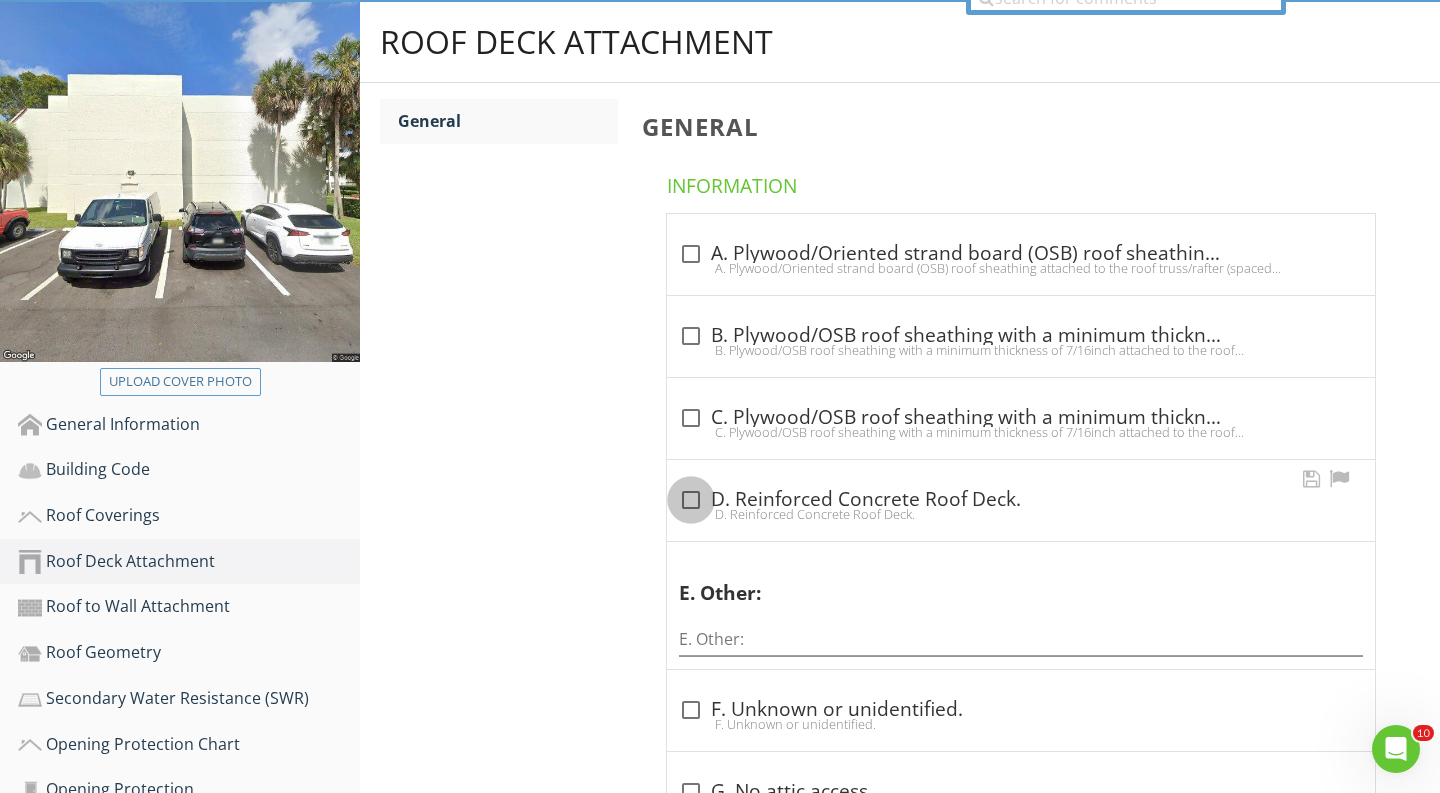 click at bounding box center (691, 500) 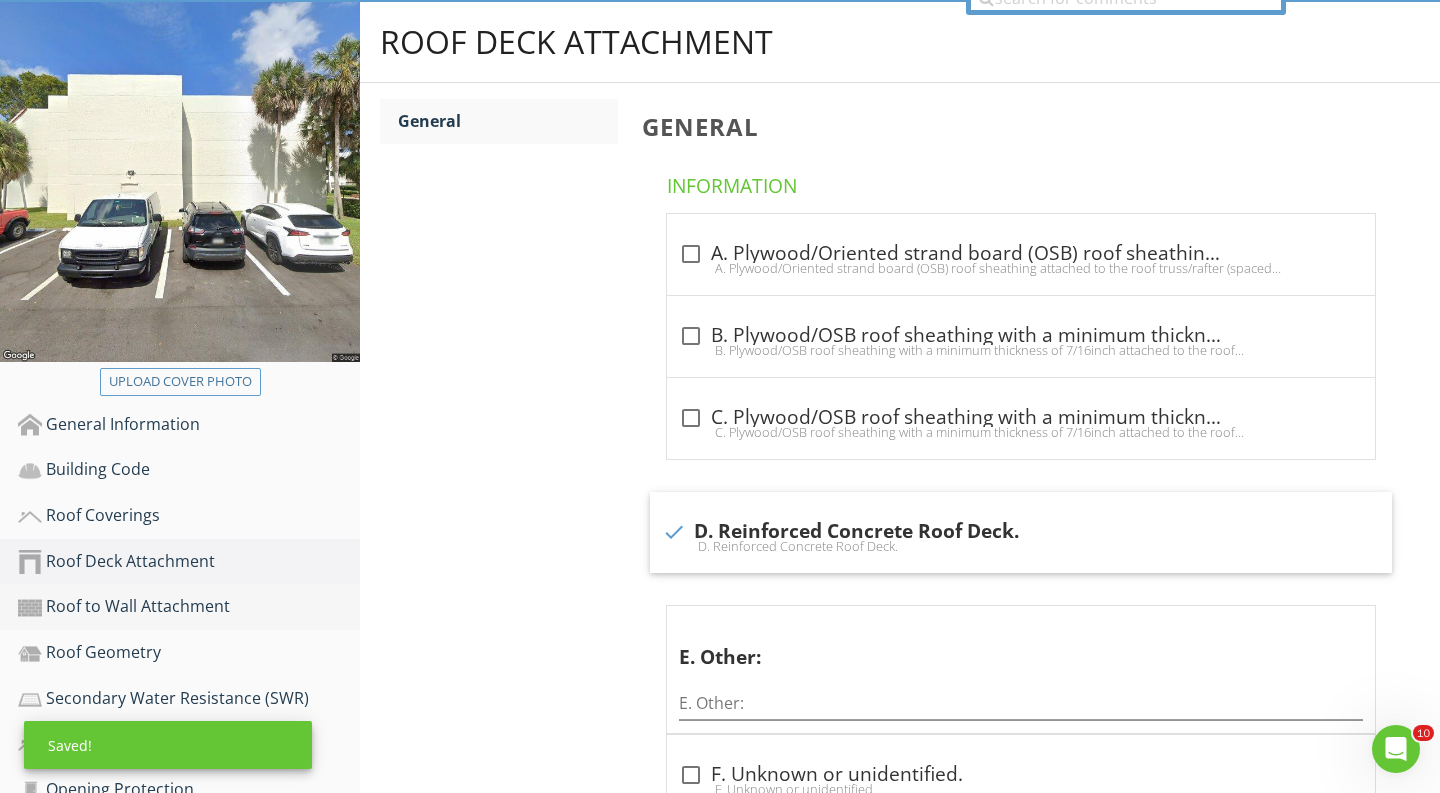 click on "Roof to Wall Attachment" at bounding box center (189, 607) 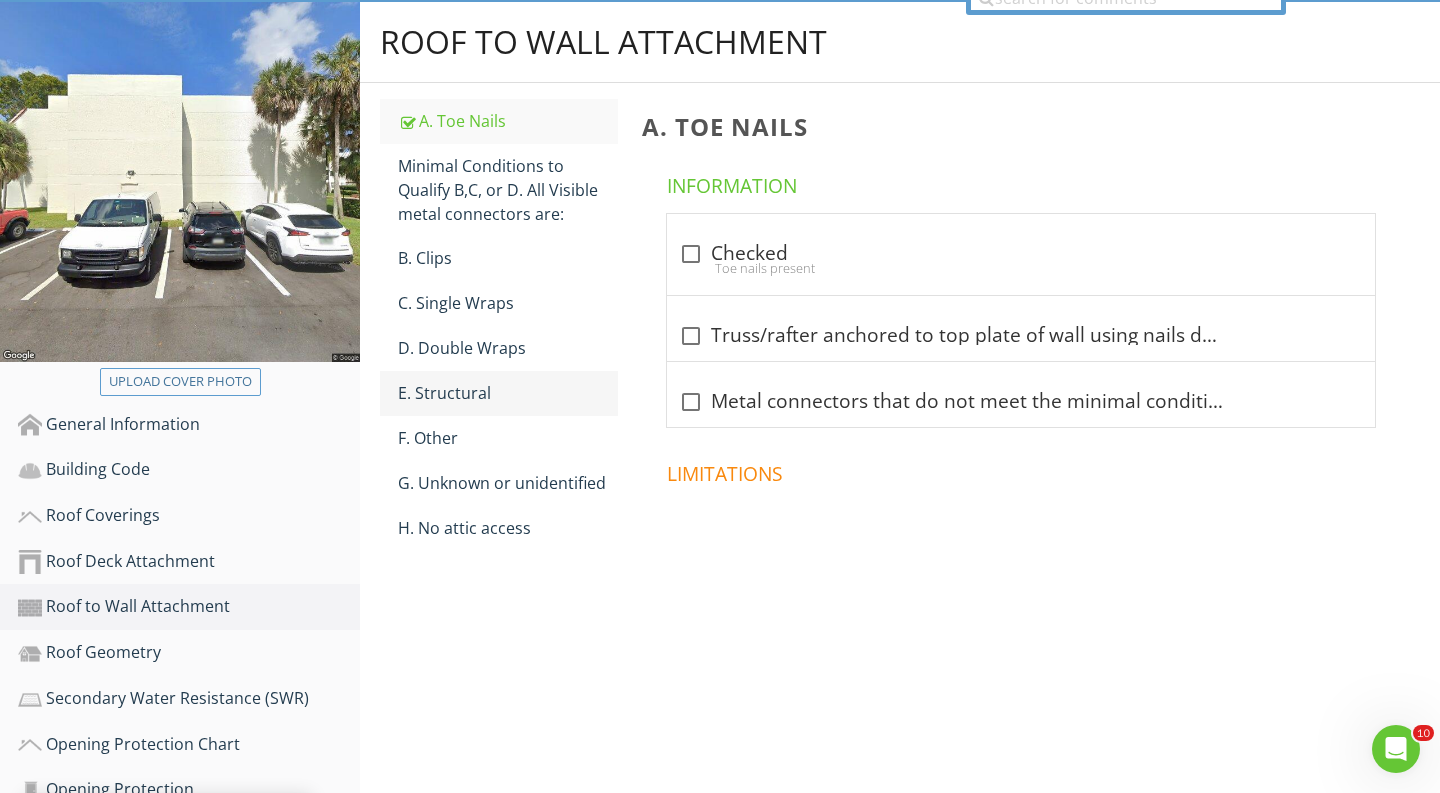 click on "E. Structural" at bounding box center [508, 393] 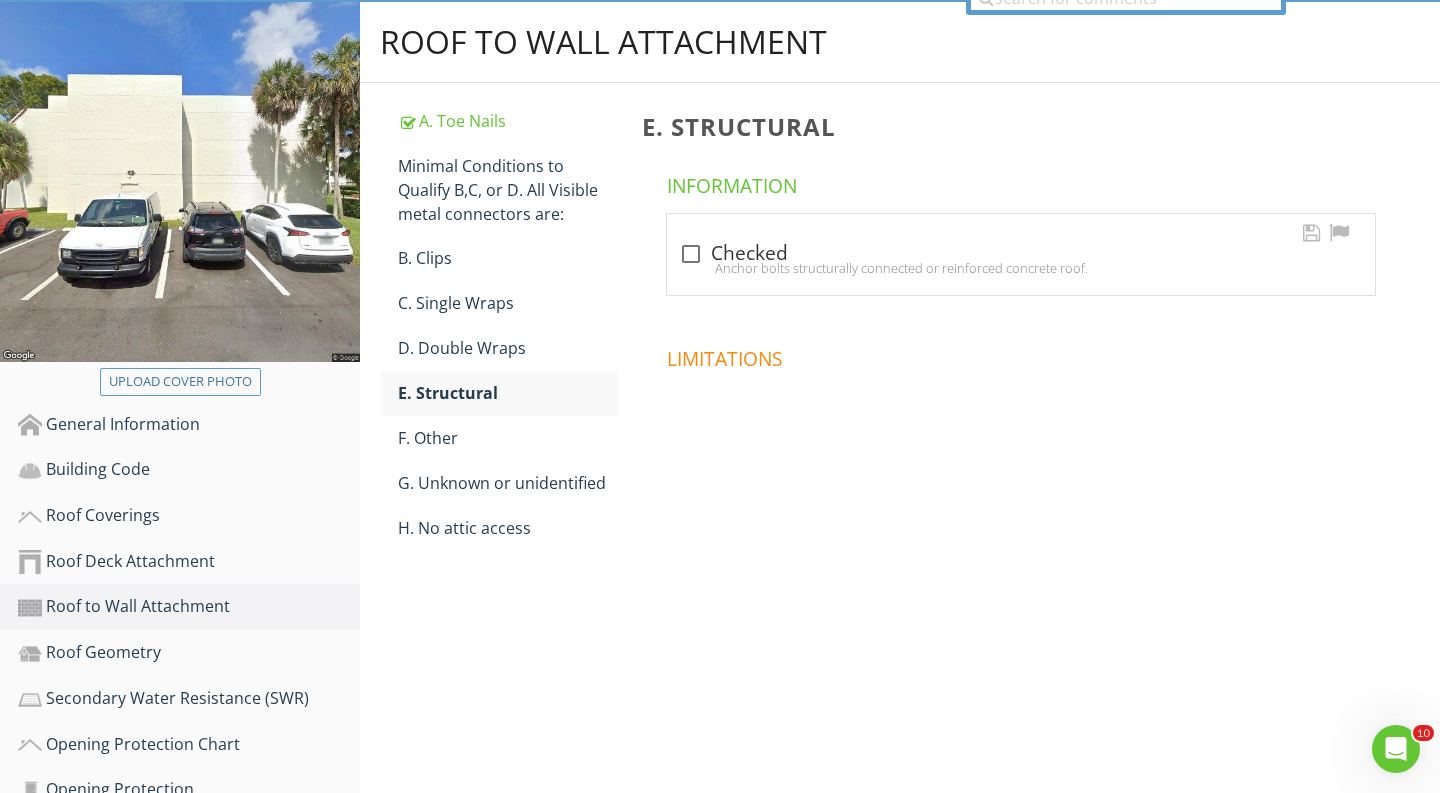 click on "check_box_outline_blank
Checked" at bounding box center [1021, 254] 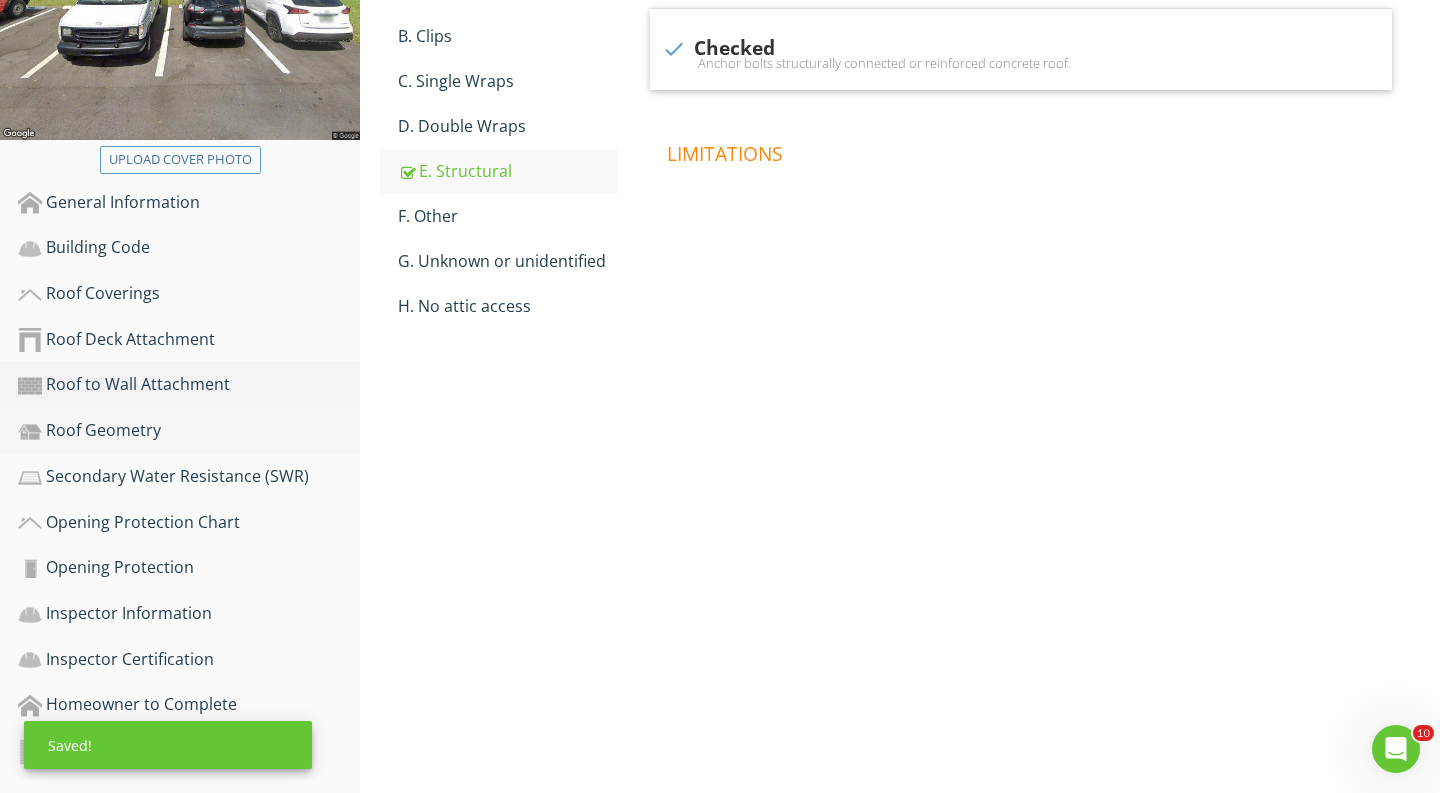 click on "Roof Geometry" at bounding box center (189, 431) 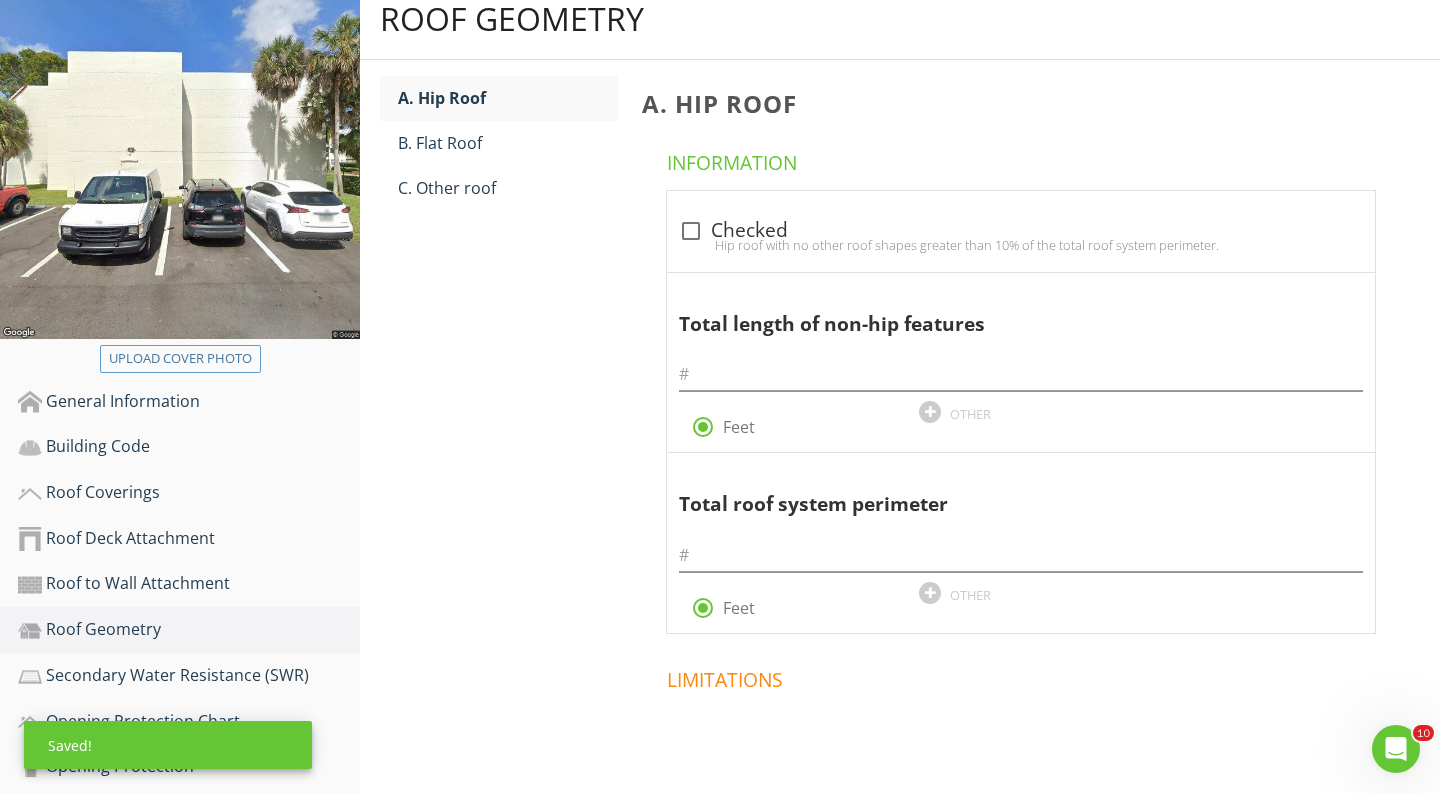 scroll, scrollTop: 218, scrollLeft: 0, axis: vertical 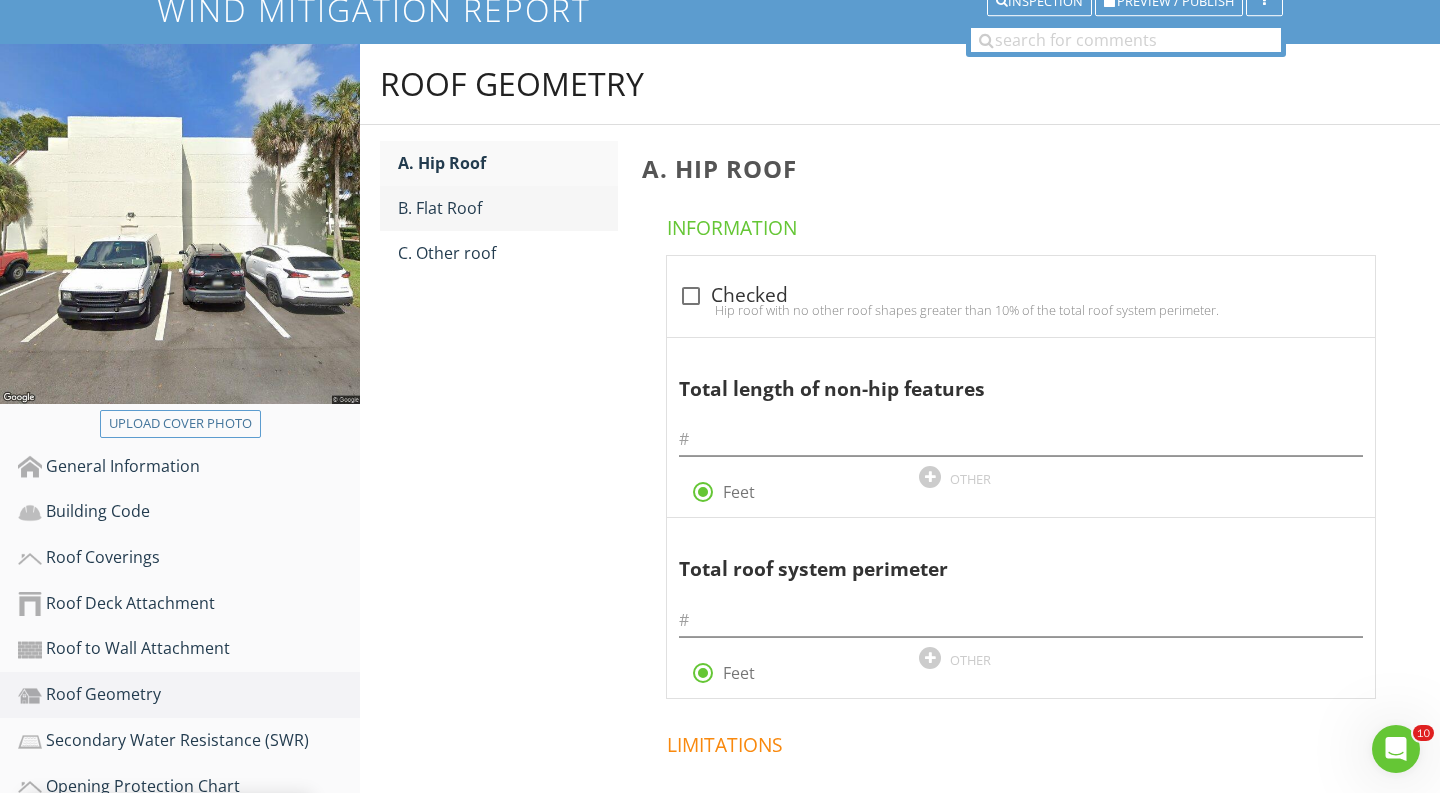 click on "B. Flat Roof" at bounding box center (508, 208) 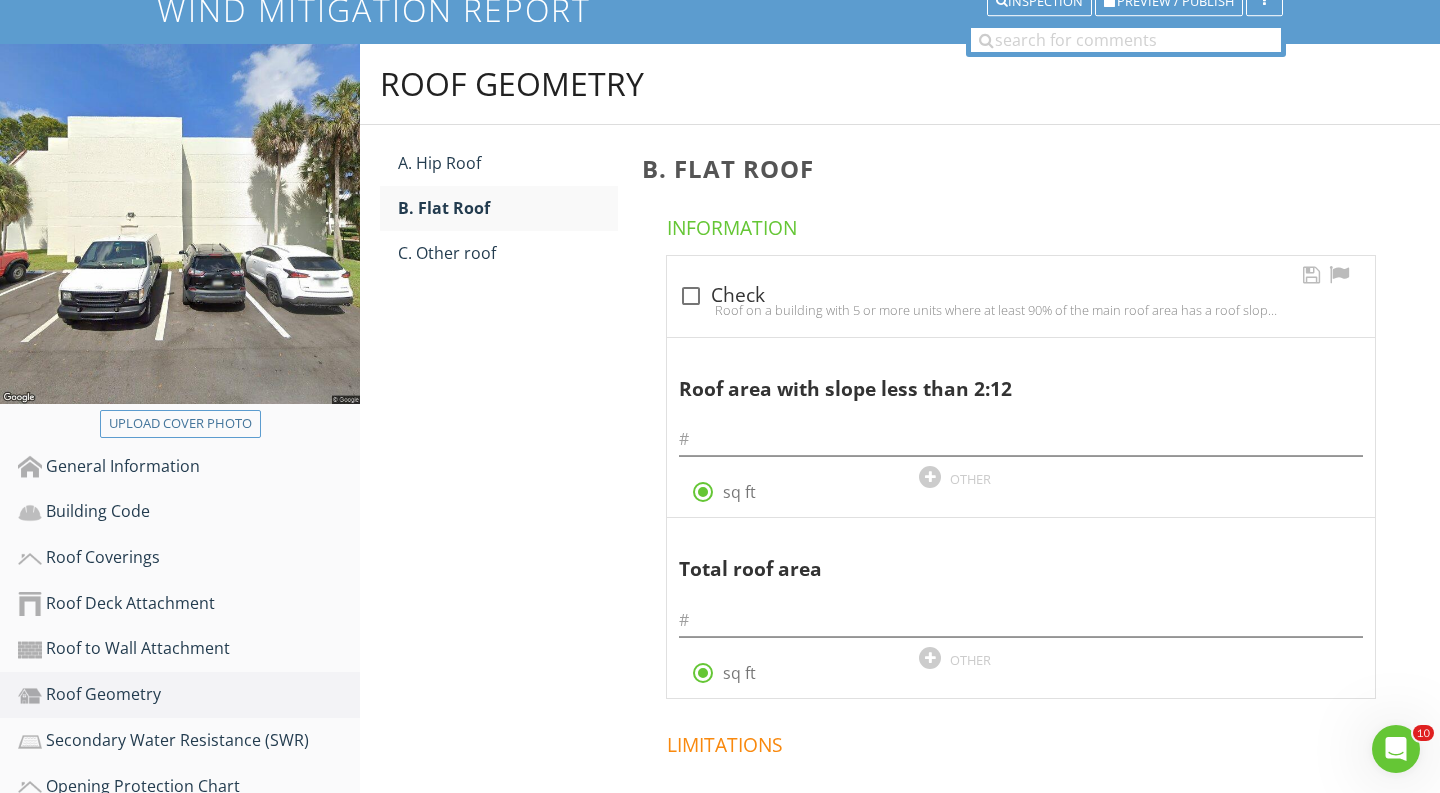 click at bounding box center [691, 296] 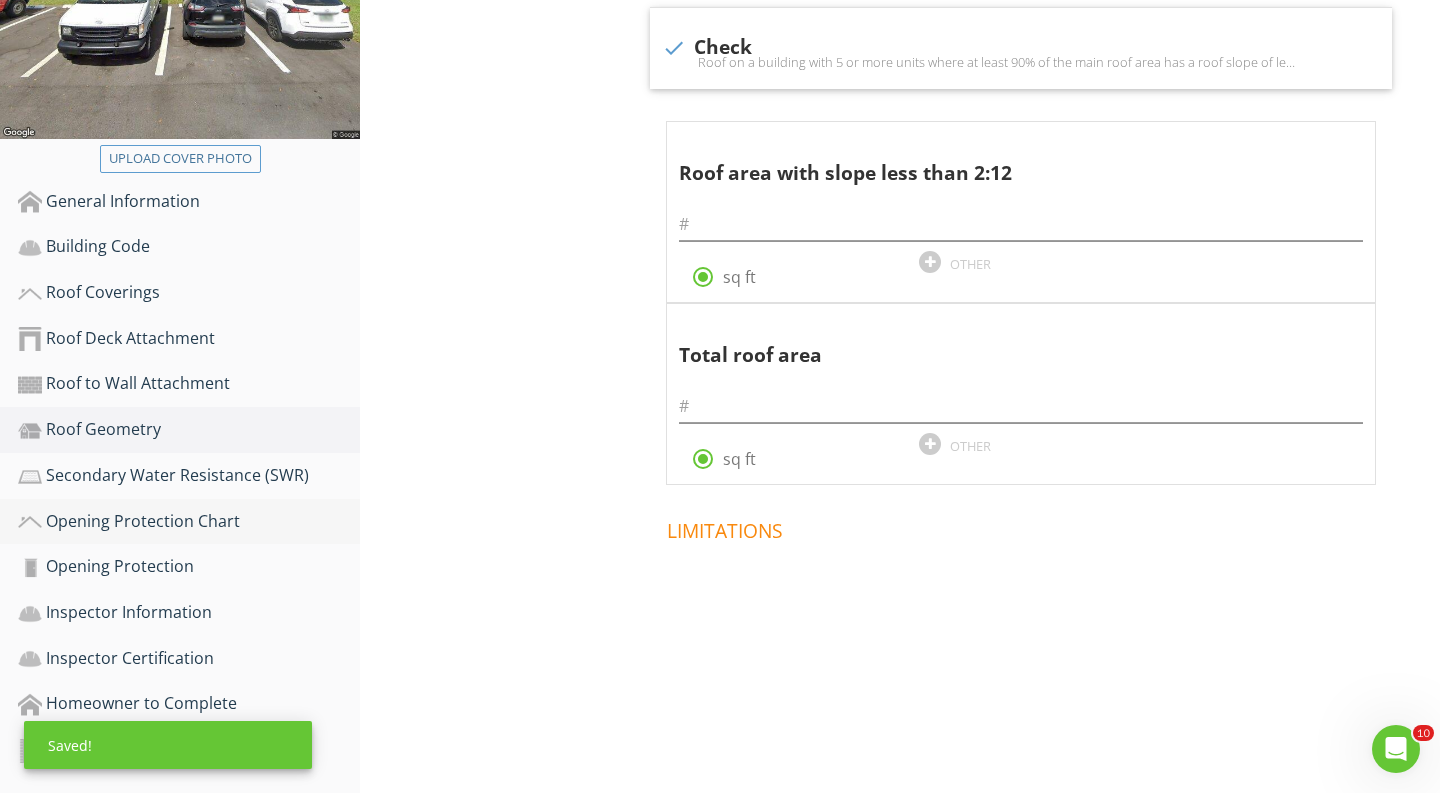 scroll, scrollTop: 482, scrollLeft: 0, axis: vertical 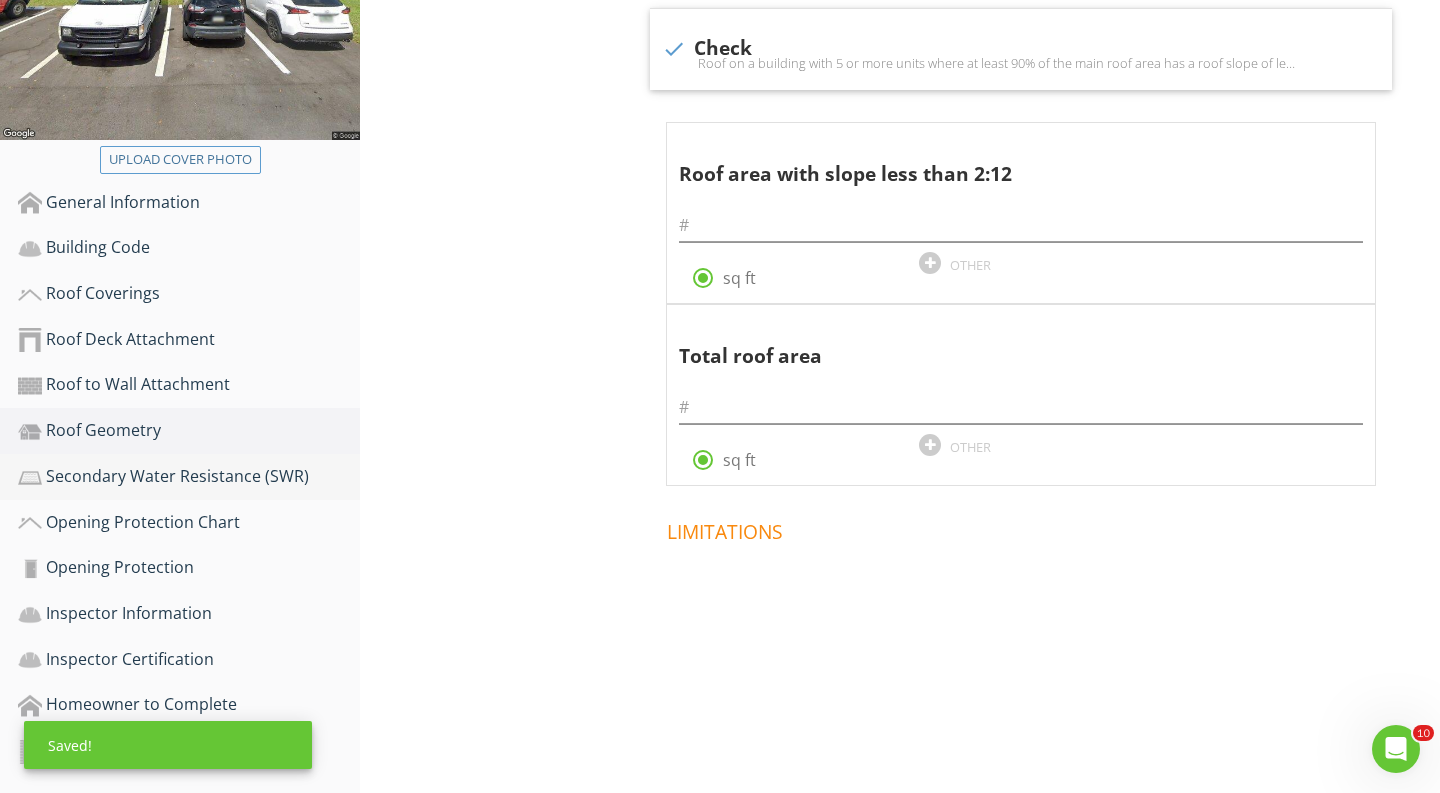click on "Secondary Water Resistance (SWR)" at bounding box center (189, 477) 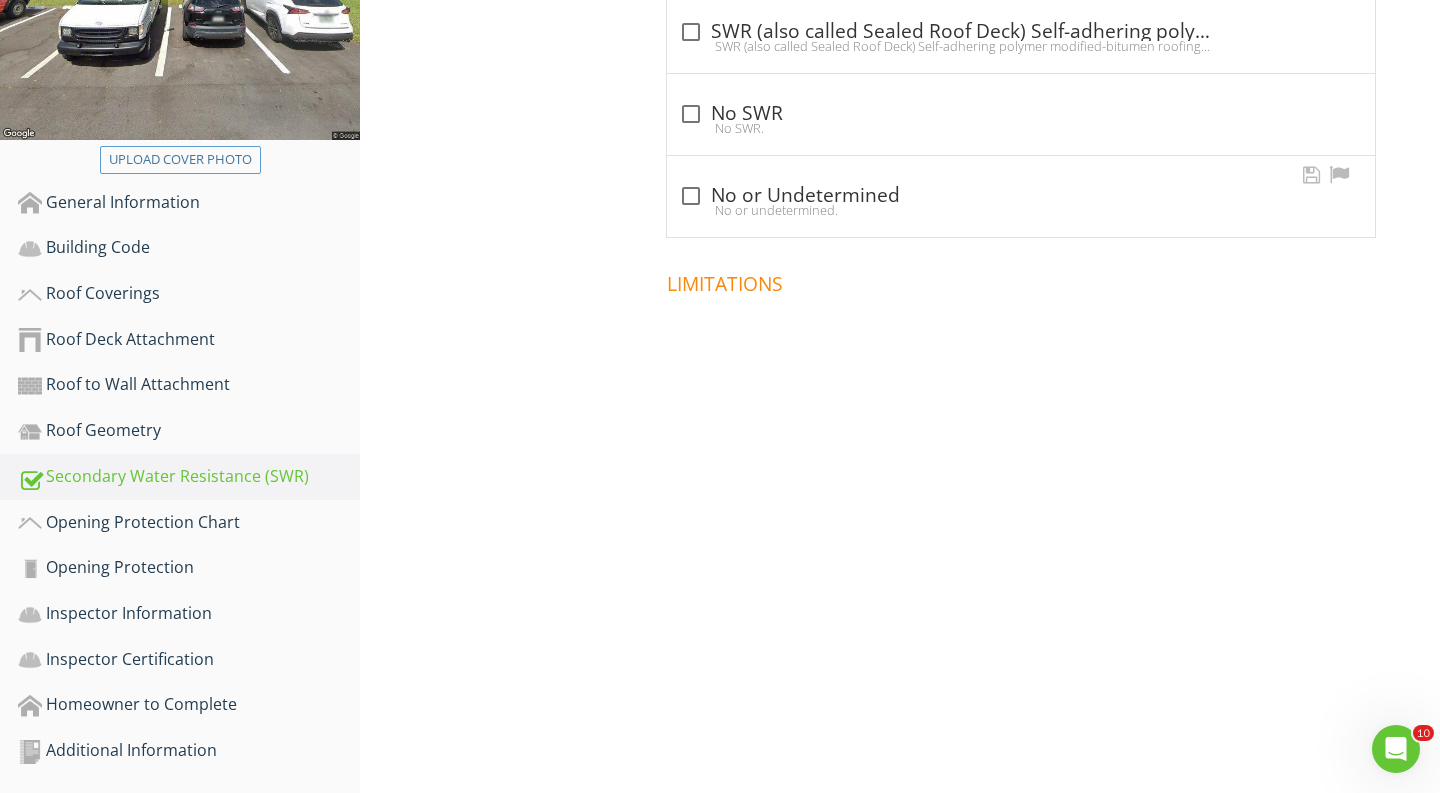 click at bounding box center [691, 196] 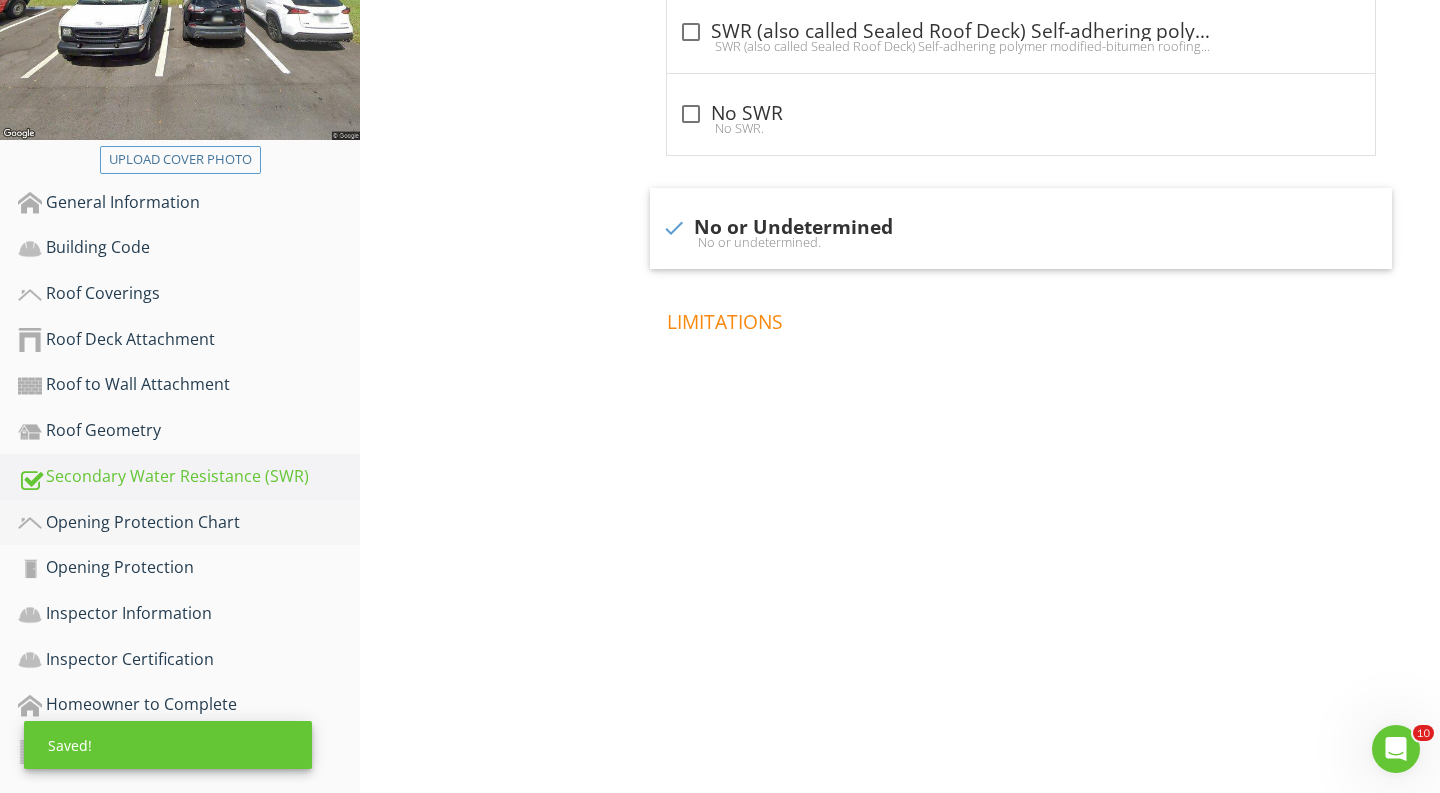 click on "Opening Protection Chart" at bounding box center [189, 523] 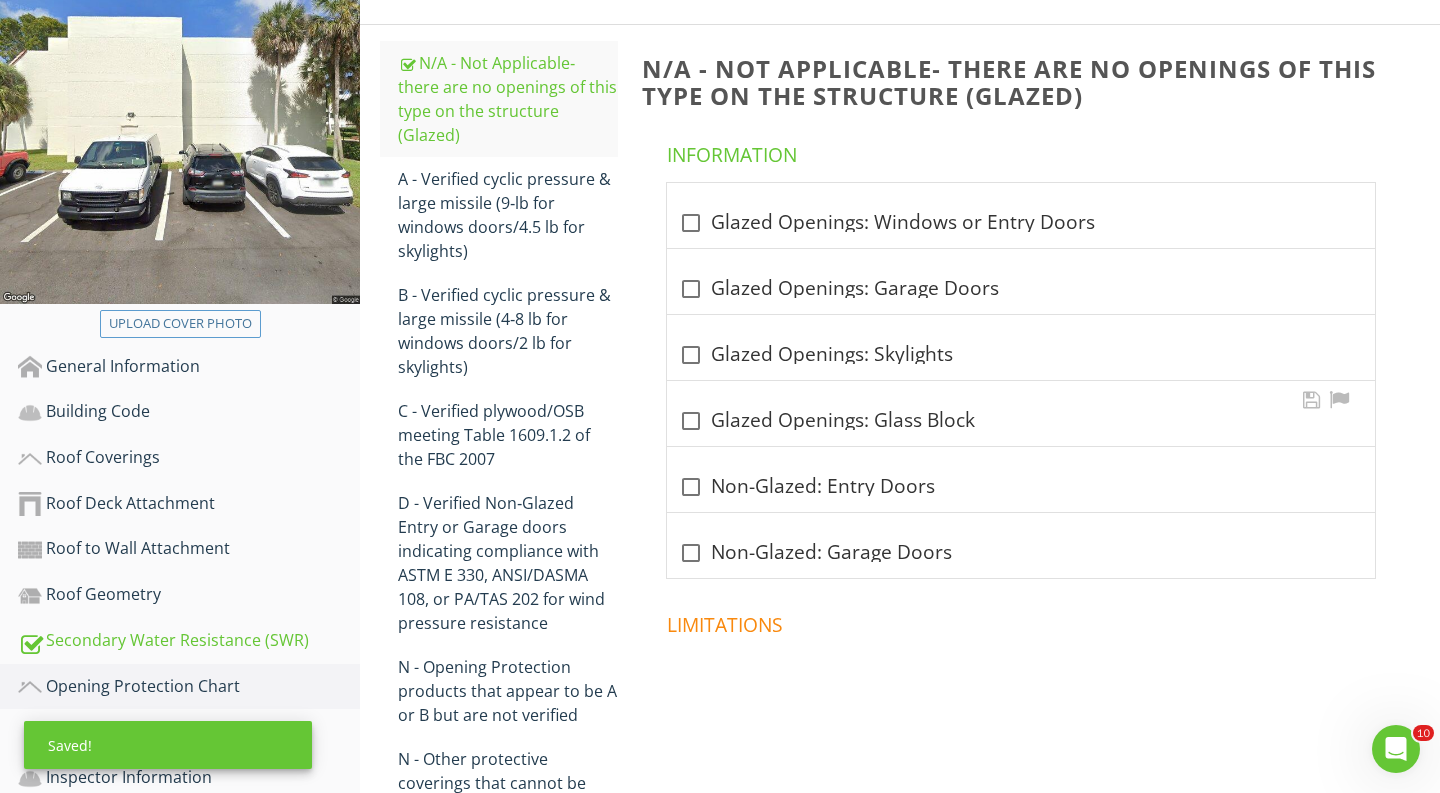 scroll, scrollTop: 312, scrollLeft: 0, axis: vertical 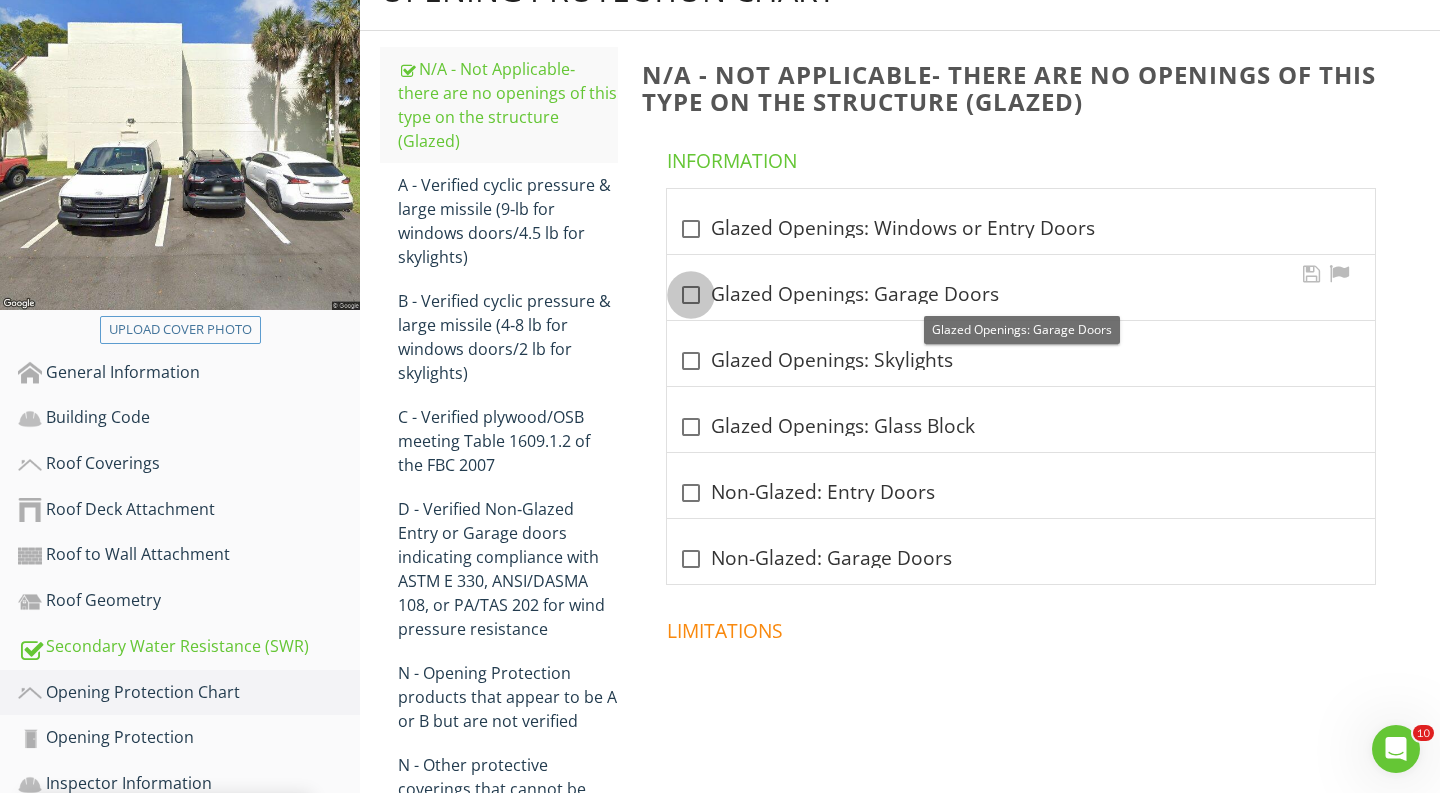 click at bounding box center [691, 295] 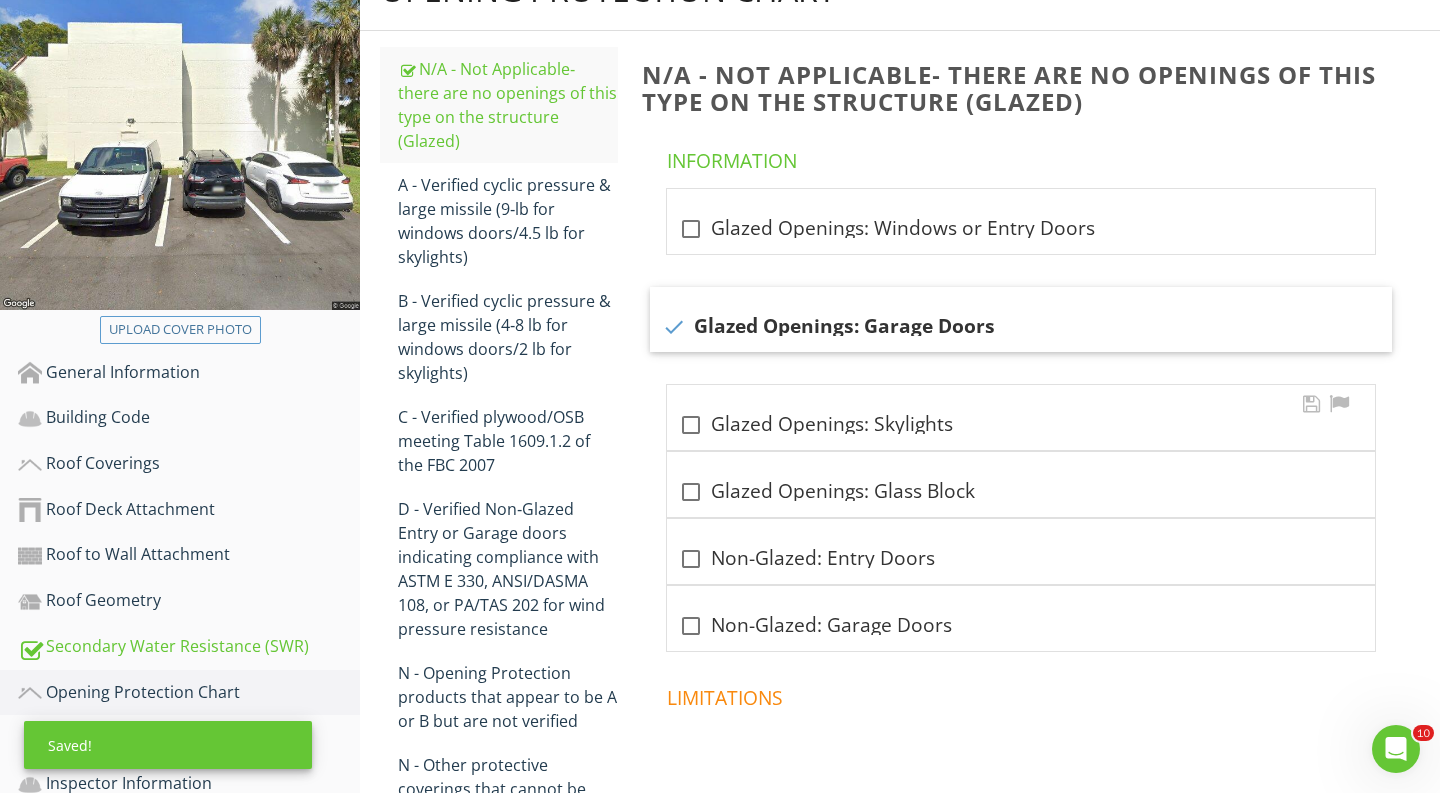 click on "check_box_outline_blank
Glazed Openings: Skylights" at bounding box center [1021, 417] 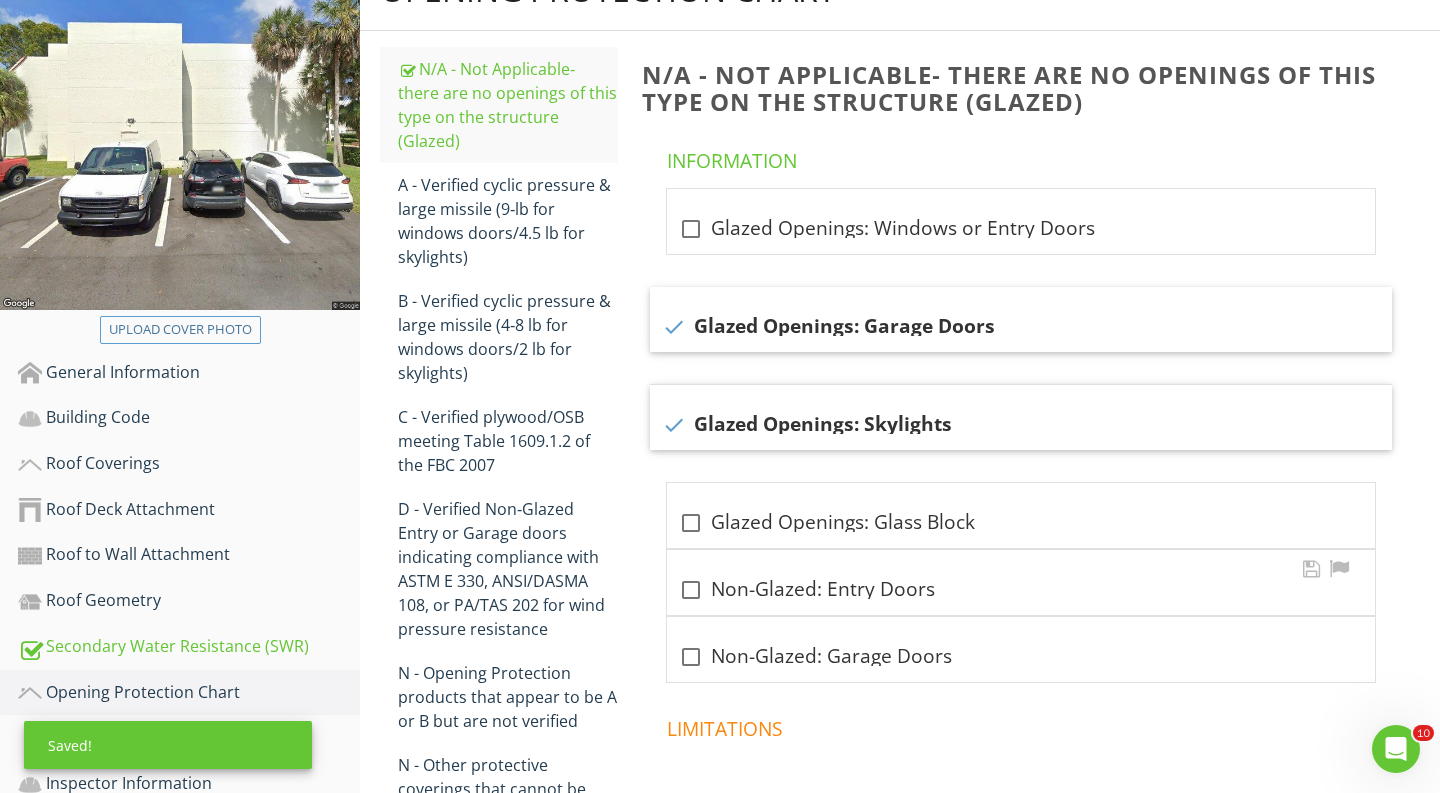 click on "check_box_outline_blank
Non-Glazed: Entry Doors" at bounding box center (1021, 582) 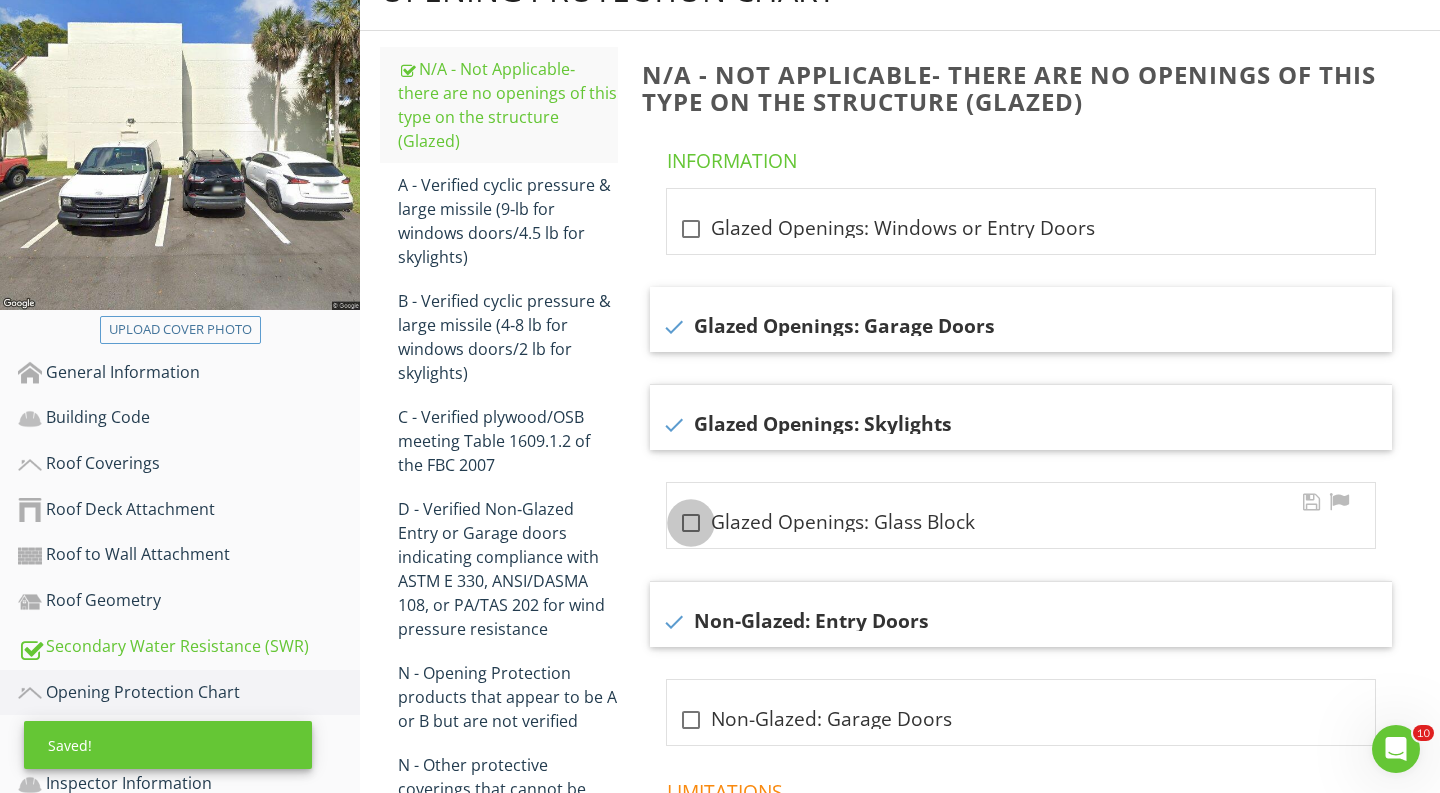 click at bounding box center [691, 523] 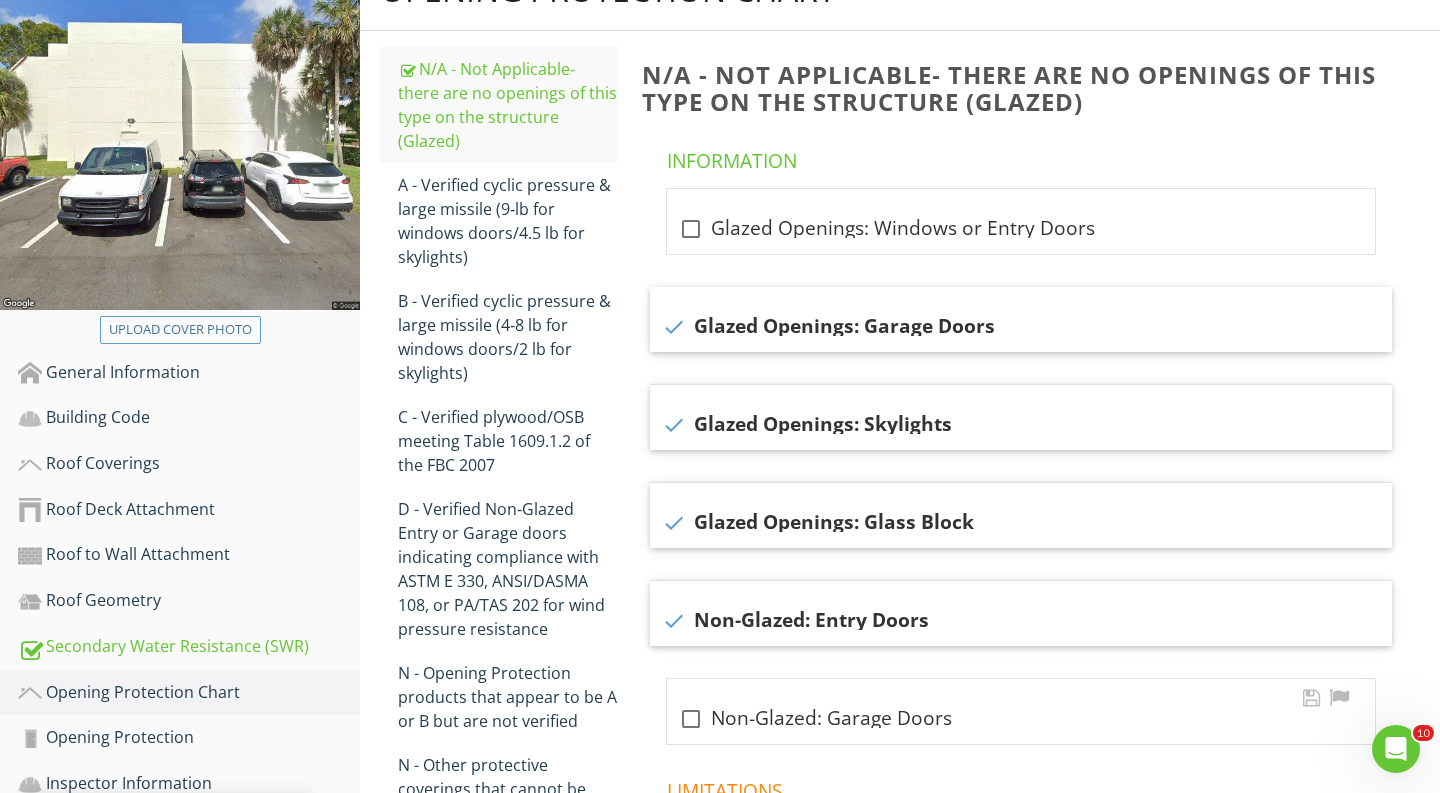 click at bounding box center [691, 719] 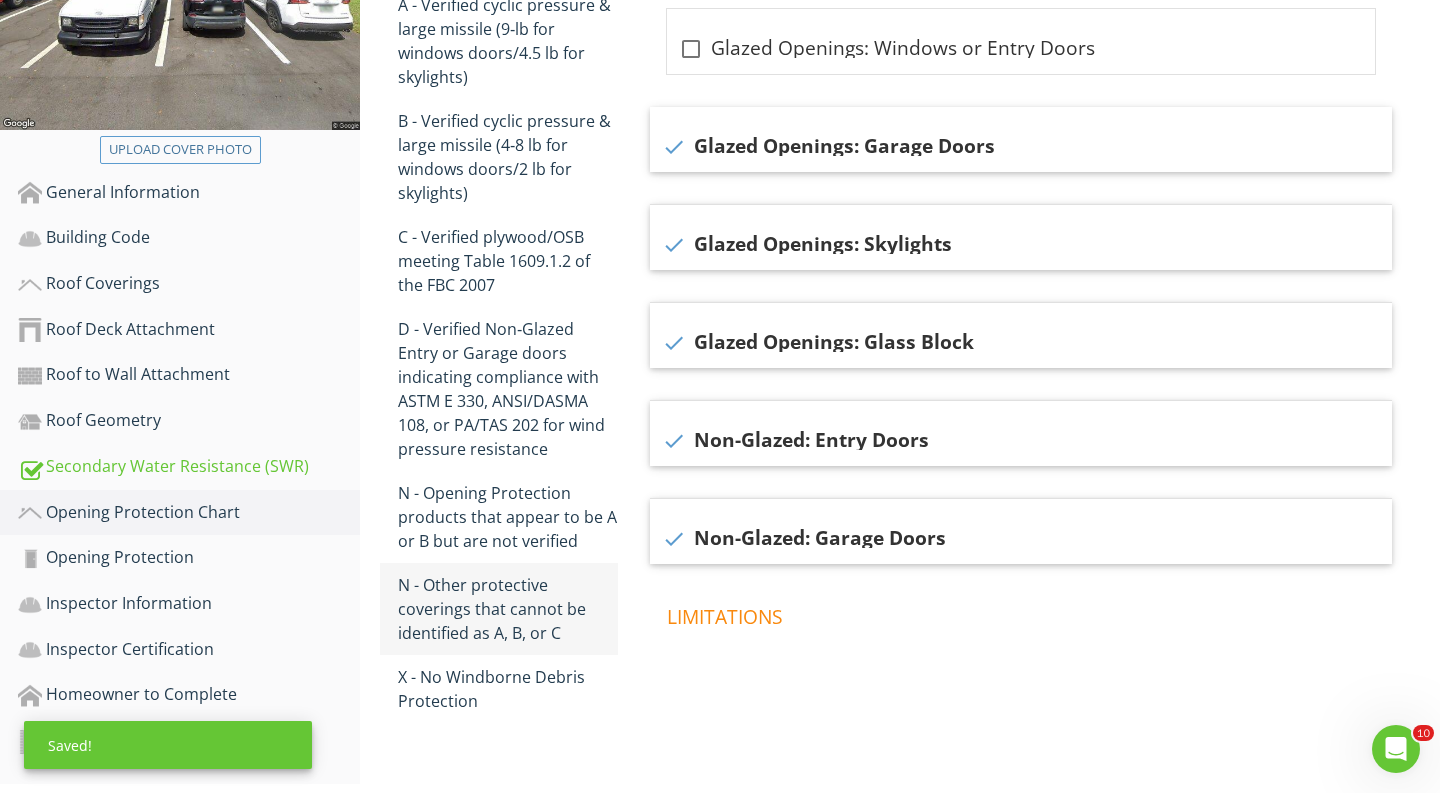 scroll, scrollTop: 491, scrollLeft: 0, axis: vertical 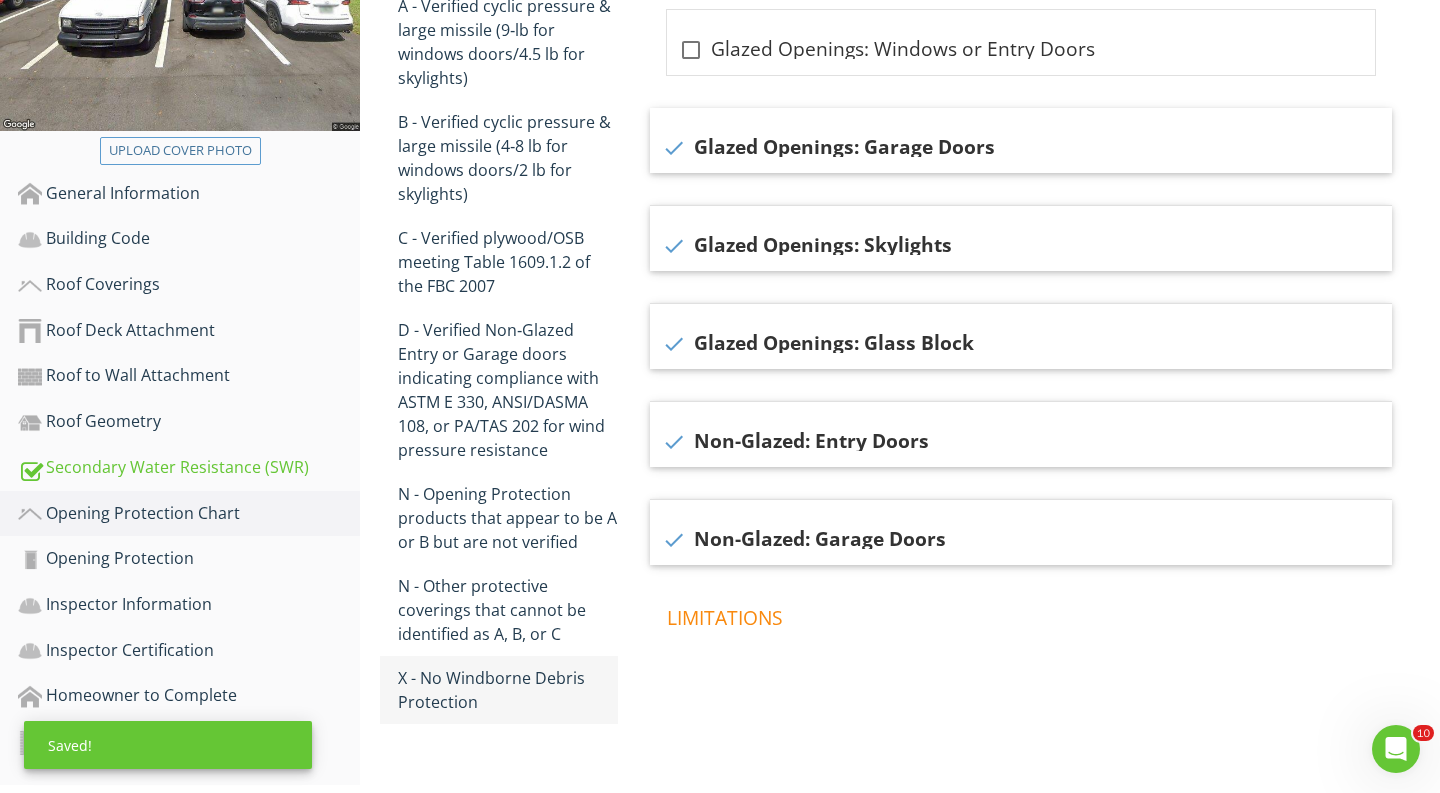 click on "X - No Windborne Debris Protection" at bounding box center [508, 690] 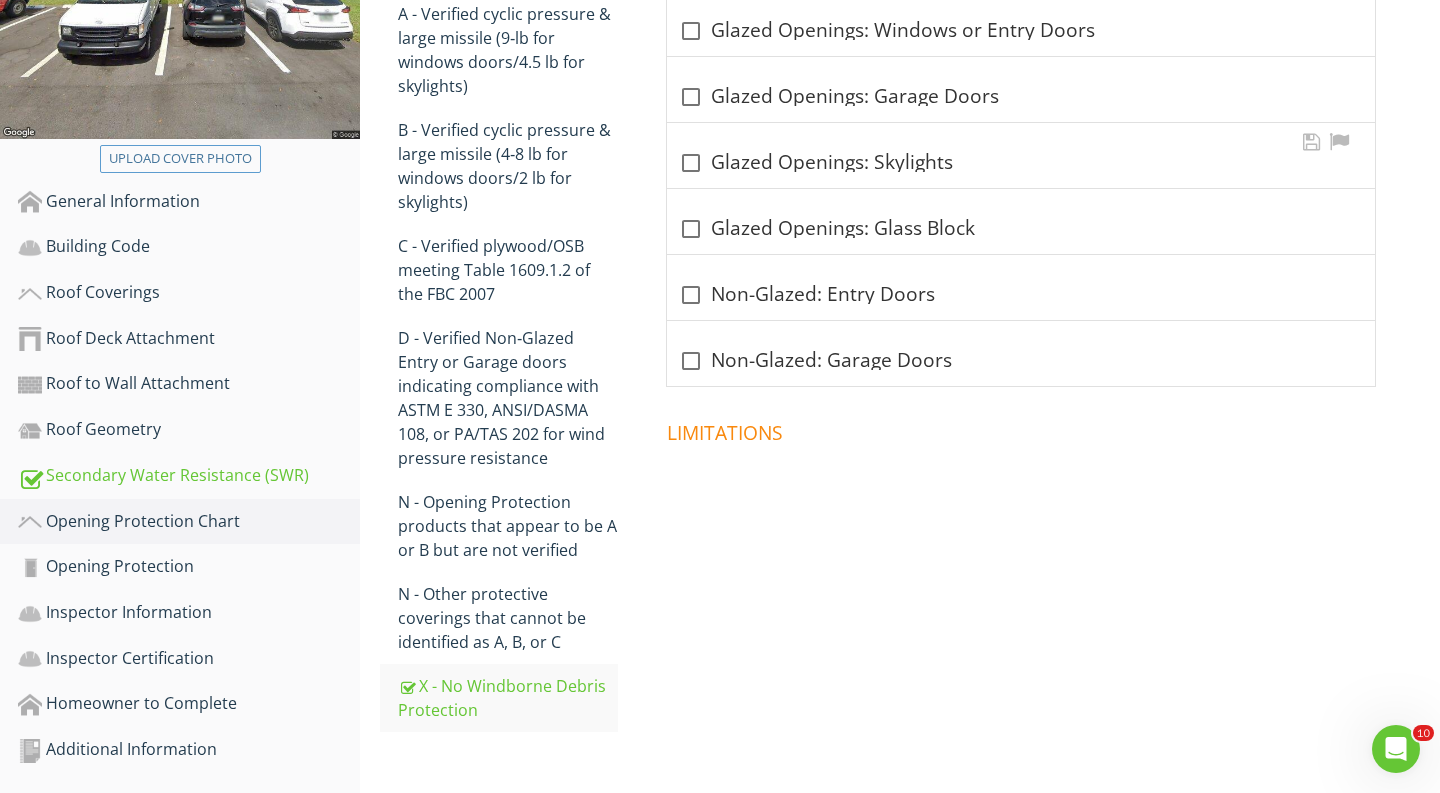 scroll, scrollTop: 482, scrollLeft: 0, axis: vertical 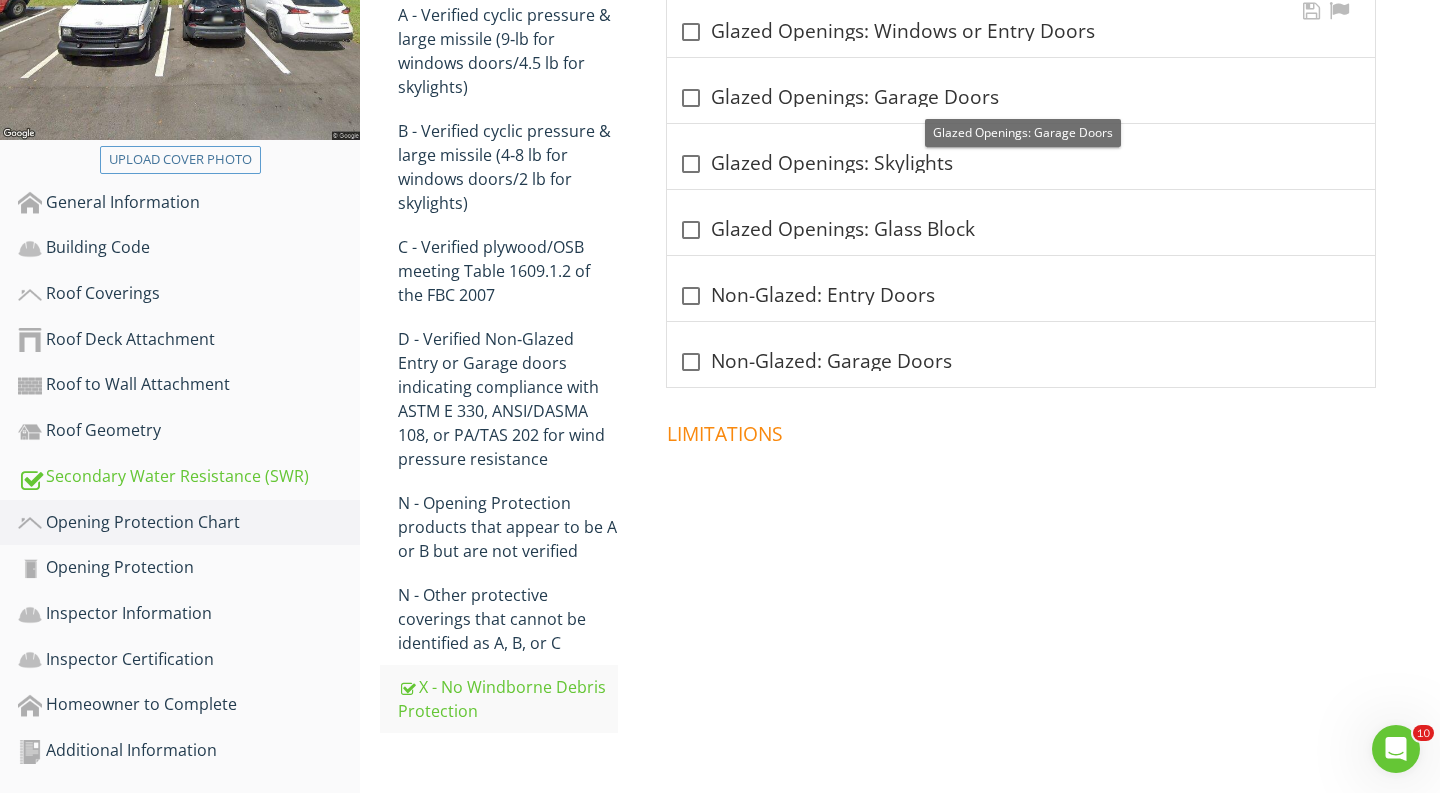 click at bounding box center [691, 40] 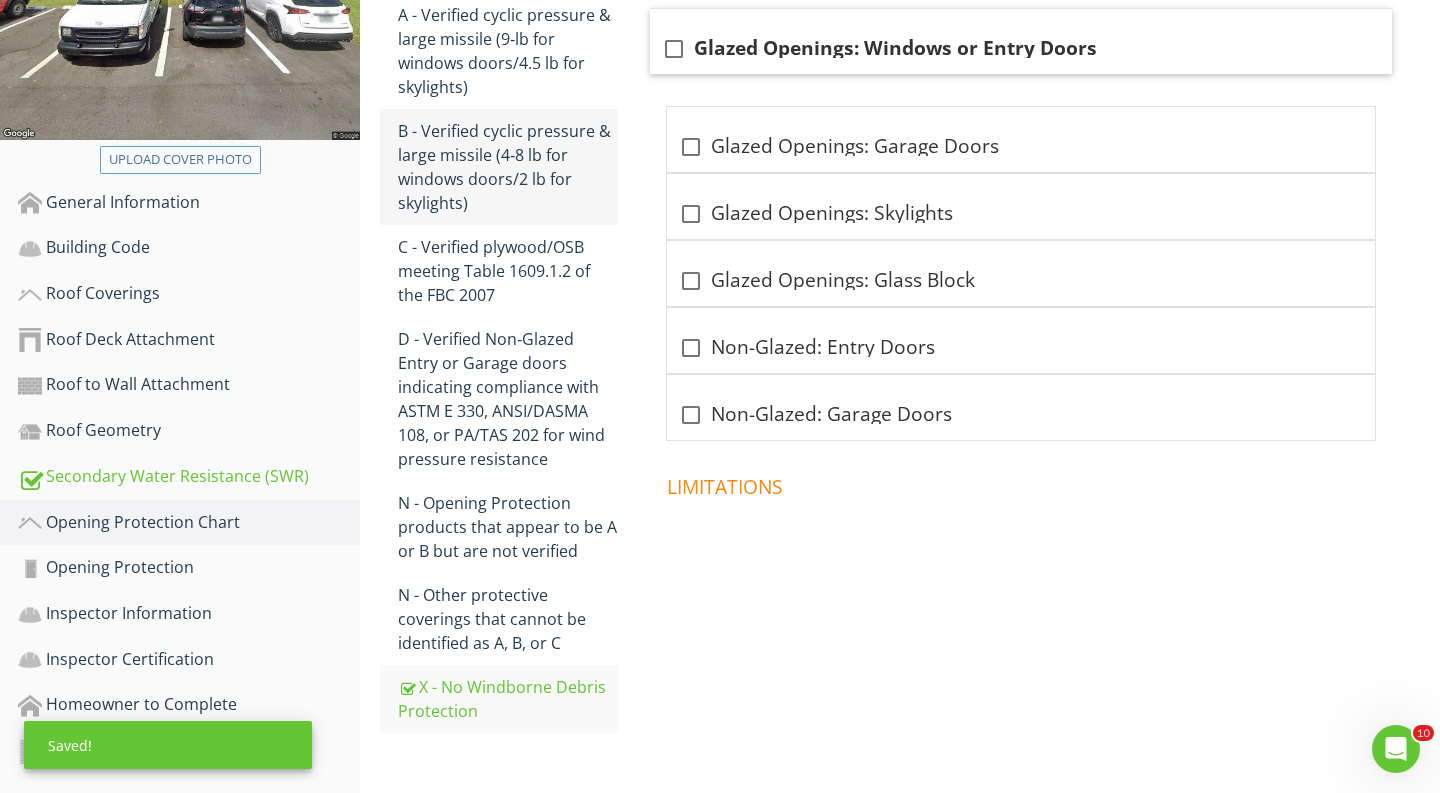 click on "B - Verified cyclic pressure & large missile (4‐8 lb for windows doors/2 lb for skylights)" at bounding box center [508, 167] 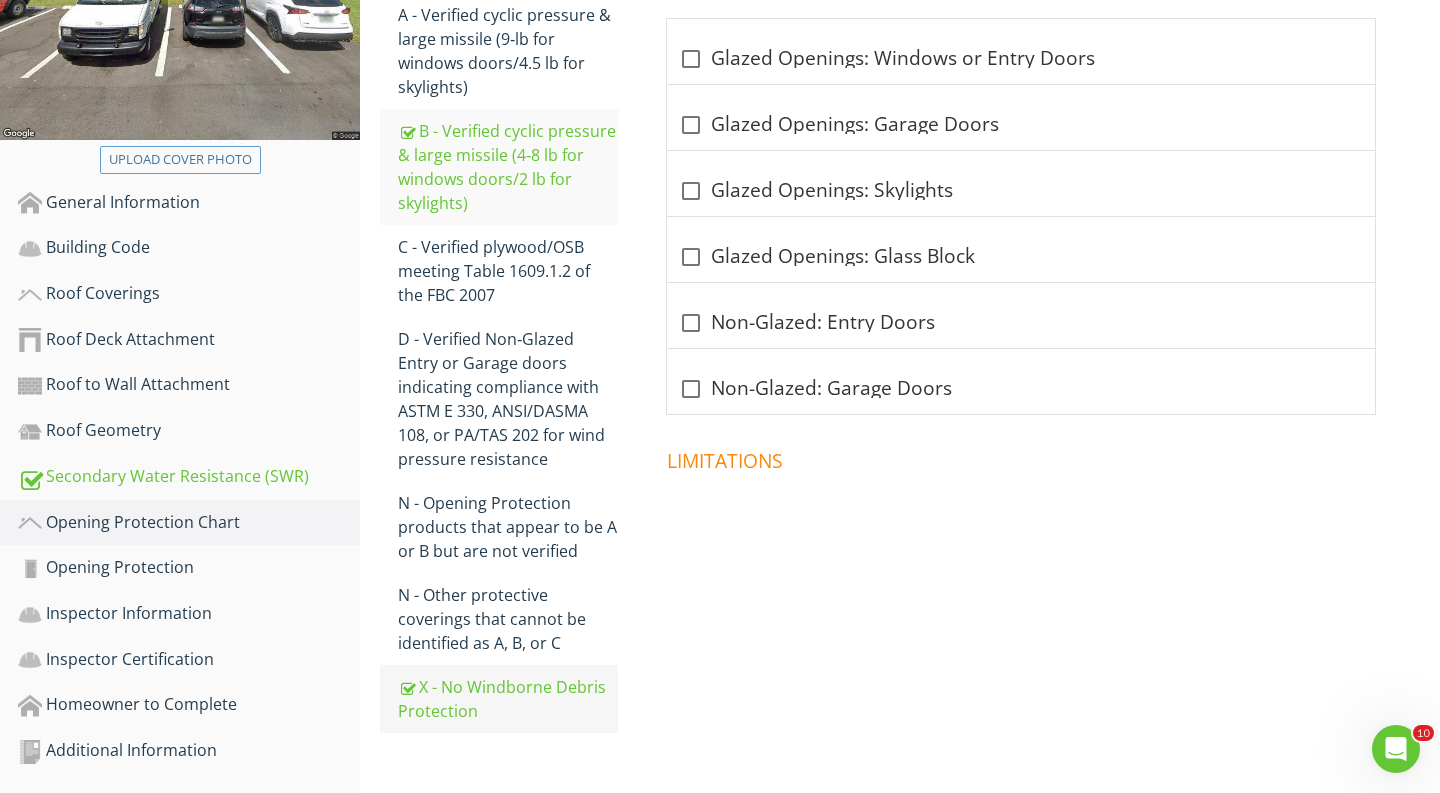 click on "X - No Windborne Debris Protection" at bounding box center [508, 699] 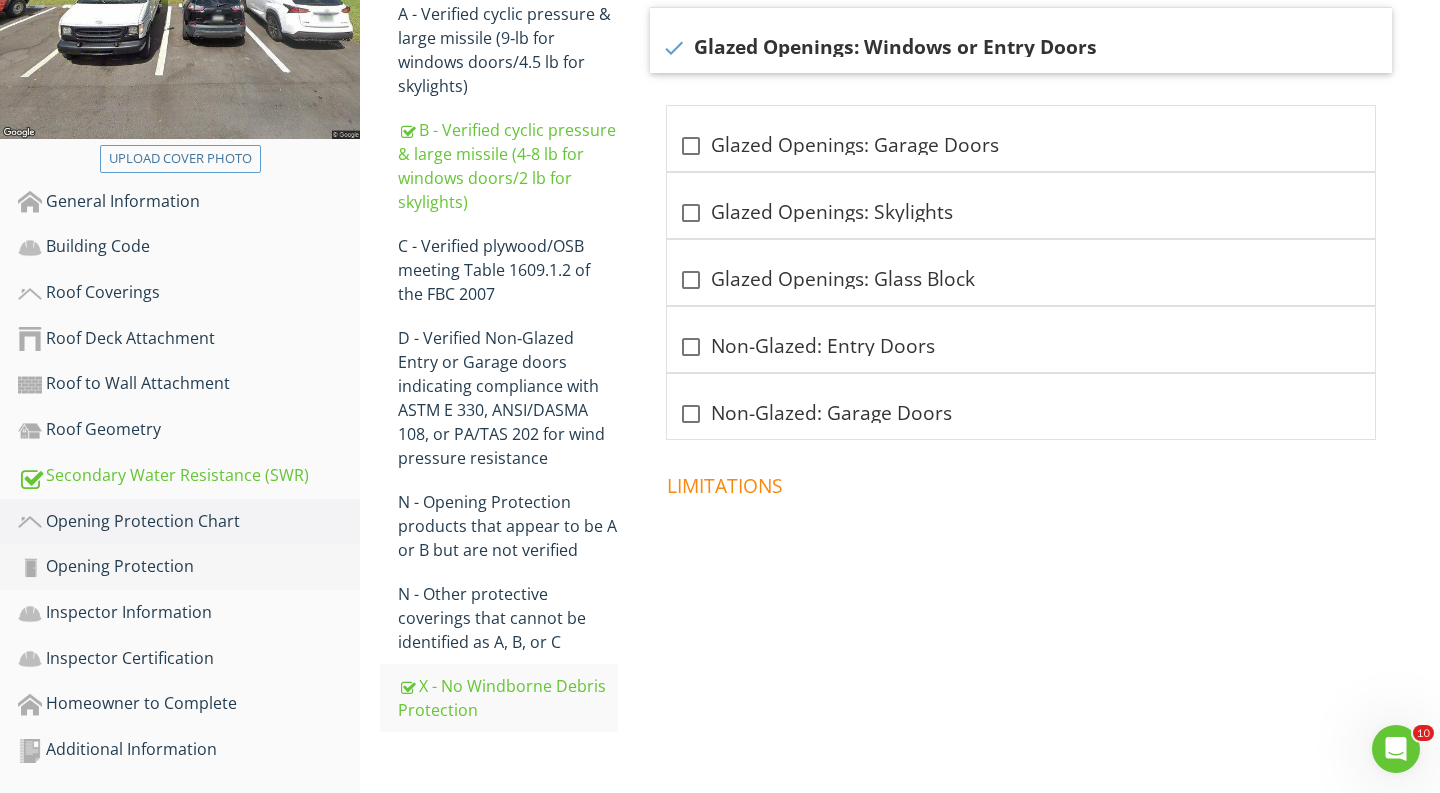 scroll, scrollTop: 482, scrollLeft: 0, axis: vertical 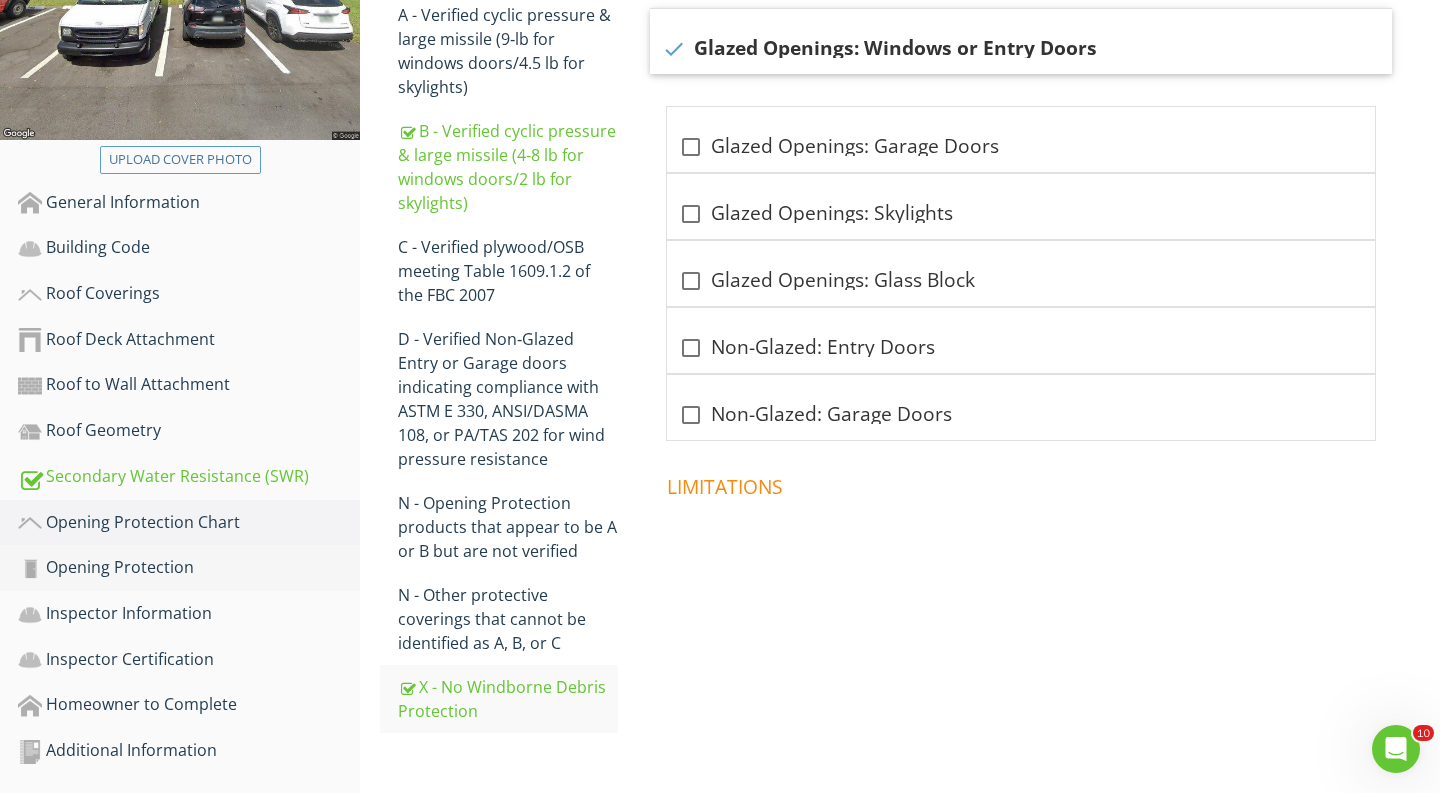 click on "Opening Protection" at bounding box center [189, 568] 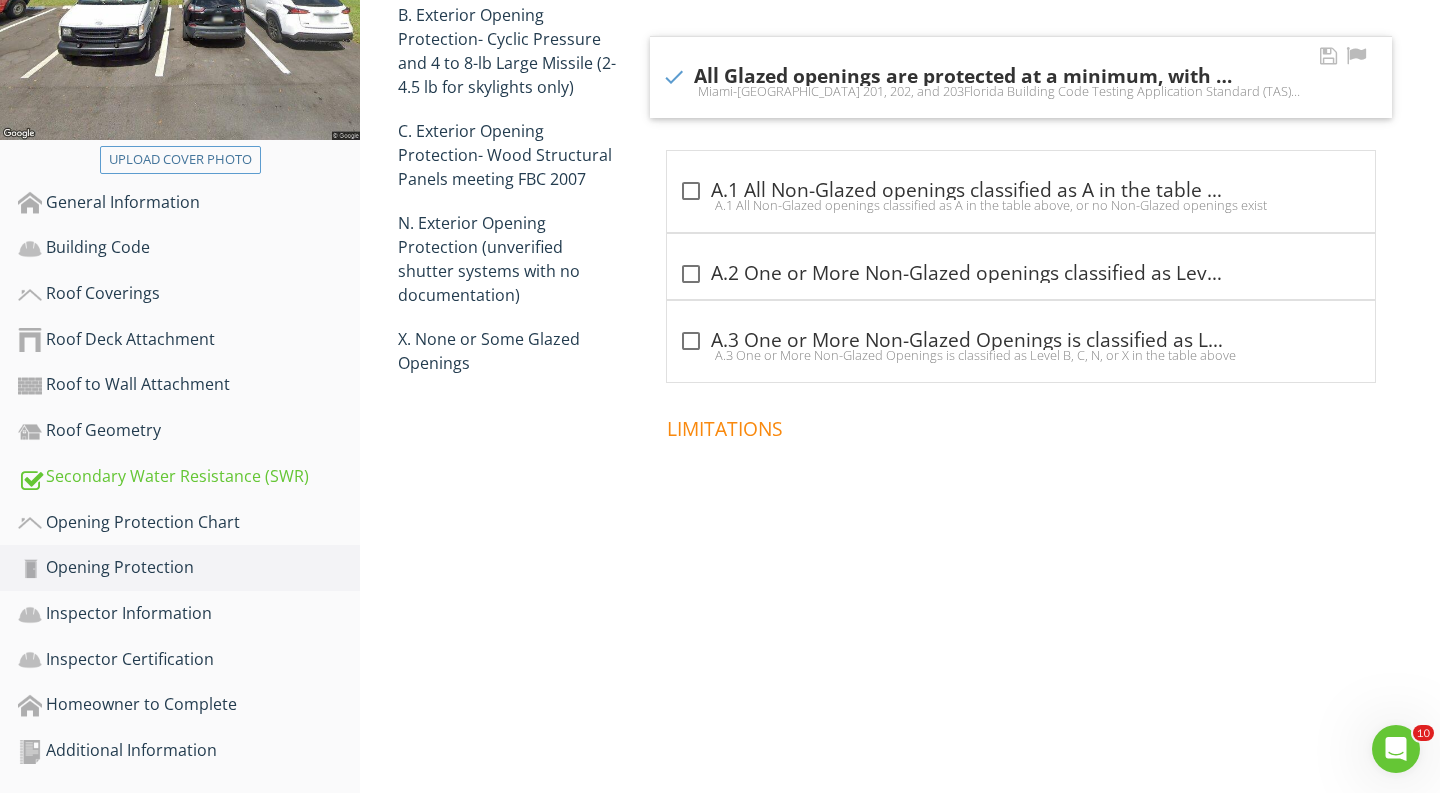 click at bounding box center (674, 77) 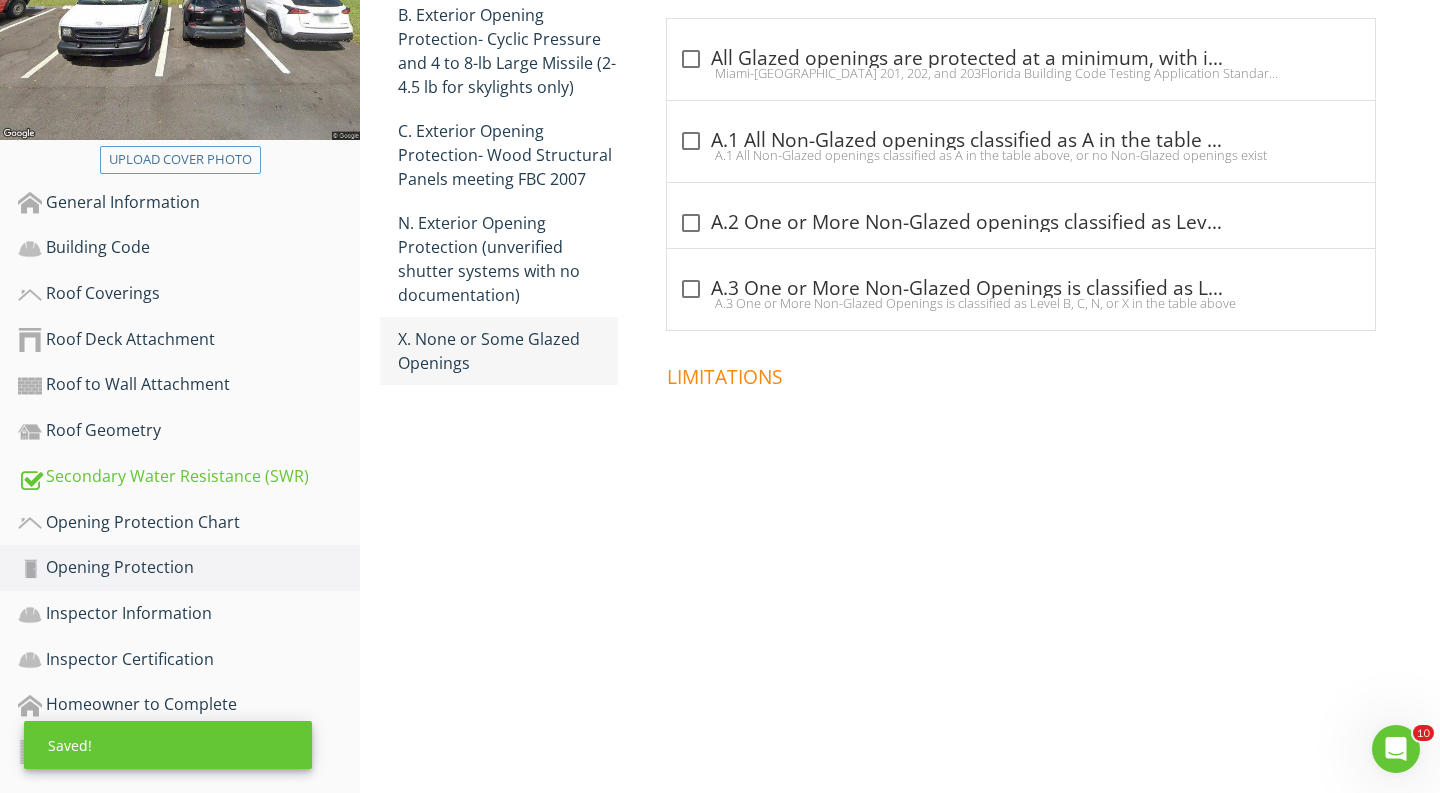 click on "X. None or Some Glazed Openings" at bounding box center [508, 351] 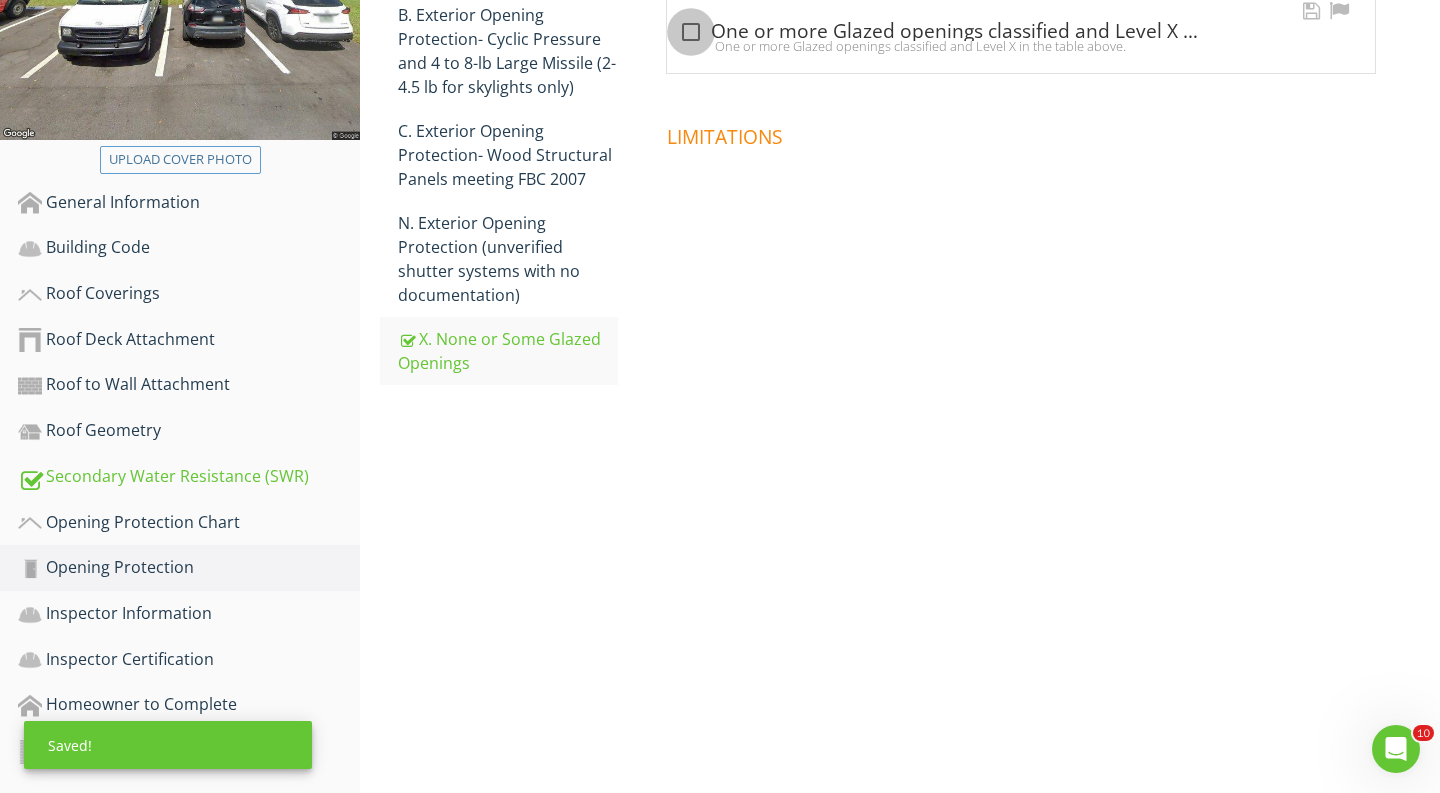 click at bounding box center (691, 32) 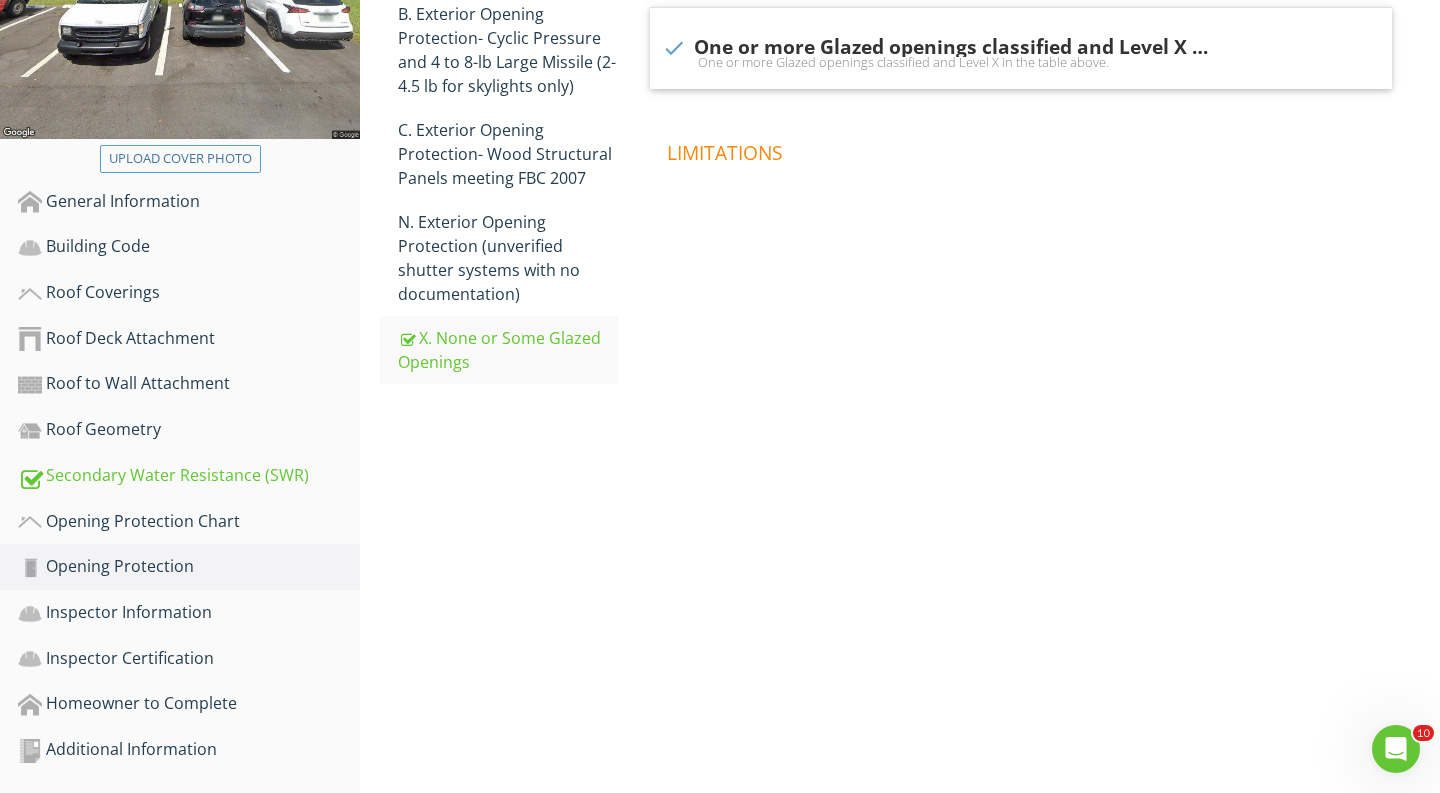 scroll, scrollTop: 482, scrollLeft: 0, axis: vertical 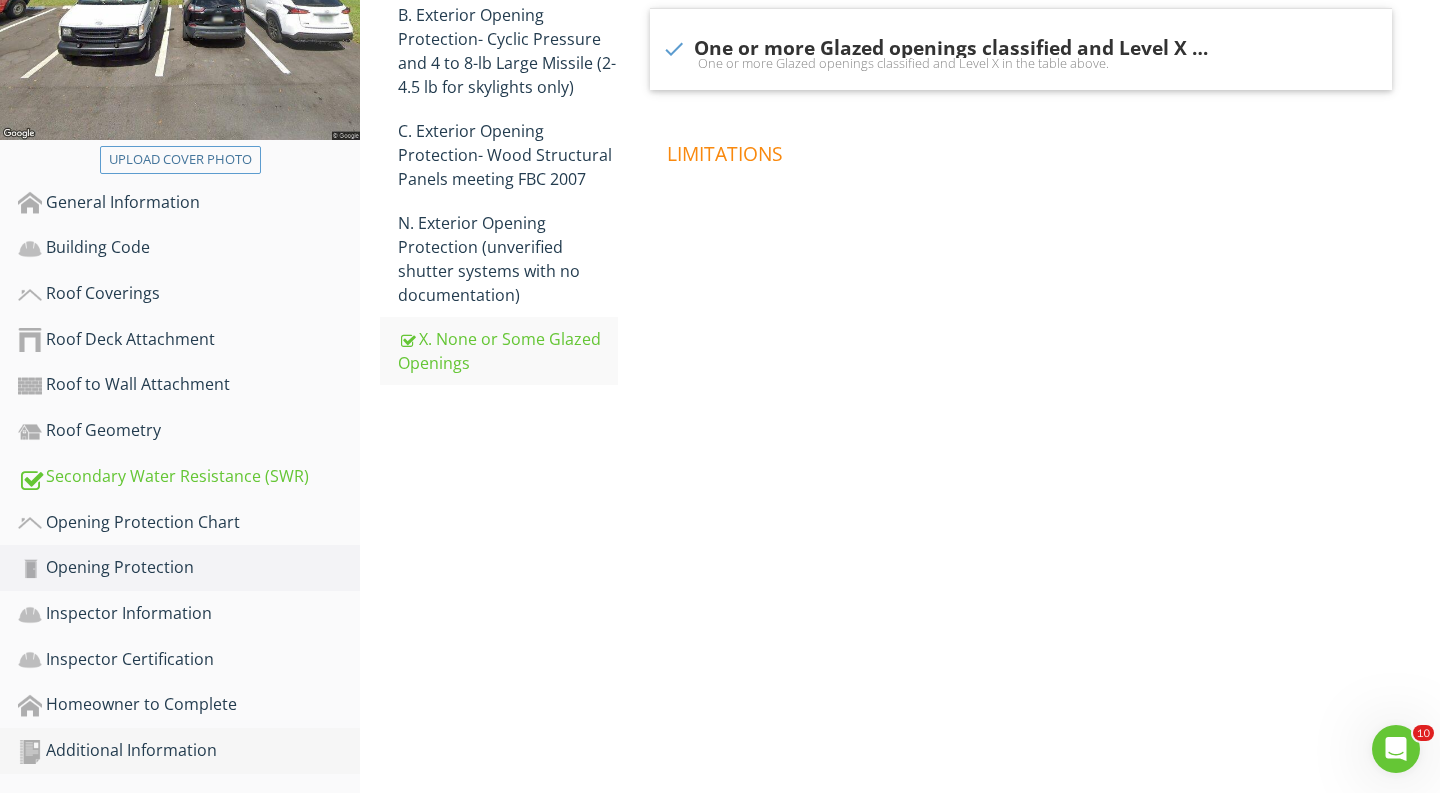 click on "Additional Information" at bounding box center (189, 751) 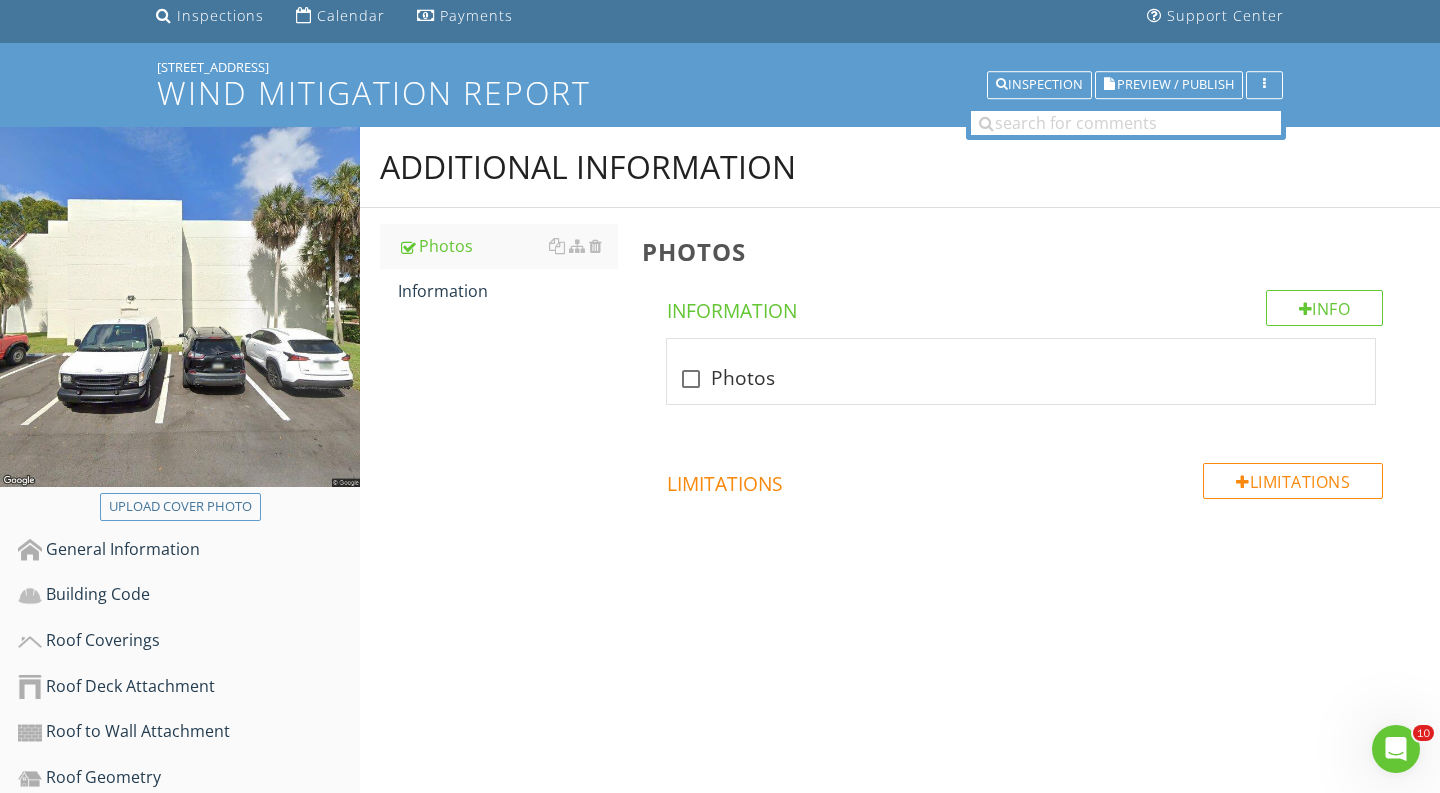 scroll, scrollTop: 134, scrollLeft: 0, axis: vertical 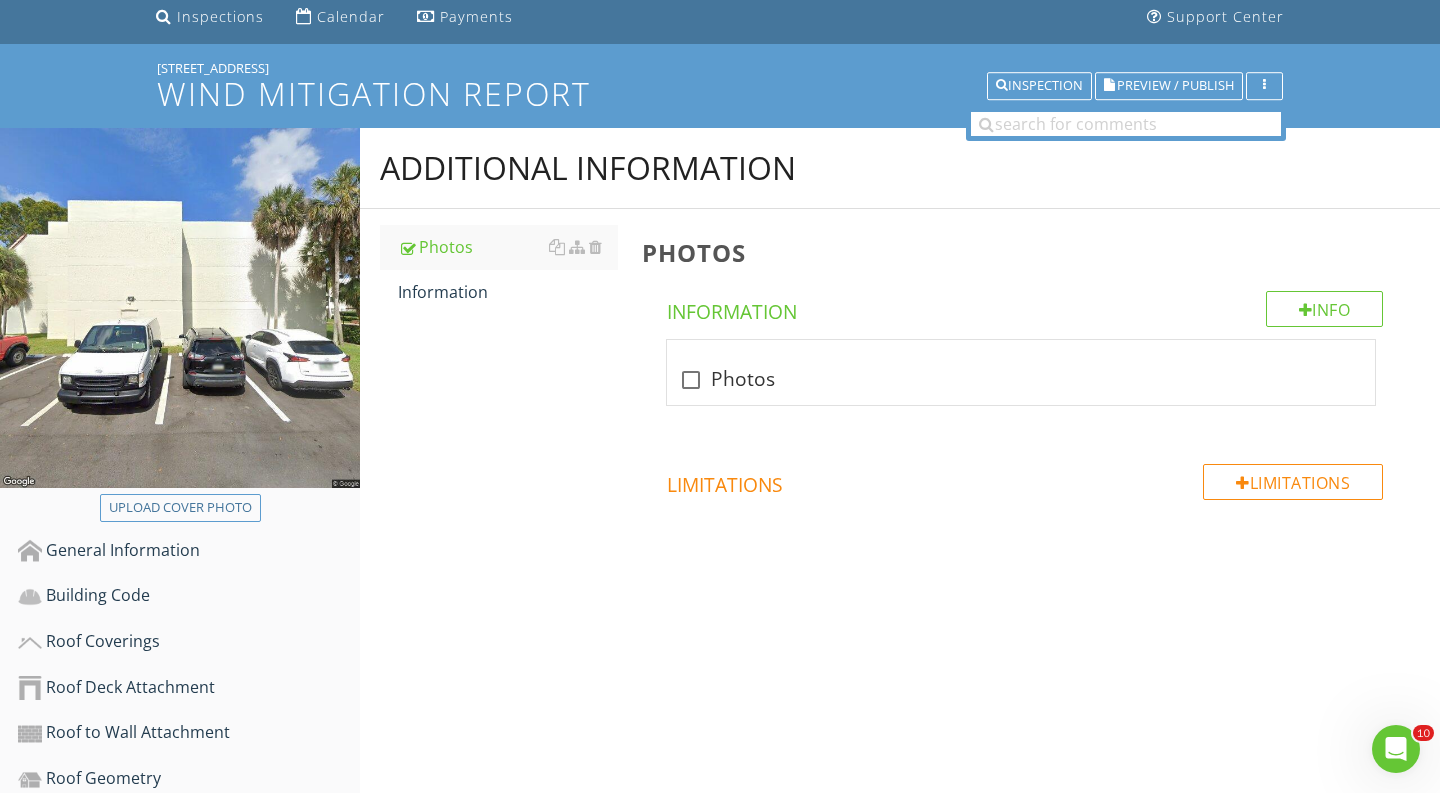 click on "Additional Information
Photos
Information
Photos
Info
Information                       check_box_outline_blank
Photos
Limitations
Limitations" at bounding box center (900, 395) 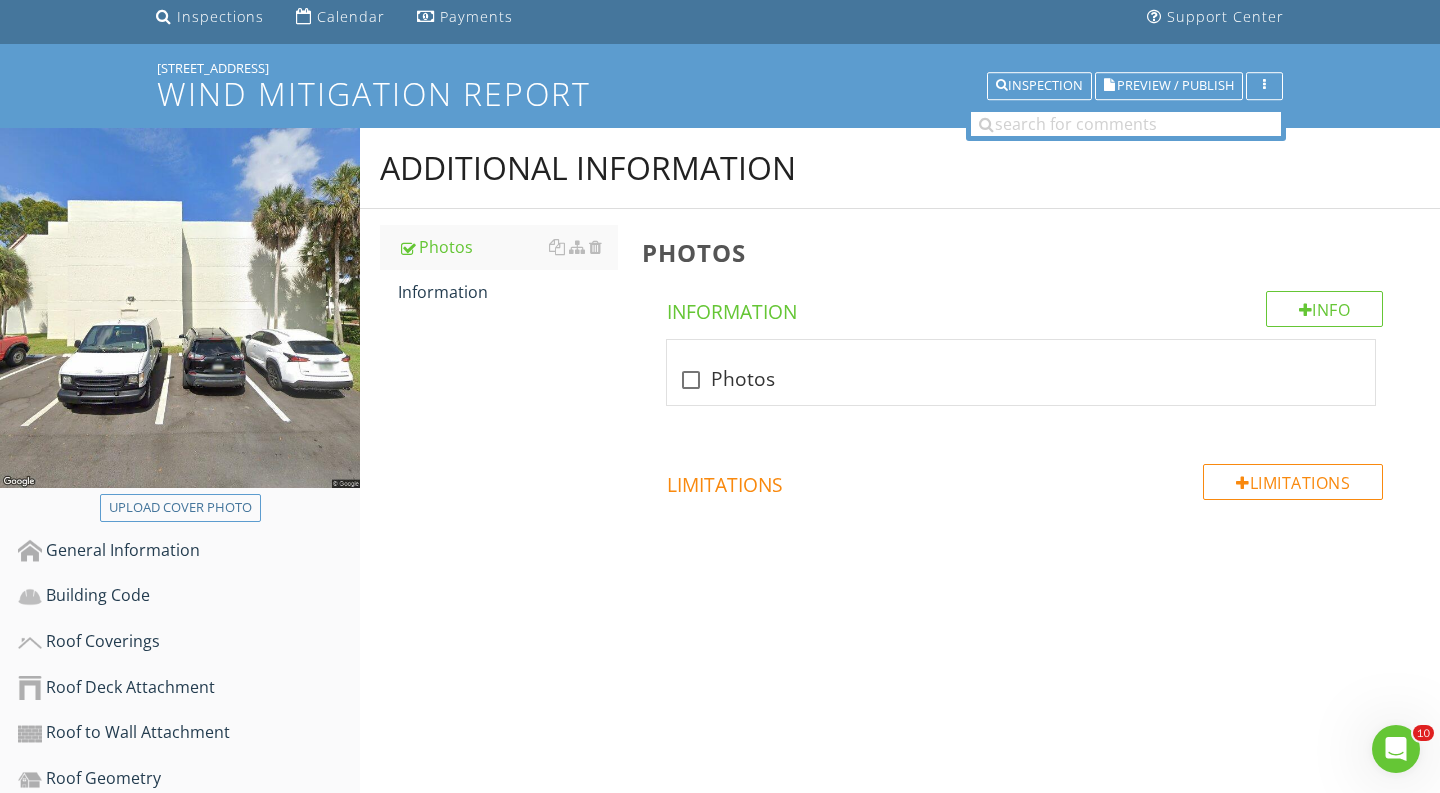 scroll, scrollTop: 0, scrollLeft: 0, axis: both 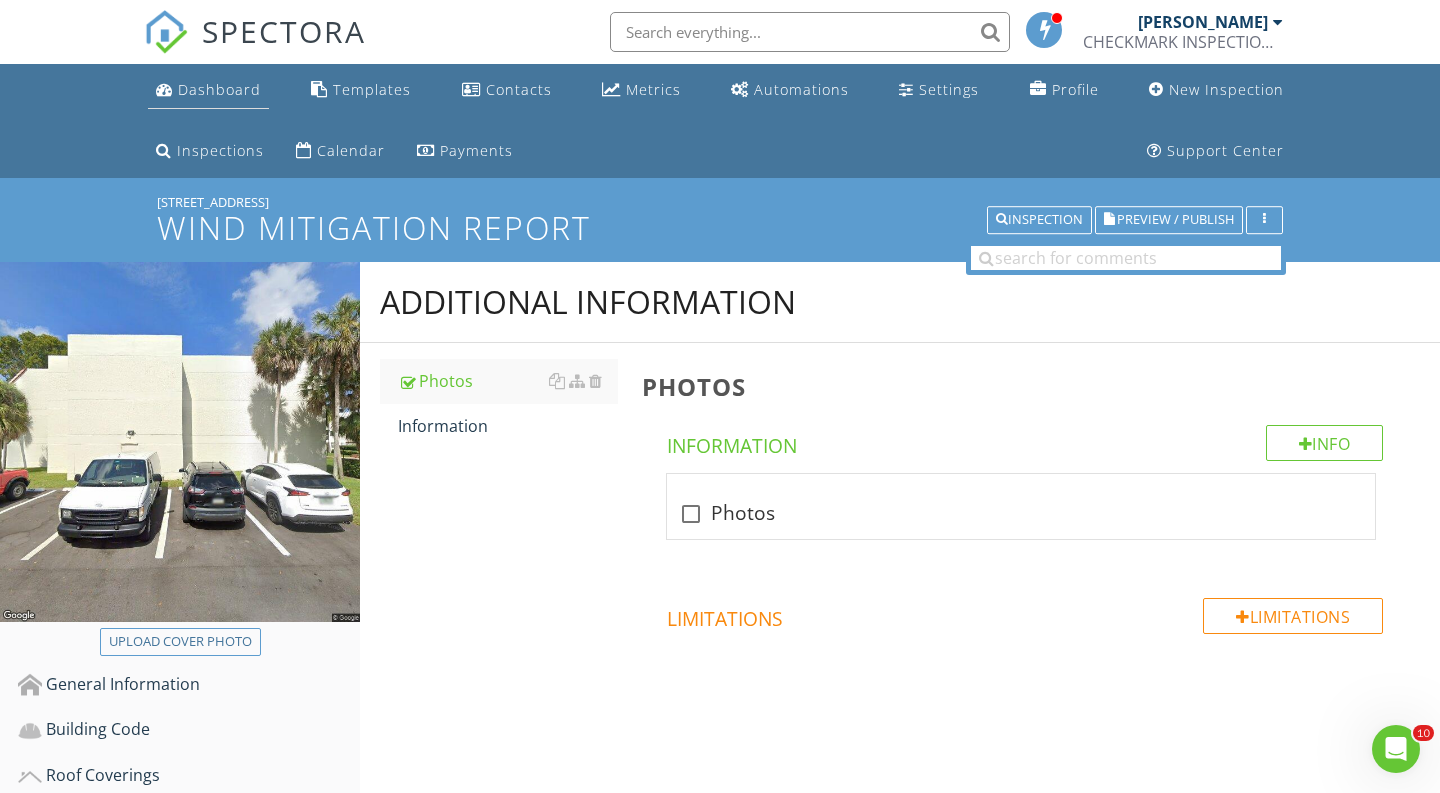 click on "Dashboard" at bounding box center [208, 90] 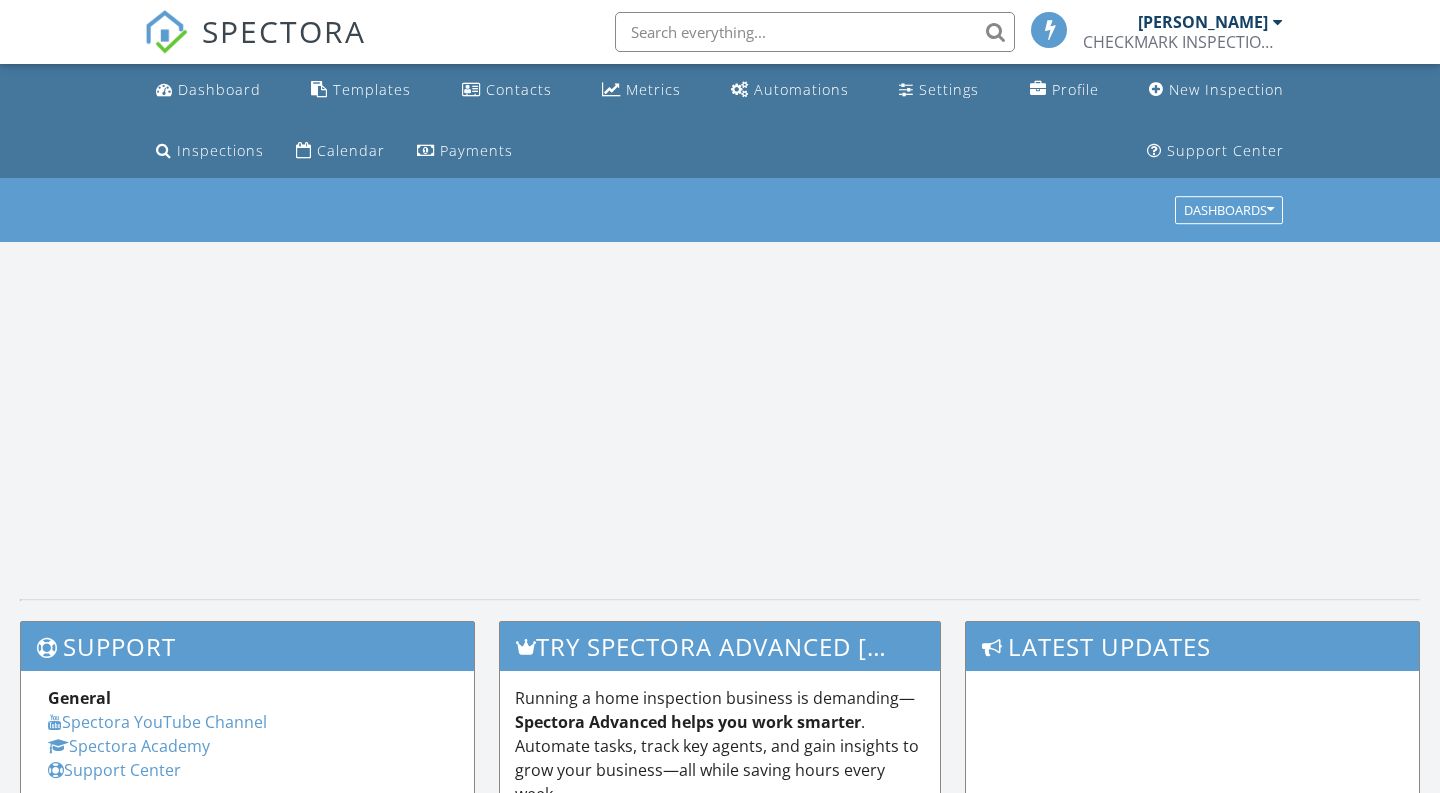 scroll, scrollTop: 0, scrollLeft: 0, axis: both 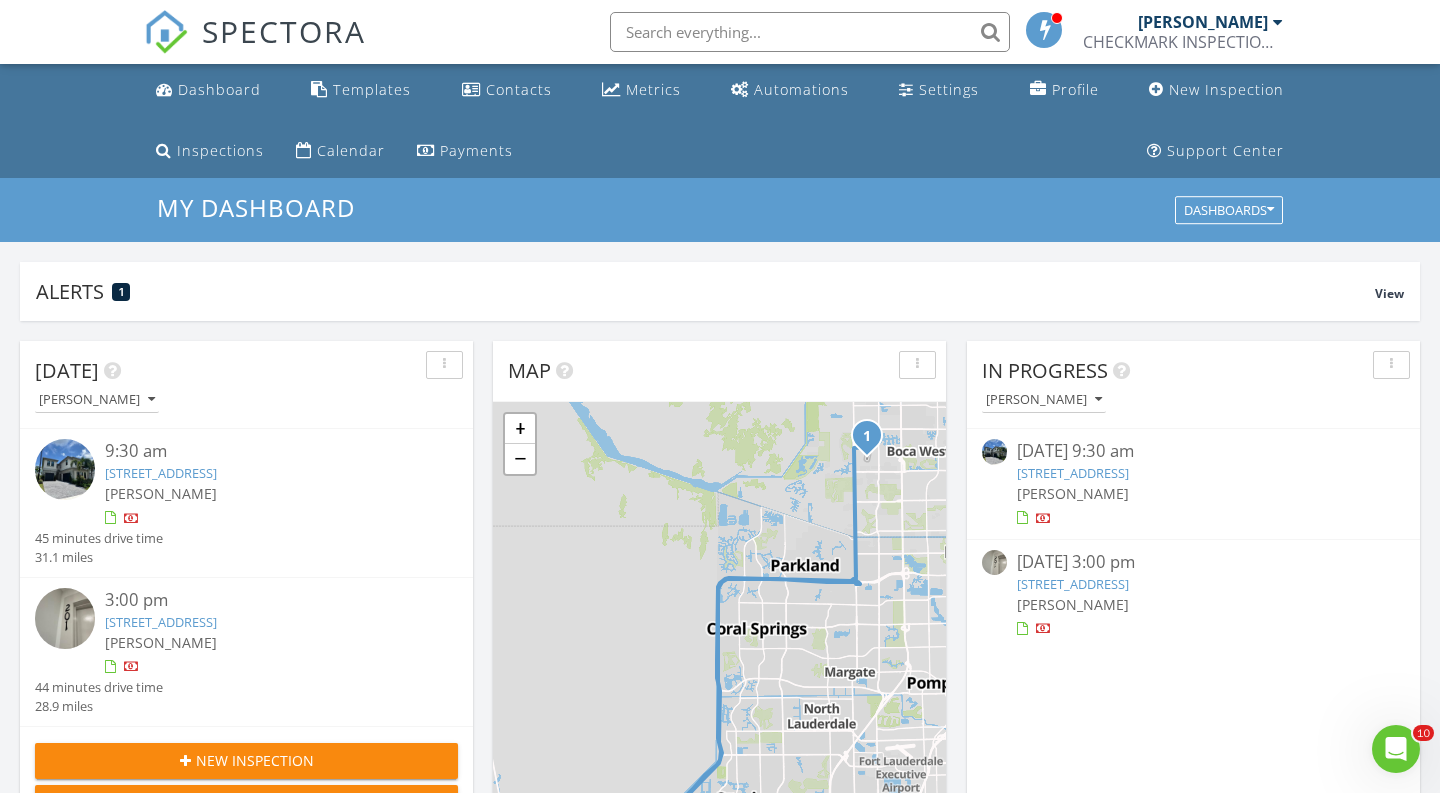 click at bounding box center (810, 32) 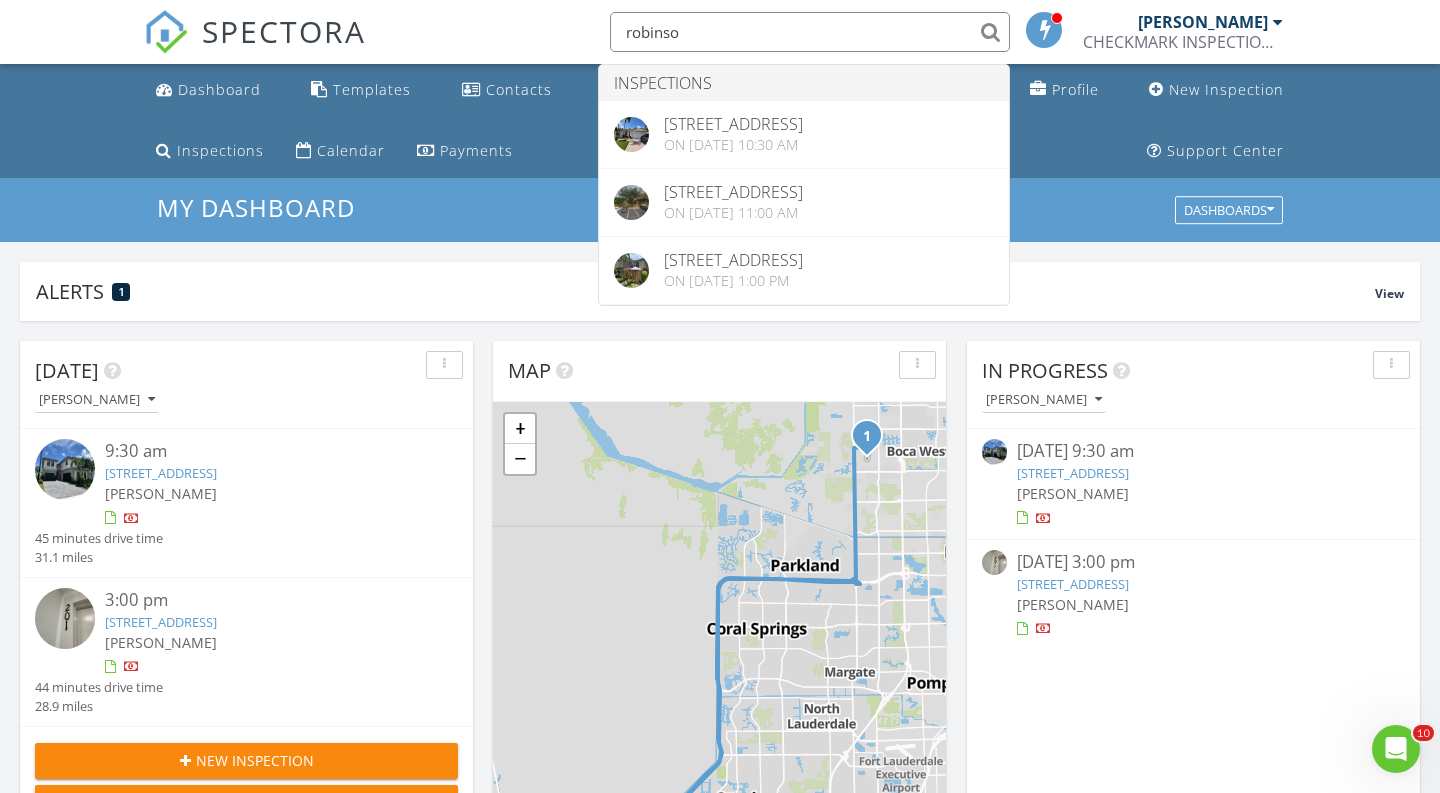 type on "[PERSON_NAME]" 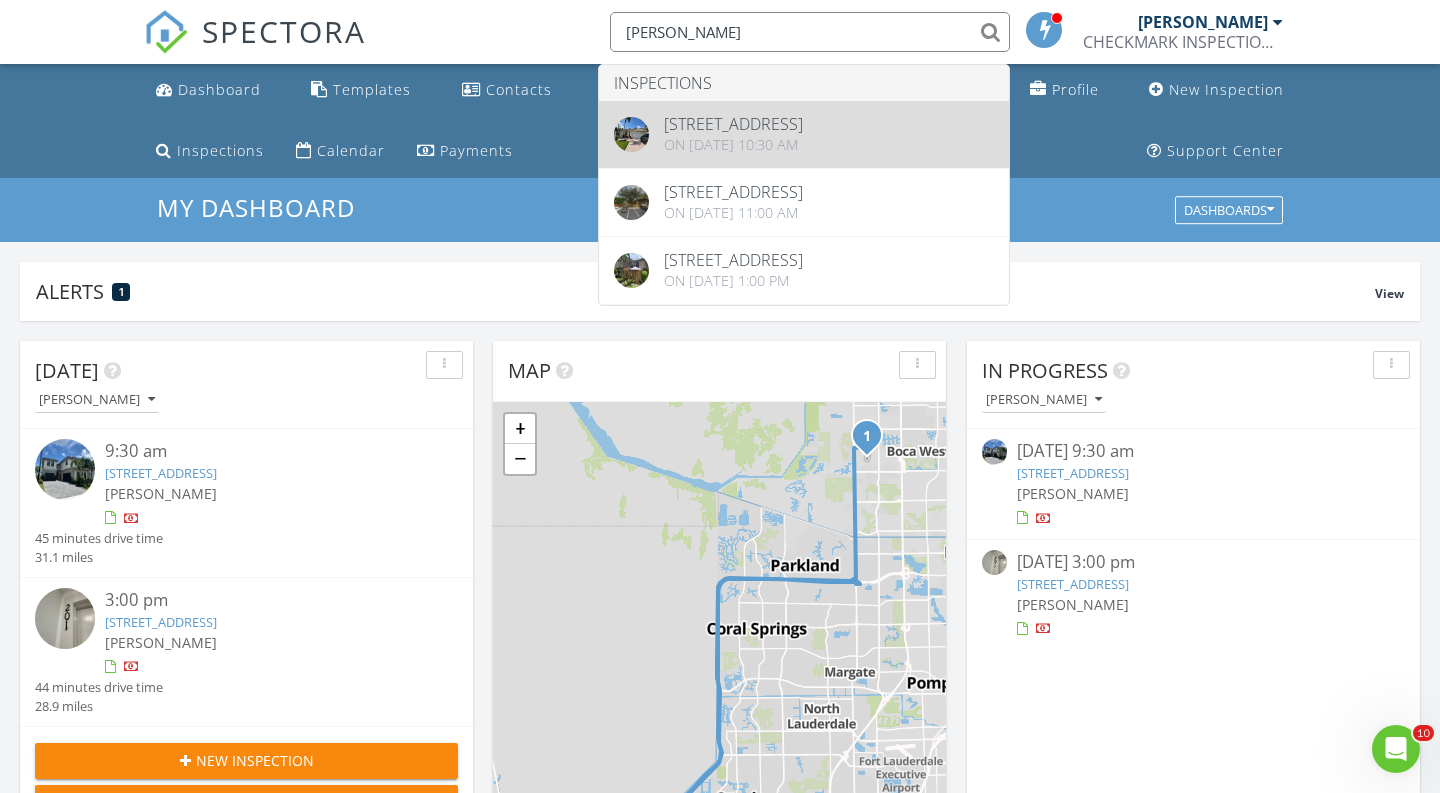 drag, startPoint x: 679, startPoint y: 70, endPoint x: 723, endPoint y: 133, distance: 76.843994 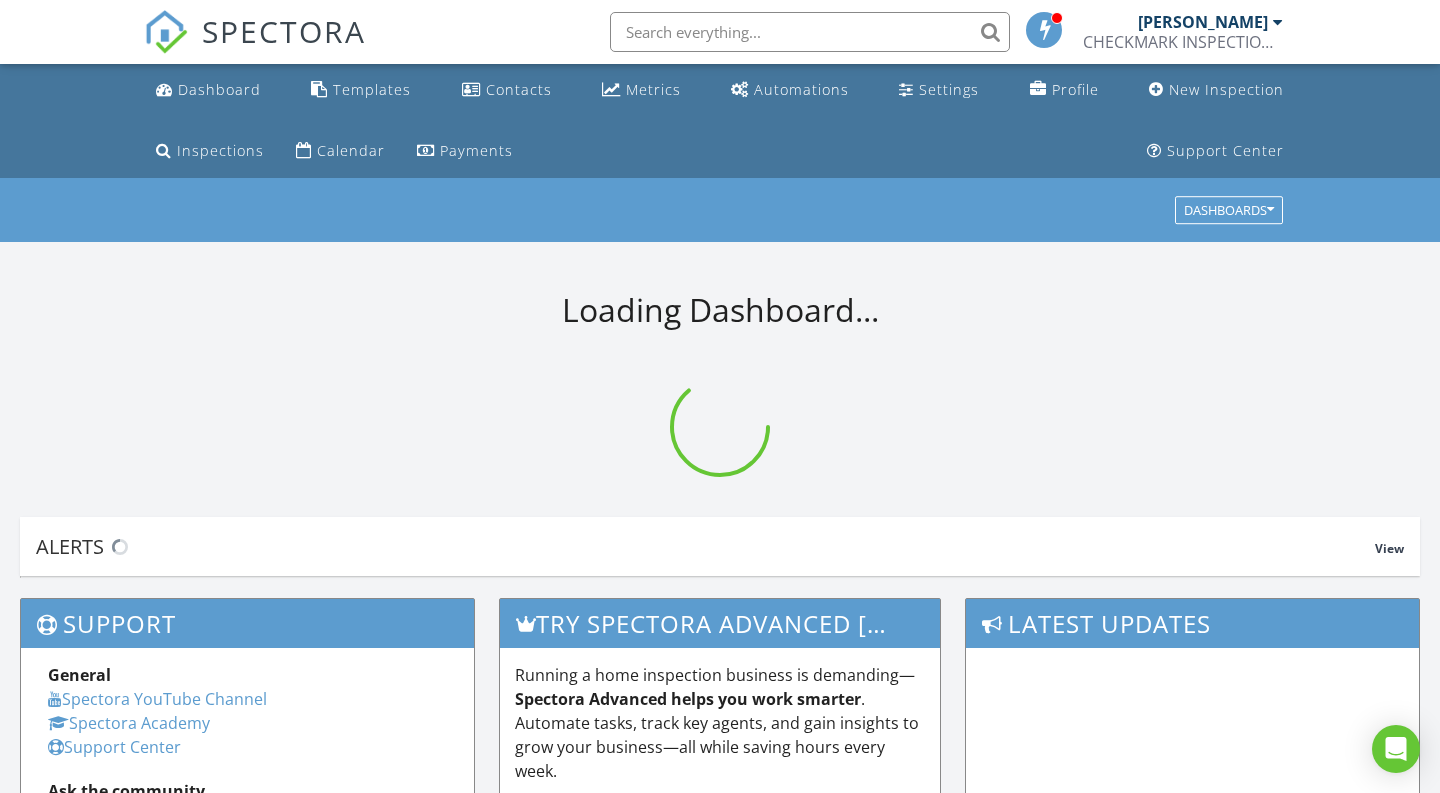 scroll, scrollTop: 0, scrollLeft: 0, axis: both 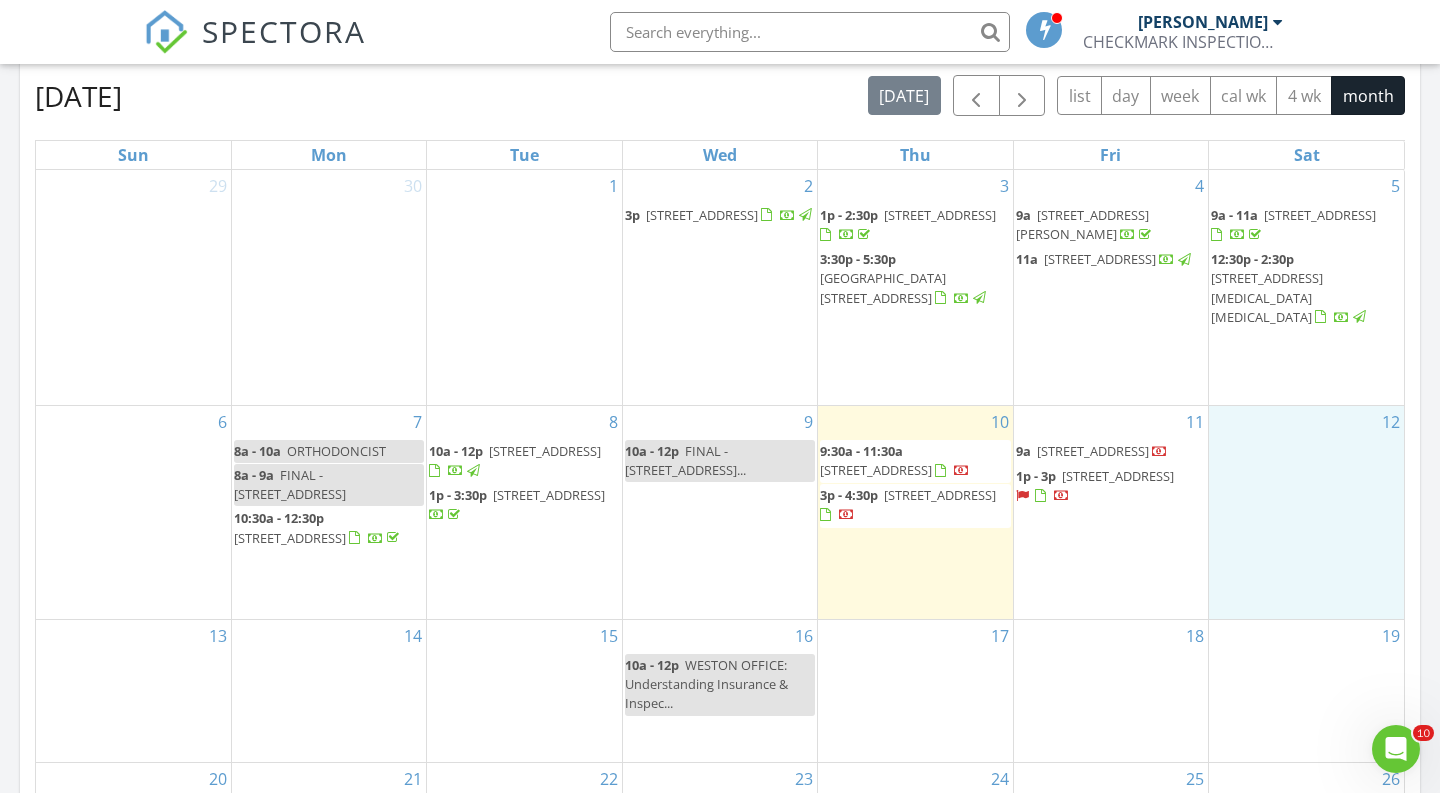 click on "12" at bounding box center (1306, 512) 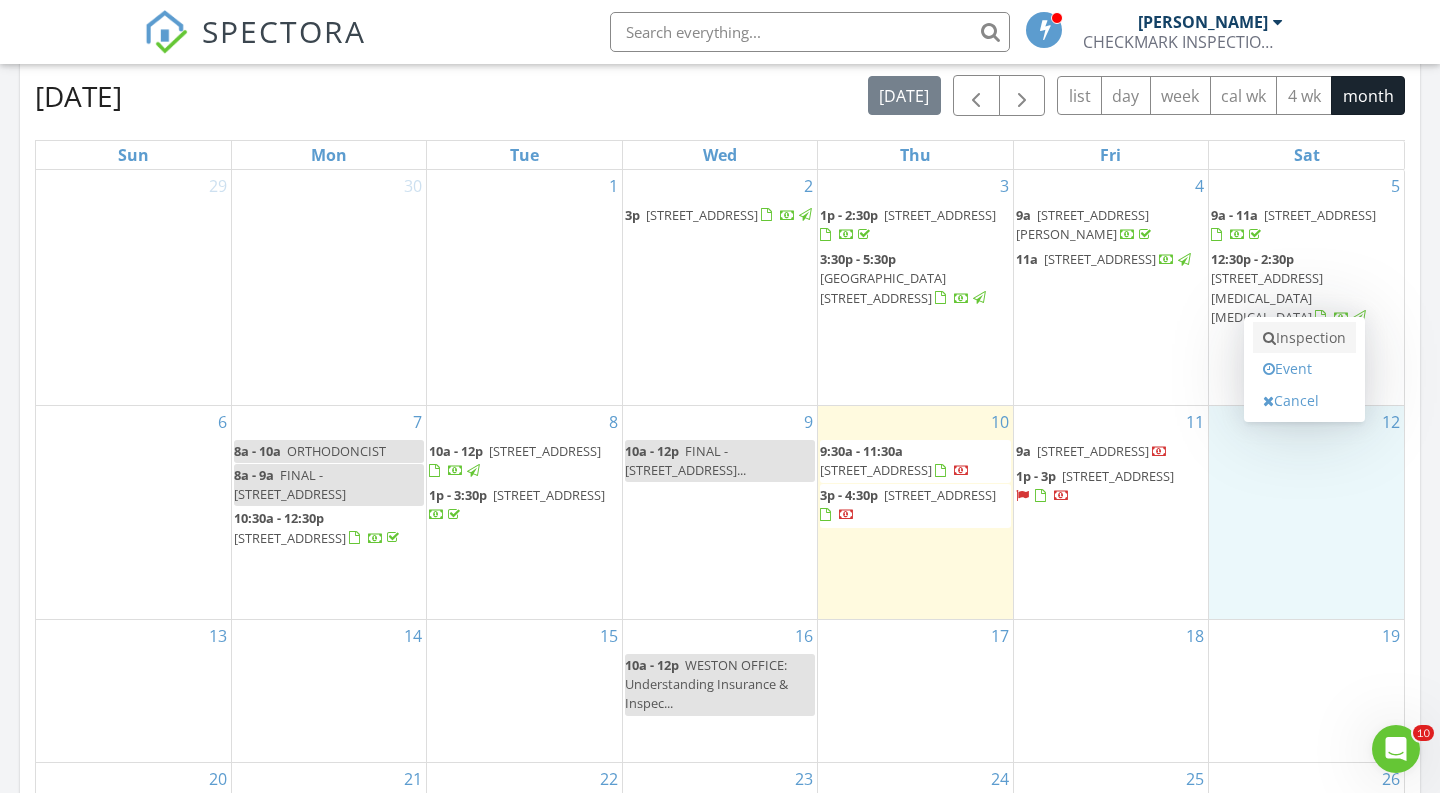 click on "Inspection" at bounding box center [1304, 338] 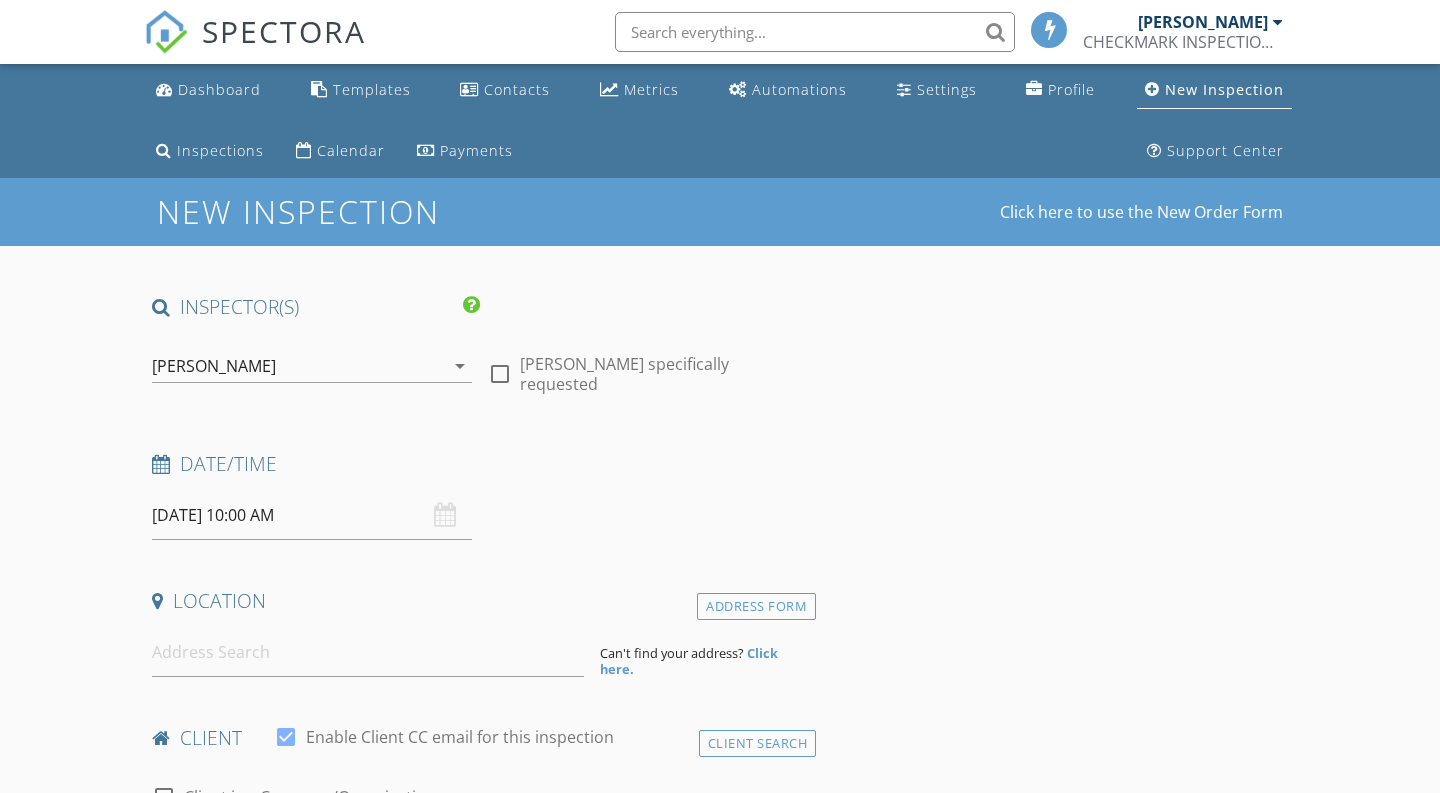 scroll, scrollTop: 0, scrollLeft: 0, axis: both 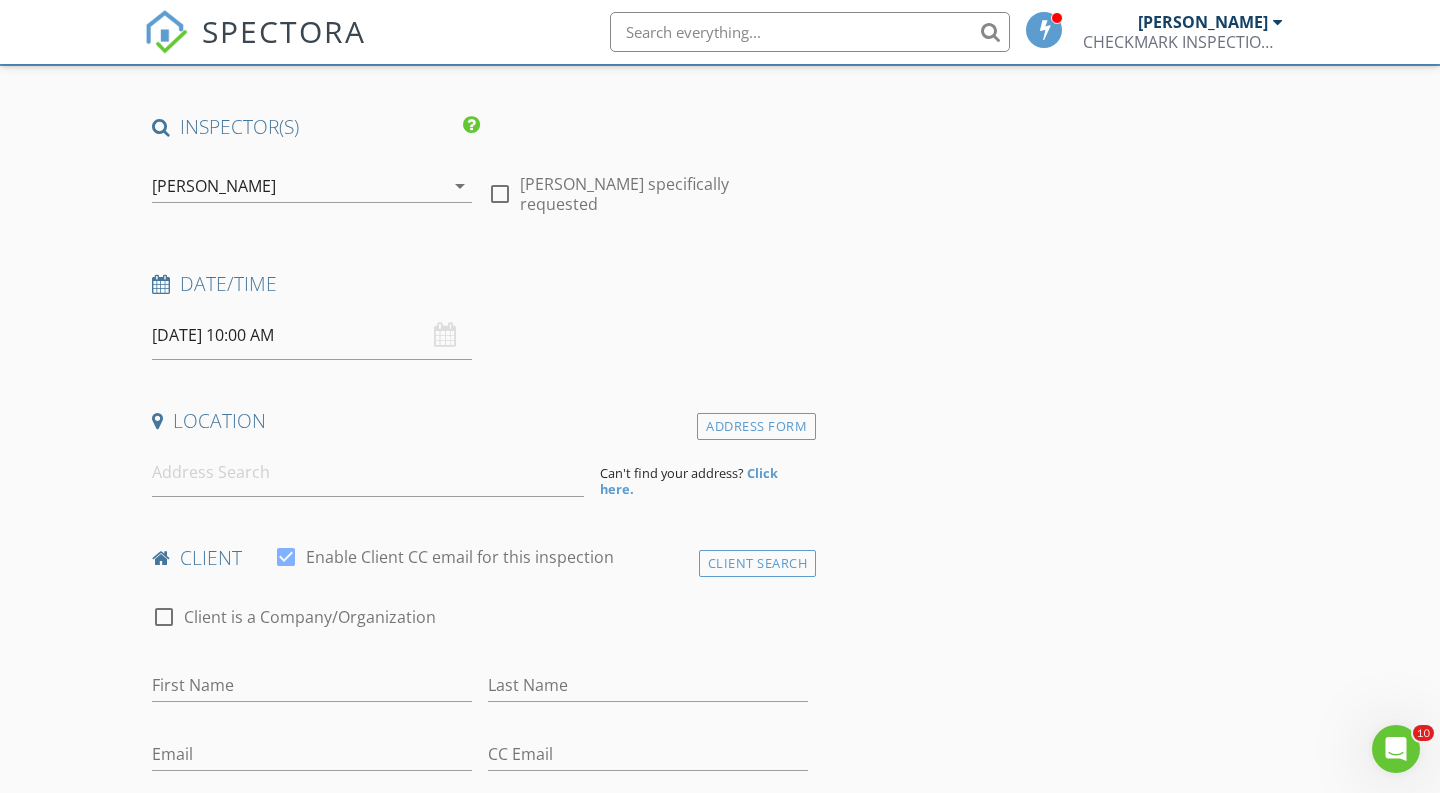 click on "07/12/2025 10:00 AM" at bounding box center [312, 335] 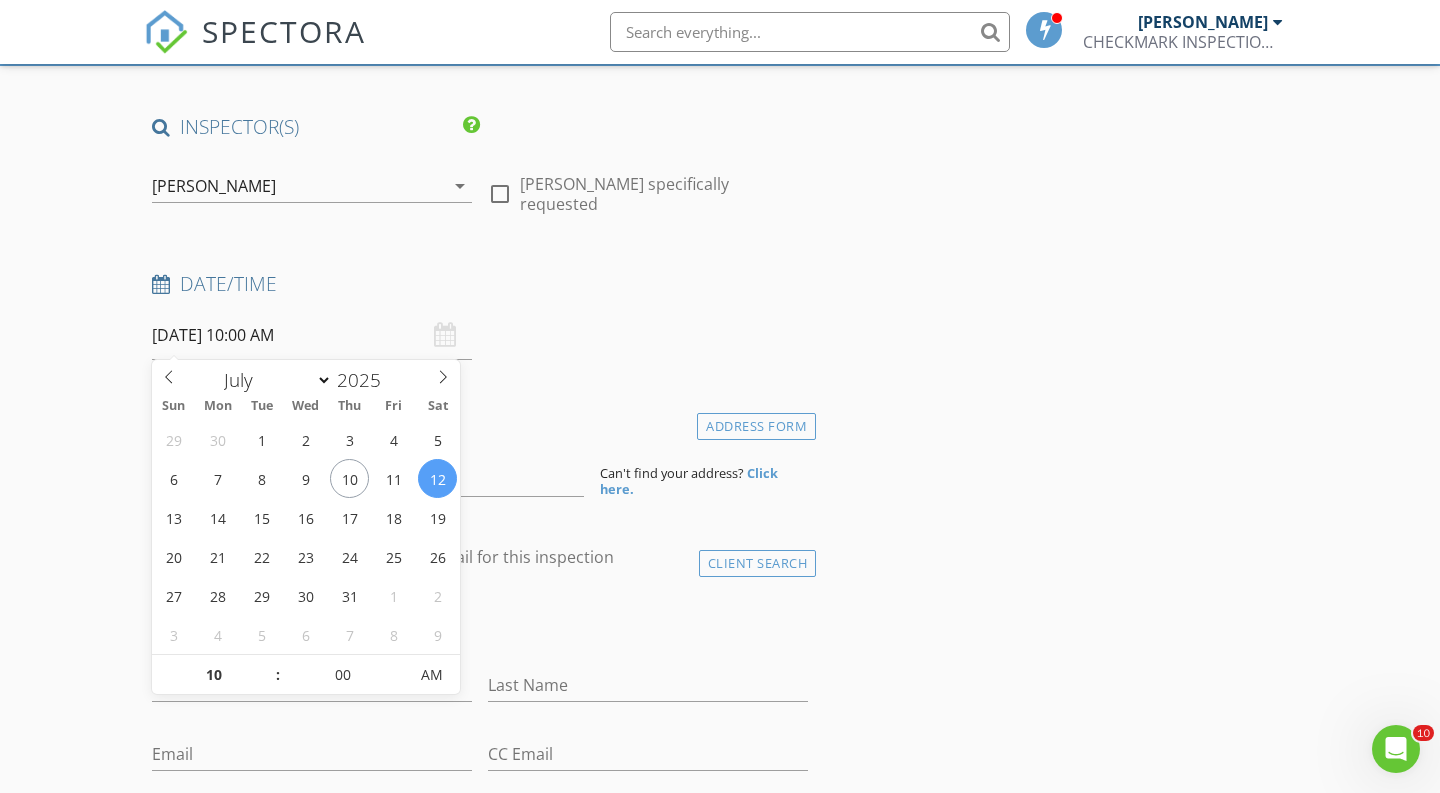 click on "First Name" at bounding box center (312, 695) 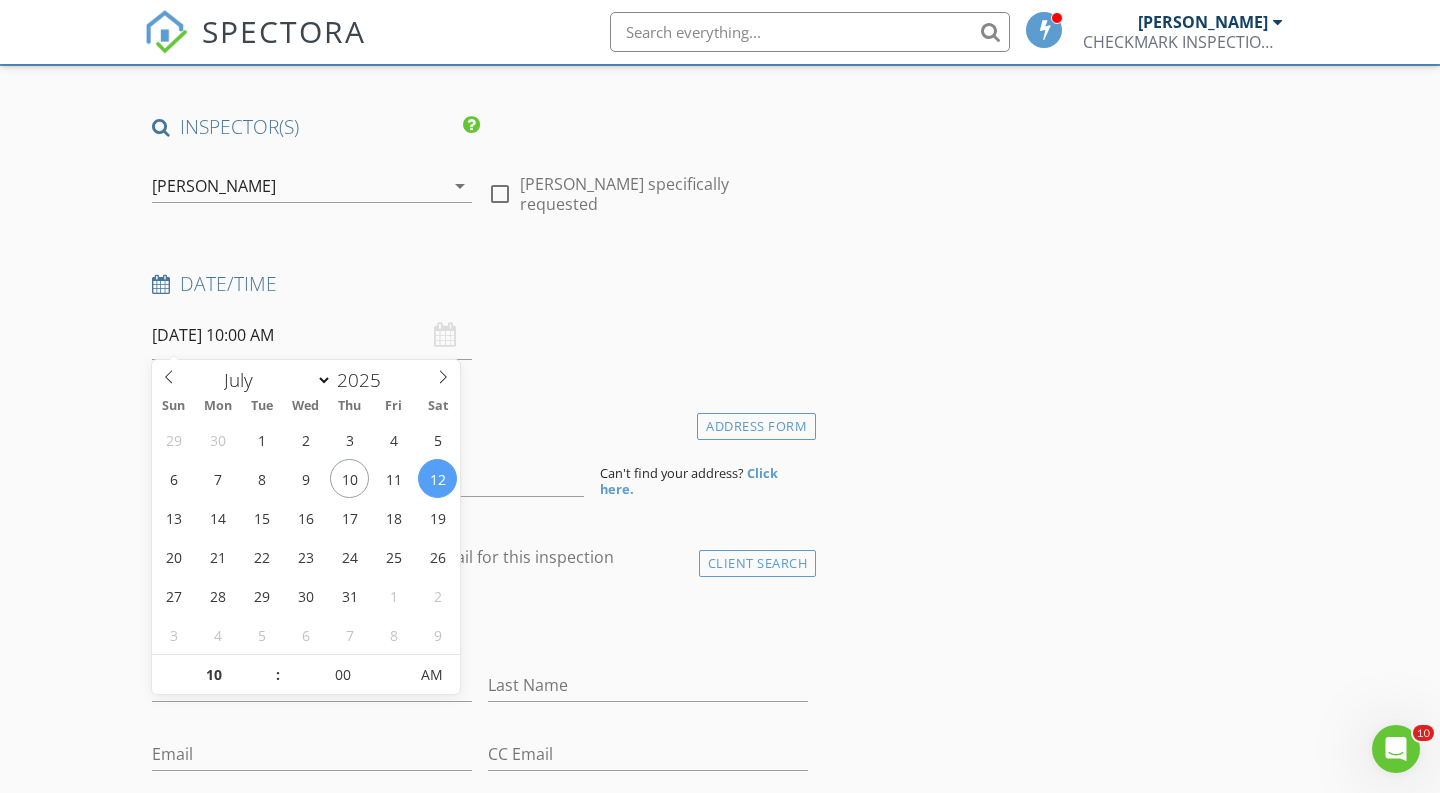 click on "07/12/2025 10:00 AM" at bounding box center [312, 335] 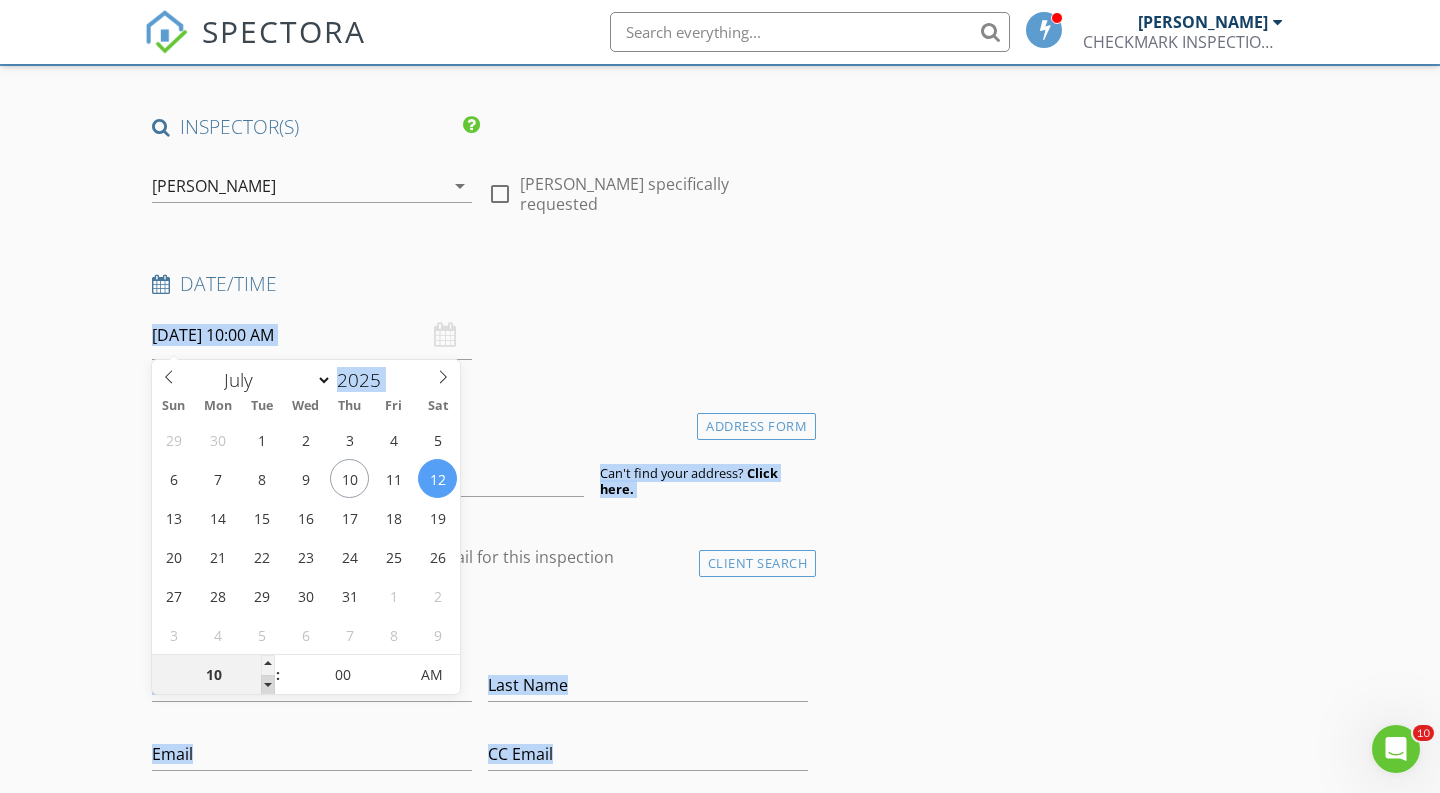 type on "07/12/2025 9:00 AM" 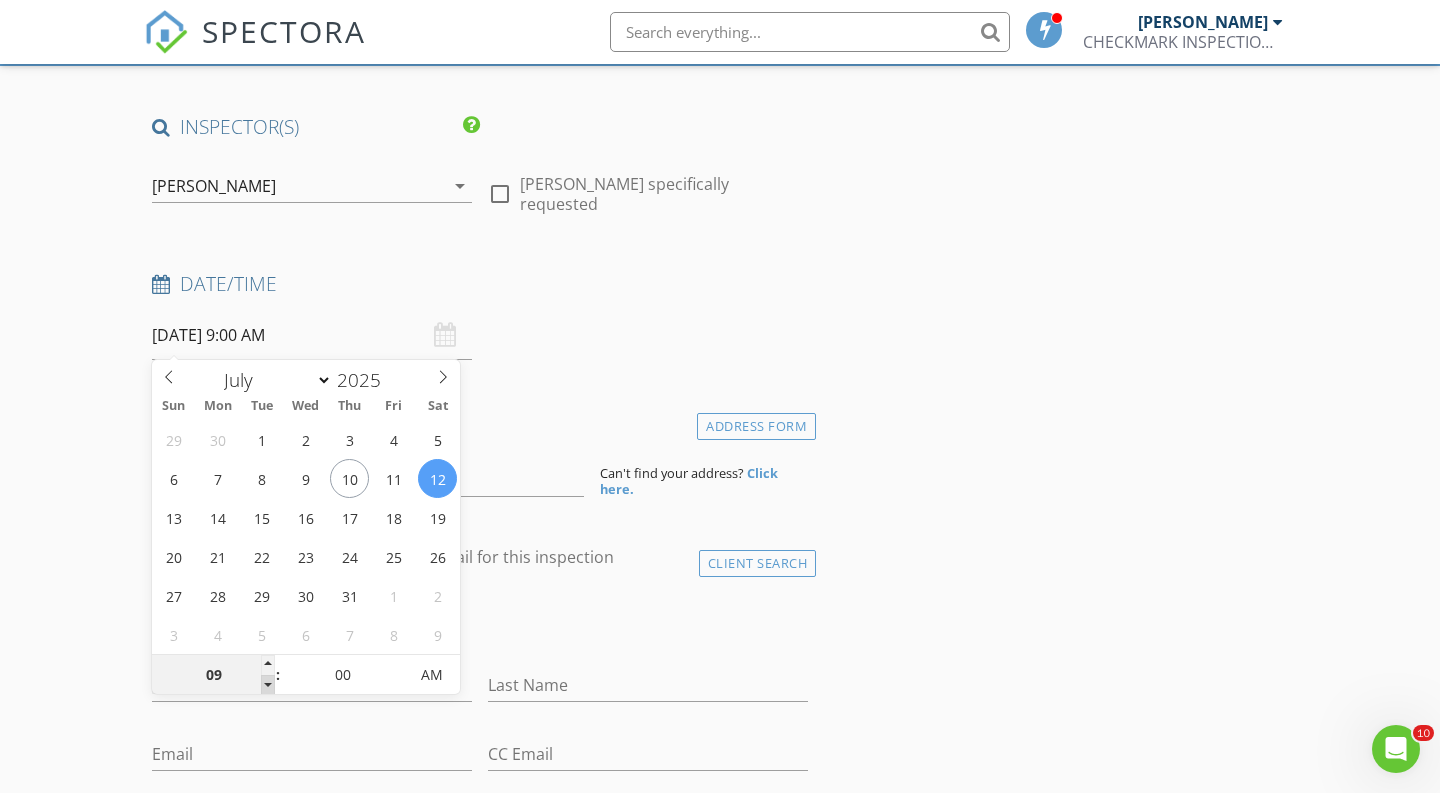 click at bounding box center (268, 685) 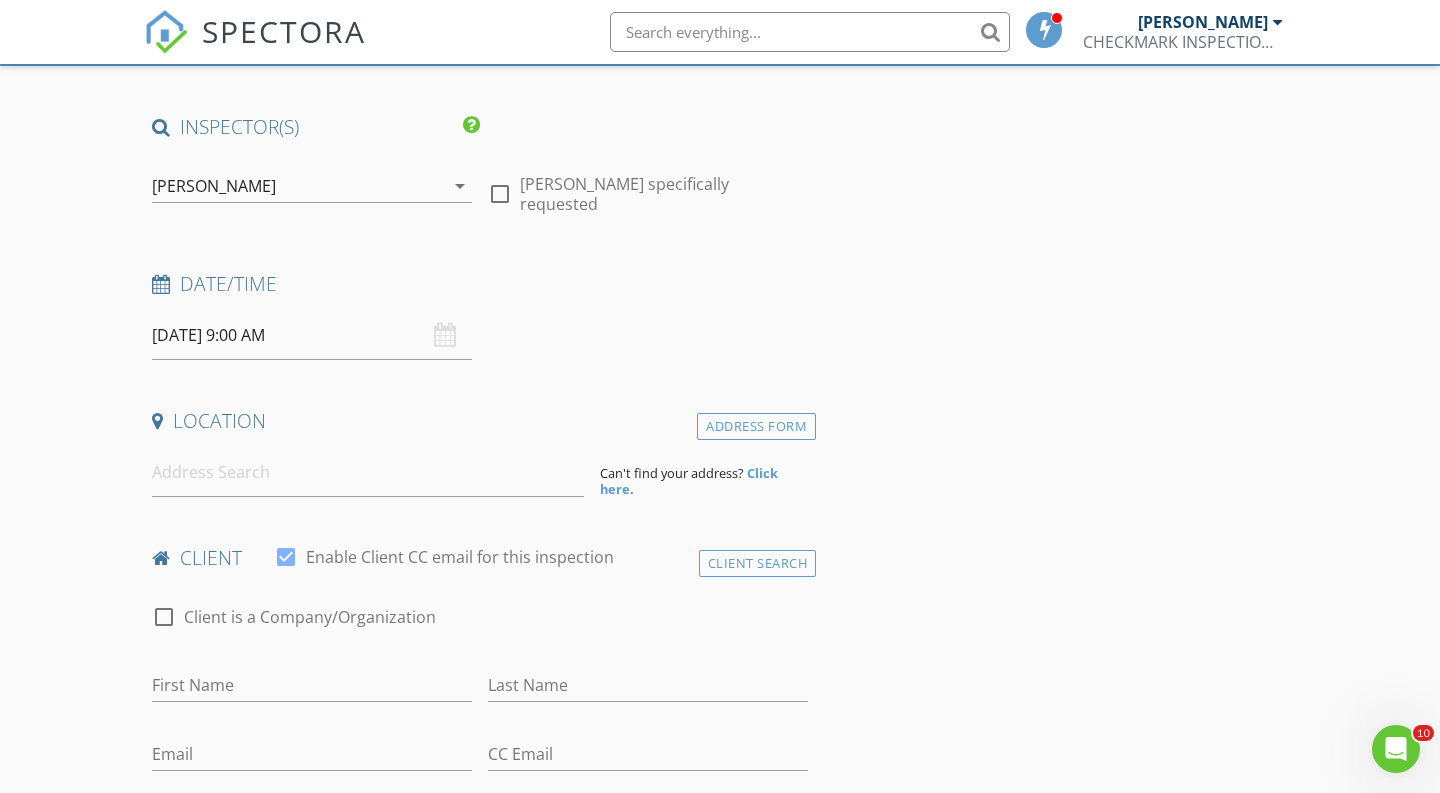 click on "New Inspection
Click here to use the New Order Form
INSPECTOR(S)
check_box   ERNESTO GIL   PRIMARY   ERNESTO GIL arrow_drop_down   check_box_outline_blank ERNESTO GIL specifically requested
Date/Time
07/12/2025 9:00 AM
Location
Address Form       Can't find your address?   Click here.
client
check_box Enable Client CC email for this inspection   Client Search     check_box_outline_blank Client is a Company/Organization     First Name   Last Name   Email   CC Email   Phone   Address   City   State   Zip       Notes   Private Notes
ADD ADDITIONAL client
SERVICES
check_box_outline_blank   Residential Inspection   Residential Home Inspection check_box_outline_blank   Wind Mitigation Inspection   check_box_outline_blank   4 Point Inspection   check_box_outline_blank" at bounding box center (720, 1574) 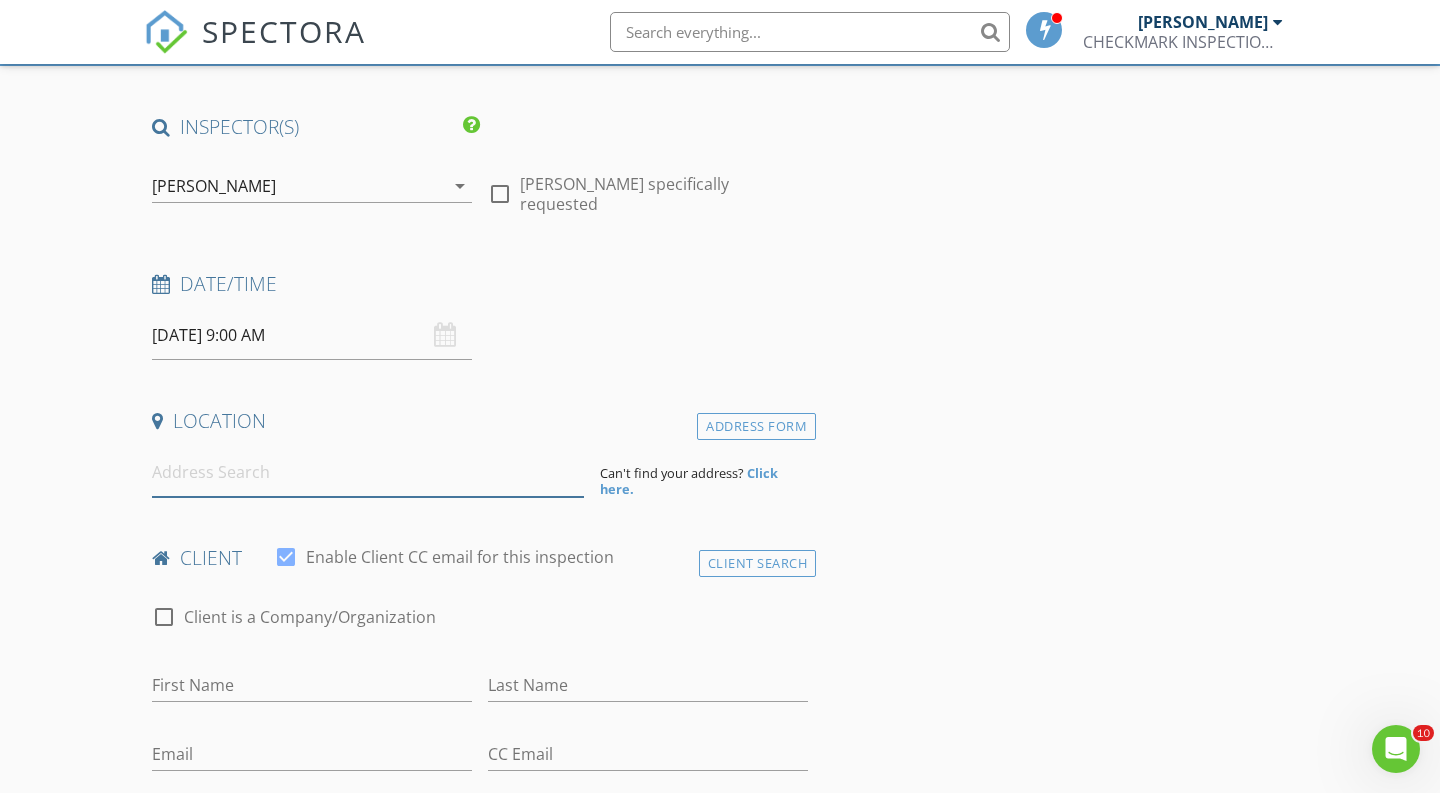 click at bounding box center [368, 472] 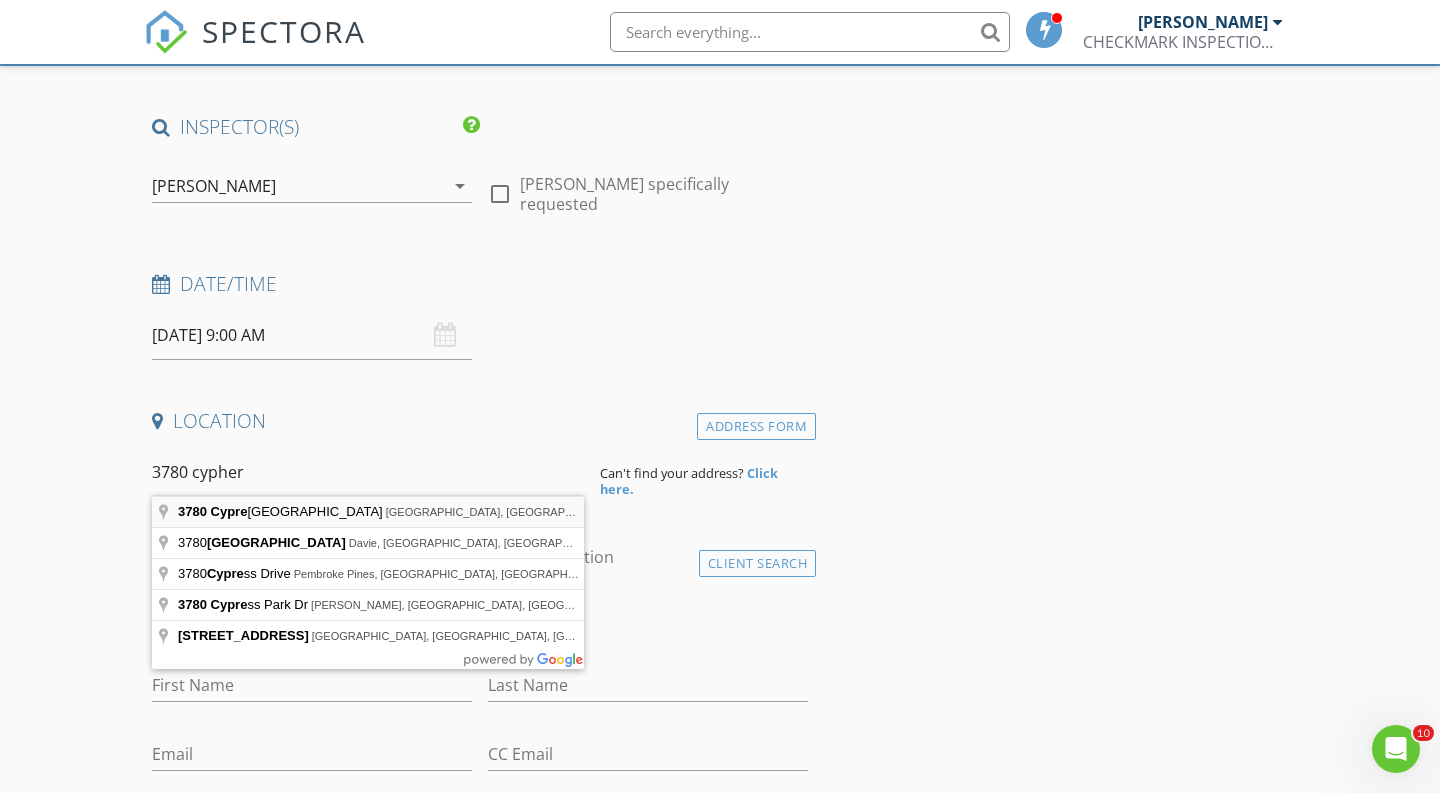 type on "3780 Cypress Lake Drive, Wellington, FL, USA" 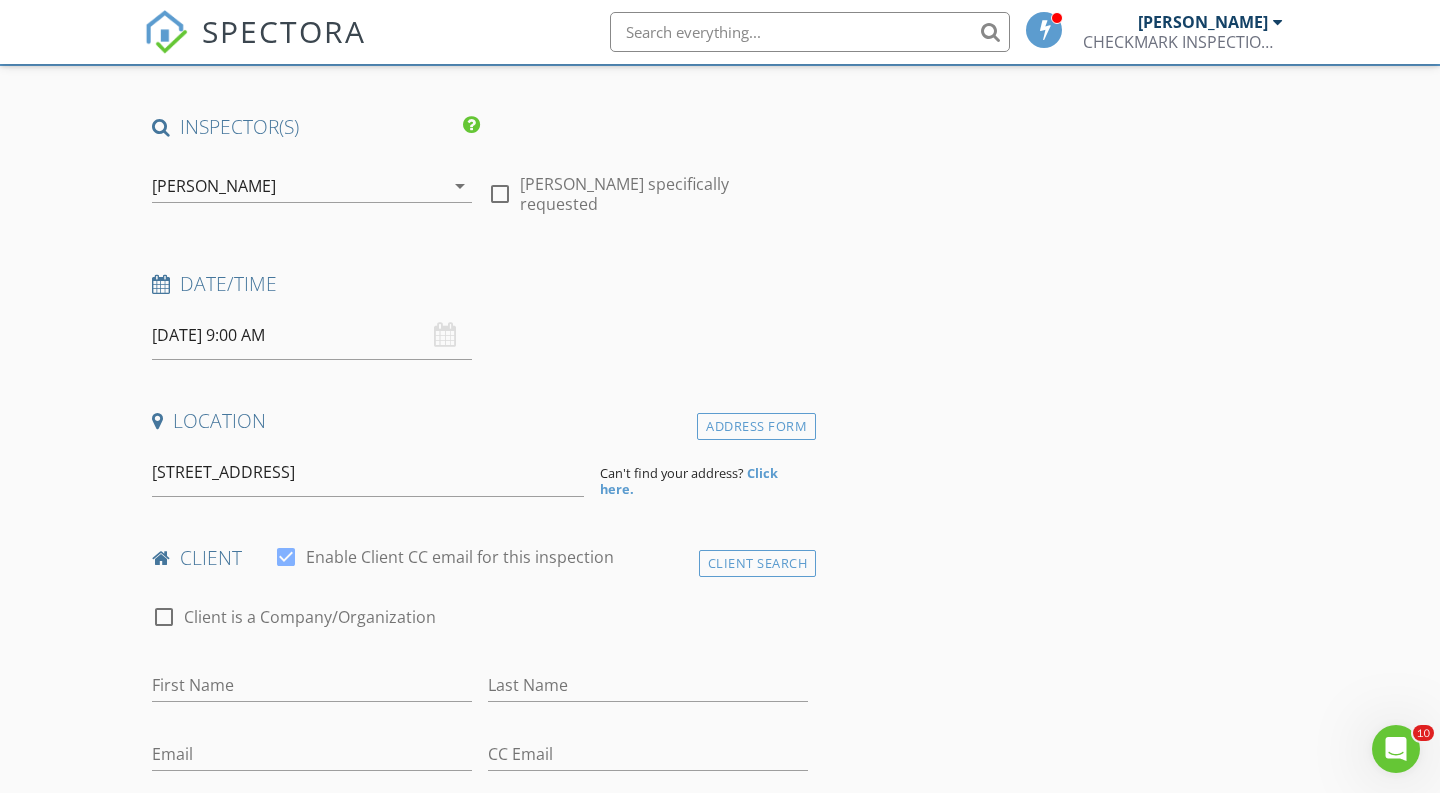 drag, startPoint x: 173, startPoint y: 511, endPoint x: 199, endPoint y: 516, distance: 26.476404 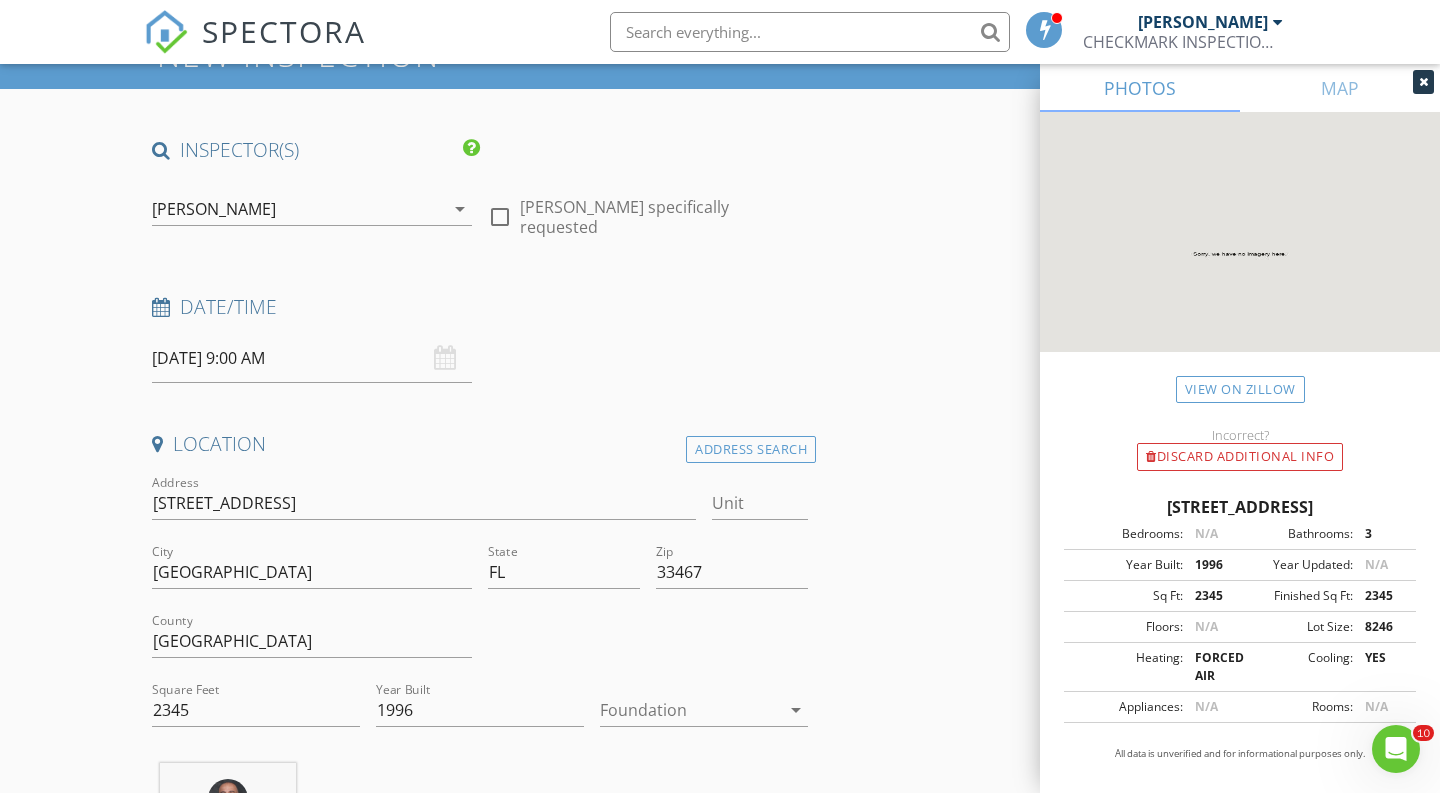 scroll, scrollTop: 142, scrollLeft: 0, axis: vertical 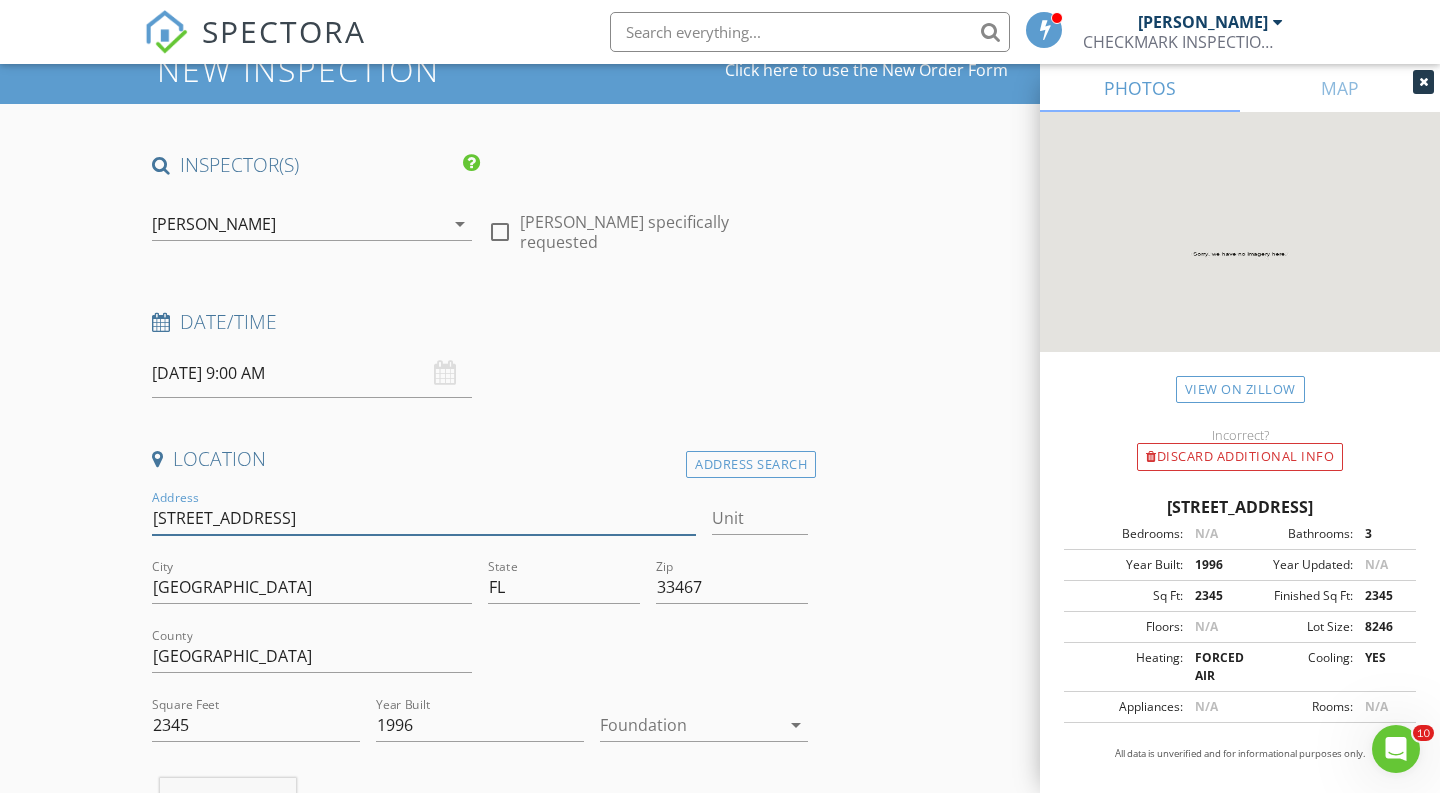 drag, startPoint x: 346, startPoint y: 517, endPoint x: 80, endPoint y: 507, distance: 266.1879 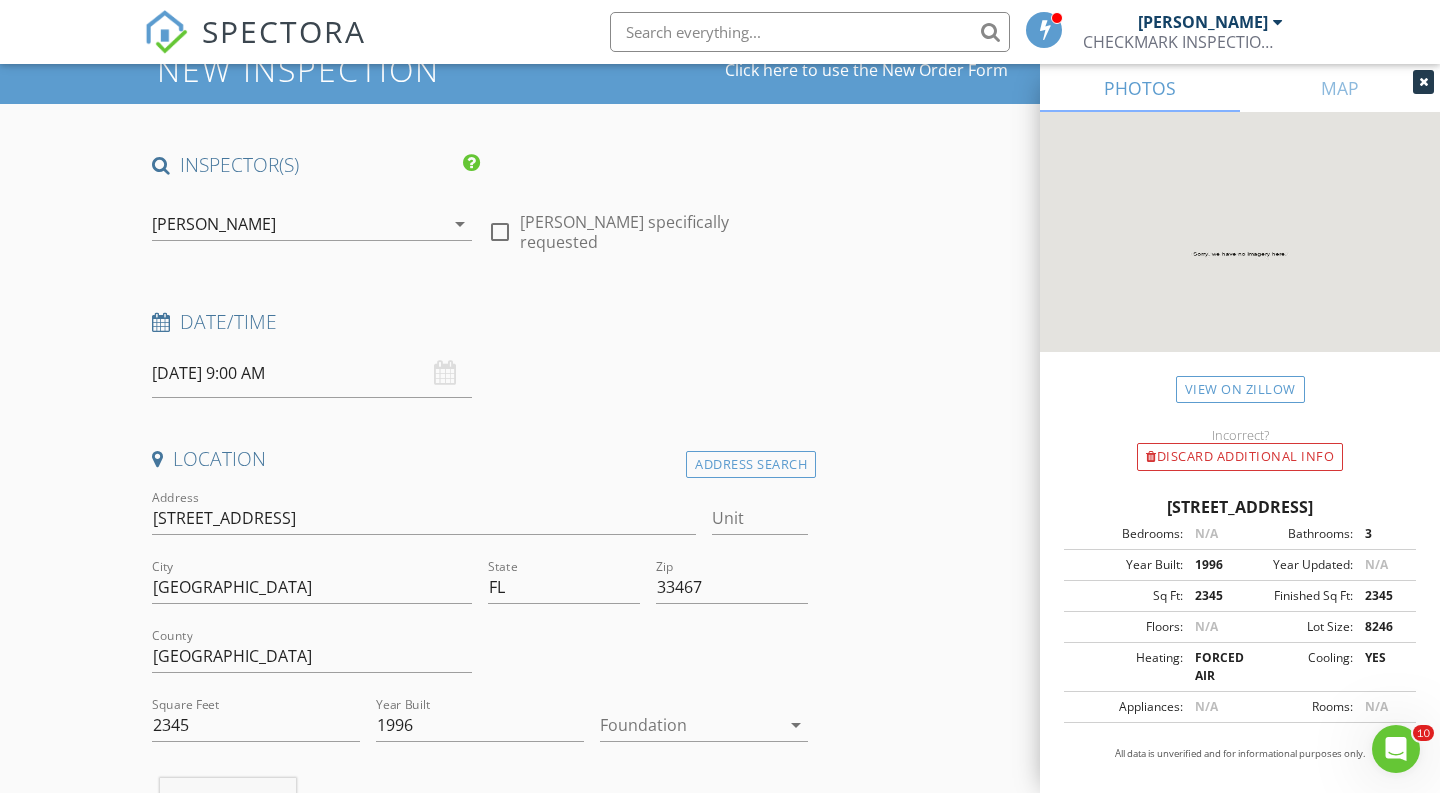 type 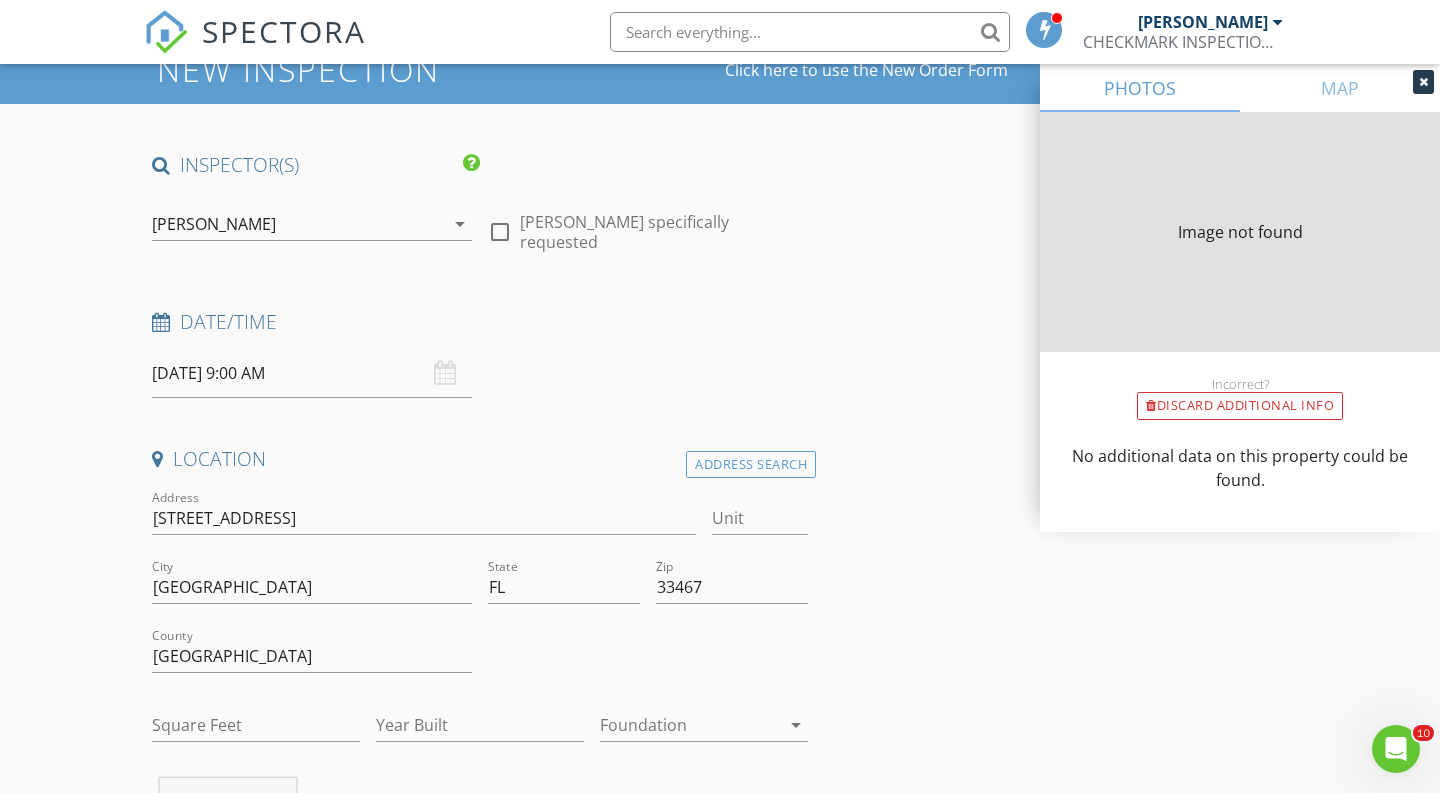 type on "2345" 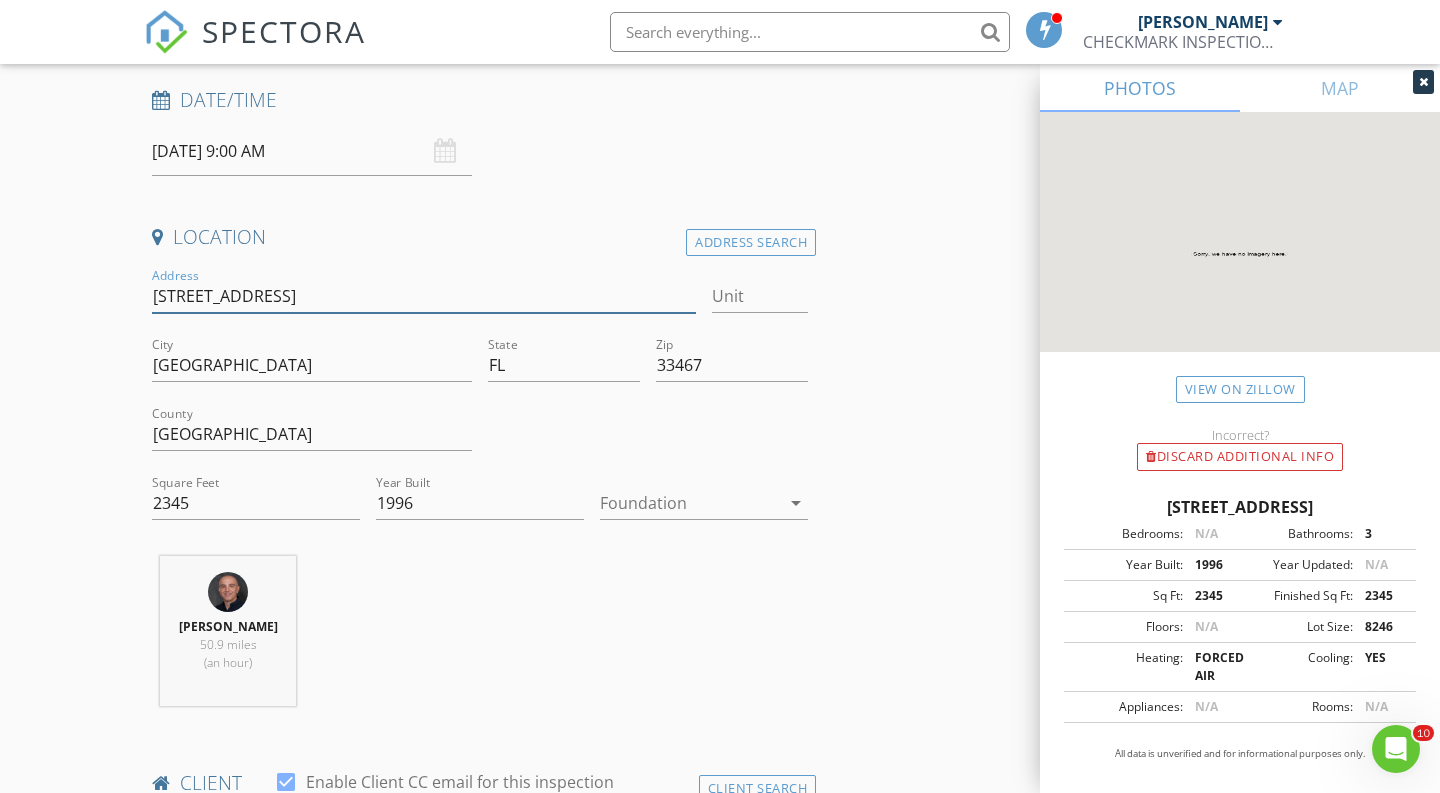scroll, scrollTop: 296, scrollLeft: 0, axis: vertical 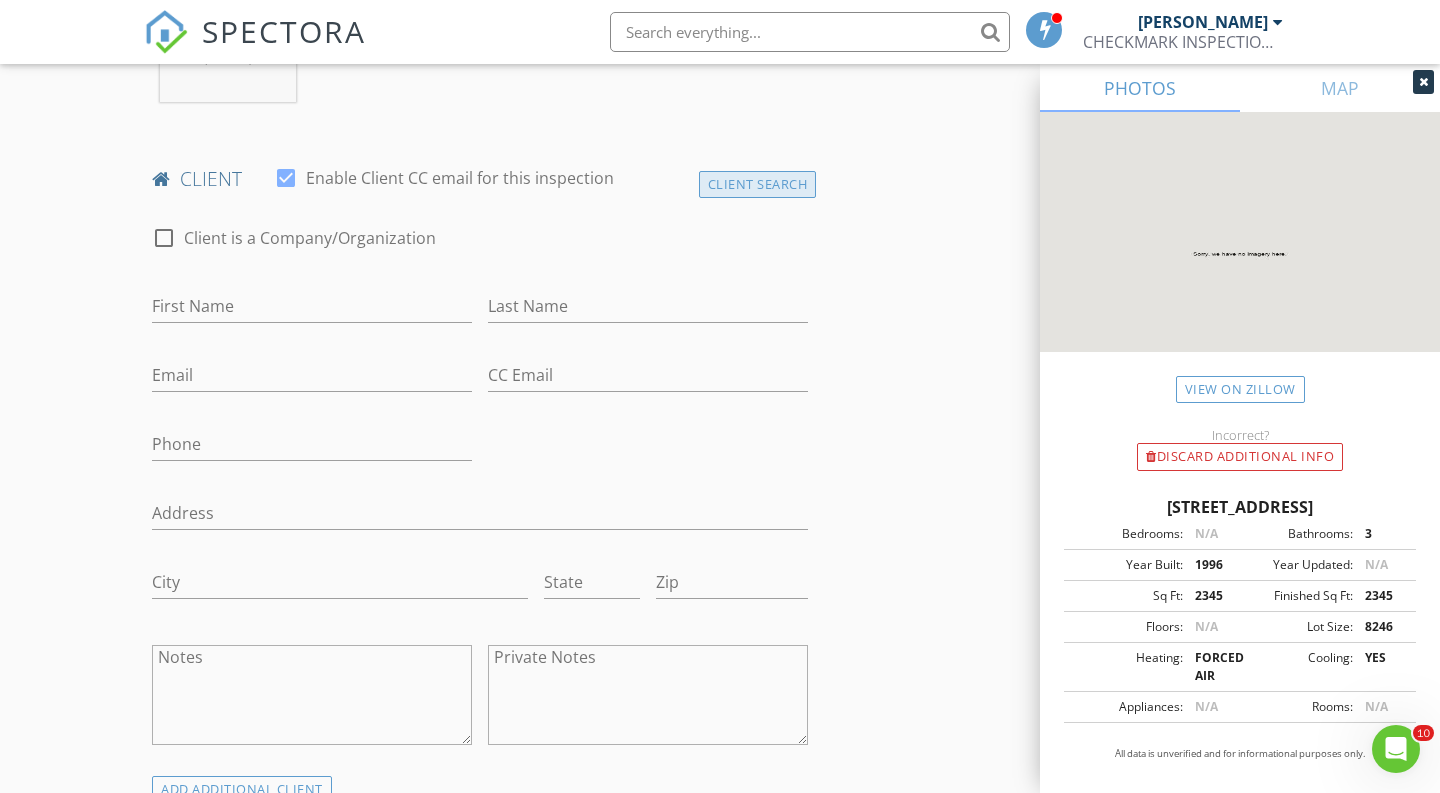 click on "Client Search" at bounding box center (758, 184) 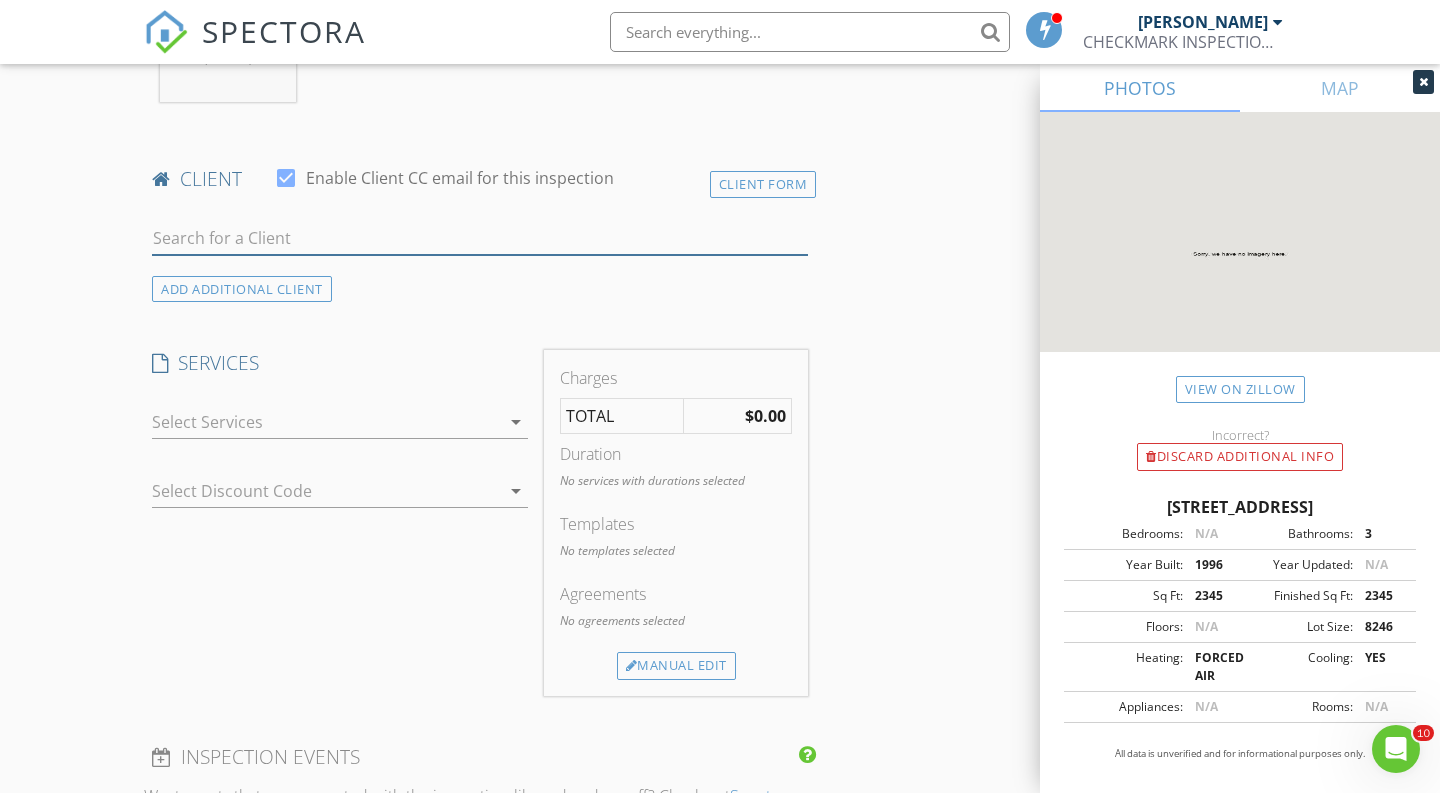 click at bounding box center [480, 238] 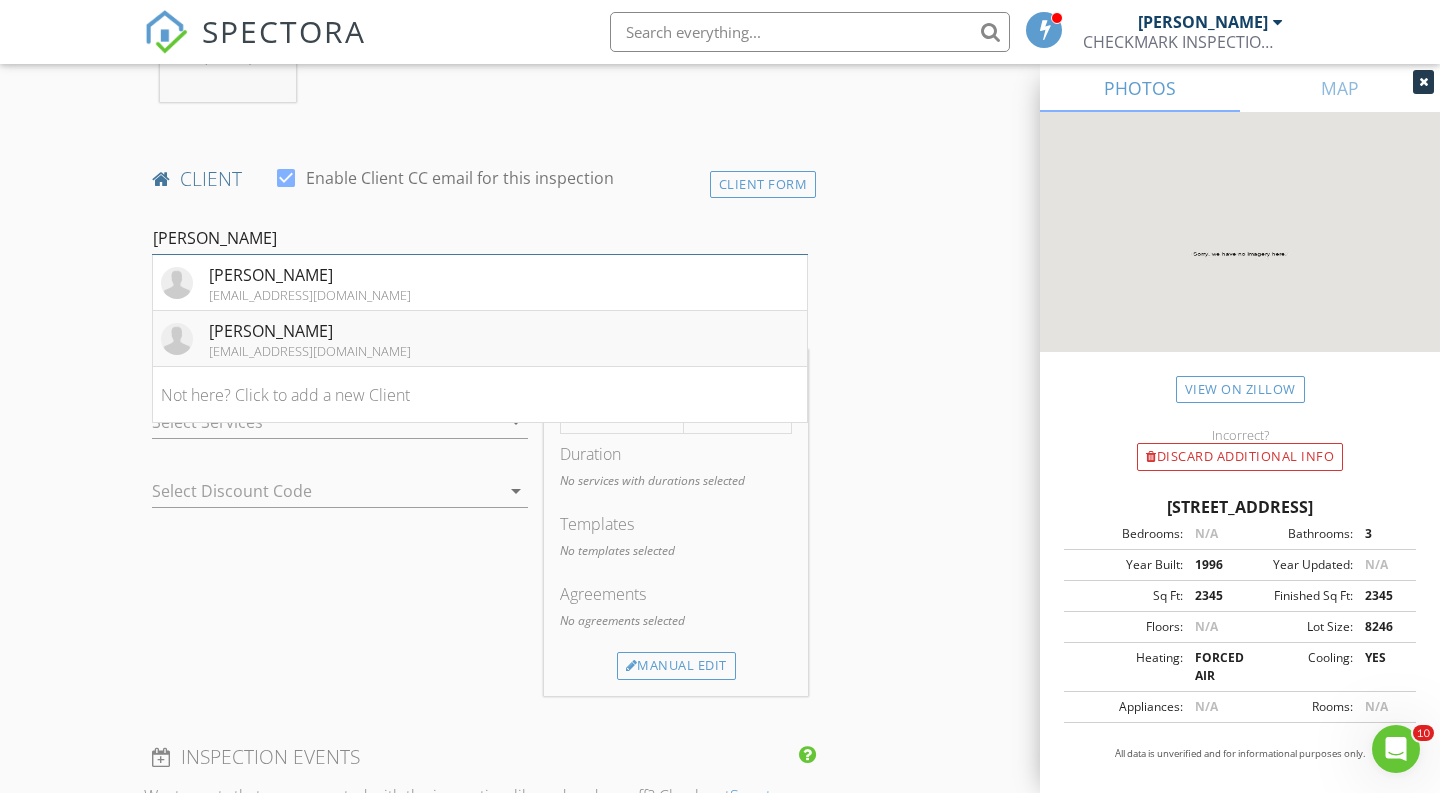 type on "Michelle r" 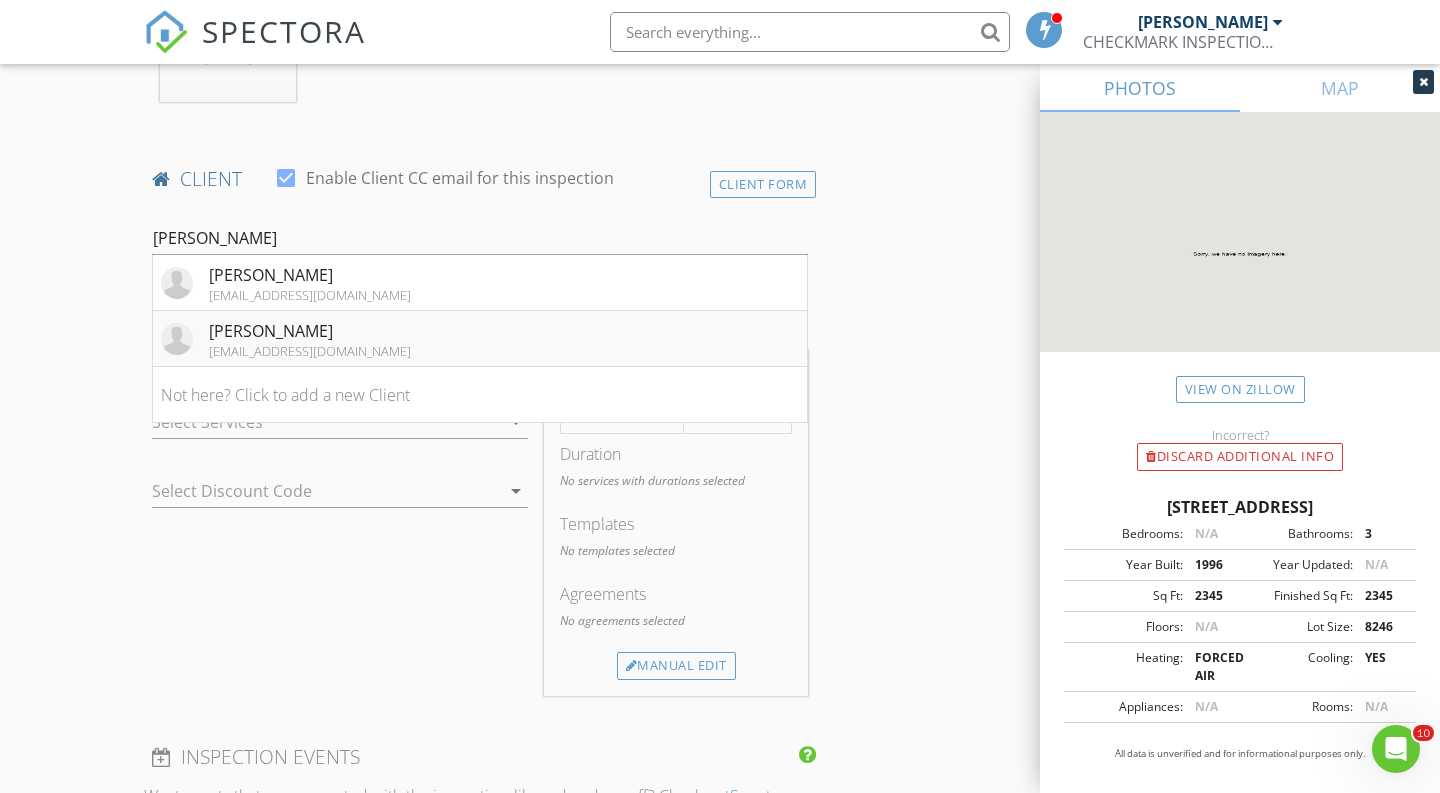 click on "Michelle Robinson
fijihouse6830@gmail.com" at bounding box center (480, 339) 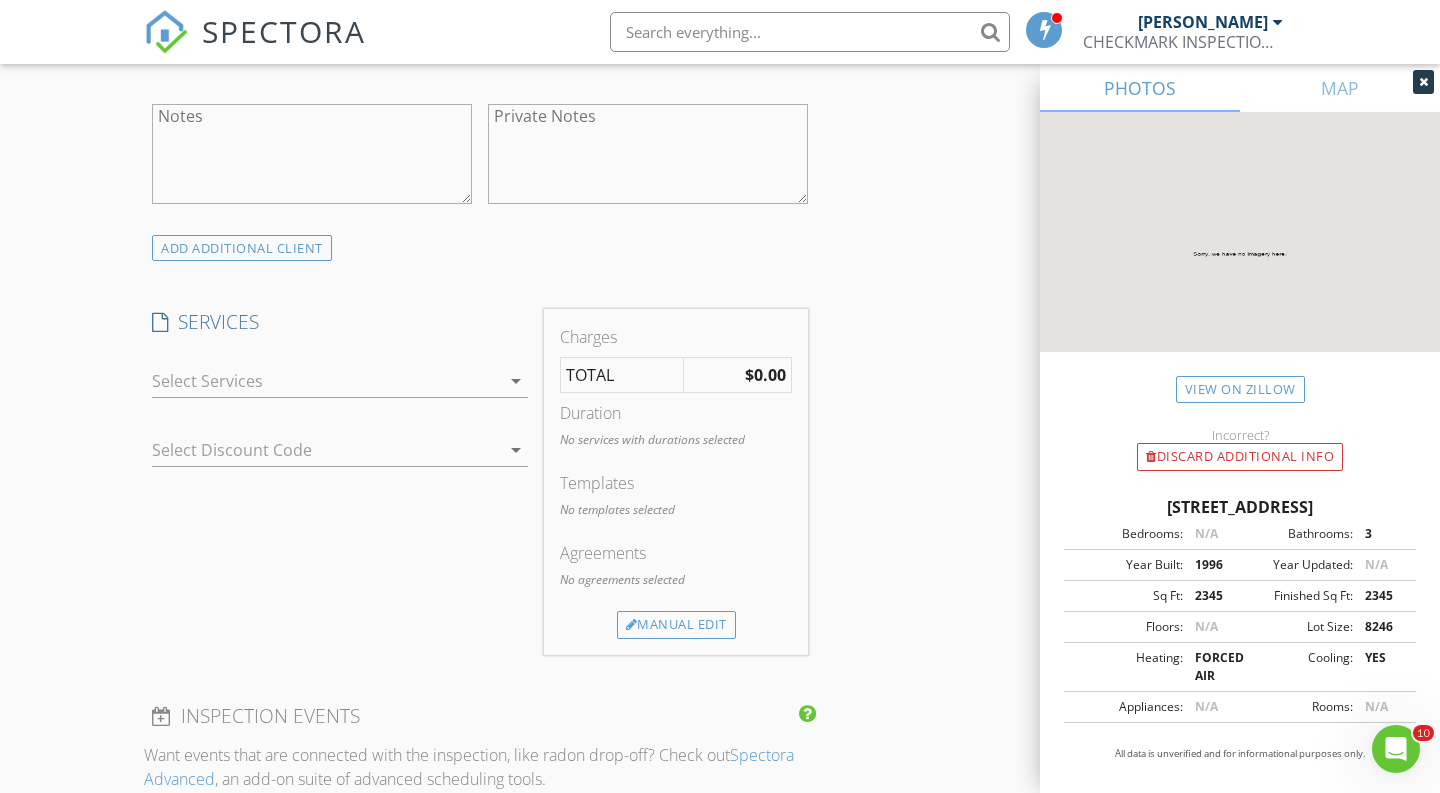 scroll, scrollTop: 1553, scrollLeft: 0, axis: vertical 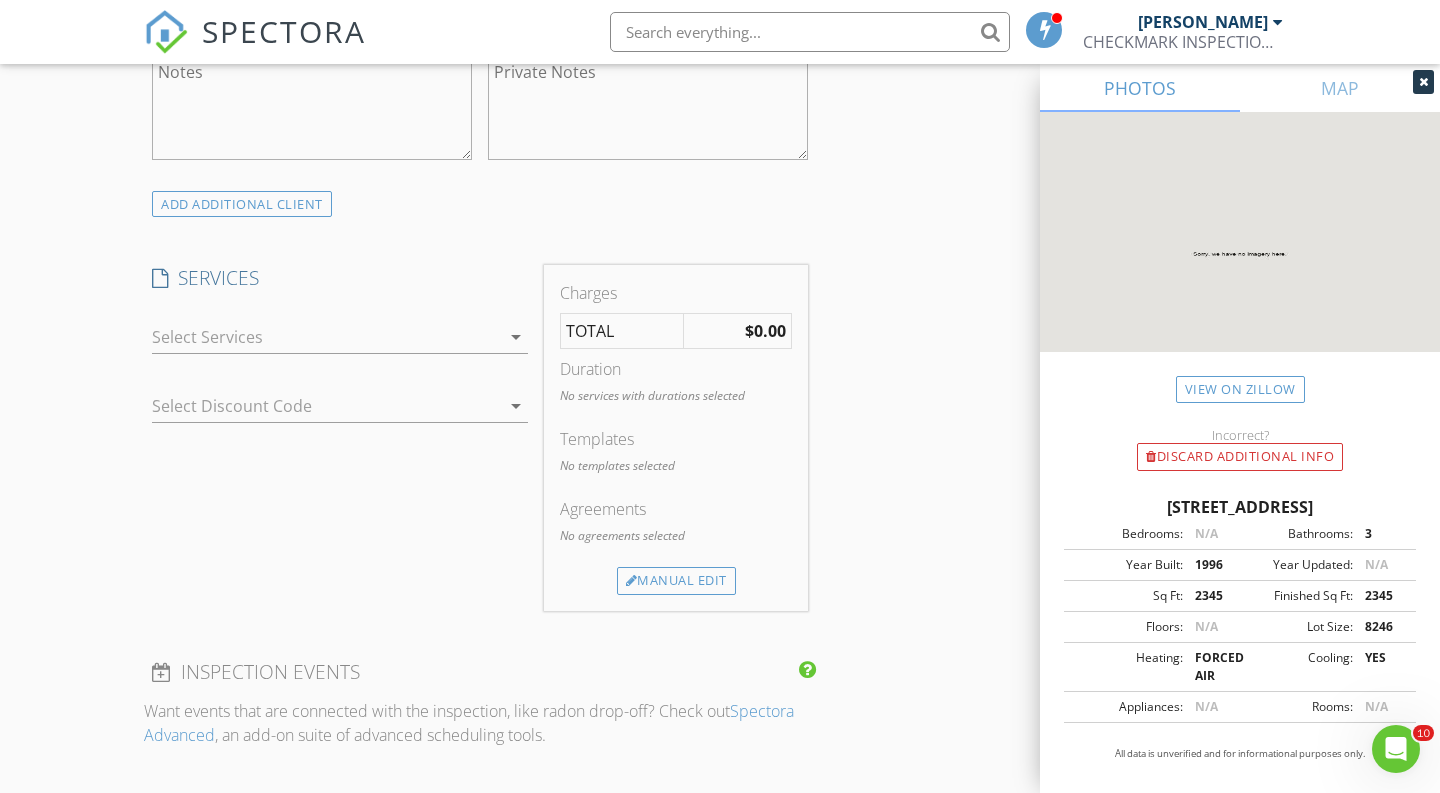 click at bounding box center [326, 337] 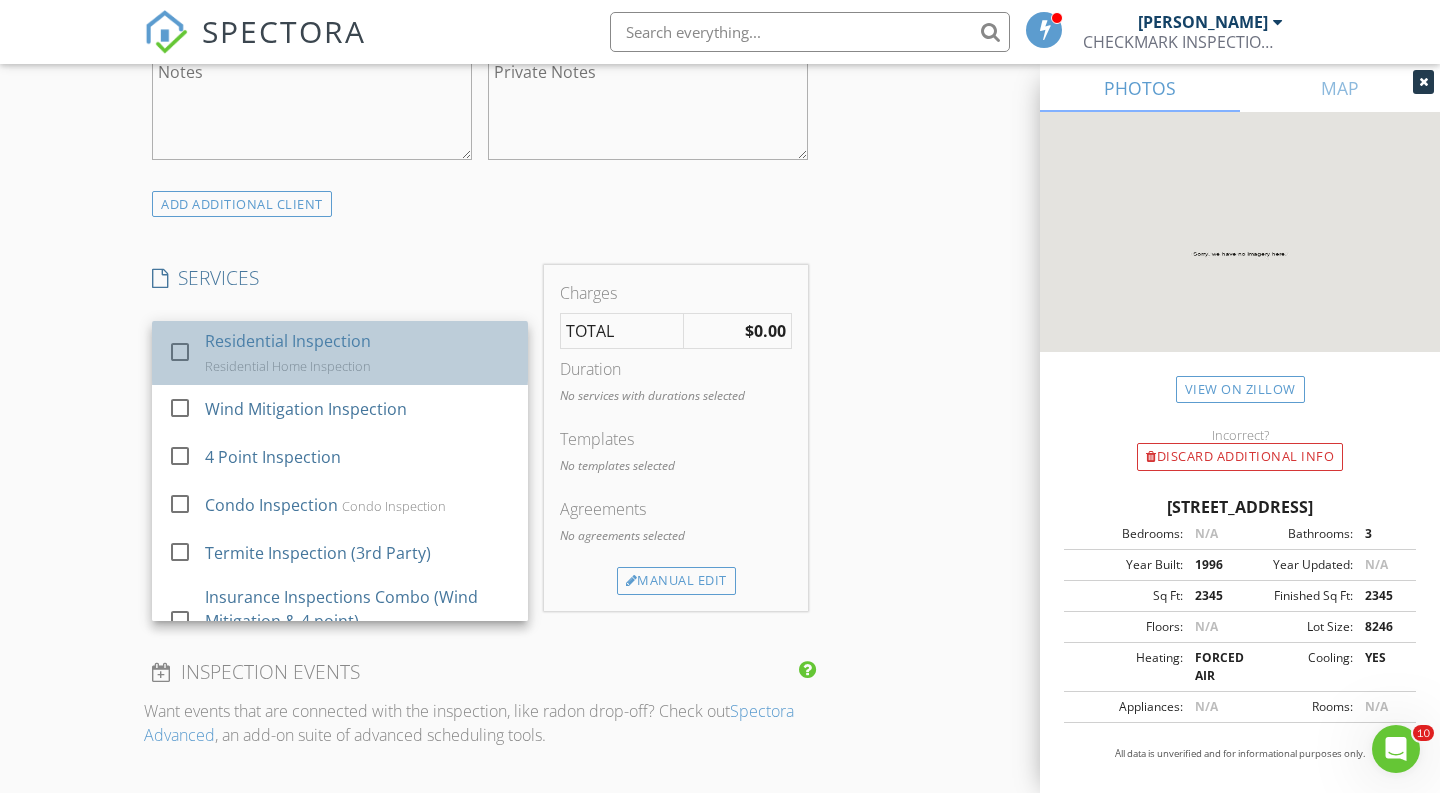 click on "Residential Inspection   Residential Home Inspection" at bounding box center (358, 353) 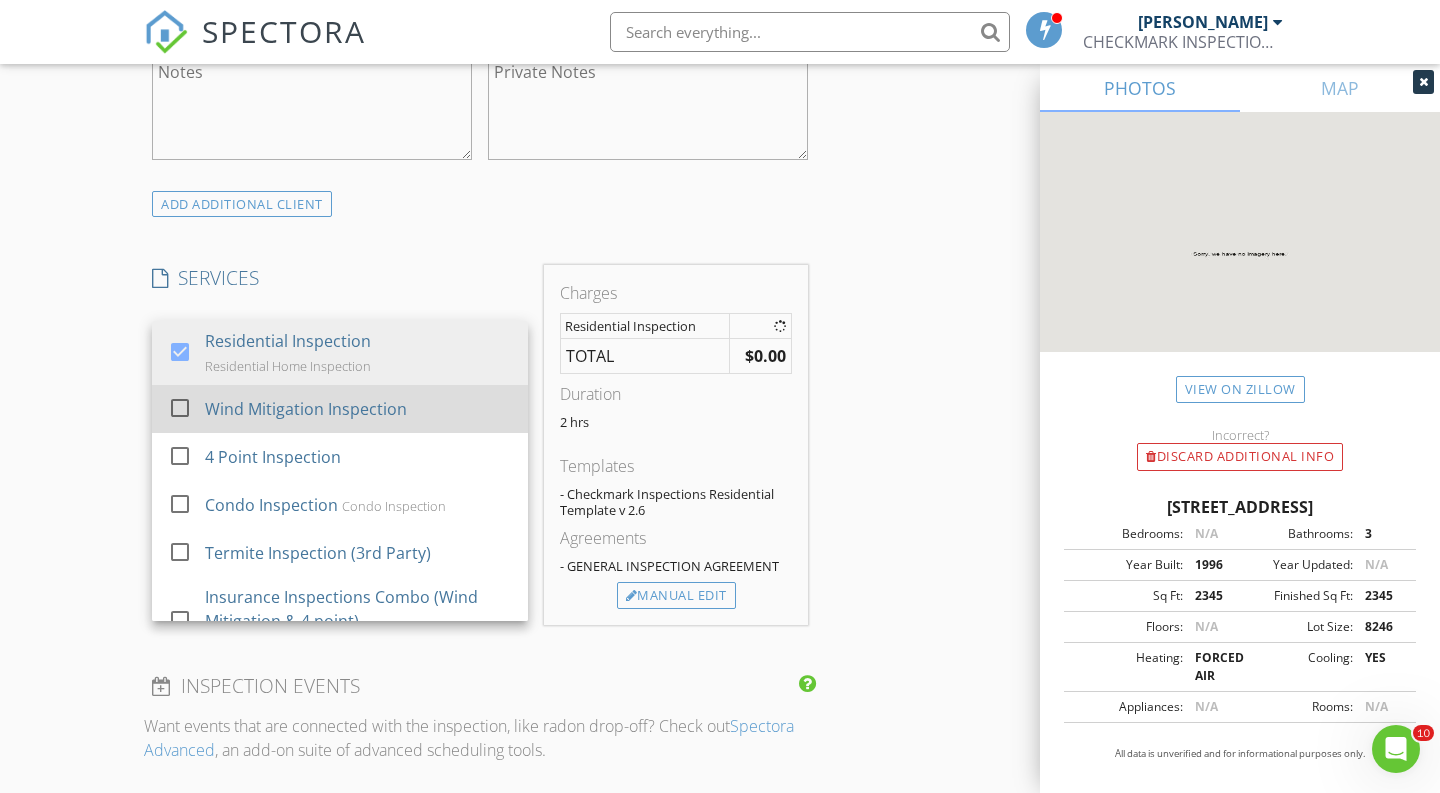 click on "check_box_outline_blank   Wind Mitigation Inspection" at bounding box center [340, 409] 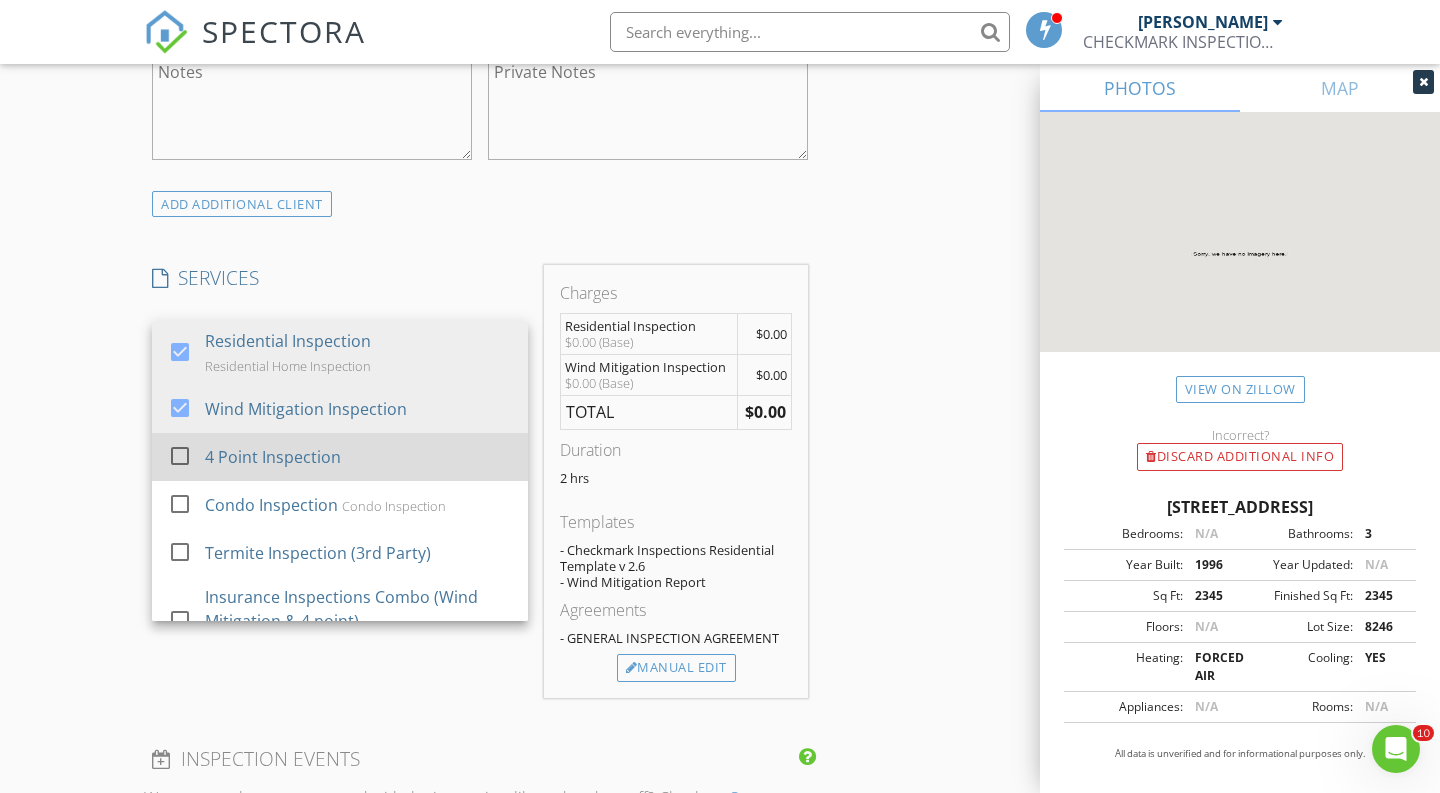 click on "4 Point Inspection" at bounding box center (358, 457) 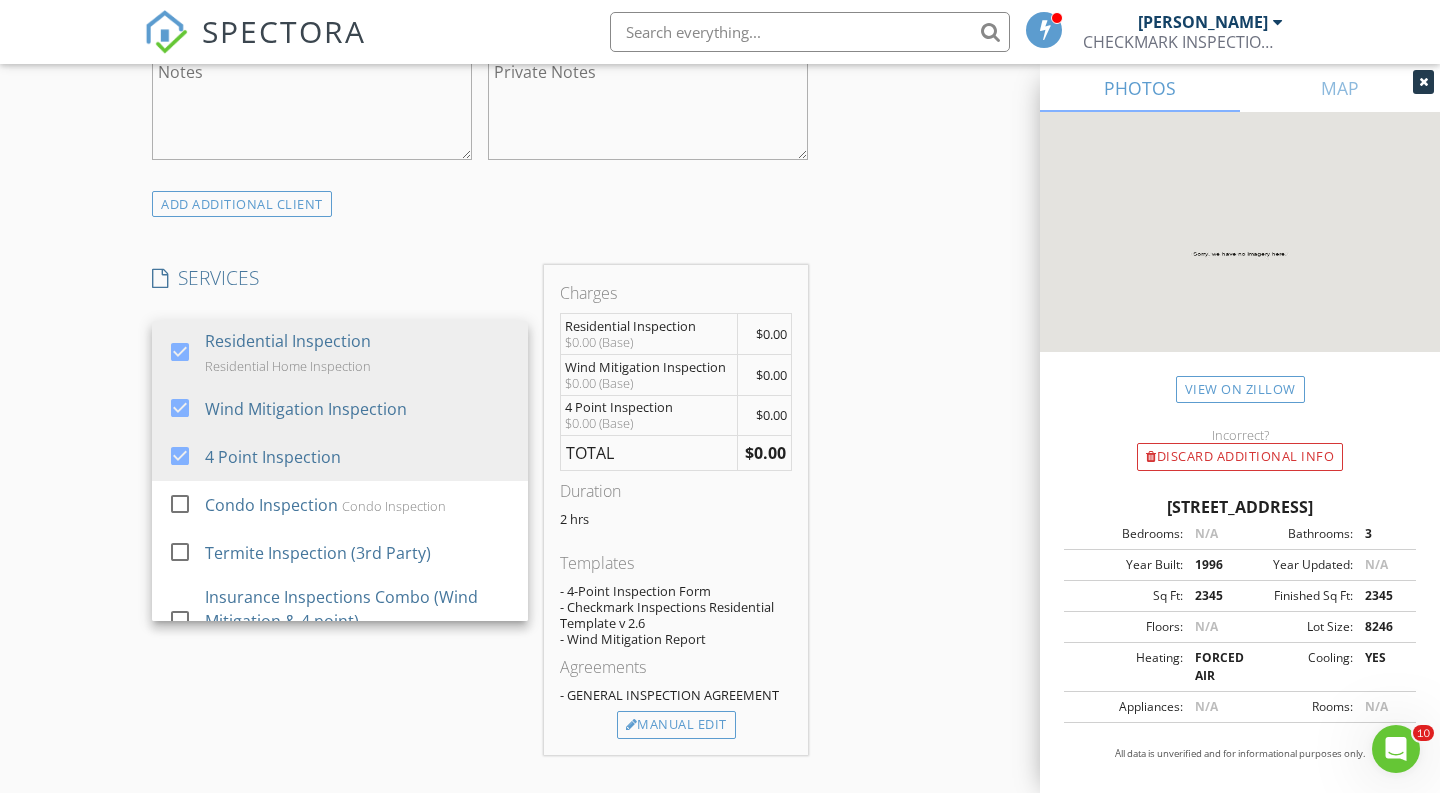 click on "INSPECTOR(S)
check_box   ERNESTO GIL   PRIMARY   ERNESTO GIL arrow_drop_down   check_box_outline_blank ERNESTO GIL specifically requested
Date/Time
07/12/2025 9:00 AM
Location
Address Search       Address 3780 Cypress Lake Dr   Unit   City Wellington   State FL   Zip 33467   County Palm Beach     Square Feet 2345   Year Built 1996   Foundation arrow_drop_down     ERNESTO GIL     50.9 miles     (an hour)
client
check_box Enable Client CC email for this inspection   Client Search     check_box_outline_blank Client is a Company/Organization     First Name Michelle   Last Name Robinson   Email fijihouse6830@gmail.com   CC Email   Phone 561-523-5278   Address   City   State   Zip       Notes   Private Notes
ADD ADDITIONAL client
SERVICES
check_box   Residential Inspection" at bounding box center [720, 511] 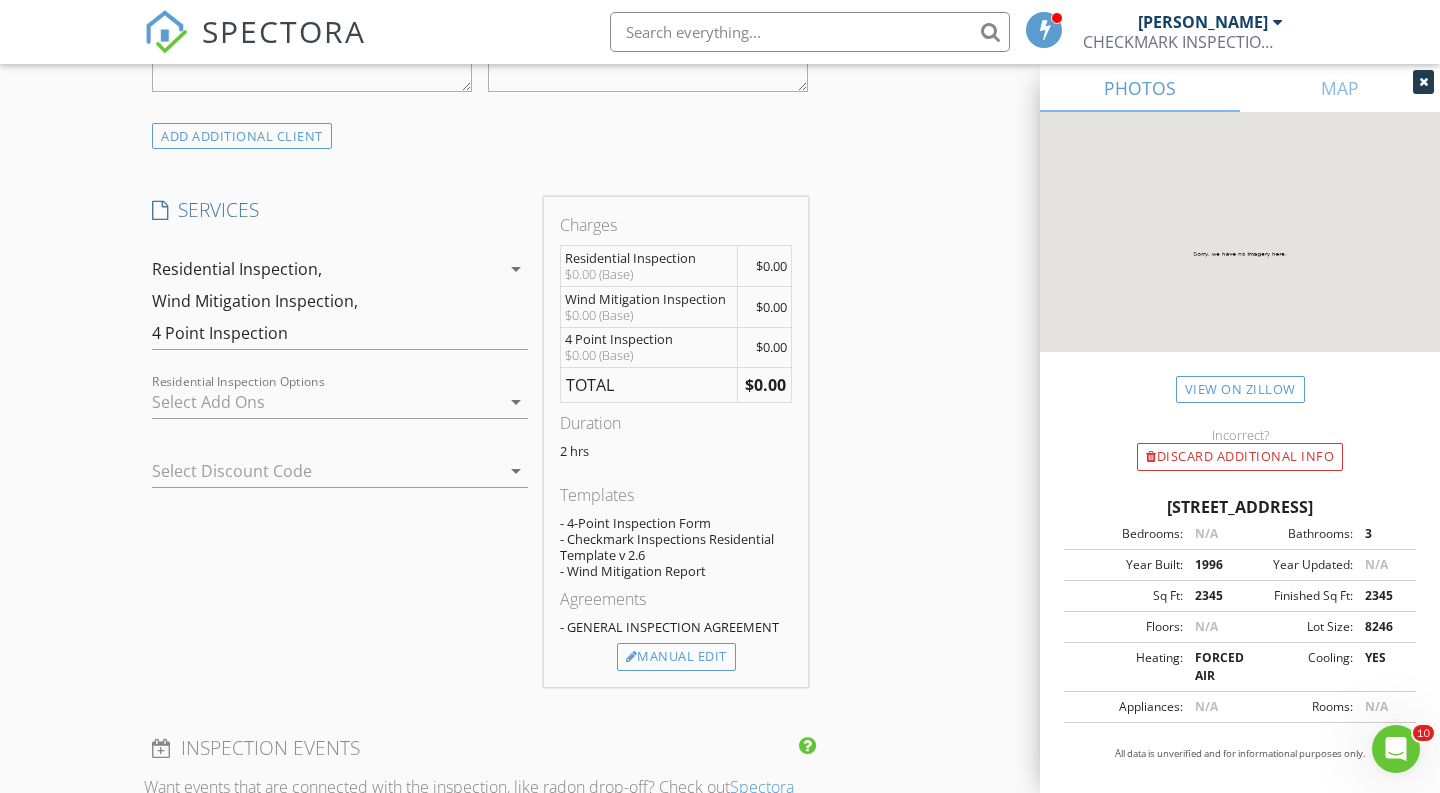 scroll, scrollTop: 1672, scrollLeft: 0, axis: vertical 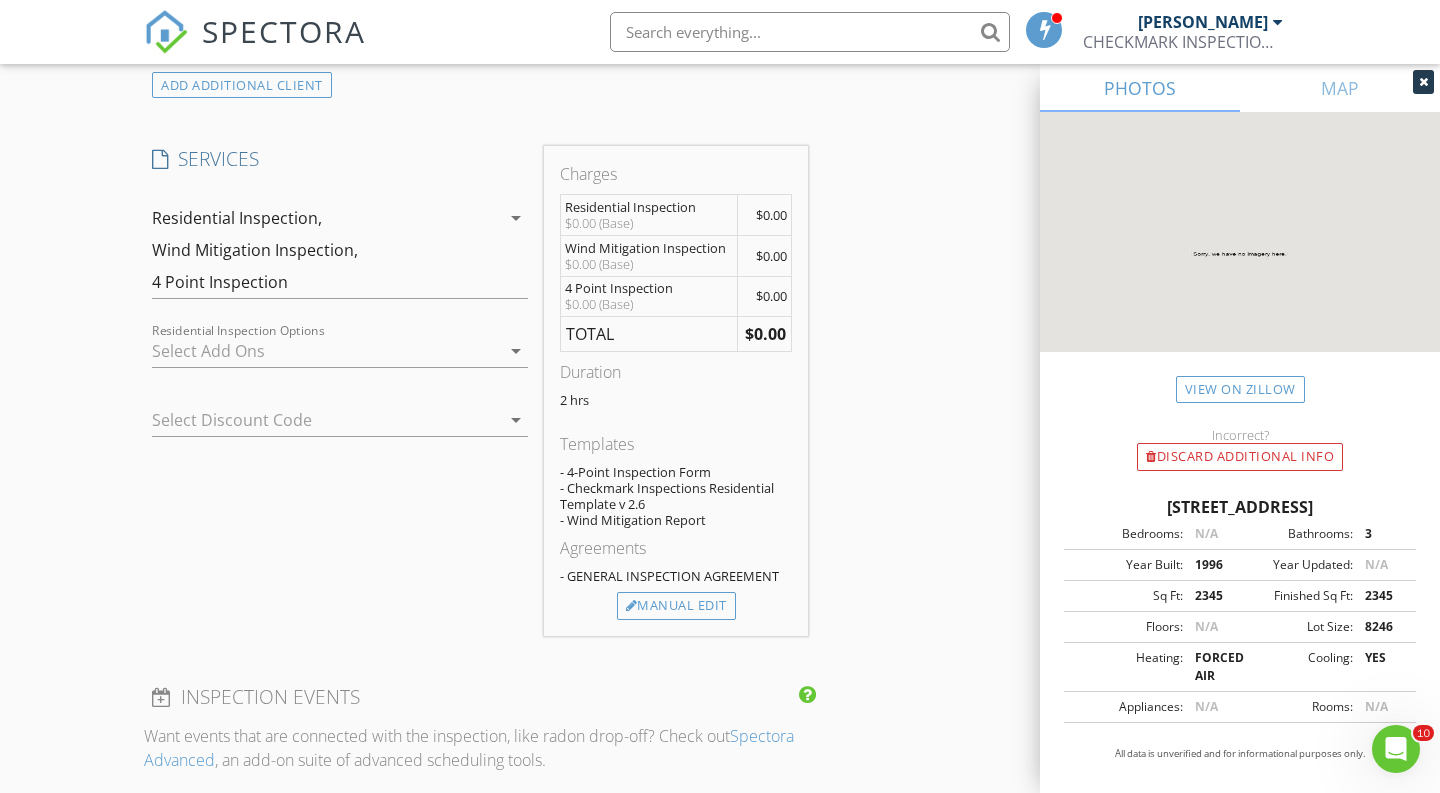 click on "Charges    Residential Inspection
$0.00 (Base)
$0.00 Wind Mitigation Inspection
$0.00 (Base)
$0.00 4 Point Inspection
$0.00 (Base)
$0.00    TOTAL   $0.00    Duration    2 hrs      Templates
-  4-Point Inspection Form
- Checkmark Inspections Residential Template  v 2.6
- Wind Mitigation Report
Agreements
- GENERAL INSPECTION AGREEMENT
Manual Edit" at bounding box center (676, 390) 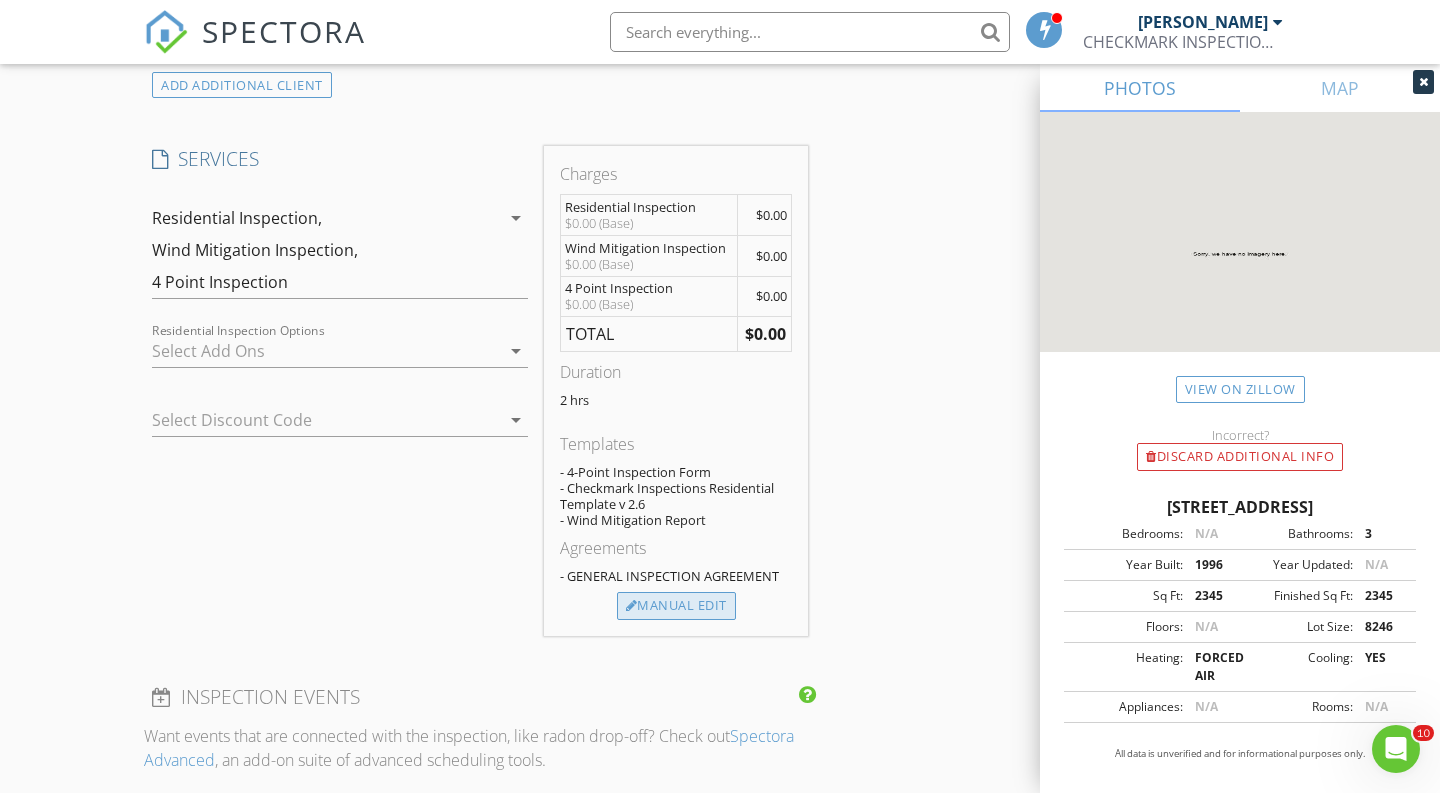 click on "Manual Edit" at bounding box center (676, 606) 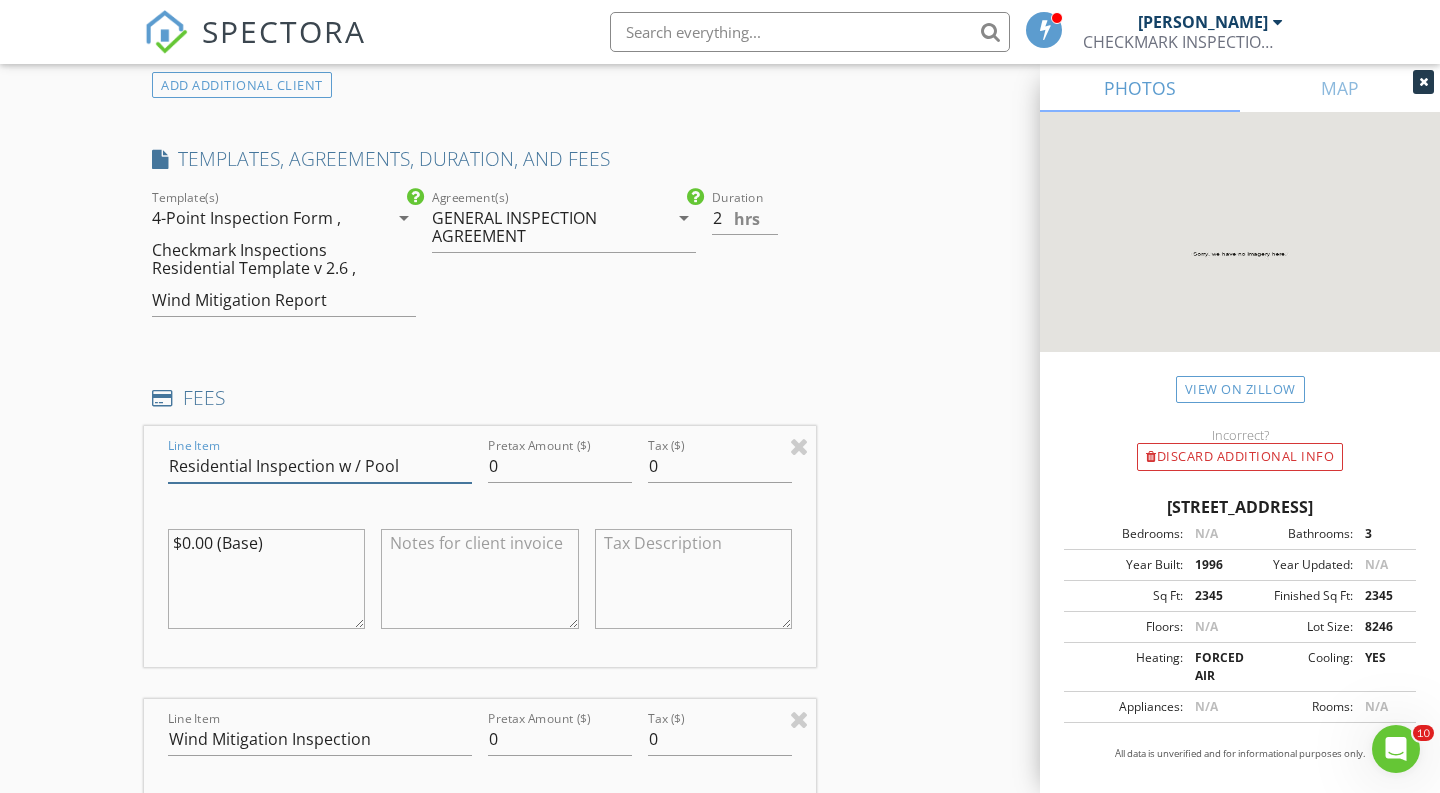 type on "Residential Inspection w / Pool" 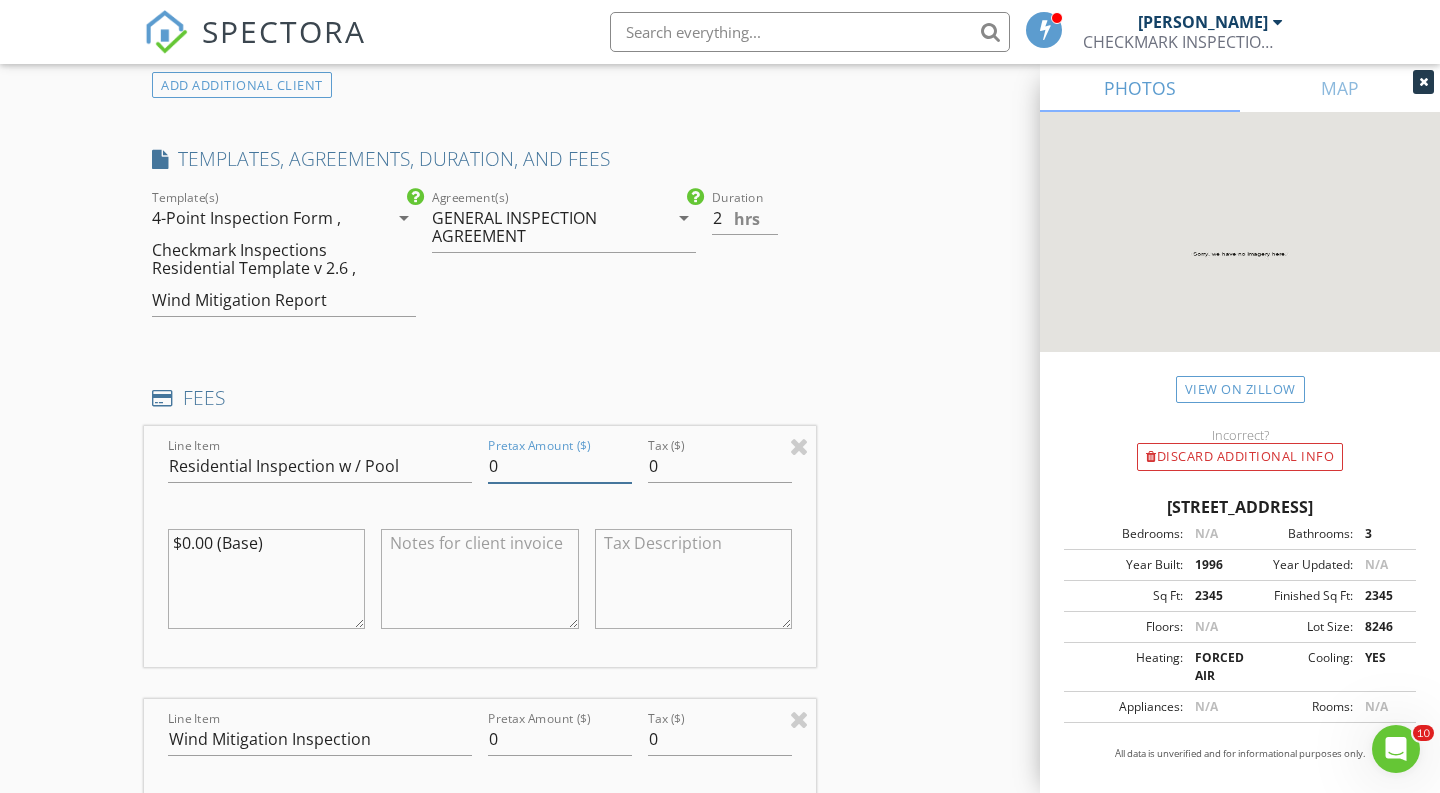 drag, startPoint x: 505, startPoint y: 463, endPoint x: 447, endPoint y: 461, distance: 58.034473 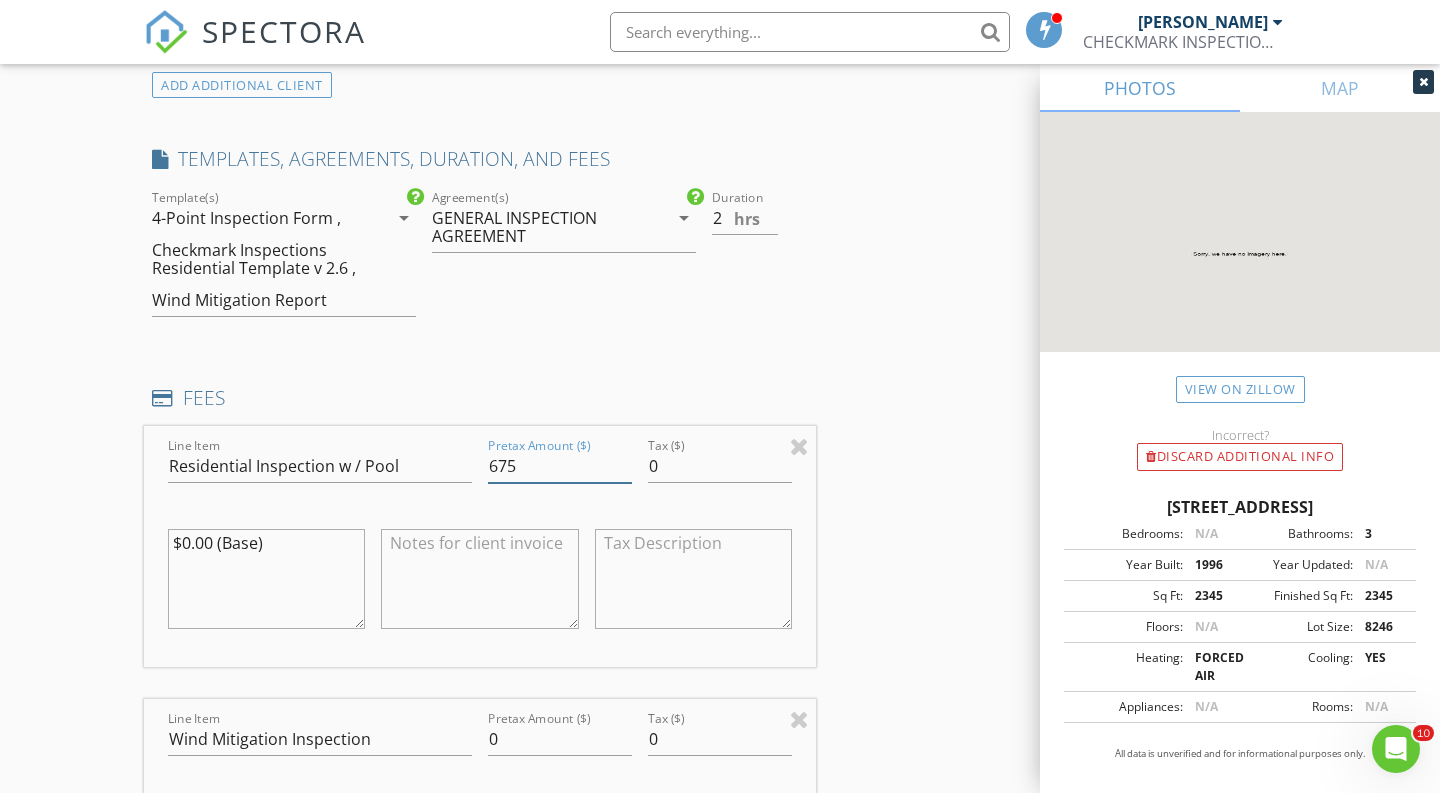 drag, startPoint x: 526, startPoint y: 464, endPoint x: 486, endPoint y: 464, distance: 40 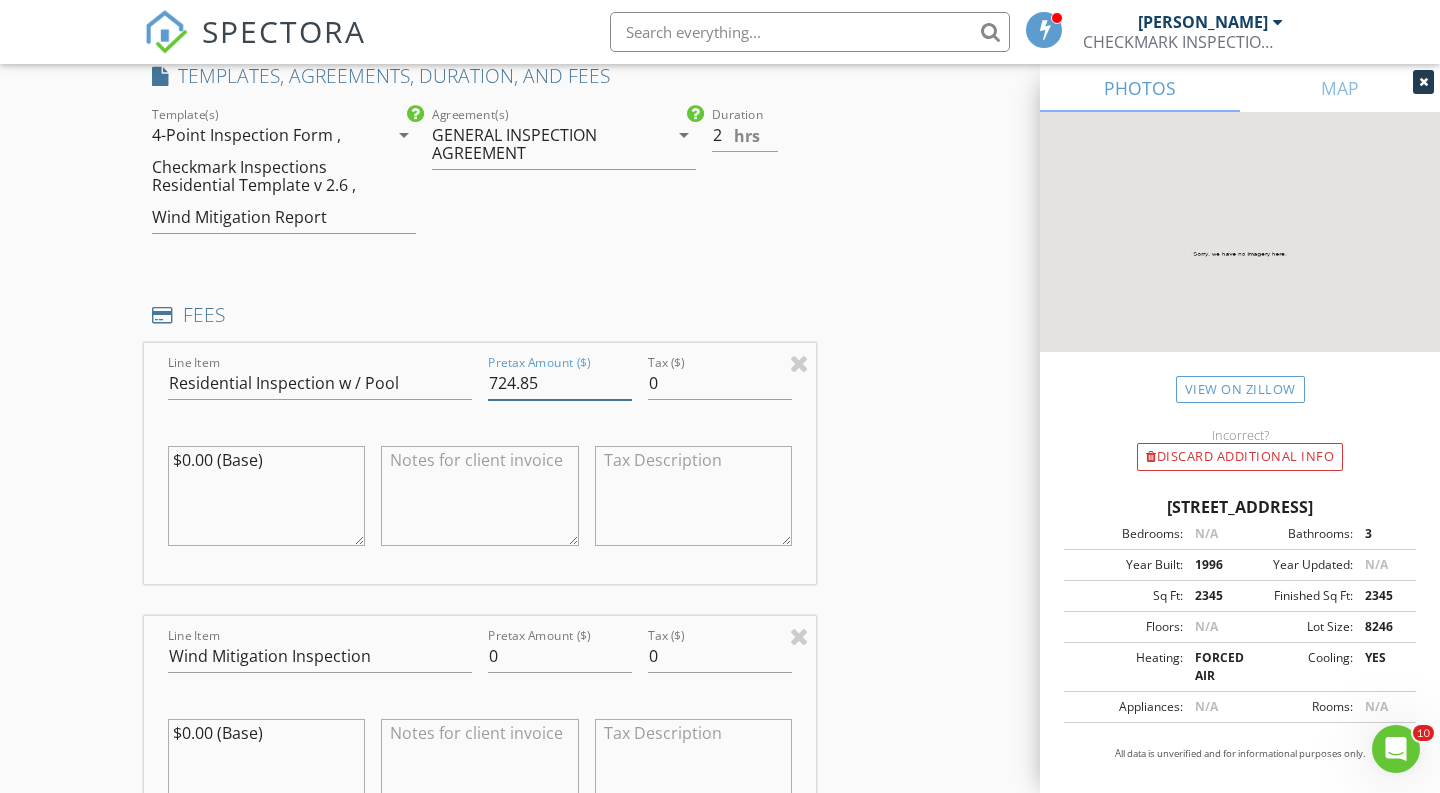 type on "724.84" 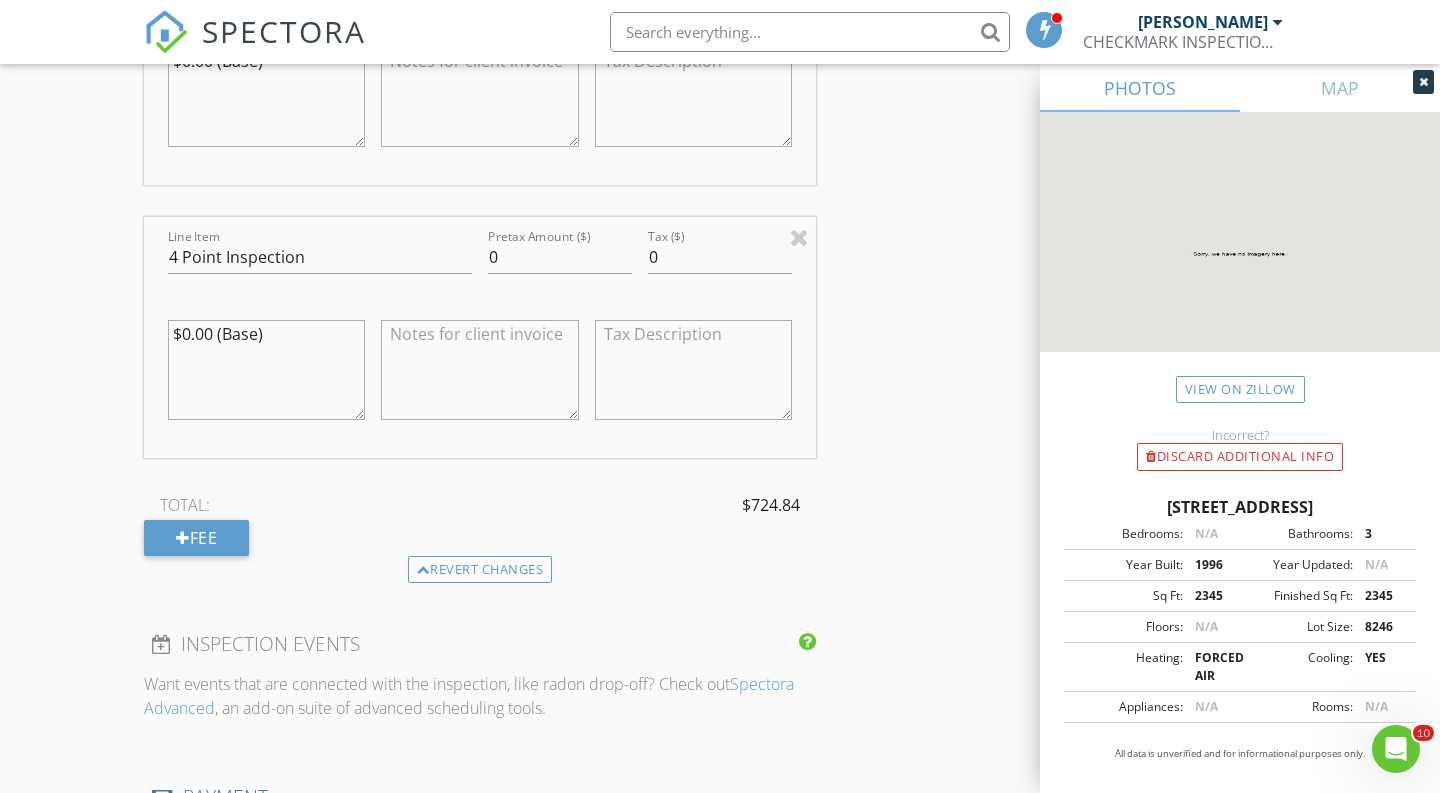 scroll, scrollTop: 2491, scrollLeft: 0, axis: vertical 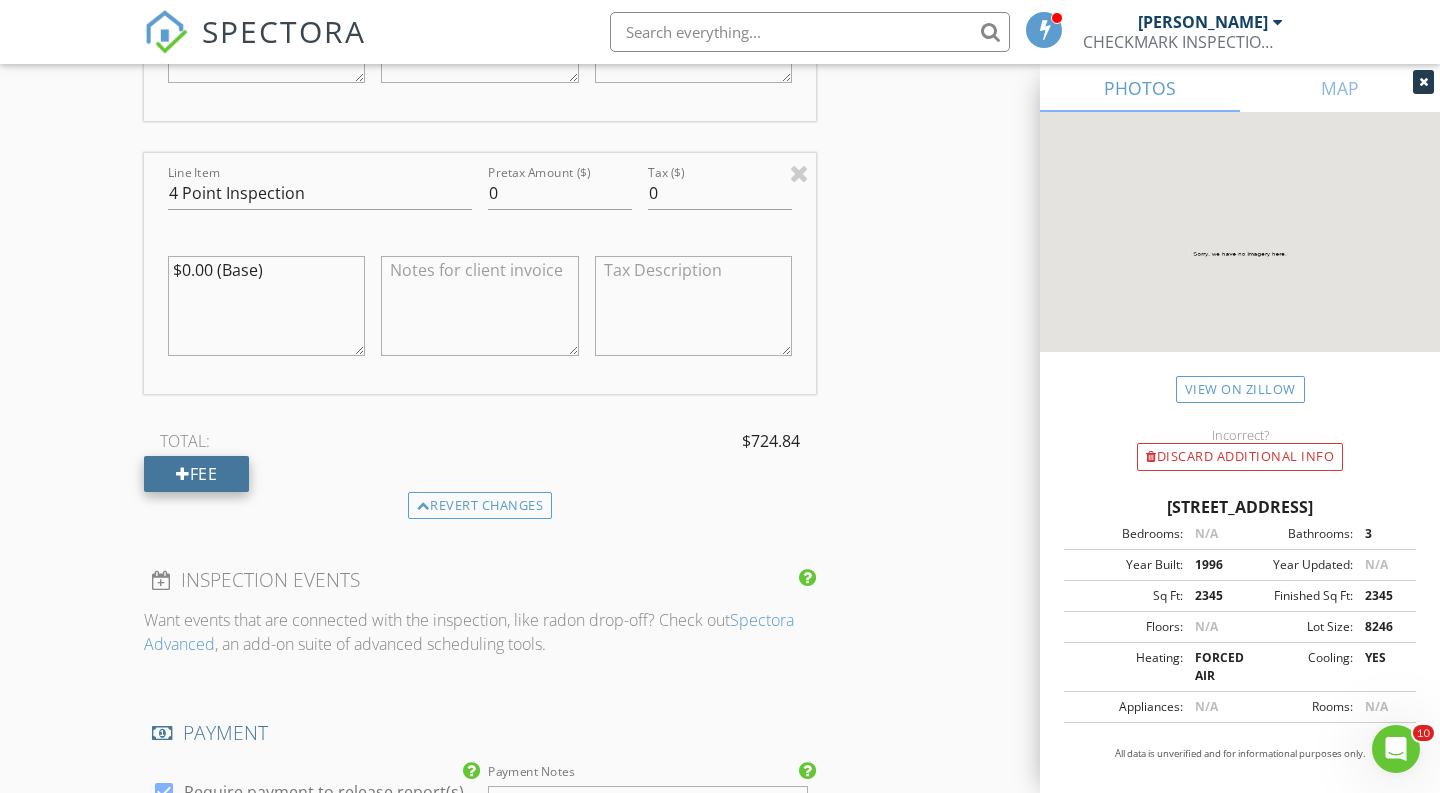 click on "Fee" at bounding box center (196, 474) 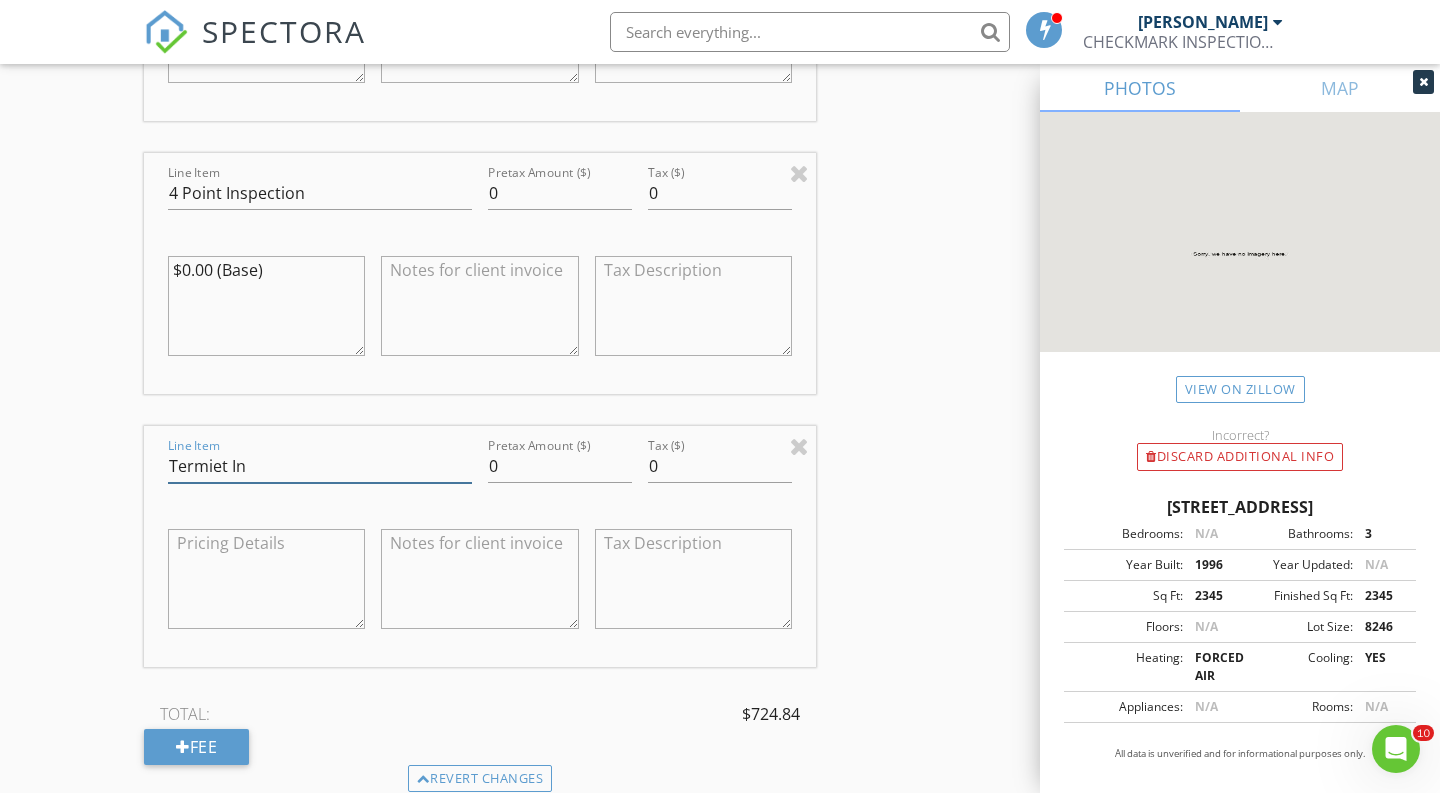 drag, startPoint x: 321, startPoint y: 452, endPoint x: 20, endPoint y: 447, distance: 301.04153 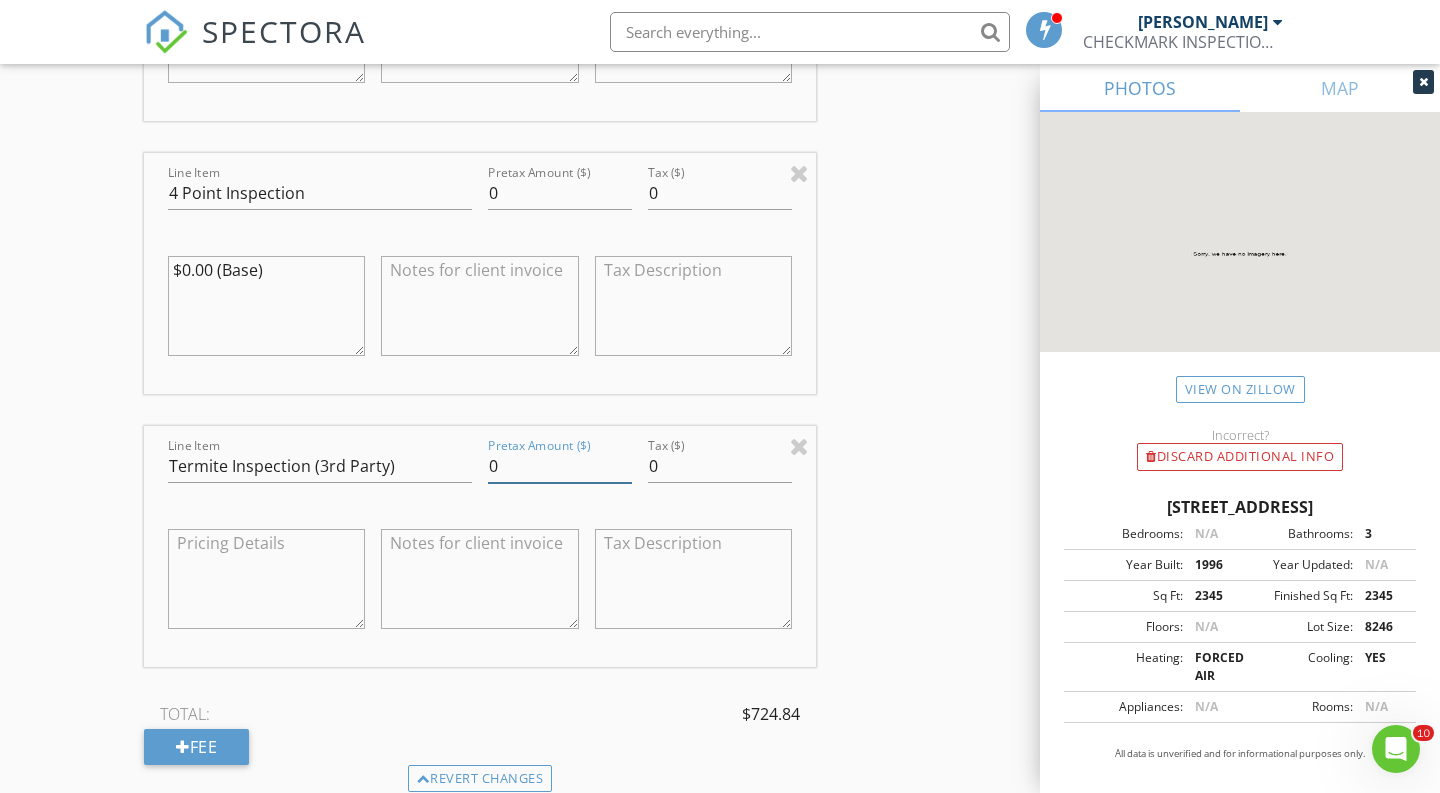 drag, startPoint x: 513, startPoint y: 459, endPoint x: 458, endPoint y: 458, distance: 55.00909 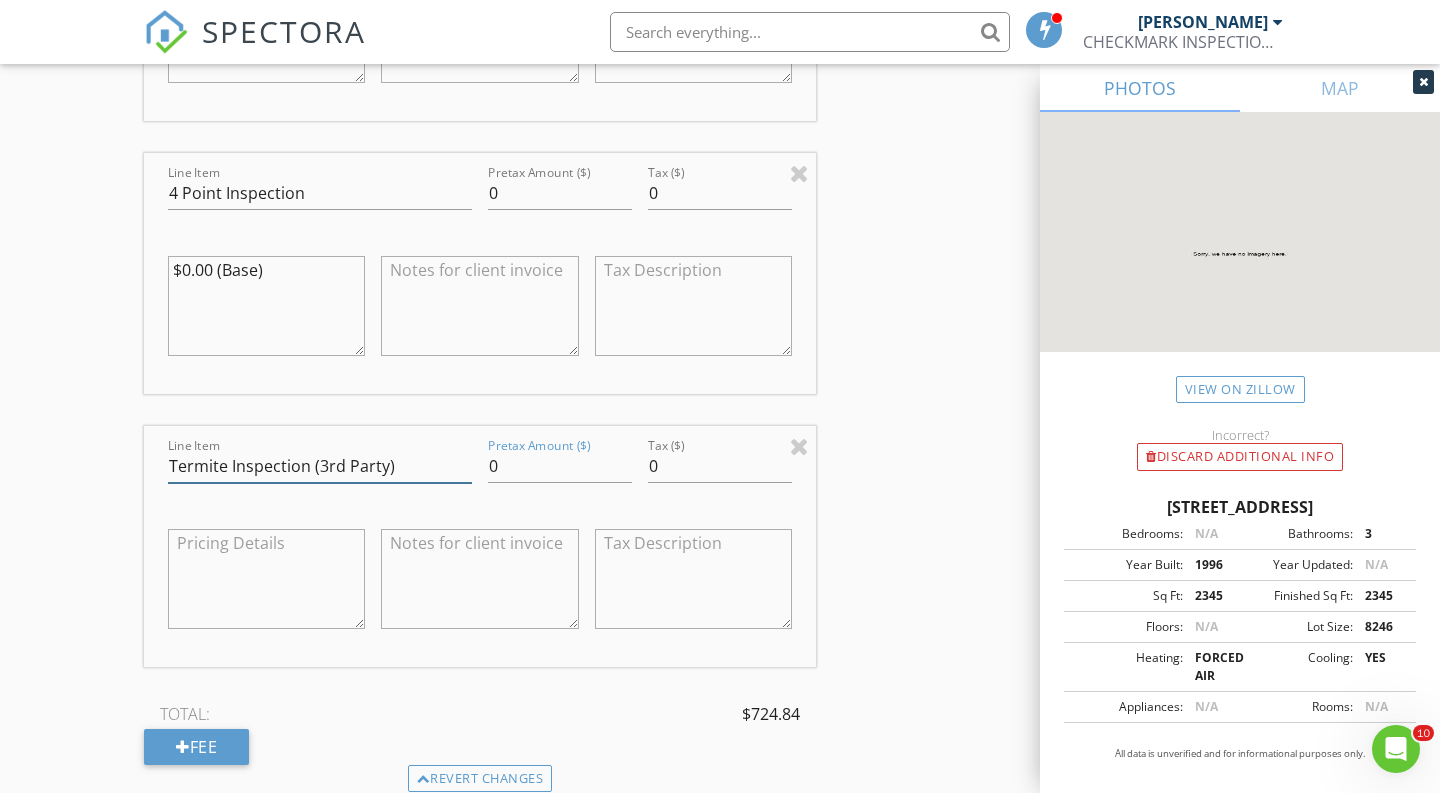 click on "Line Item Termite Inspection (3rd Party)     Pretax Amount ($) 0   Tax ($) 0" at bounding box center (480, 546) 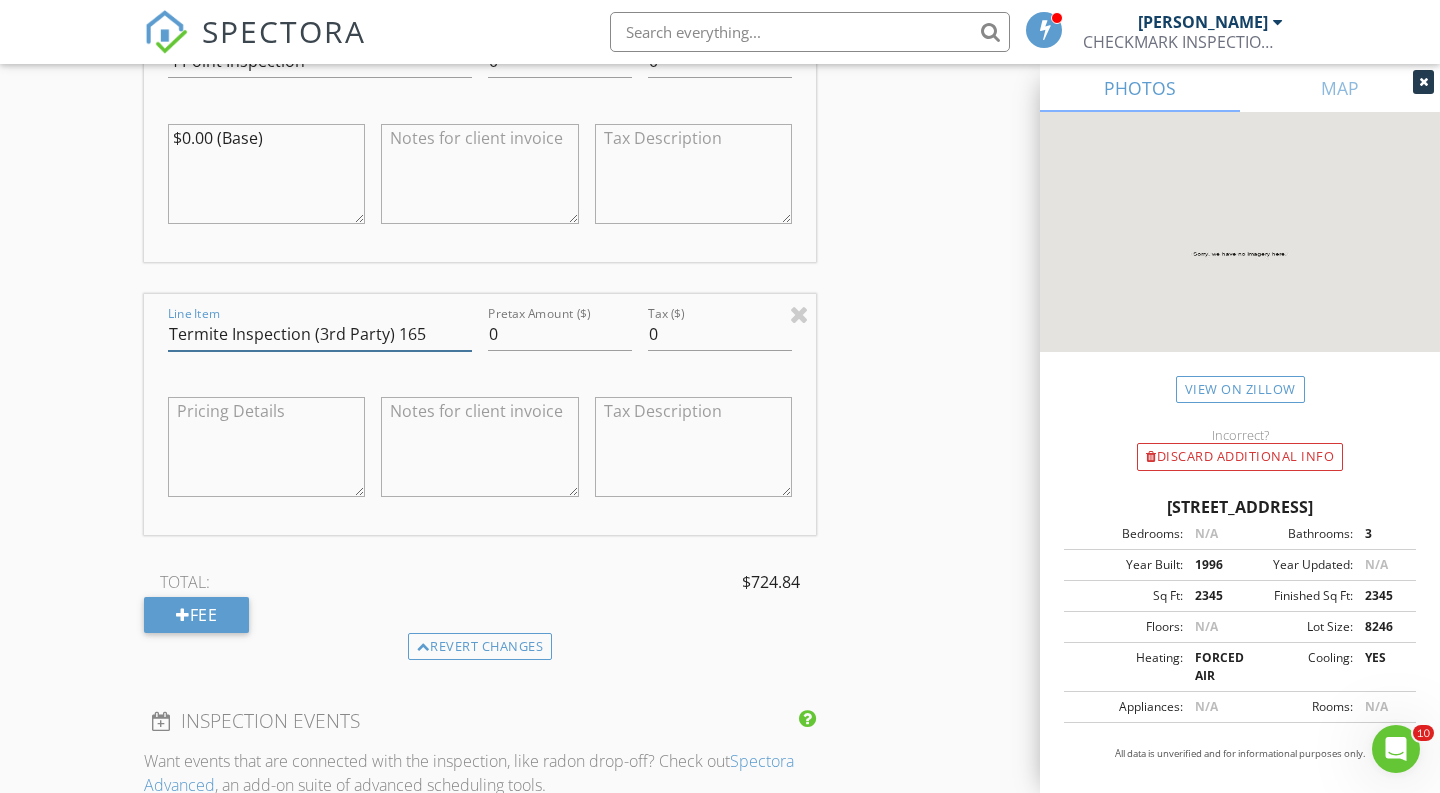 scroll, scrollTop: 2724, scrollLeft: 0, axis: vertical 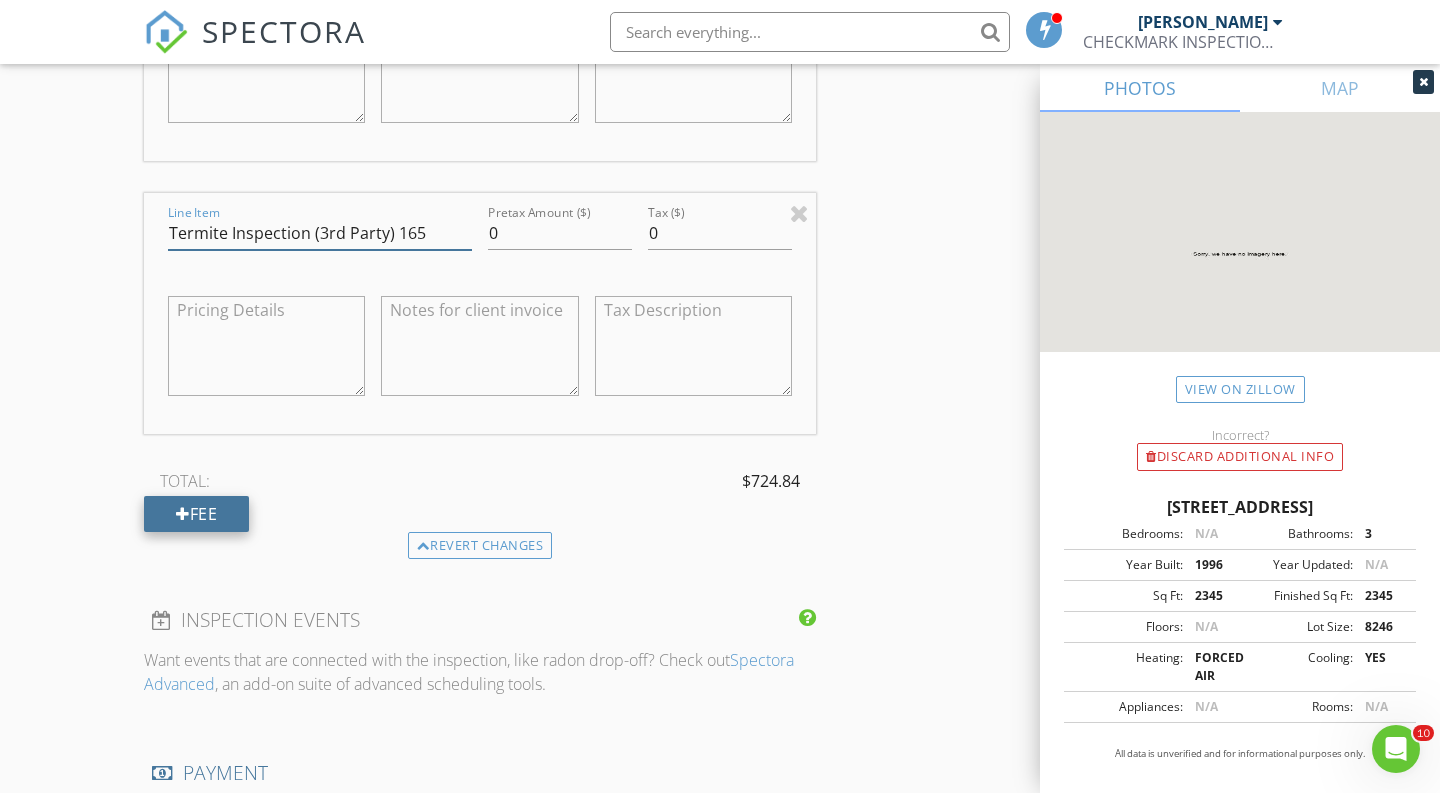 type on "Termite Inspection (3rd Party) 165" 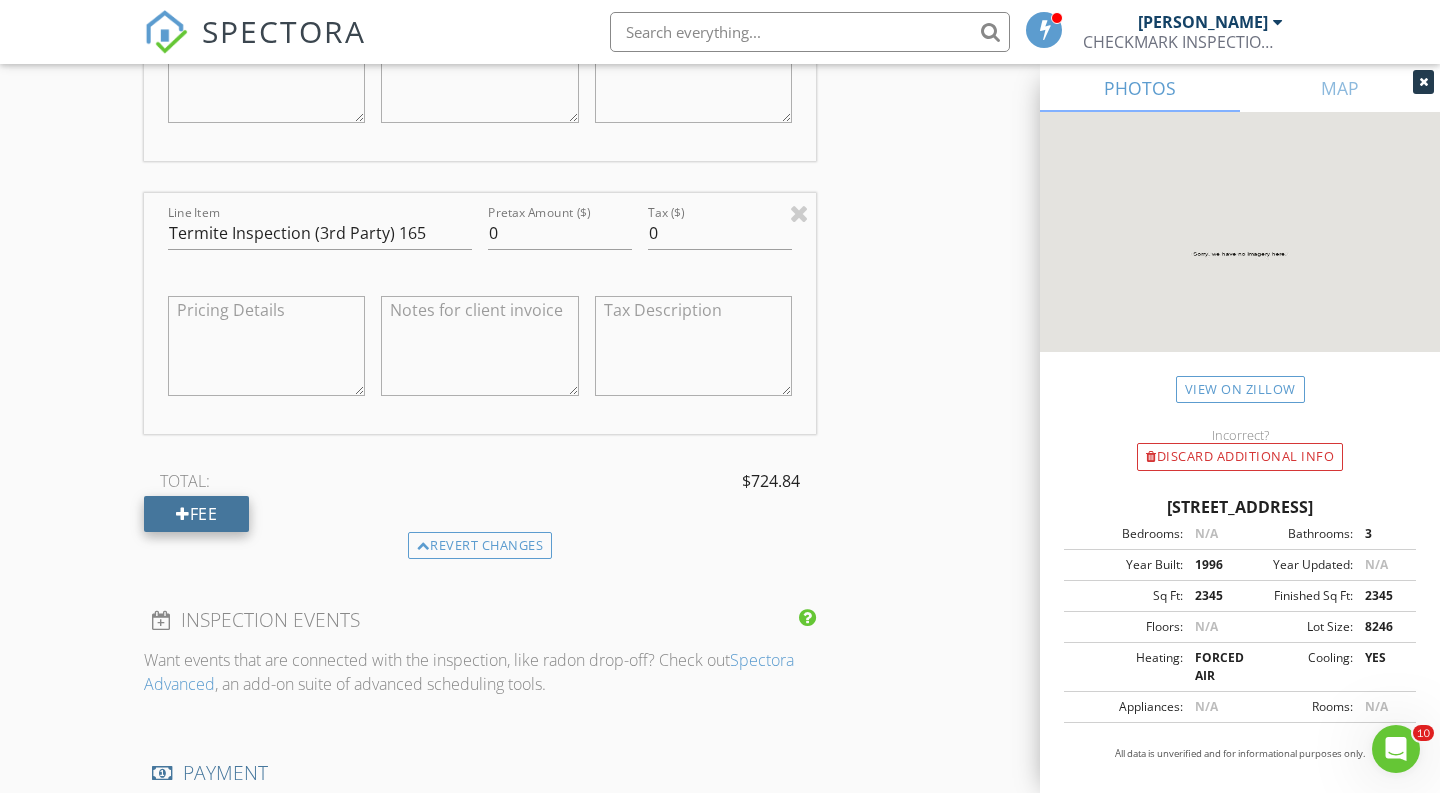 click on "Fee" at bounding box center (196, 514) 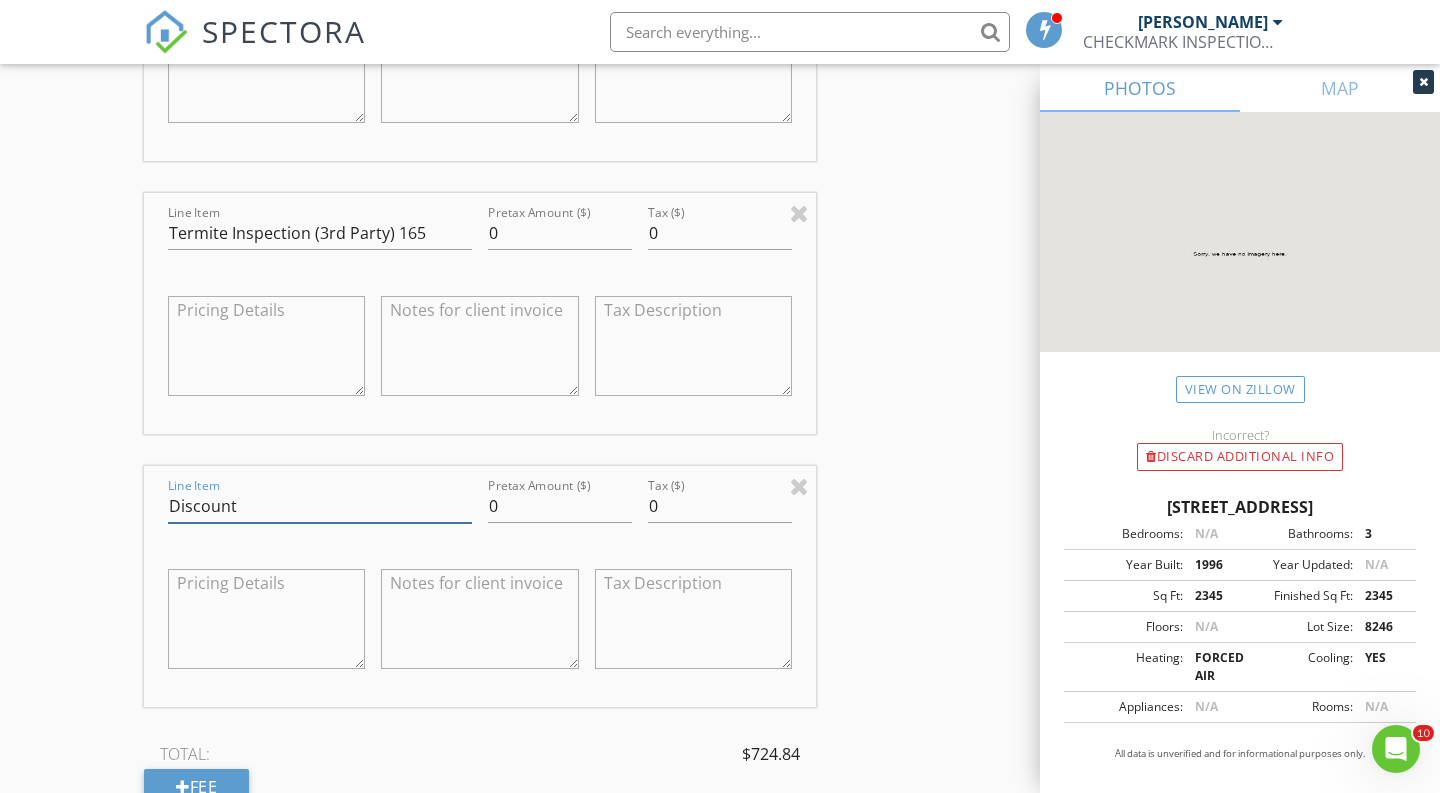 type on "Discount" 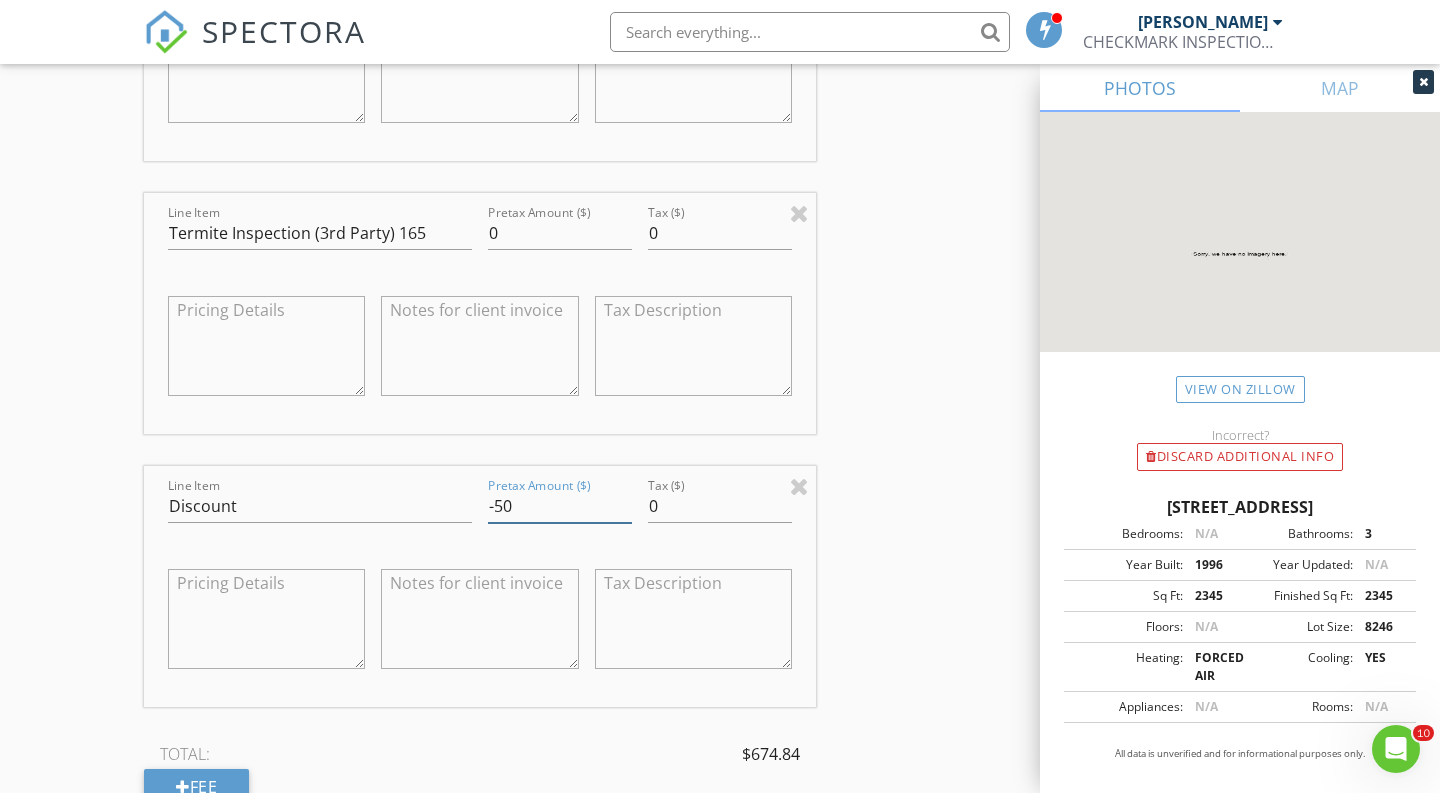 type on "-50" 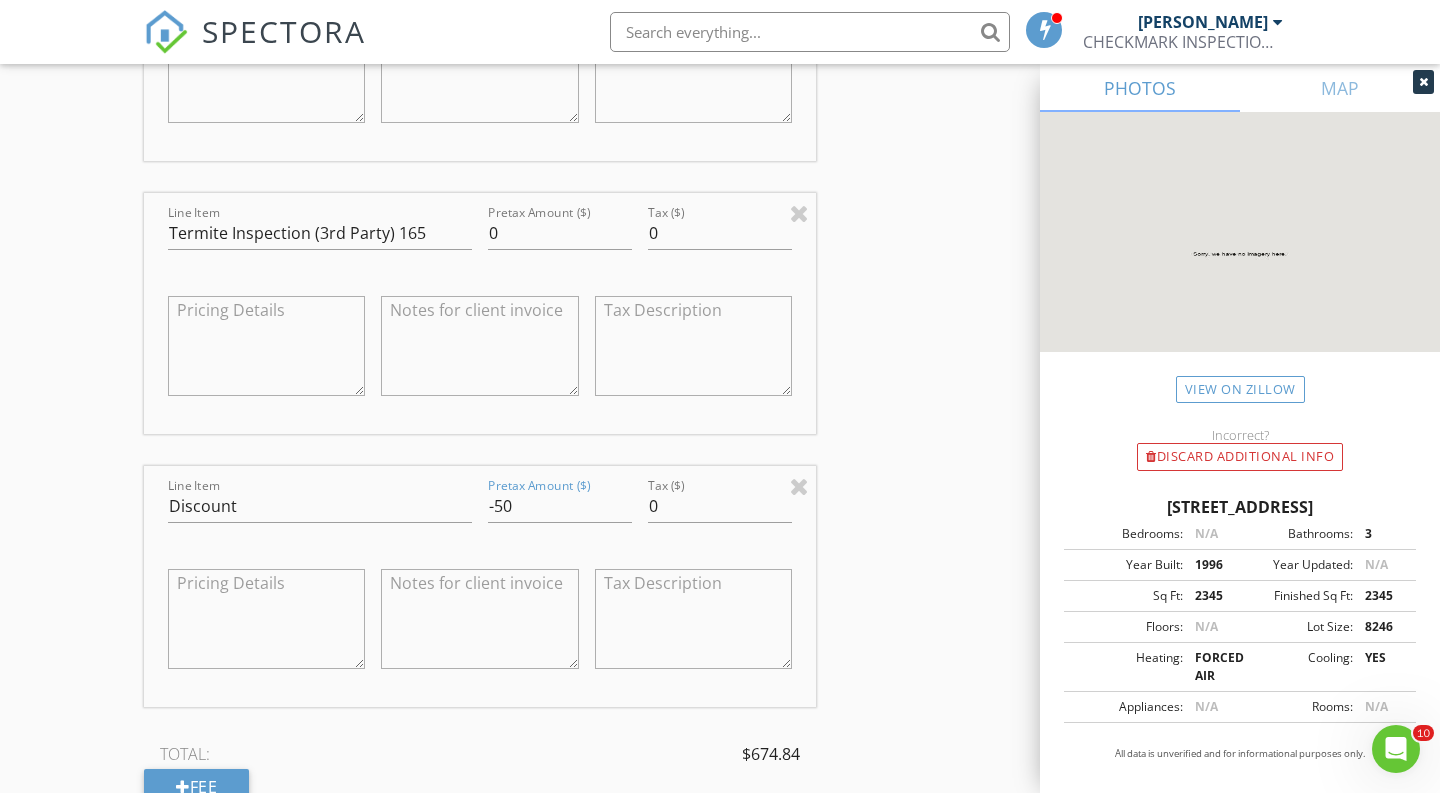 click on "INSPECTOR(S)
check_box   ERNESTO GIL   PRIMARY   ERNESTO GIL arrow_drop_down   check_box_outline_blank ERNESTO GIL specifically requested
Date/Time
07/12/2025 9:00 AM
Location
Address Search       Address 3780 Cypress Lake Dr   Unit   City Wellington   State FL   Zip 33467   County Palm Beach     Square Feet 2345   Year Built 1996   Foundation arrow_drop_down     ERNESTO GIL     50.9 miles     (an hour)
client
check_box Enable Client CC email for this inspection   Client Search     check_box_outline_blank Client is a Company/Organization     First Name Michelle   Last Name Robinson   Email fijihouse6830@gmail.com   CC Email   Phone 561-523-5278   Address   City   State   Zip       Notes   Private Notes
ADD ADDITIONAL client
SERVICES
check_box   Residential Inspection" at bounding box center [720, -35] 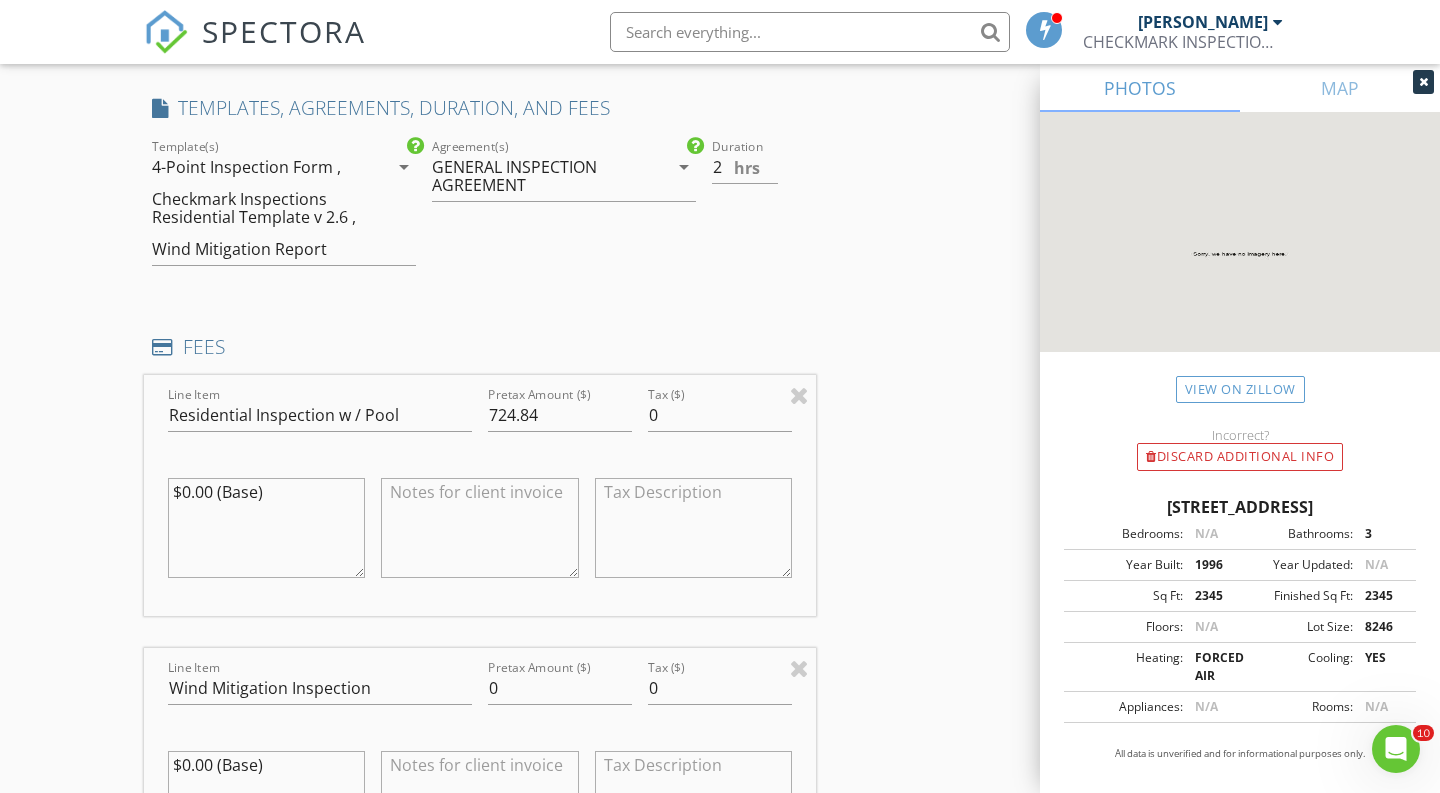 scroll, scrollTop: 1675, scrollLeft: 0, axis: vertical 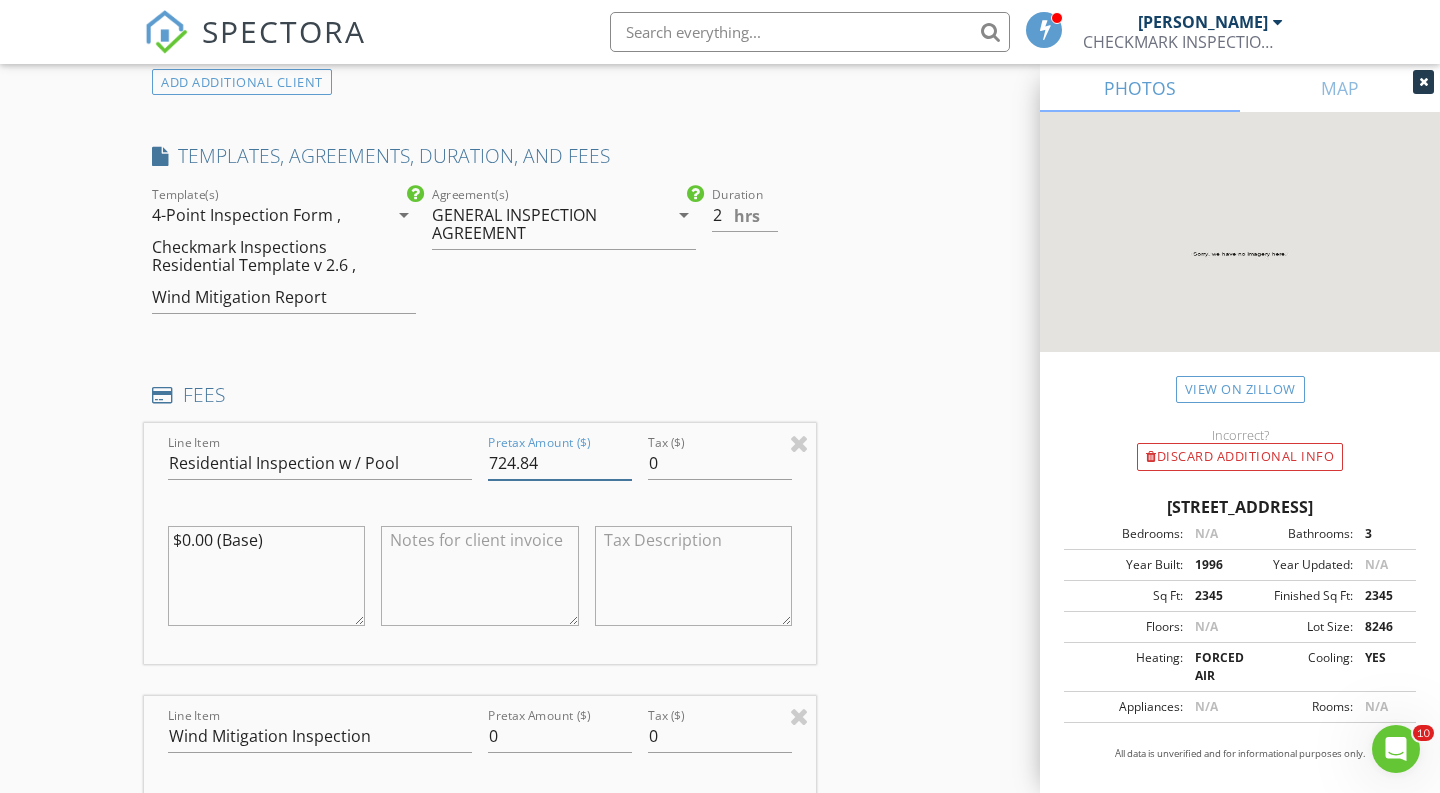 drag, startPoint x: 554, startPoint y: 456, endPoint x: 414, endPoint y: 454, distance: 140.01428 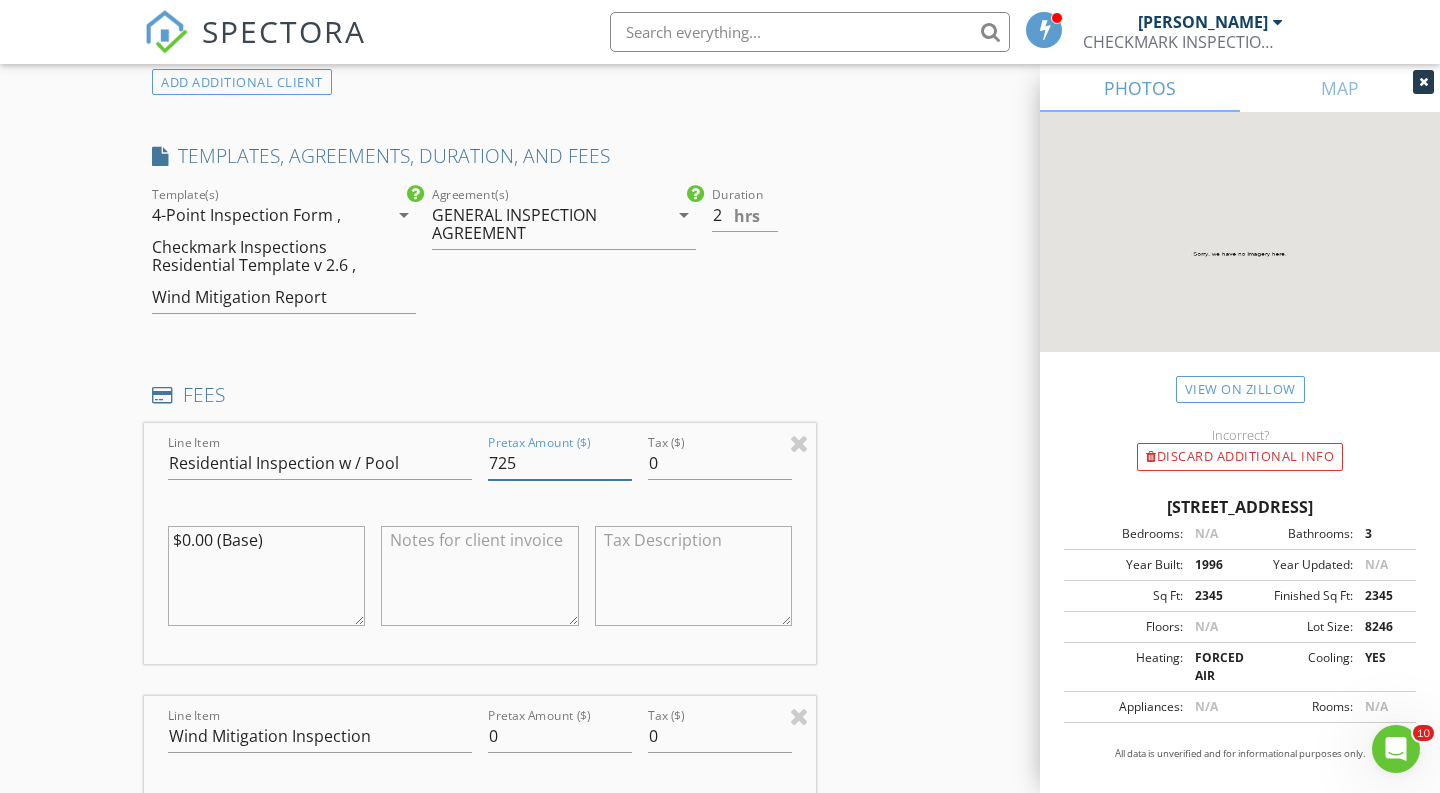 type on "725" 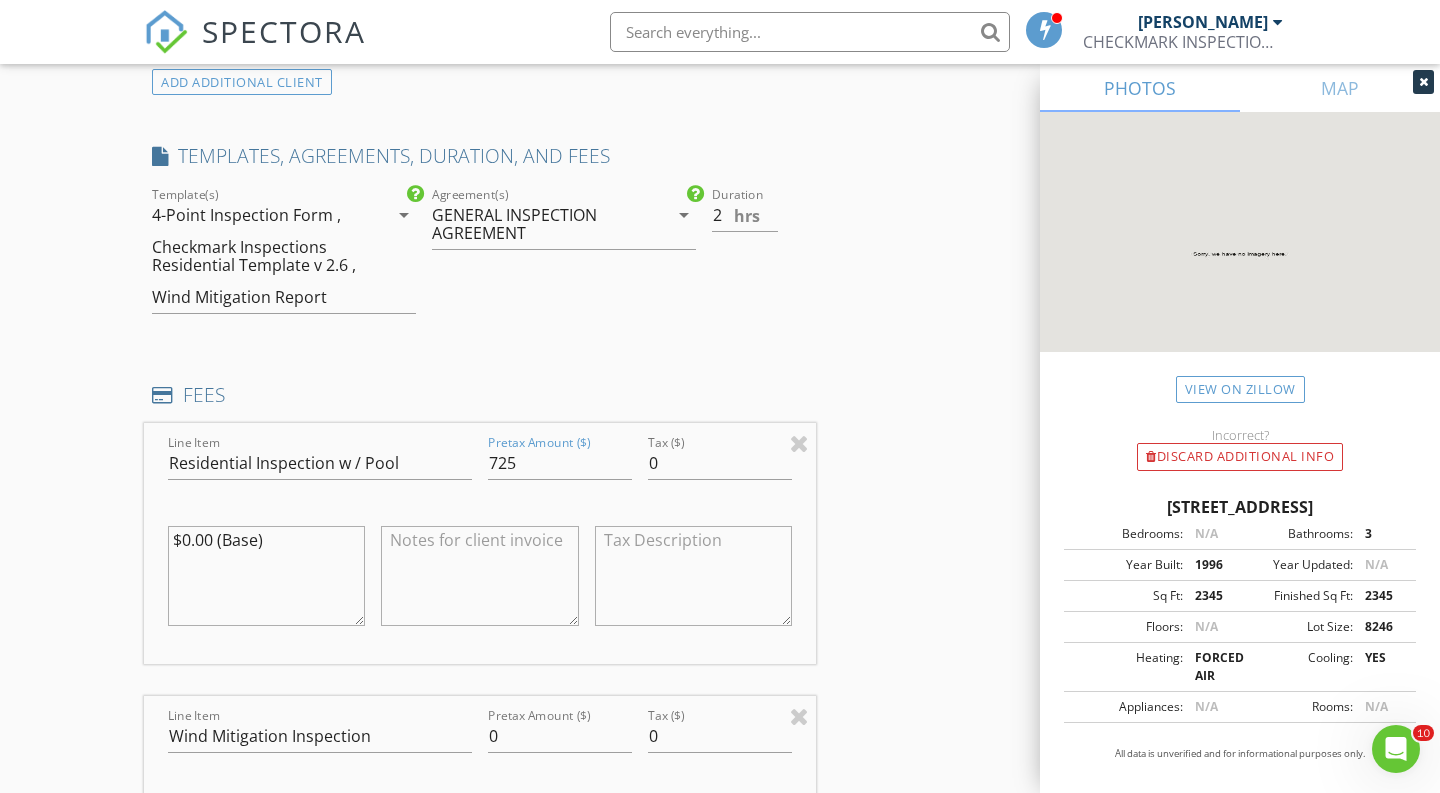 click on "INSPECTOR(S)
check_box   ERNESTO GIL   PRIMARY   ERNESTO GIL arrow_drop_down   check_box_outline_blank ERNESTO GIL specifically requested
Date/Time
07/12/2025 9:00 AM
Location
Address Search       Address 3780 Cypress Lake Dr   Unit   City Wellington   State FL   Zip 33467   County Palm Beach     Square Feet 2345   Year Built 1996   Foundation arrow_drop_down     ERNESTO GIL     50.9 miles     (an hour)
client
check_box Enable Client CC email for this inspection   Client Search     check_box_outline_blank Client is a Company/Organization     First Name Michelle   Last Name Robinson   Email fijihouse6830@gmail.com   CC Email   Phone 561-523-5278   Address   City   State   Zip       Notes   Private Notes
ADD ADDITIONAL client
SERVICES
check_box   Residential Inspection" at bounding box center [720, 1014] 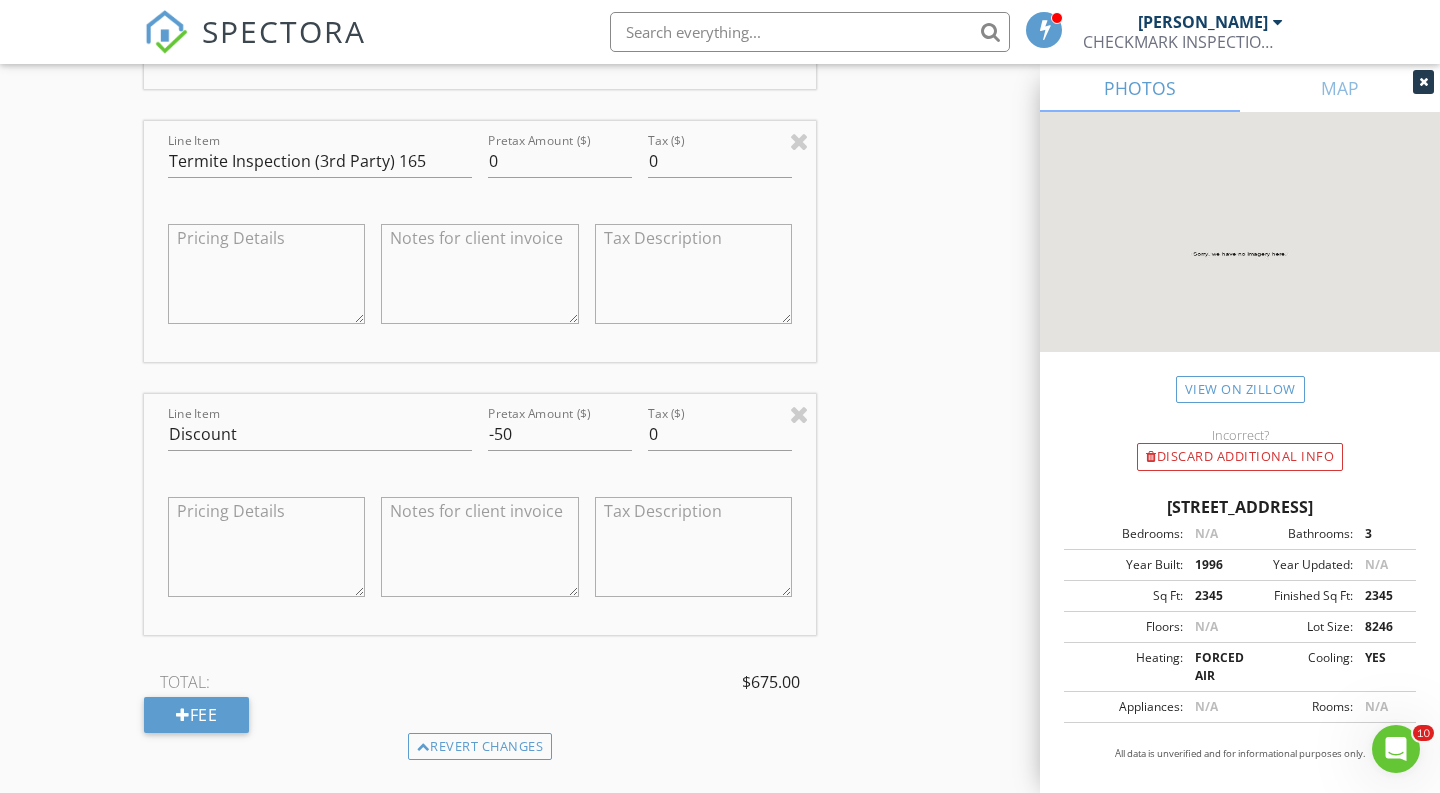 scroll, scrollTop: 2689, scrollLeft: 0, axis: vertical 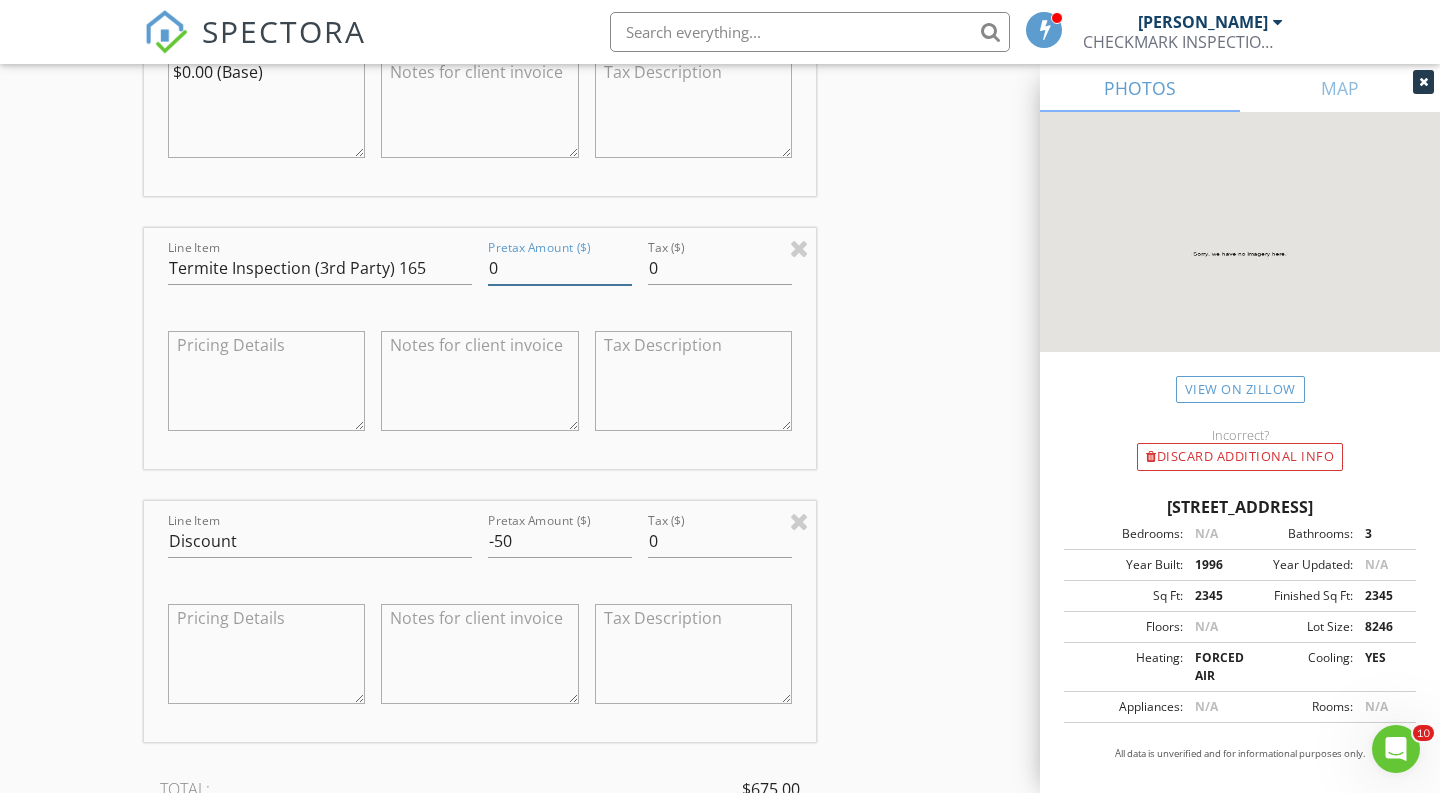 drag, startPoint x: 528, startPoint y: 266, endPoint x: 423, endPoint y: 247, distance: 106.7052 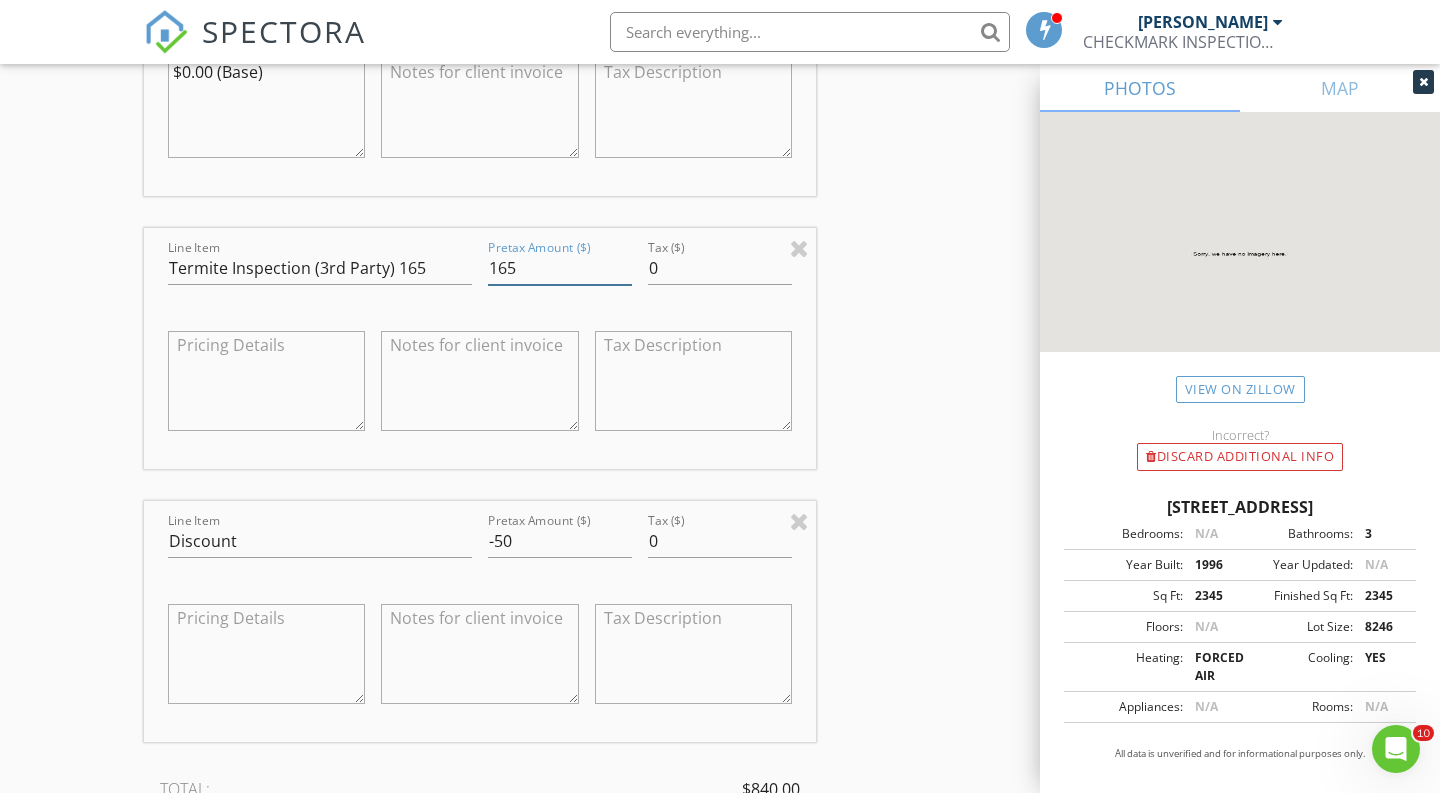 type on "165" 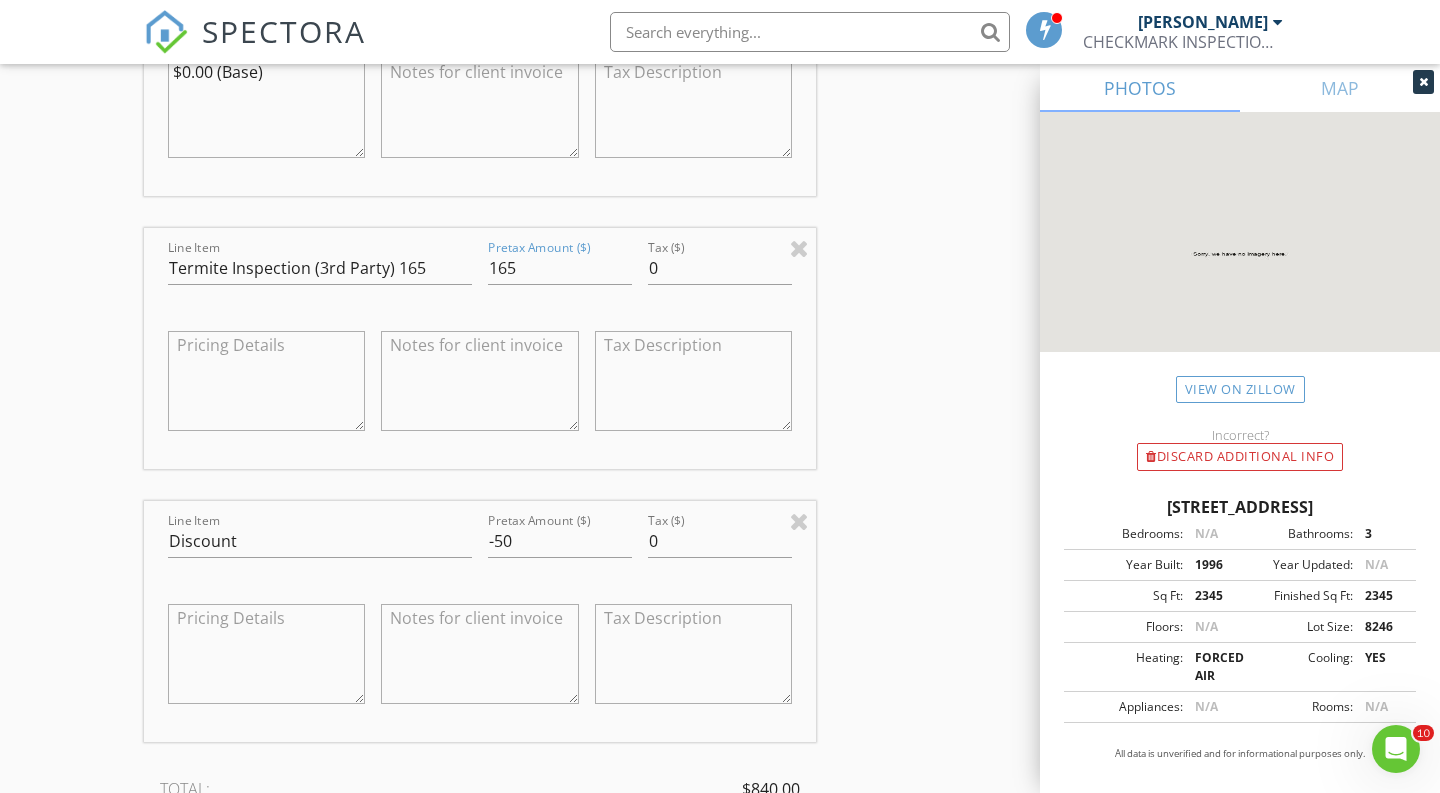 click on "INSPECTOR(S)
check_box   ERNESTO GIL   PRIMARY   ERNESTO GIL arrow_drop_down   check_box_outline_blank ERNESTO GIL specifically requested
Date/Time
07/12/2025 9:00 AM
Location
Address Search       Address 3780 Cypress Lake Dr   Unit   City Wellington   State FL   Zip 33467   County Palm Beach     Square Feet 2345   Year Built 1996   Foundation arrow_drop_down     ERNESTO GIL     50.9 miles     (an hour)
client
check_box Enable Client CC email for this inspection   Client Search     check_box_outline_blank Client is a Company/Organization     First Name Michelle   Last Name Robinson   Email fijihouse6830@gmail.com   CC Email   Phone 561-523-5278   Address   City   State   Zip       Notes   Private Notes
ADD ADDITIONAL client
SERVICES
check_box   Residential Inspection" at bounding box center [720, 0] 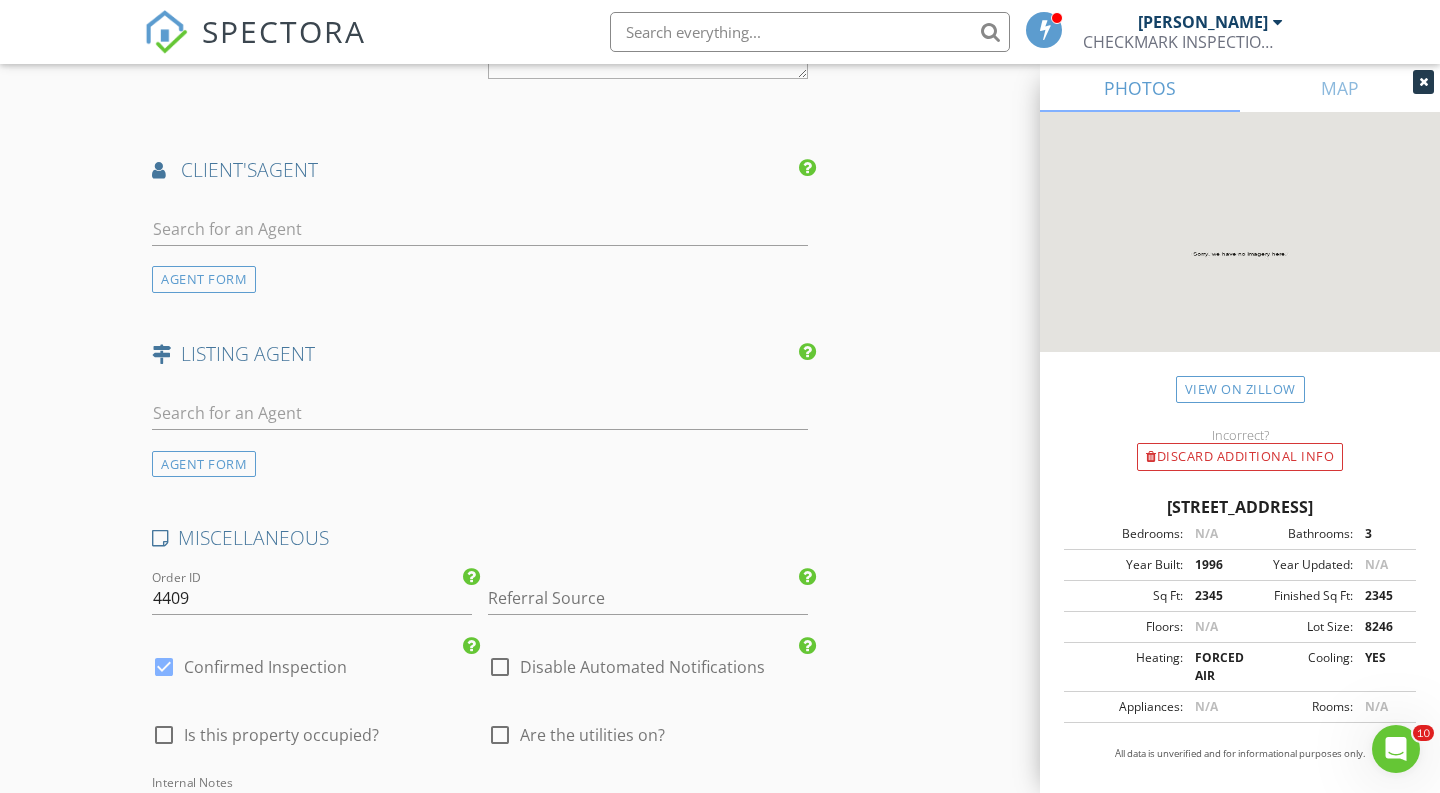 scroll, scrollTop: 3890, scrollLeft: 0, axis: vertical 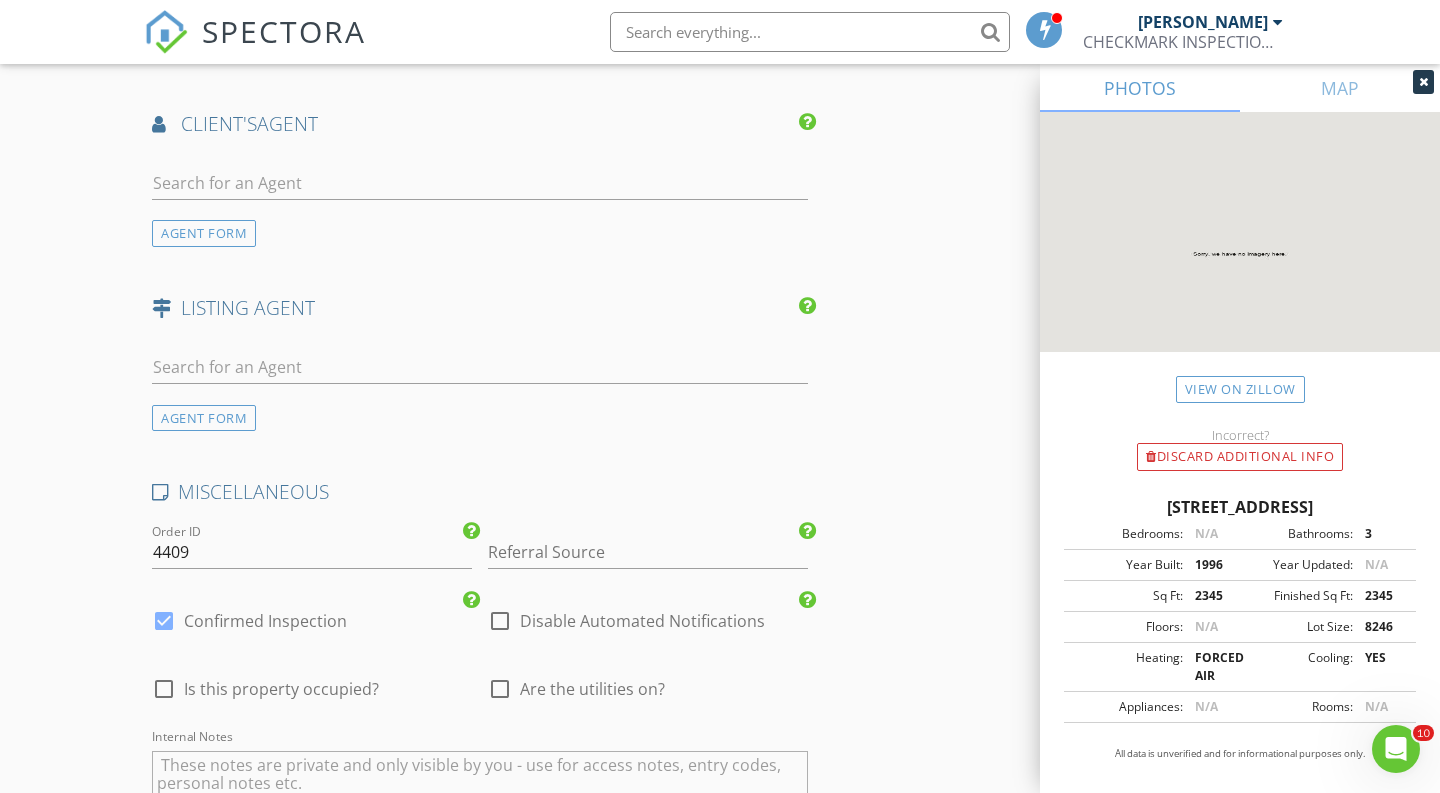 click at bounding box center [480, 193] 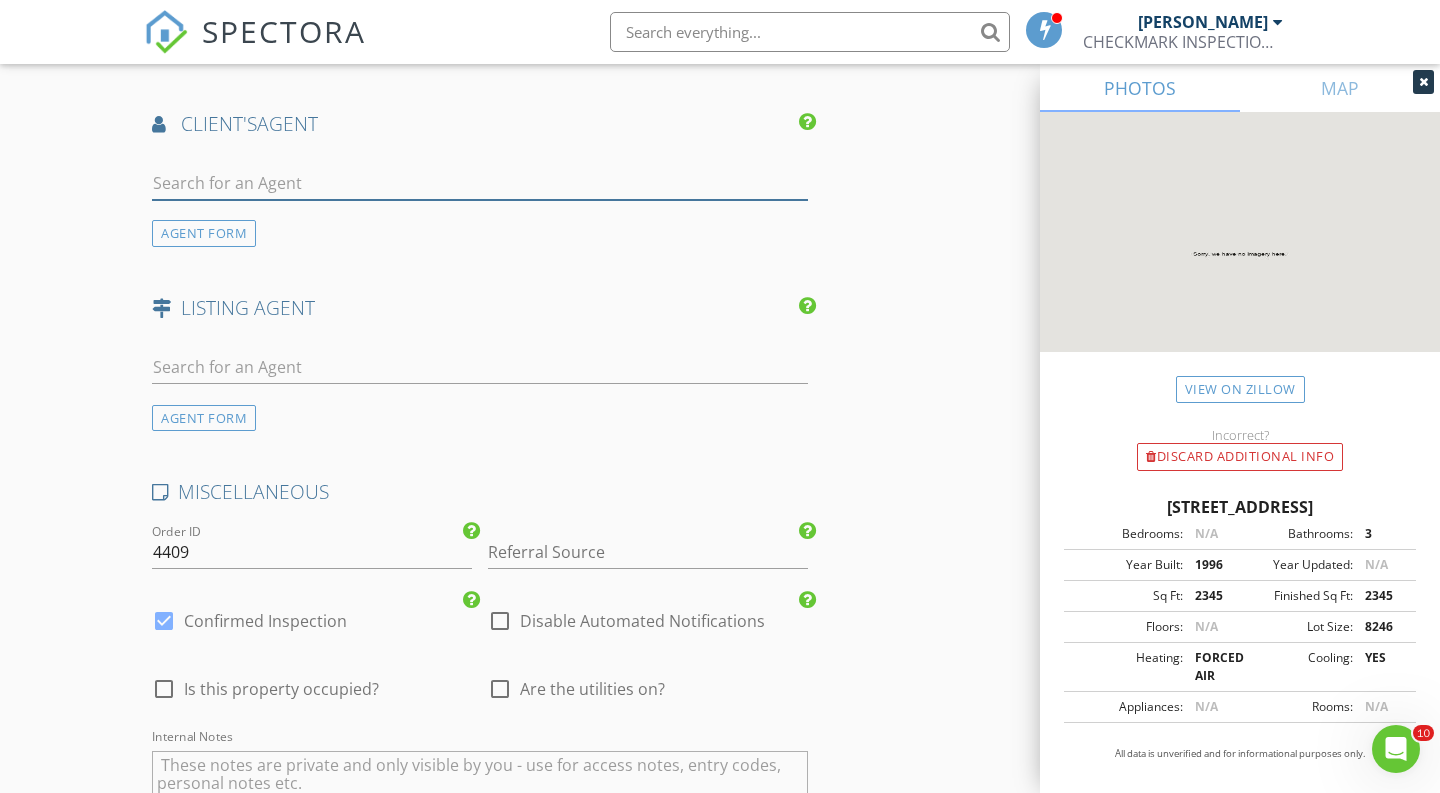 click at bounding box center [480, 183] 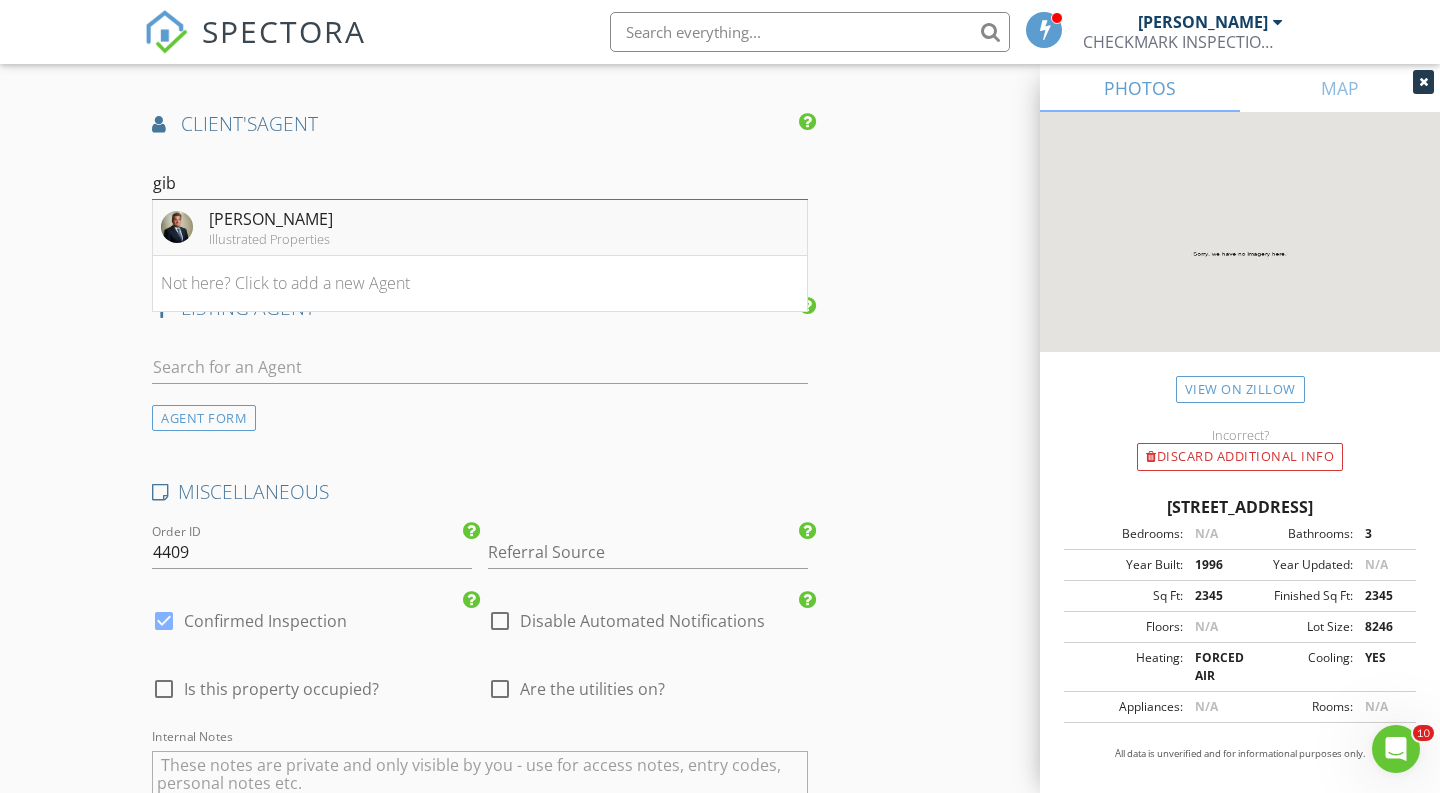 type on "gib" 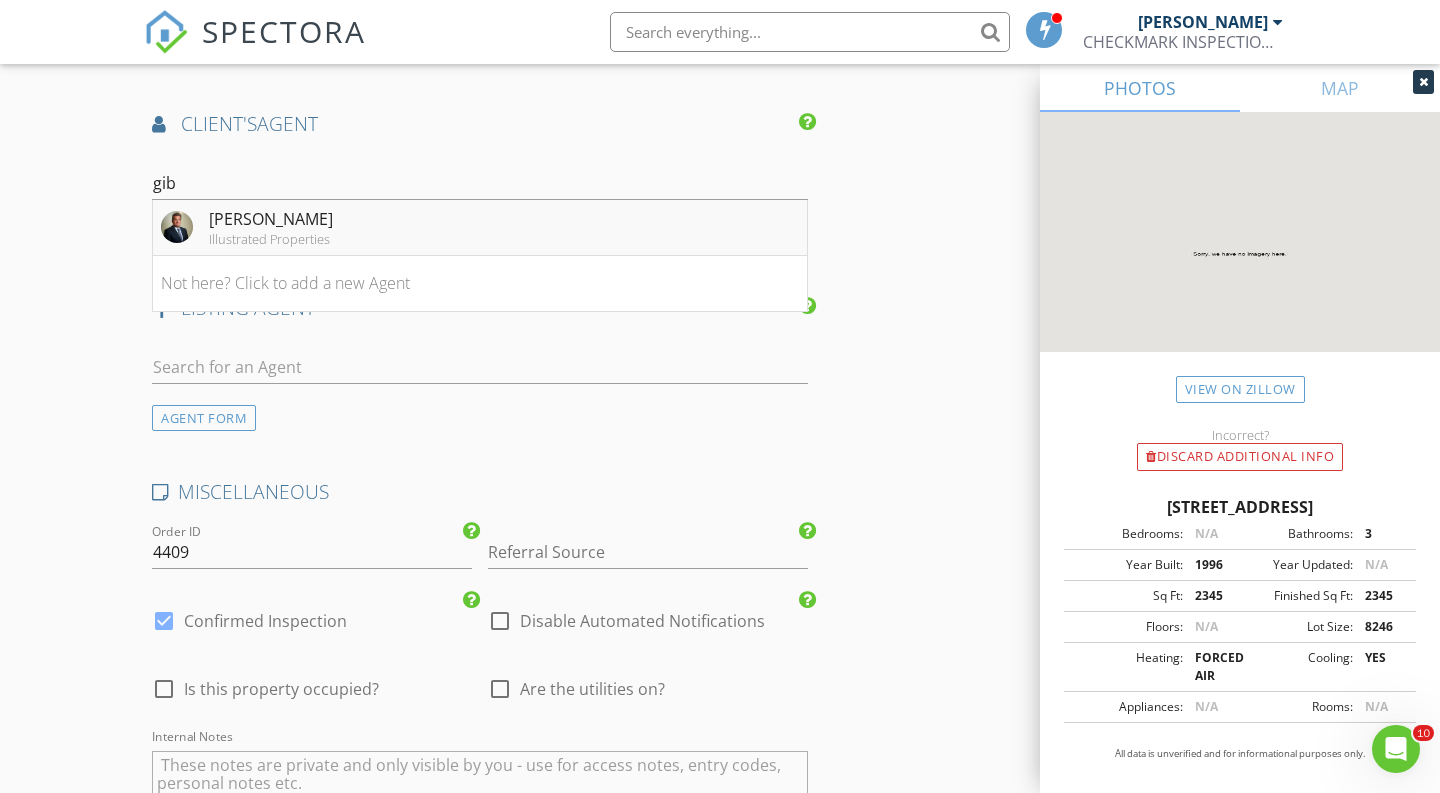 click on "Tyler Gibson
Illustrated Properties" at bounding box center (480, 228) 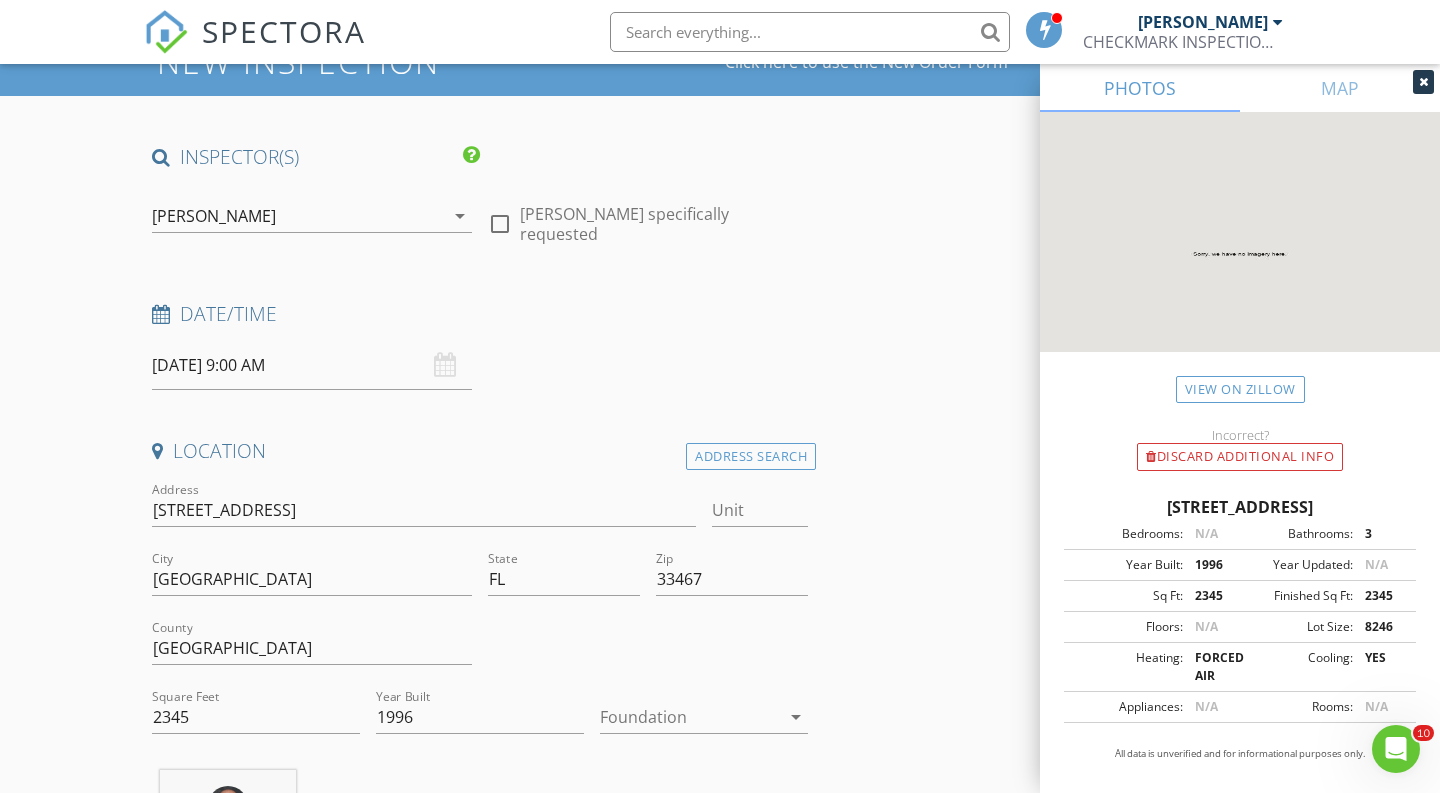 scroll, scrollTop: 193, scrollLeft: 0, axis: vertical 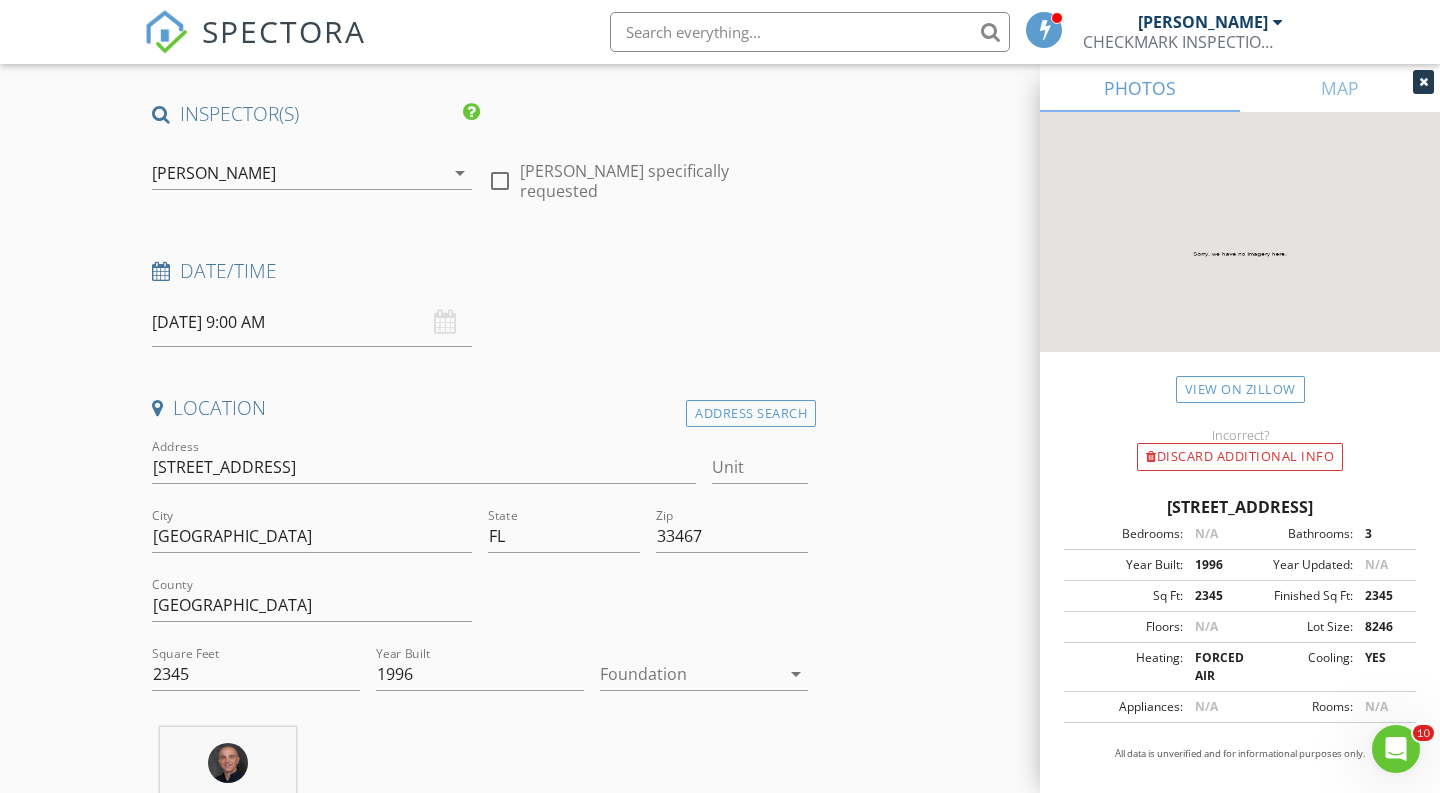 click on "Date/Time" at bounding box center (480, 278) 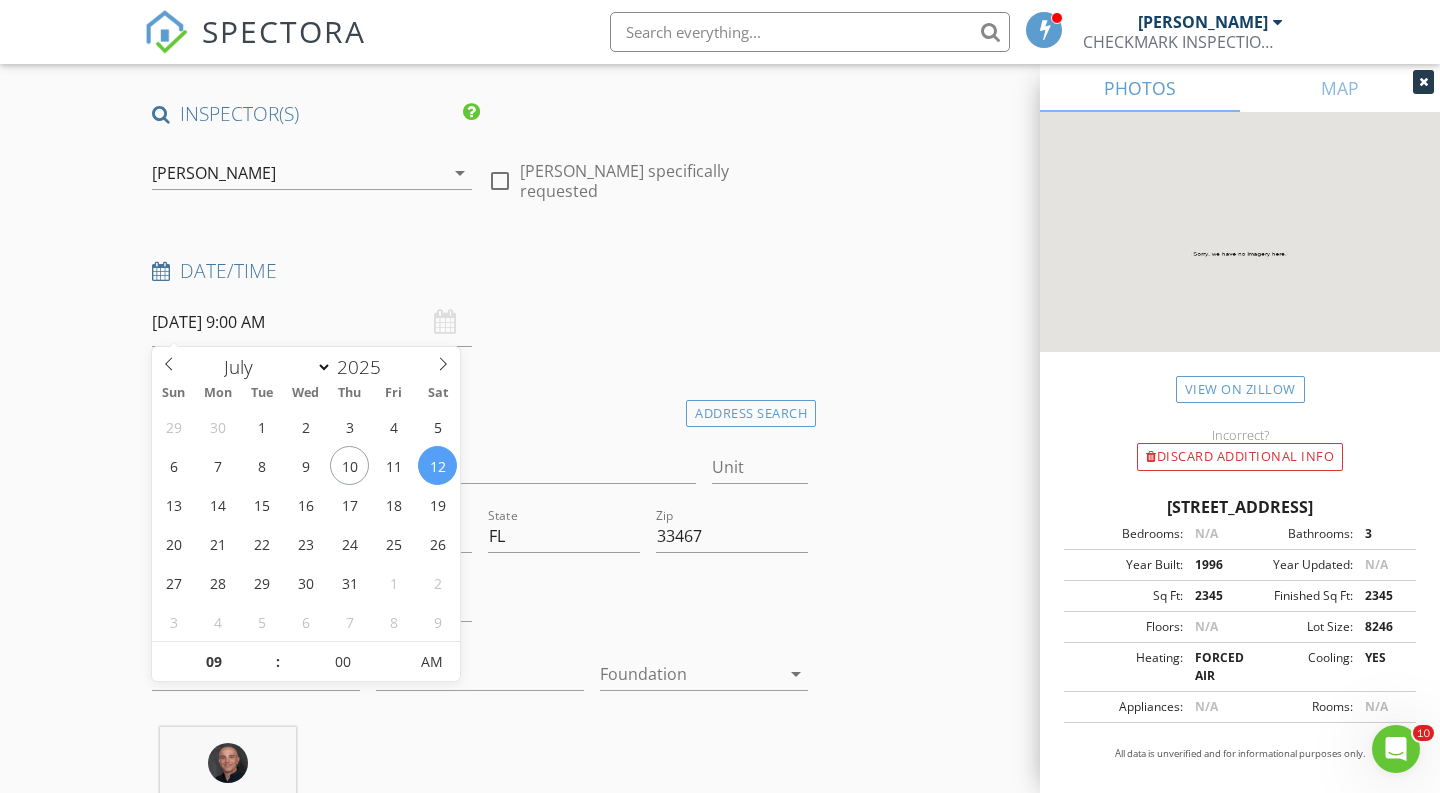 click on "[DATE] 9:00 AM" at bounding box center (312, 322) 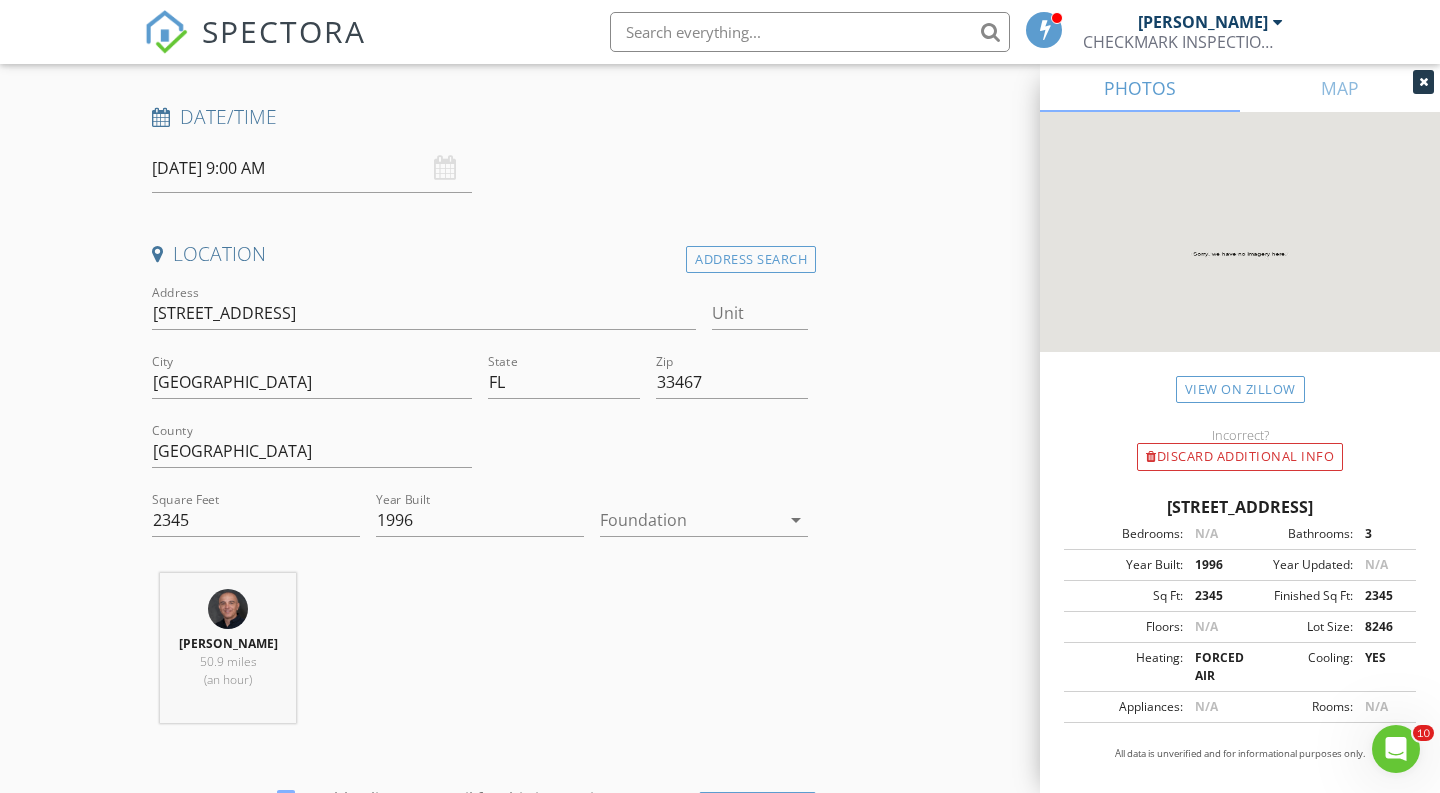 scroll, scrollTop: 351, scrollLeft: 0, axis: vertical 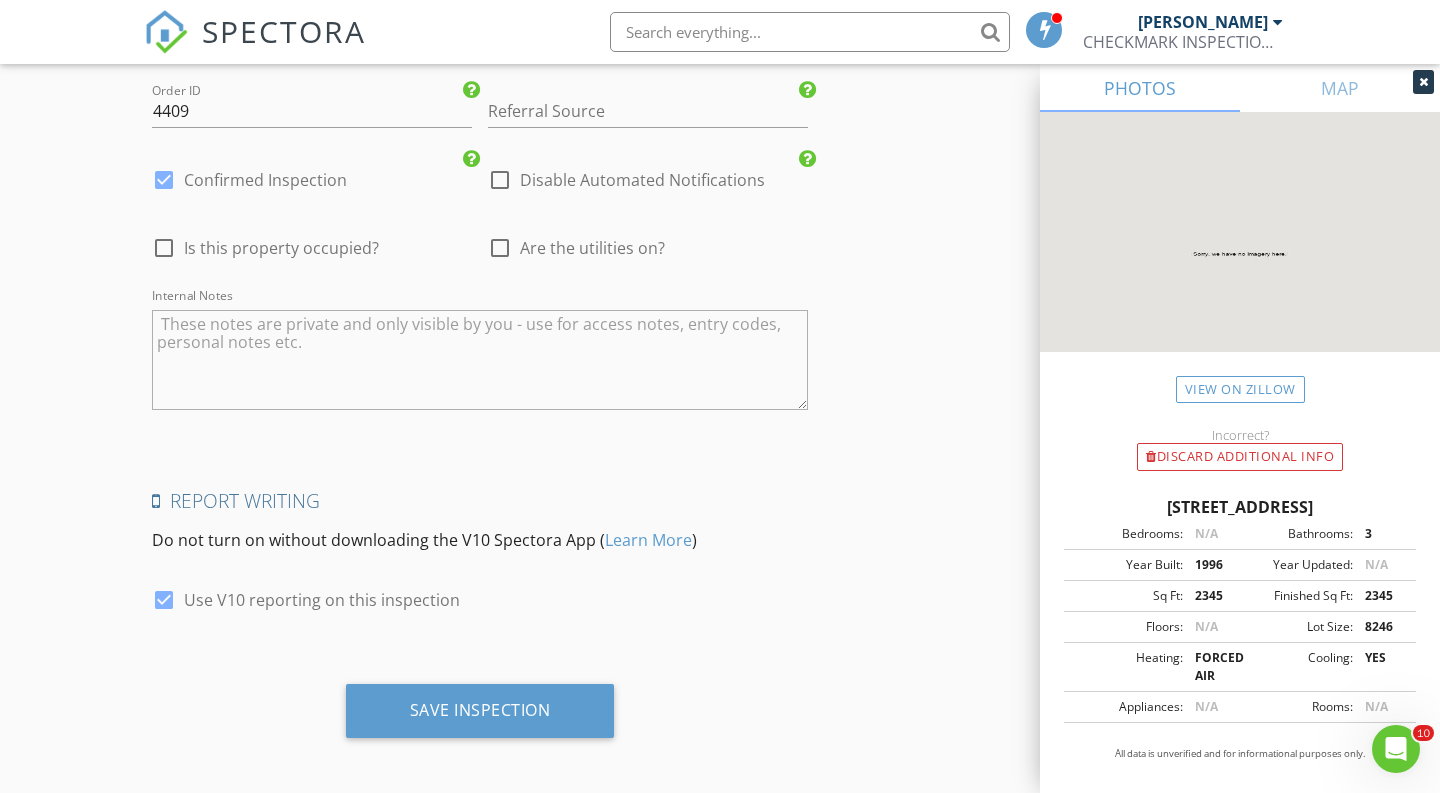 click on "Save Inspection" at bounding box center [480, 718] 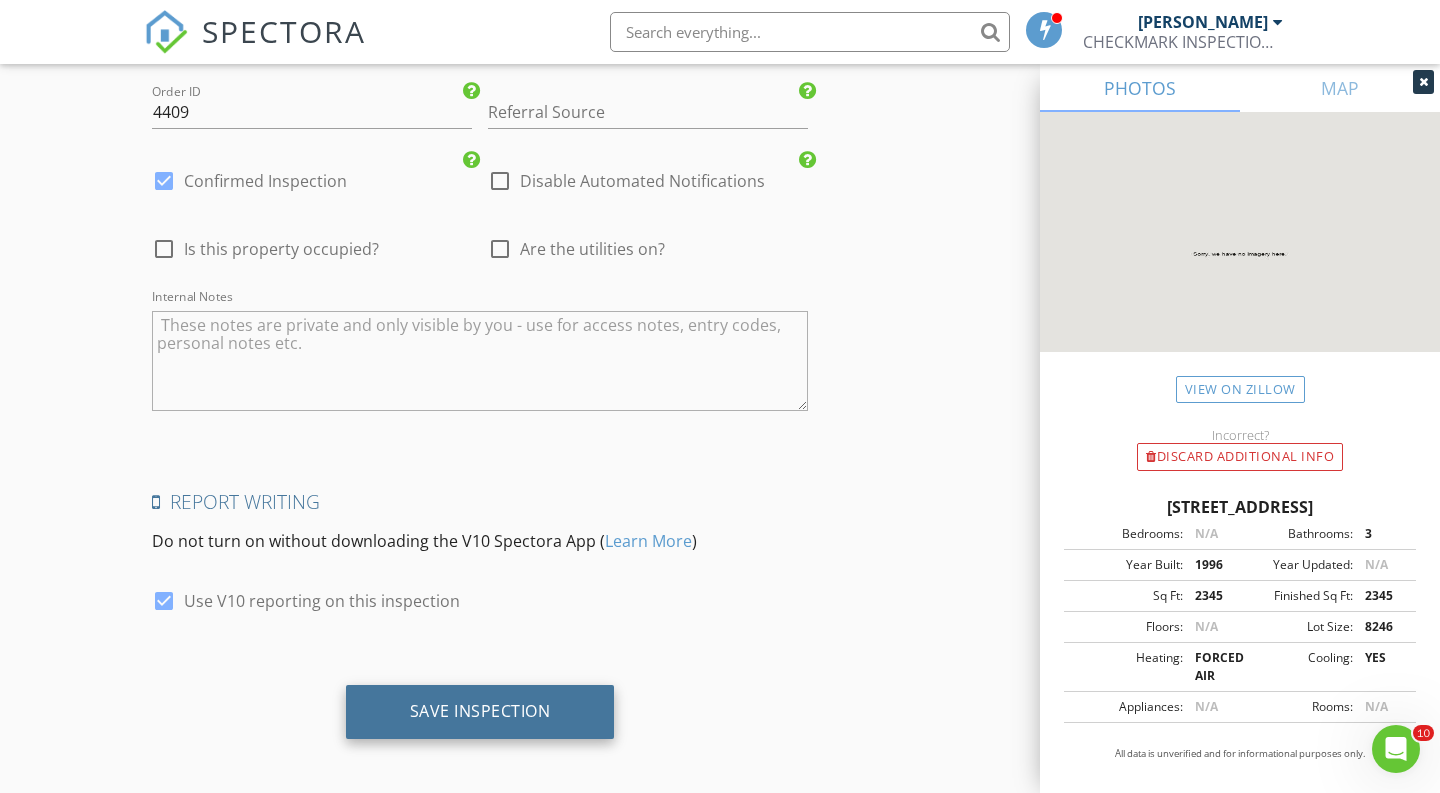click on "Save Inspection" at bounding box center (480, 712) 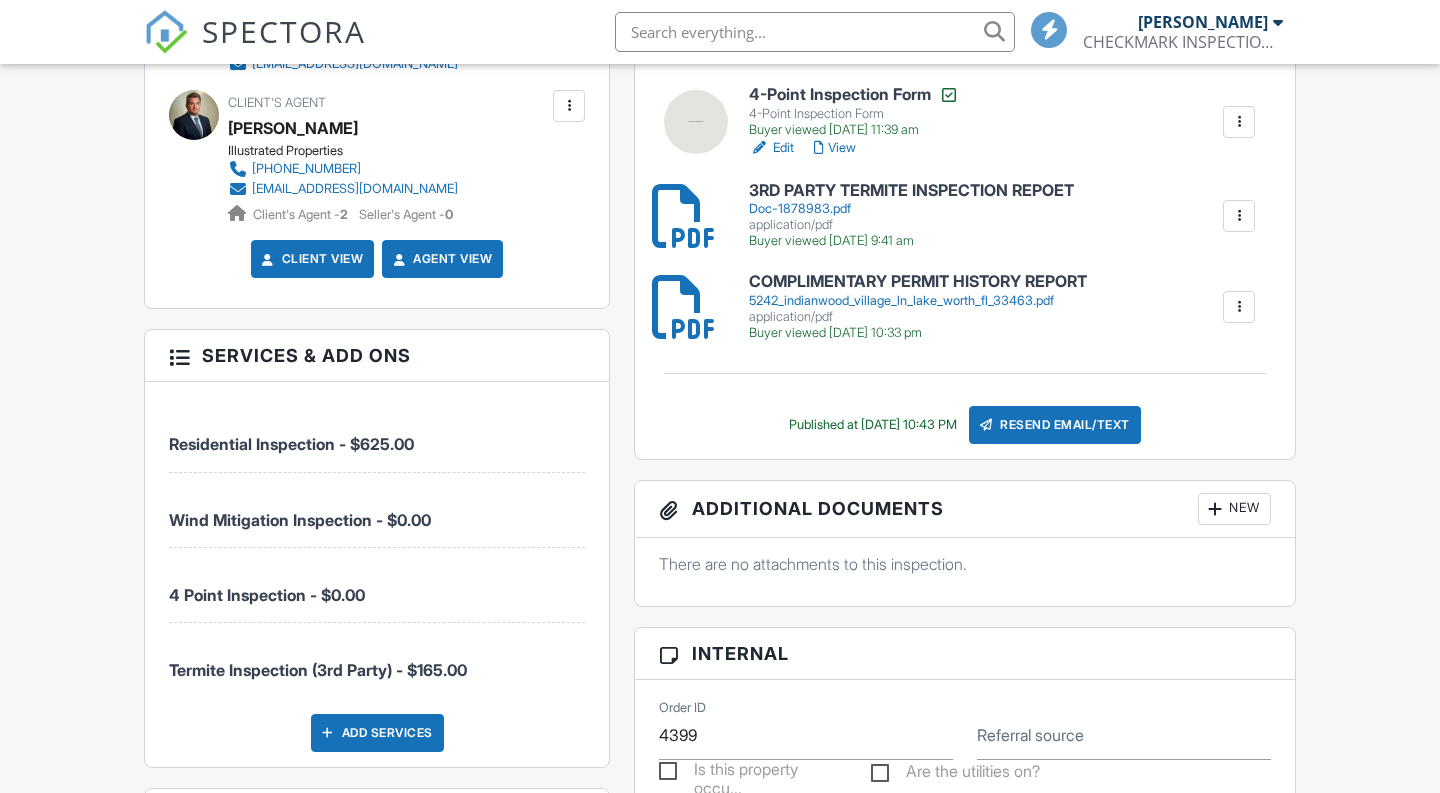 scroll, scrollTop: 886, scrollLeft: 0, axis: vertical 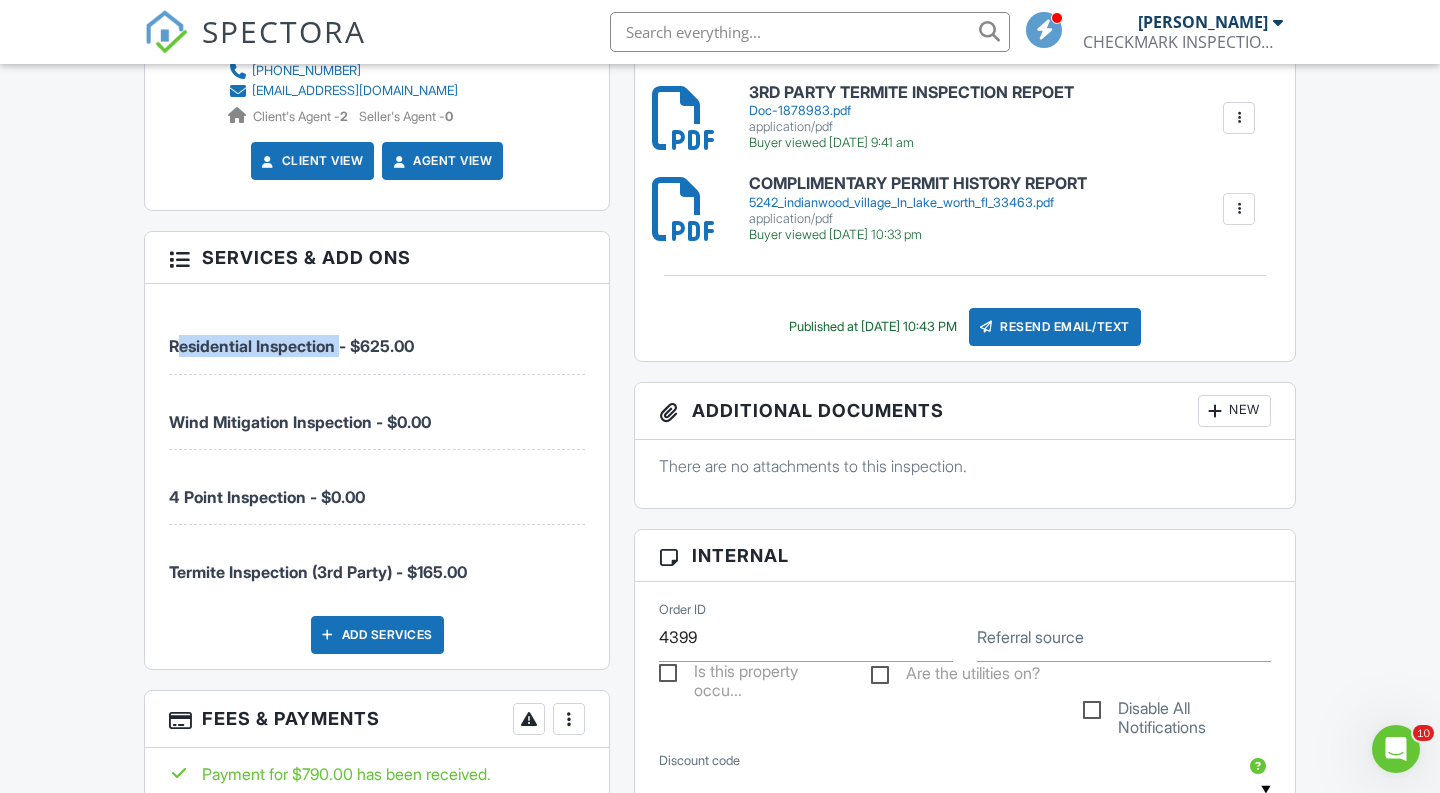 drag, startPoint x: 339, startPoint y: 345, endPoint x: 169, endPoint y: 347, distance: 170.01176 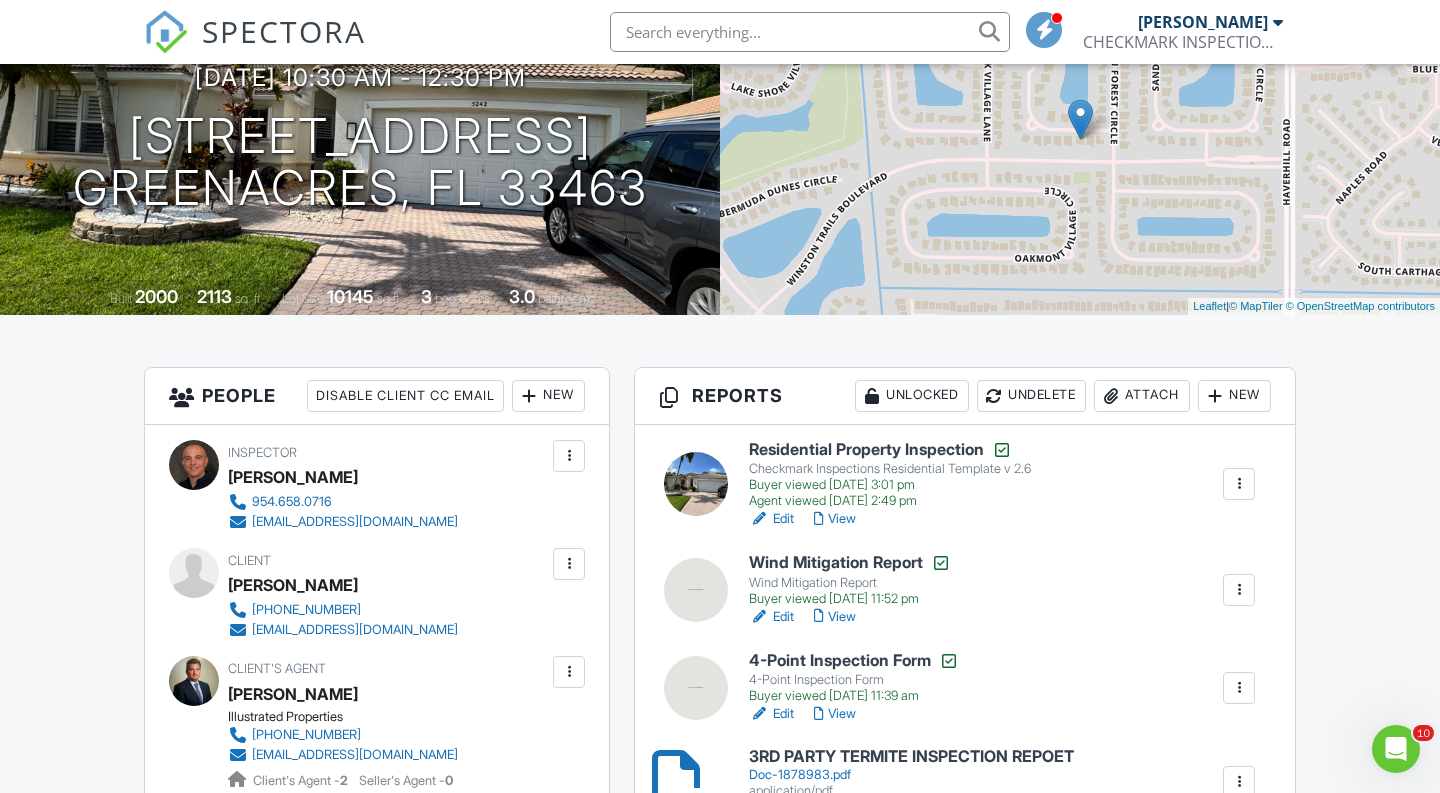 scroll, scrollTop: 908, scrollLeft: 0, axis: vertical 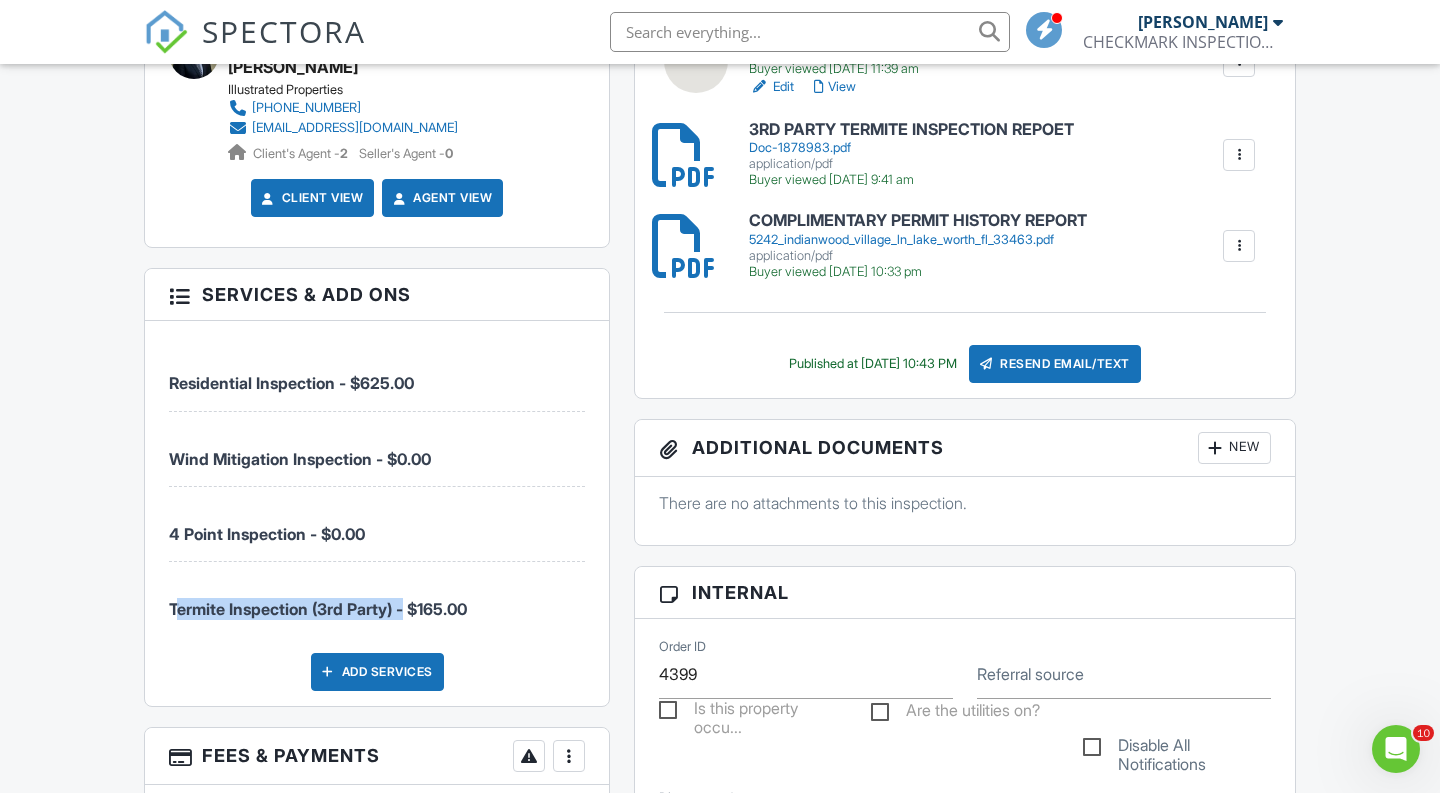 drag, startPoint x: 405, startPoint y: 605, endPoint x: 165, endPoint y: 607, distance: 240.00833 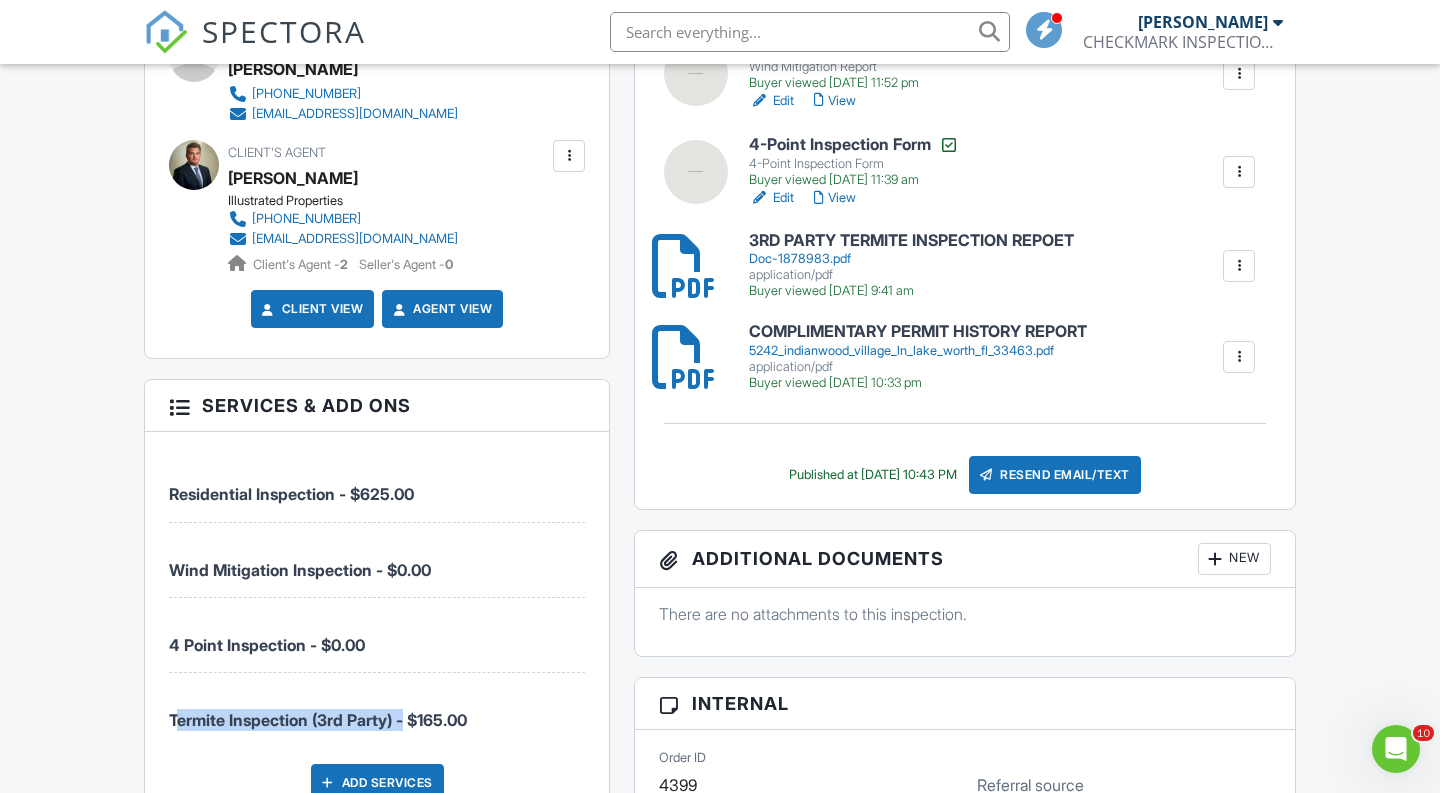 scroll, scrollTop: 780, scrollLeft: 0, axis: vertical 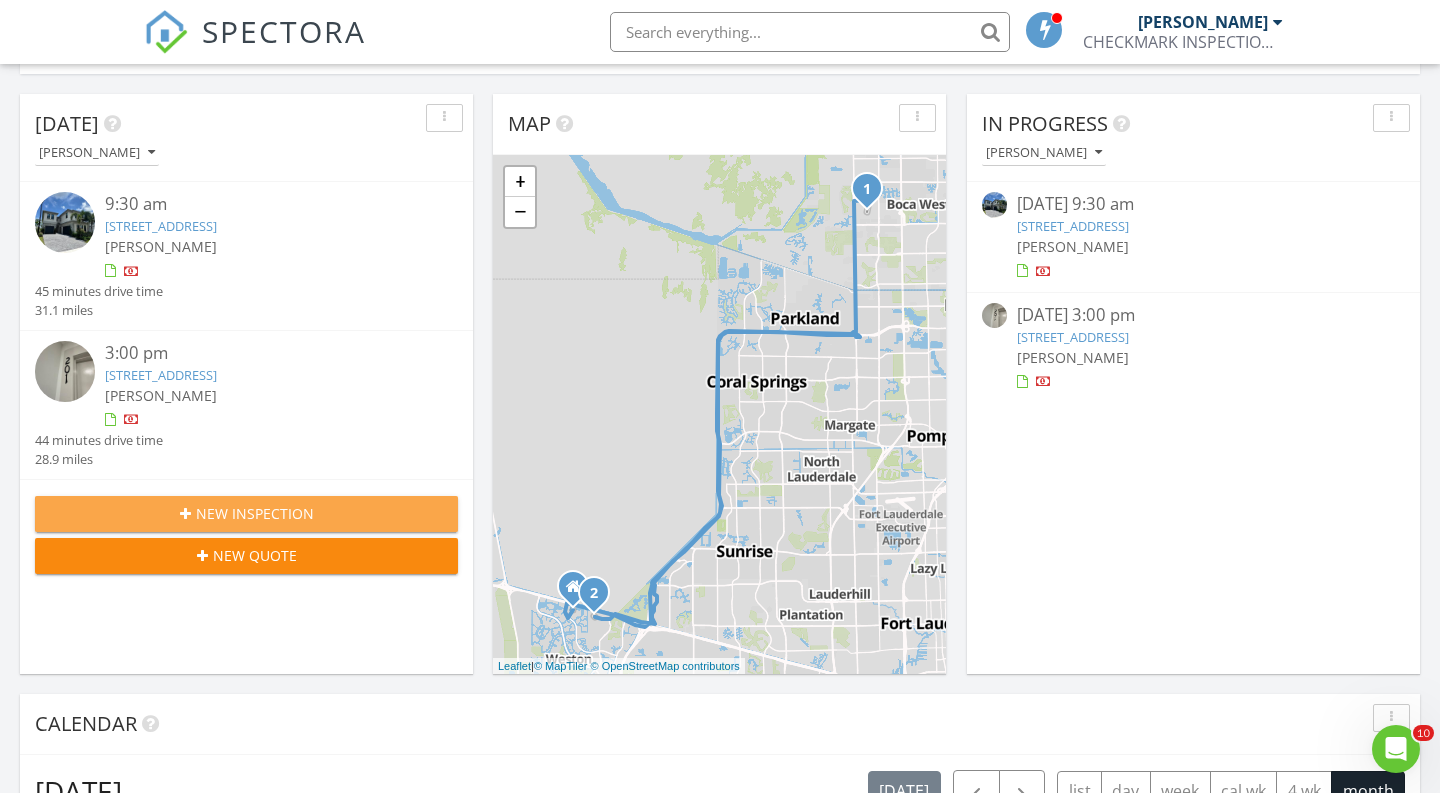 click on "New Inspection" at bounding box center [246, 514] 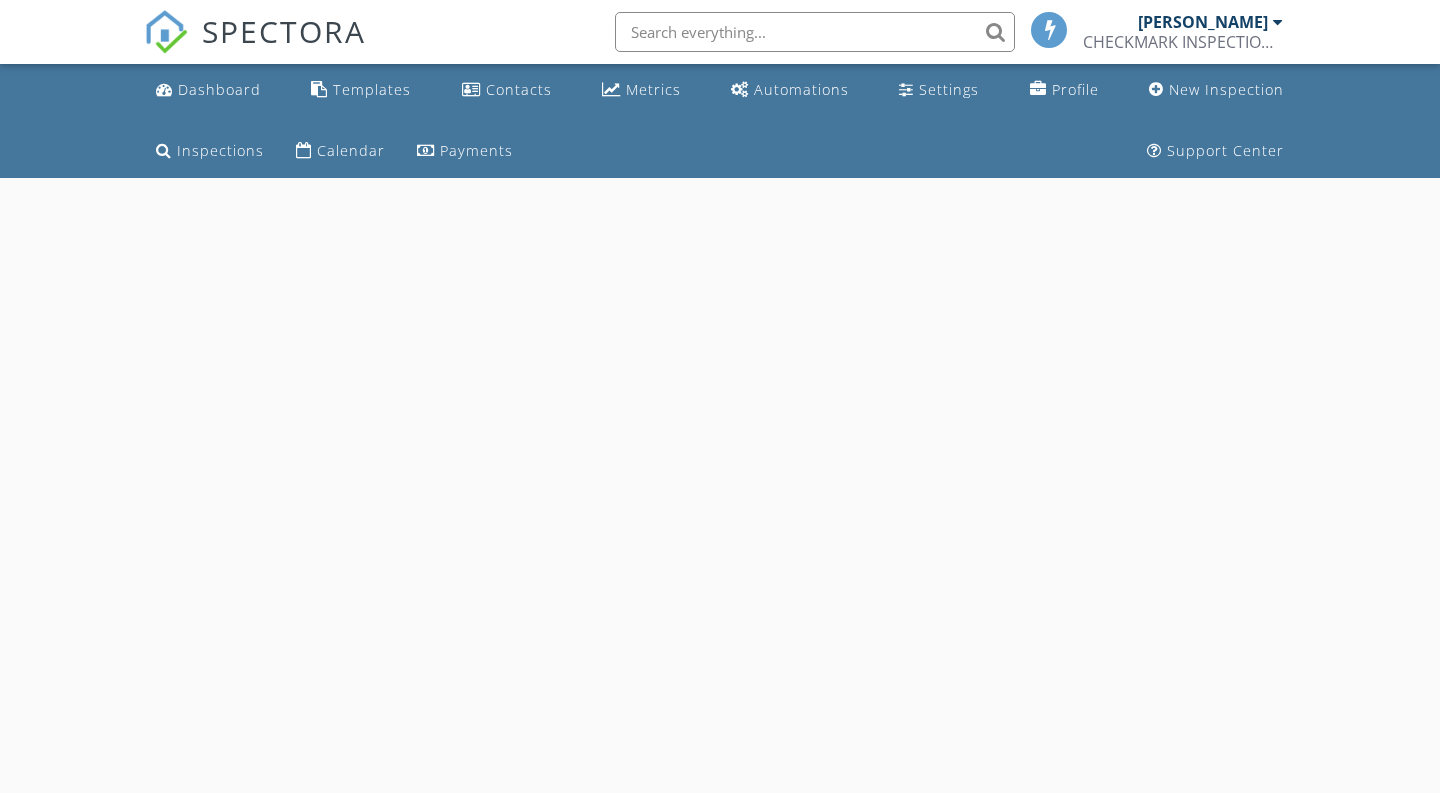 scroll, scrollTop: 0, scrollLeft: 0, axis: both 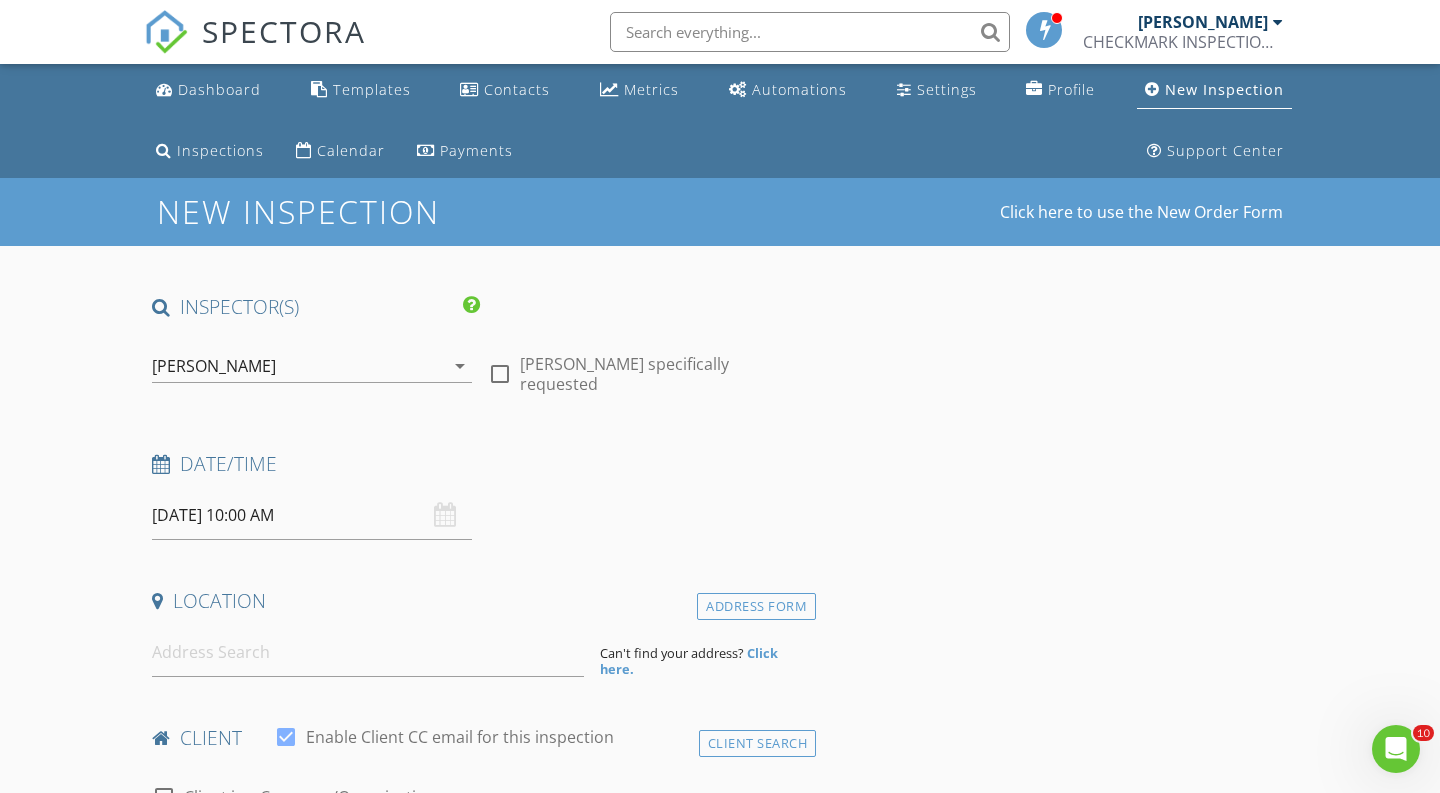 click on "[DATE] 10:00 AM" at bounding box center [312, 515] 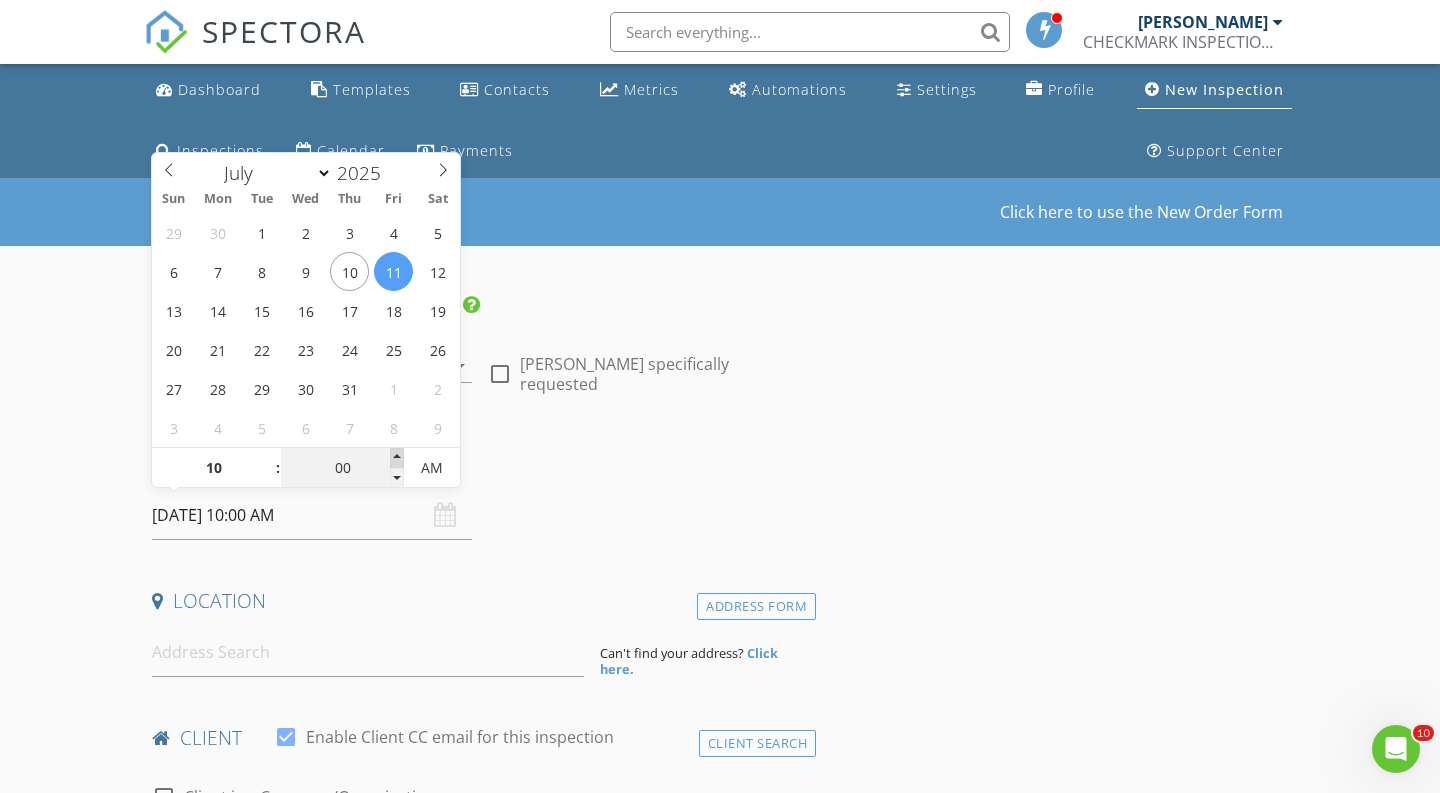 type on "05" 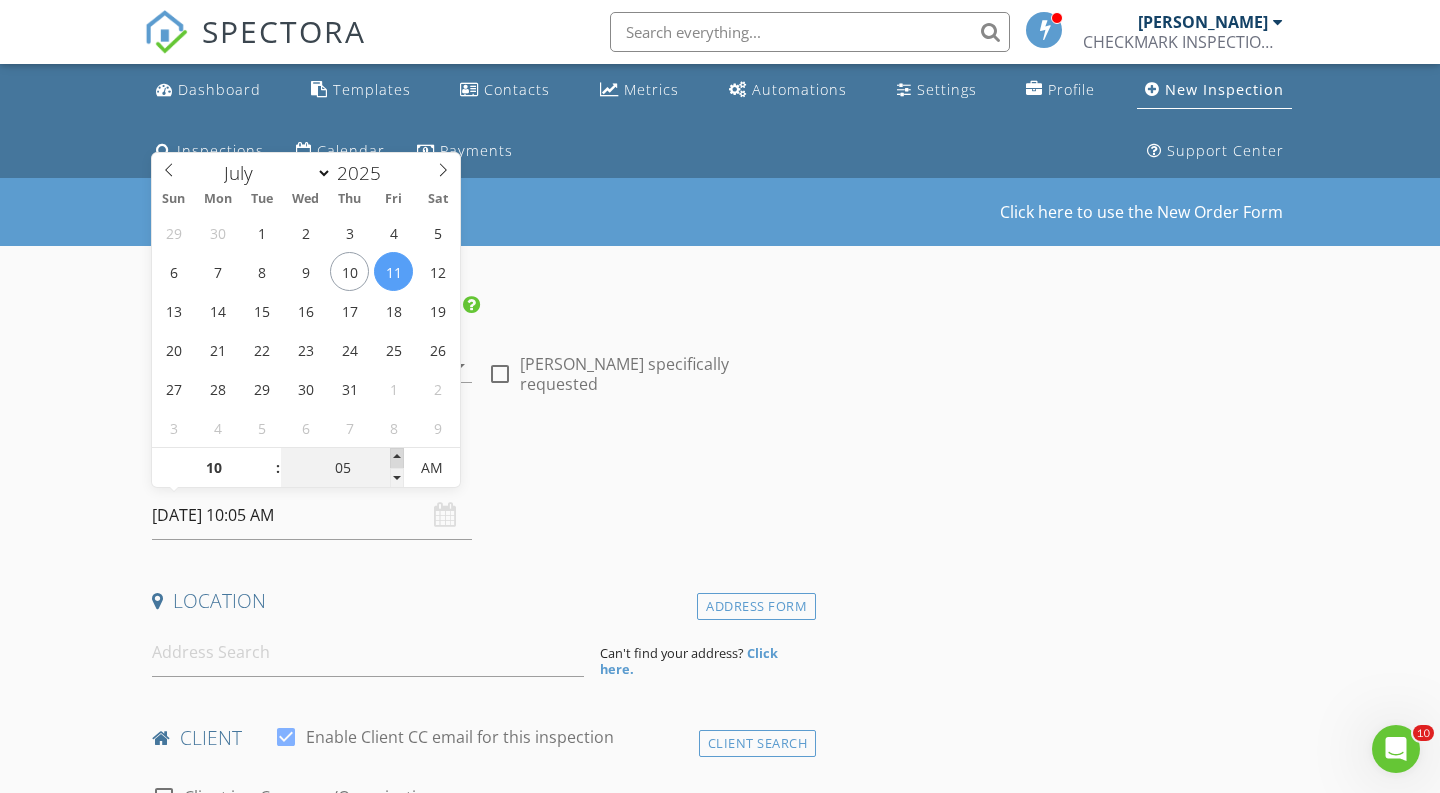 click at bounding box center (397, 458) 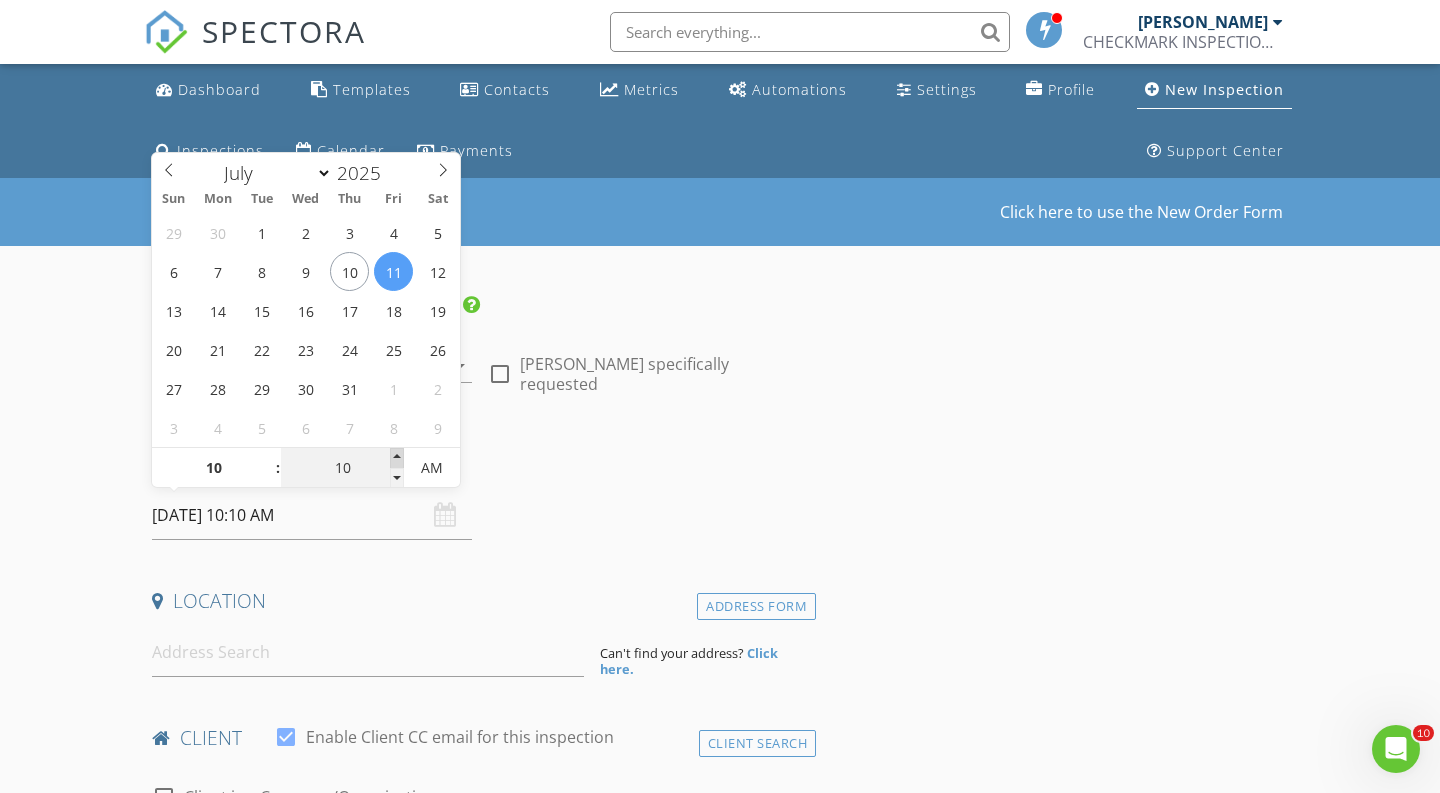 click at bounding box center [397, 458] 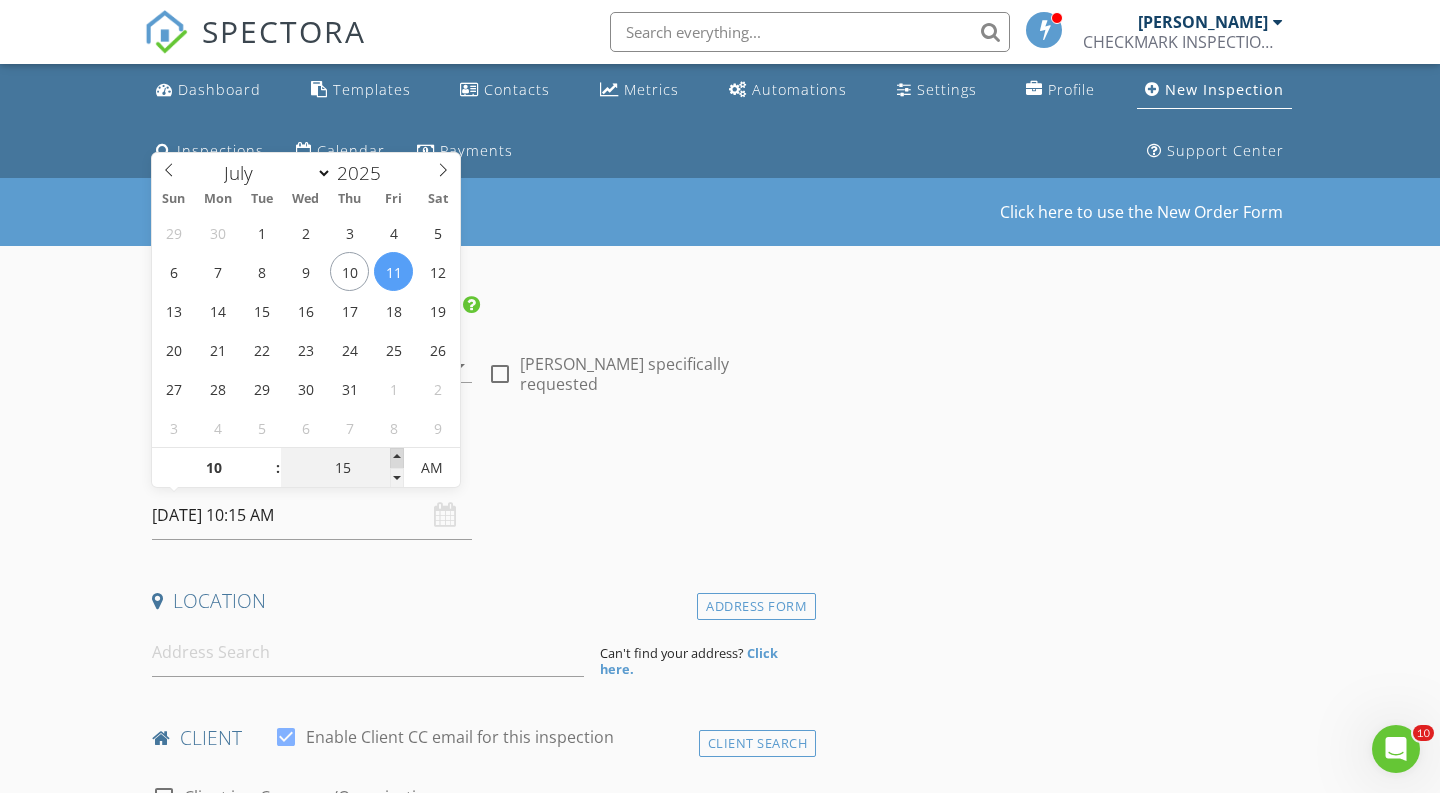 click at bounding box center [397, 458] 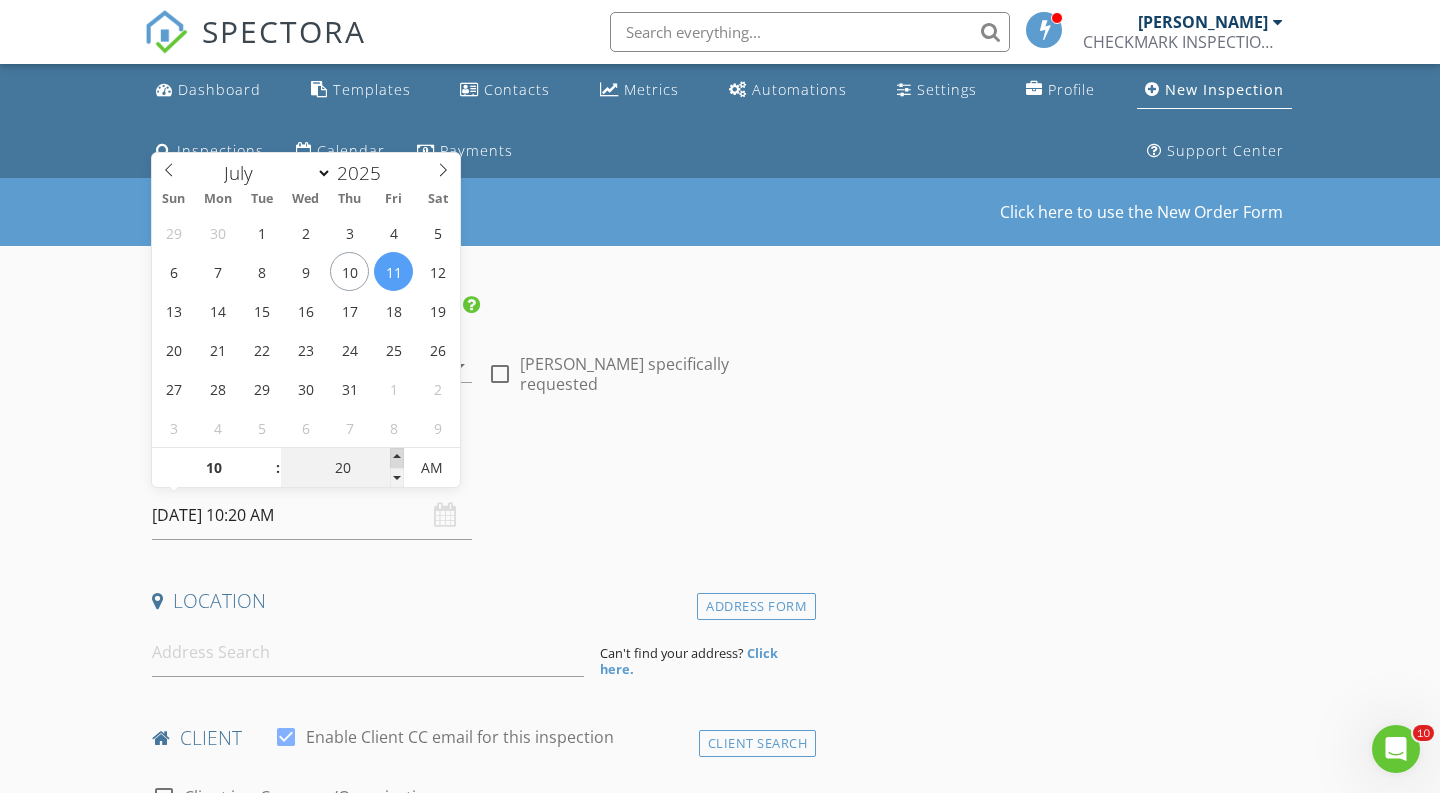click at bounding box center [397, 458] 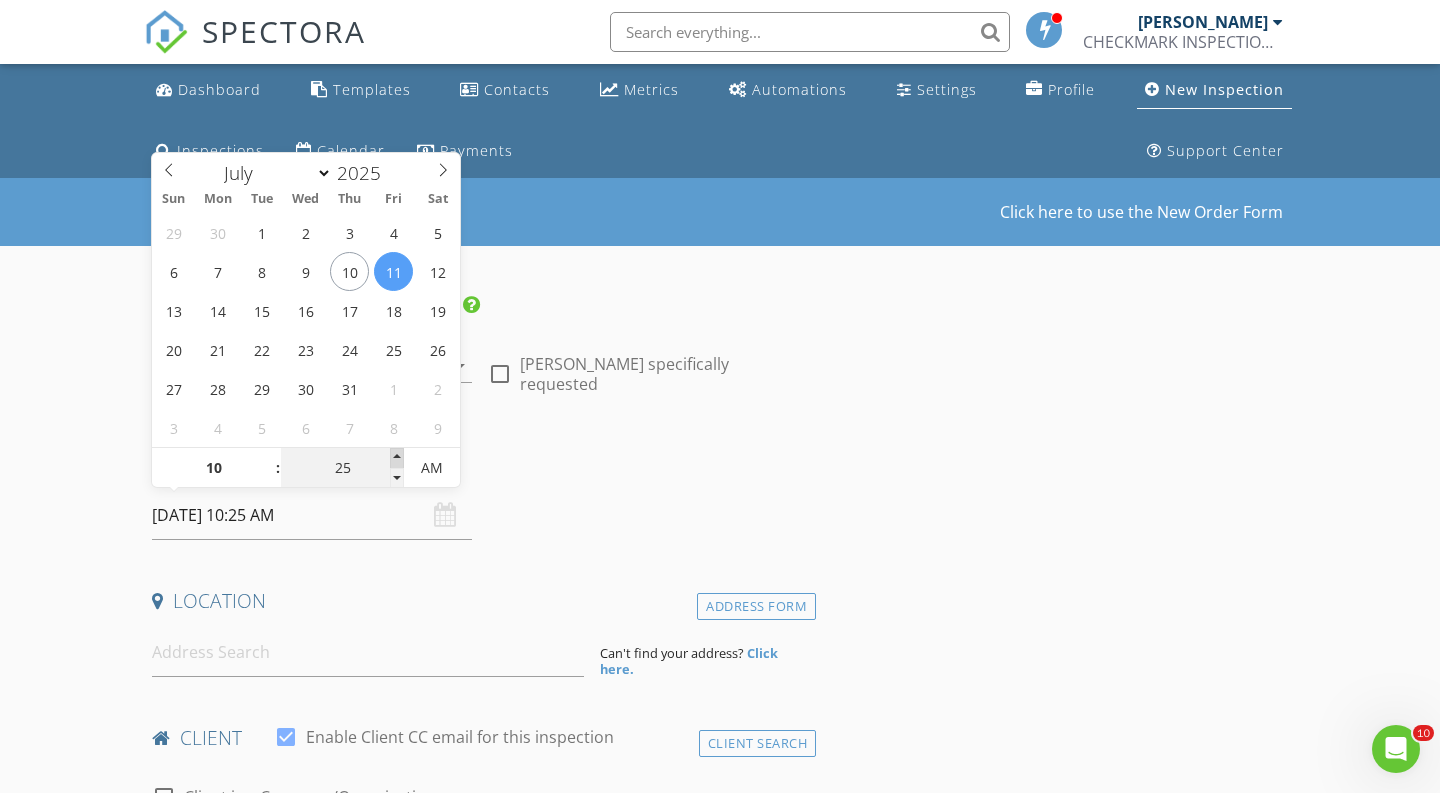 click at bounding box center (397, 458) 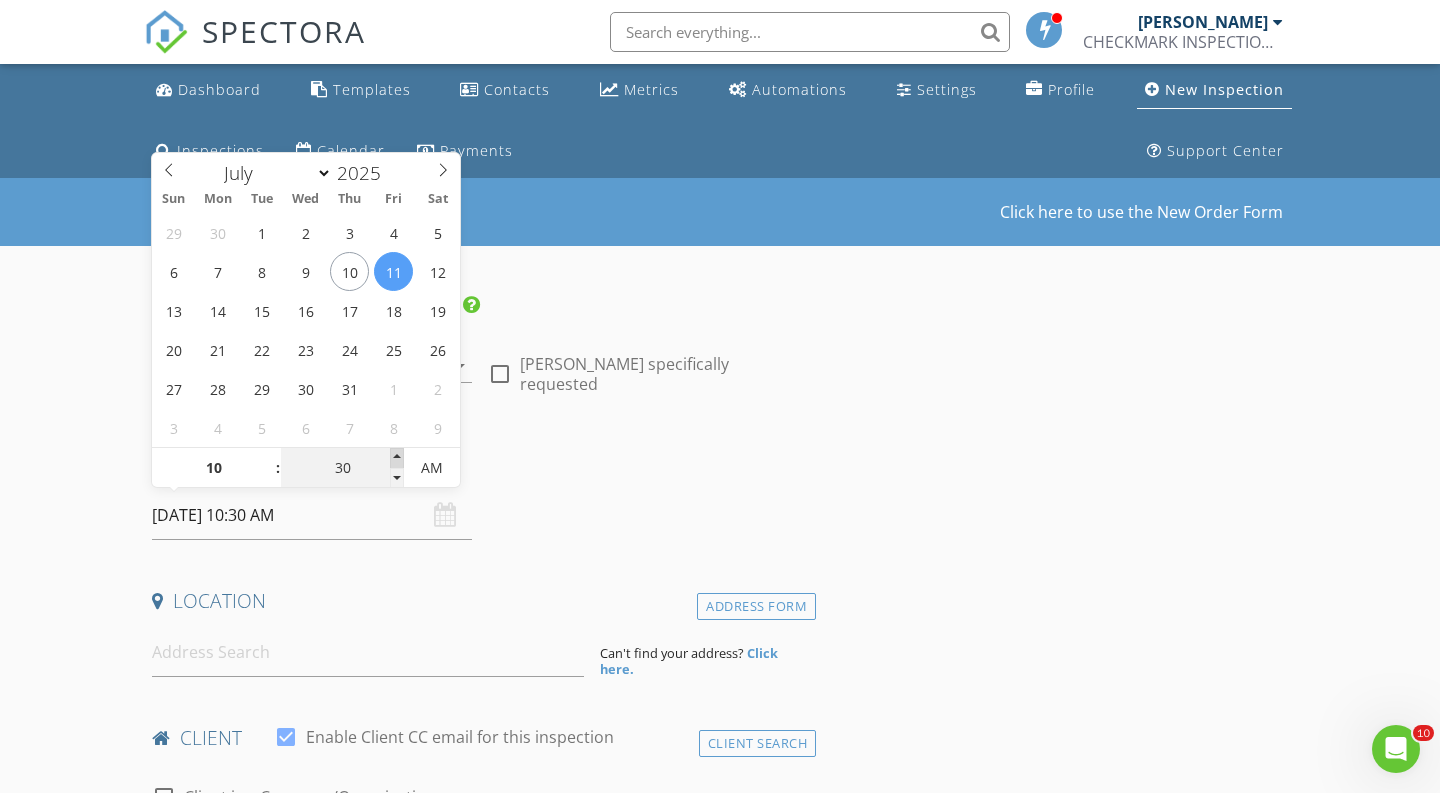 click at bounding box center (397, 458) 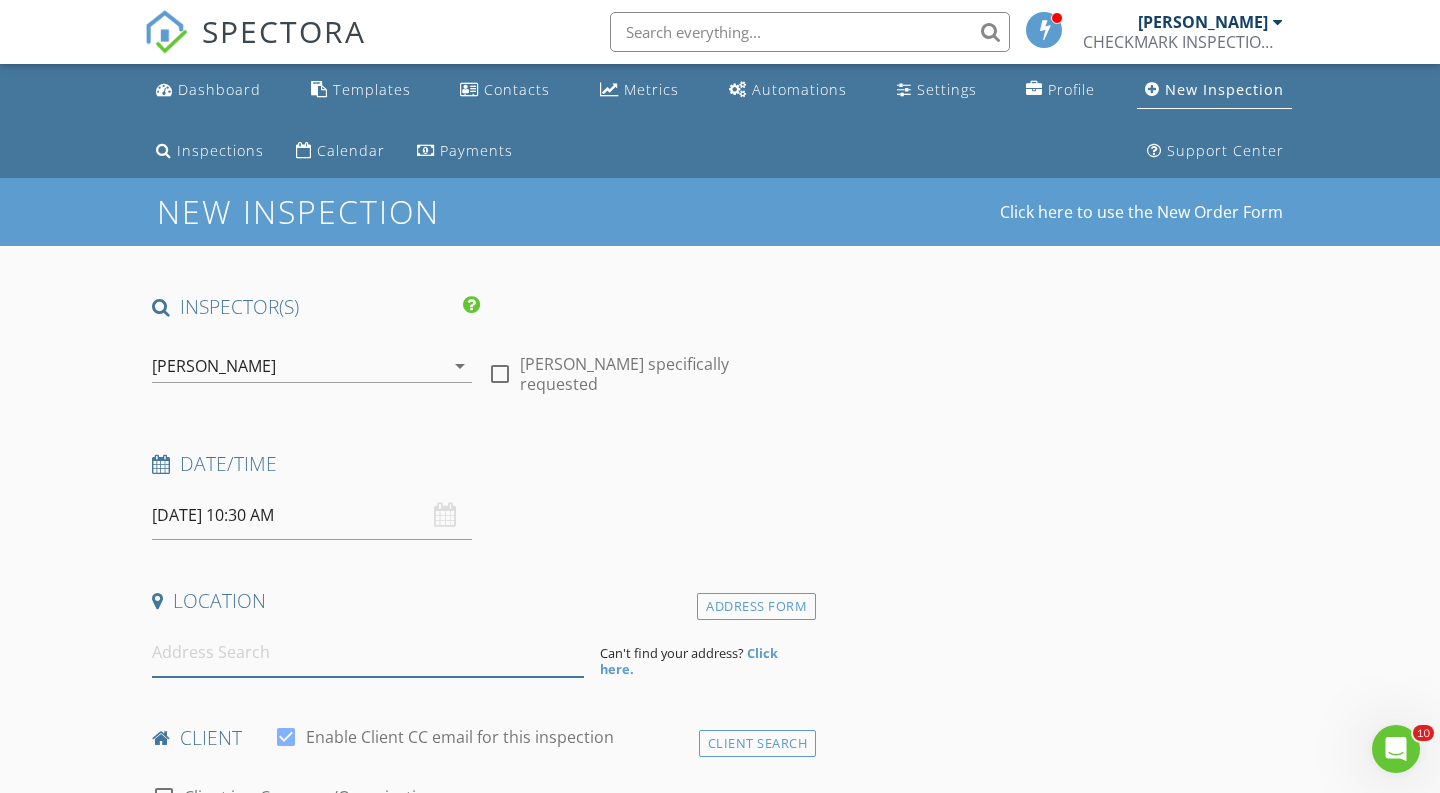click at bounding box center [368, 652] 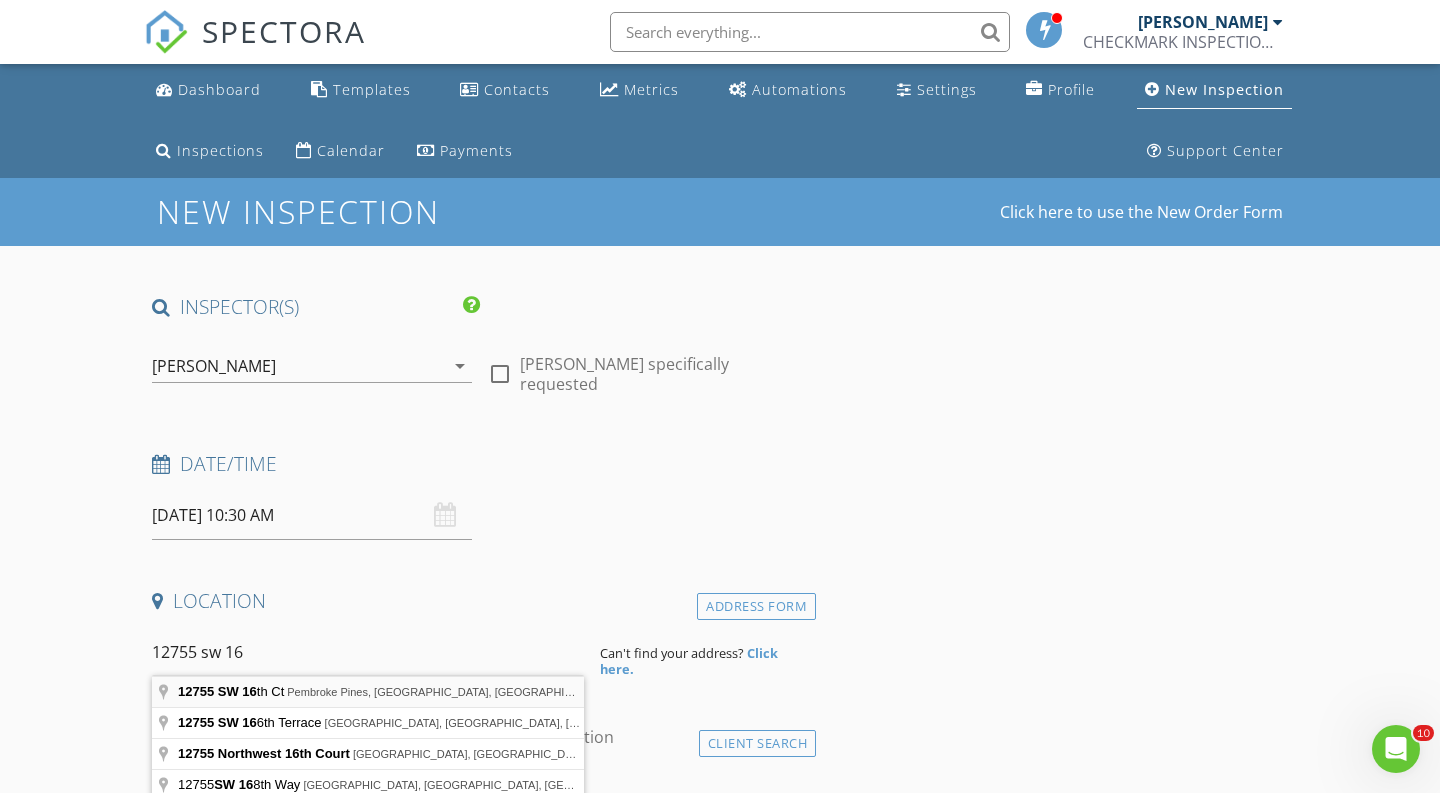 type on "12755 SW 16th Ct, Pembroke Pines, FL, USA" 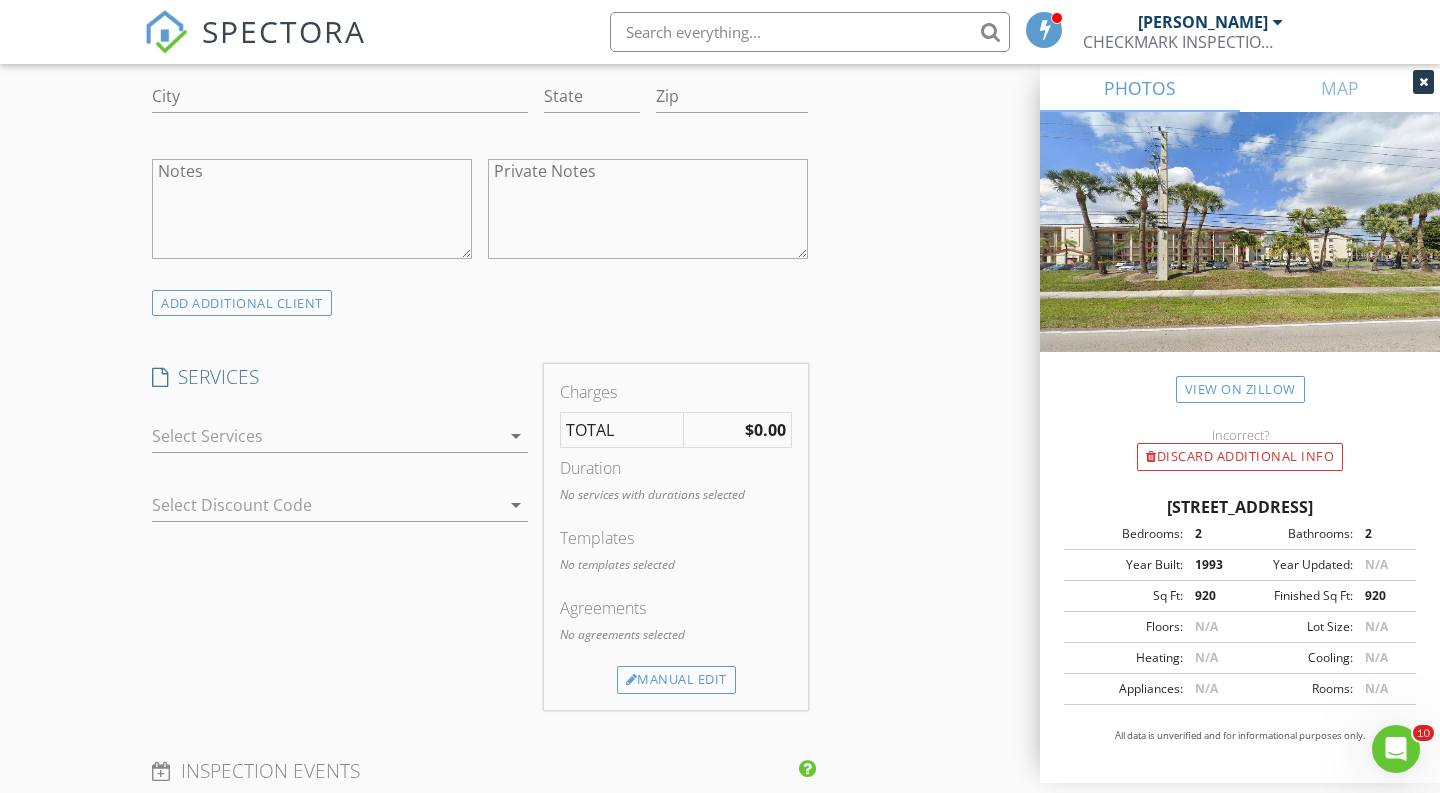 scroll, scrollTop: 1539, scrollLeft: 0, axis: vertical 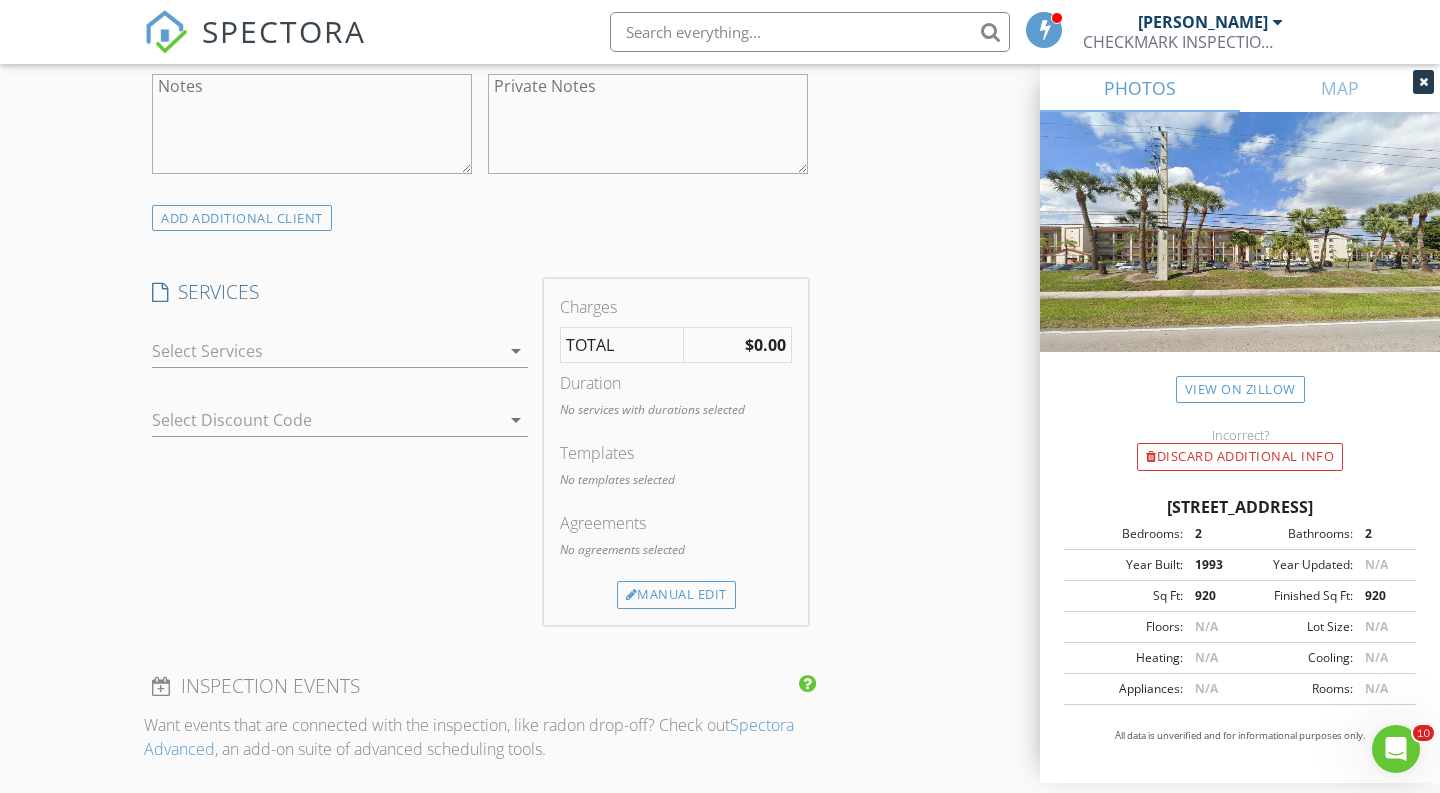 click at bounding box center [326, 351] 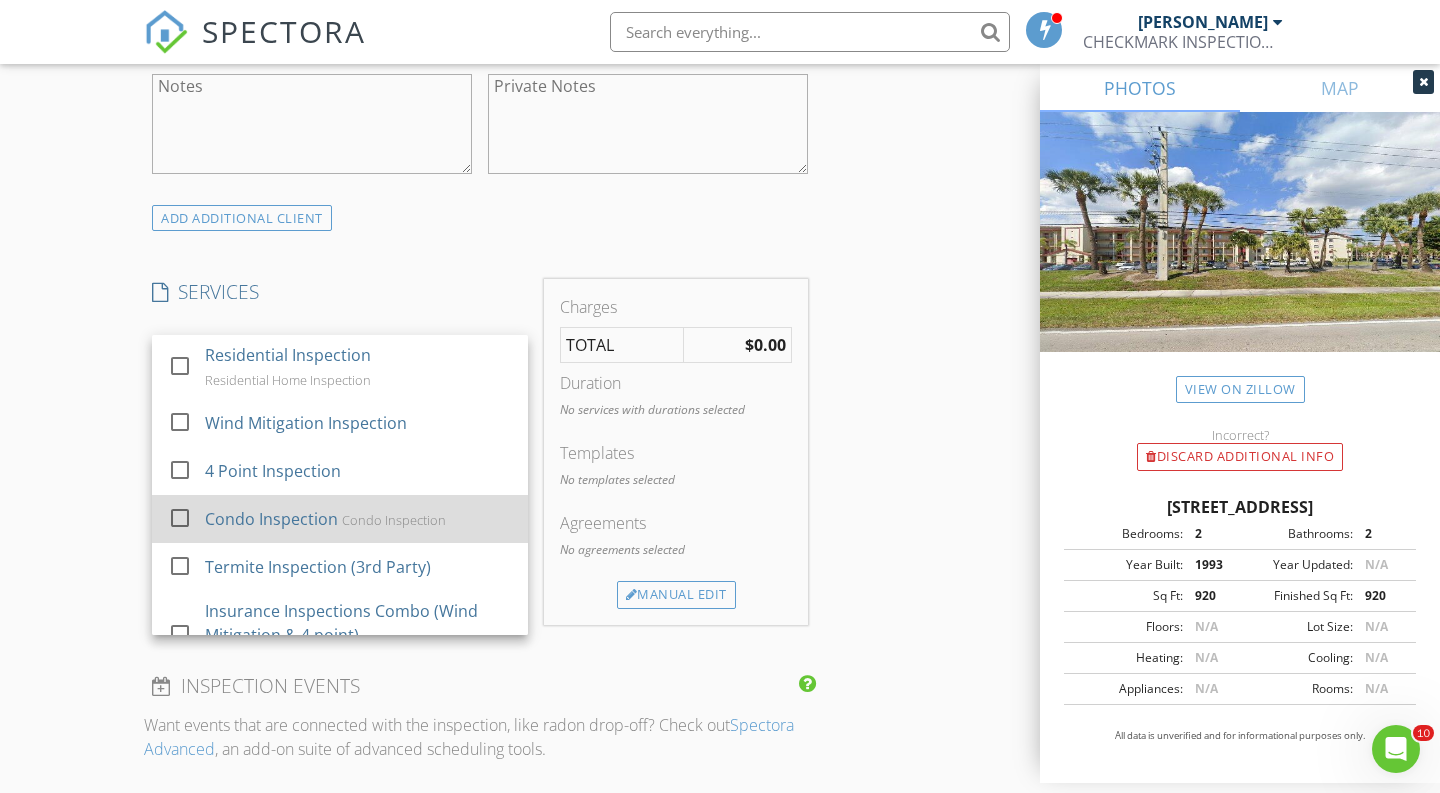 click on "Condo Inspection   Condo Inspection" at bounding box center [358, 519] 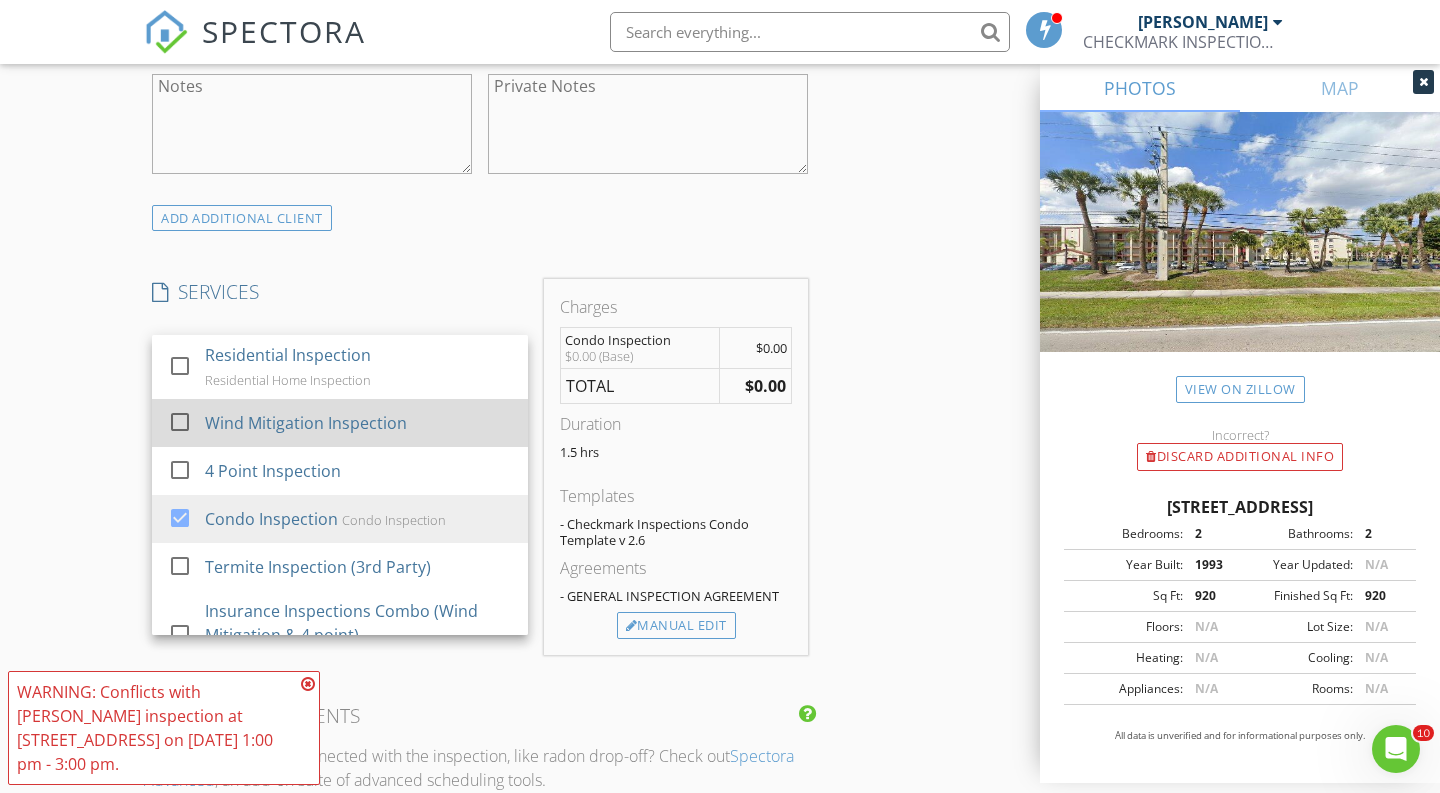 click on "Wind Mitigation Inspection" at bounding box center (306, 423) 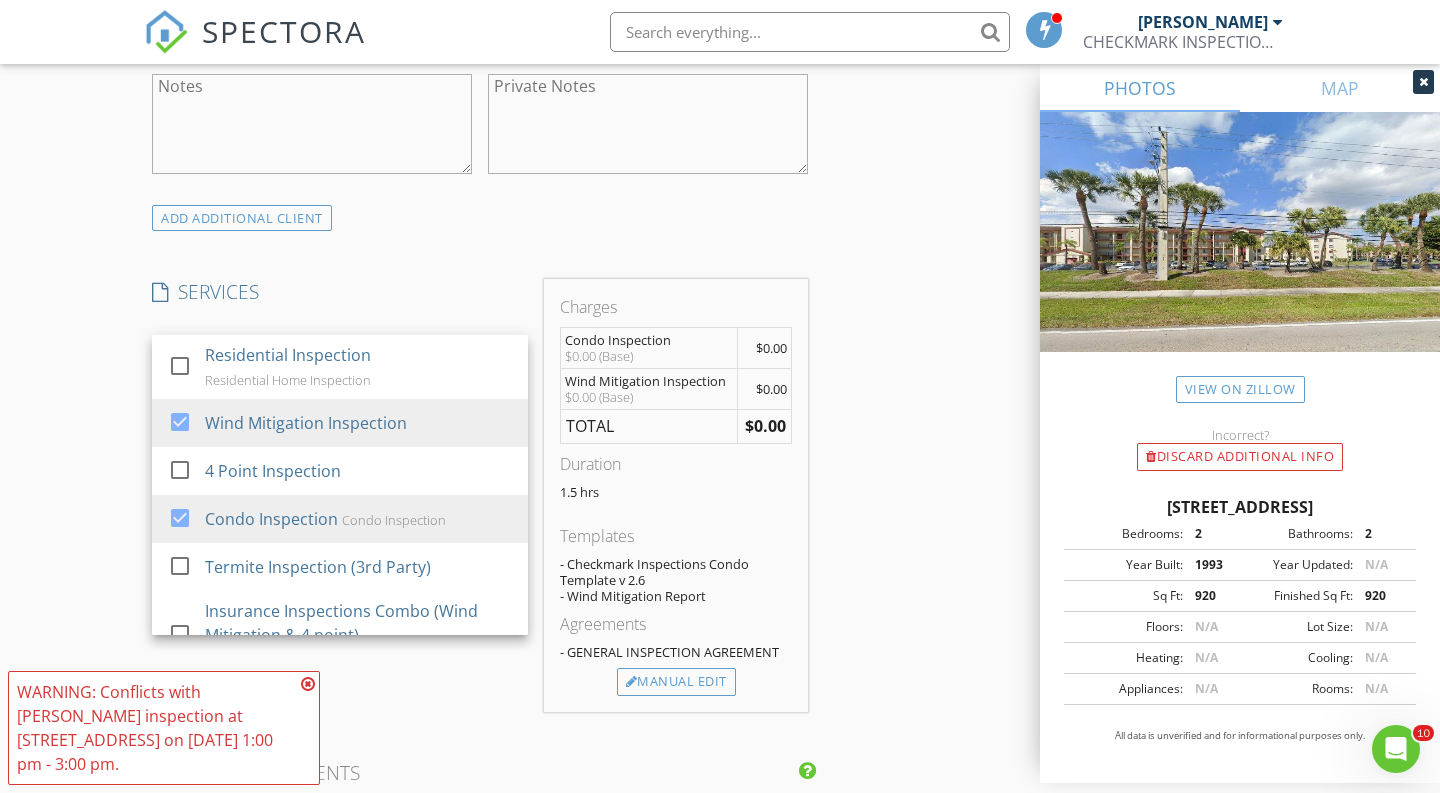 click on "INSPECTOR(S)
check_box   ERNESTO GIL   PRIMARY   ERNESTO GIL arrow_drop_down   check_box_outline_blank ERNESTO GIL specifically requested
Date/Time
07/11/2025 10:30 AM
Location
Address Search       Address 12755 SW 16th Ct   Unit   City Pembroke Pines   State FL   Zip 33027   County Broward     Square Feet 920   Year Built 1993   Foundation arrow_drop_down     ERNESTO GIL     6.2 miles     (14 minutes)
client
check_box Enable Client CC email for this inspection   Client Search     check_box_outline_blank Client is a Company/Organization     First Name   Last Name   Email   CC Email   Phone   Address   City   State   Zip       Notes   Private Notes
ADD ADDITIONAL client
SERVICES
check_box_outline_blank   Residential Inspection   Residential Home Inspection check_box" at bounding box center [720, 497] 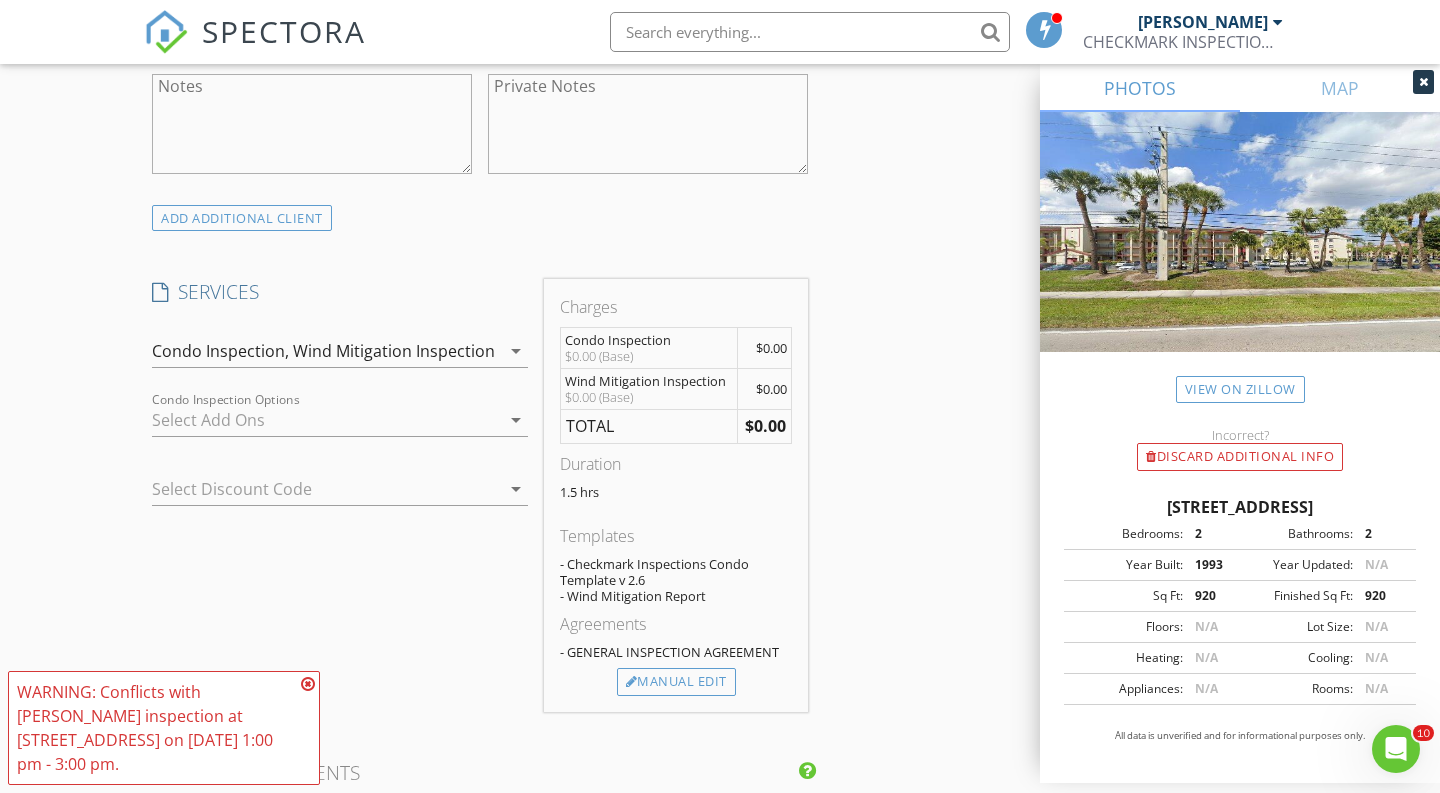 click on "Charges    Condo Inspection
$0.00 (Base)
$0.00 Wind Mitigation Inspection
$0.00 (Base)
$0.00    TOTAL   $0.00    Duration    1.5 hrs      Templates
- Checkmark Inspections Condo Template  v 2.6
- Wind Mitigation Report
Agreements
- GENERAL INSPECTION AGREEMENT
Manual Edit" at bounding box center (676, 495) 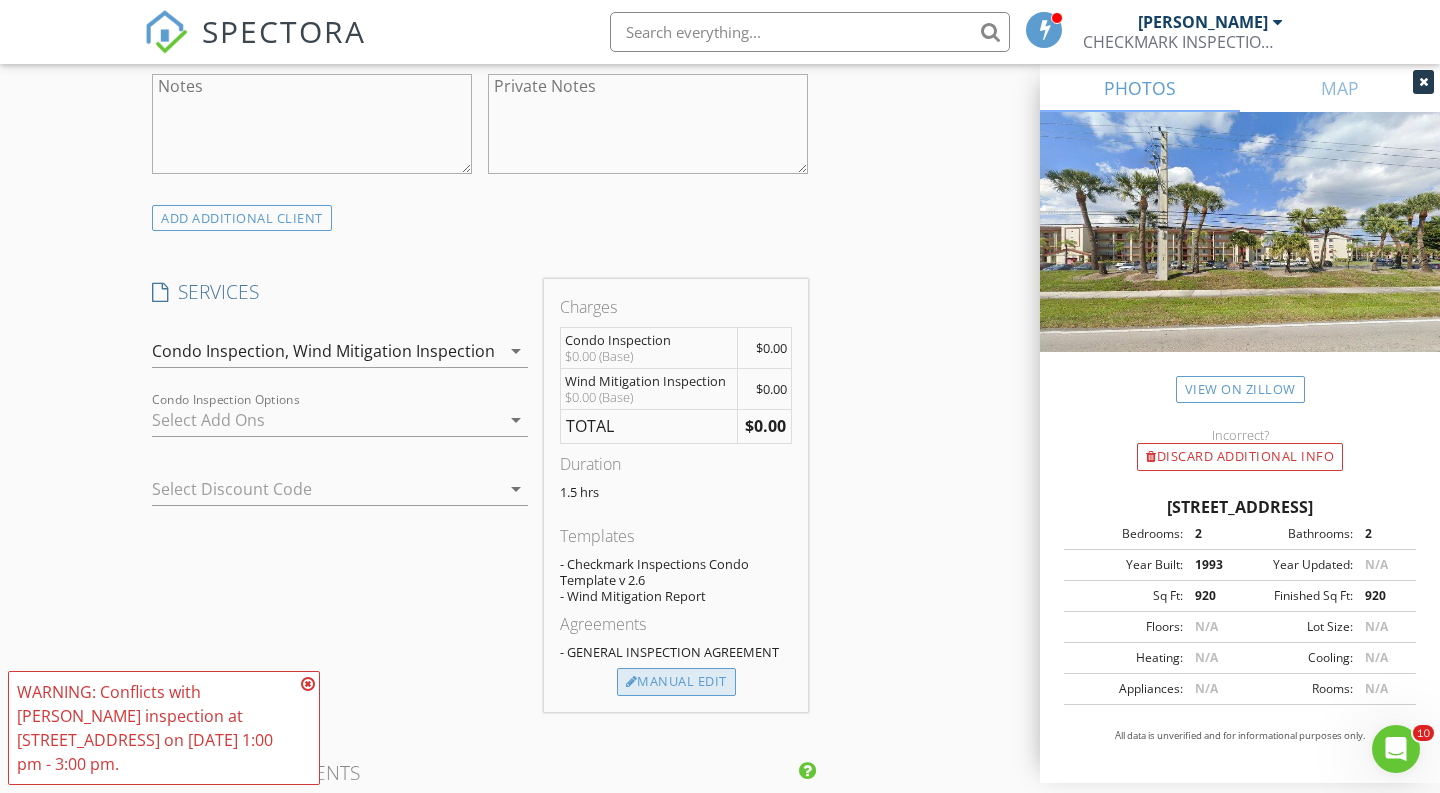 click on "Manual Edit" at bounding box center (676, 682) 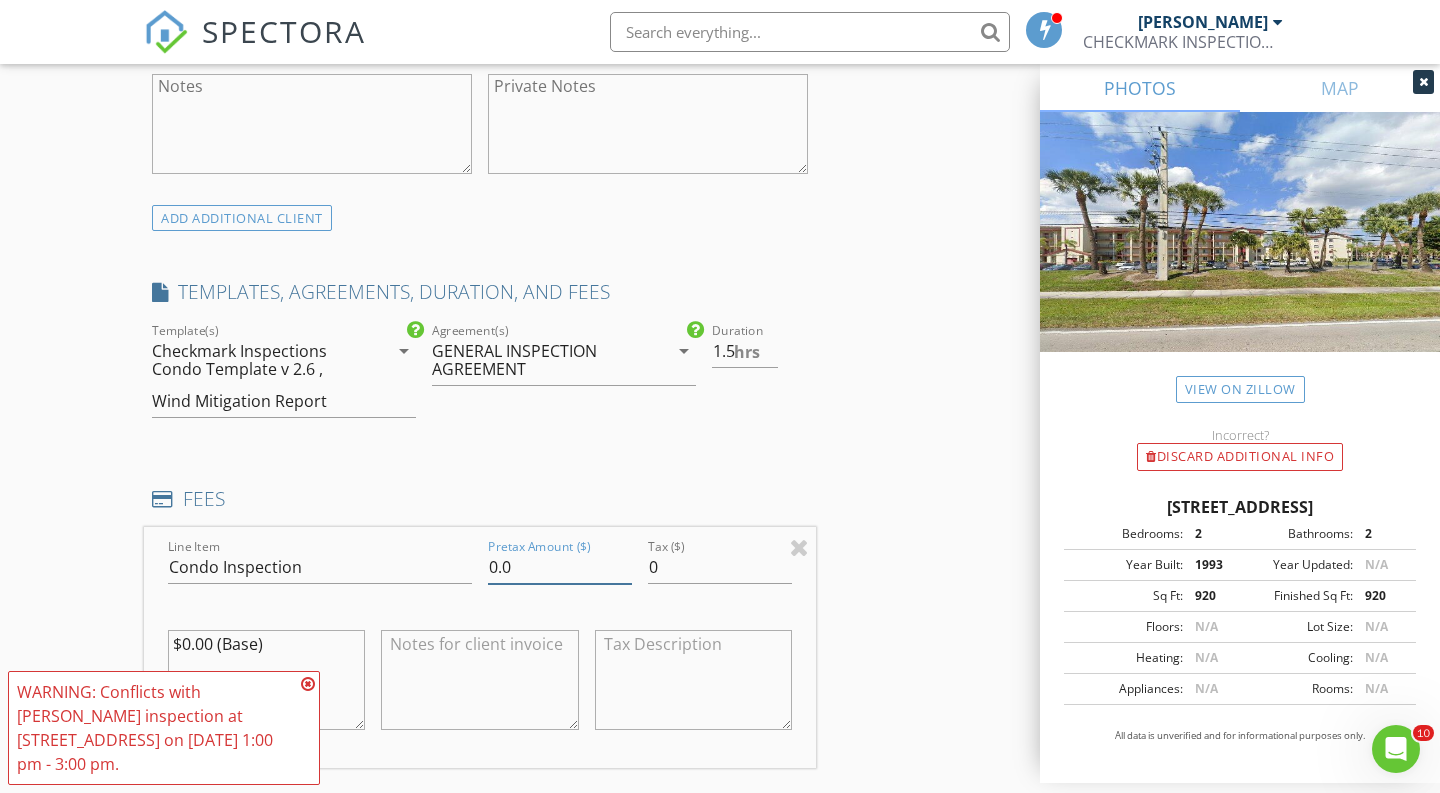 drag, startPoint x: 508, startPoint y: 568, endPoint x: 419, endPoint y: 559, distance: 89.453896 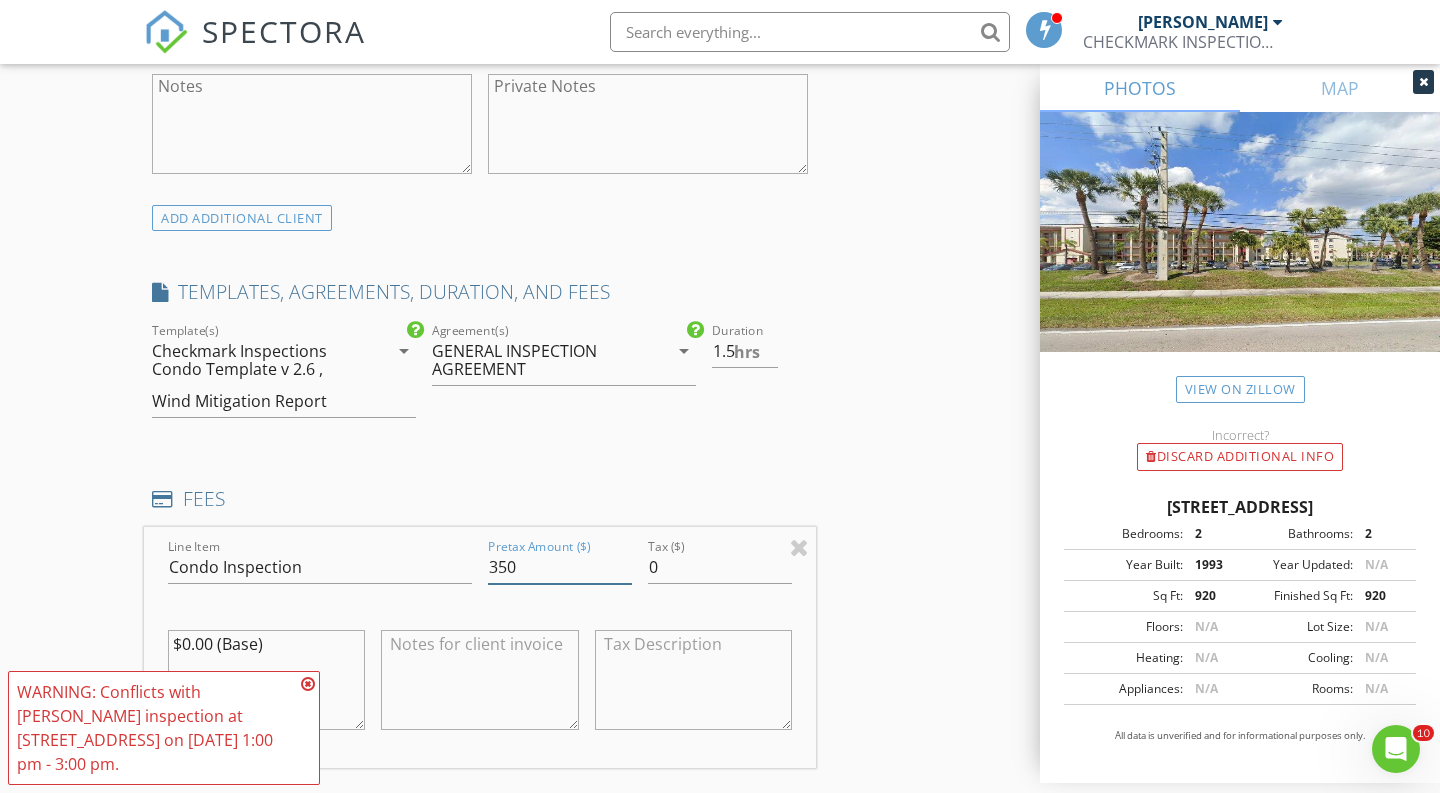 type on "350" 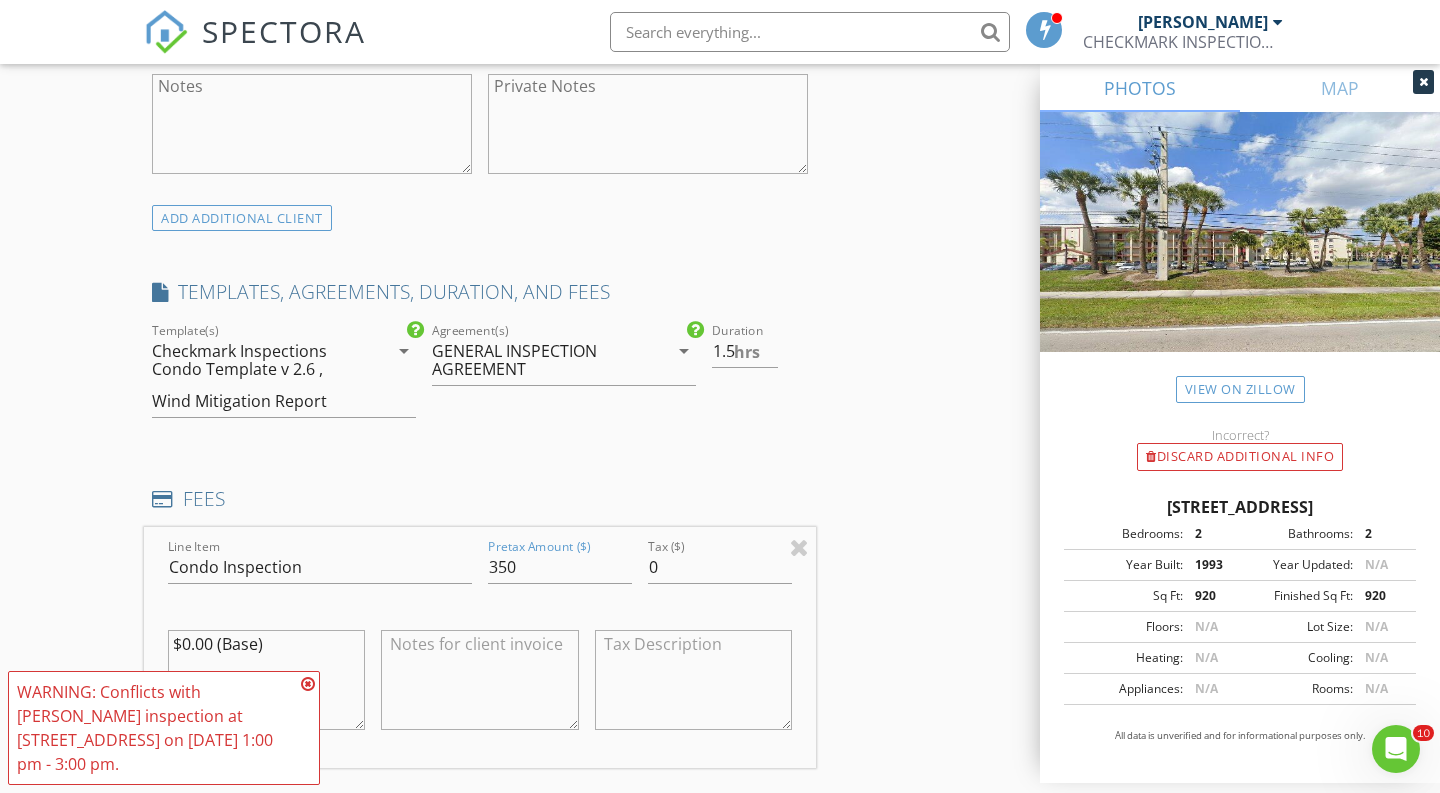 click on "INSPECTOR(S)
check_box   ERNESTO GIL   PRIMARY   ERNESTO GIL arrow_drop_down   check_box_outline_blank ERNESTO GIL specifically requested
Date/Time
07/11/2025 10:30 AM
Location
Address Search       Address 12755 SW 16th Ct   Unit   City Pembroke Pines   State FL   Zip 33027   County Broward     Square Feet 920   Year Built 1993   Foundation arrow_drop_down     ERNESTO GIL     6.2 miles     (14 minutes)
client
check_box Enable Client CC email for this inspection   Client Search     check_box_outline_blank Client is a Company/Organization     First Name   Last Name   Email   CC Email   Phone   Address   City   State   Zip       Notes   Private Notes
ADD ADDITIONAL client
SERVICES
check_box_outline_blank   Residential Inspection   Residential Home Inspection check_box" at bounding box center [720, 724] 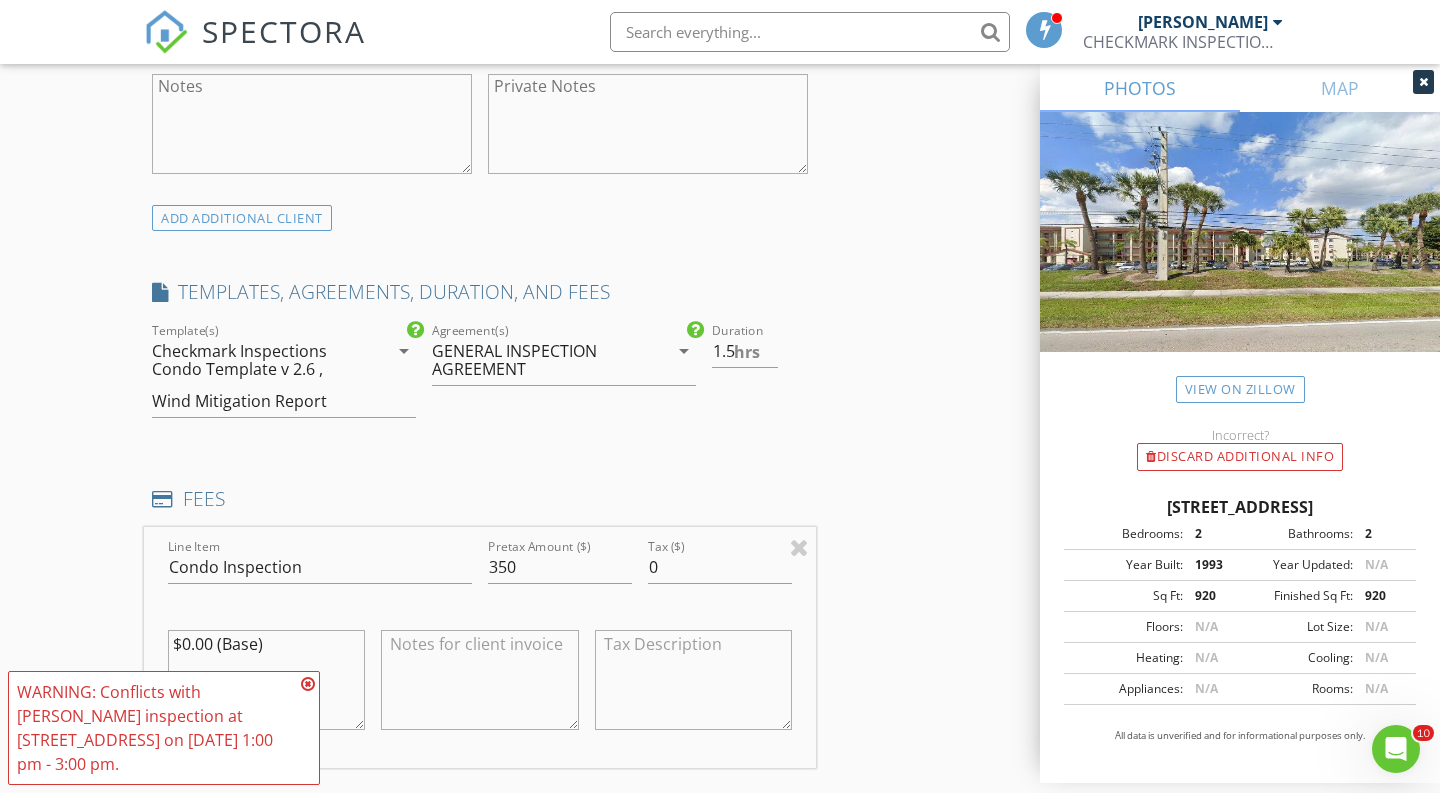 click at bounding box center (308, 684) 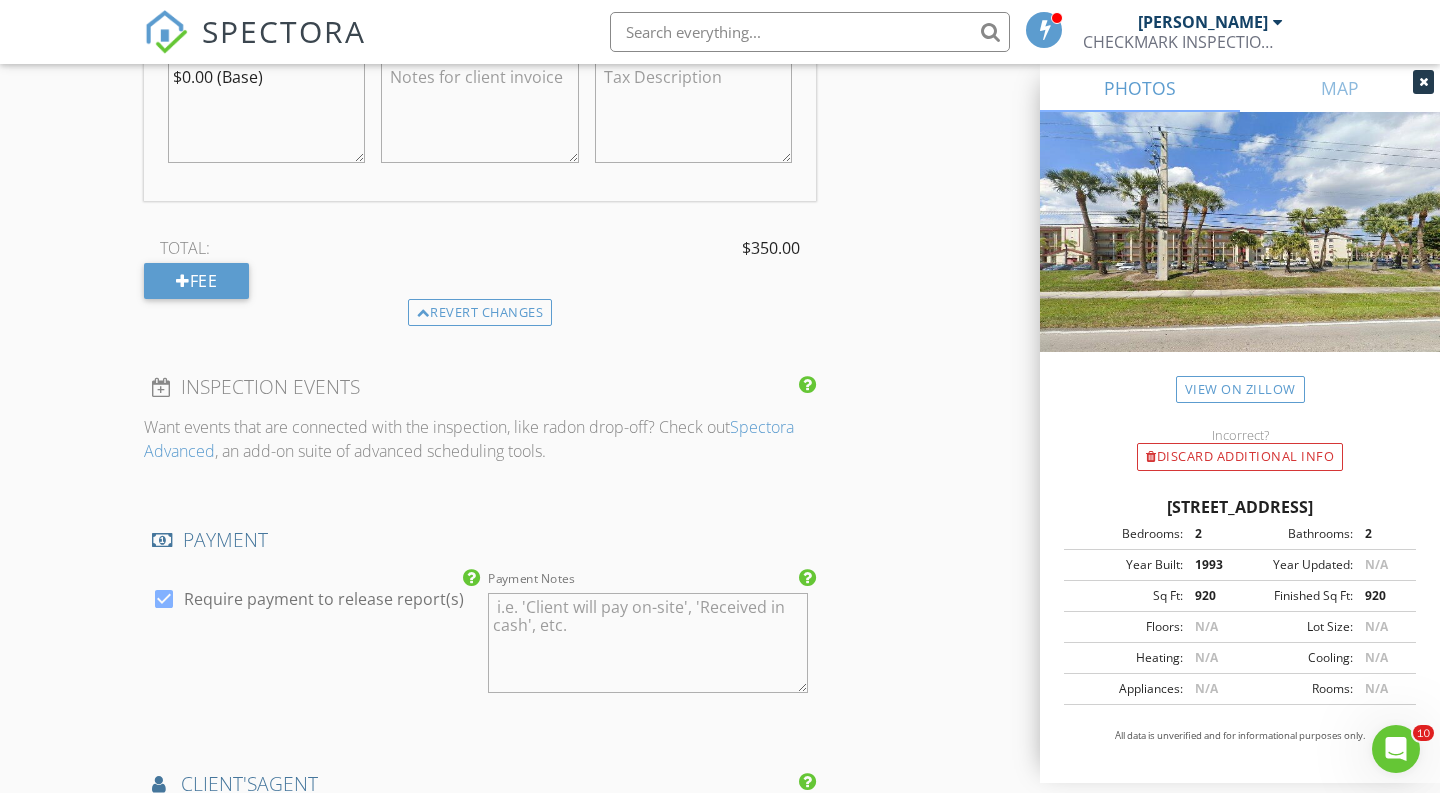 scroll, scrollTop: 2683, scrollLeft: 0, axis: vertical 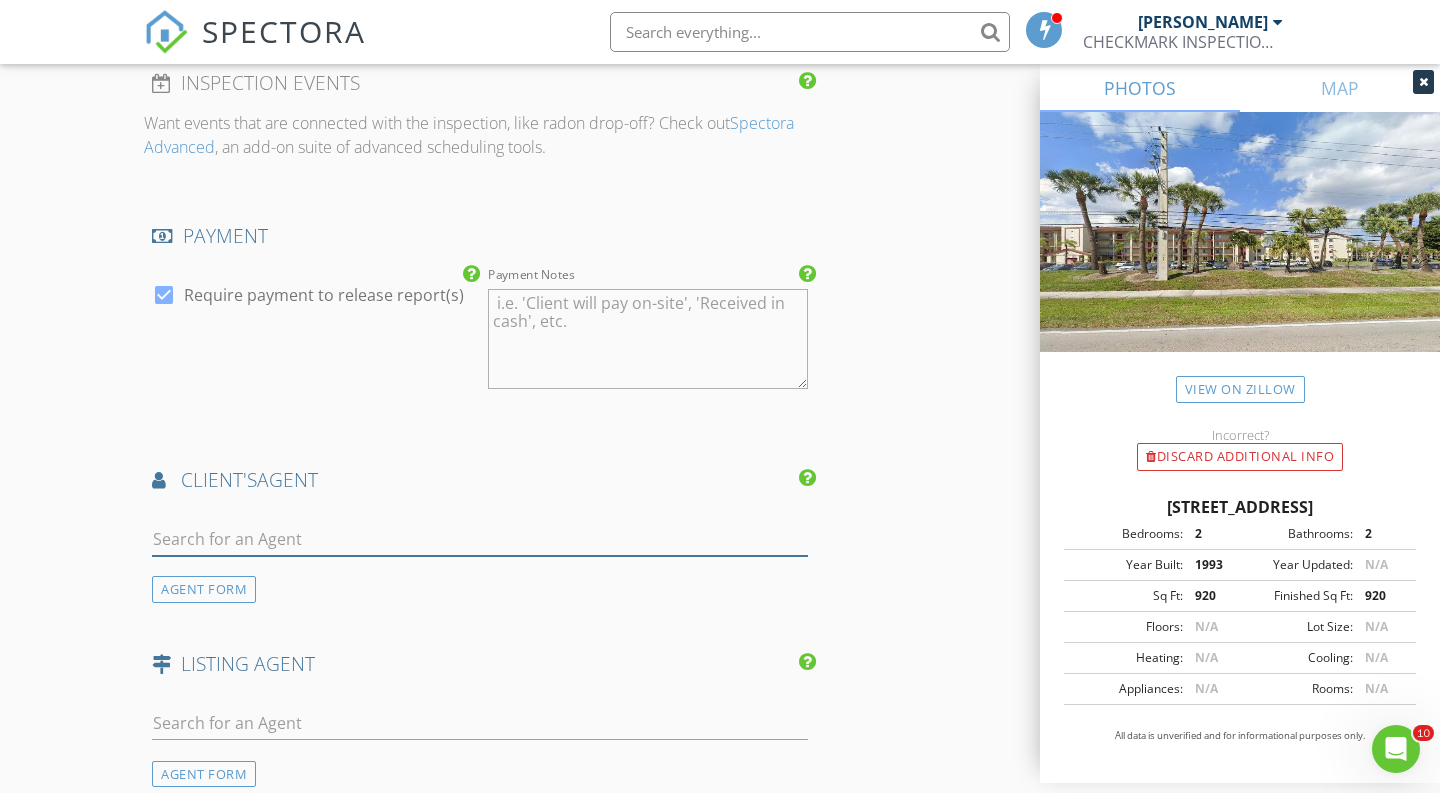 click at bounding box center (480, 539) 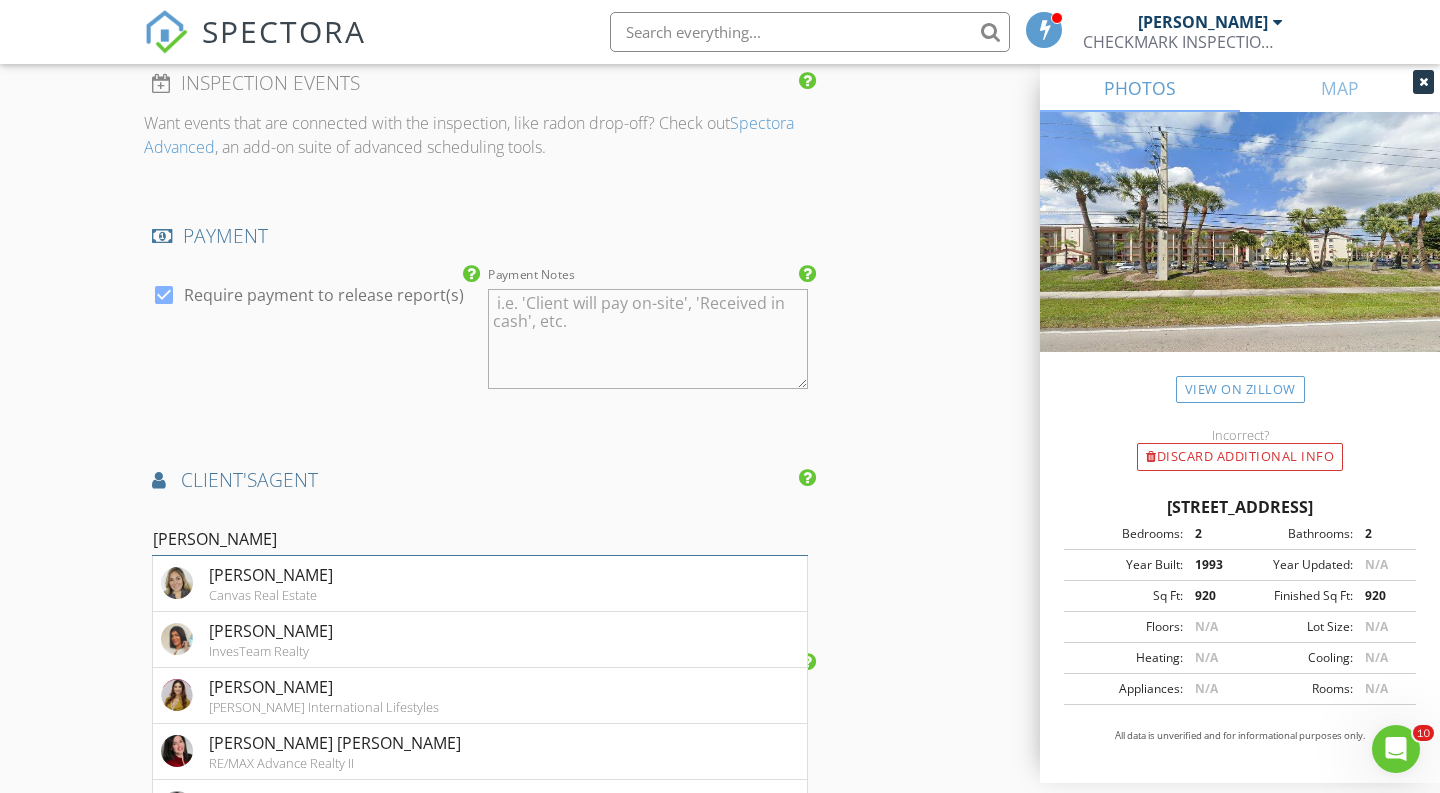 type on "Mariana" 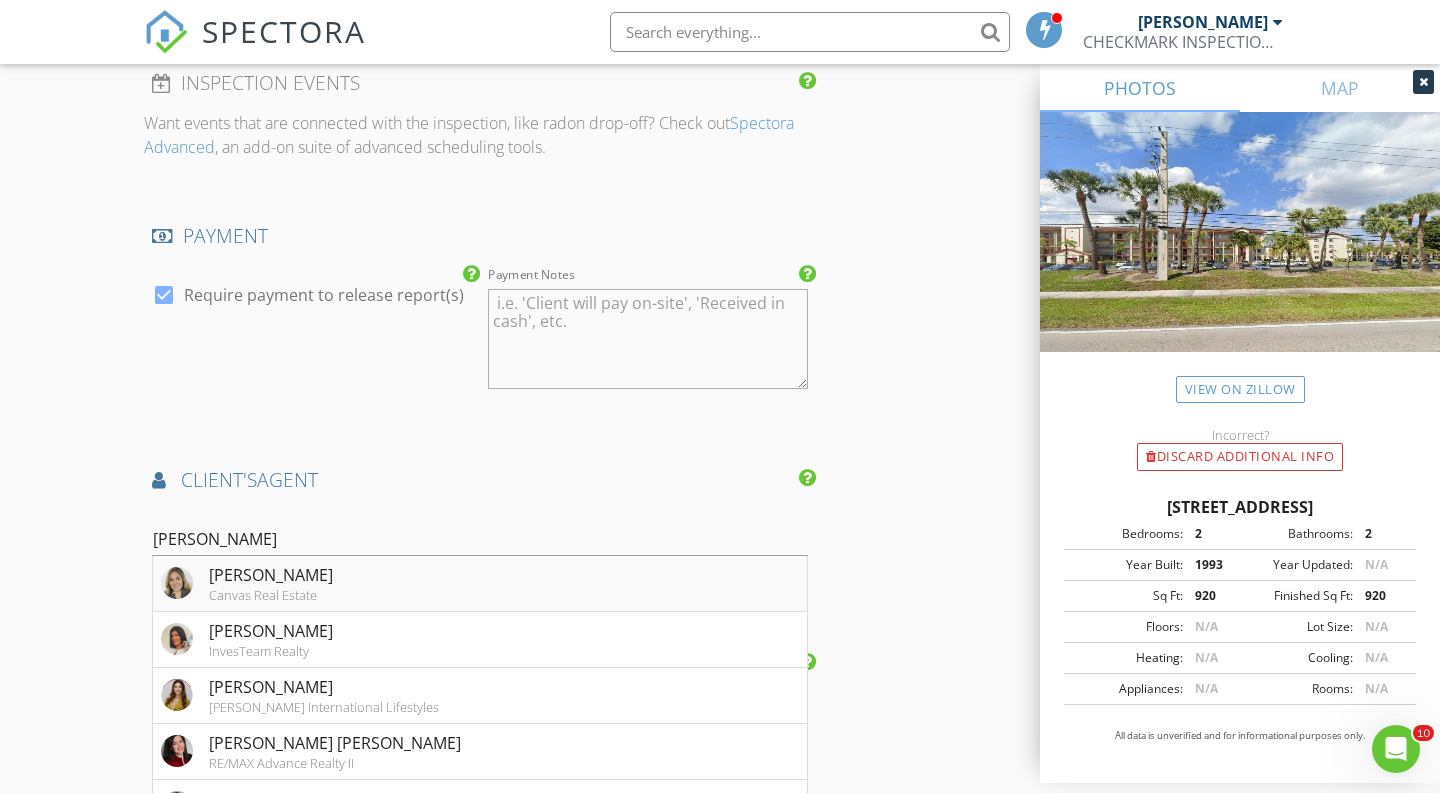 drag, startPoint x: 567, startPoint y: 529, endPoint x: 553, endPoint y: 576, distance: 49.0408 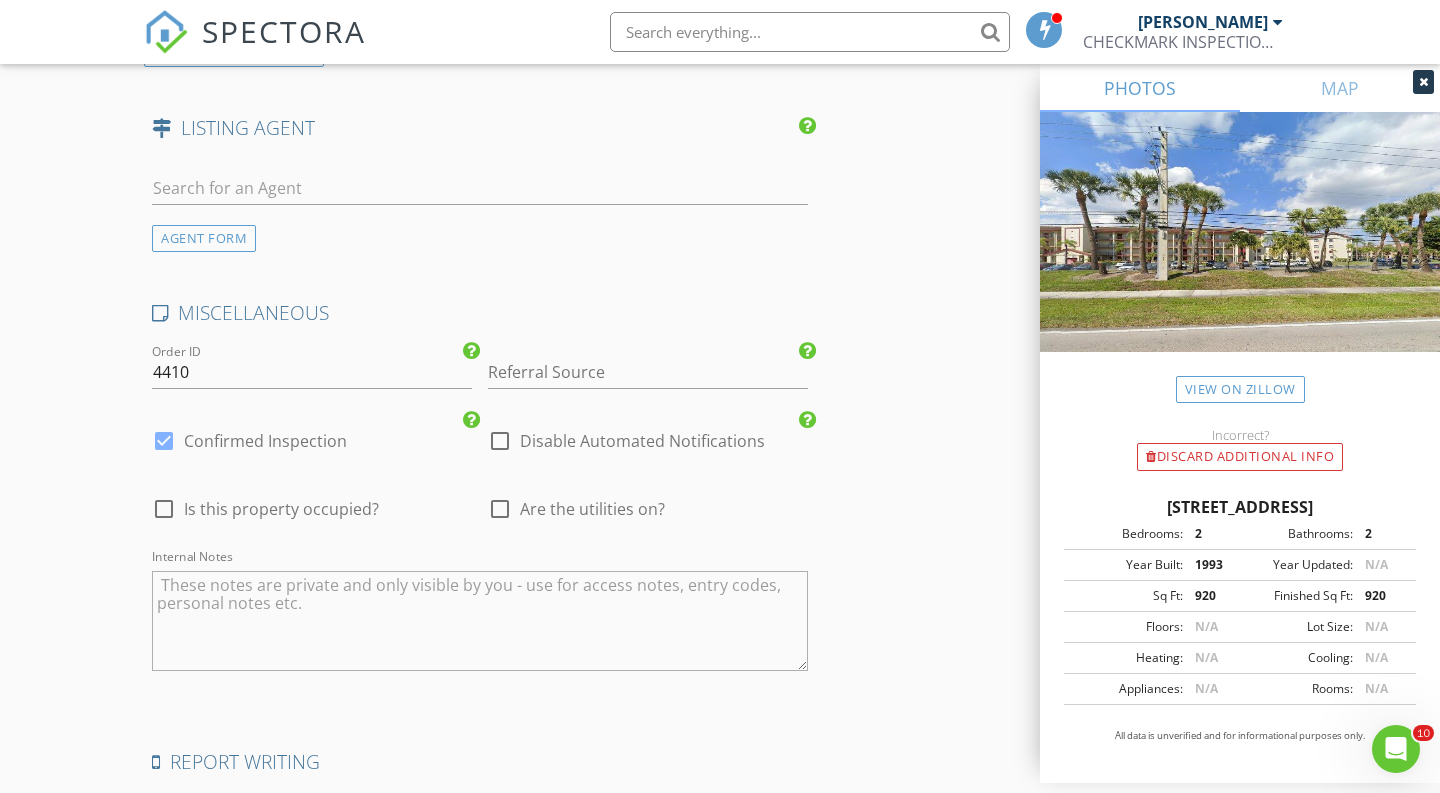 scroll, scrollTop: 3781, scrollLeft: 0, axis: vertical 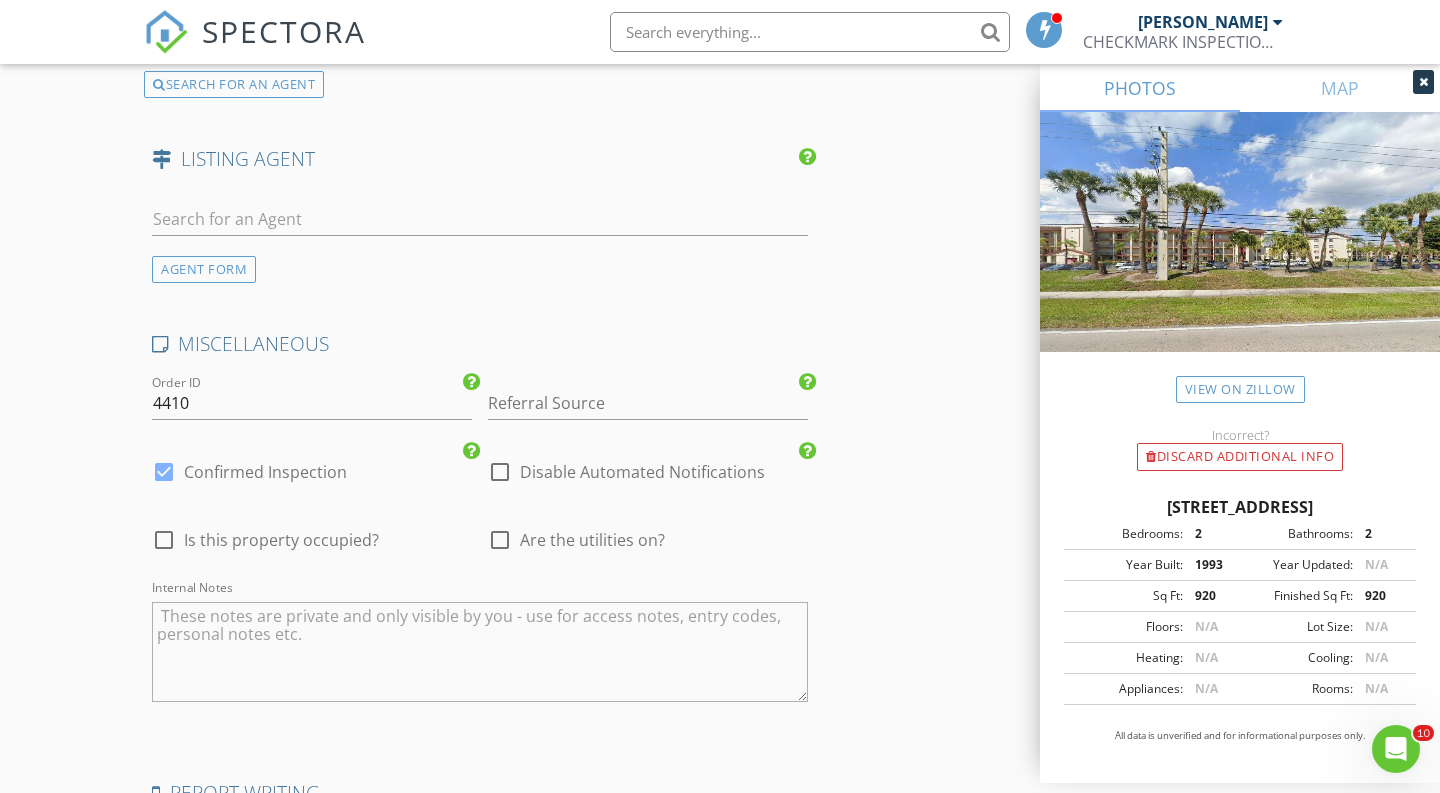 click on "New Inspection
Click here to use the New Order Form
INSPECTOR(S)
check_box   ERNESTO GIL   PRIMARY   ERNESTO GIL arrow_drop_down   check_box_outline_blank ERNESTO GIL specifically requested
Date/Time
07/11/2025 10:30 AM
Location
Address Search       Address 12755 SW 16th Ct   Unit   City Pembroke Pines   State FL   Zip 33027   County Broward     Square Feet 920   Year Built 1993   Foundation arrow_drop_down     ERNESTO GIL     6.2 miles     (14 minutes)
client
check_box Enable Client CC email for this inspection   Client Search     check_box_outline_blank Client is a Company/Organization     First Name   Last Name   Email   CC Email   Phone   Address   City   State   Zip       Notes   Private Notes
ADD ADDITIONAL client
SERVICES
check_box_outline_blank" at bounding box center (720, -1255) 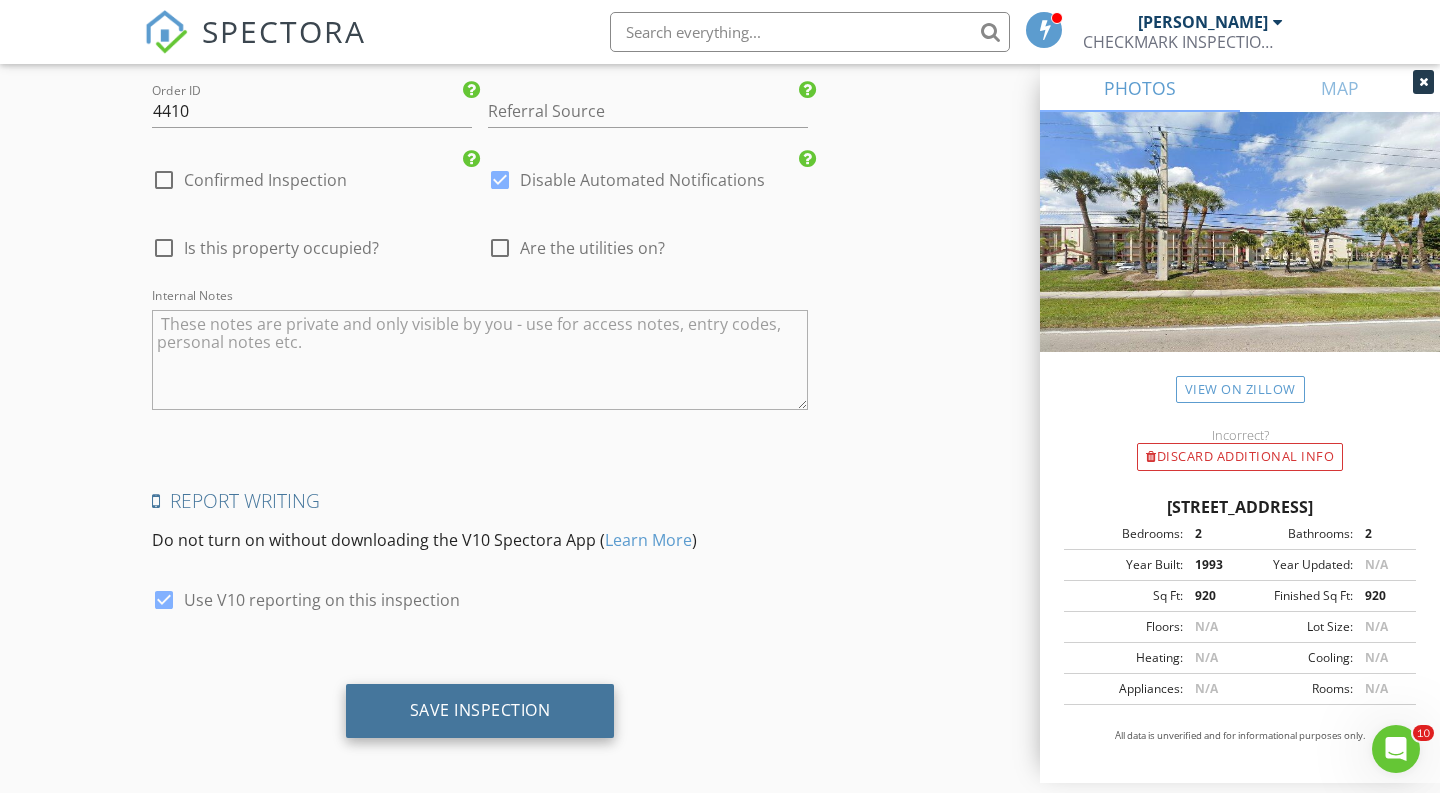 scroll, scrollTop: 4072, scrollLeft: 0, axis: vertical 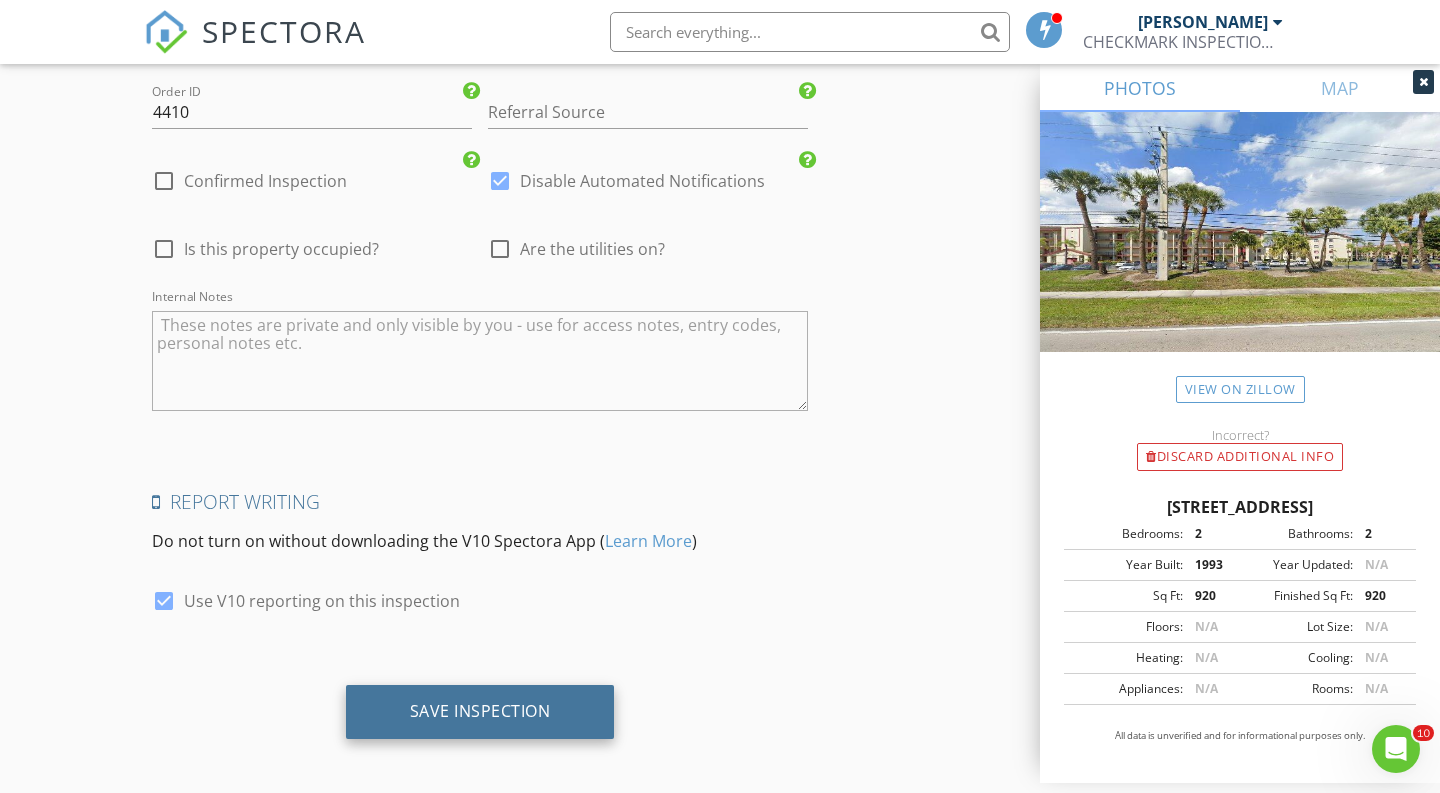 click on "Save Inspection" at bounding box center [480, 711] 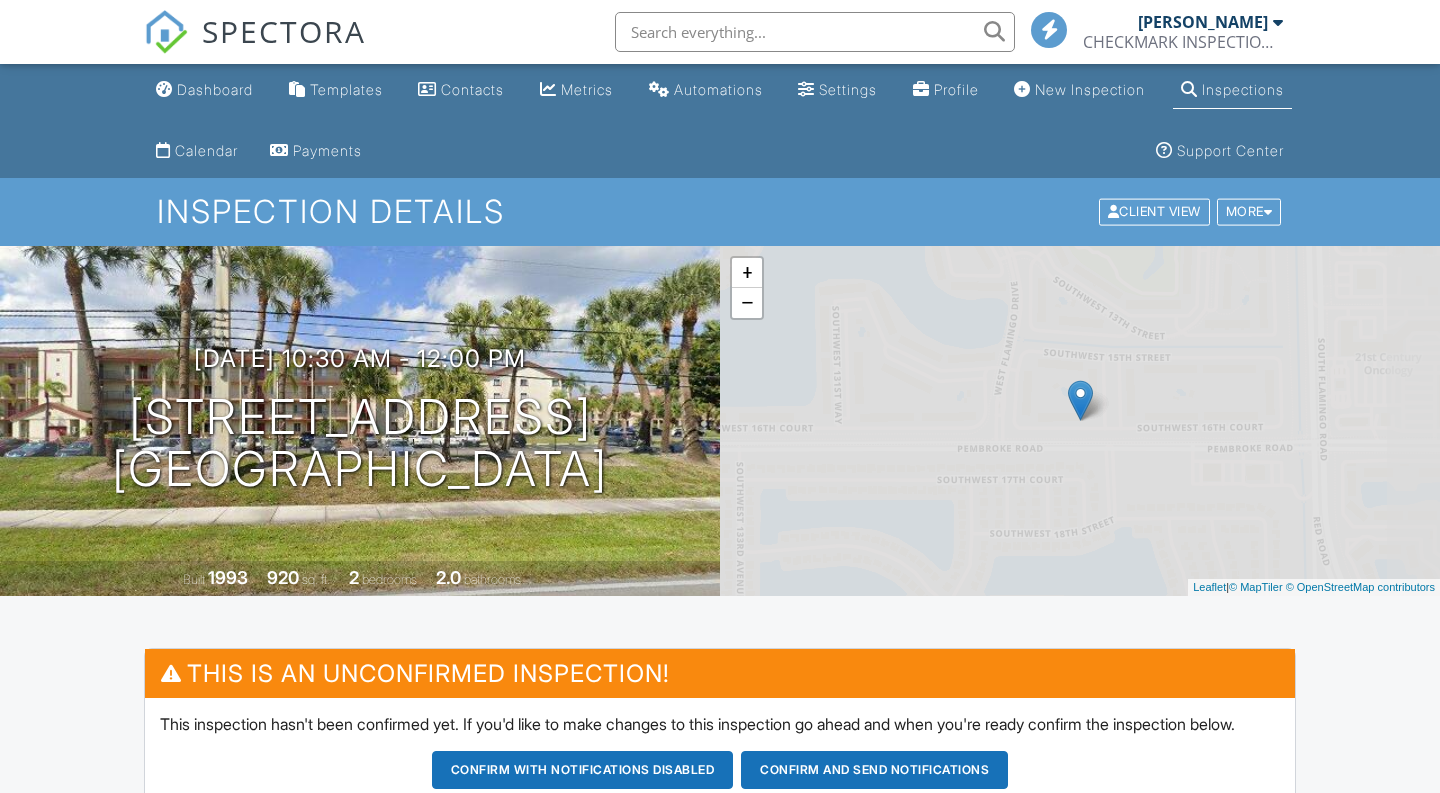 scroll, scrollTop: 0, scrollLeft: 0, axis: both 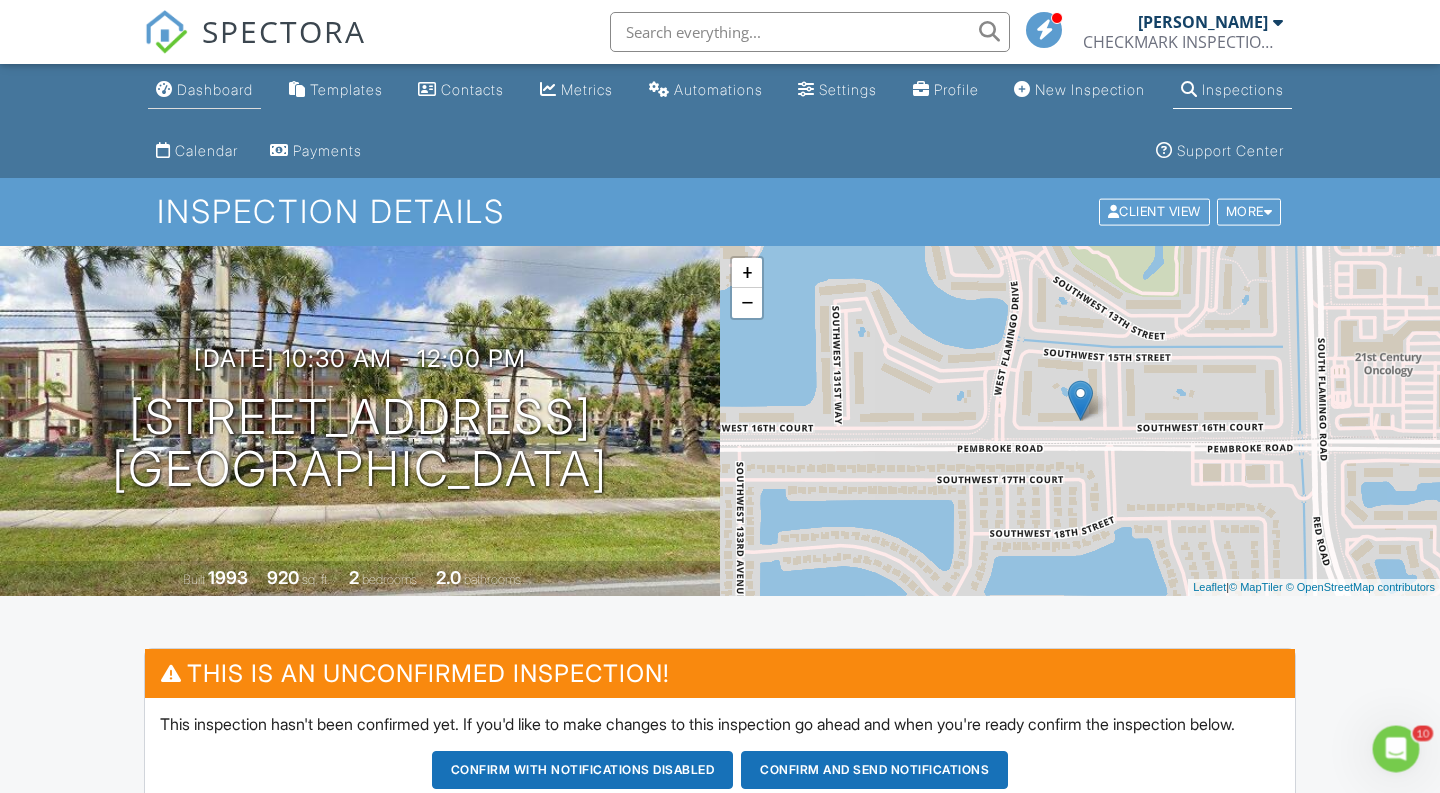 click on "Dashboard" at bounding box center (215, 89) 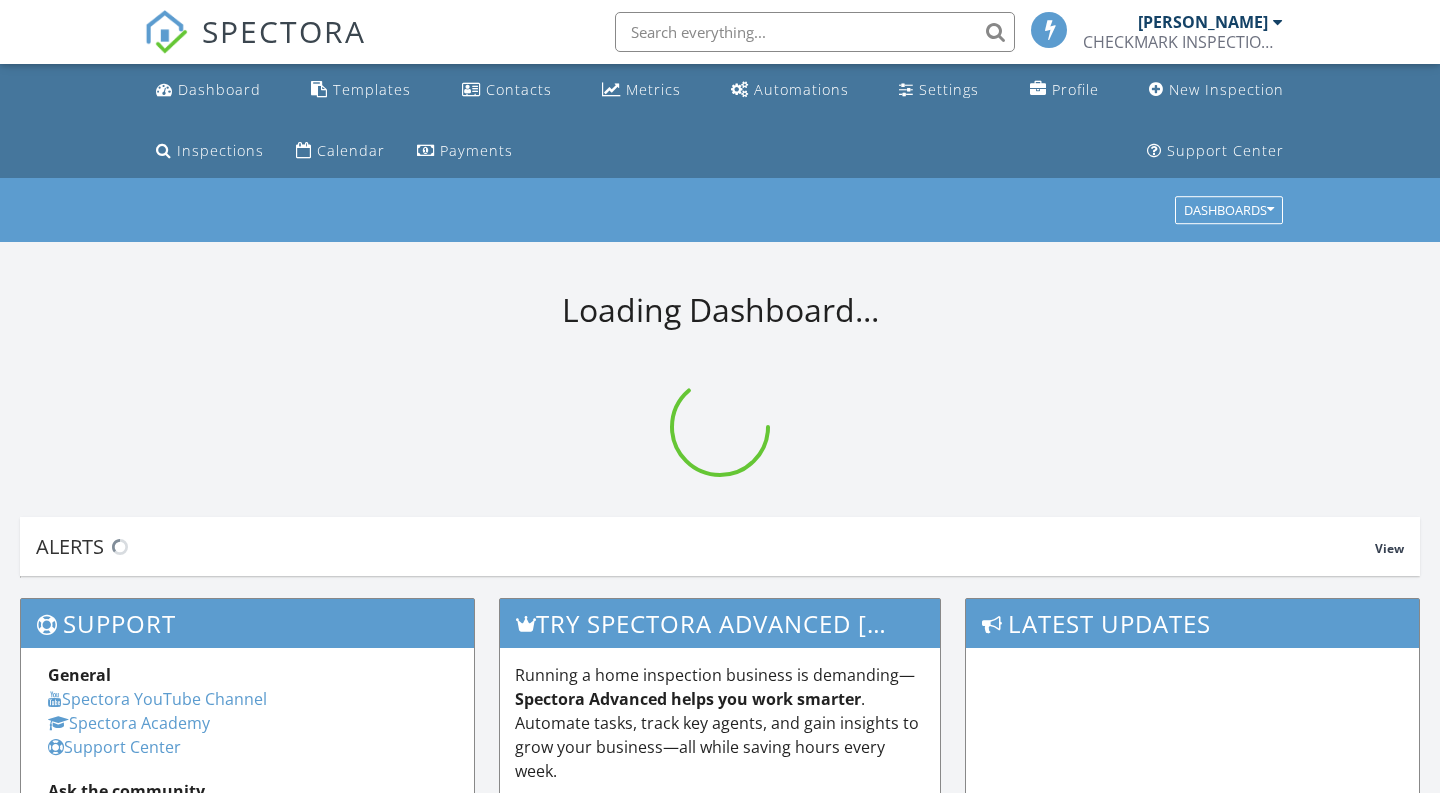scroll, scrollTop: 0, scrollLeft: 0, axis: both 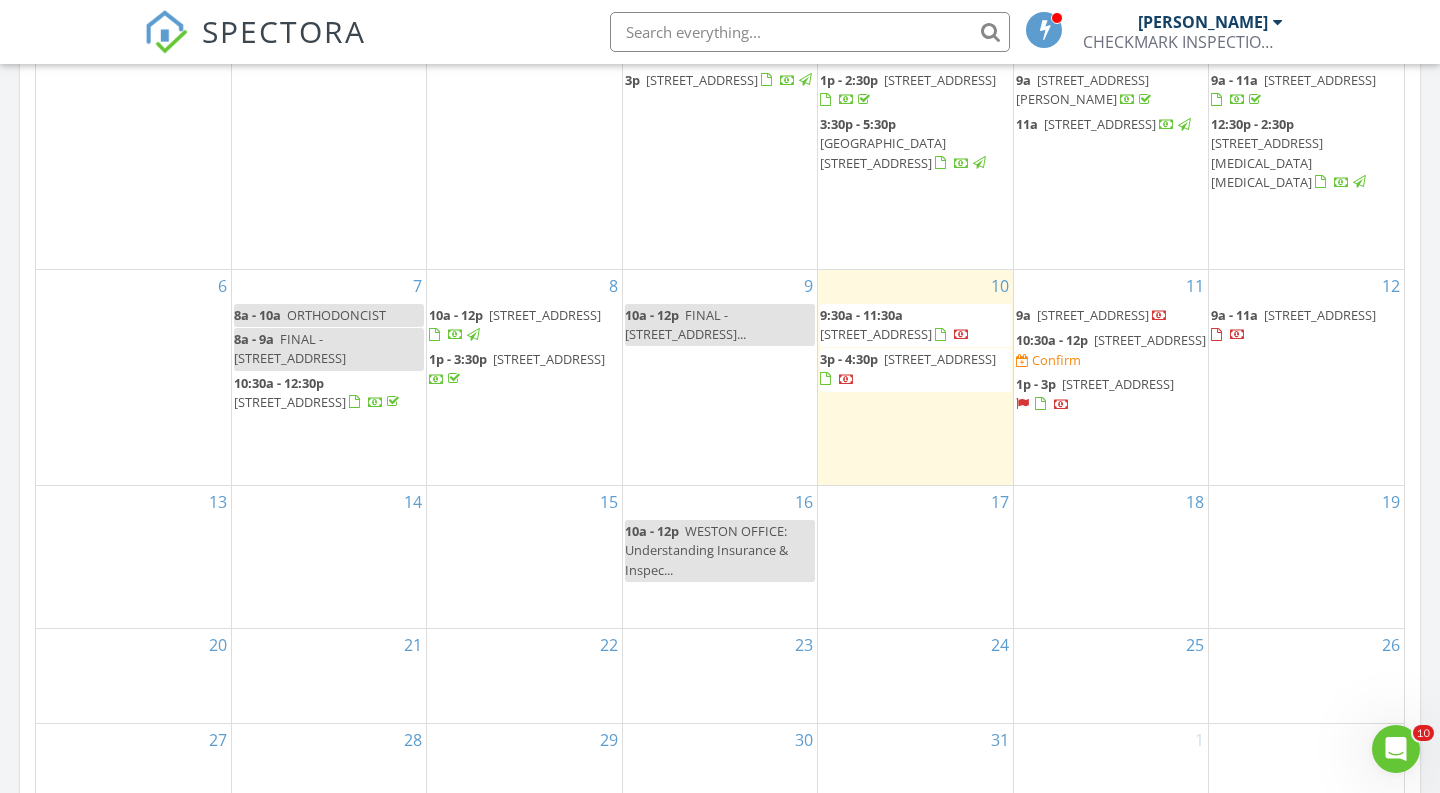 click on "[STREET_ADDRESS]" at bounding box center [1320, 315] 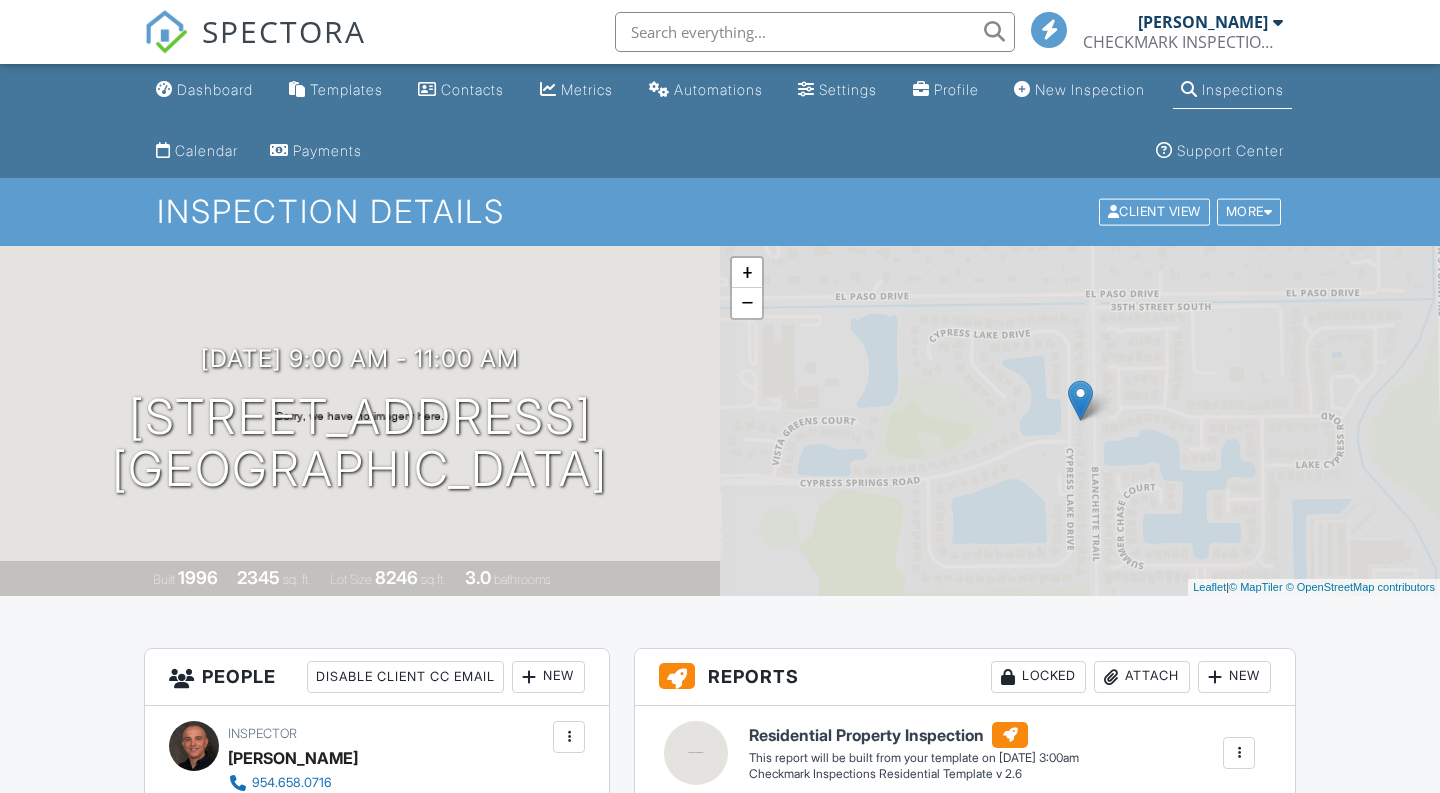 scroll, scrollTop: 0, scrollLeft: 0, axis: both 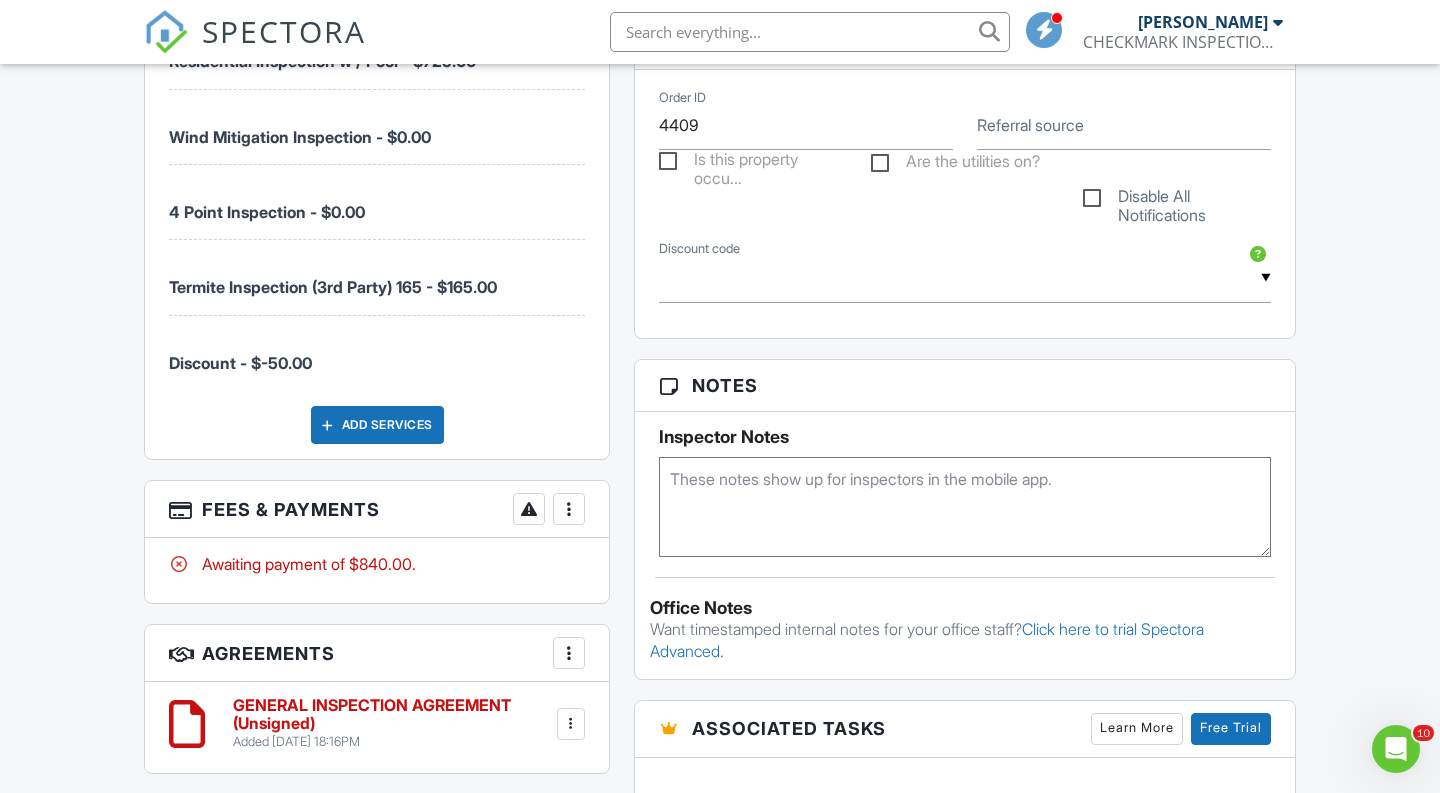 click at bounding box center (569, 509) 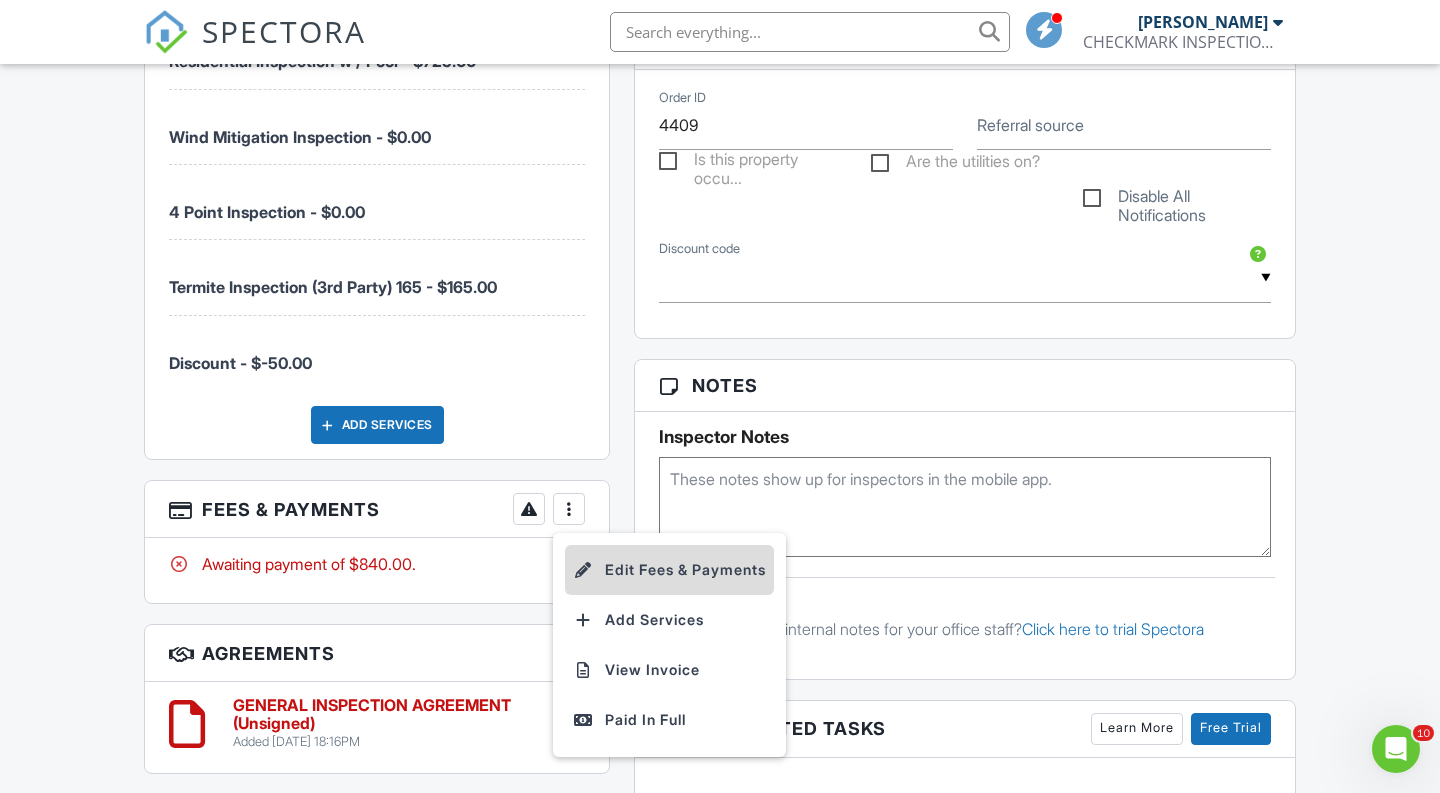 click on "Edit Fees & Payments" at bounding box center [669, 570] 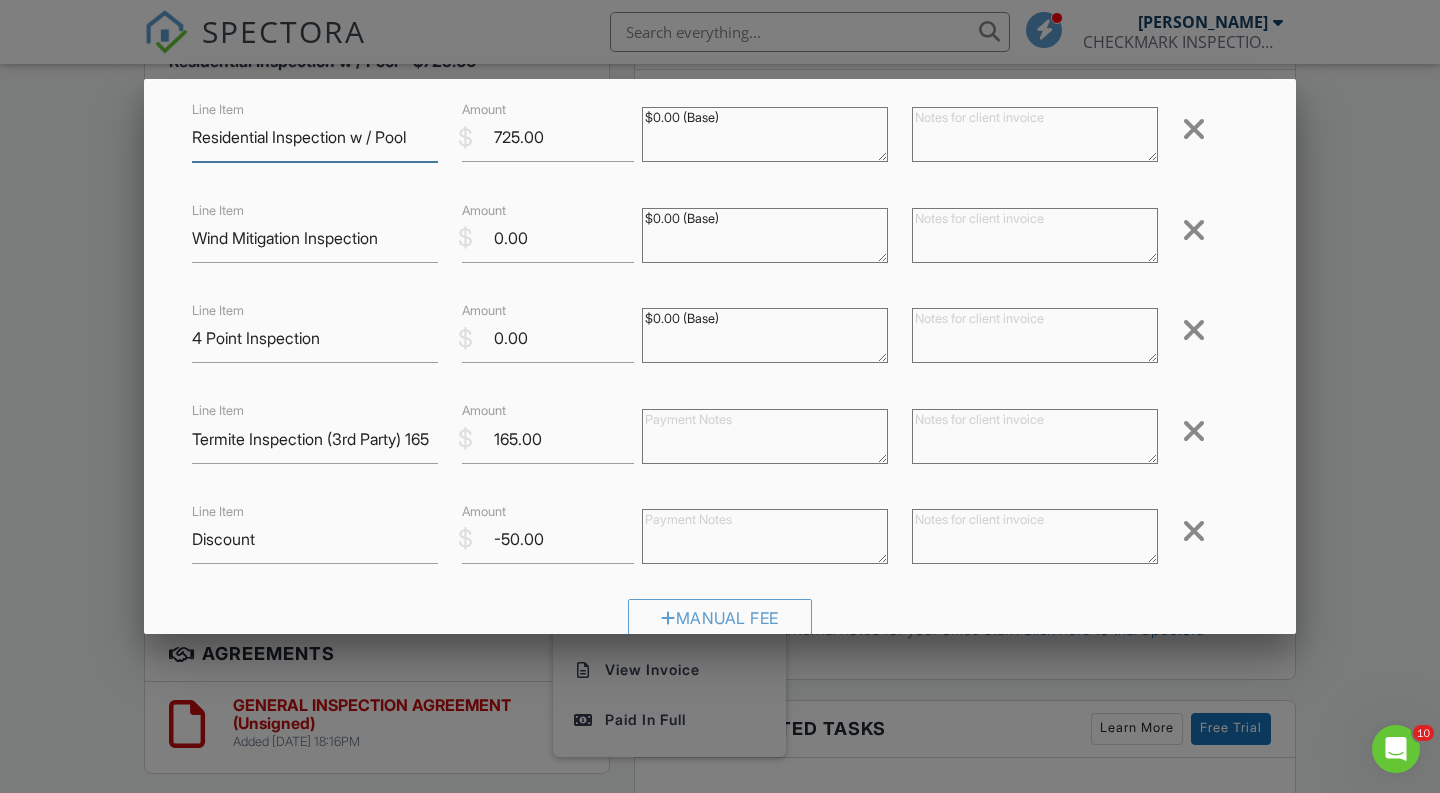 scroll, scrollTop: 282, scrollLeft: 0, axis: vertical 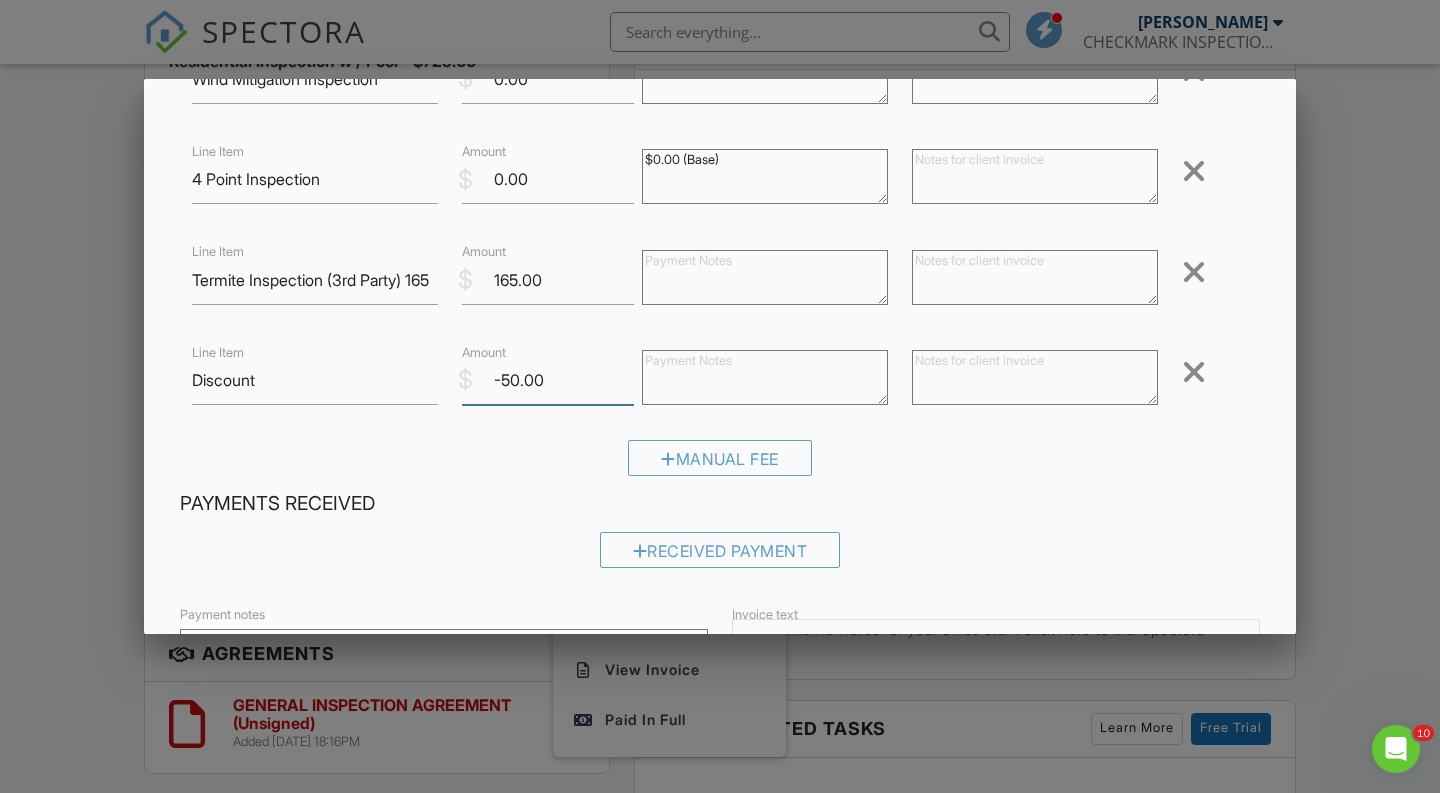 drag, startPoint x: 547, startPoint y: 371, endPoint x: 416, endPoint y: 371, distance: 131 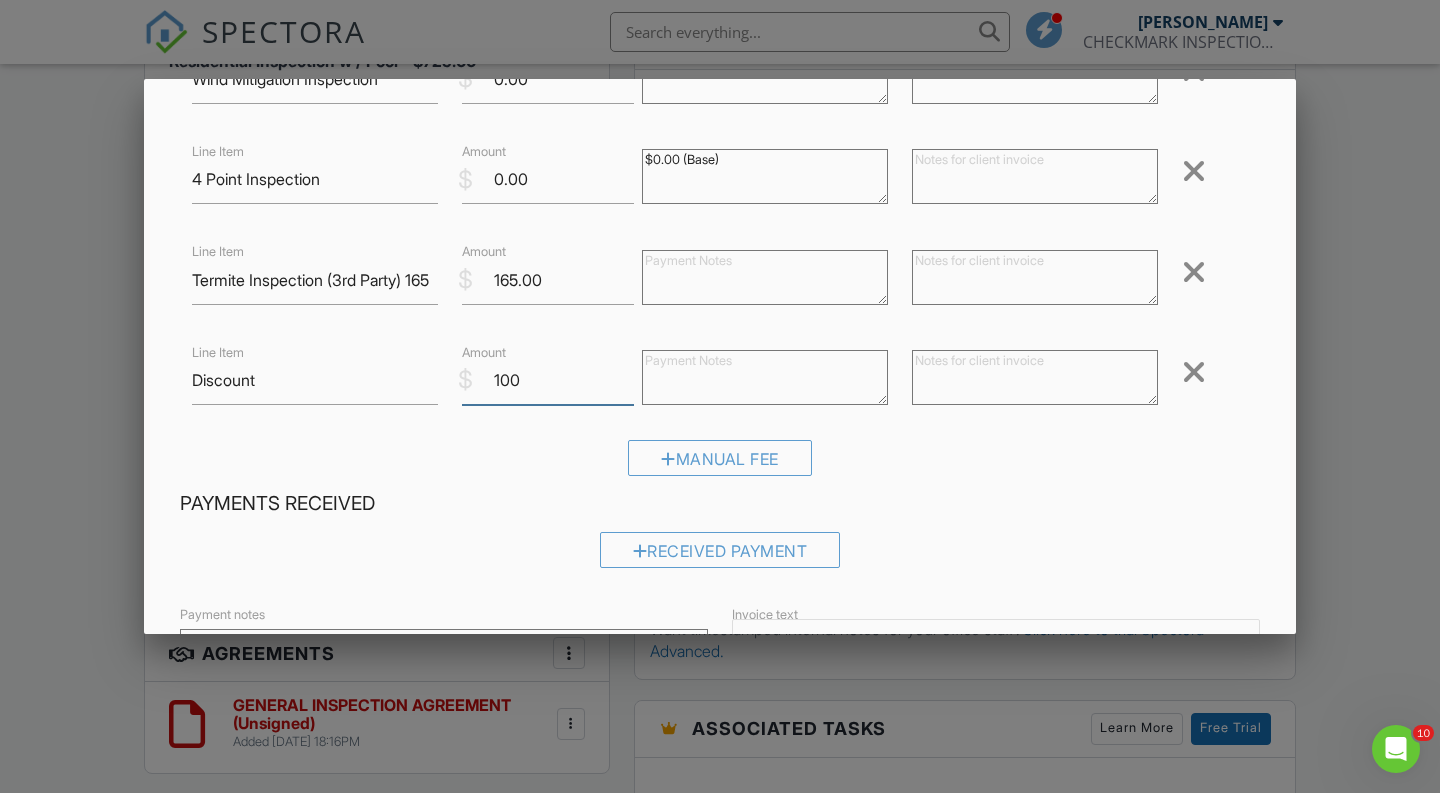 type on "100" 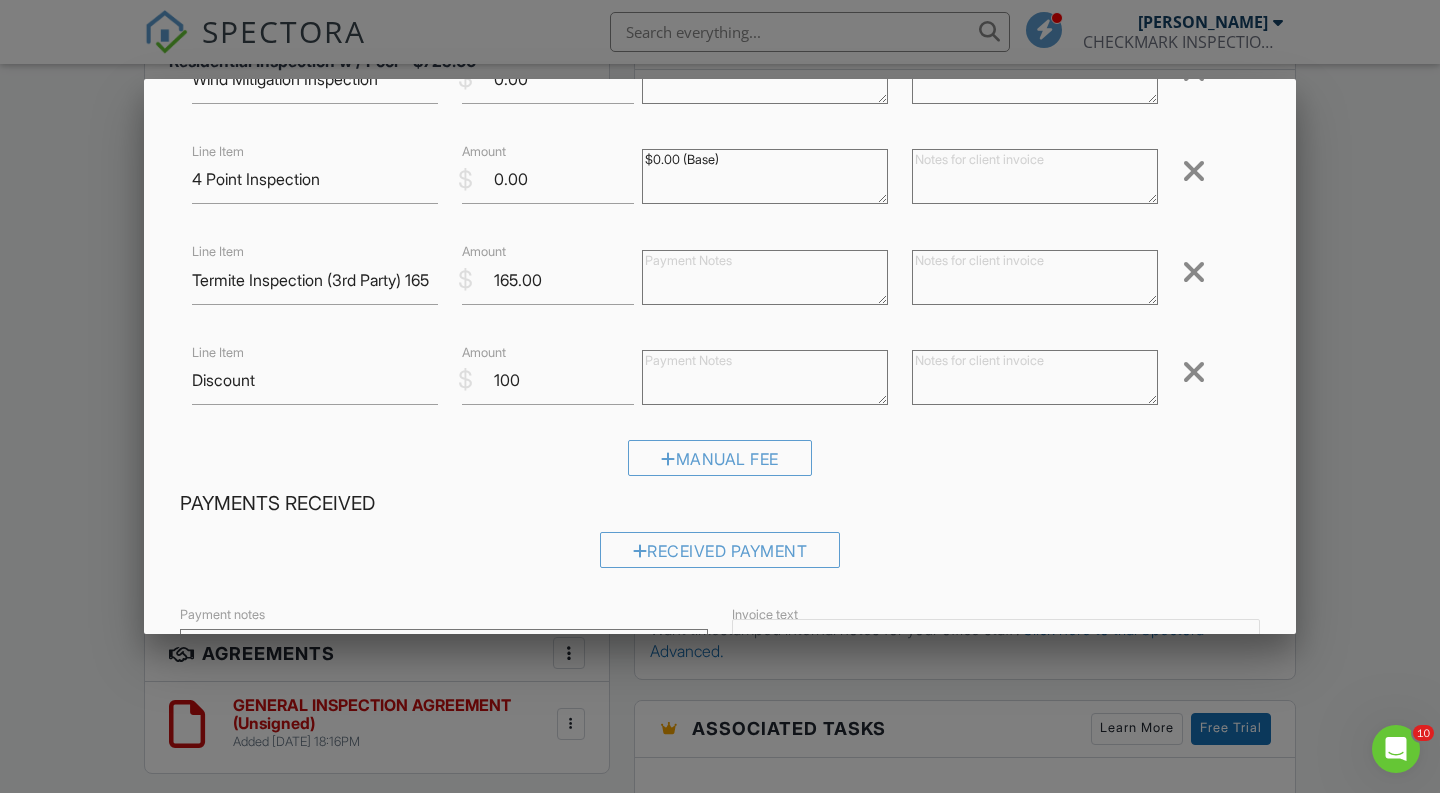 click on "Payments Received" at bounding box center [720, 504] 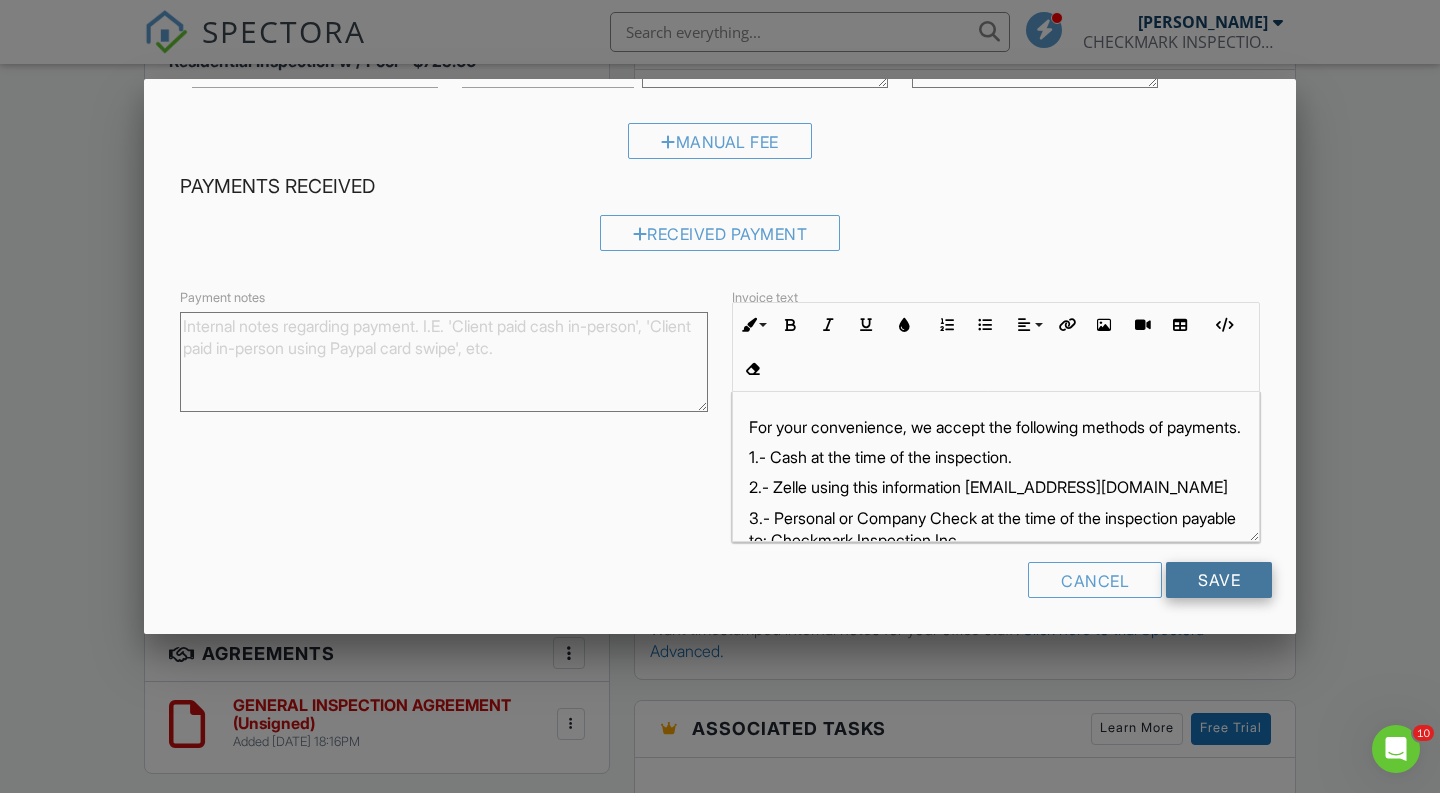 scroll, scrollTop: 598, scrollLeft: 0, axis: vertical 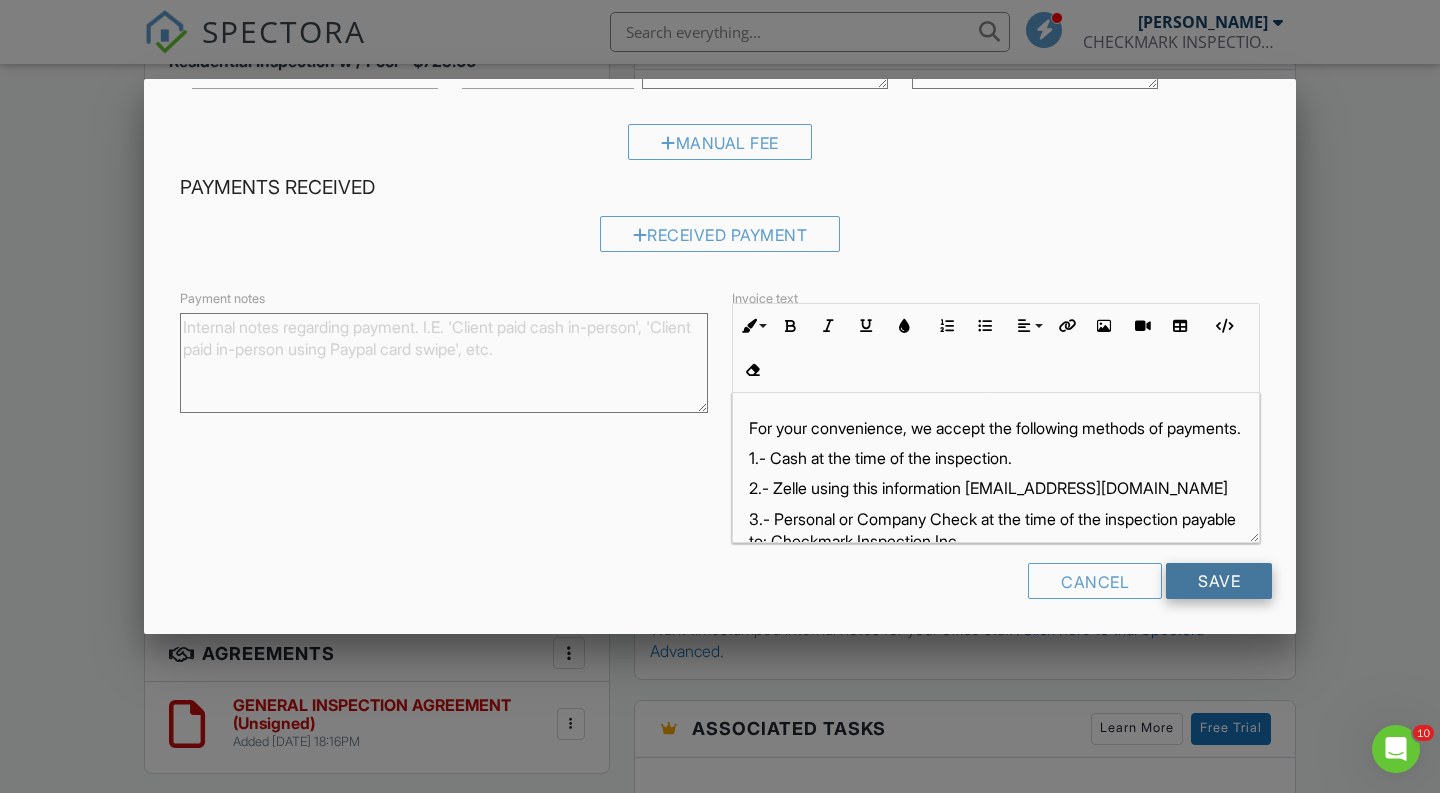 click on "Save" at bounding box center (1219, 581) 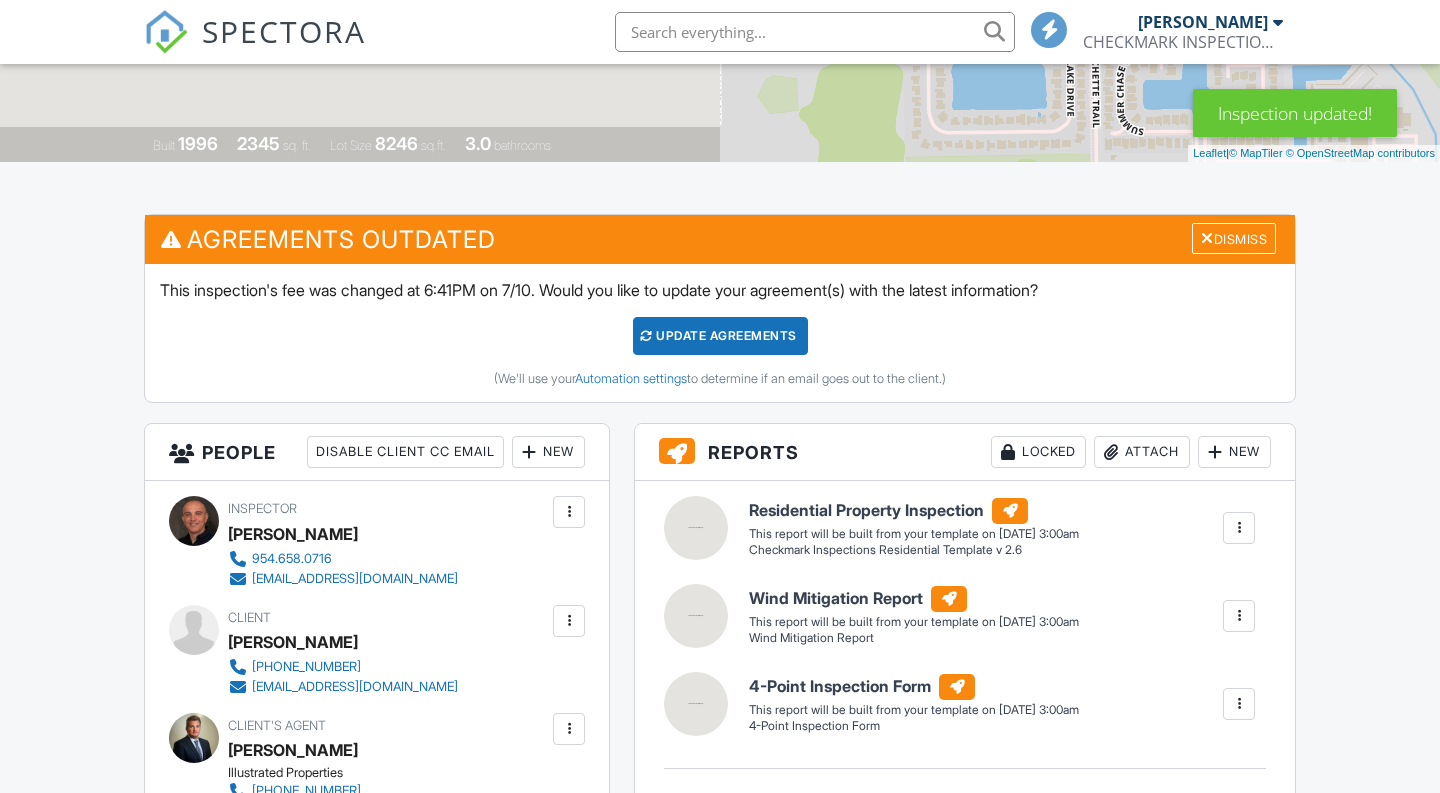 scroll, scrollTop: 0, scrollLeft: 0, axis: both 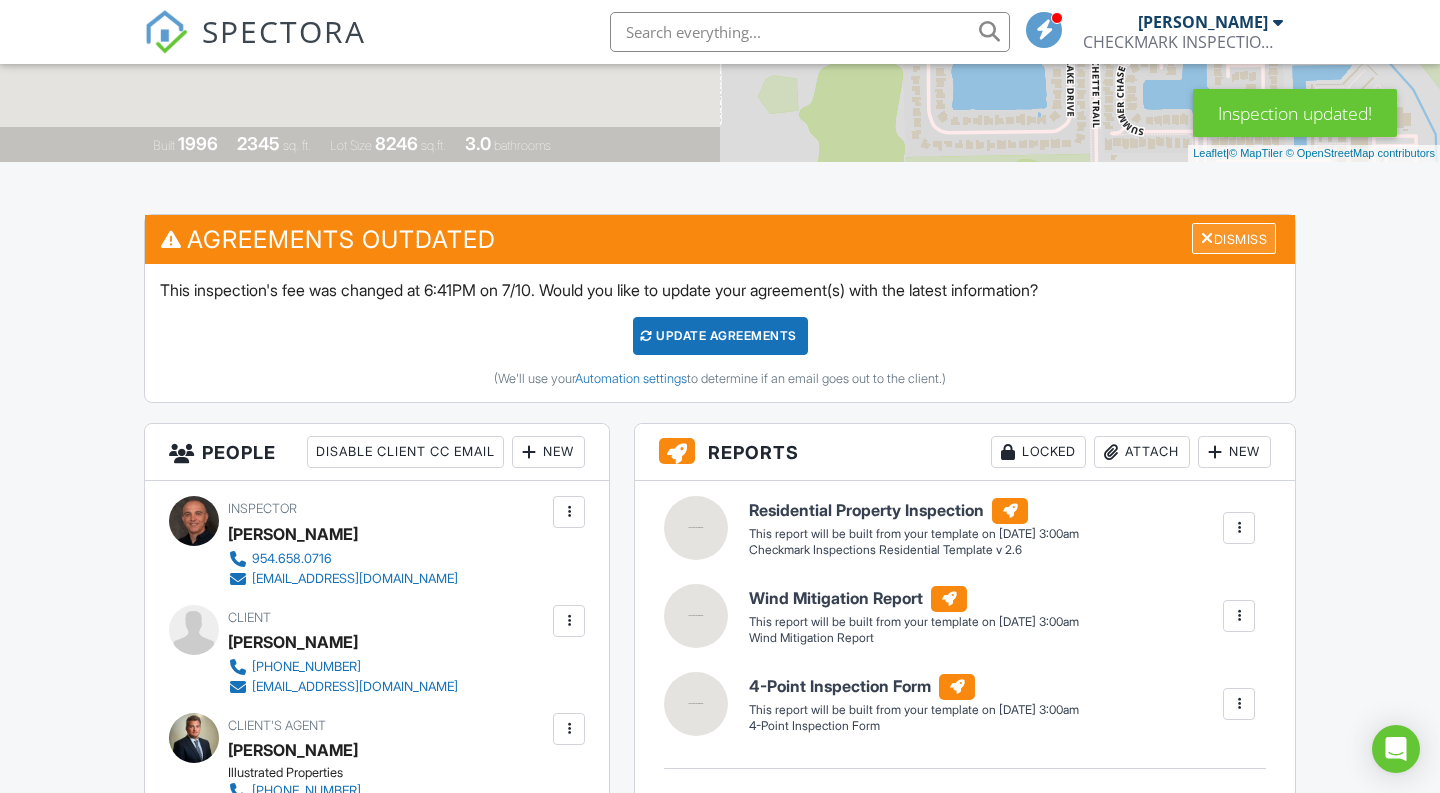 click on "Dismiss" at bounding box center [1234, 238] 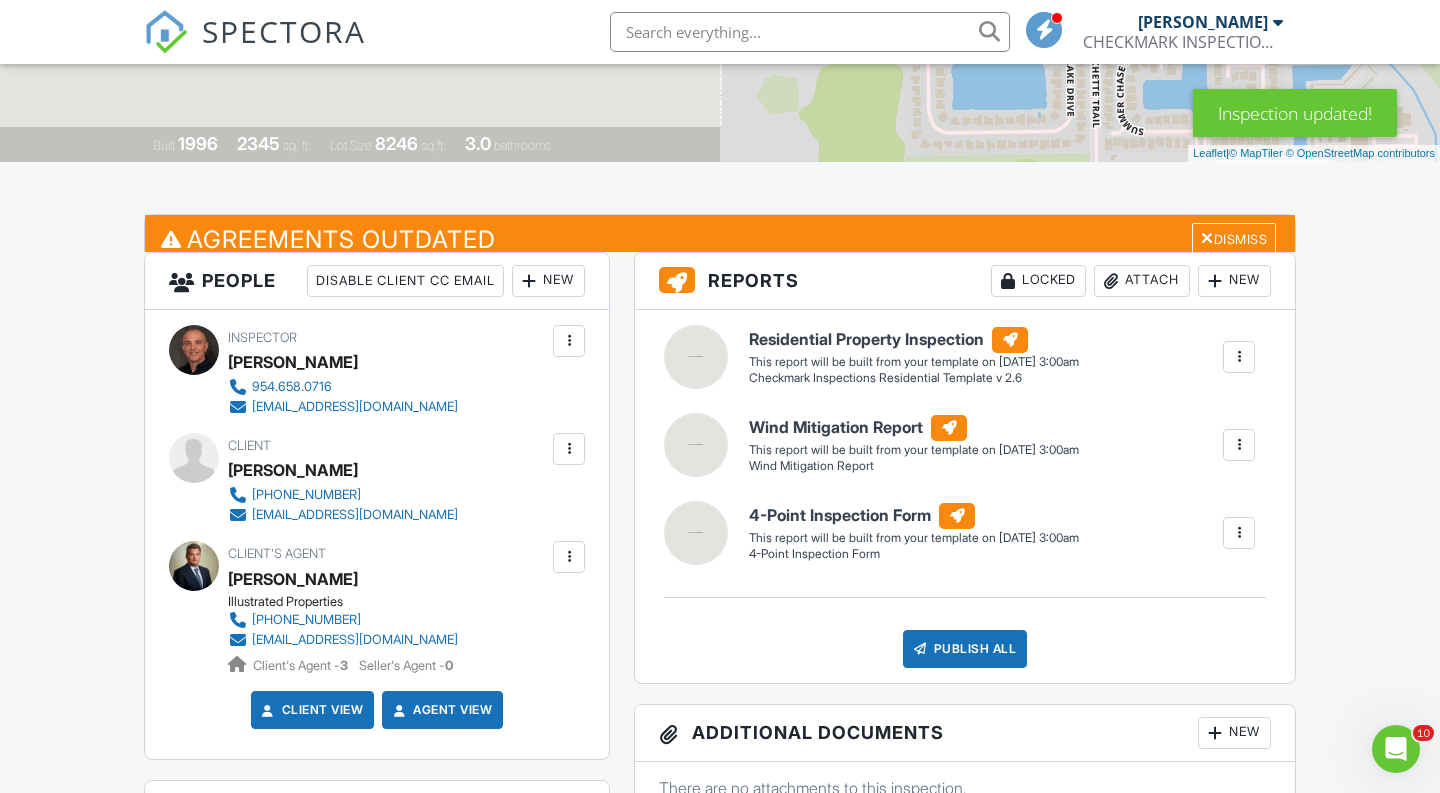 scroll, scrollTop: 0, scrollLeft: 0, axis: both 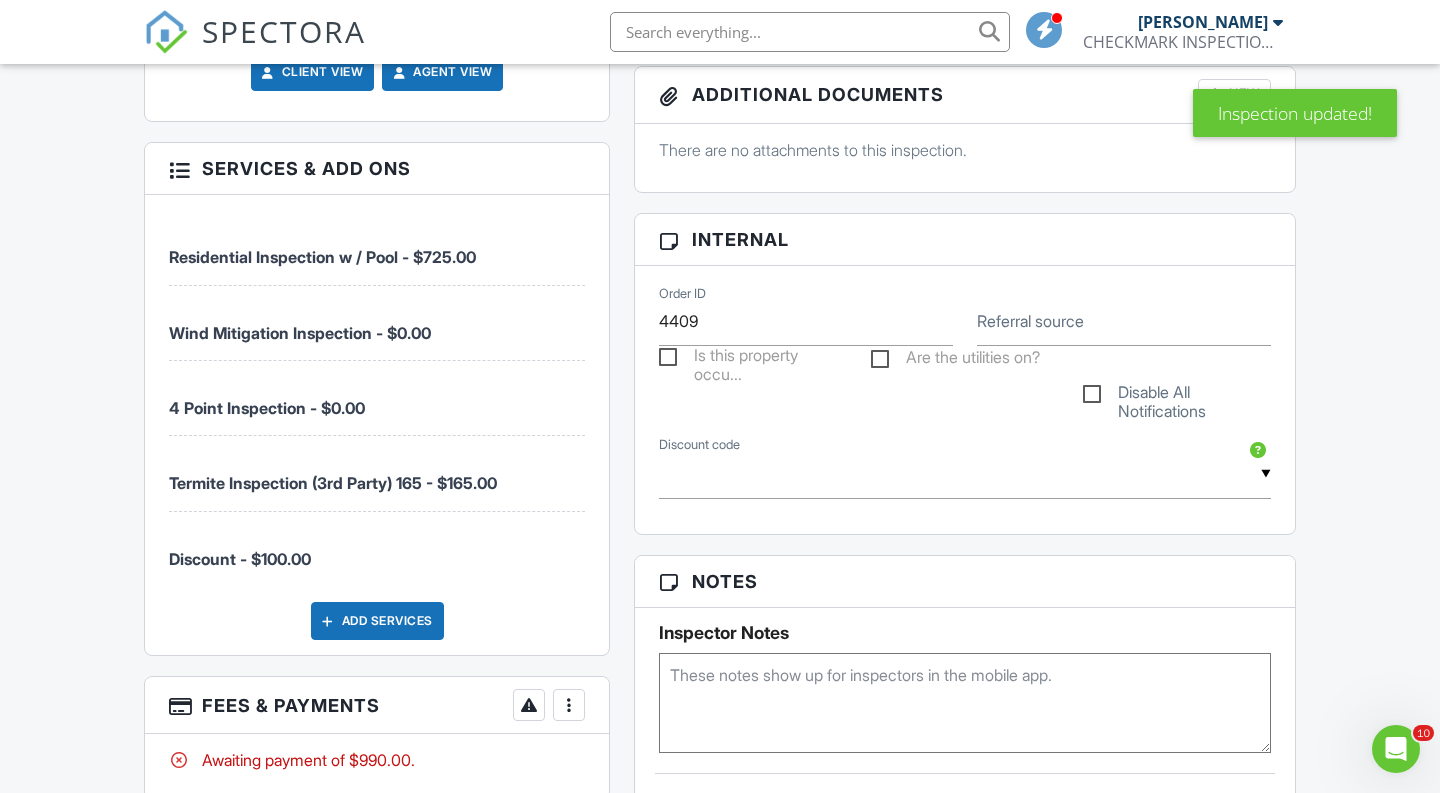 click at bounding box center [569, 705] 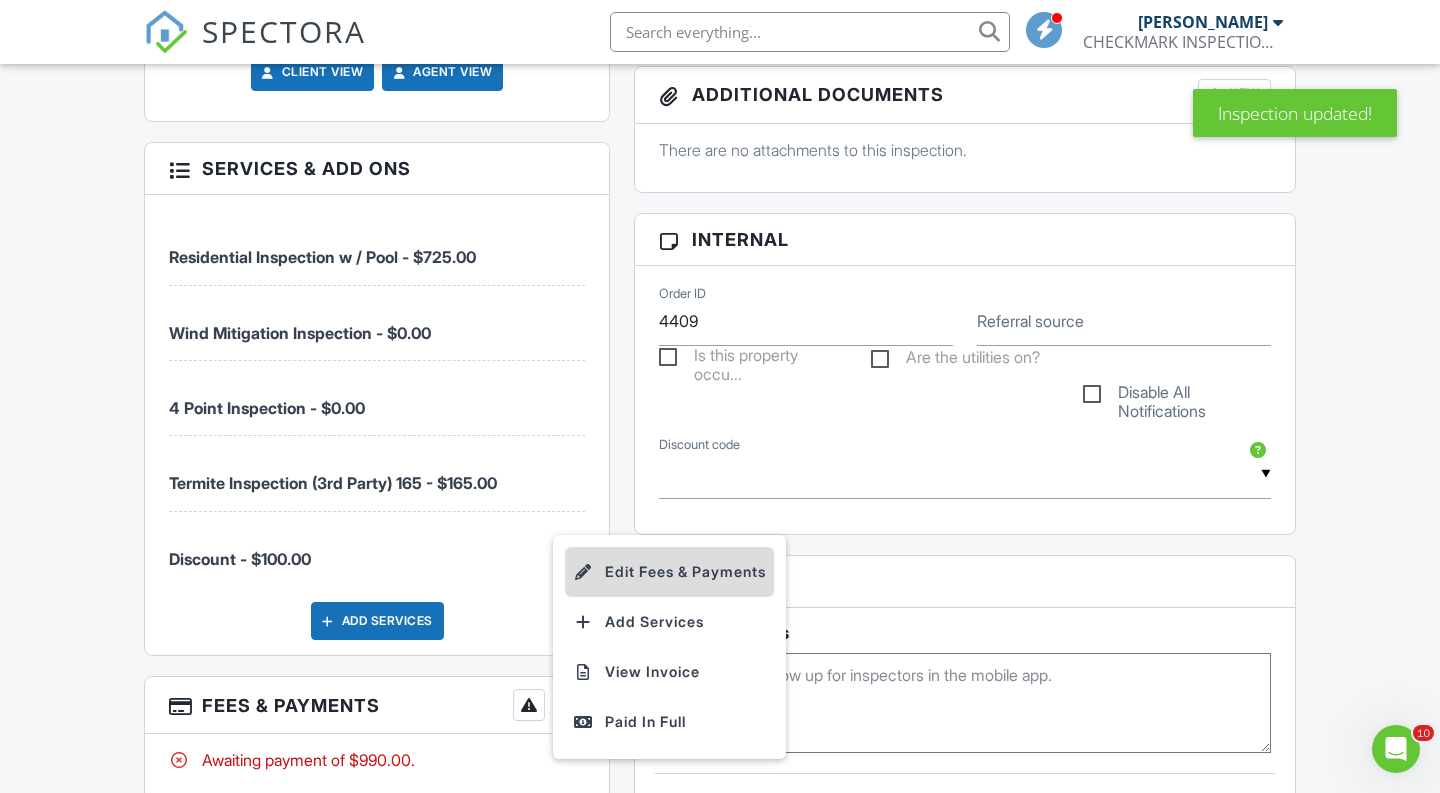 click on "Edit Fees & Payments" at bounding box center [669, 572] 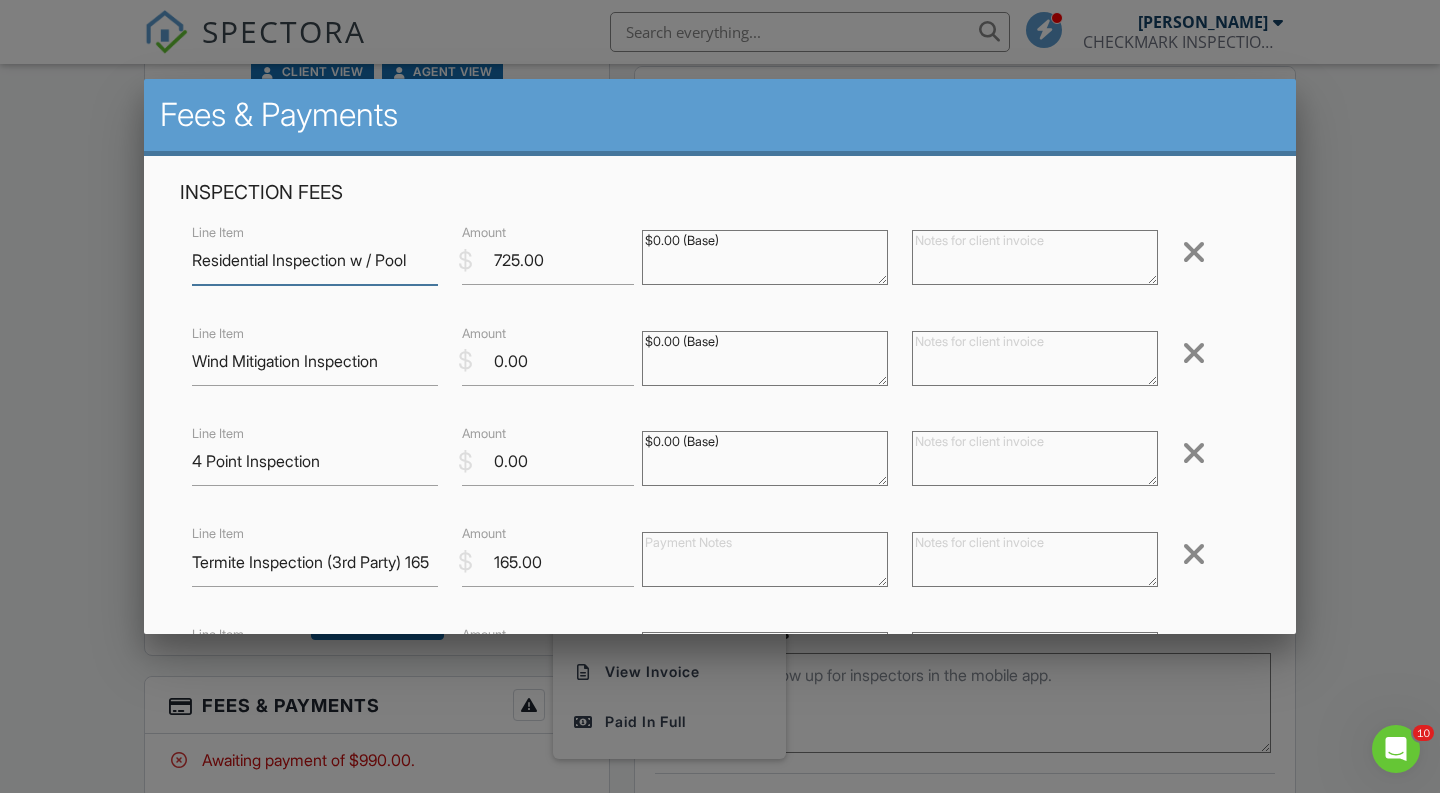 drag, startPoint x: 356, startPoint y: 254, endPoint x: 433, endPoint y: 260, distance: 77.23341 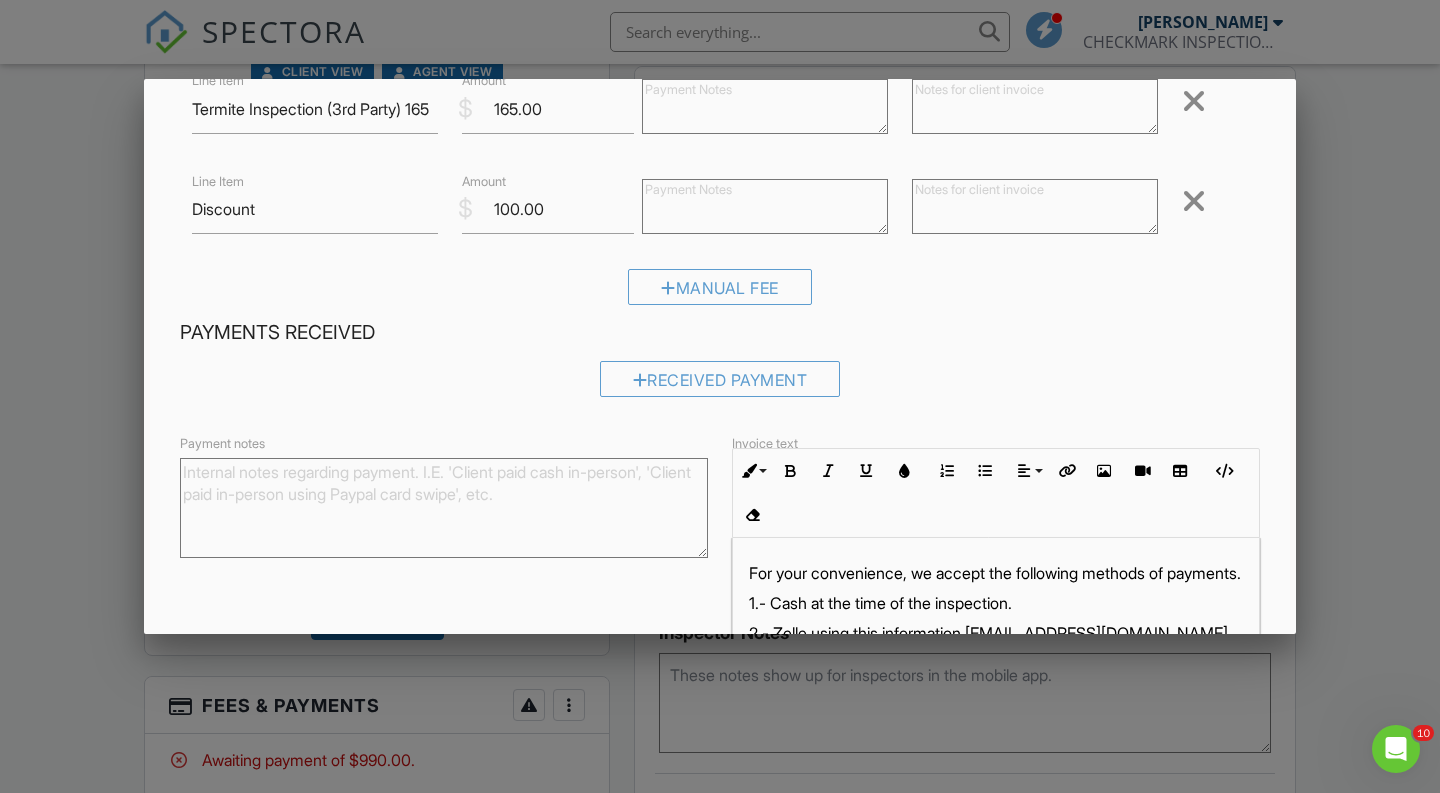 scroll, scrollTop: 381, scrollLeft: 0, axis: vertical 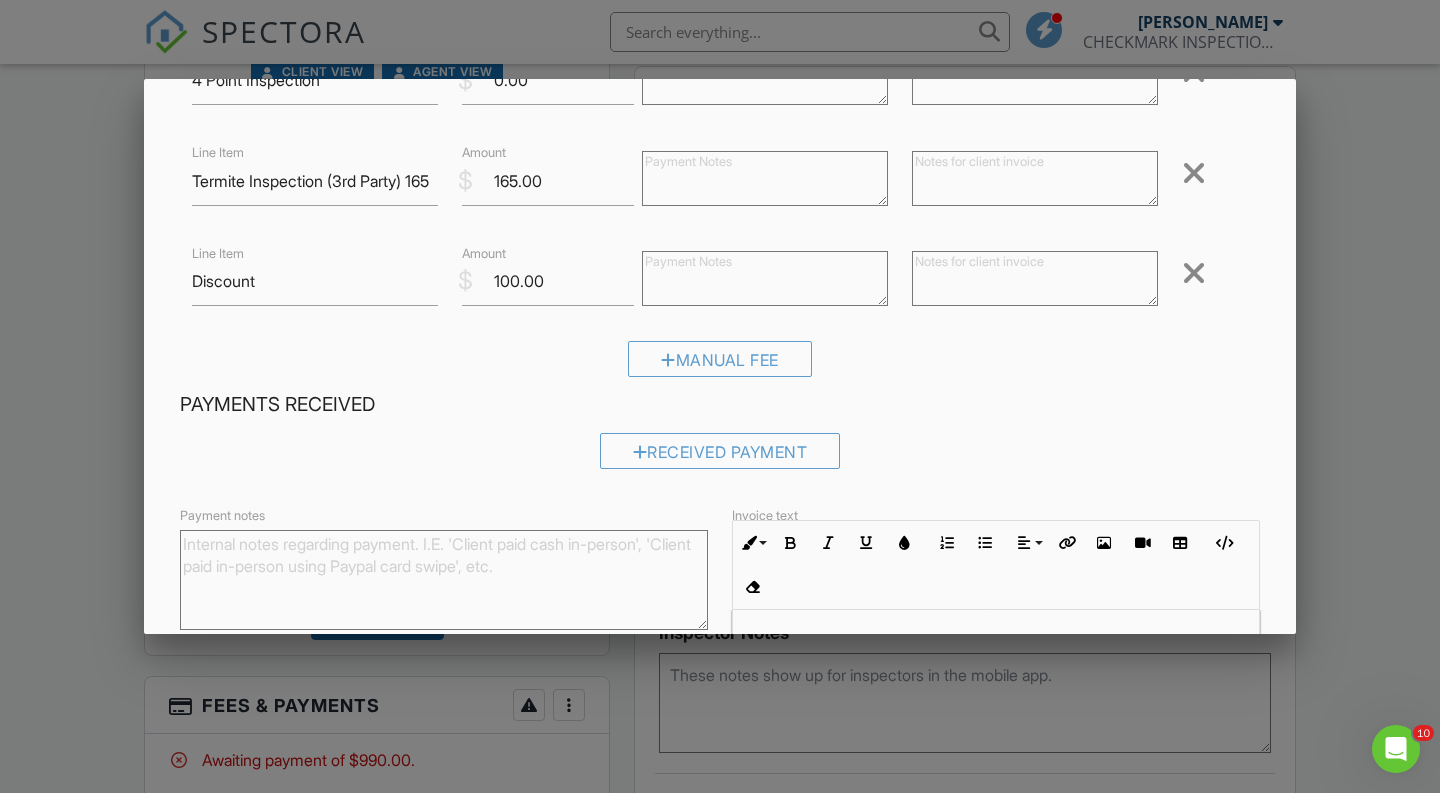type on "Residential Inspection" 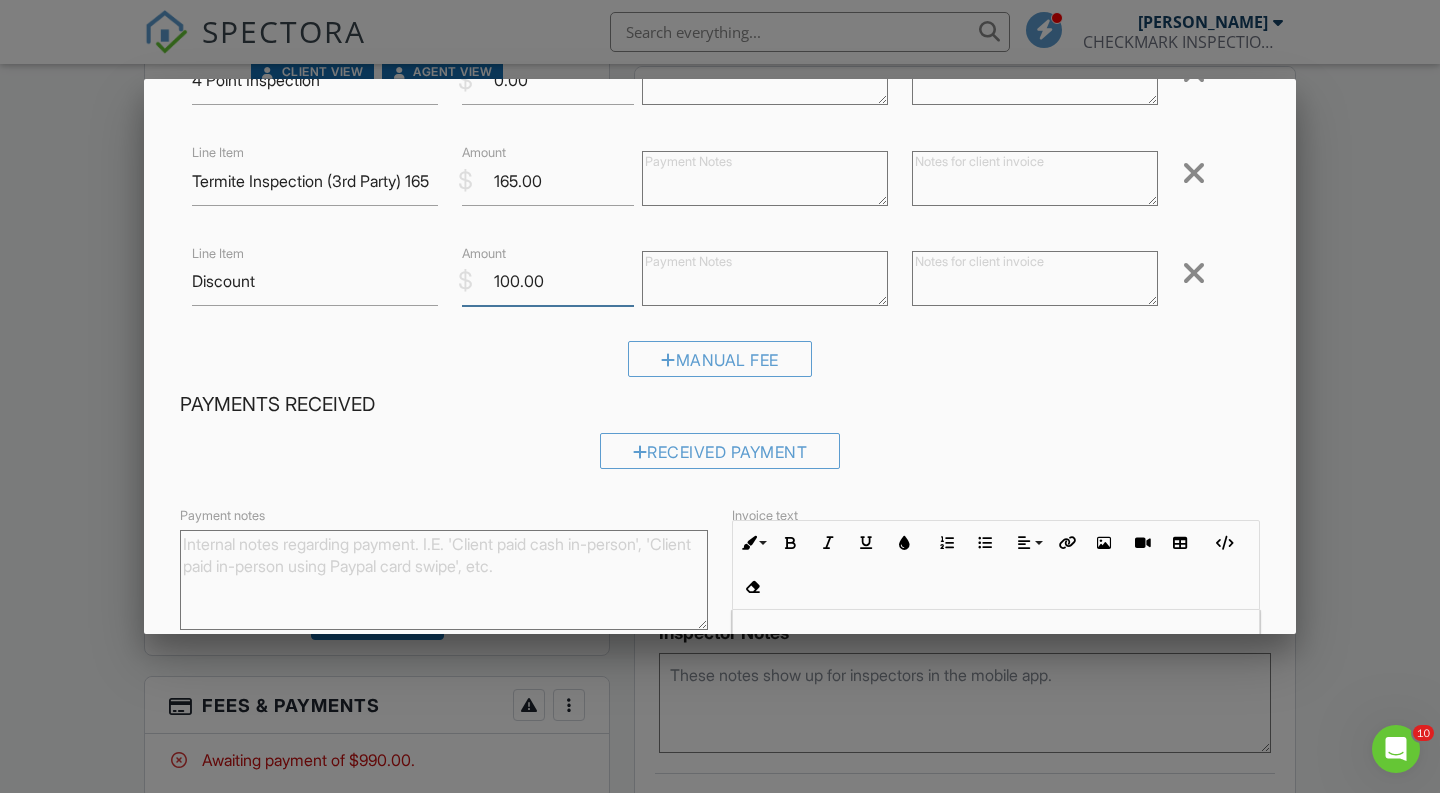 click on "100.00" at bounding box center [548, 281] 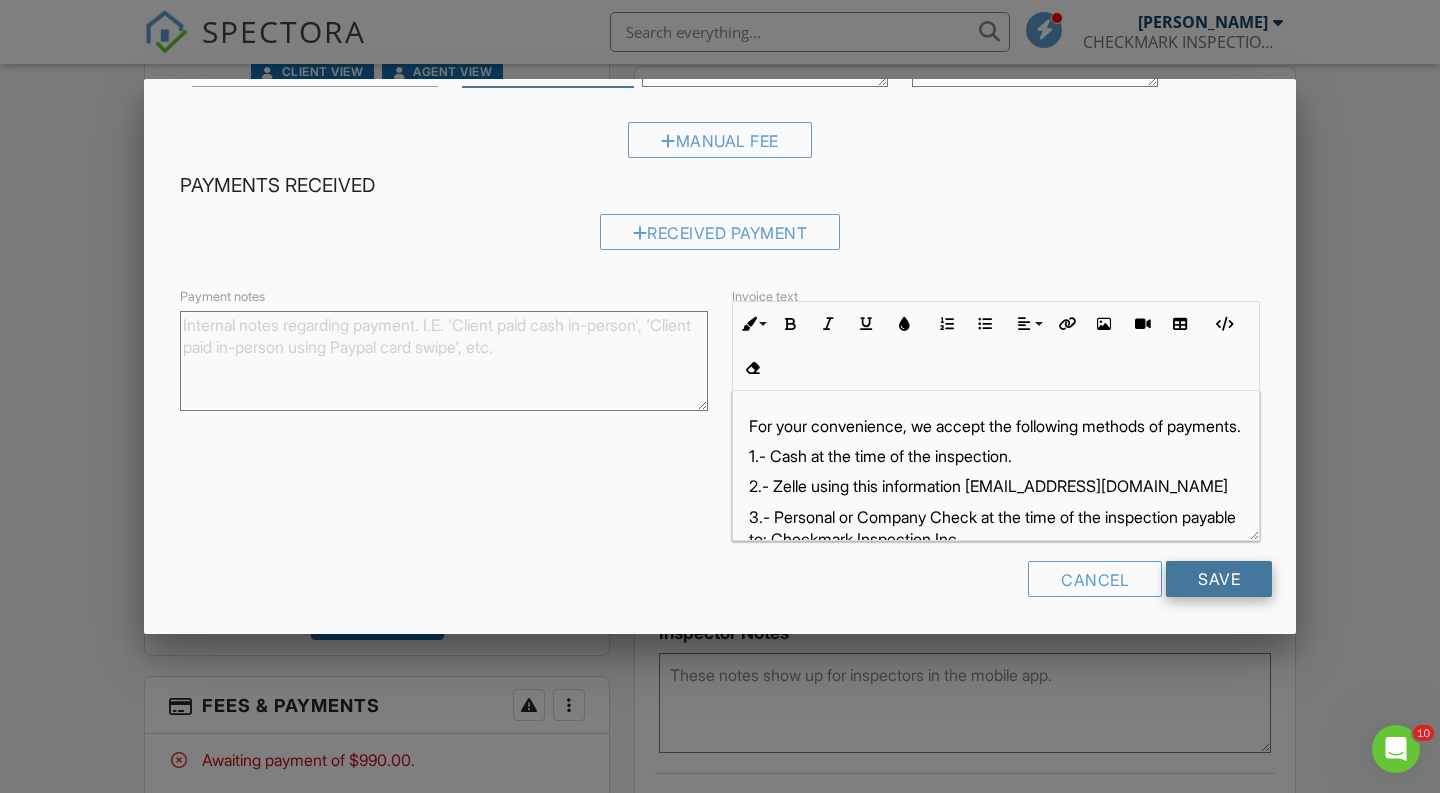 scroll, scrollTop: 598, scrollLeft: 0, axis: vertical 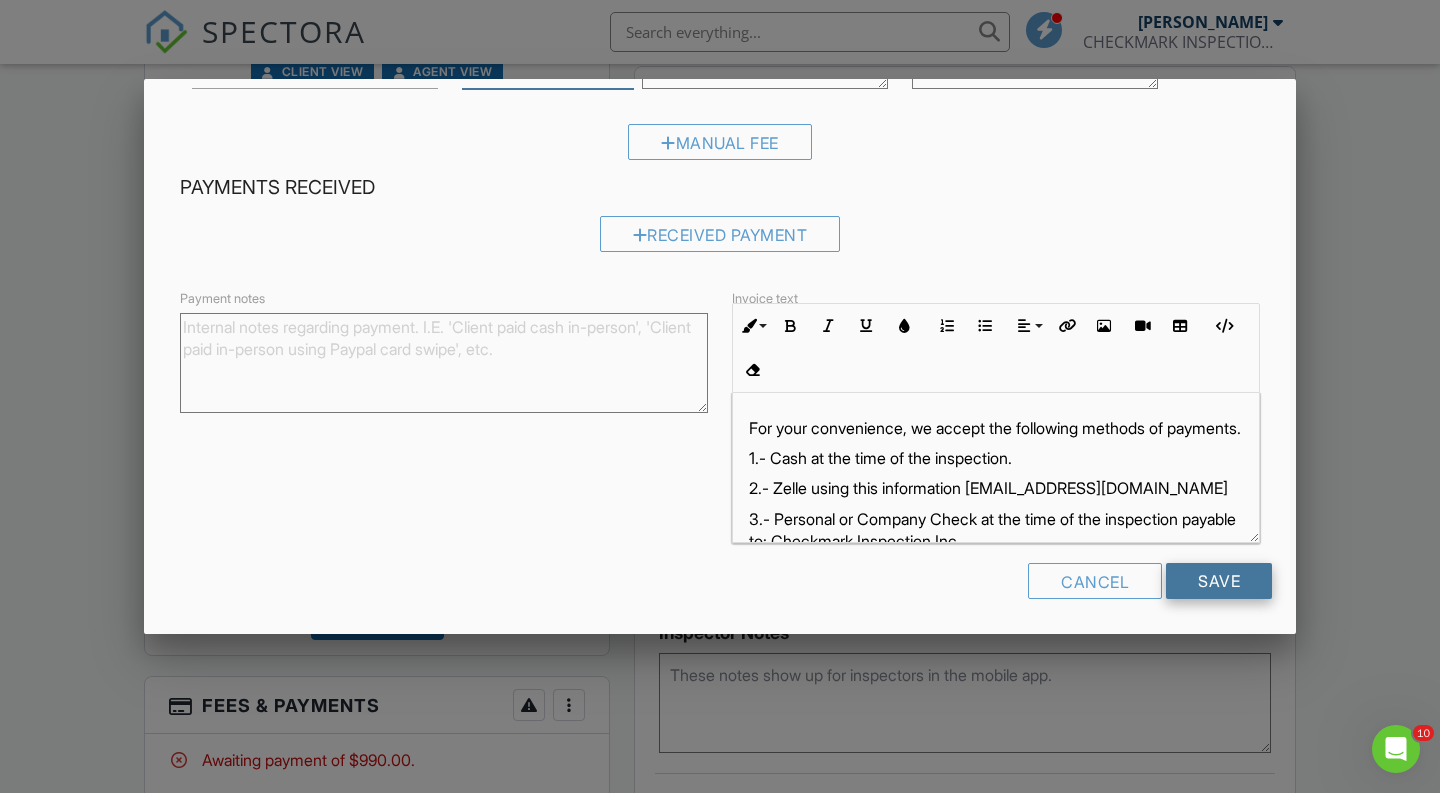 type on "-100.00" 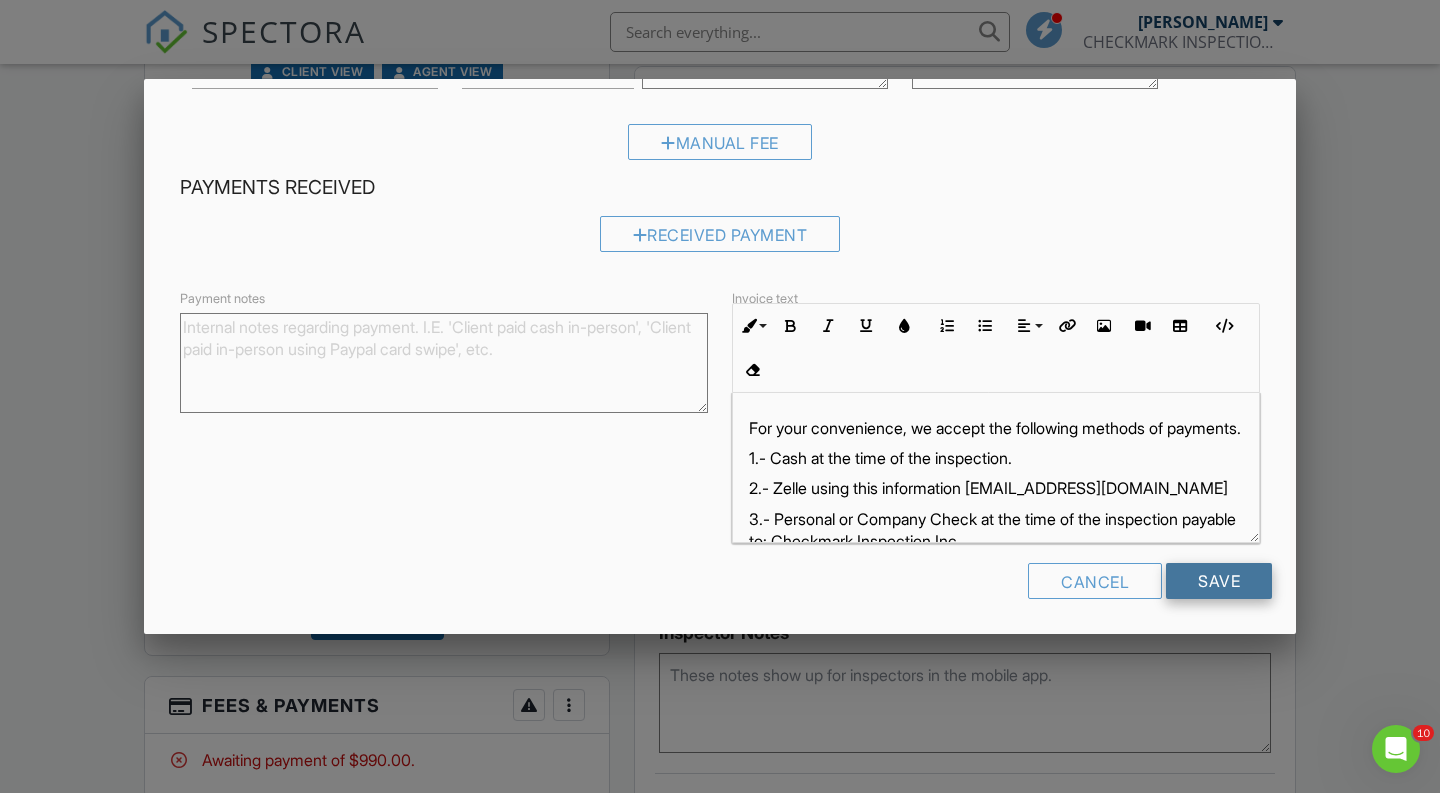 click on "Save" at bounding box center [1219, 581] 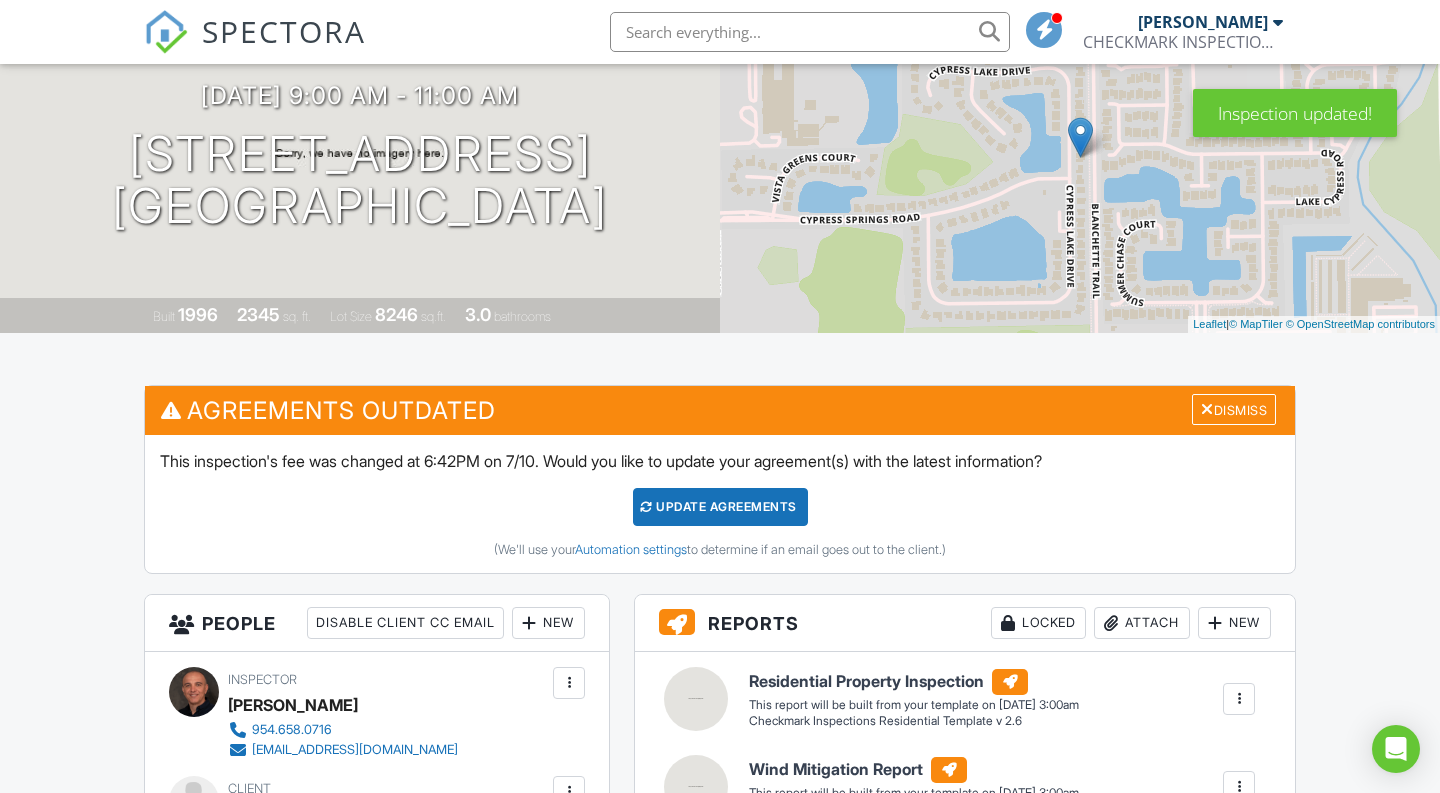 scroll, scrollTop: 588, scrollLeft: 0, axis: vertical 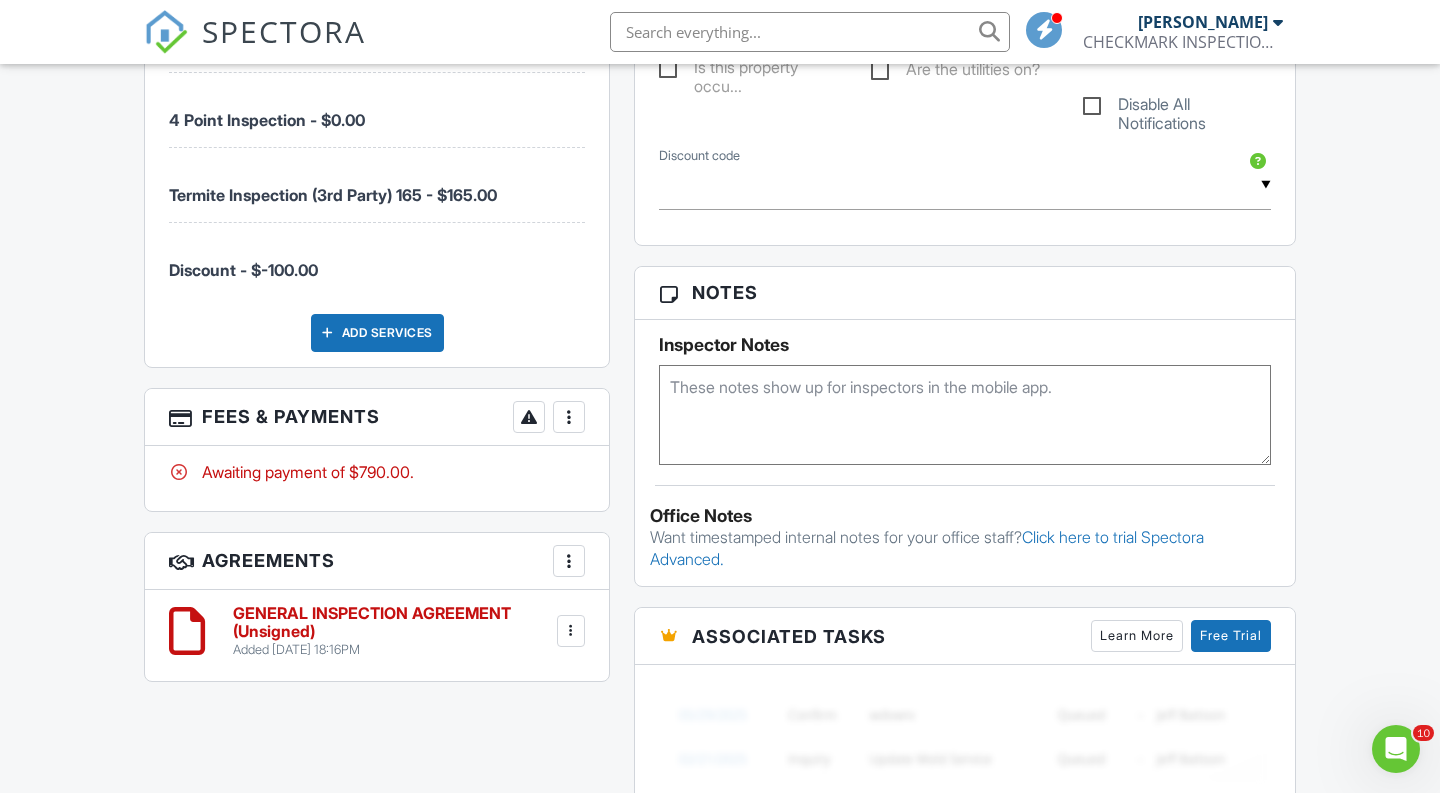 click at bounding box center (569, 417) 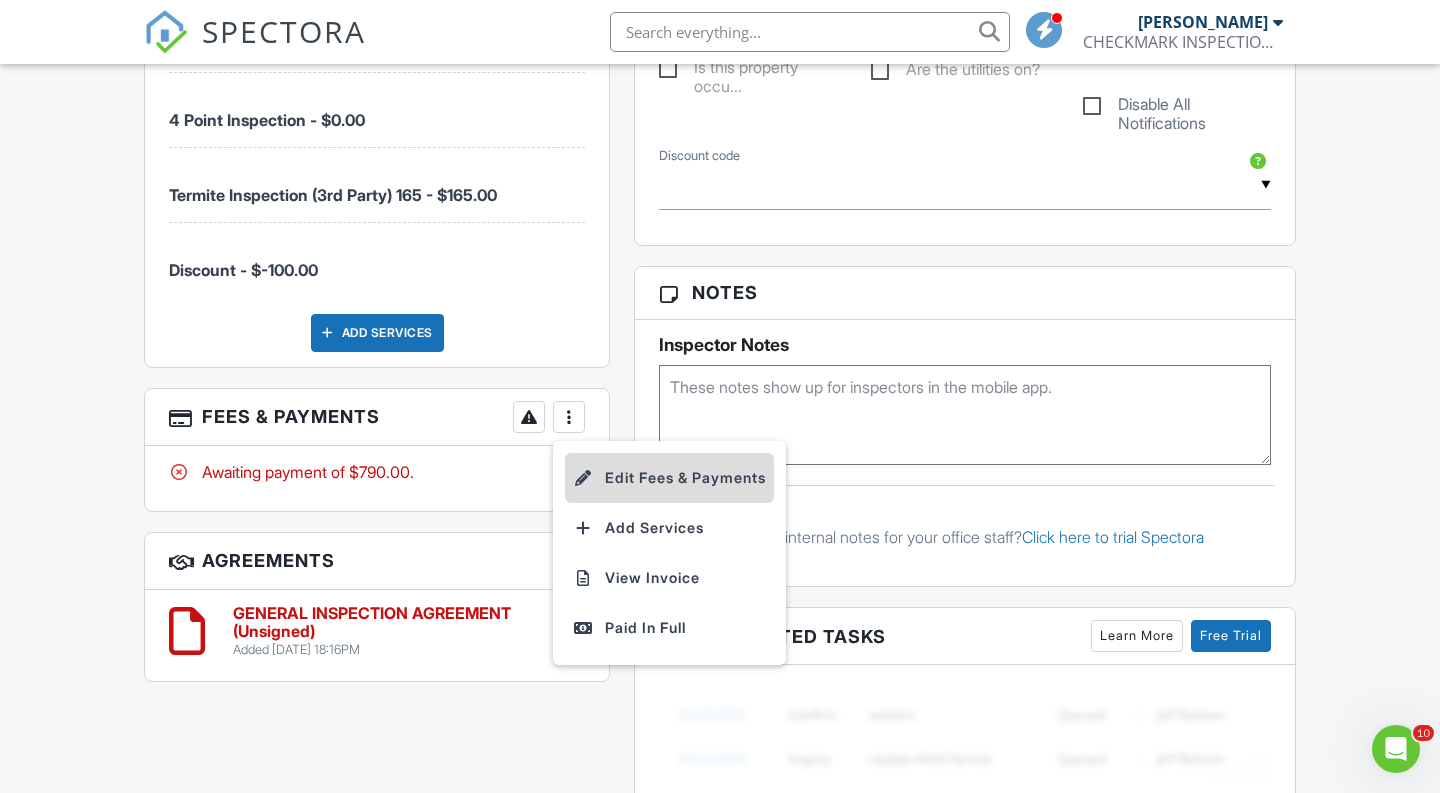 click at bounding box center [583, 478] 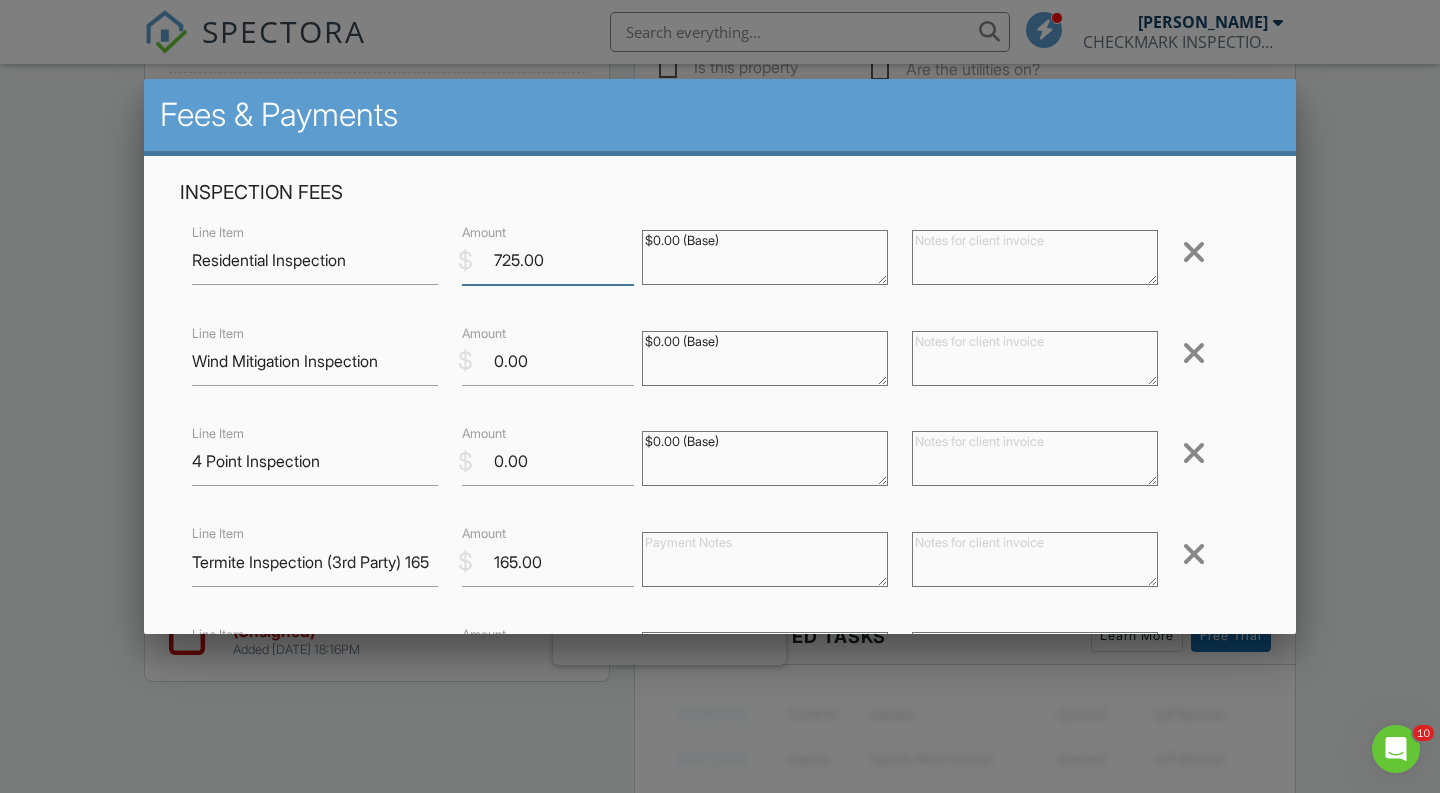 drag, startPoint x: 505, startPoint y: 254, endPoint x: 522, endPoint y: 261, distance: 18.384777 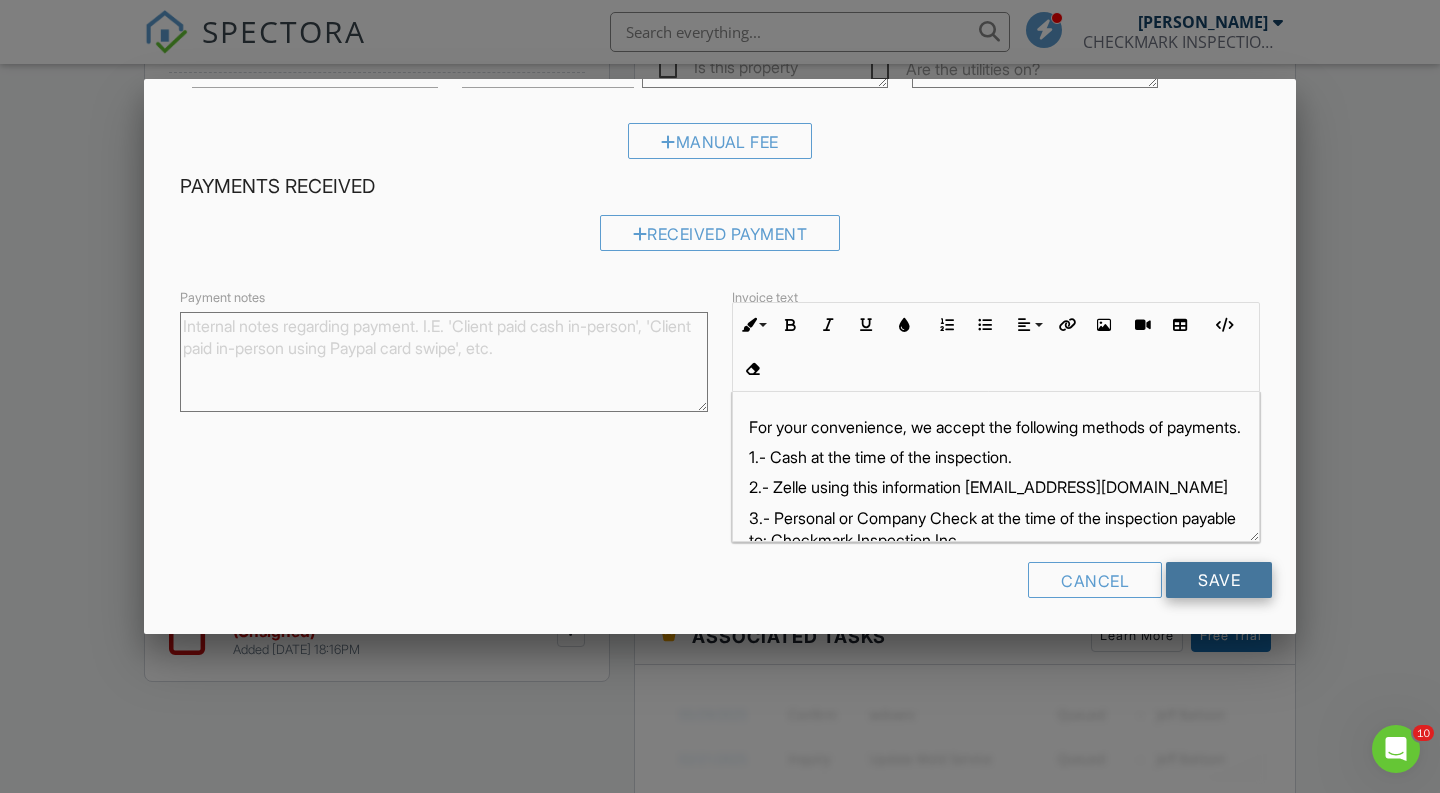 scroll, scrollTop: 598, scrollLeft: 0, axis: vertical 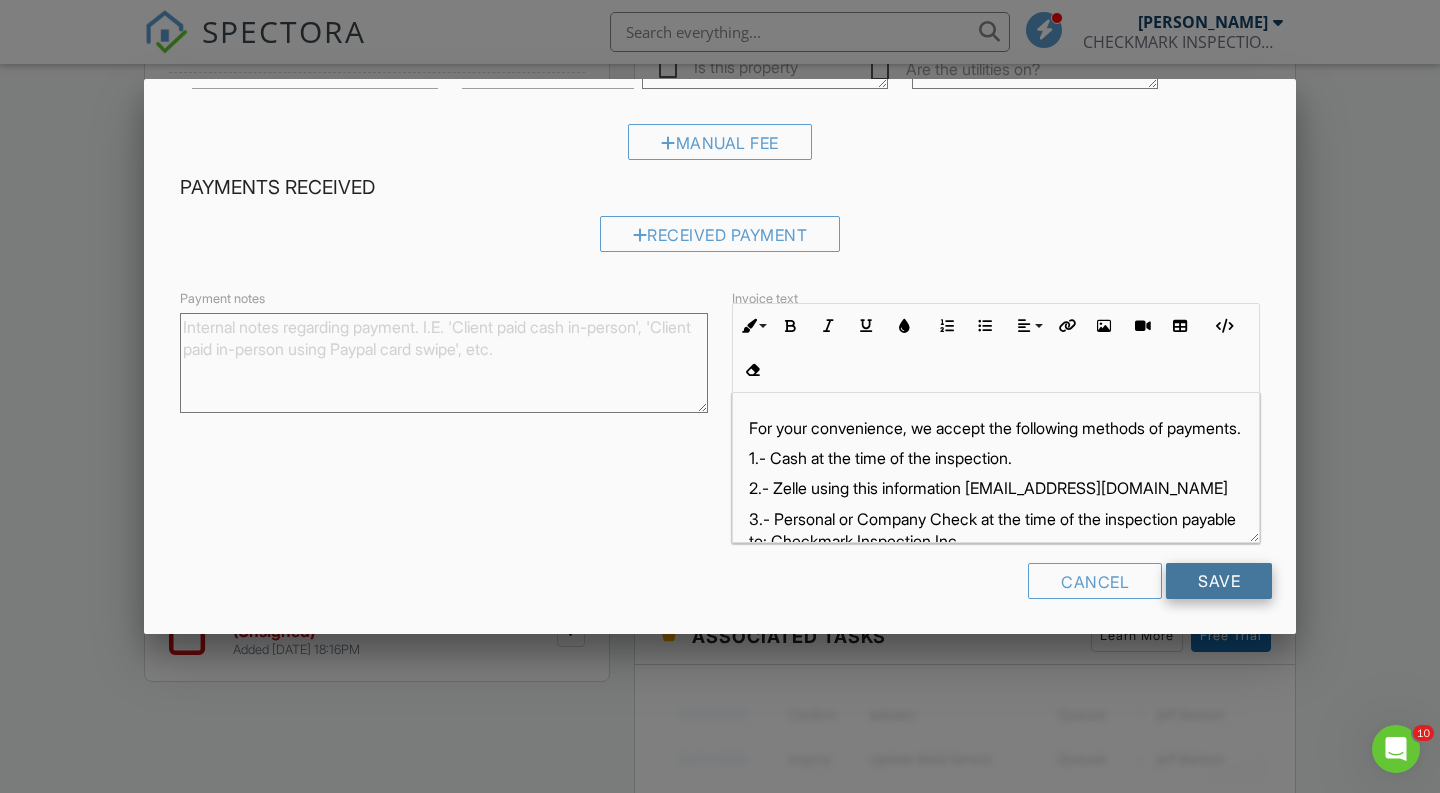 type on "700.00" 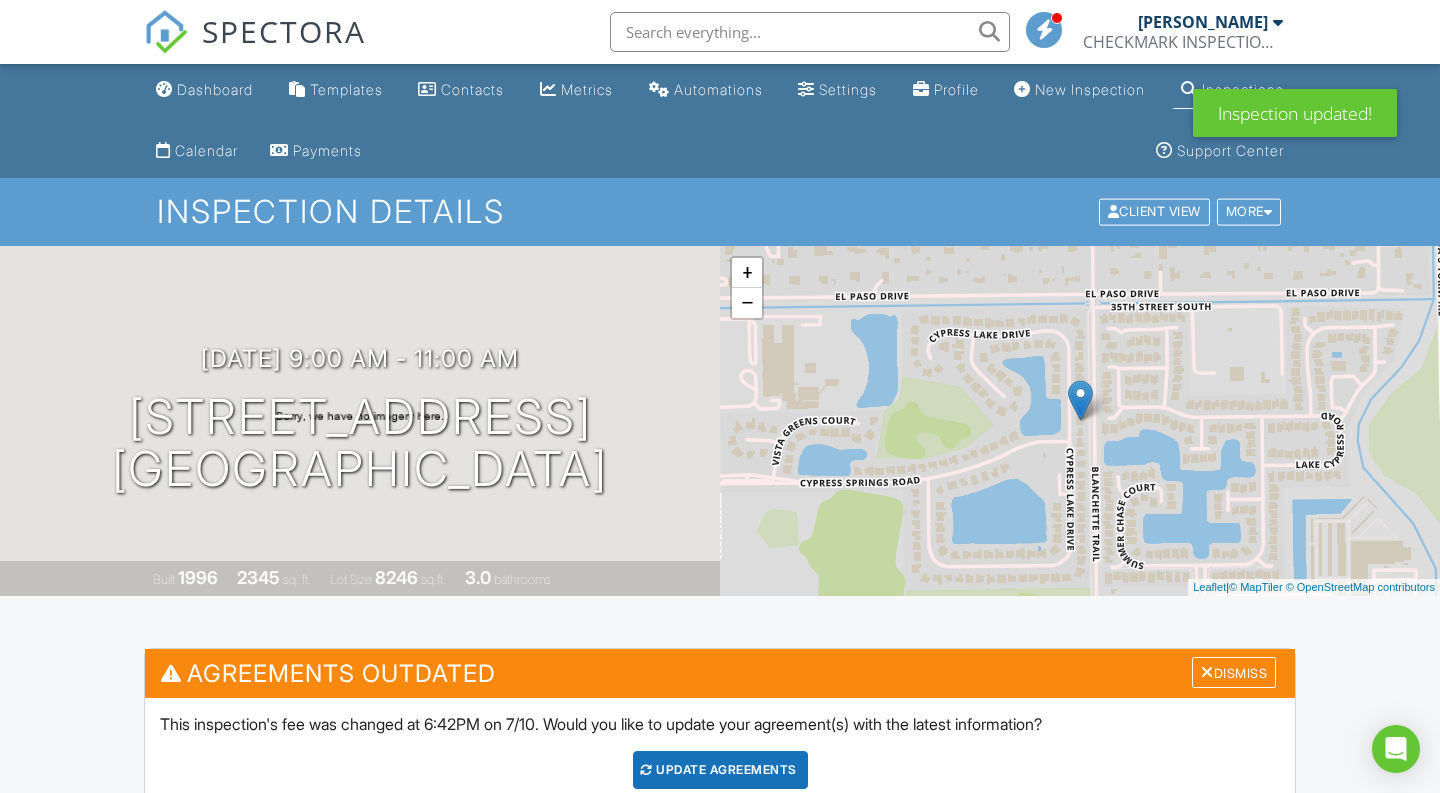 scroll, scrollTop: 1588, scrollLeft: 0, axis: vertical 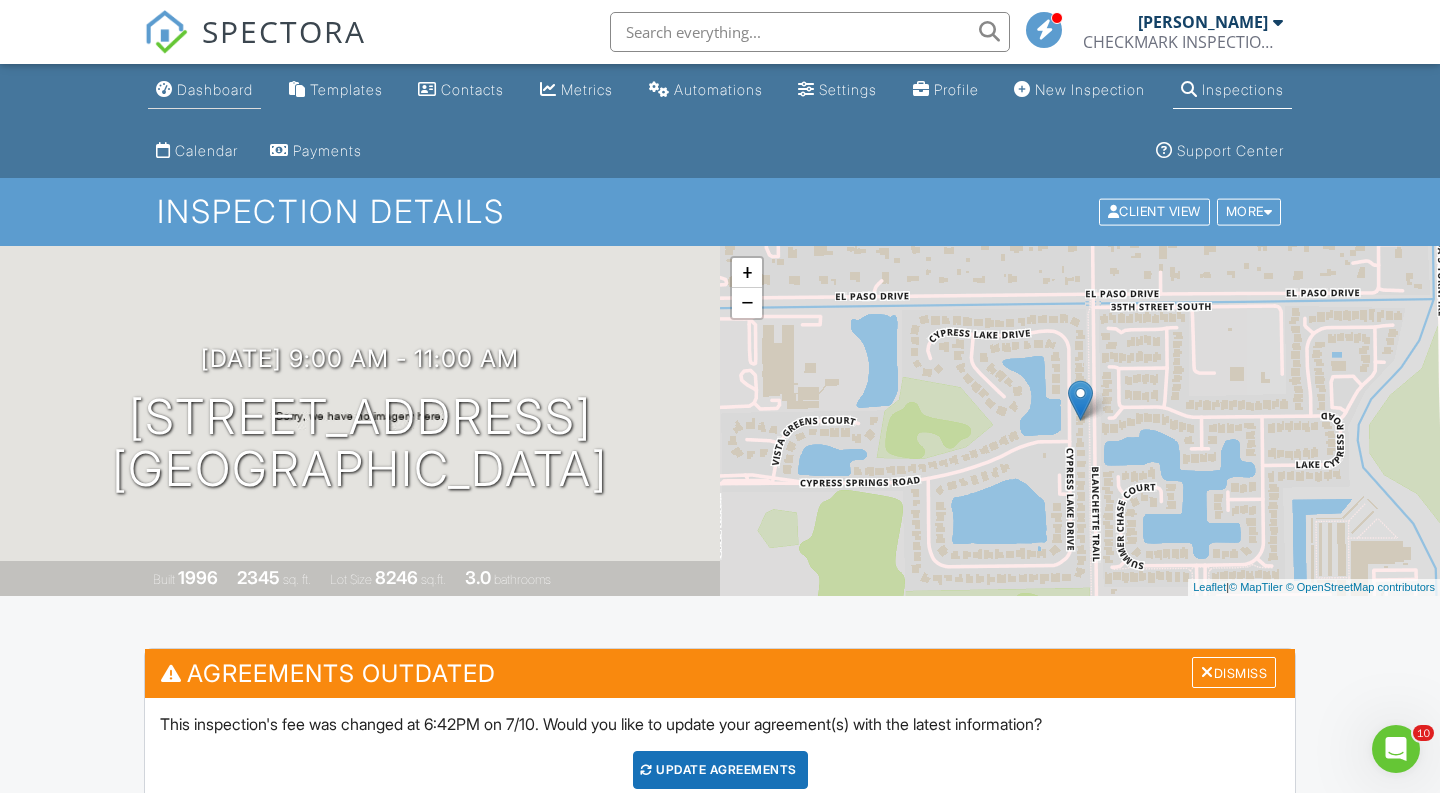click on "Dashboard" at bounding box center [215, 89] 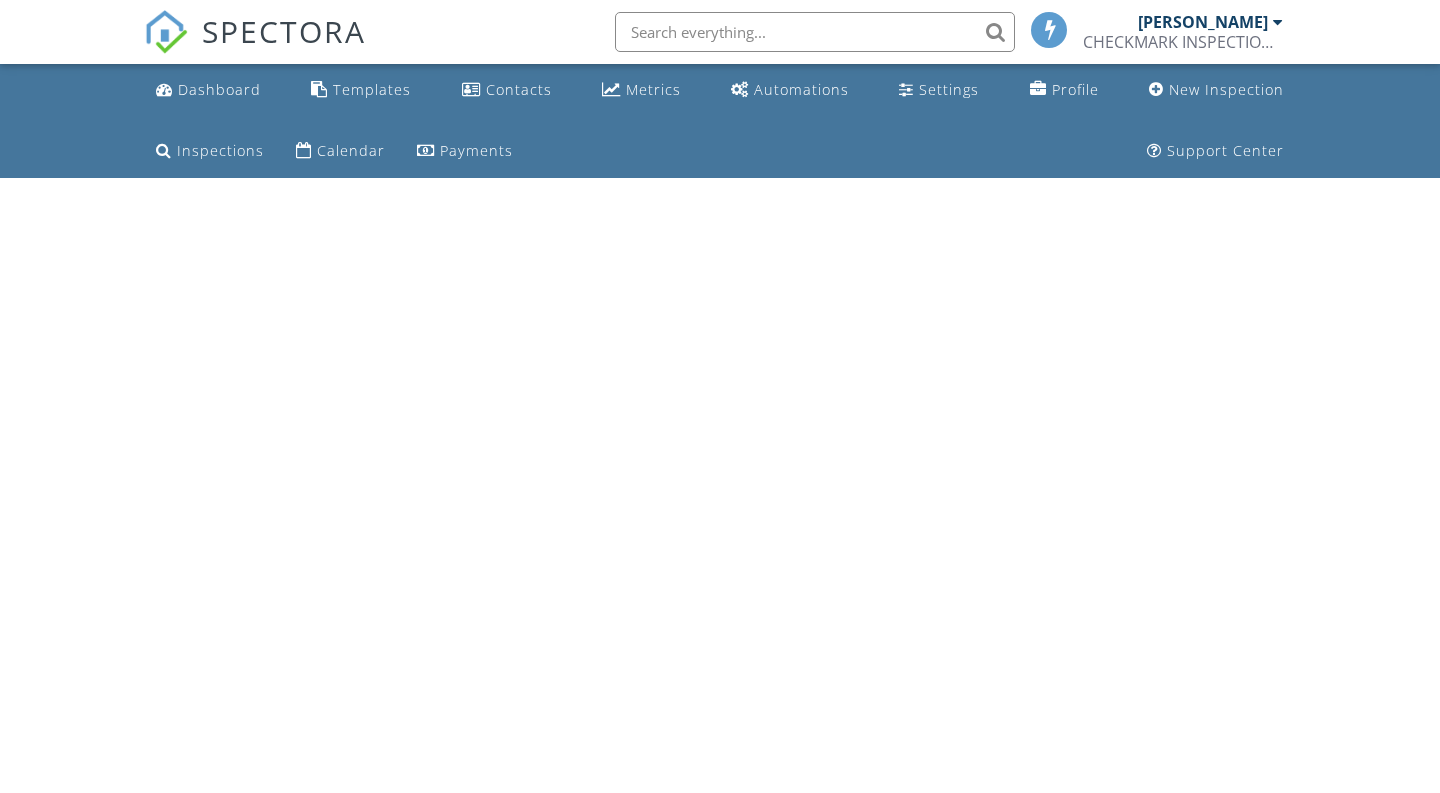 scroll, scrollTop: 0, scrollLeft: 0, axis: both 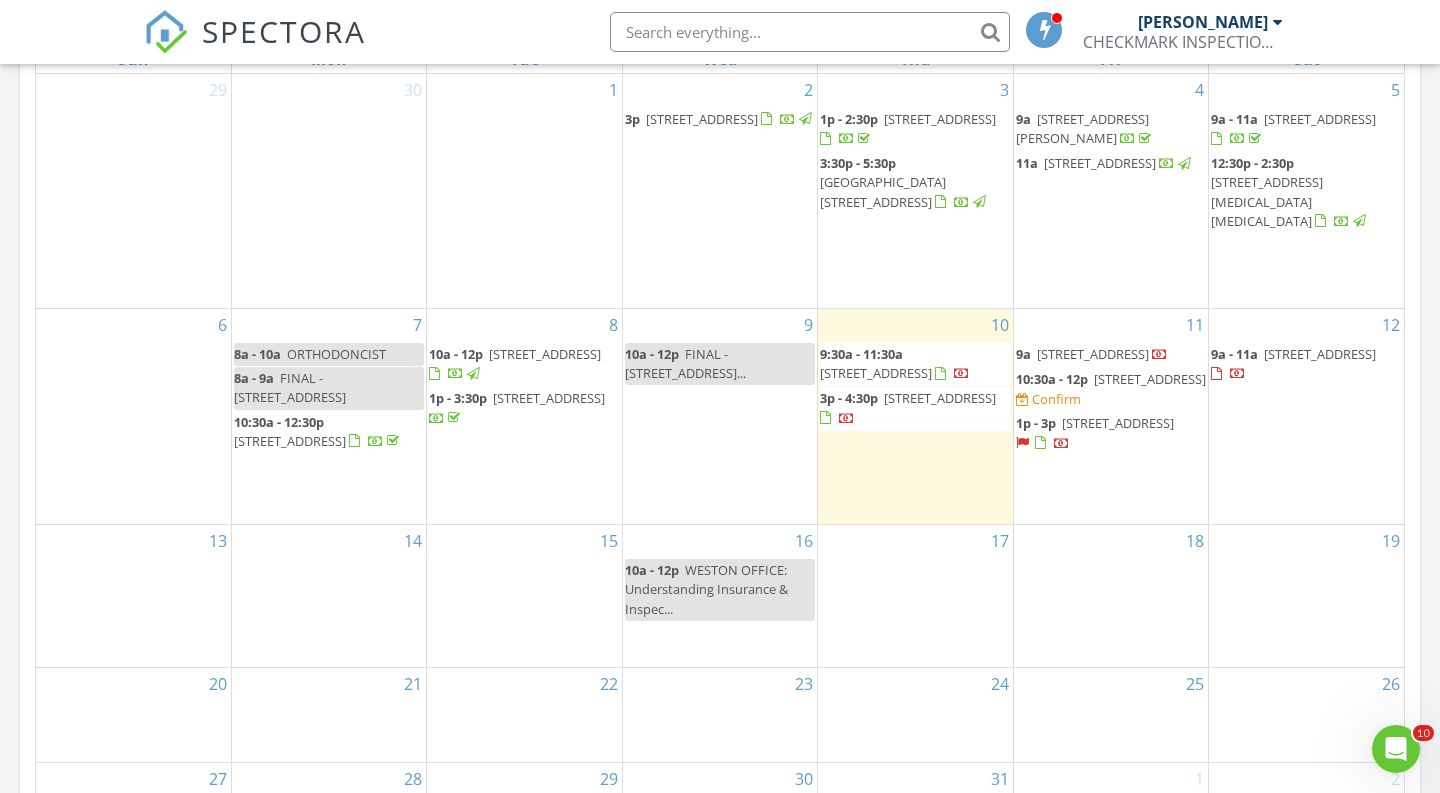 click on "10:30a - 12p" at bounding box center (1052, 379) 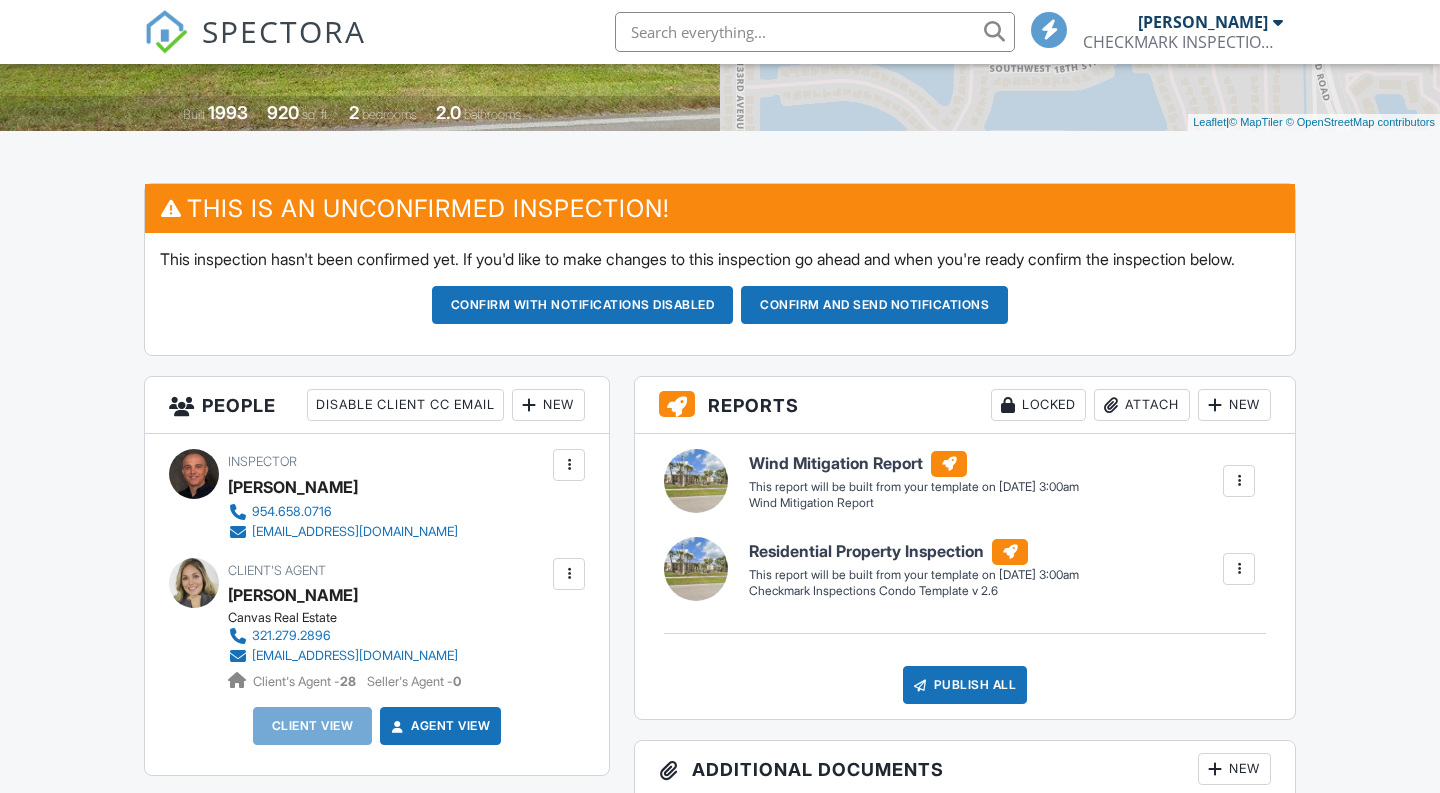 scroll, scrollTop: 0, scrollLeft: 0, axis: both 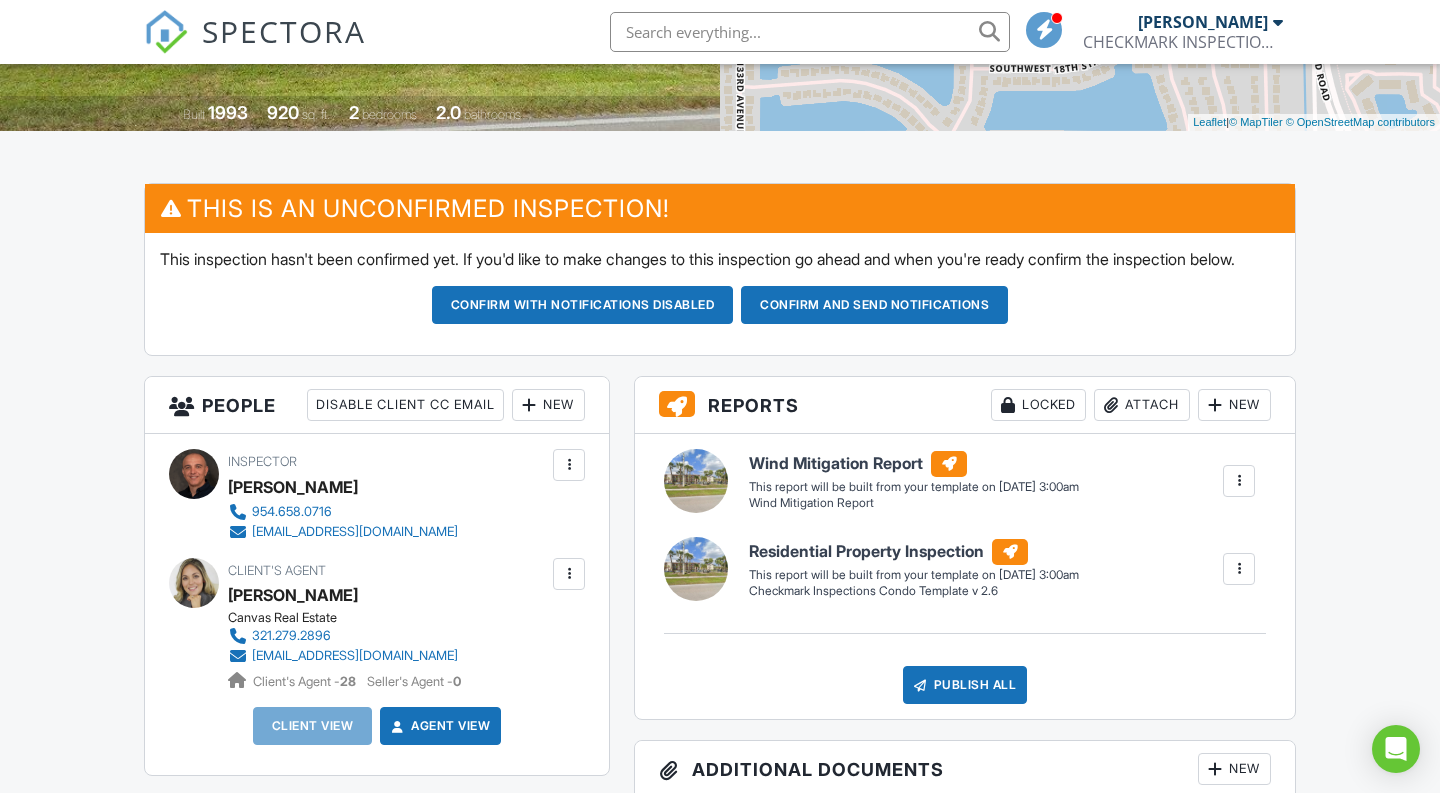 click on "New" at bounding box center (548, 405) 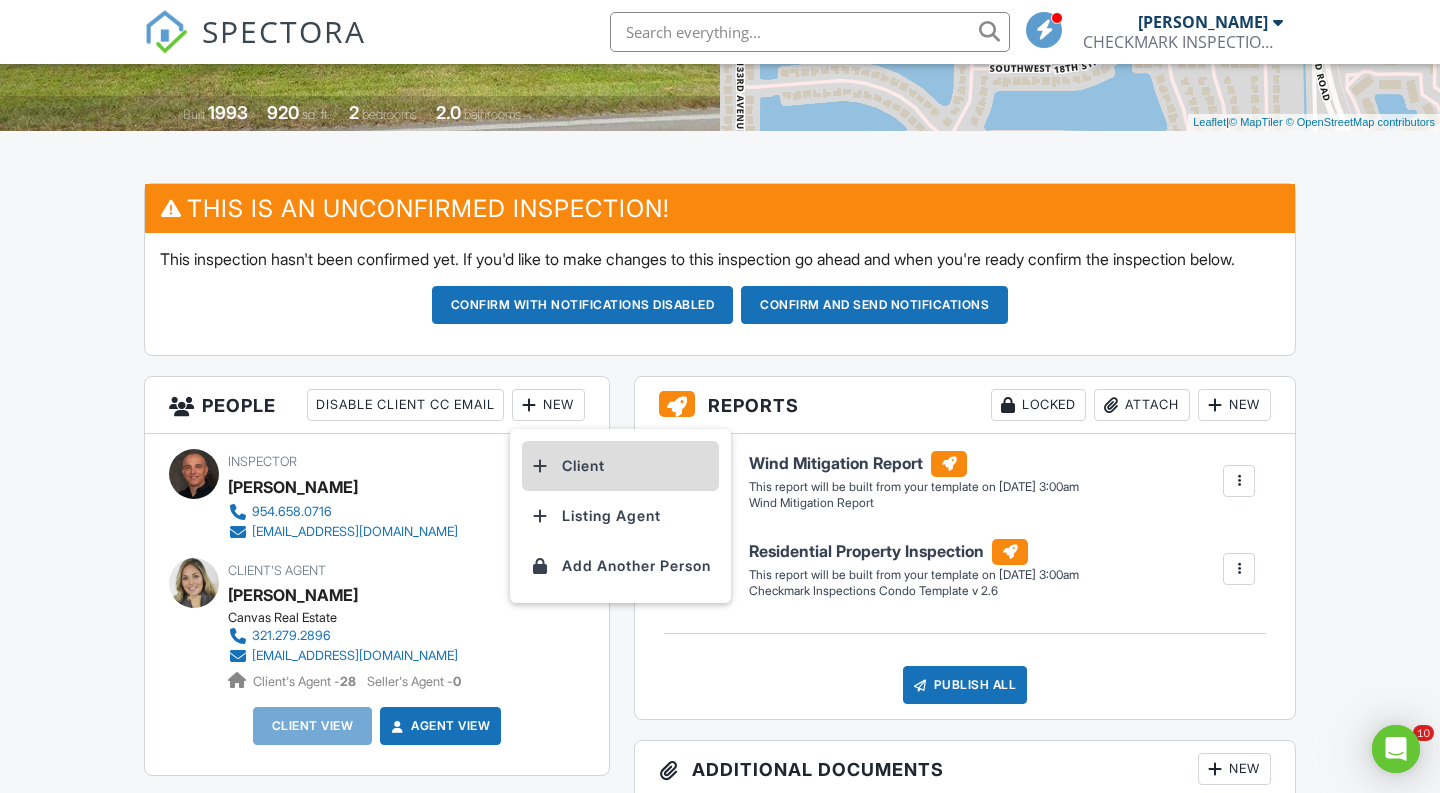 scroll, scrollTop: 0, scrollLeft: 0, axis: both 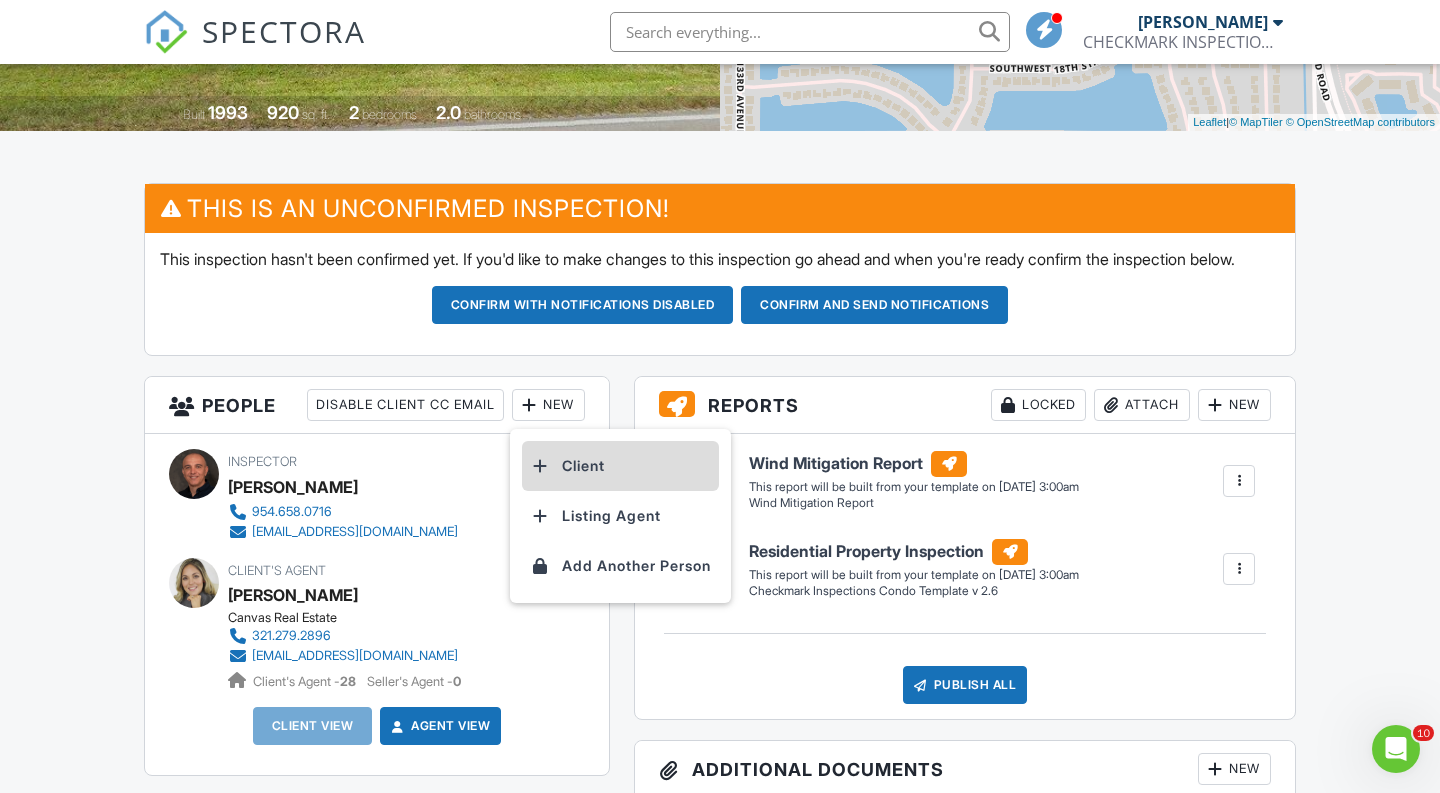click on "Client" at bounding box center [620, 466] 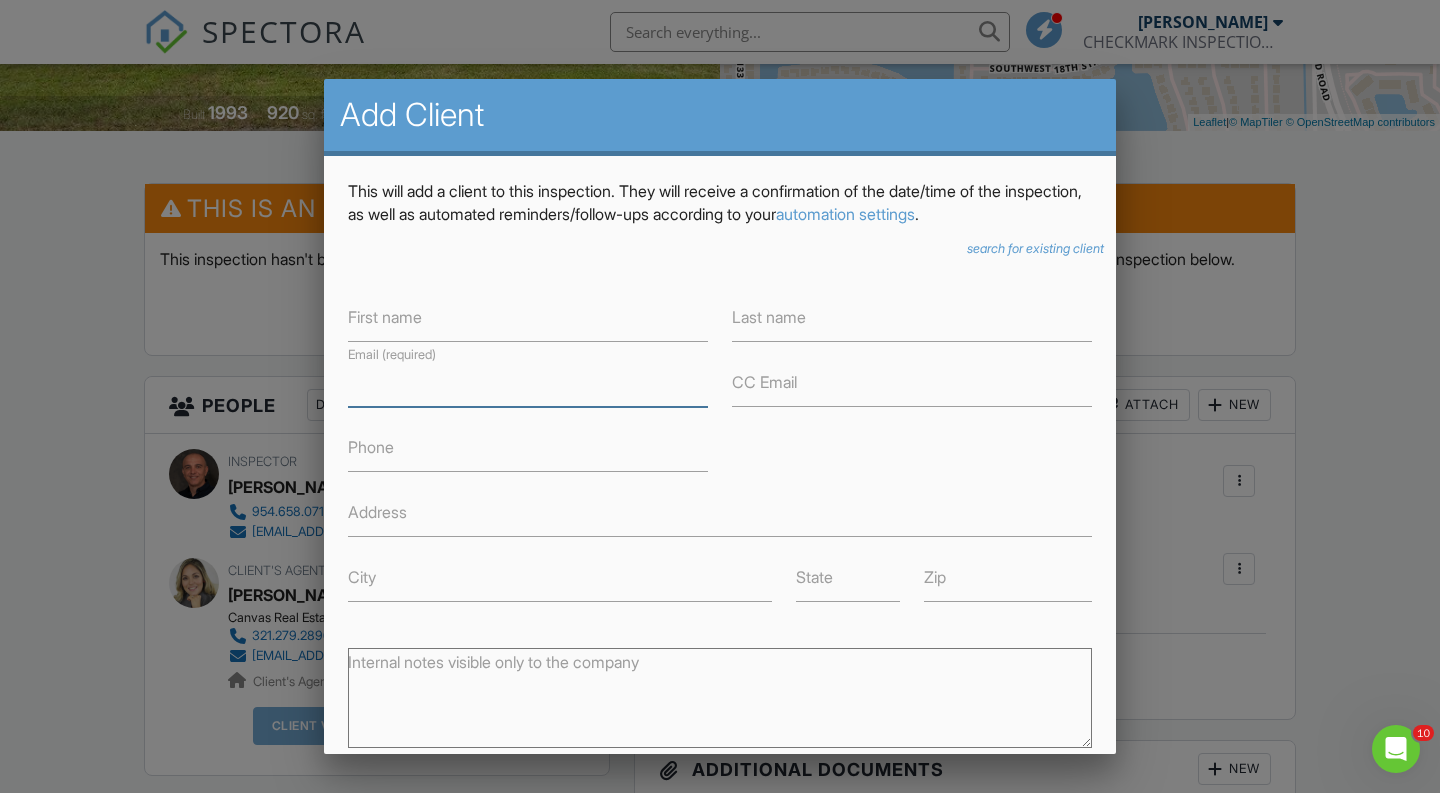 paste on "[PERSON_NAME][EMAIL_ADDRESS][PERSON_NAME][DOMAIN_NAME]" 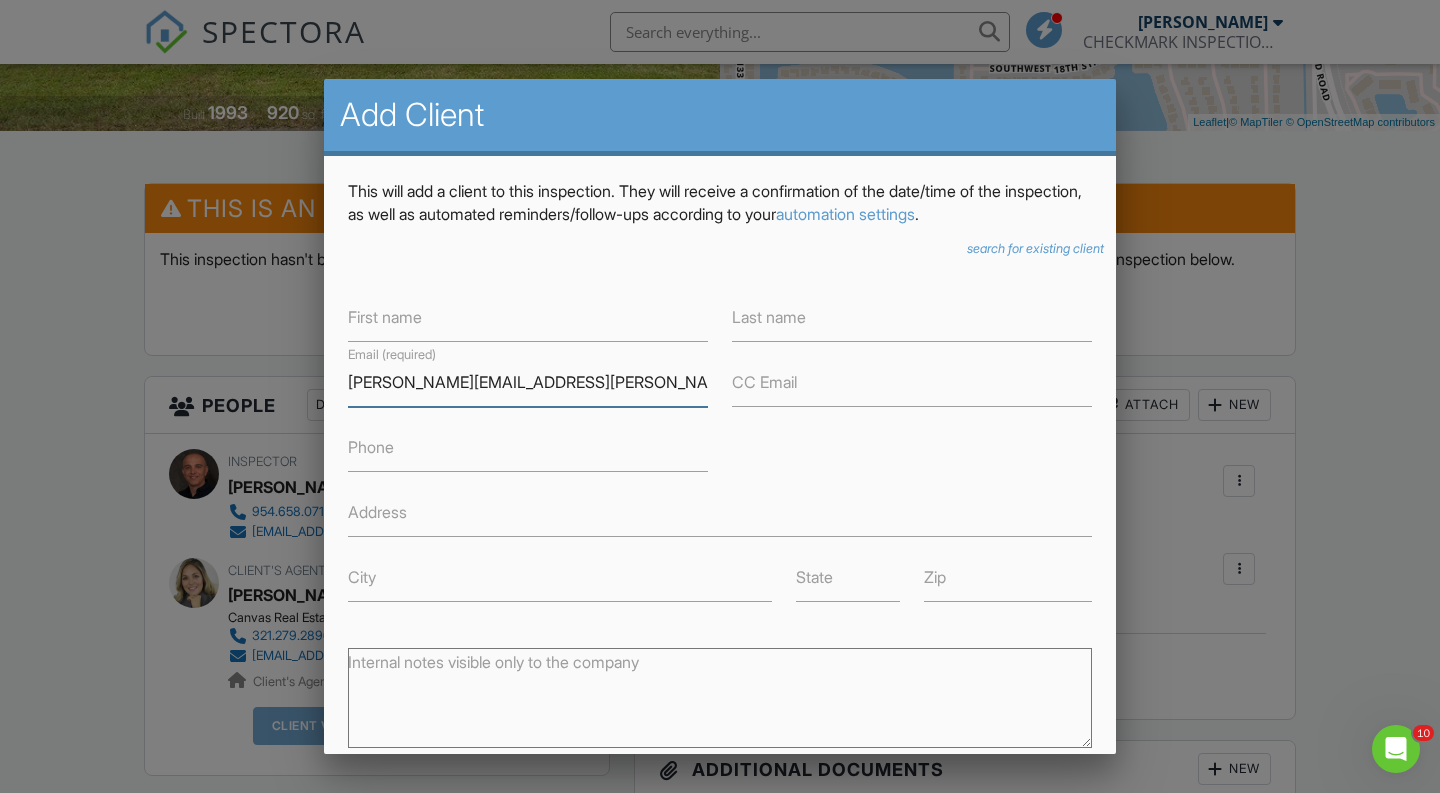 type on "[PERSON_NAME][EMAIL_ADDRESS][PERSON_NAME][DOMAIN_NAME]" 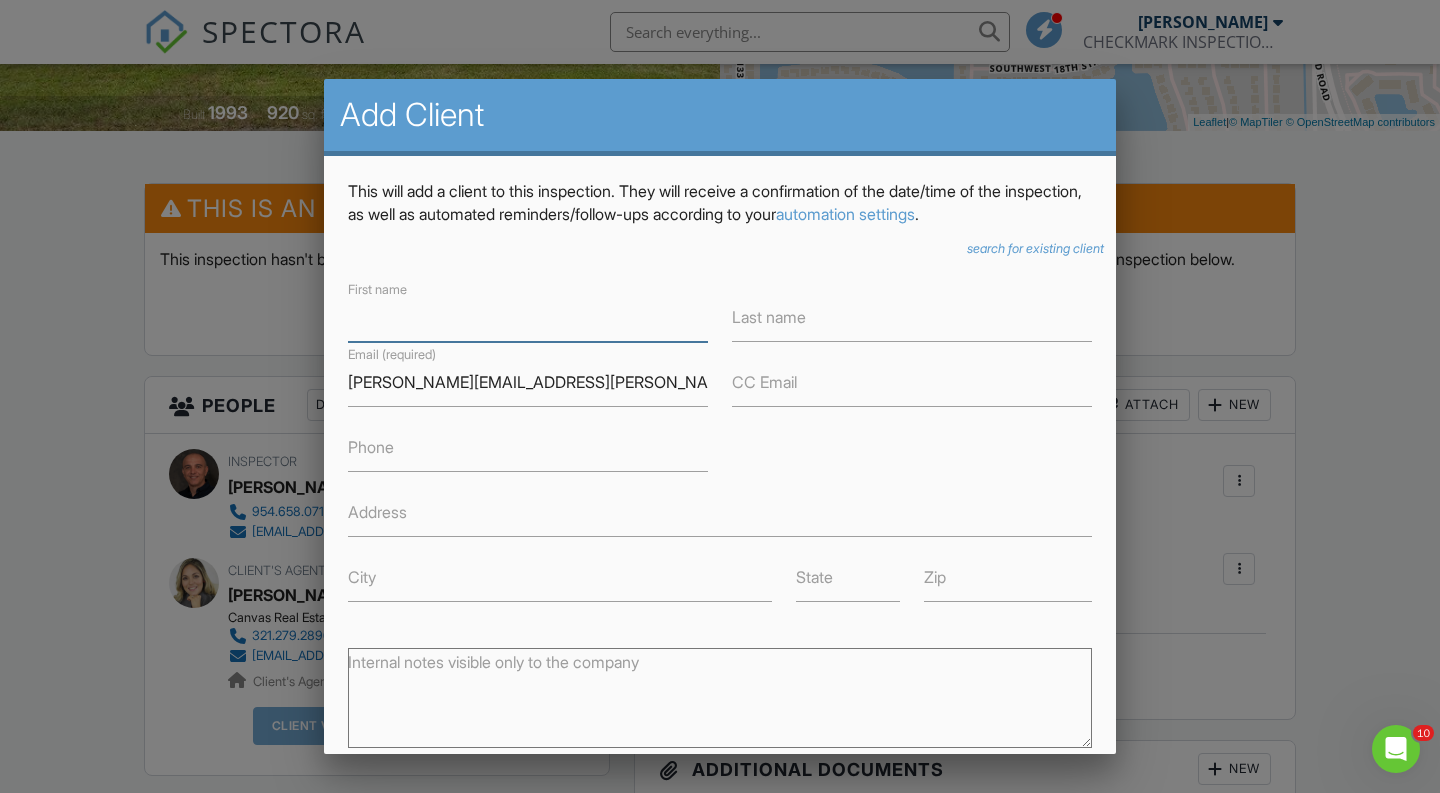 click on "First name" at bounding box center (528, 317) 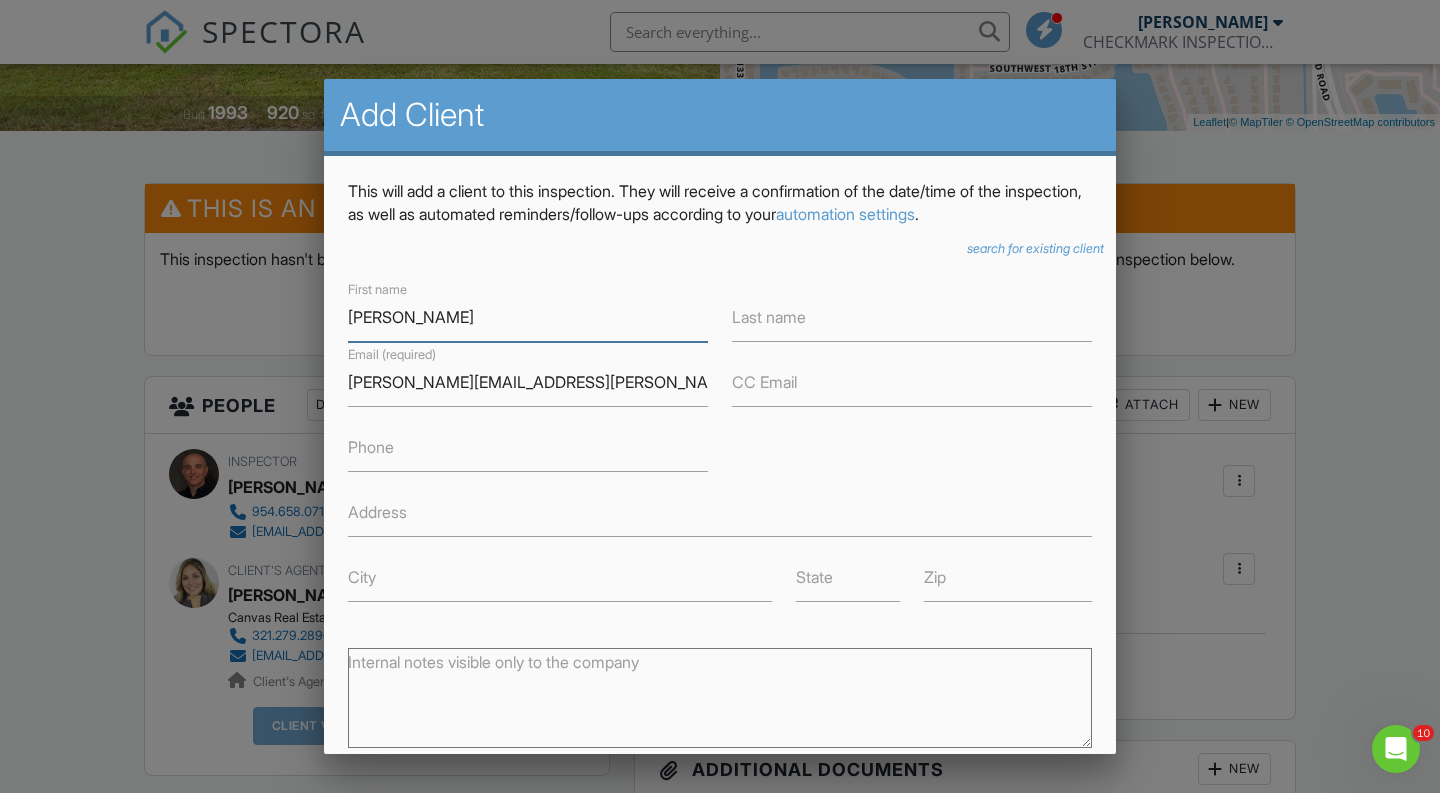type on "[PERSON_NAME]" 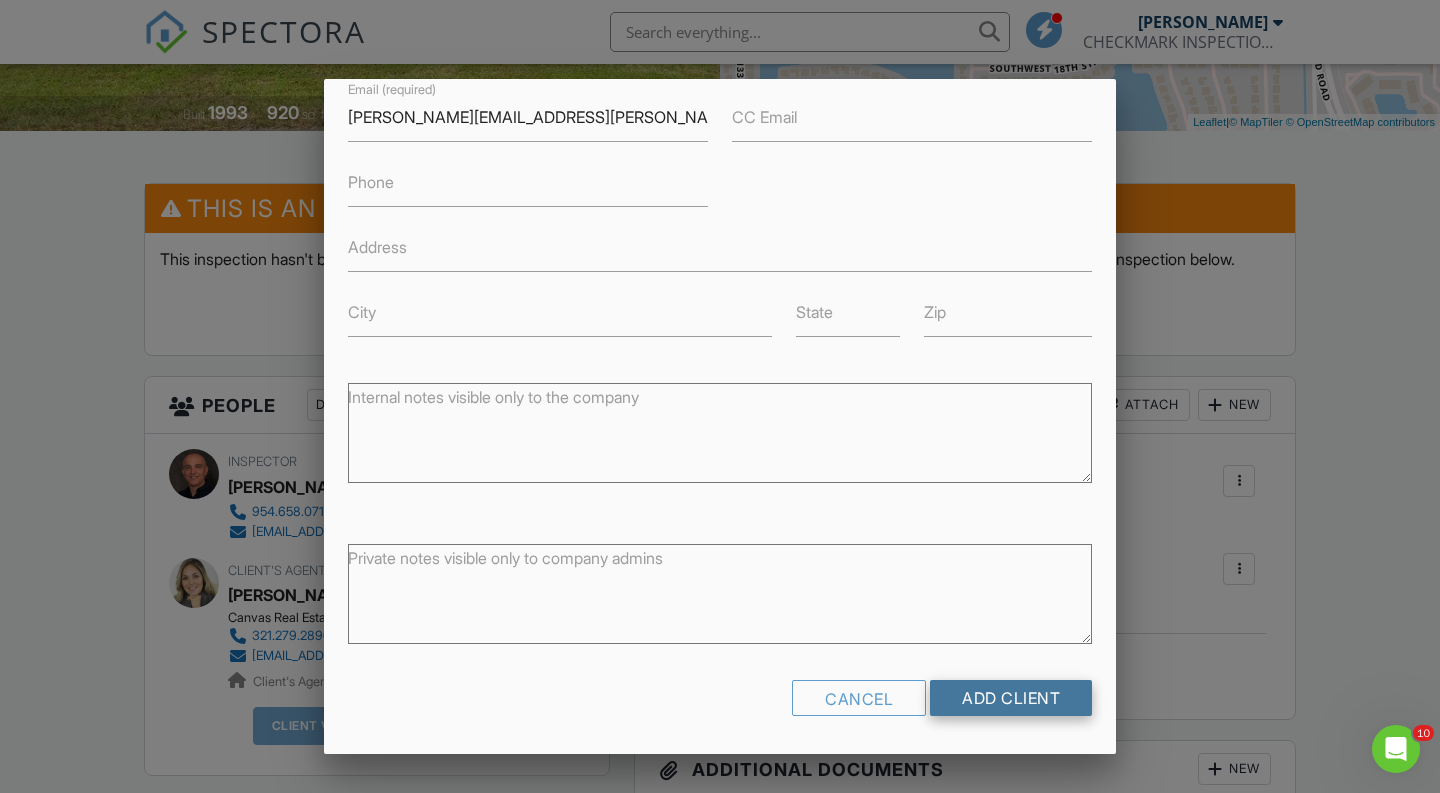 scroll, scrollTop: 264, scrollLeft: 0, axis: vertical 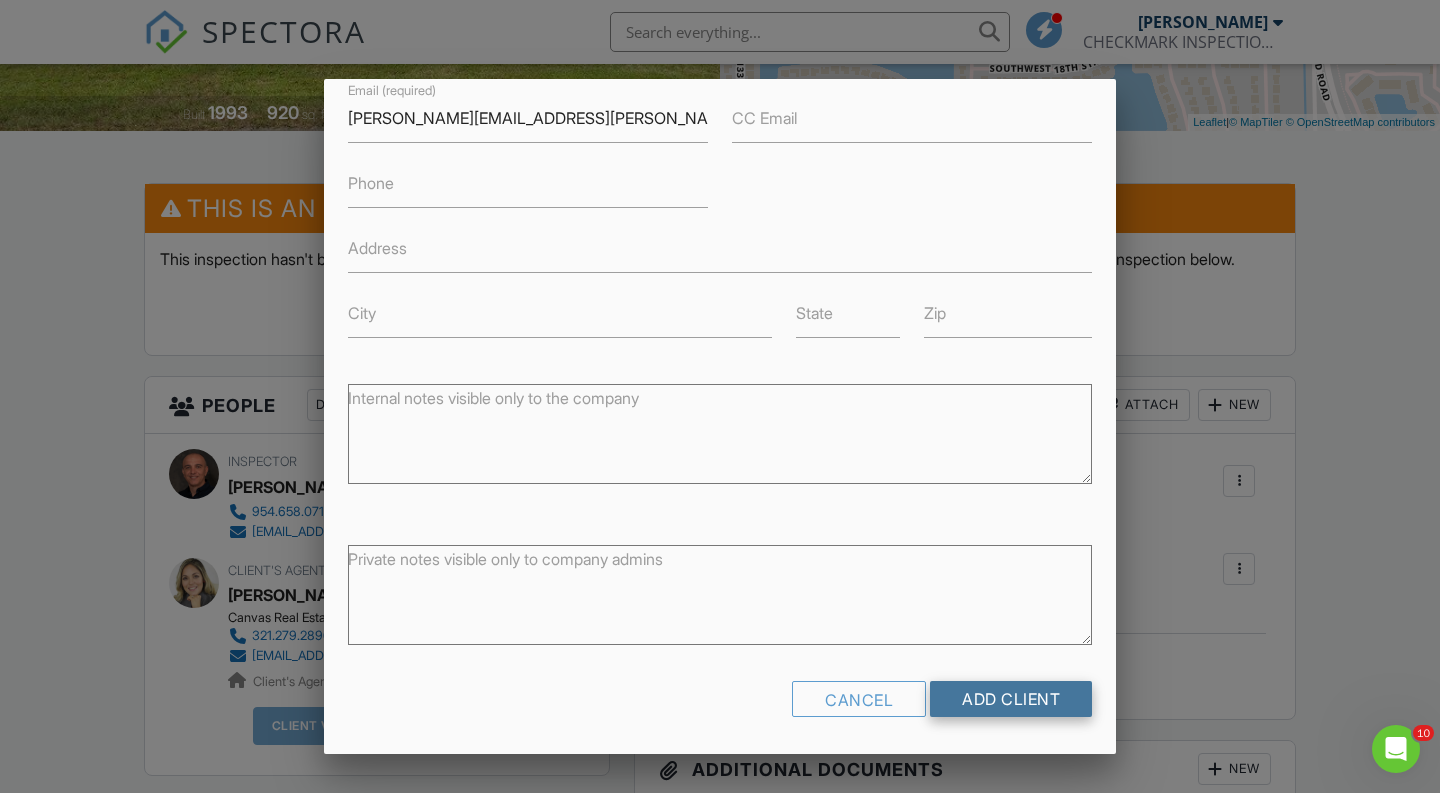 type on "[PERSON_NAME]" 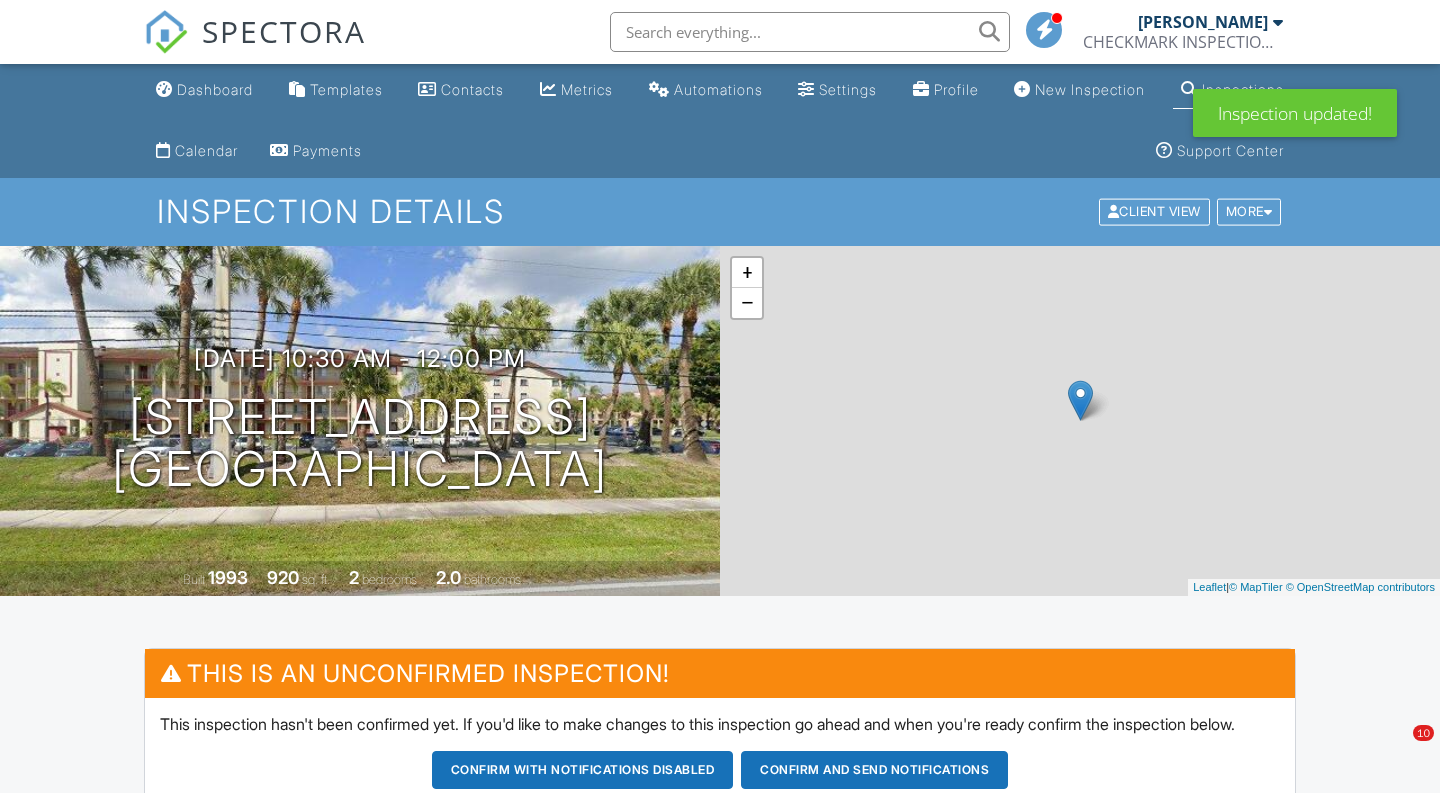 scroll, scrollTop: 0, scrollLeft: 0, axis: both 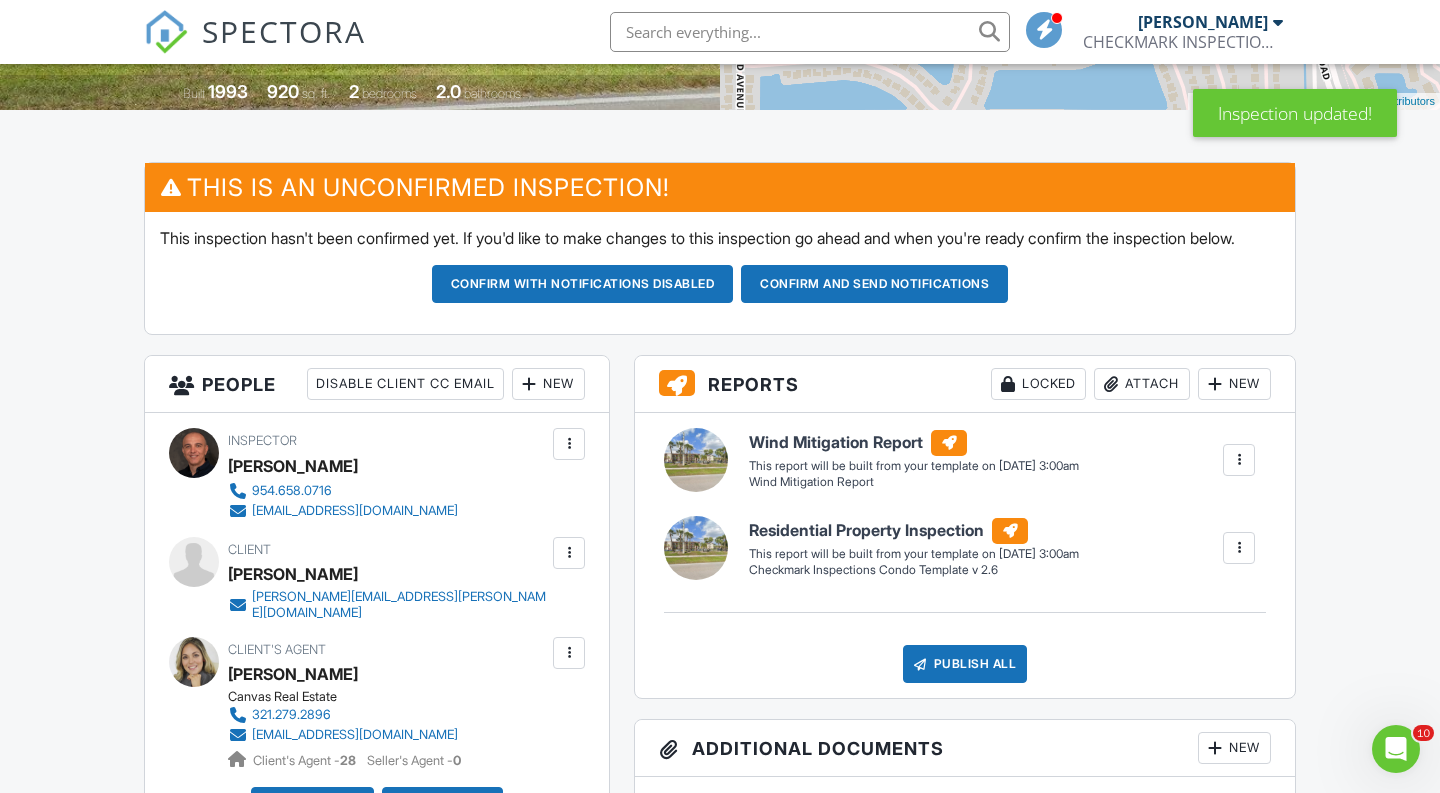 click on "New" at bounding box center (548, 384) 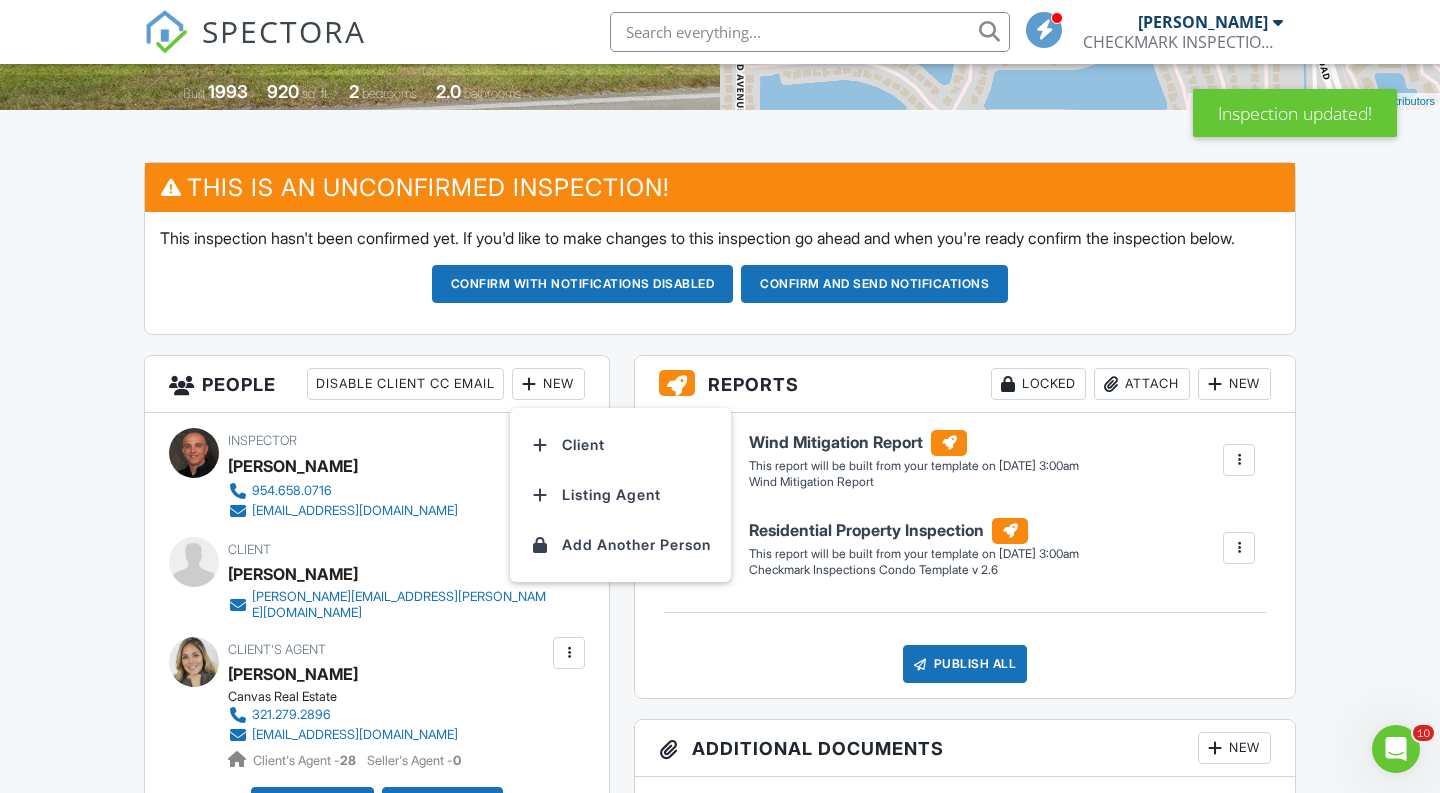 click on "Client
Listing Agent
Add Another Person" at bounding box center (620, 495) 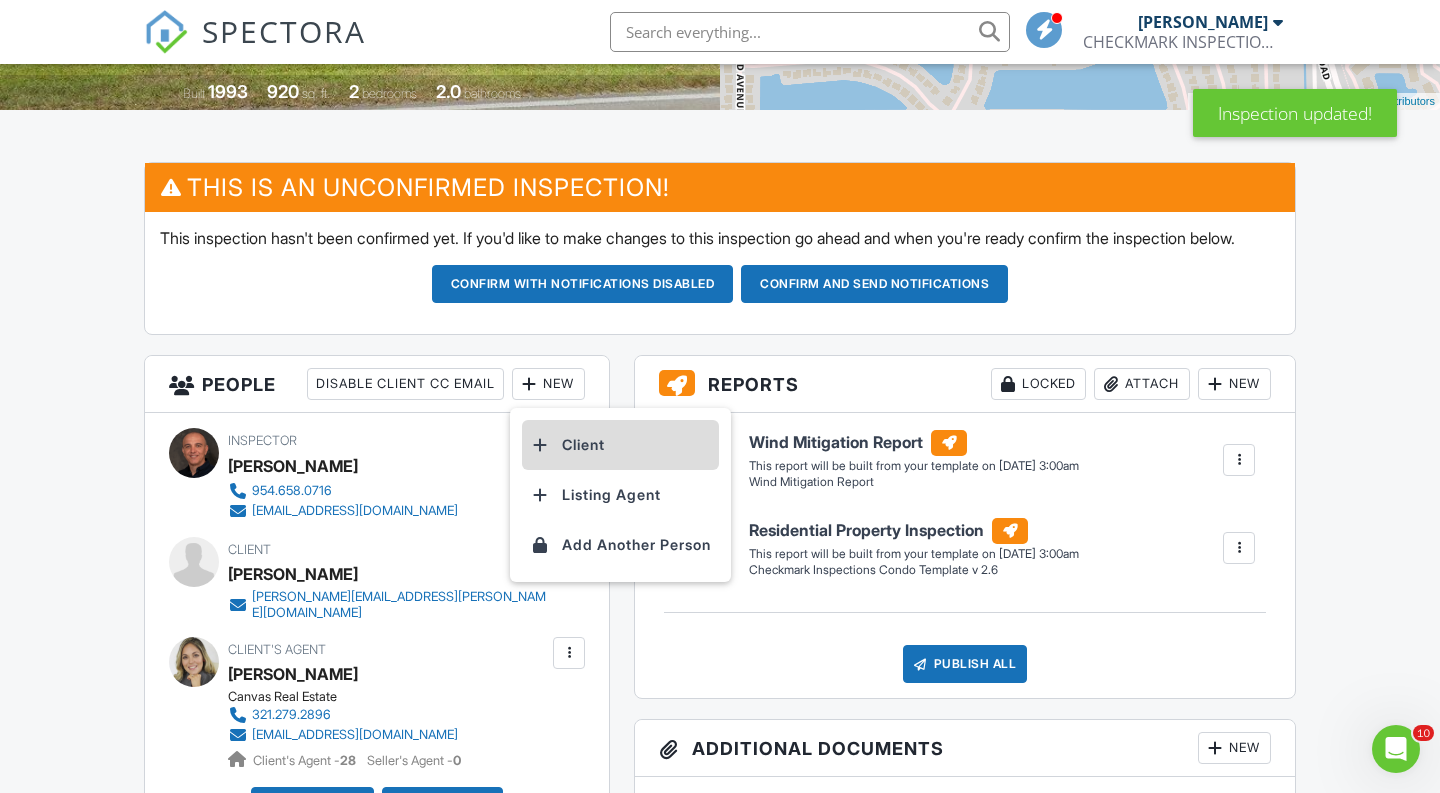click on "Client" at bounding box center (620, 445) 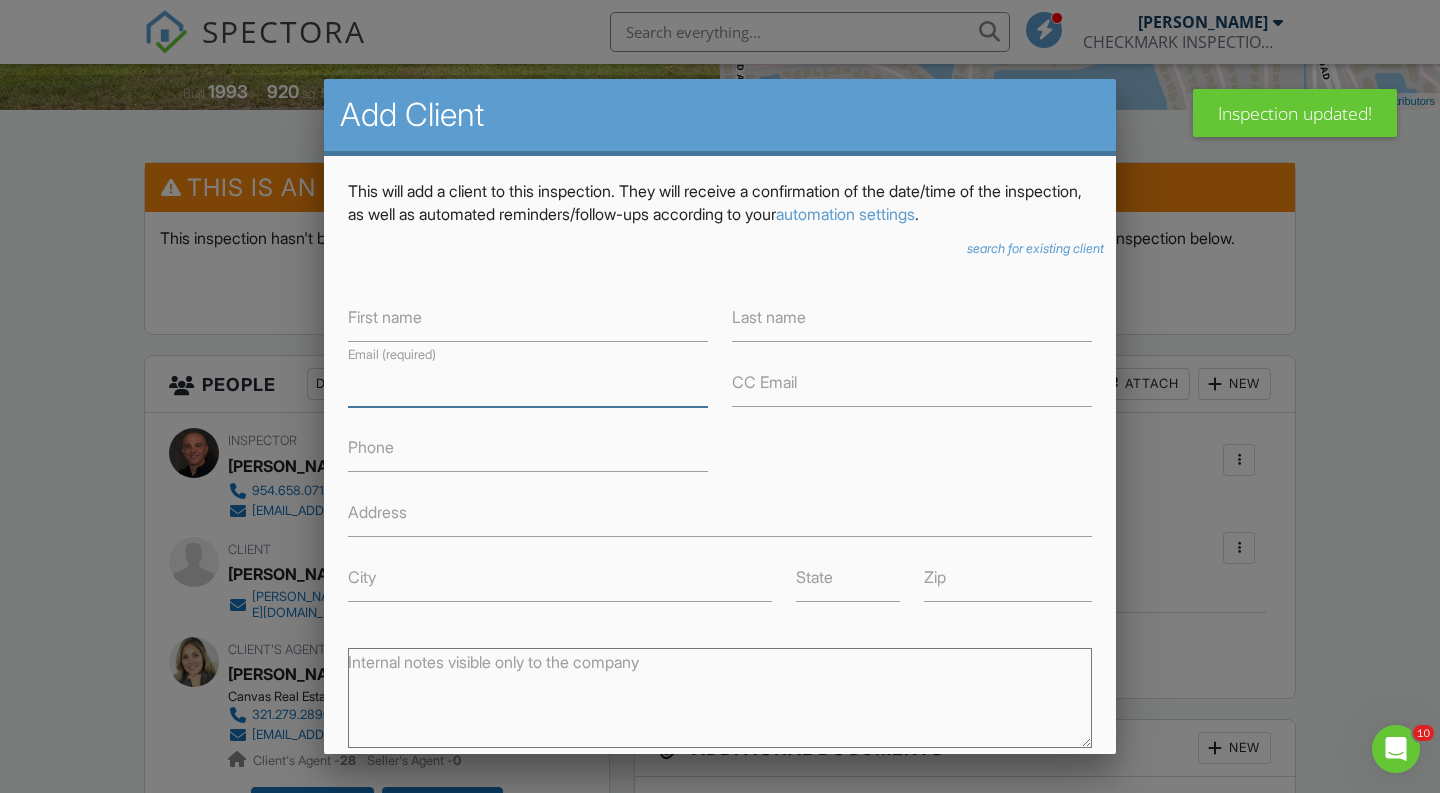 paste on "[EMAIL_ADDRESS][DOMAIN_NAME]" 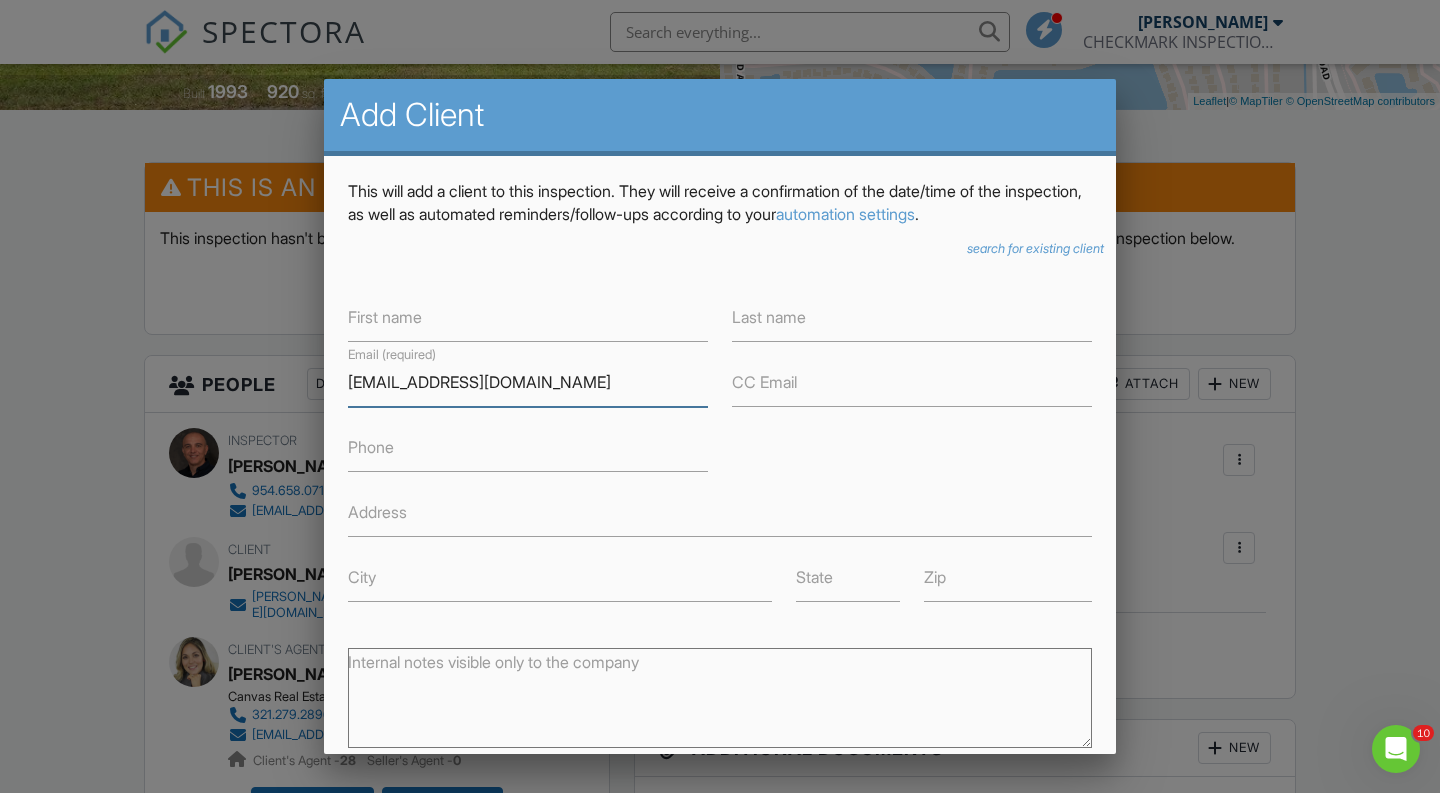 type on "[EMAIL_ADDRESS][DOMAIN_NAME]" 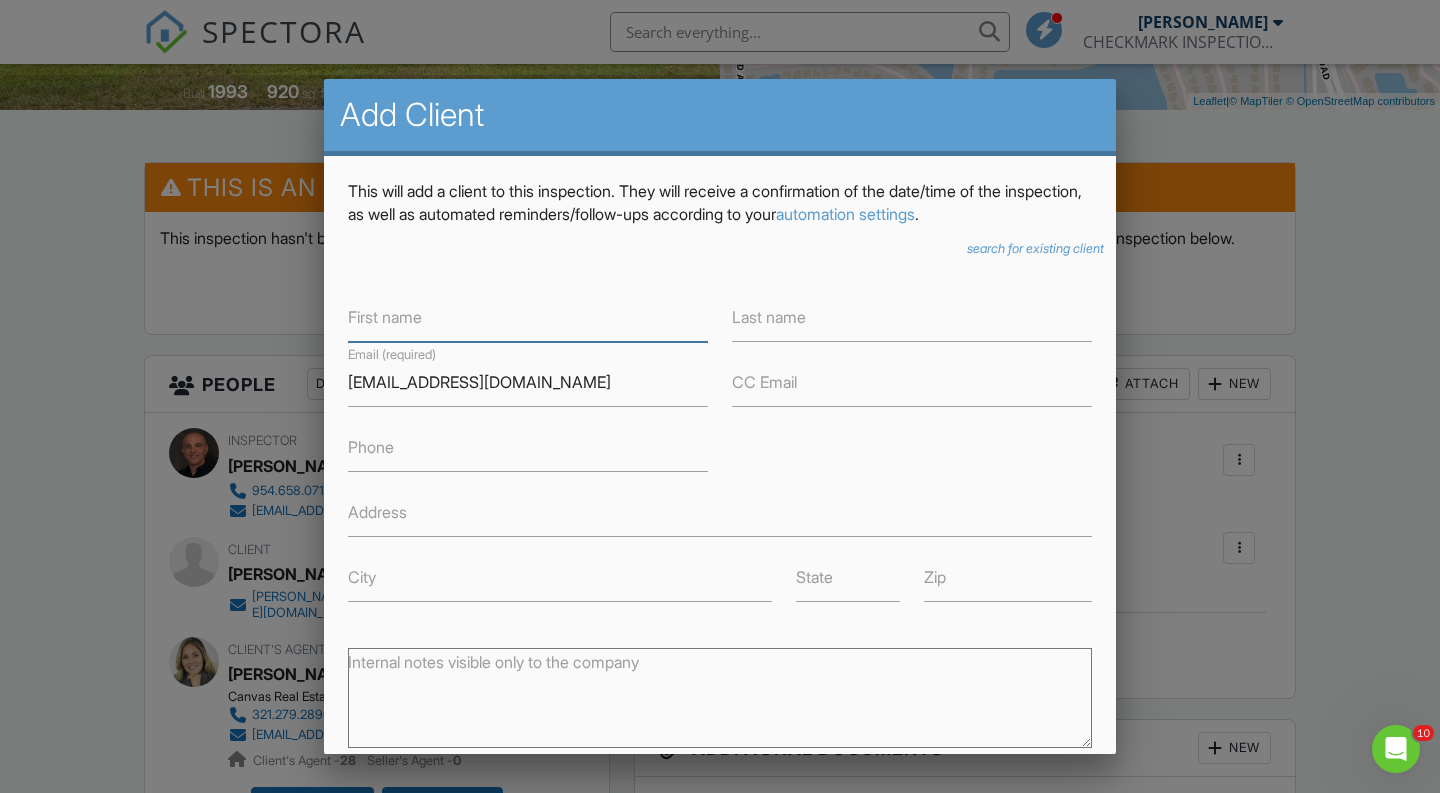 click on "First name" at bounding box center [528, 317] 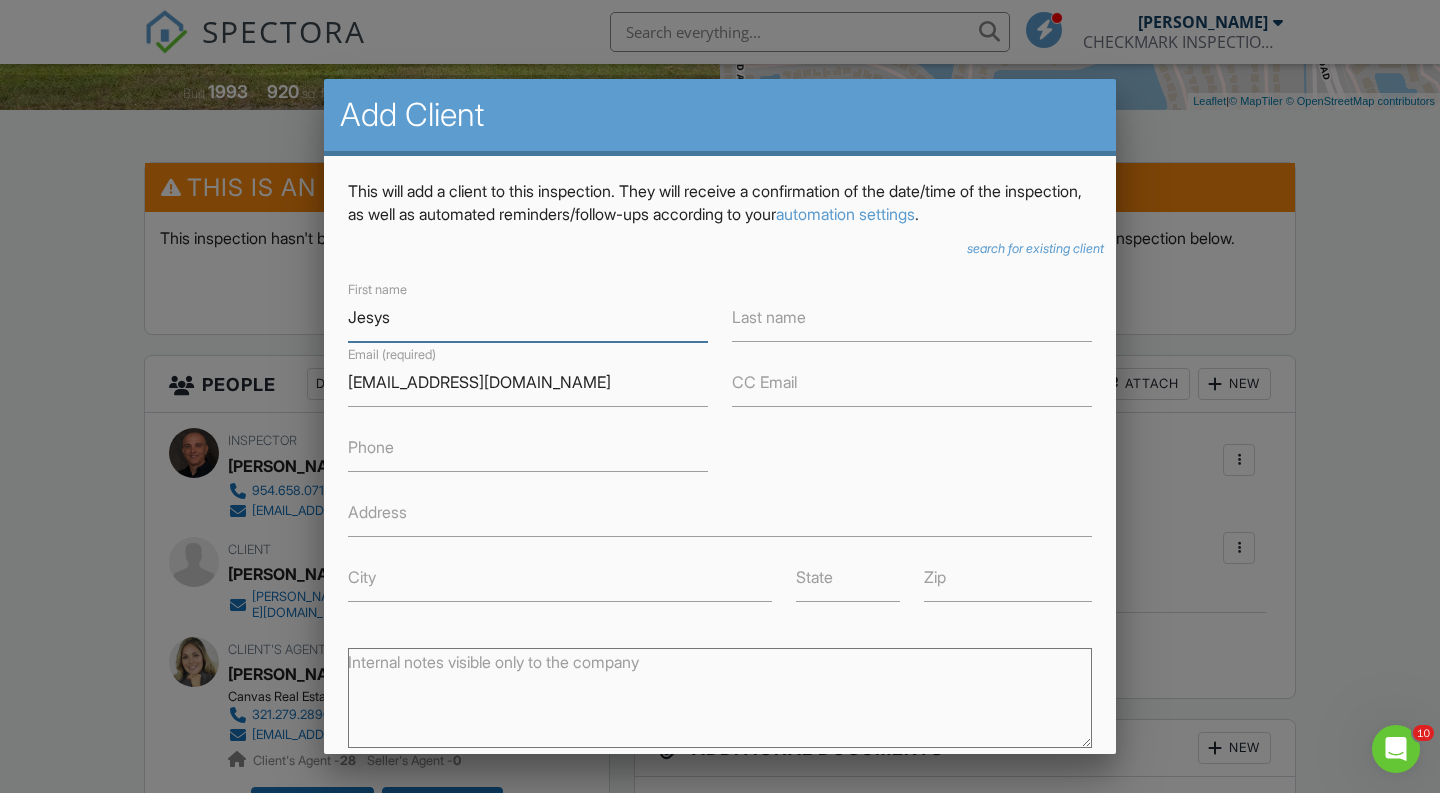 type on "Jesys" 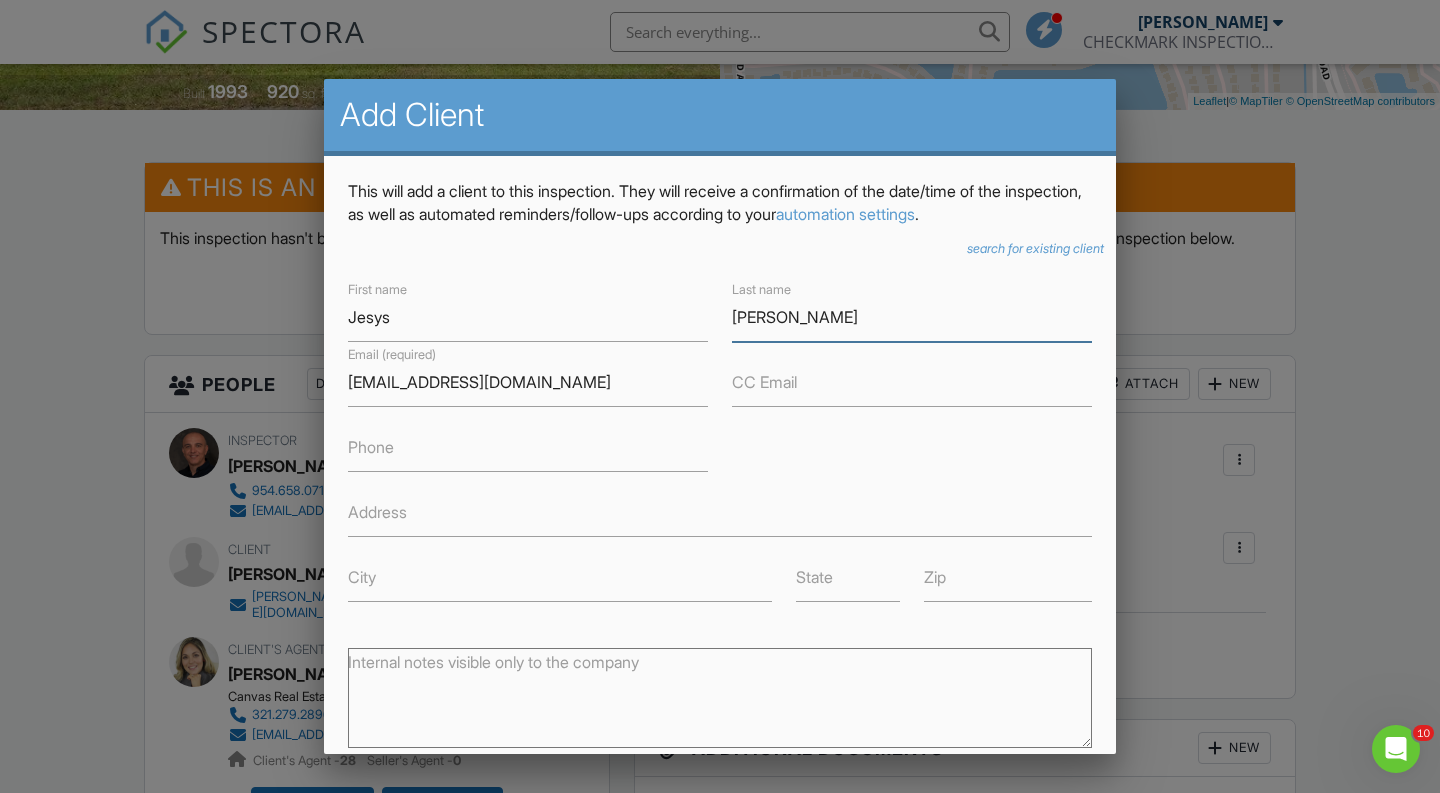 type on "[PERSON_NAME]" 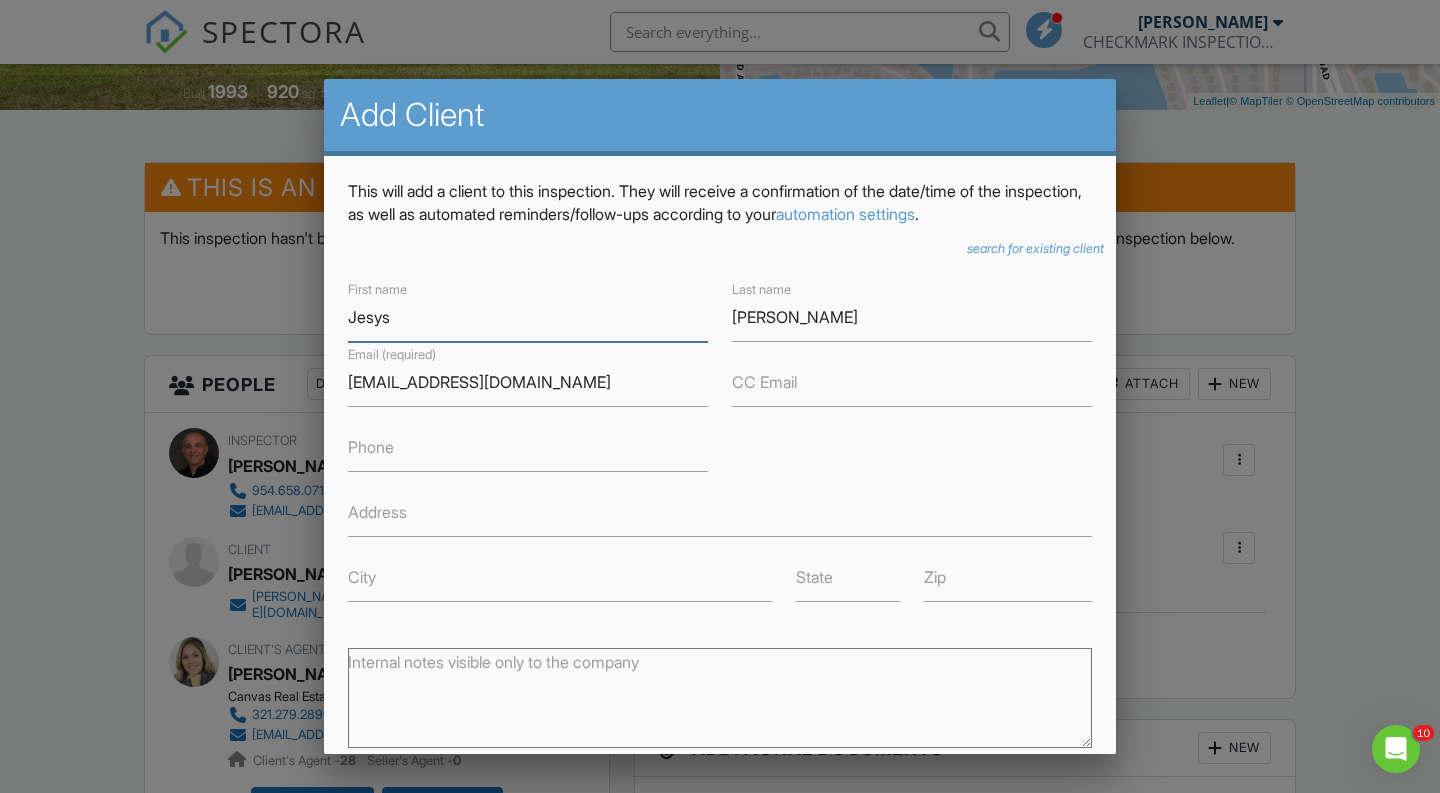 click on "Jesys" at bounding box center [528, 317] 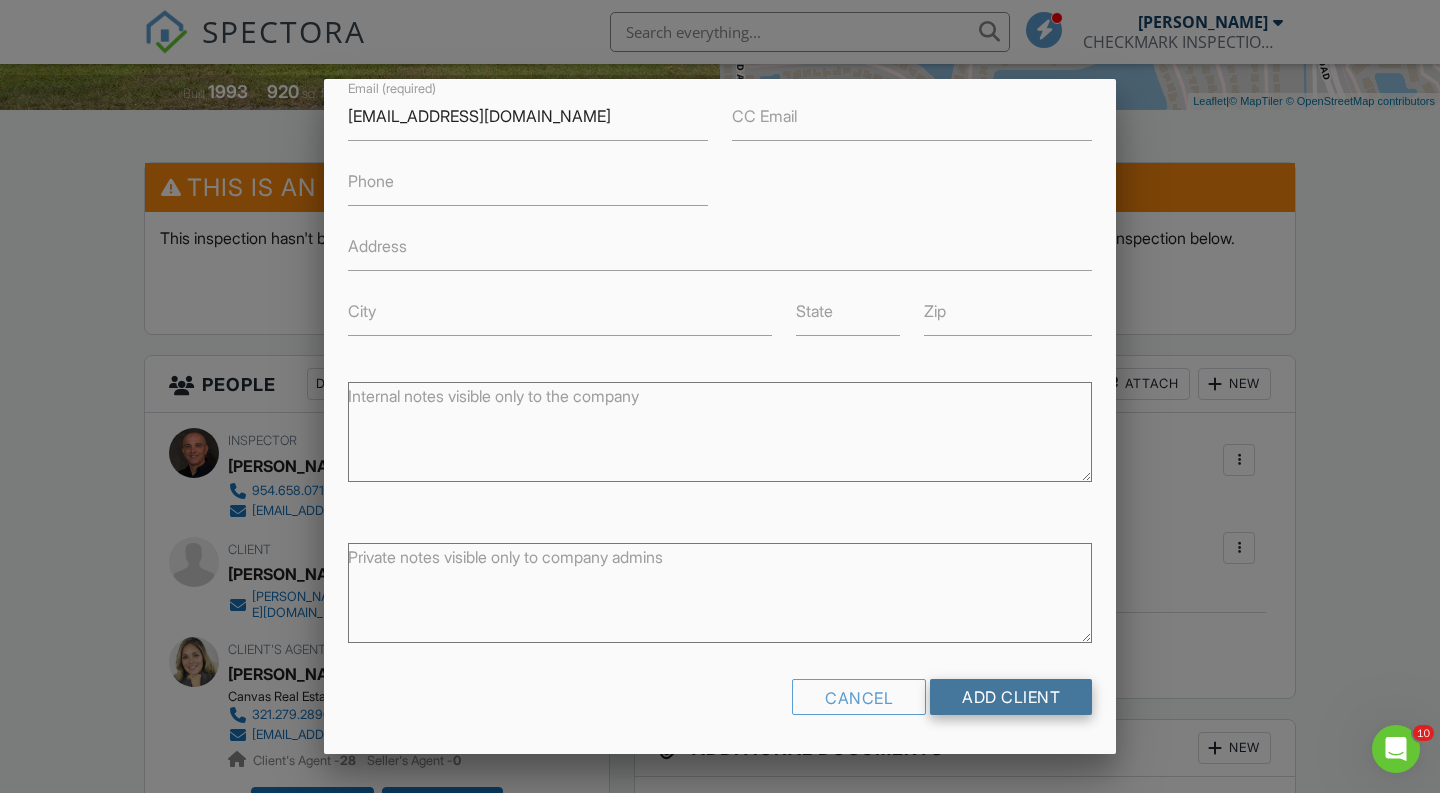 scroll, scrollTop: 264, scrollLeft: 0, axis: vertical 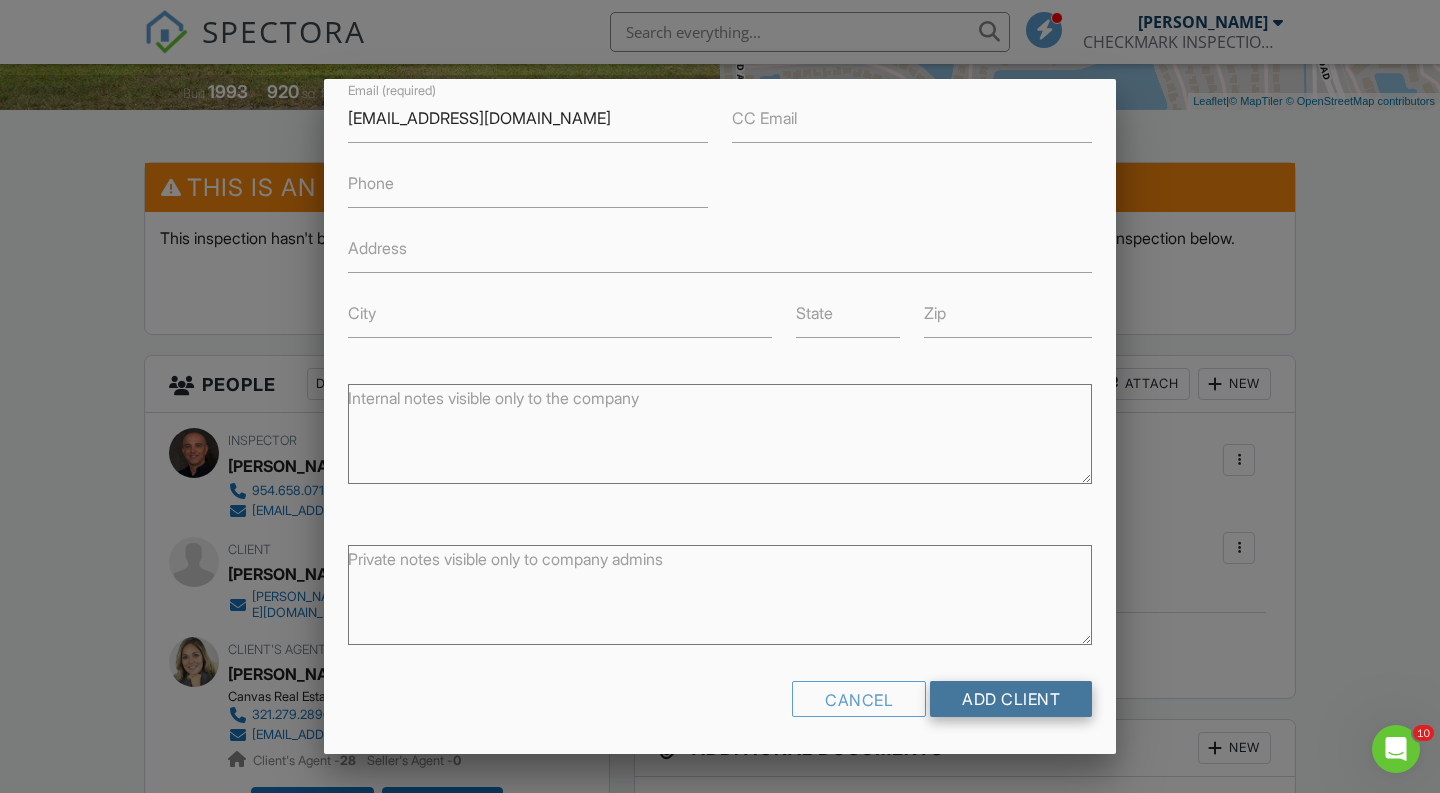 type on "[DEMOGRAPHIC_DATA]" 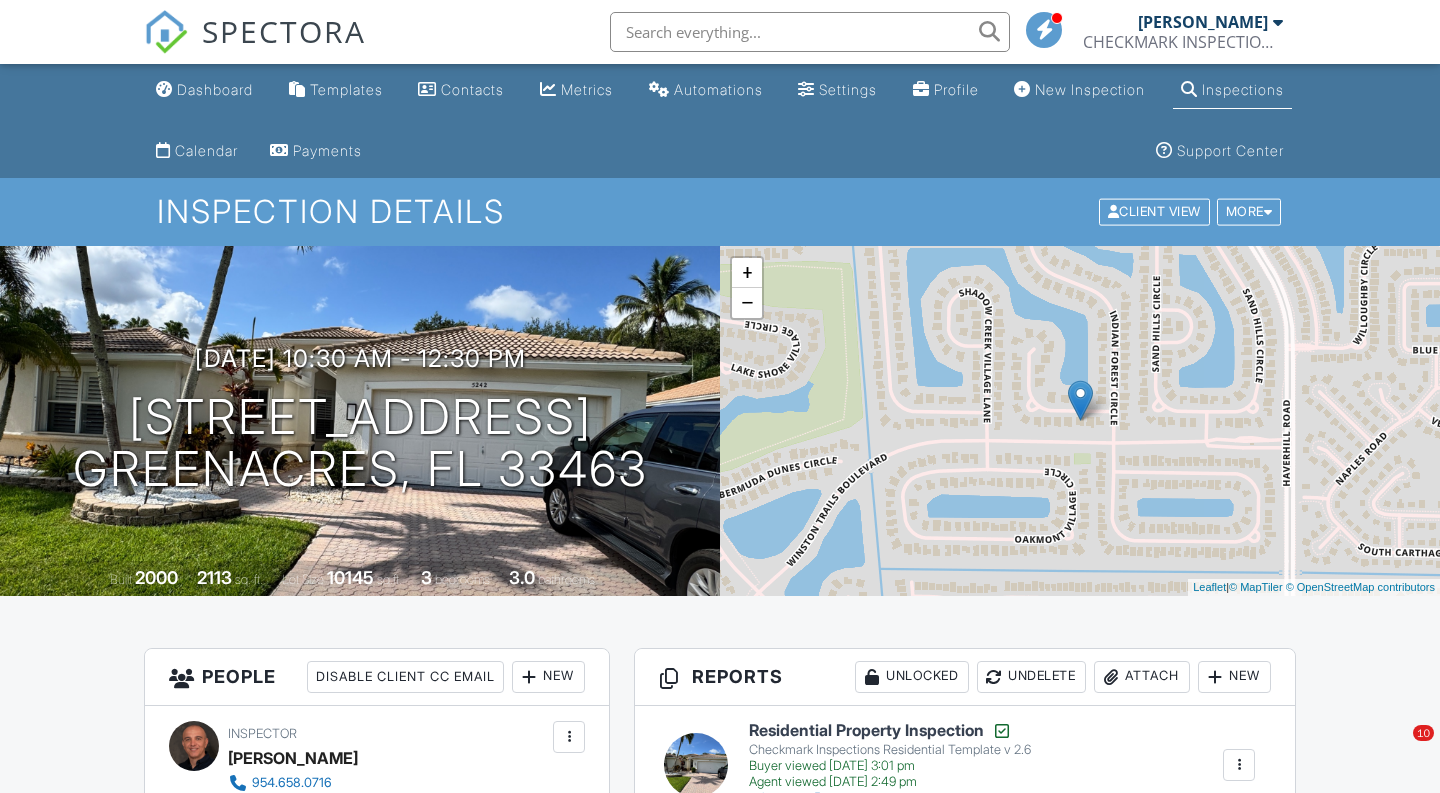 scroll, scrollTop: 780, scrollLeft: 0, axis: vertical 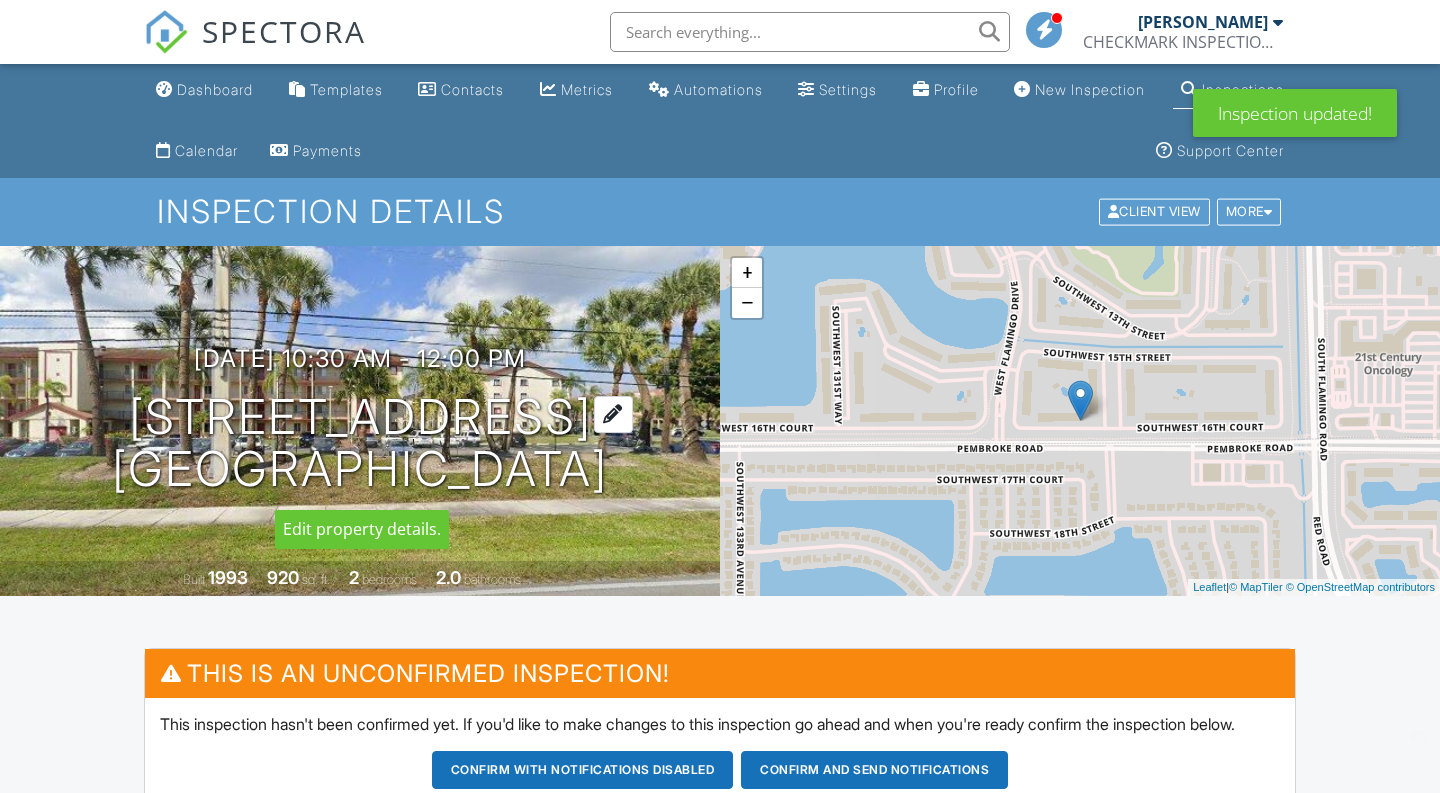 drag, startPoint x: 685, startPoint y: 487, endPoint x: 115, endPoint y: 425, distance: 573.362 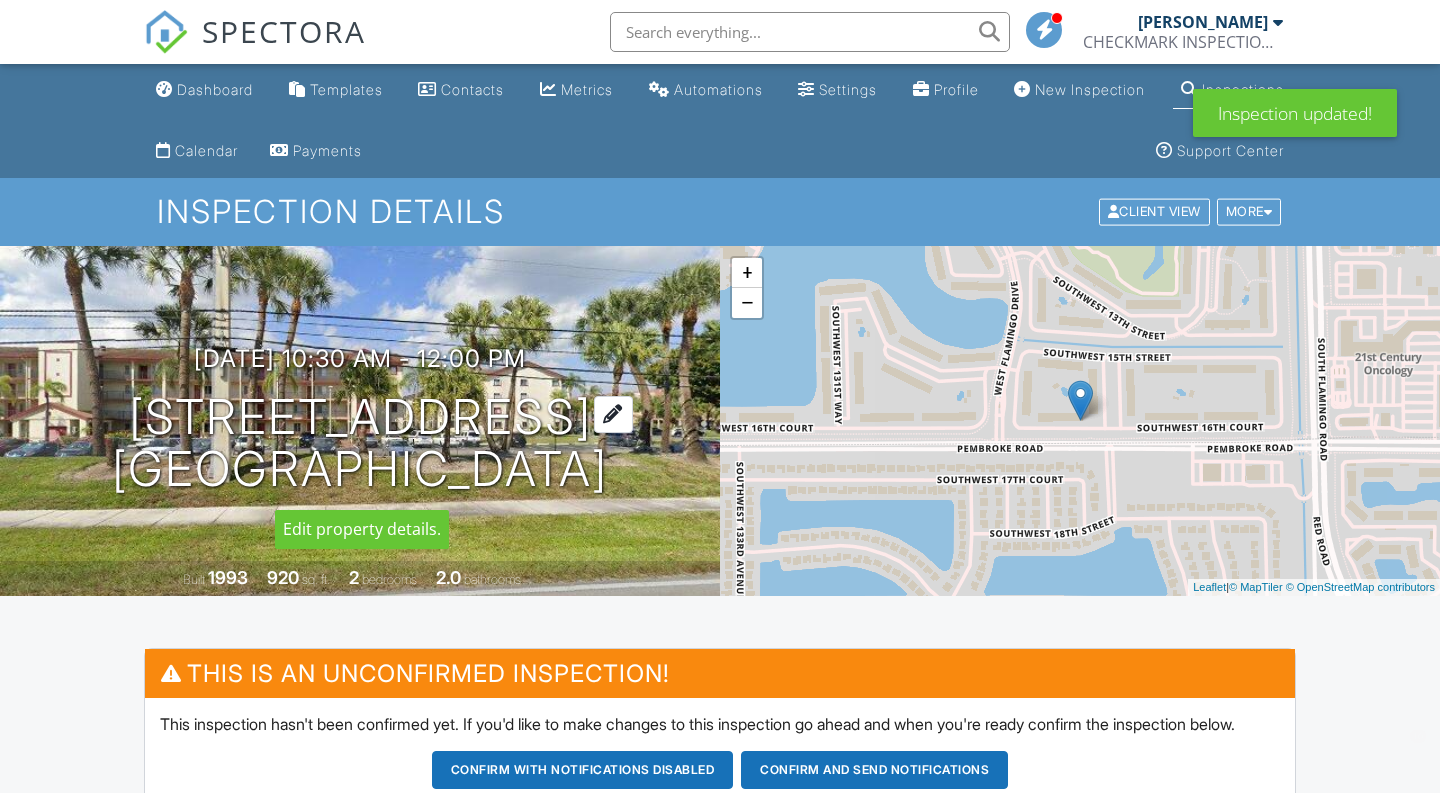 click on "[STREET_ADDRESS]
[GEOGRAPHIC_DATA], FL 33027" at bounding box center (360, 444) 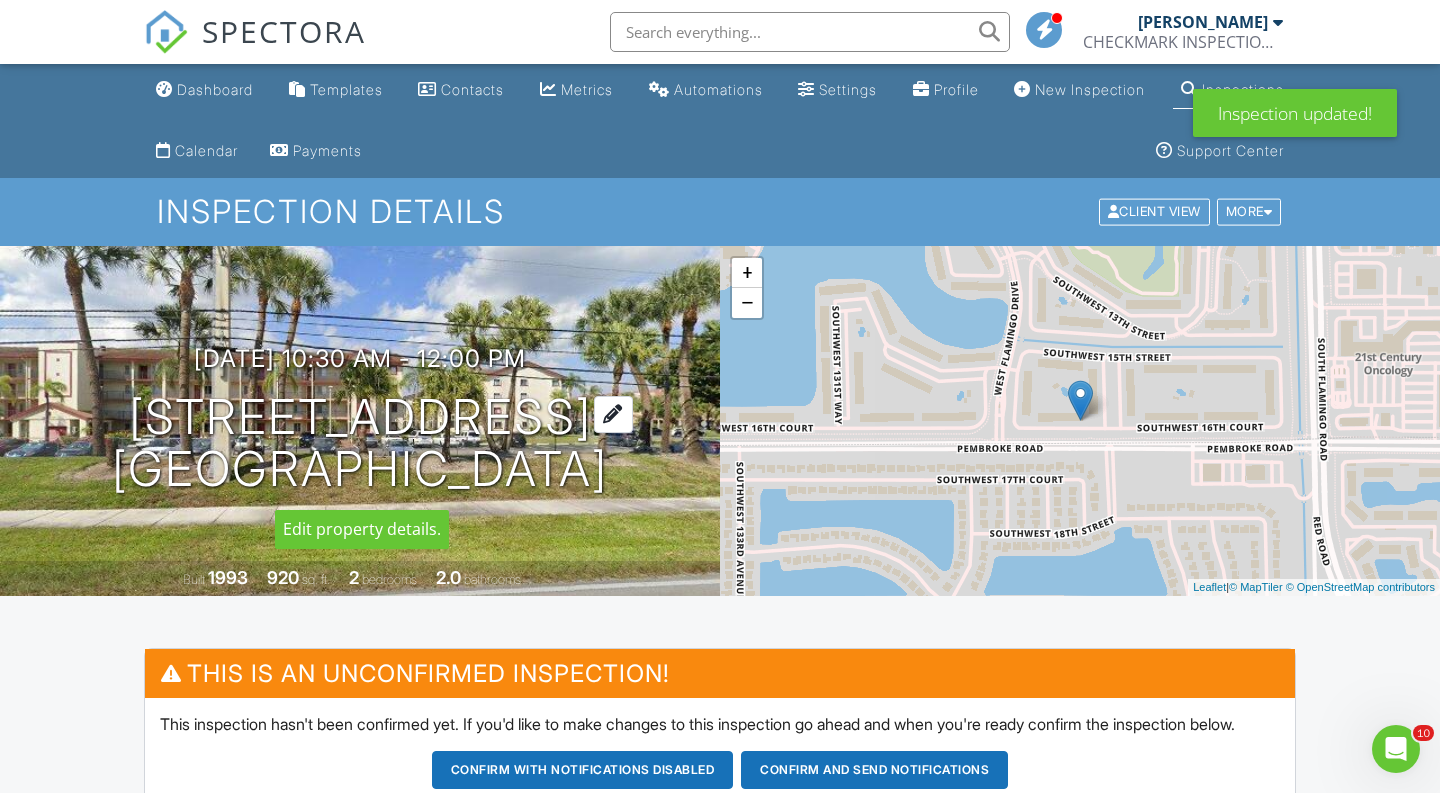 scroll, scrollTop: 0, scrollLeft: 0, axis: both 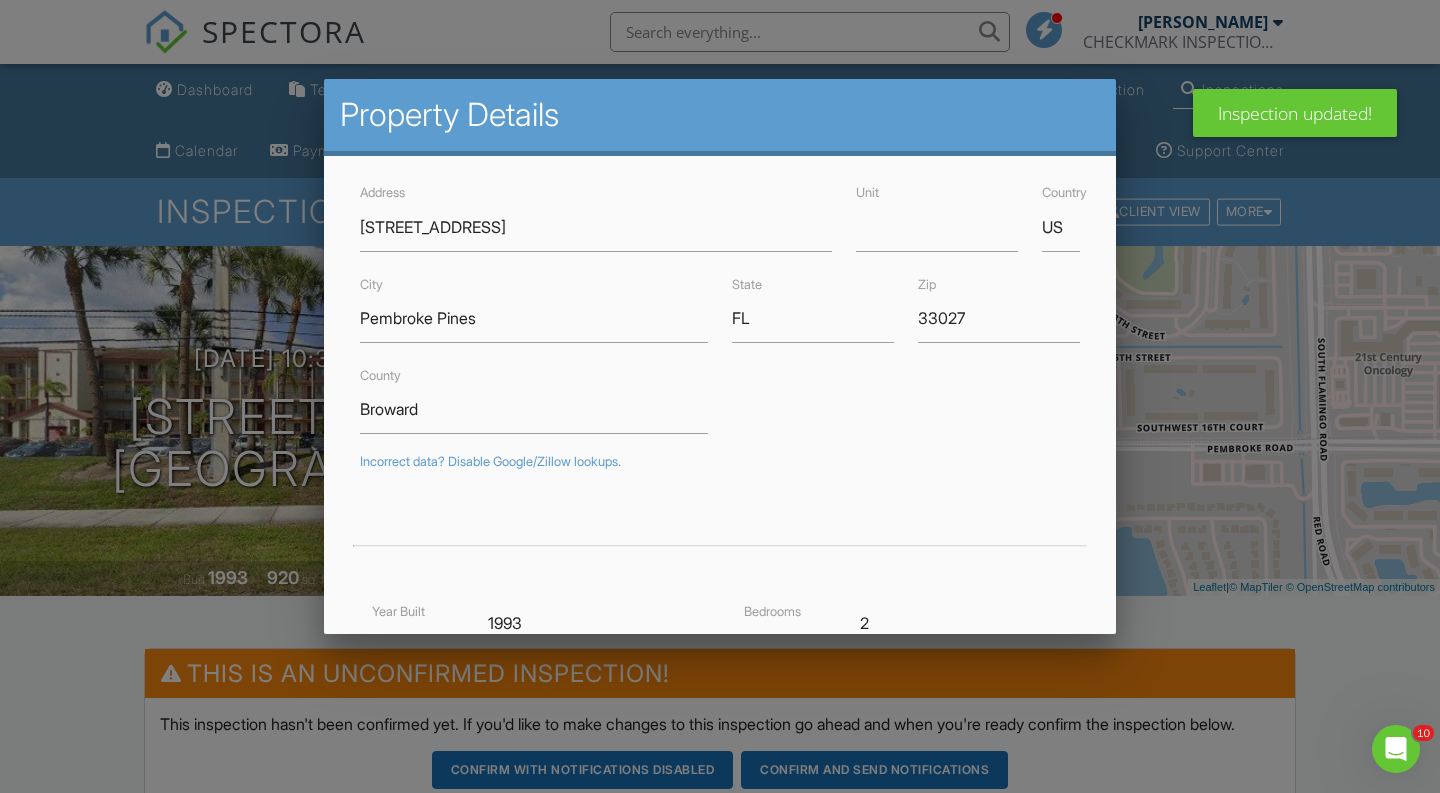 click at bounding box center (720, 395) 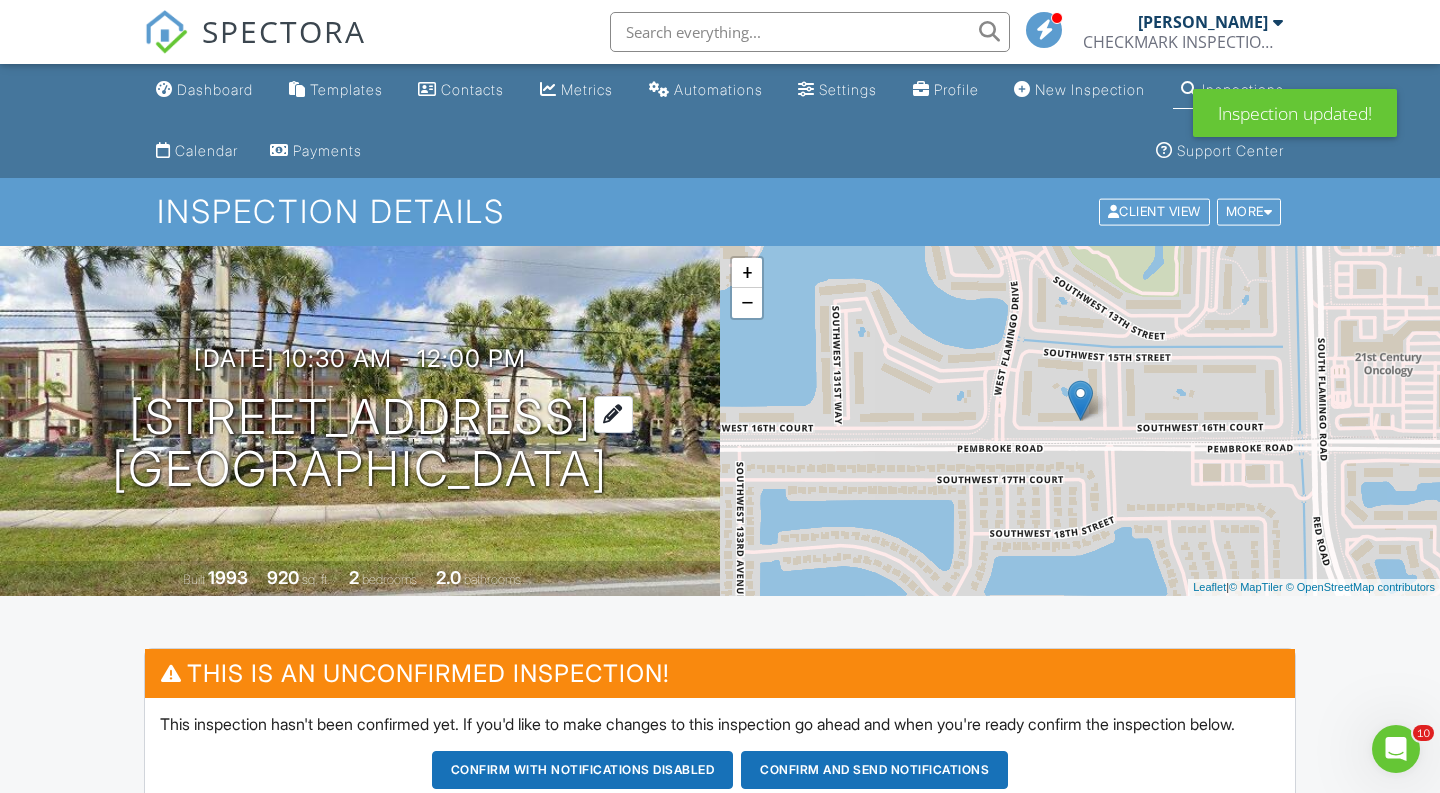 click on "12755 SW 16th Ct
Pembroke Pines, FL 33027" at bounding box center [360, 444] 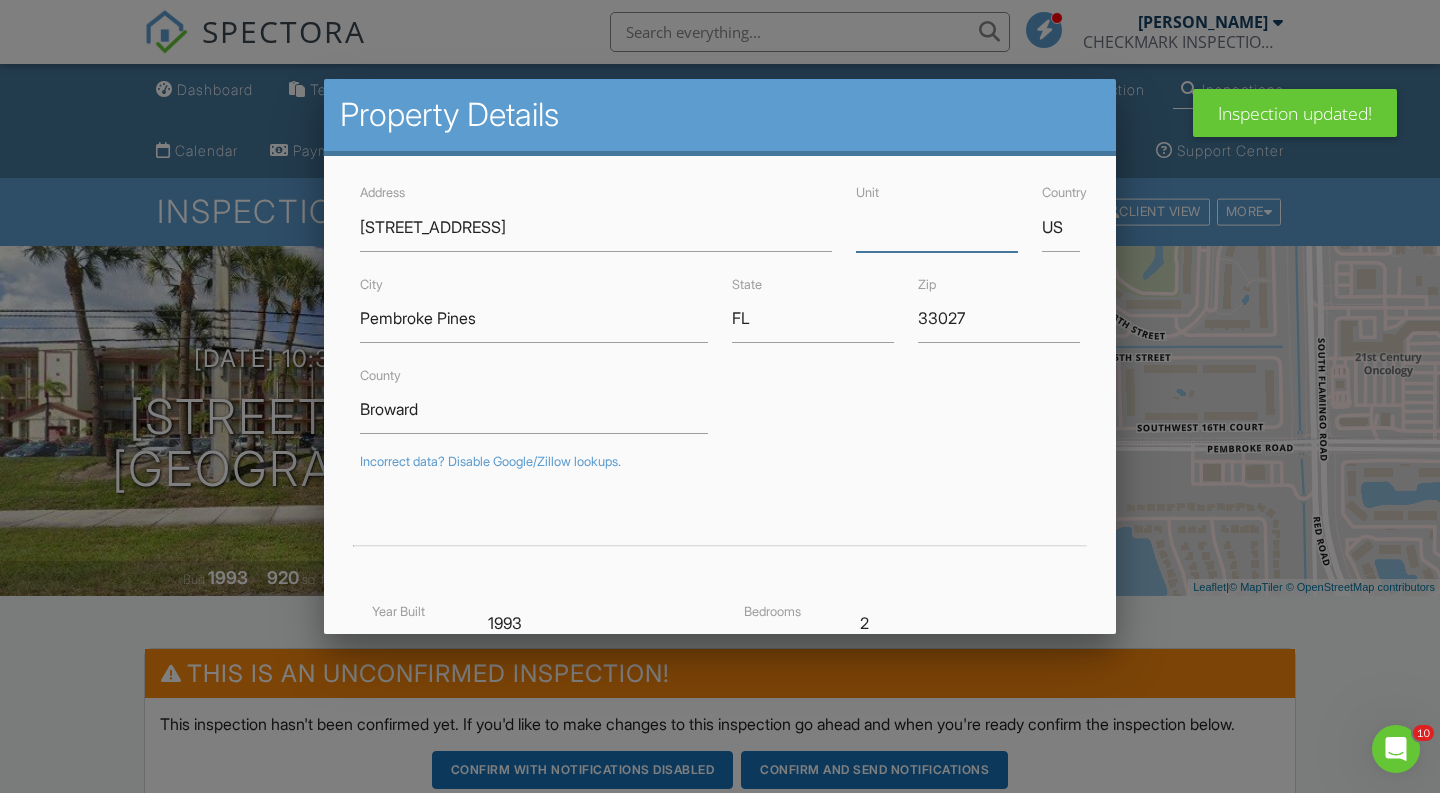 click on "Unit" at bounding box center [937, 227] 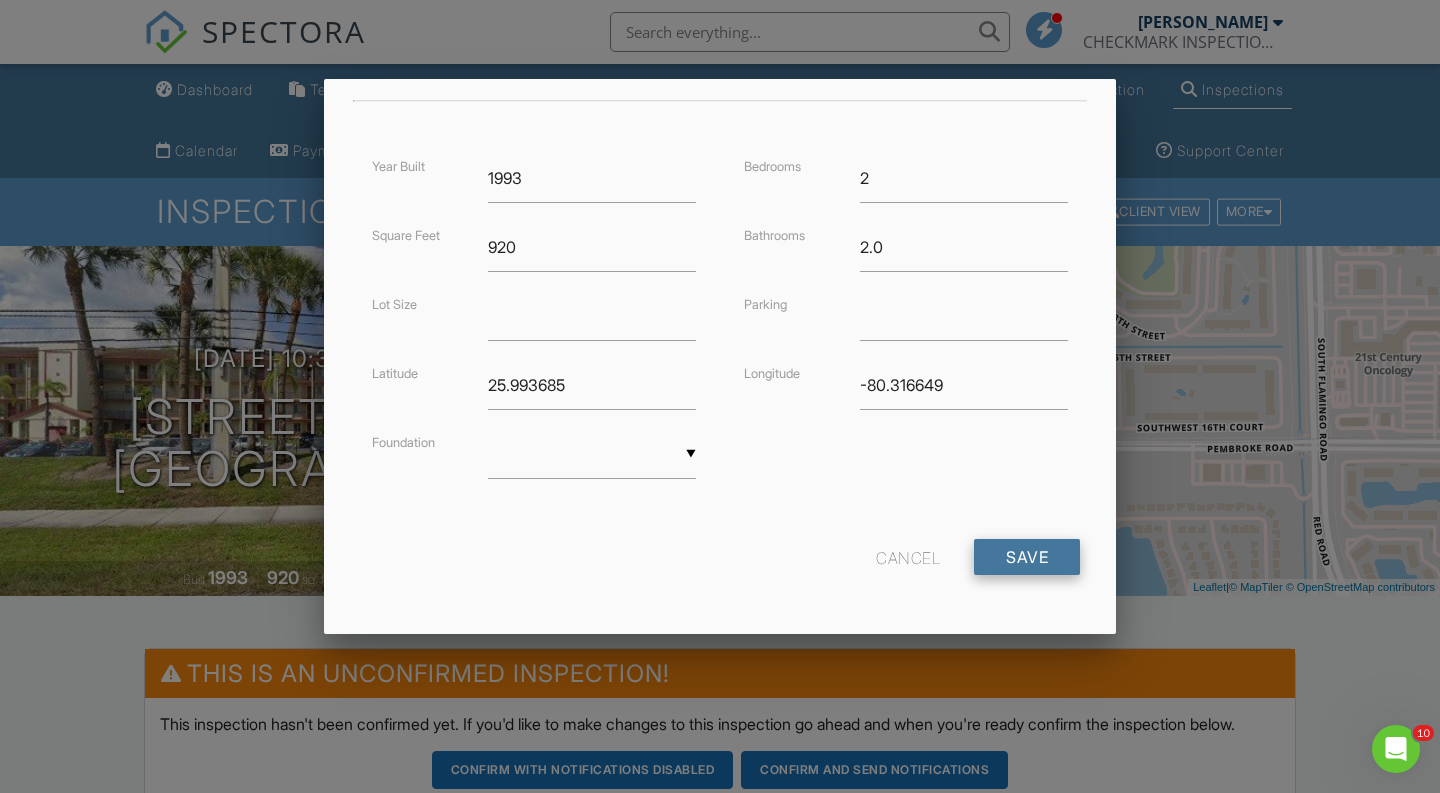 type on "211B" 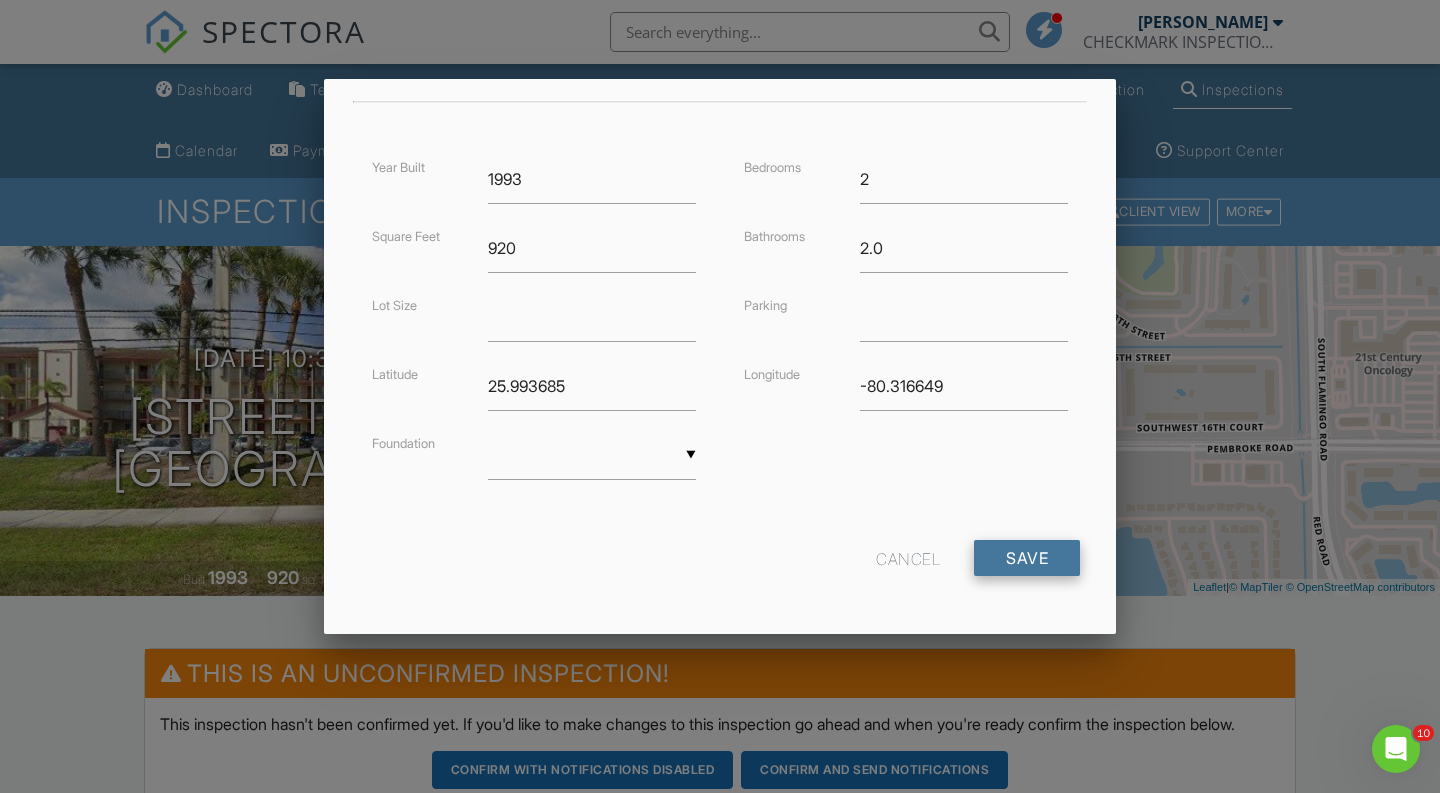 click on "Save" at bounding box center [1027, 558] 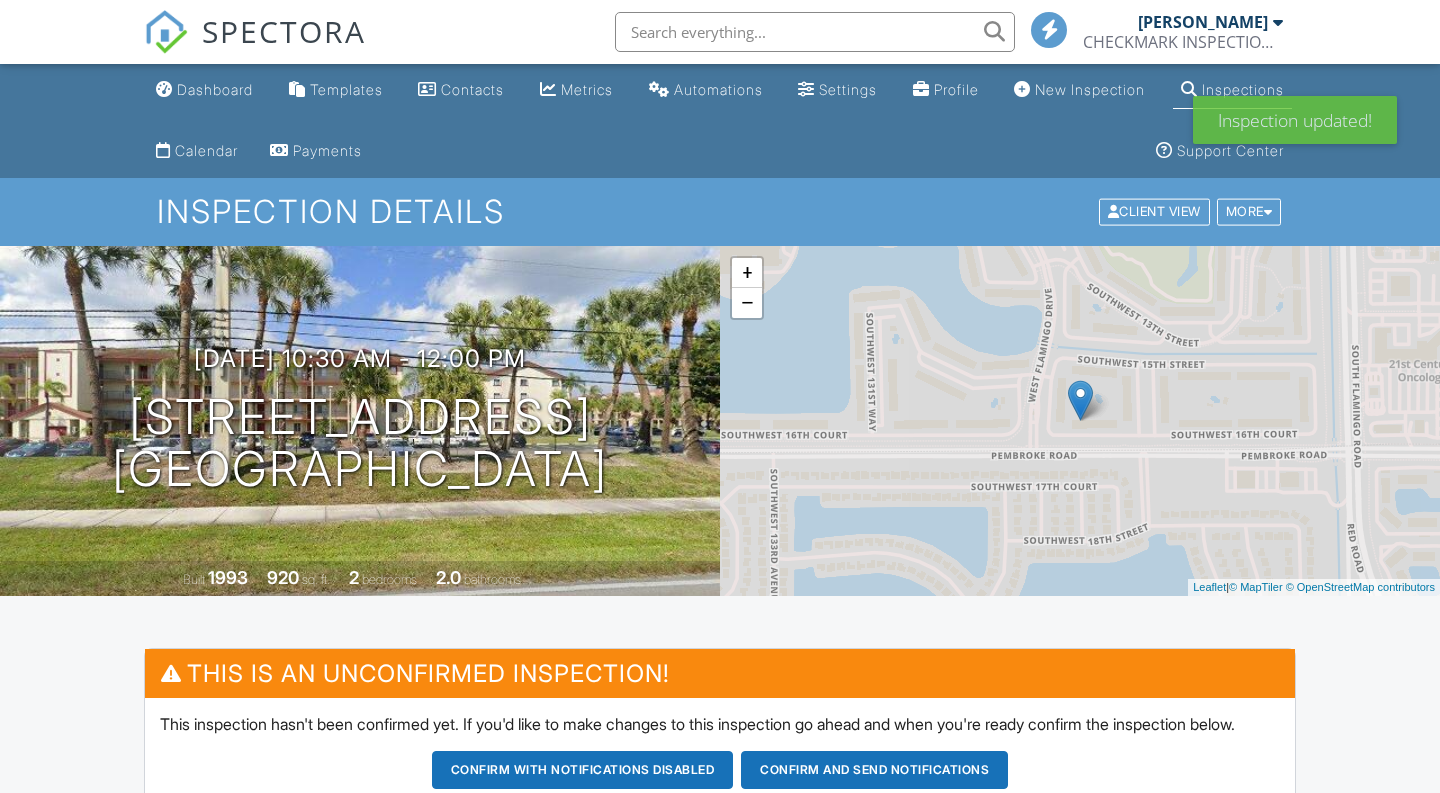 scroll, scrollTop: 0, scrollLeft: 0, axis: both 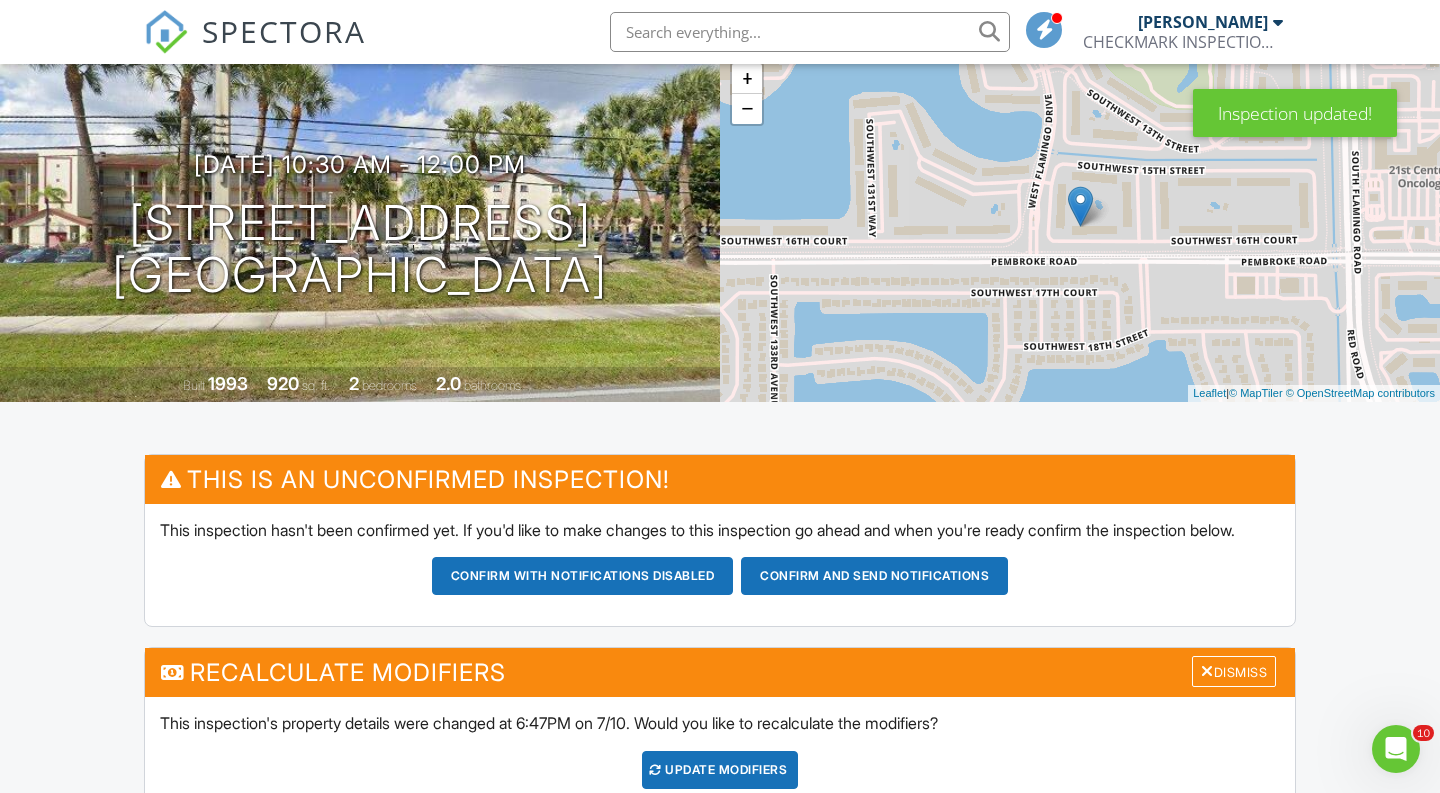 drag, startPoint x: 694, startPoint y: 279, endPoint x: 91, endPoint y: 178, distance: 611.4 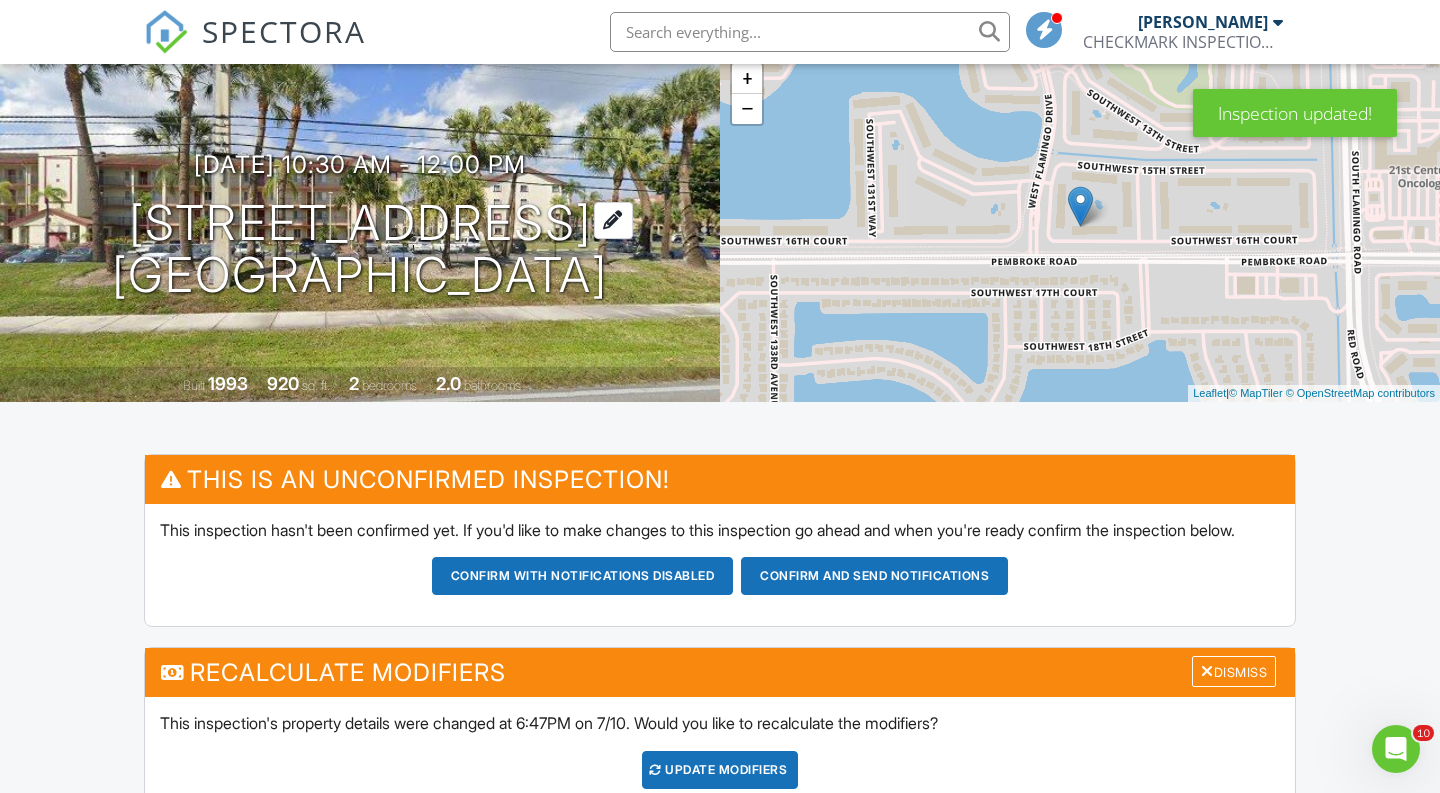 click on "[STREET_ADDRESS]
[GEOGRAPHIC_DATA], FL 33027" at bounding box center [360, 250] 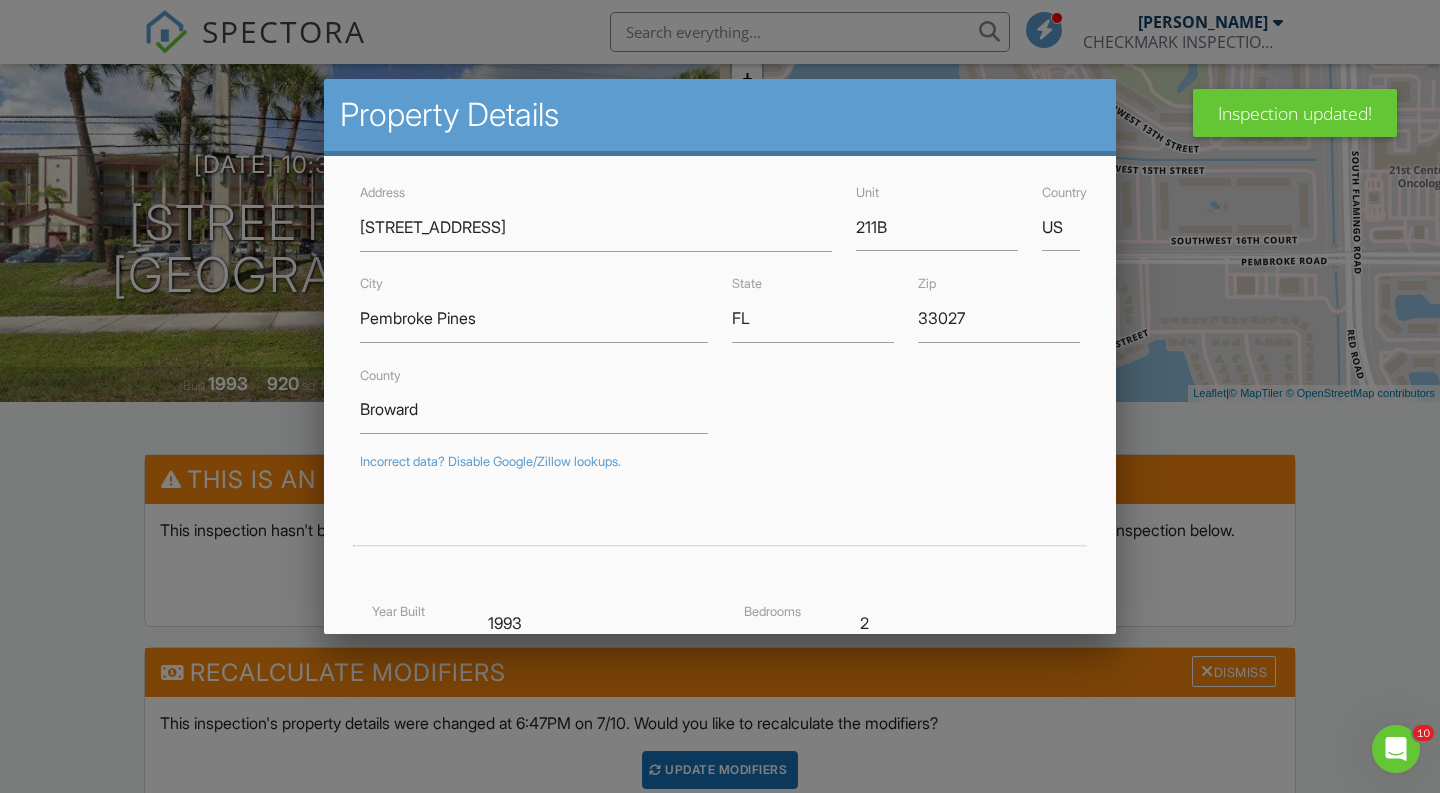 click at bounding box center (720, 395) 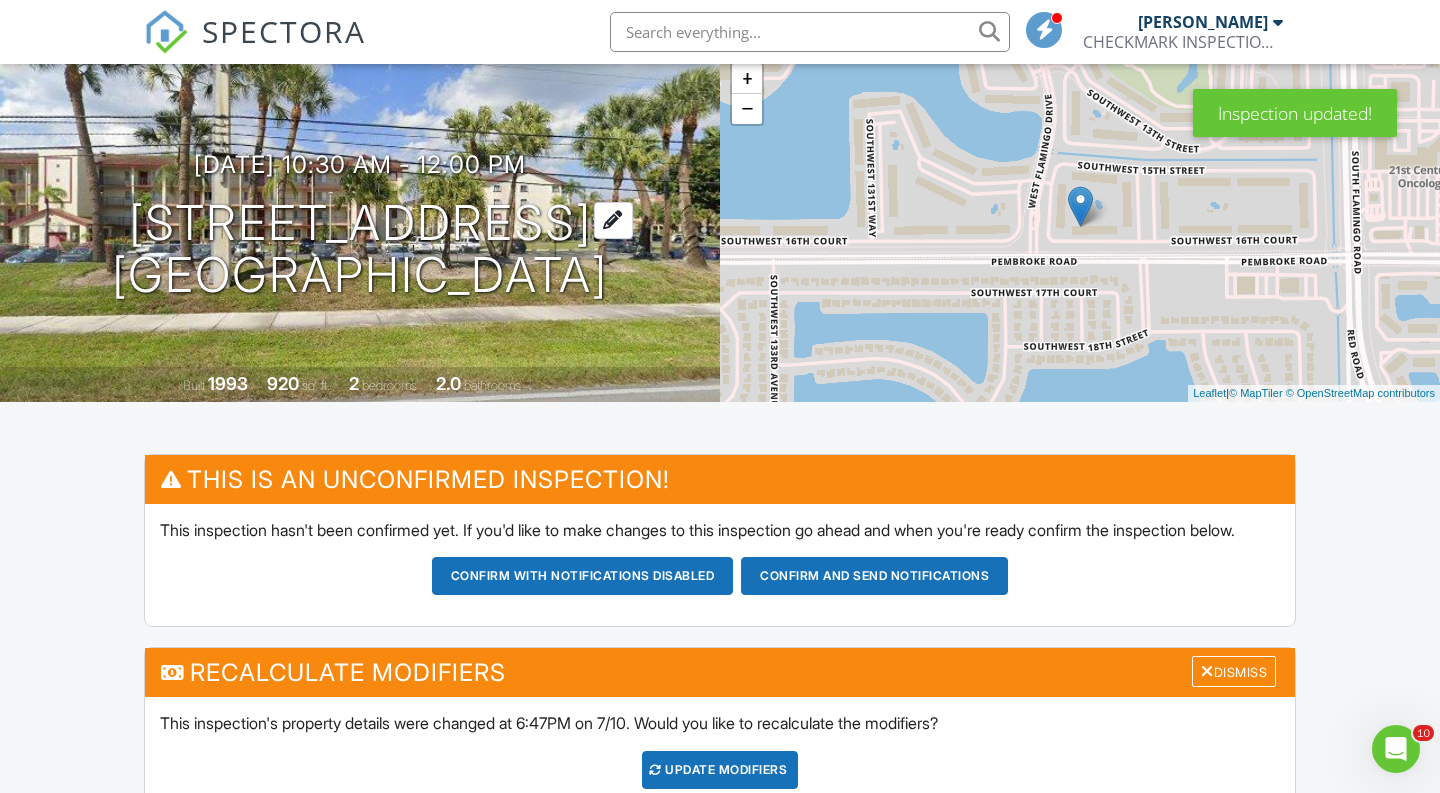 drag, startPoint x: 683, startPoint y: 282, endPoint x: 33, endPoint y: 214, distance: 653.54724 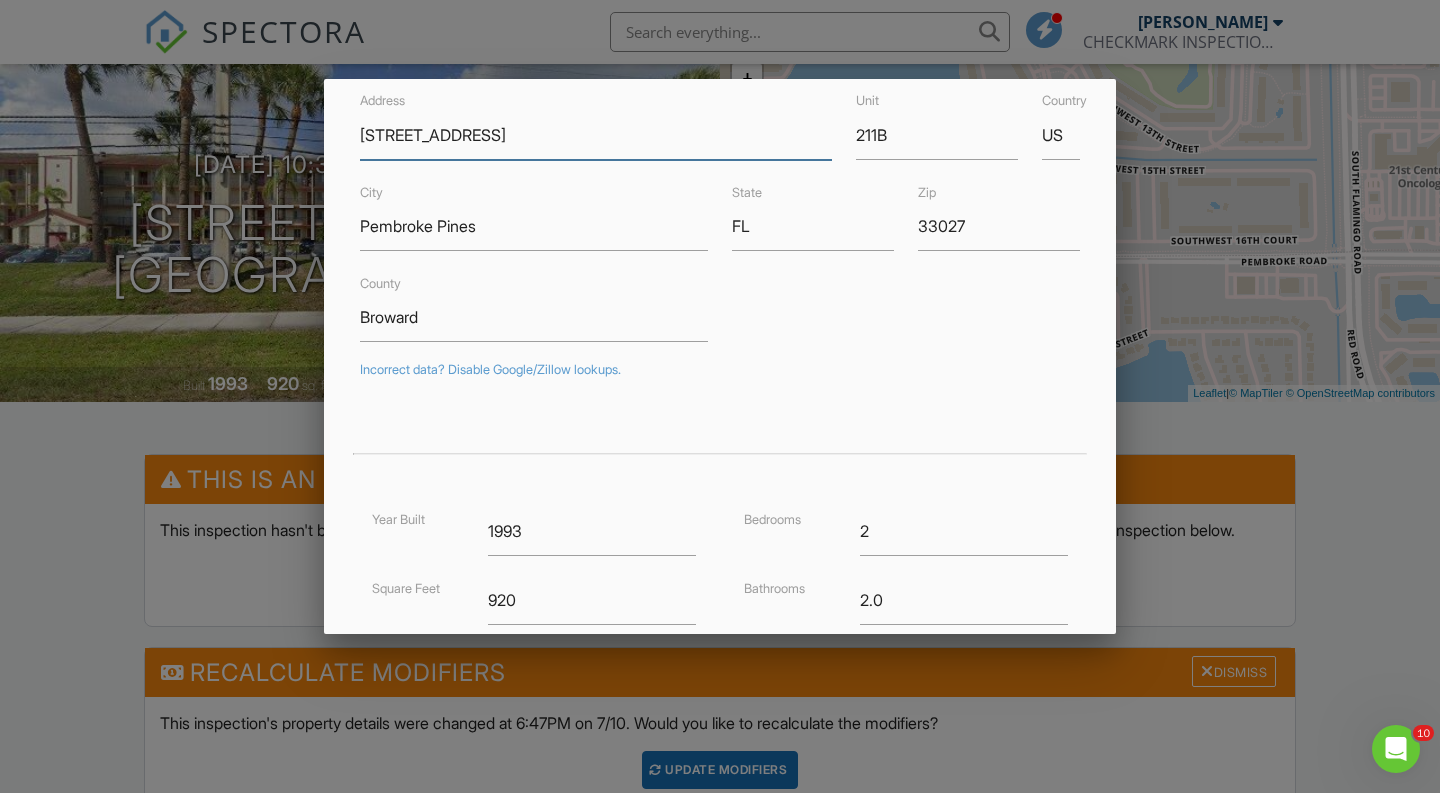 scroll, scrollTop: 92, scrollLeft: 0, axis: vertical 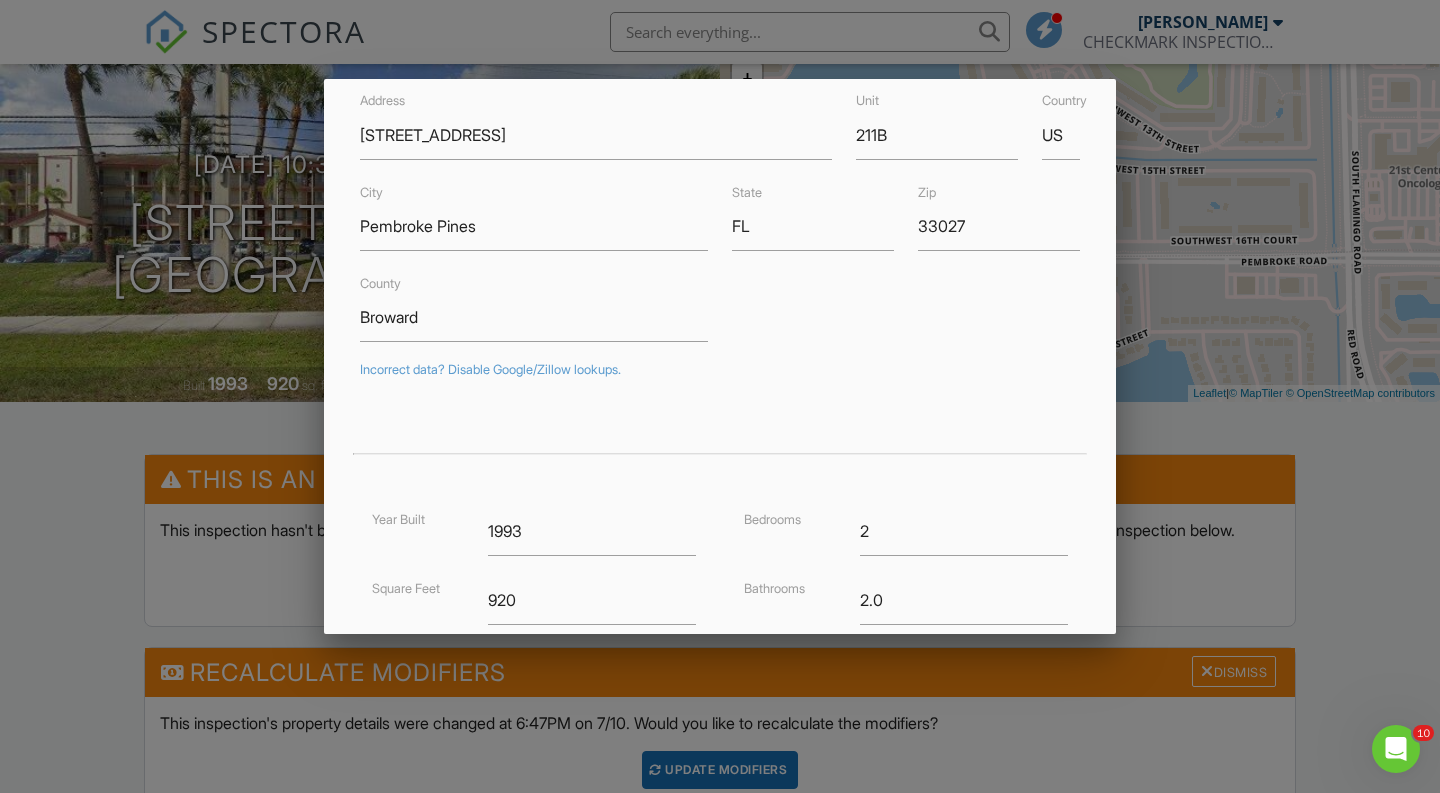 click at bounding box center [720, 395] 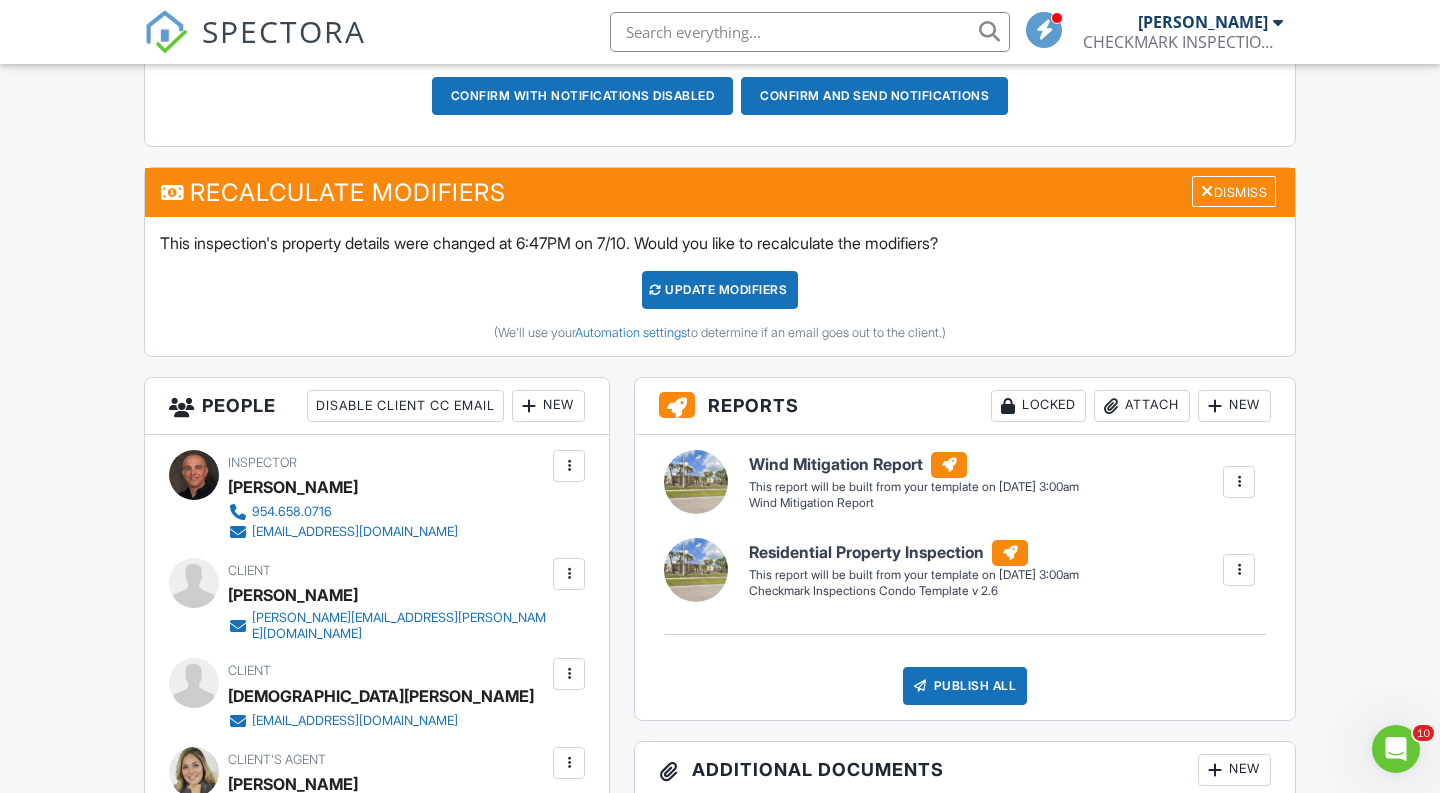 scroll, scrollTop: 679, scrollLeft: 0, axis: vertical 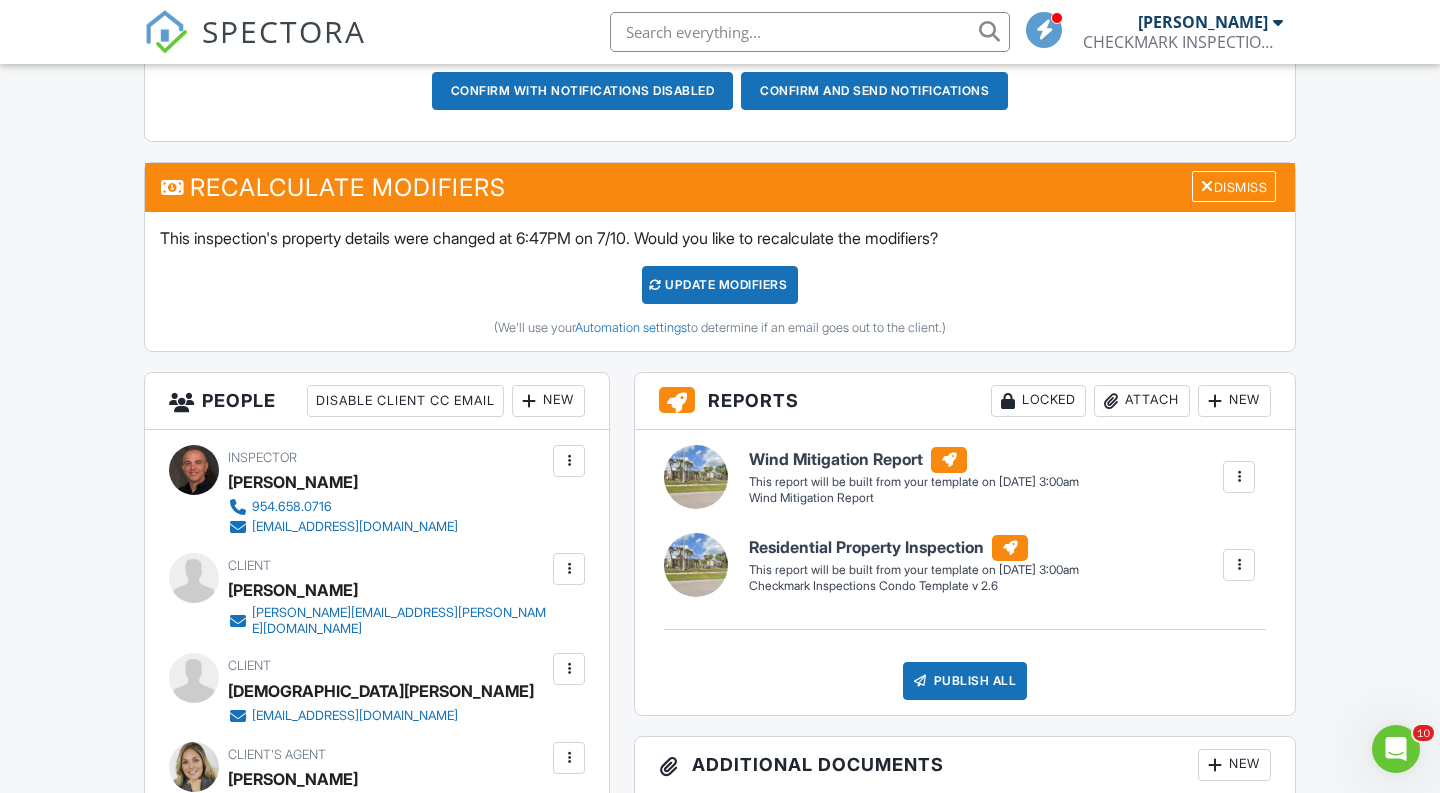 click on "New" at bounding box center [548, 401] 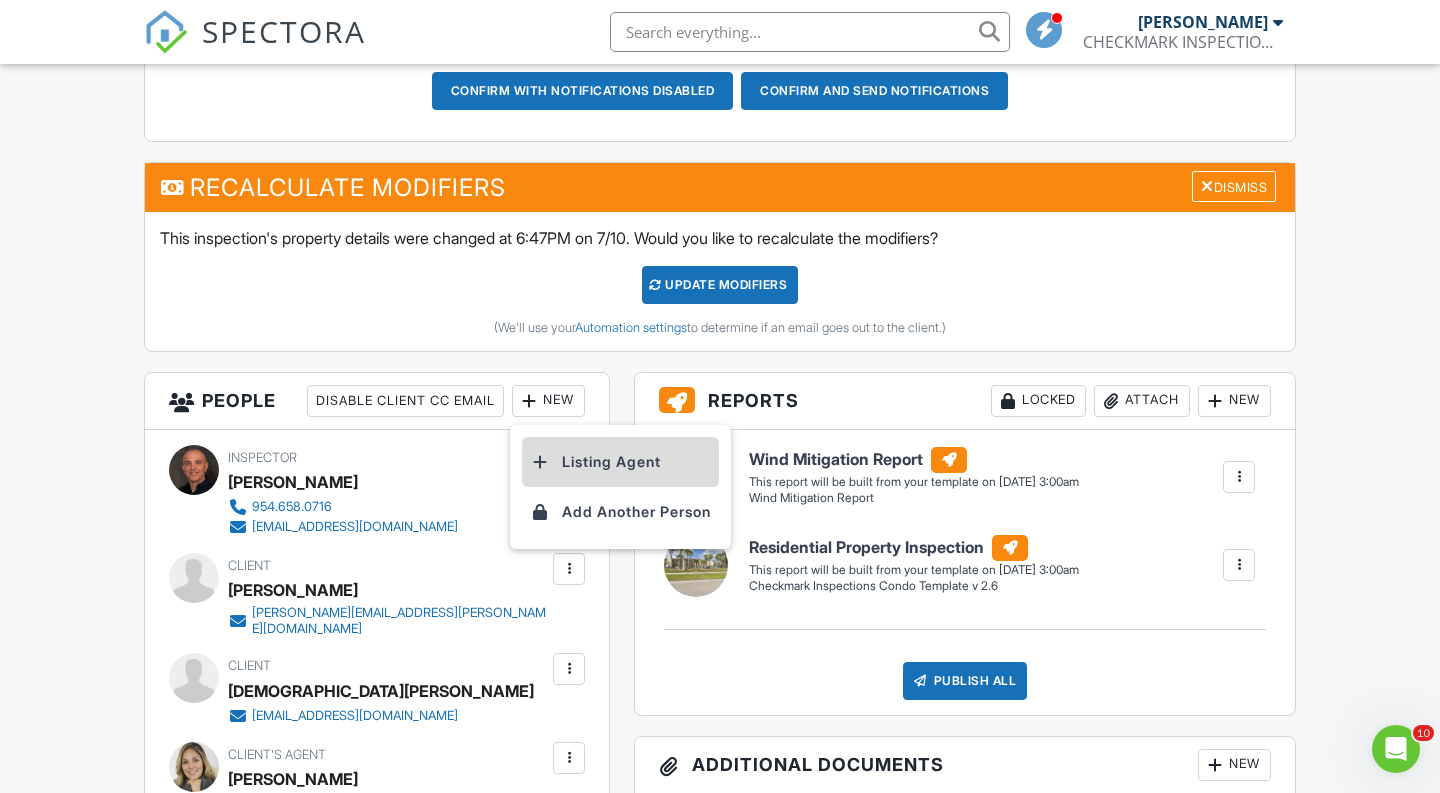 click on "Listing Agent" at bounding box center (620, 462) 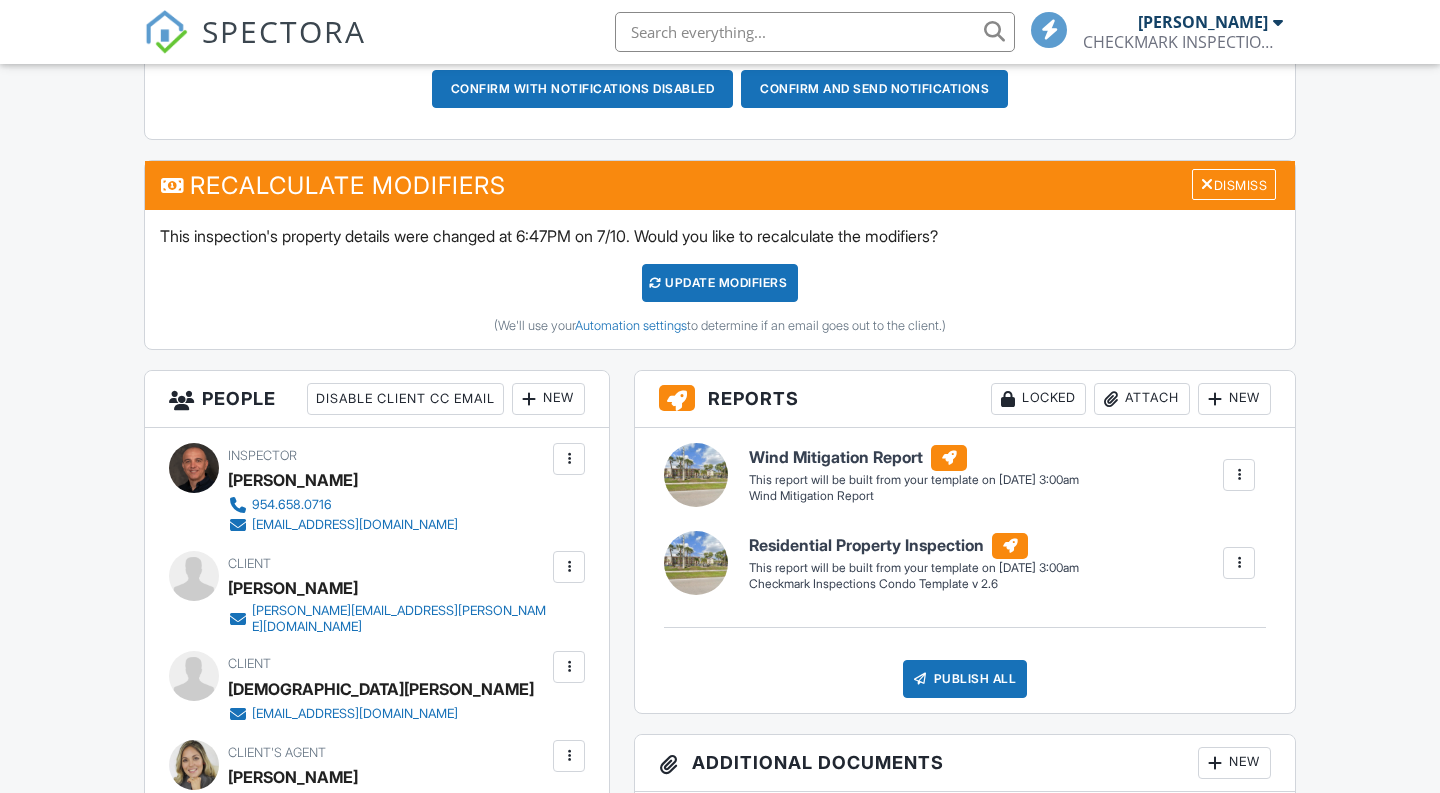 scroll, scrollTop: 0, scrollLeft: 0, axis: both 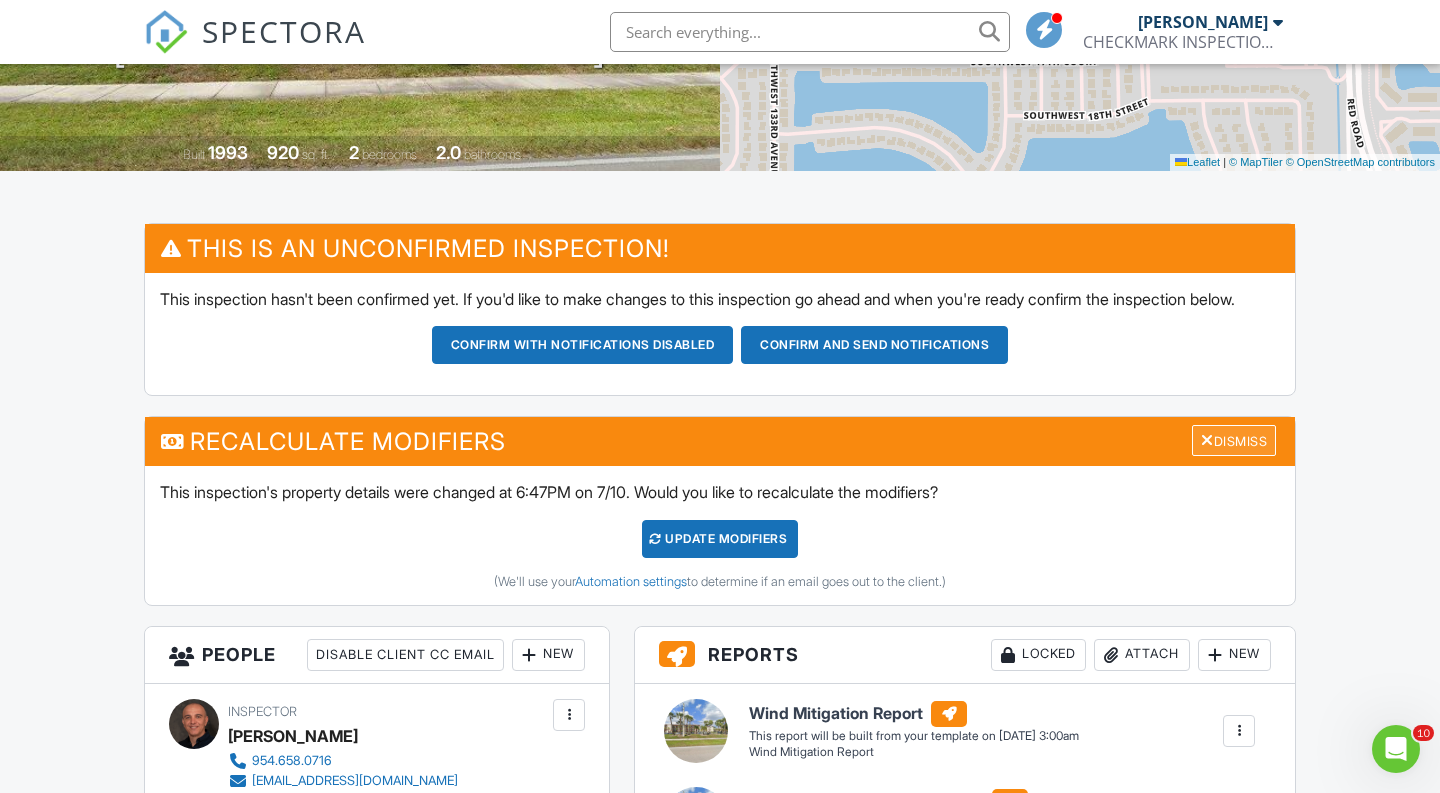 click on "Dismiss" at bounding box center [1234, 440] 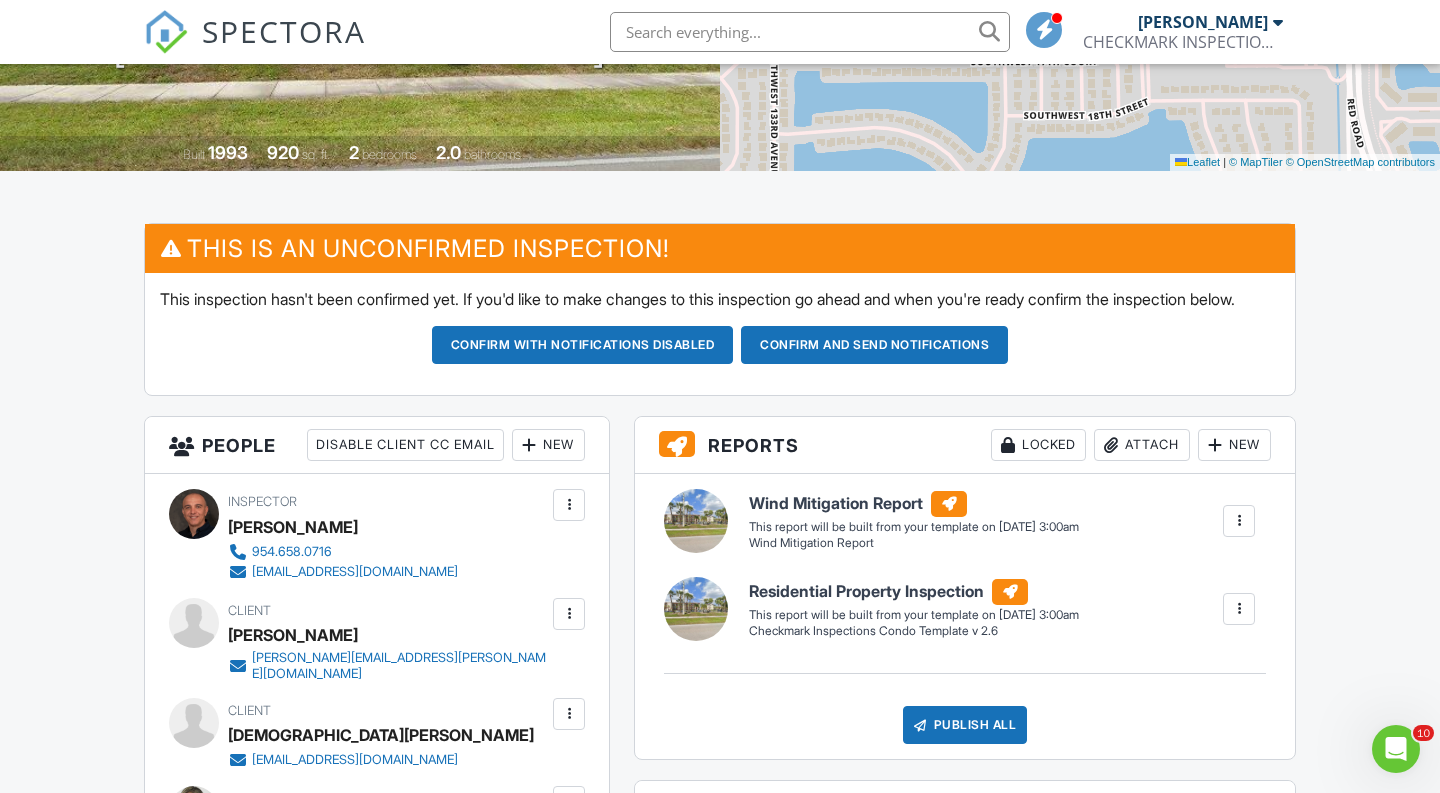 click on "Confirm and send notifications" at bounding box center [583, 345] 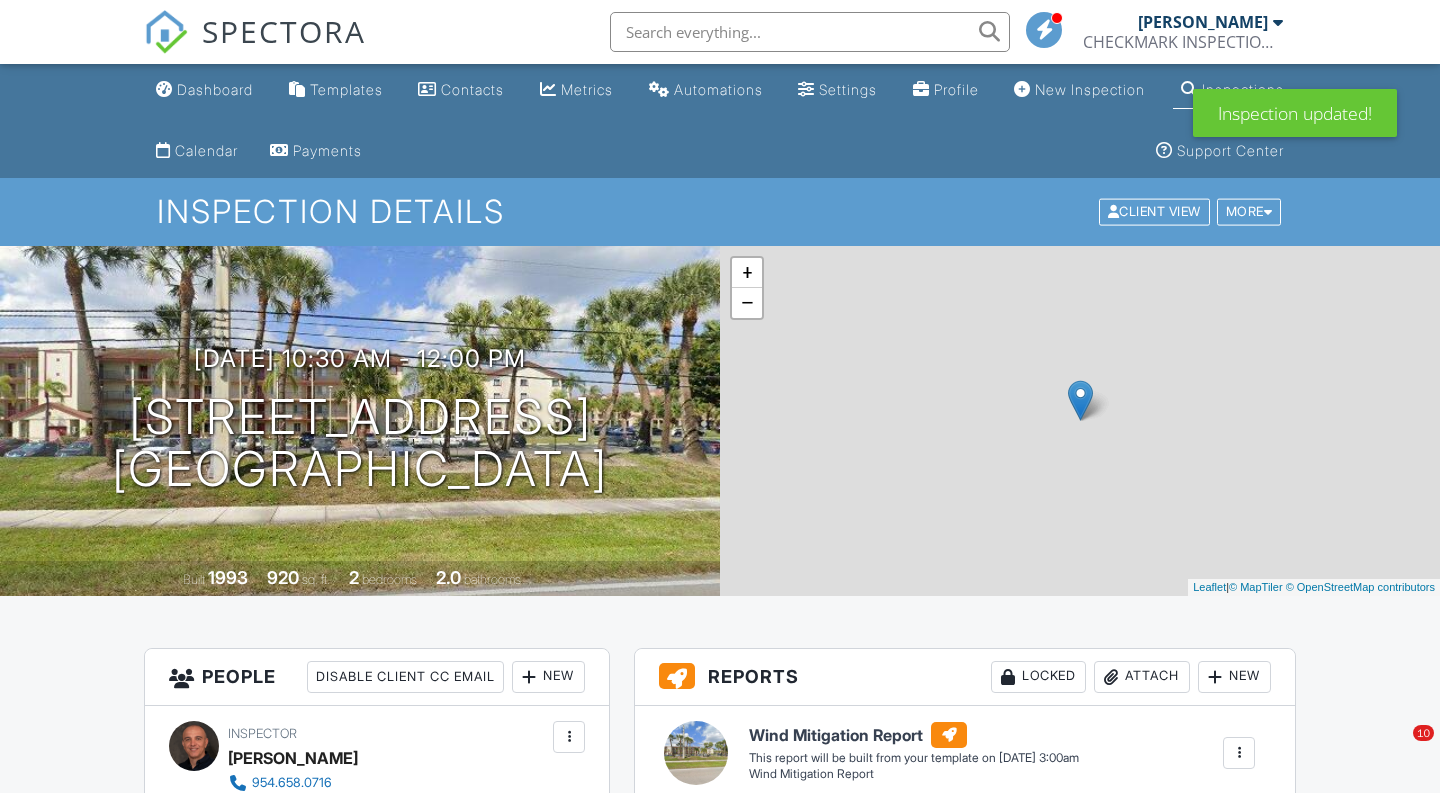 scroll, scrollTop: 0, scrollLeft: 0, axis: both 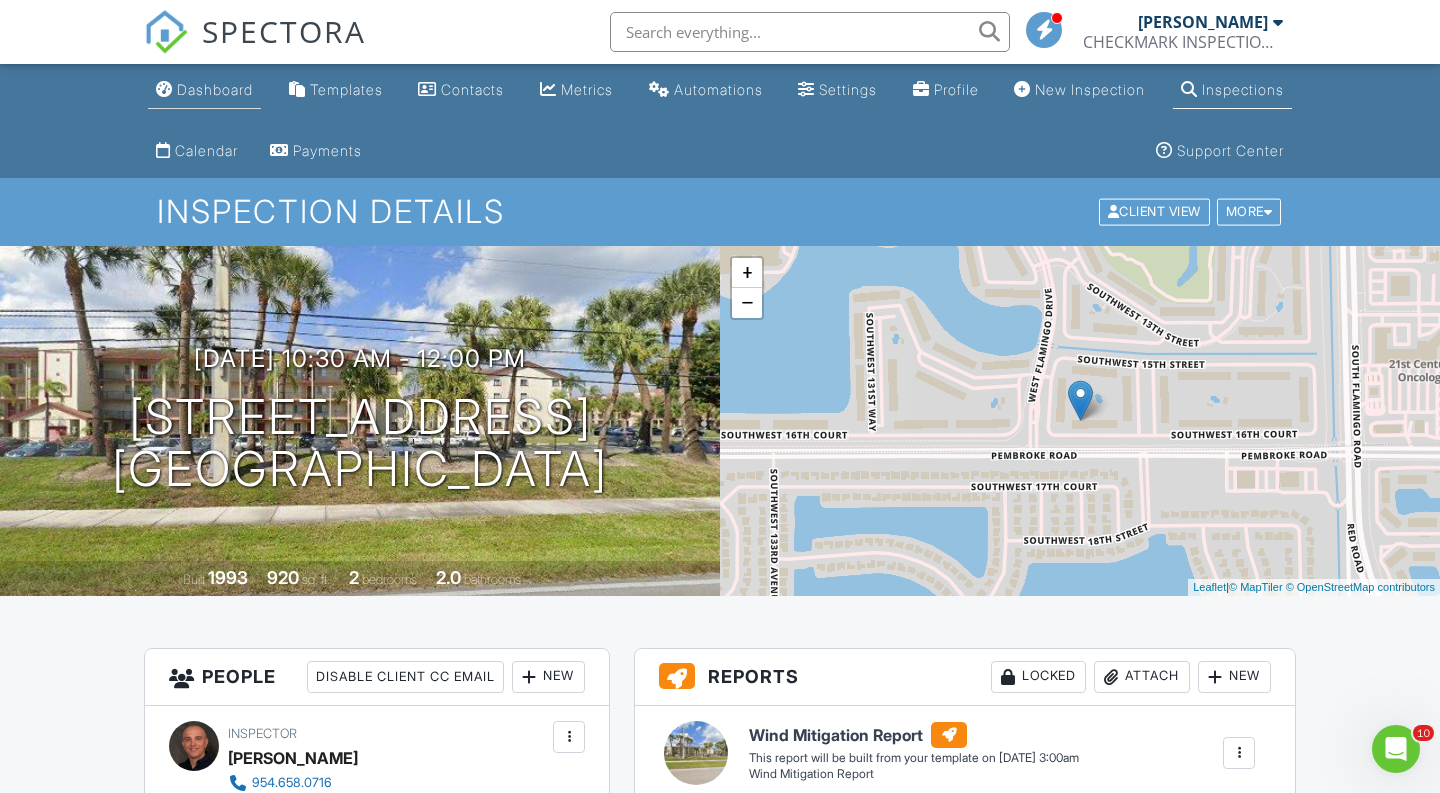 click on "Dashboard" at bounding box center [215, 89] 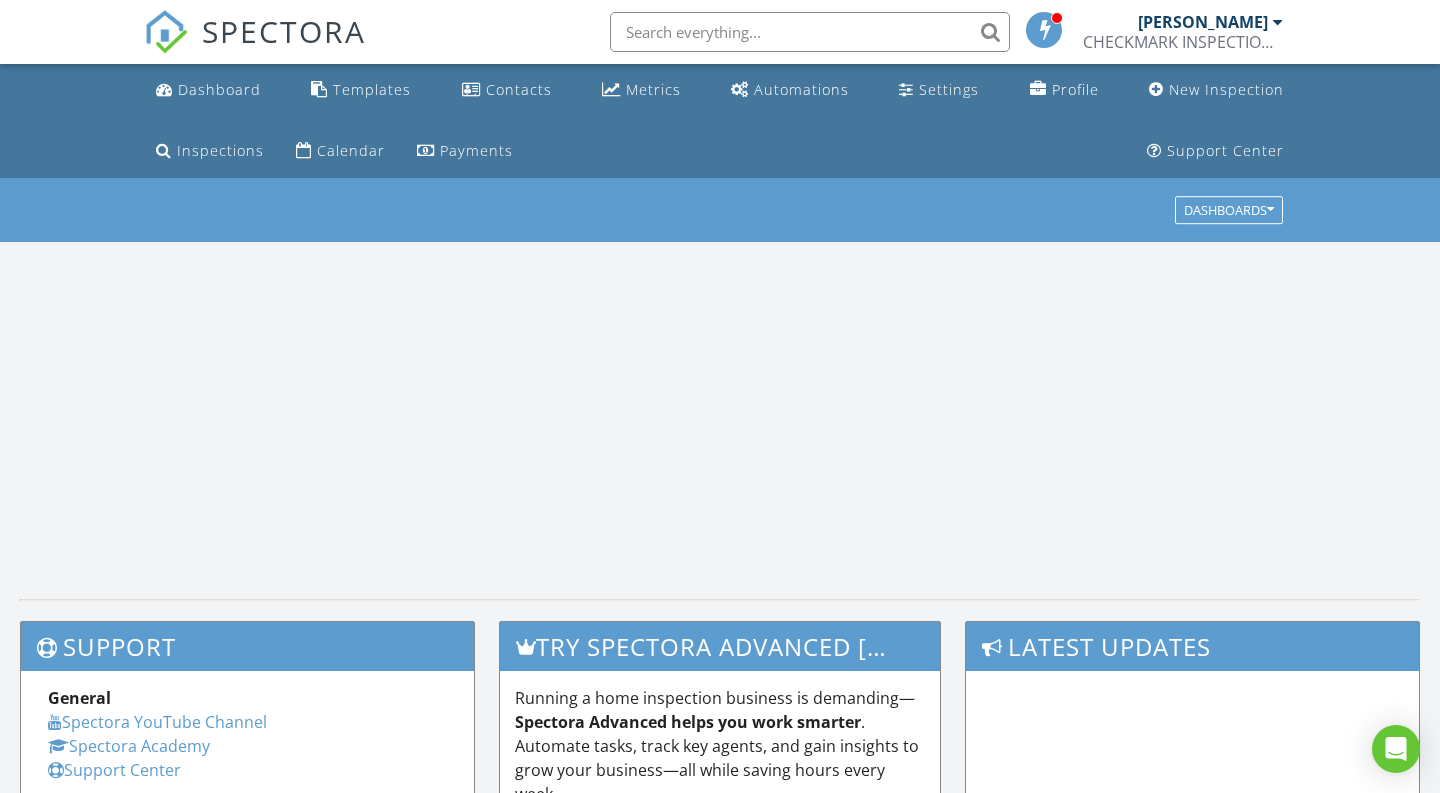 scroll, scrollTop: 0, scrollLeft: 0, axis: both 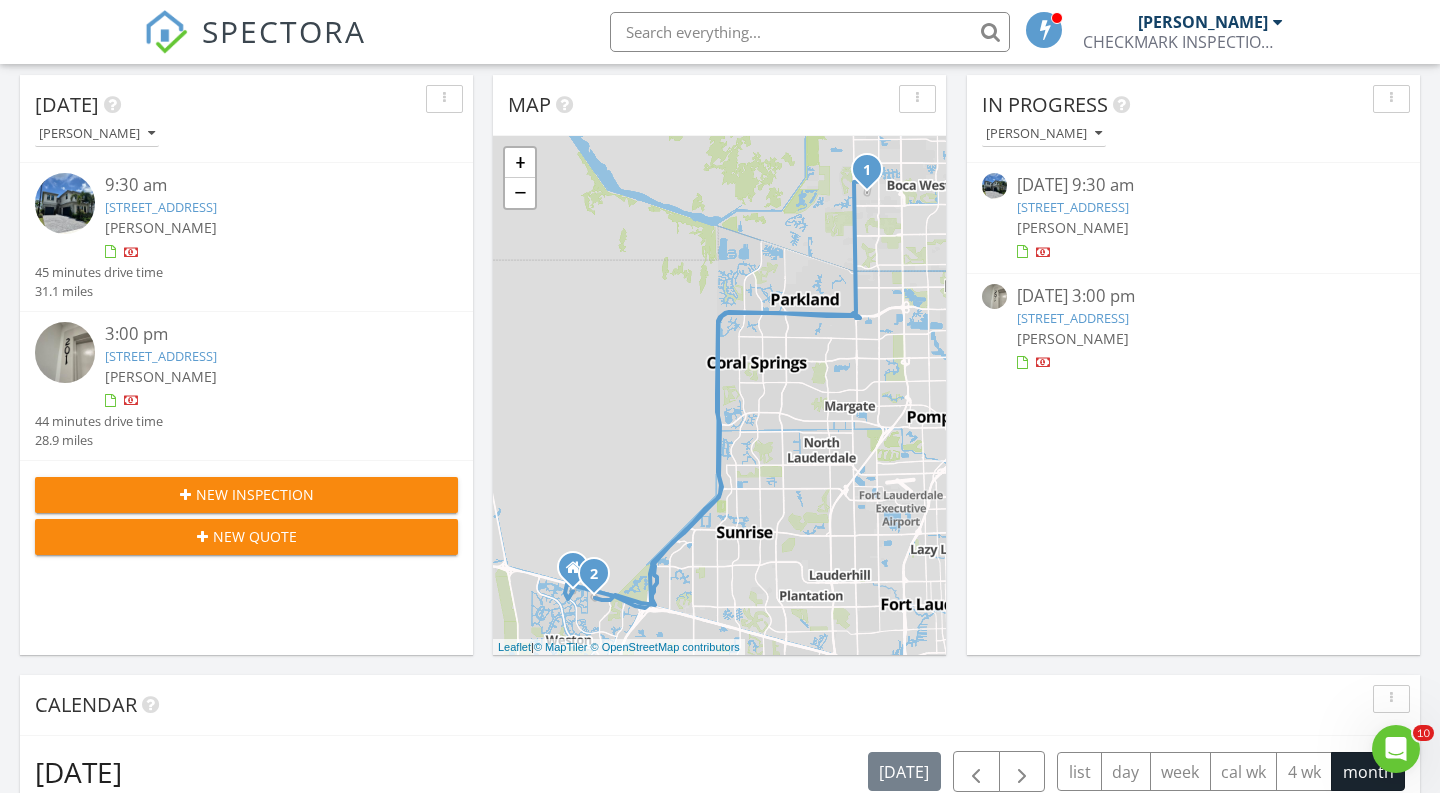 click at bounding box center [65, 352] 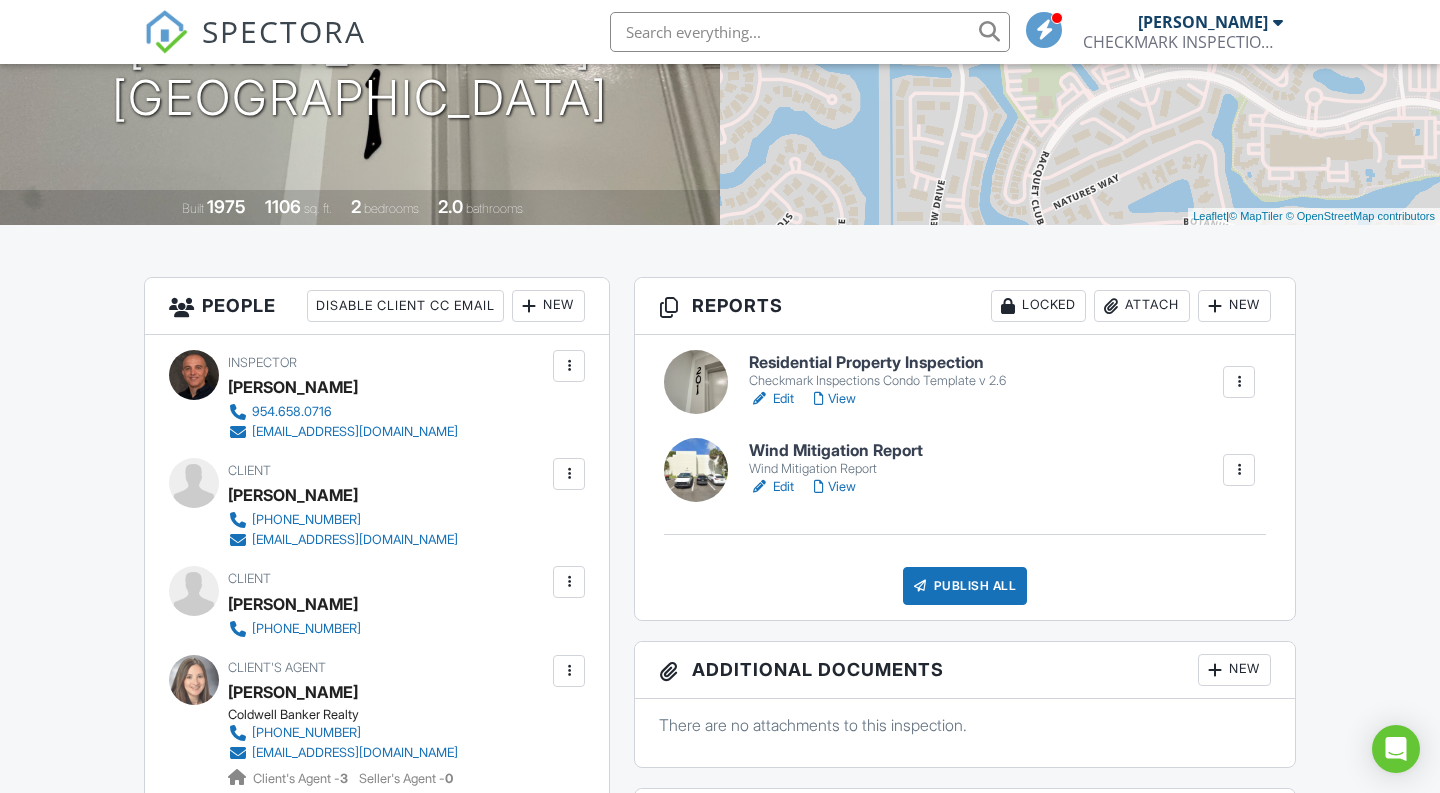click on "Locked" at bounding box center [1038, 306] 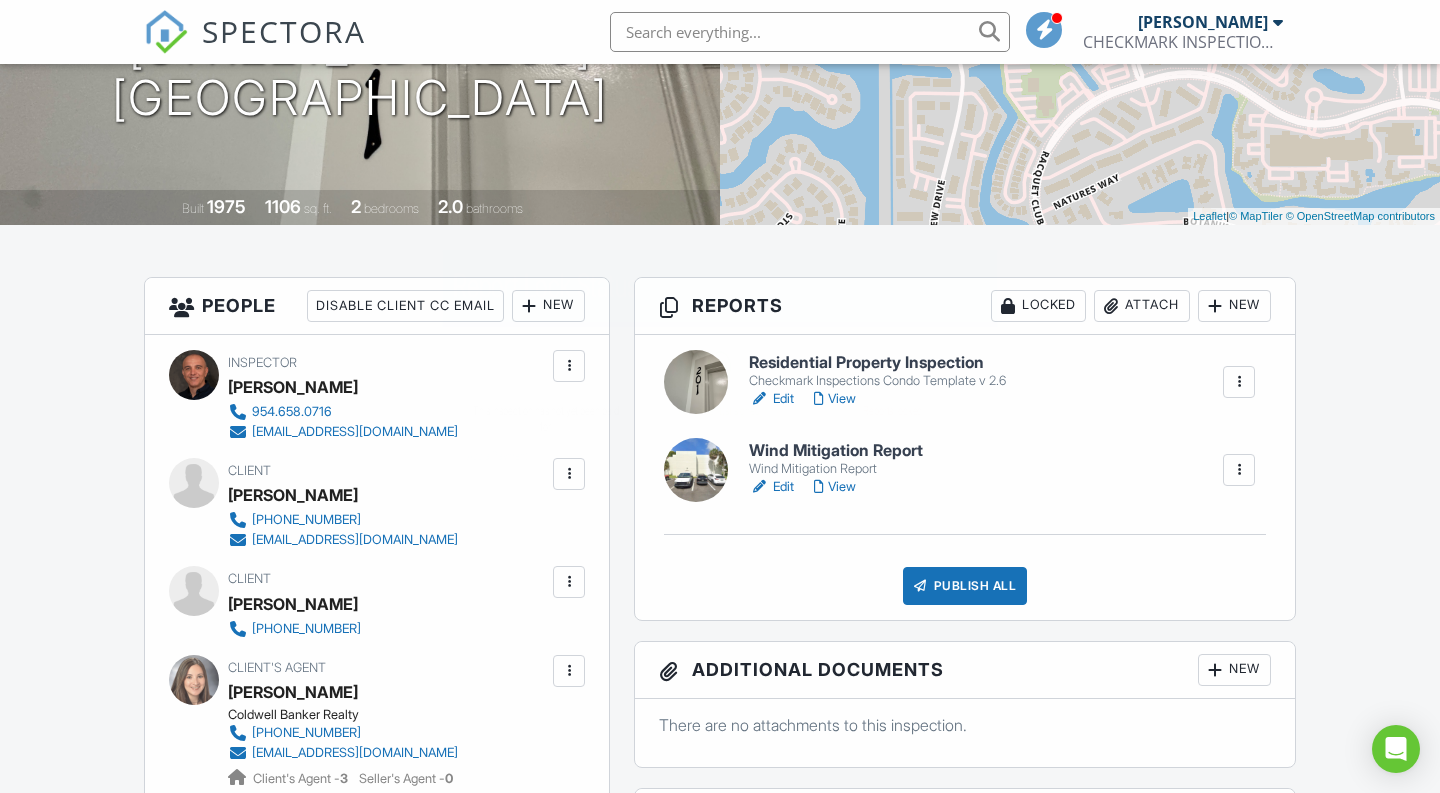 scroll, scrollTop: 371, scrollLeft: 0, axis: vertical 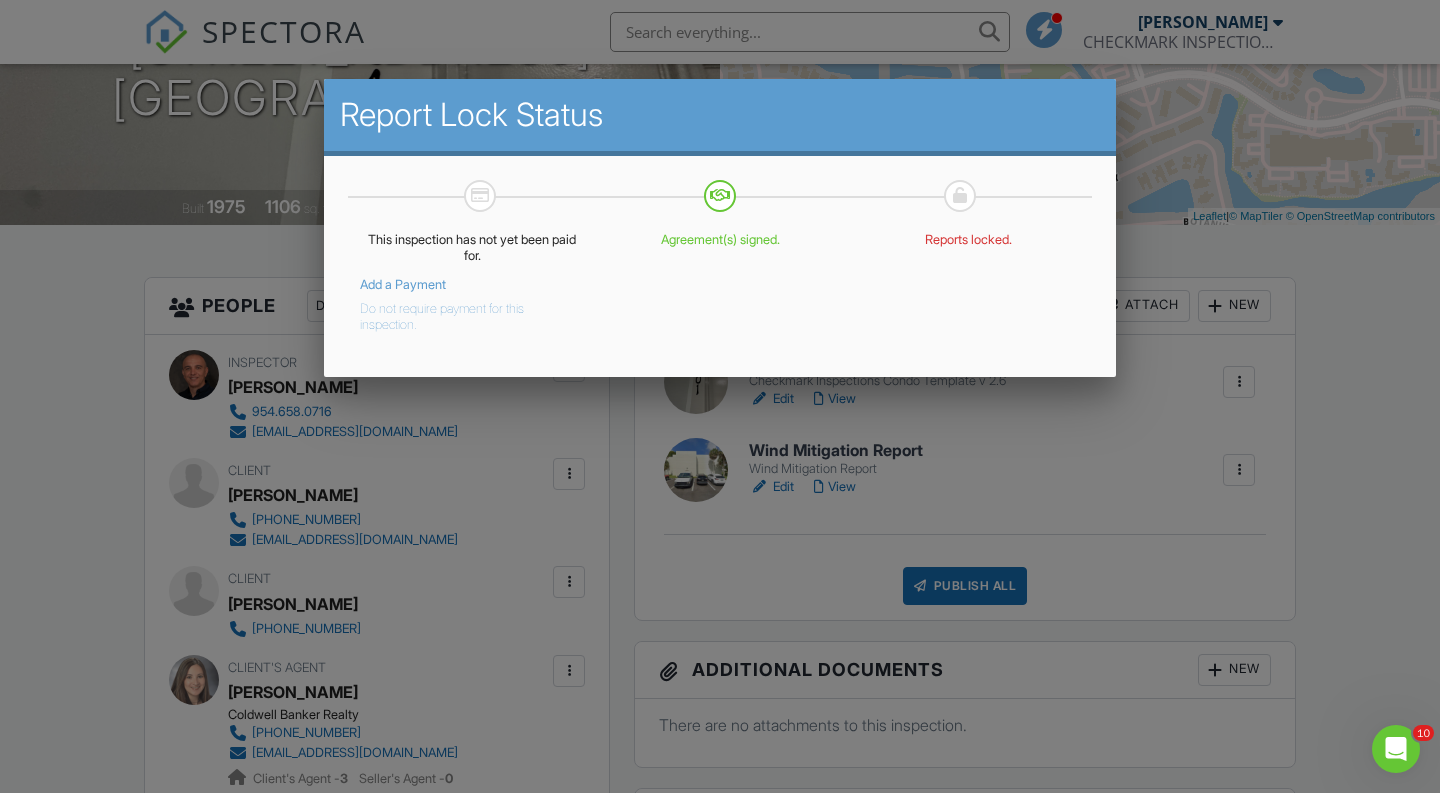 click on "Do not require payment for this inspection." at bounding box center [457, 313] 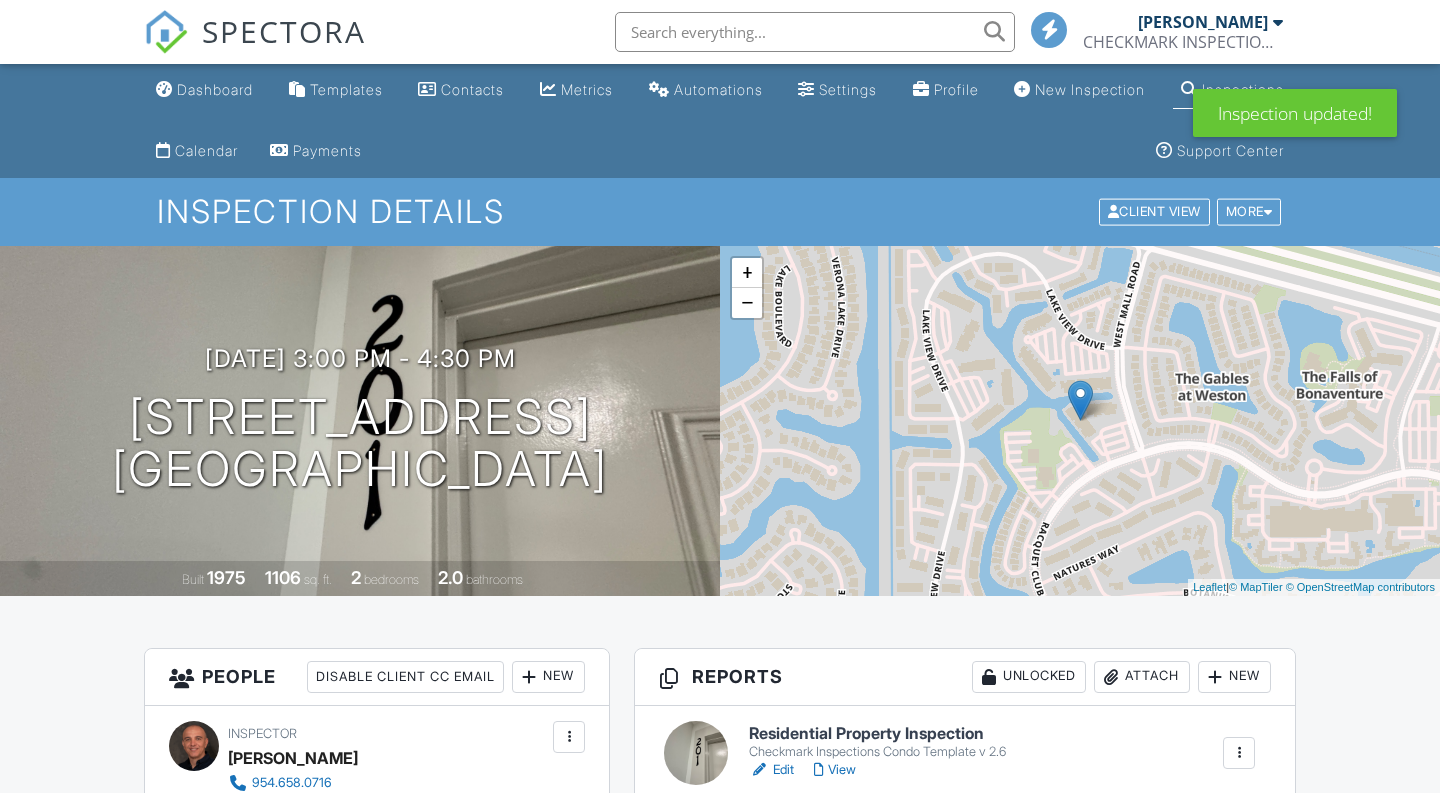 scroll, scrollTop: 353, scrollLeft: 0, axis: vertical 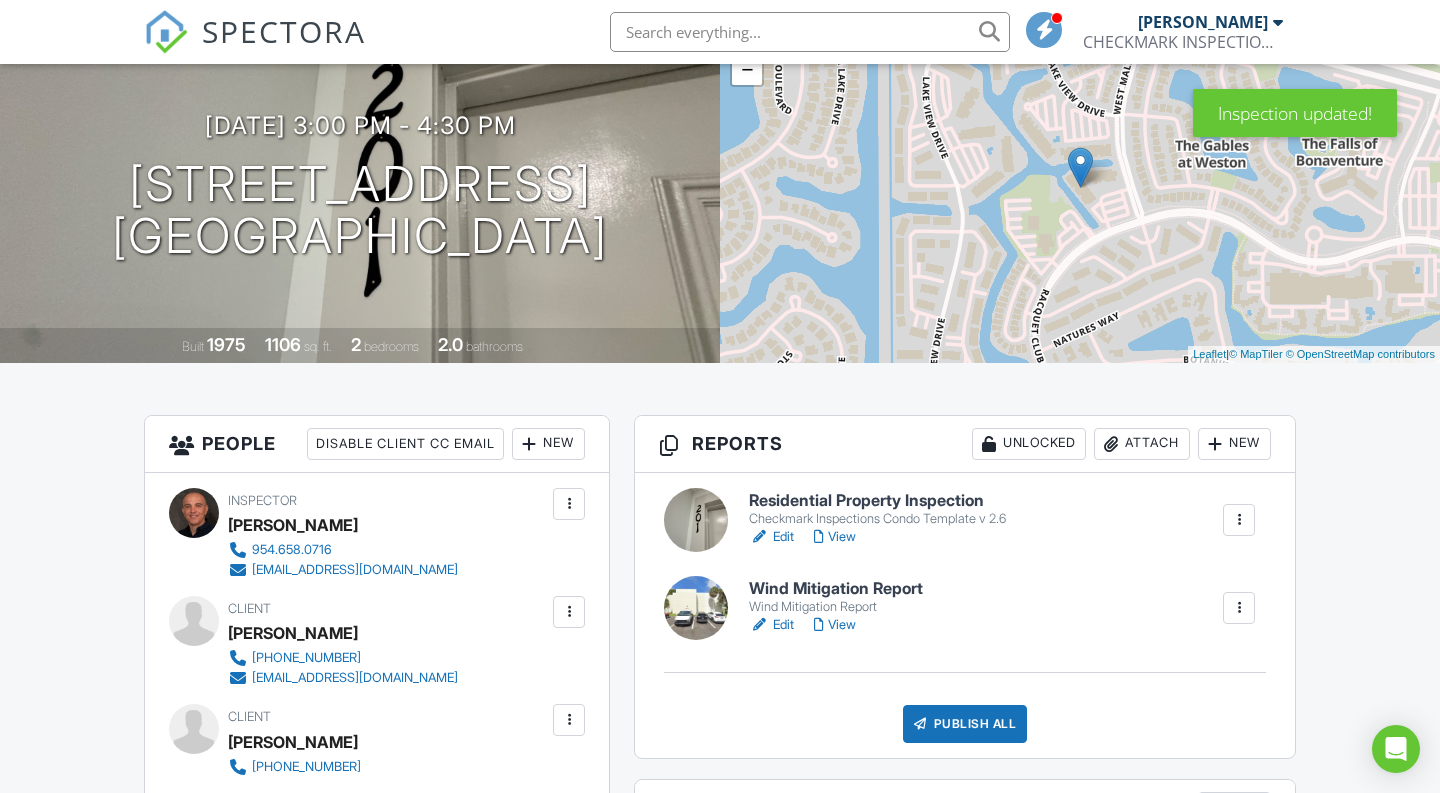 click on "View" at bounding box center (835, 537) 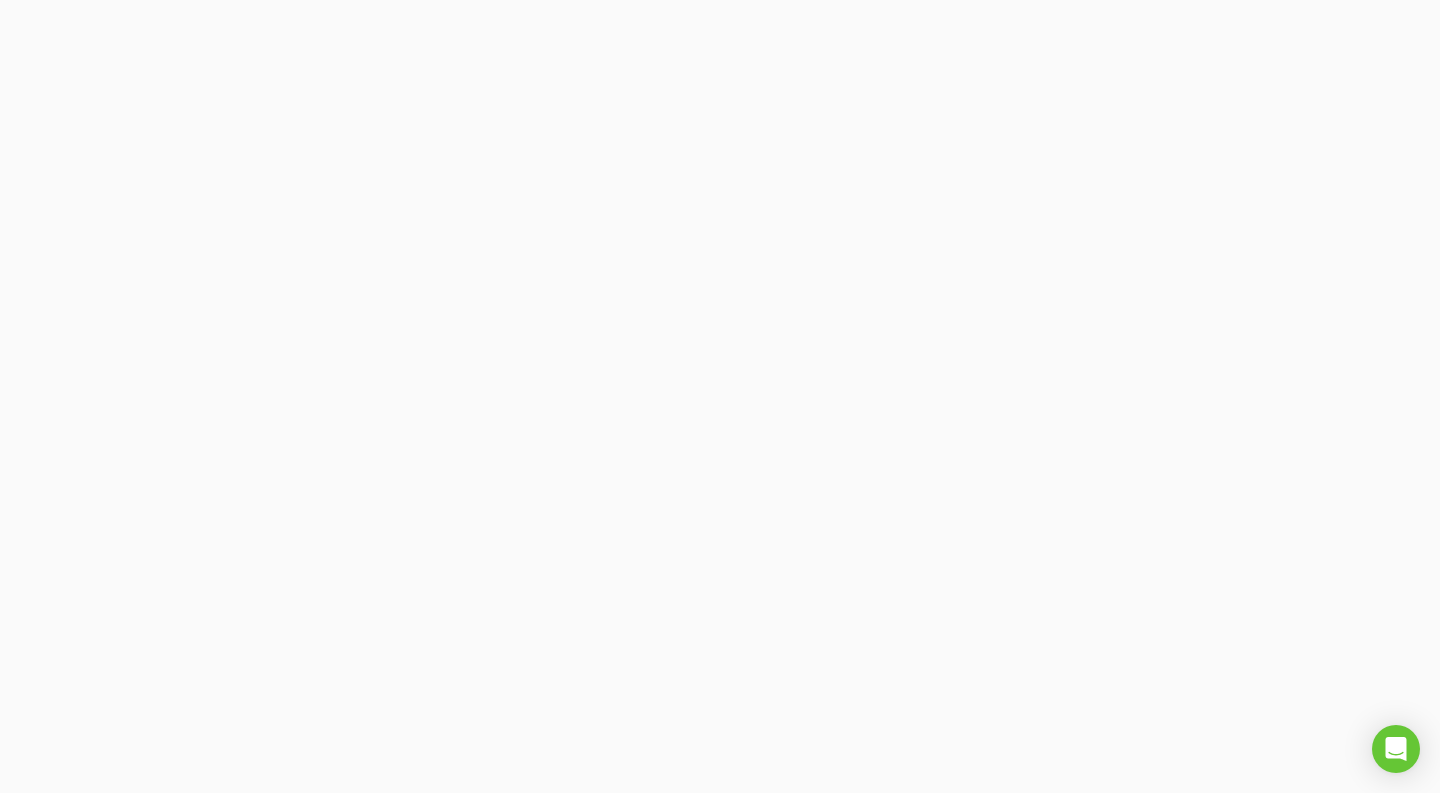 scroll, scrollTop: 0, scrollLeft: 0, axis: both 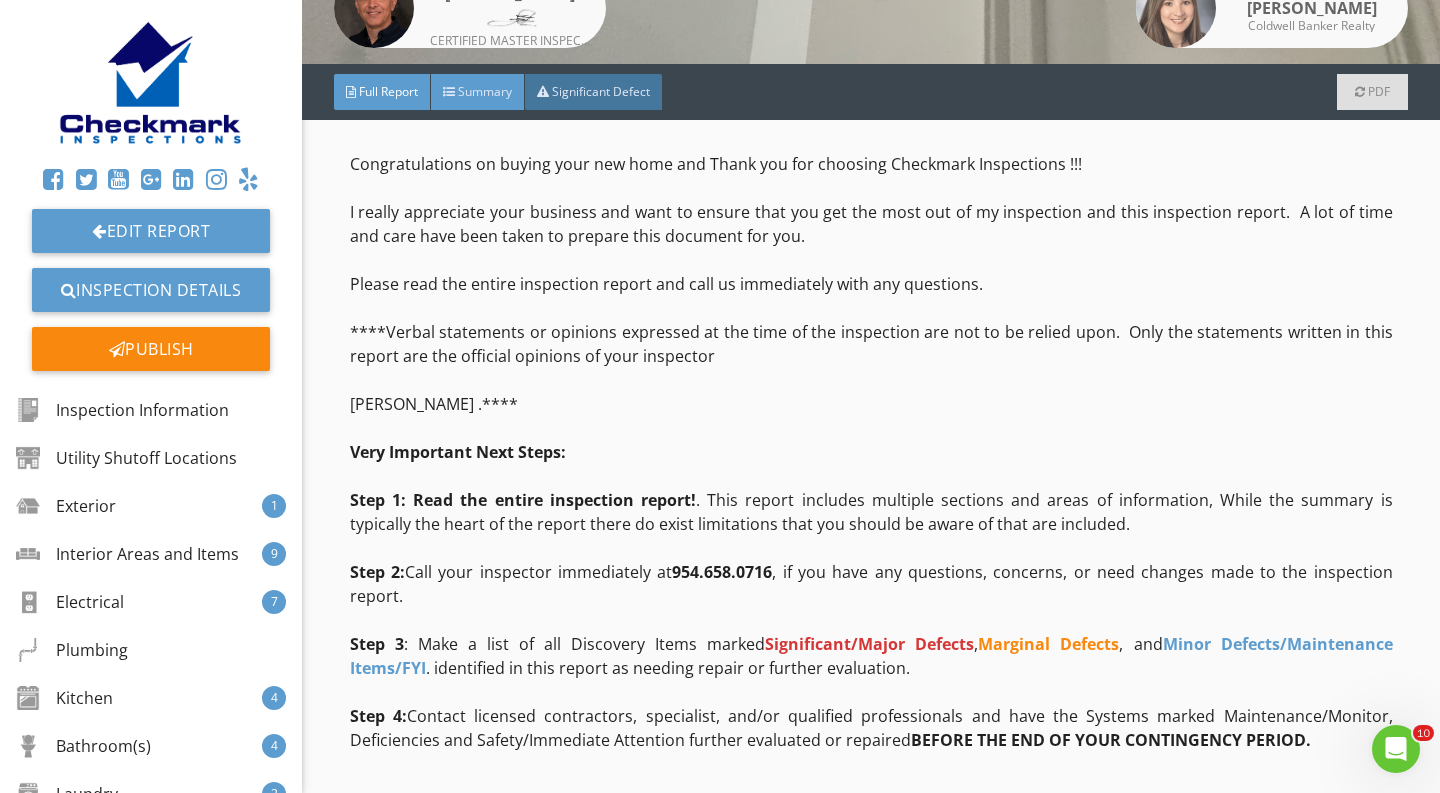 click on "Summary" at bounding box center [478, 92] 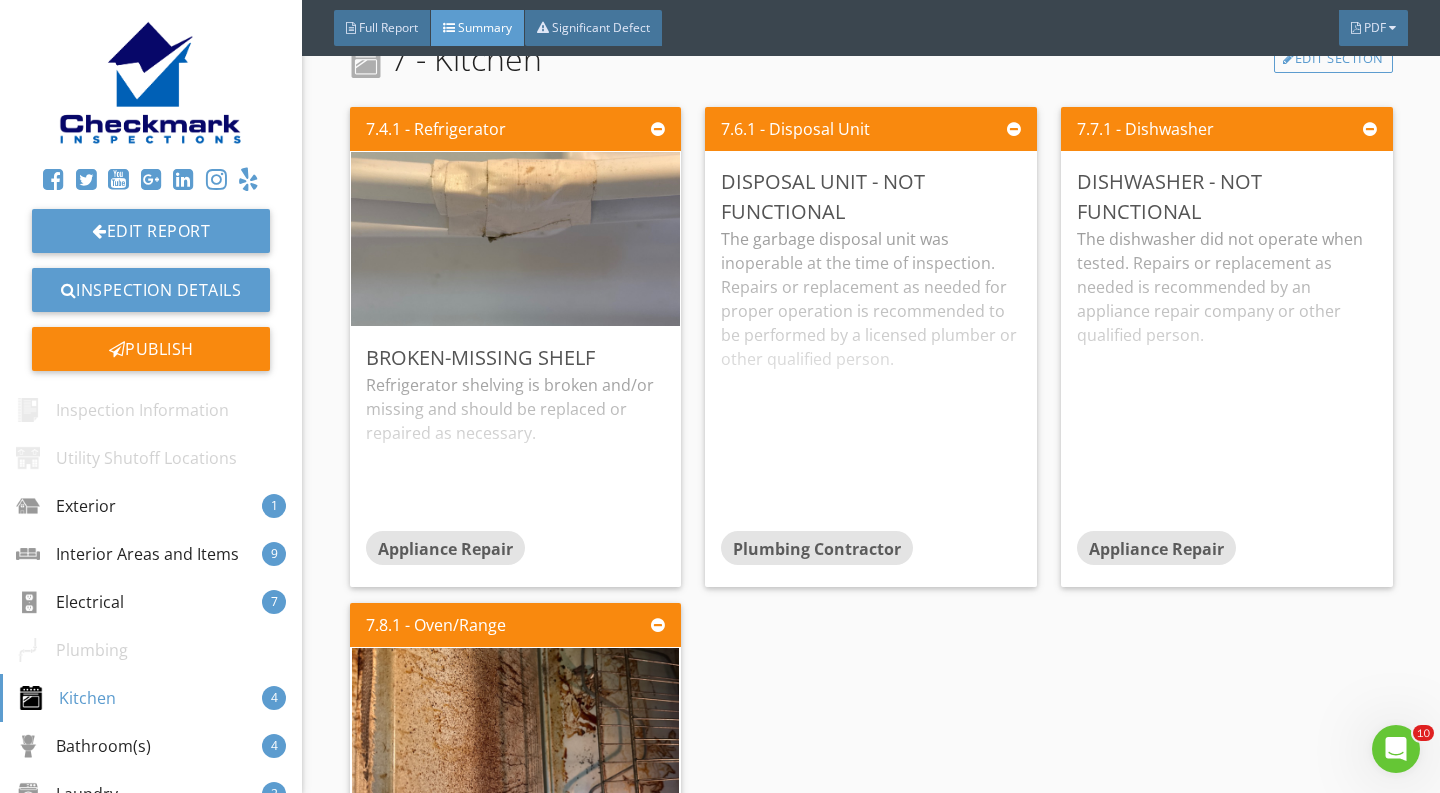 scroll, scrollTop: 4382, scrollLeft: 0, axis: vertical 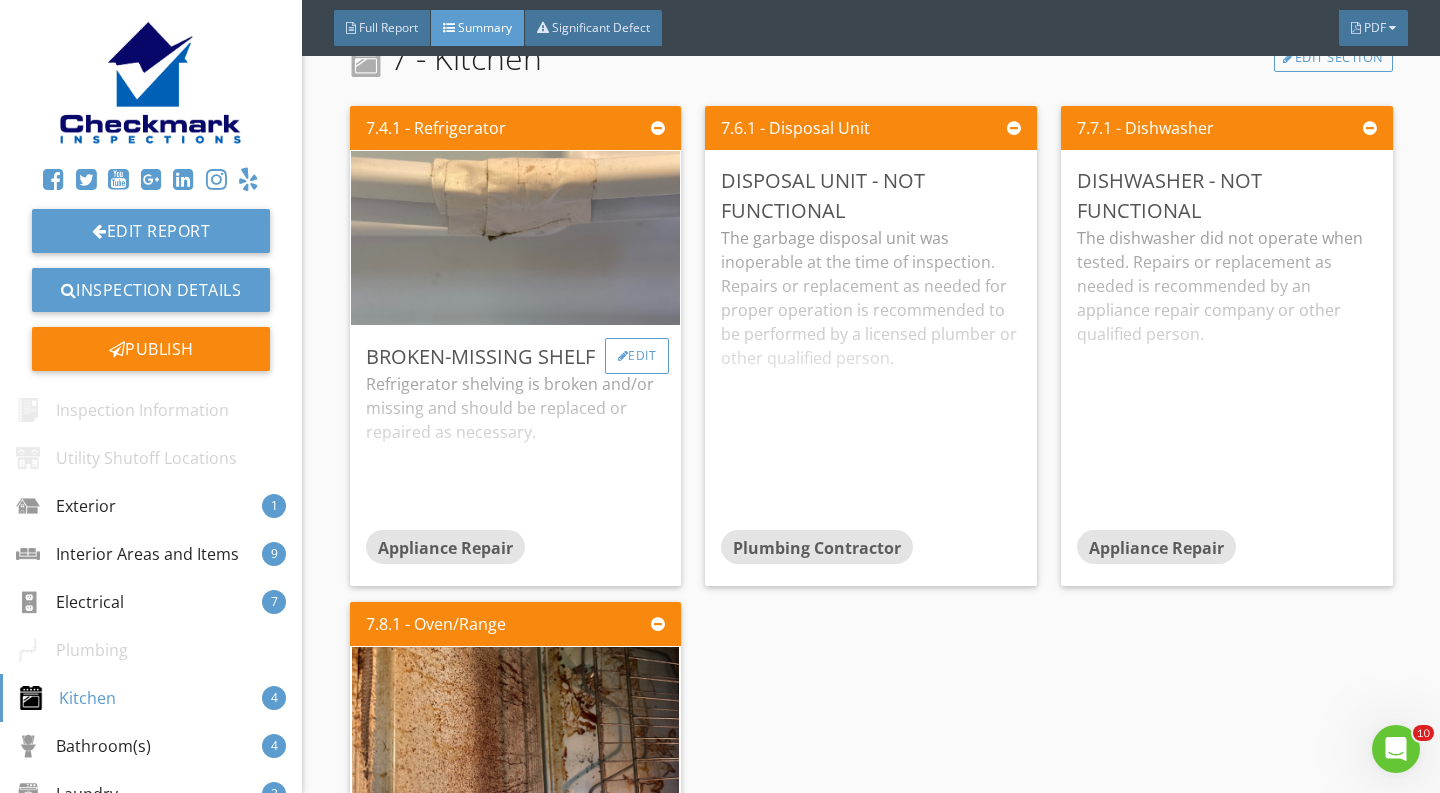 click on "Edit" at bounding box center (637, 356) 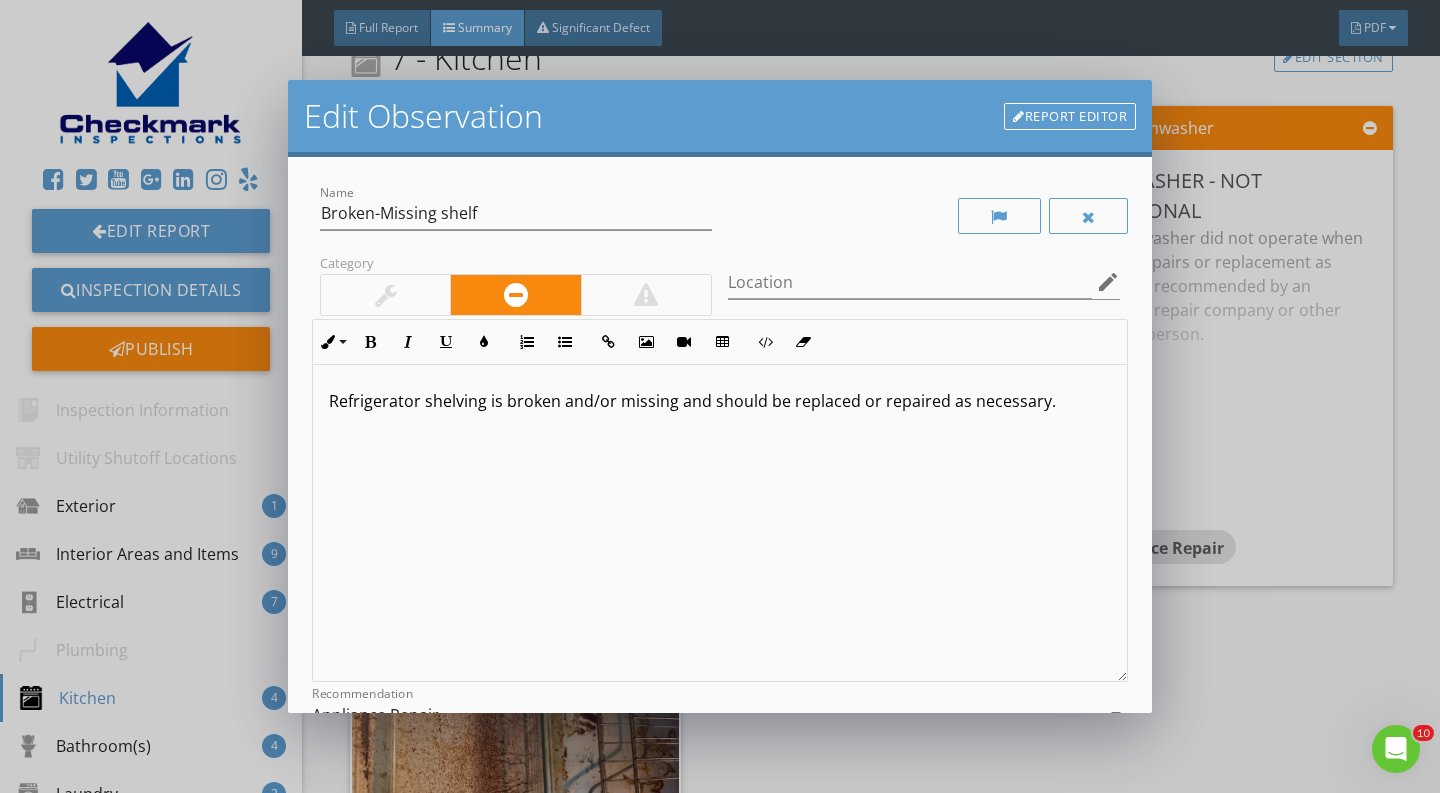 click at bounding box center (385, 295) 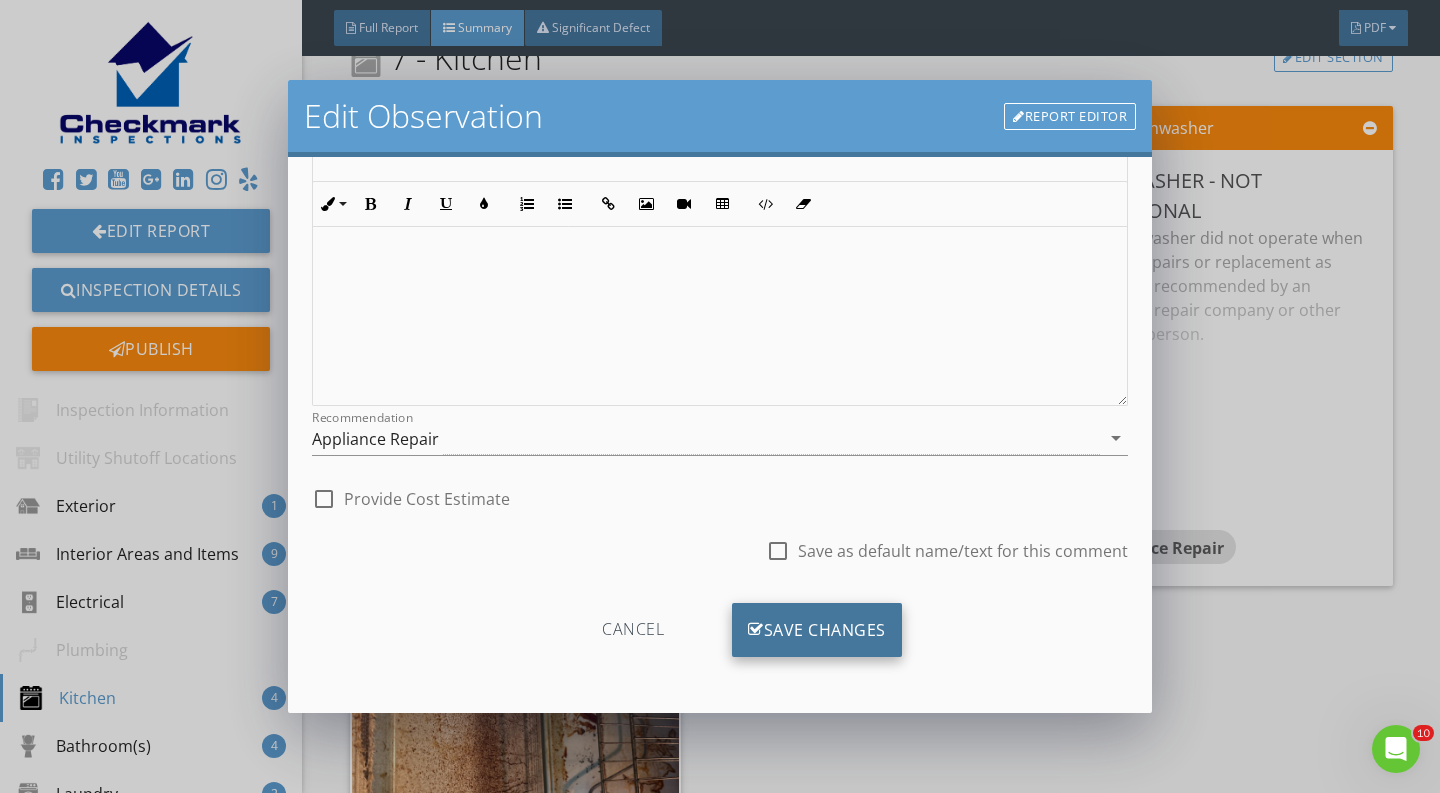 click on "Save Changes" at bounding box center (817, 630) 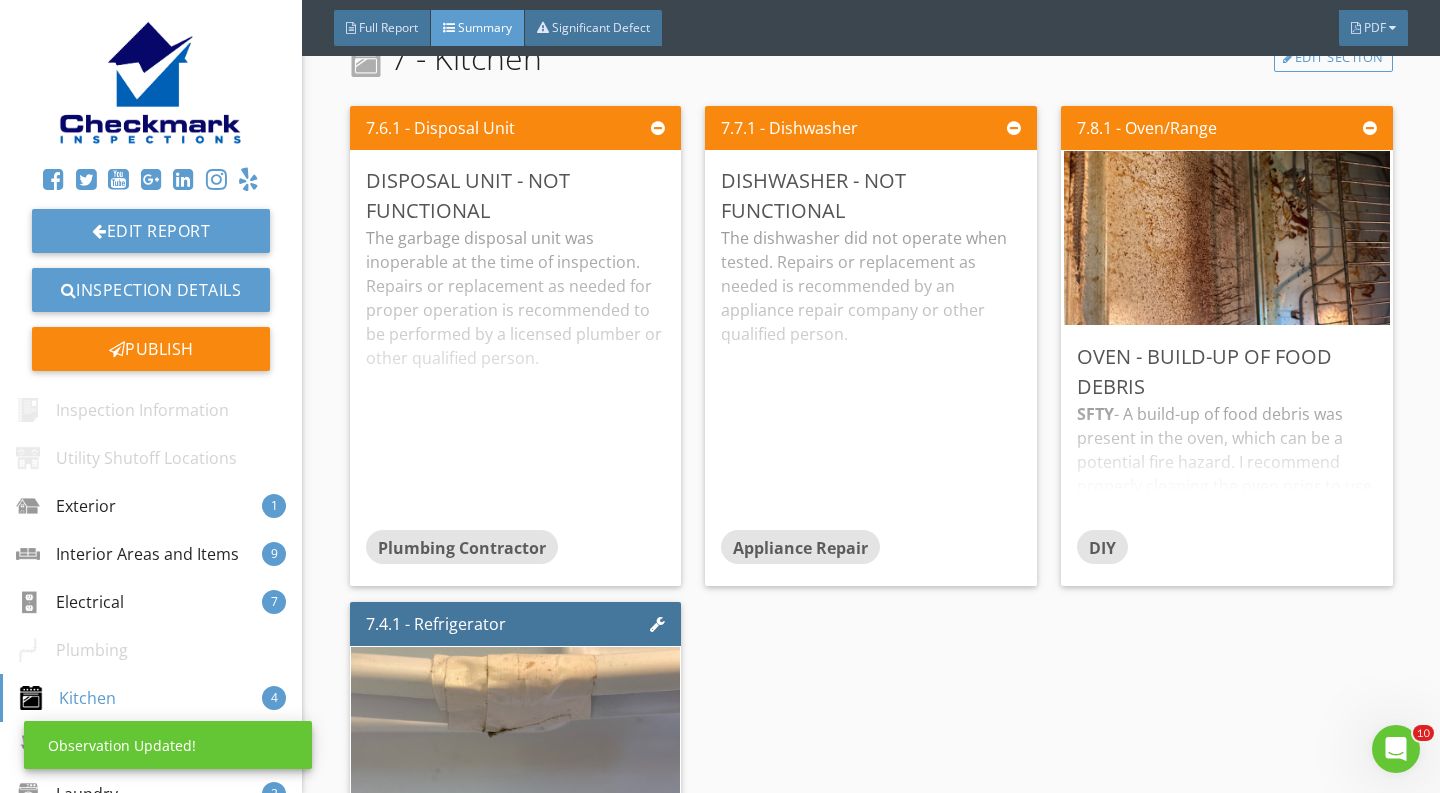 scroll, scrollTop: 39, scrollLeft: 0, axis: vertical 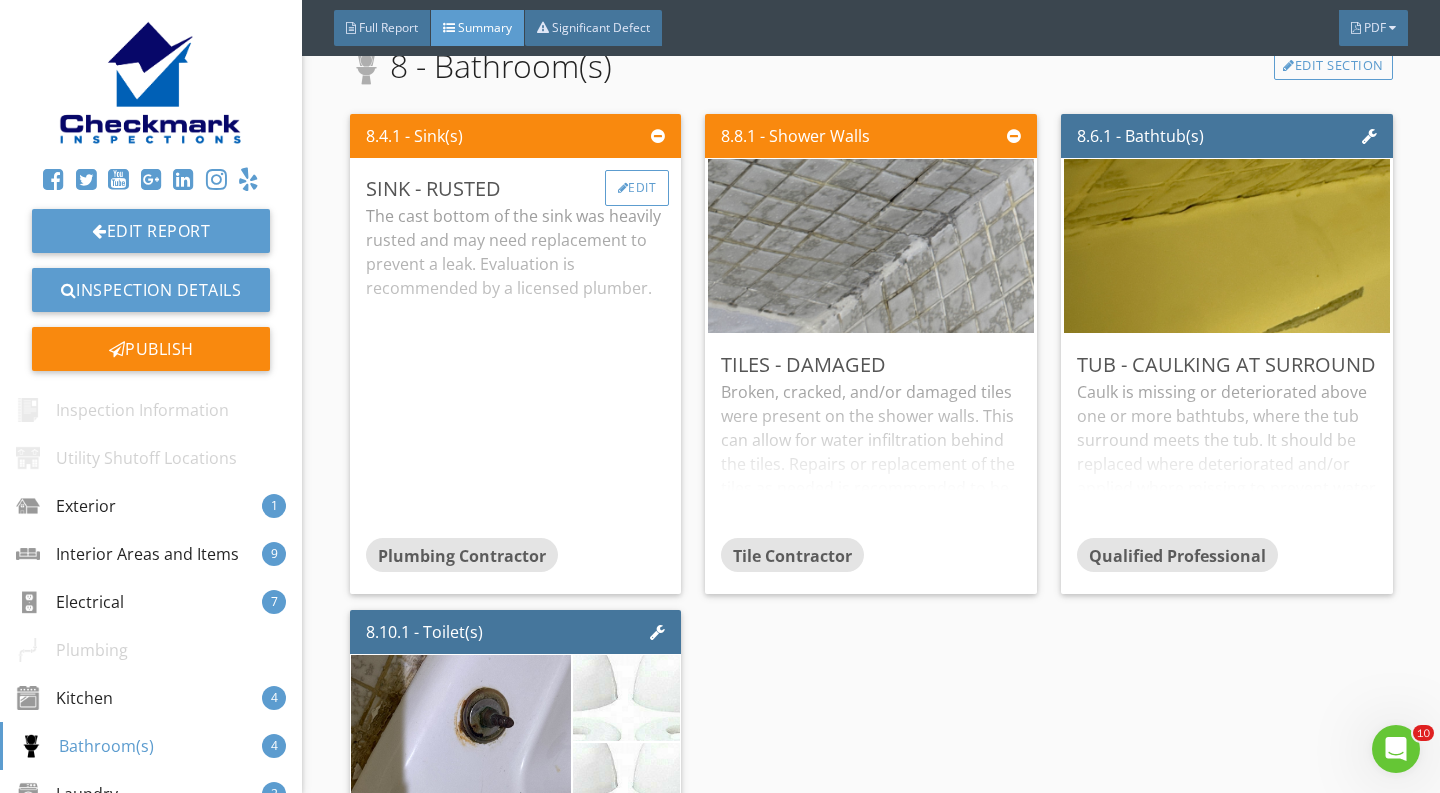 click on "Edit" at bounding box center (637, 188) 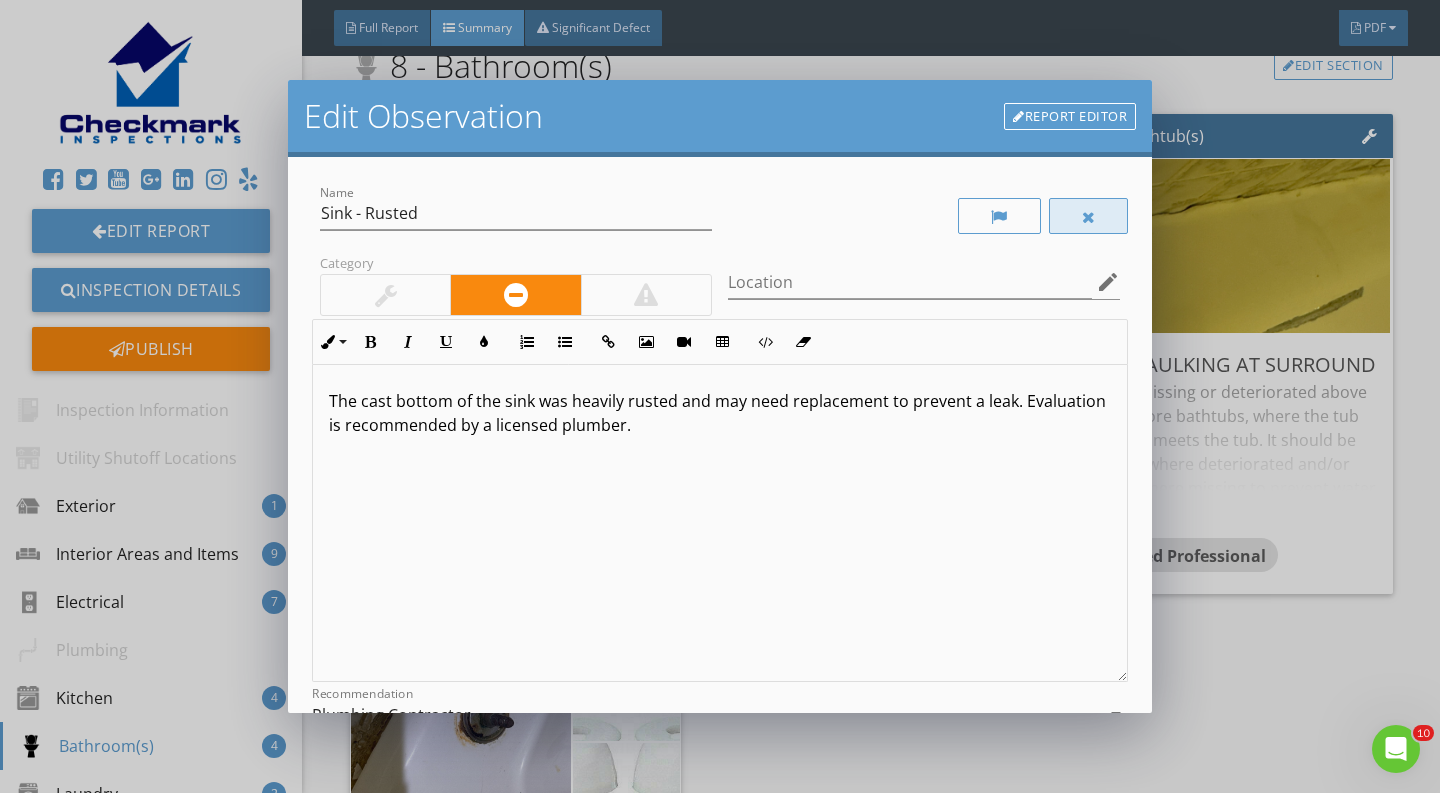 click at bounding box center (1089, 216) 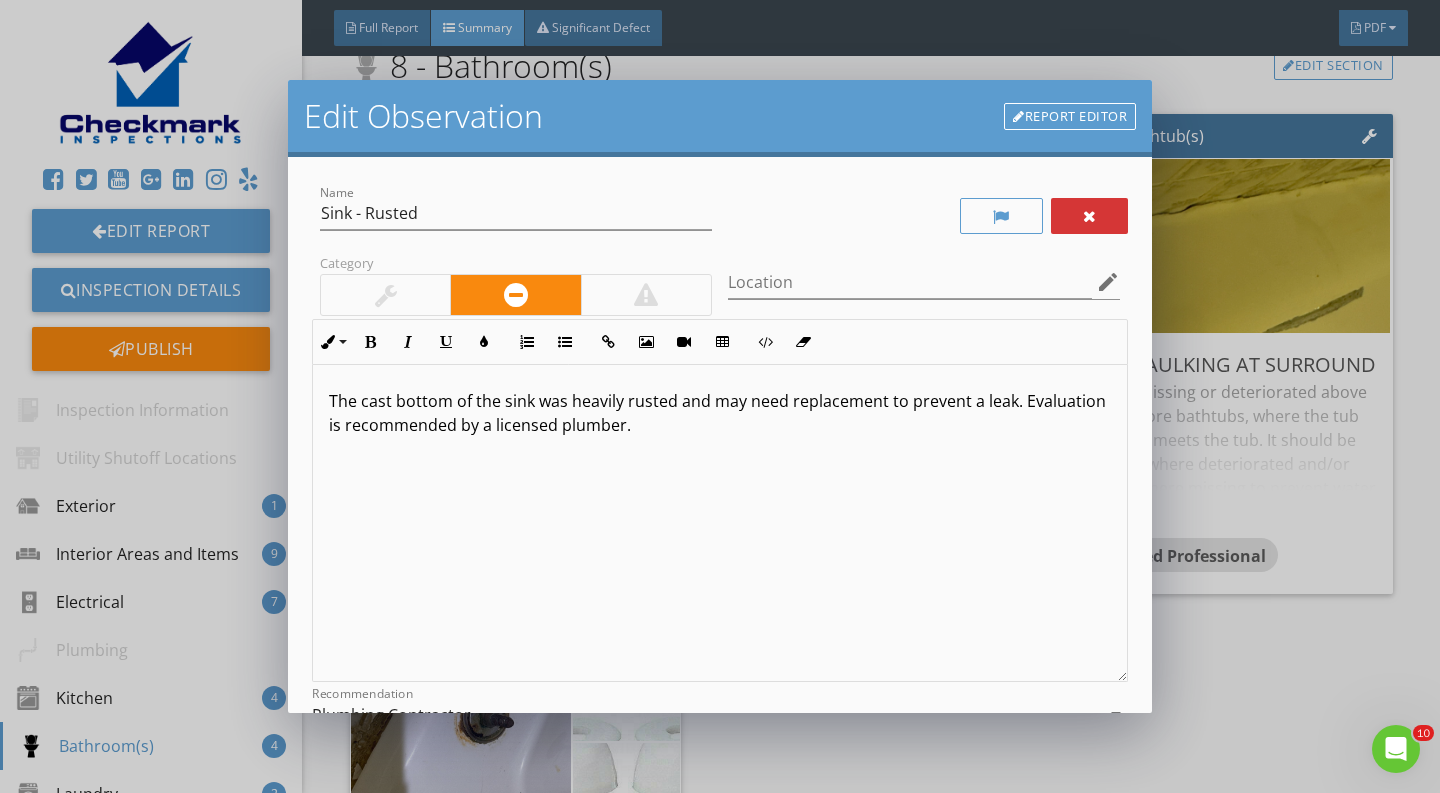 click at bounding box center [1090, 216] 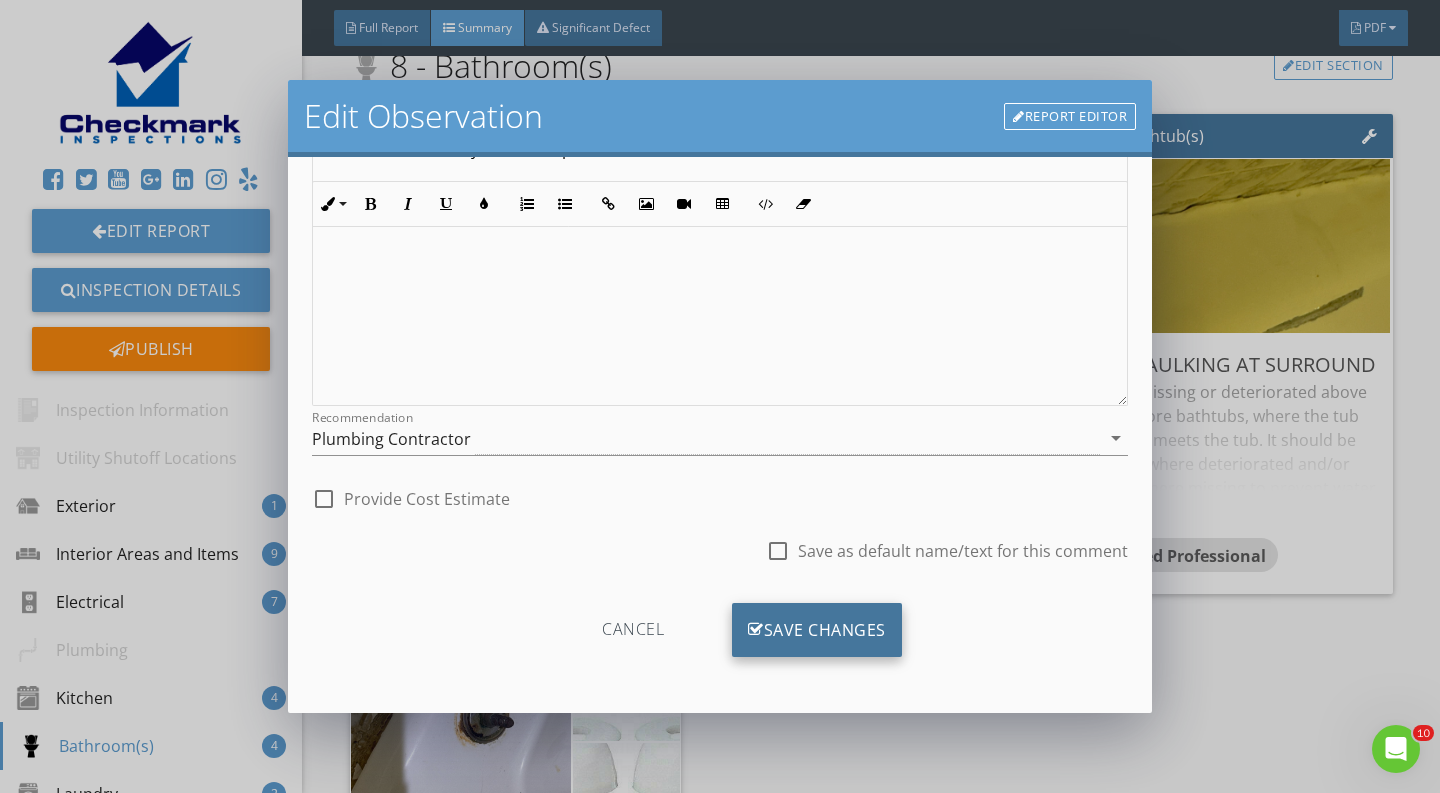 click on "Save Changes" at bounding box center [817, 630] 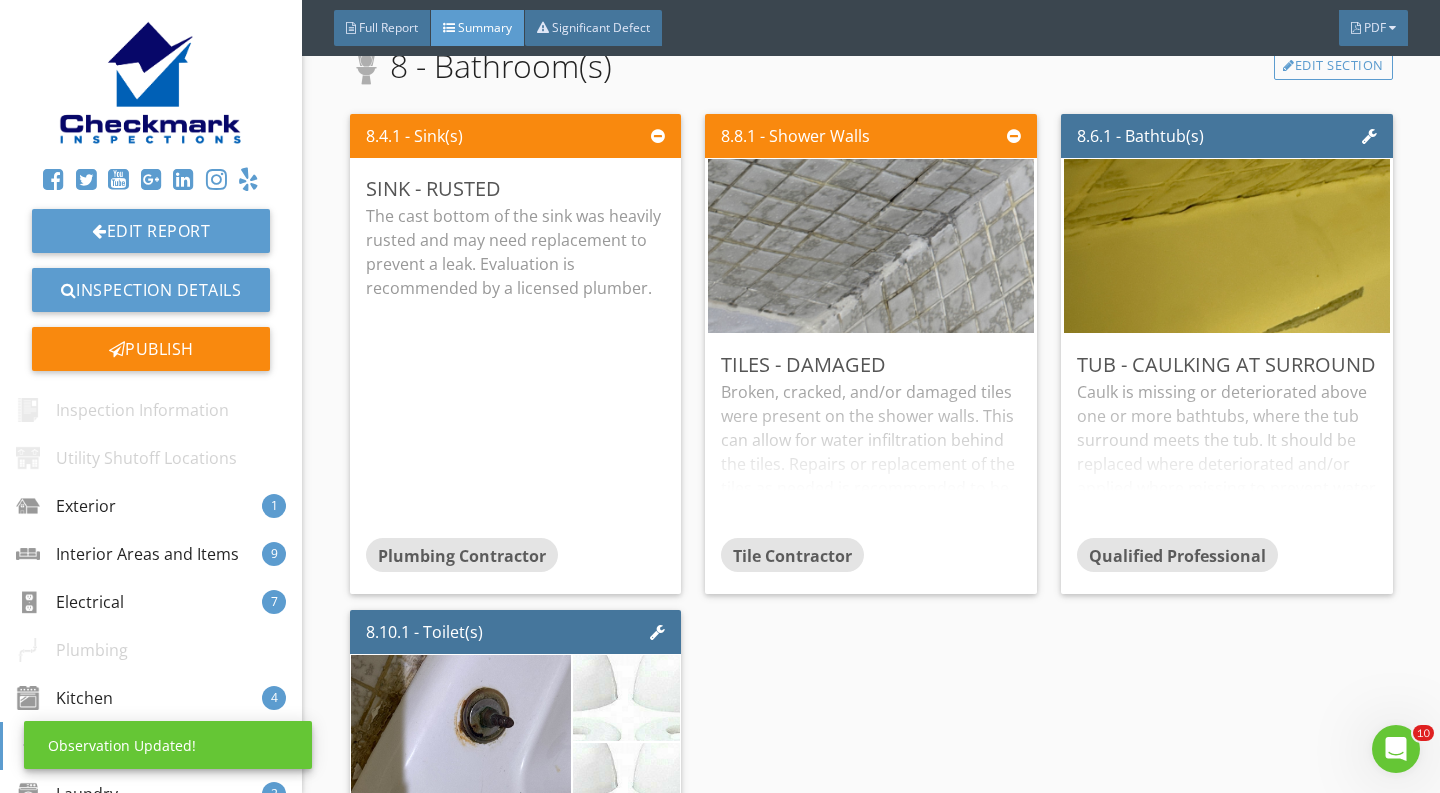 scroll, scrollTop: 39, scrollLeft: 0, axis: vertical 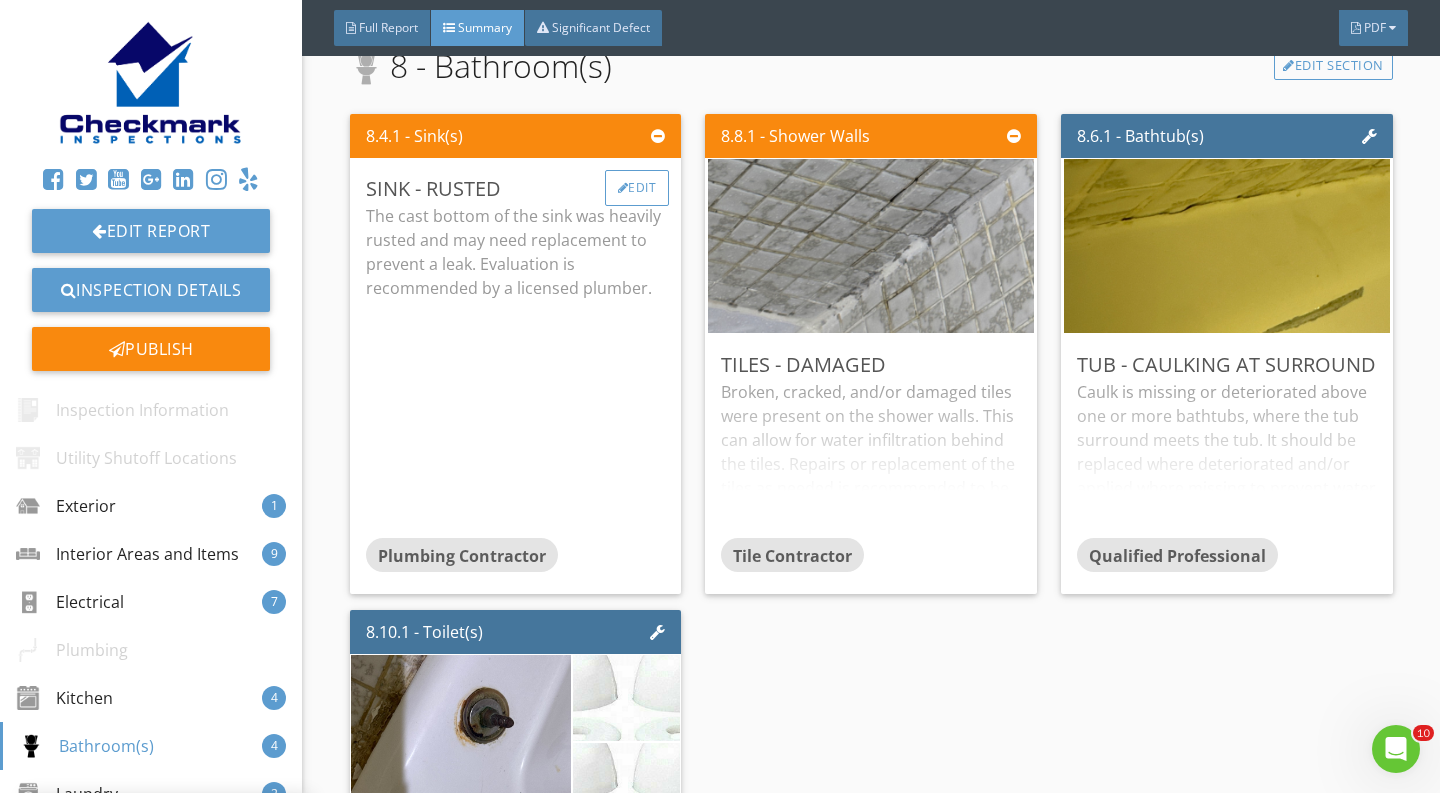 click on "Edit" at bounding box center (637, 188) 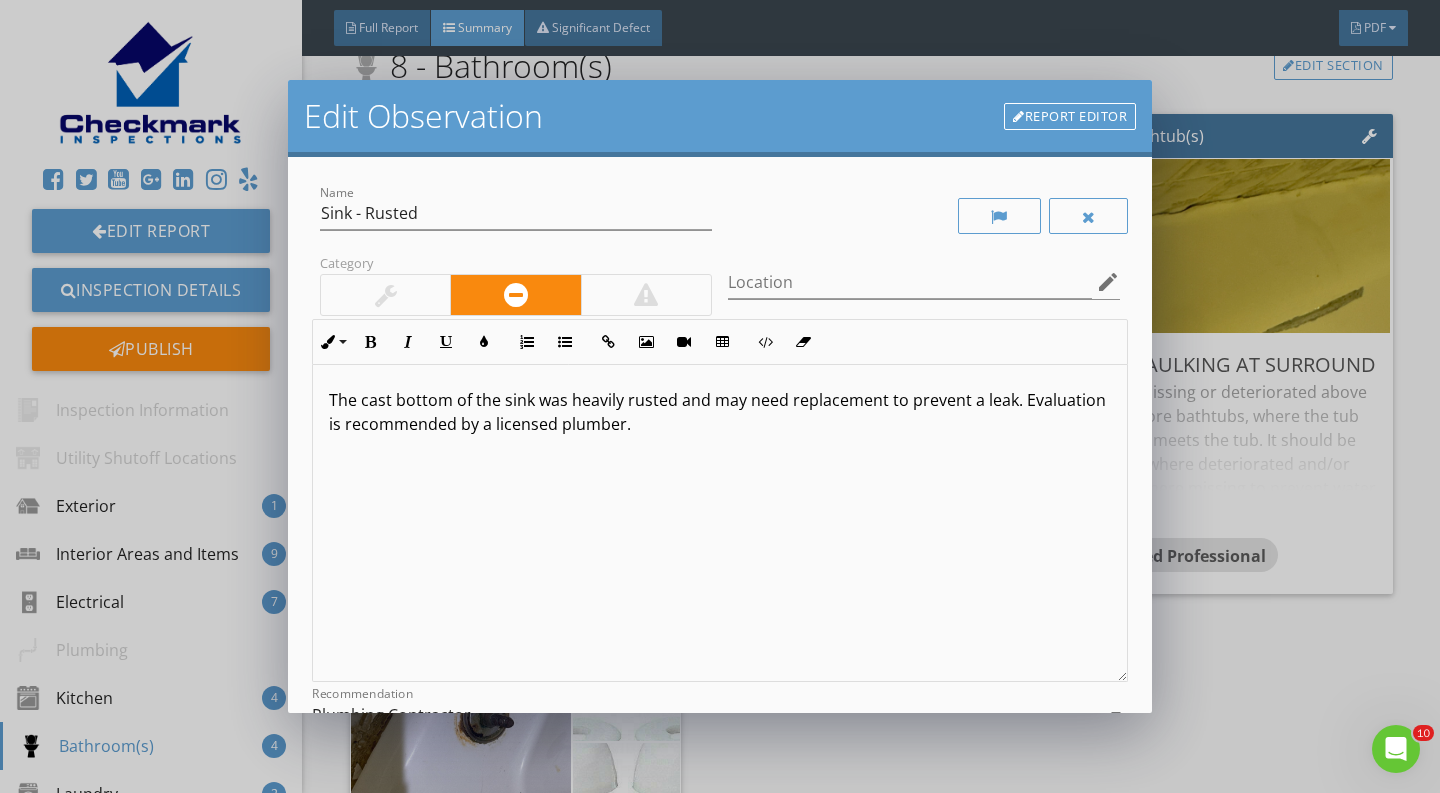 scroll, scrollTop: 1, scrollLeft: 0, axis: vertical 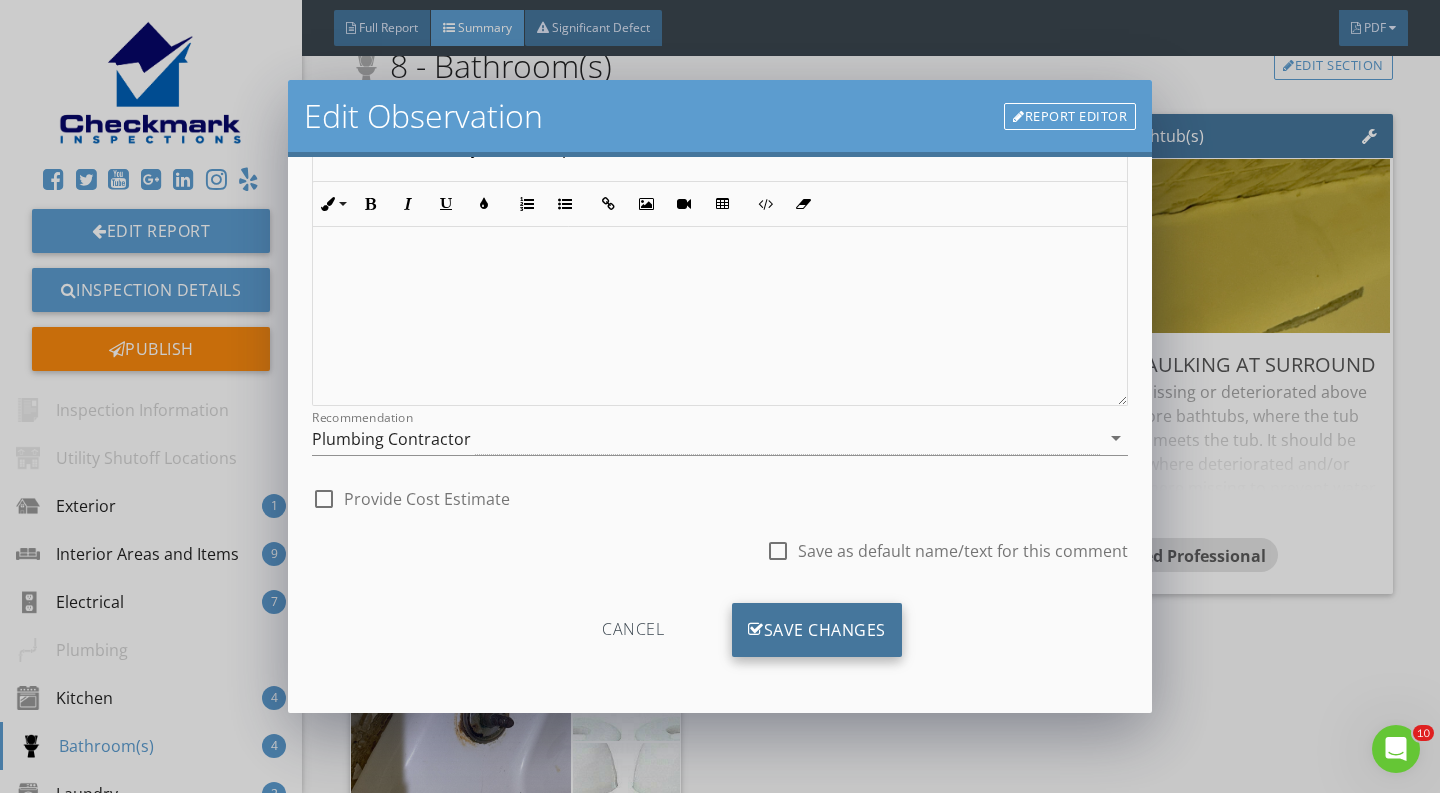 click on "Save Changes" at bounding box center [817, 630] 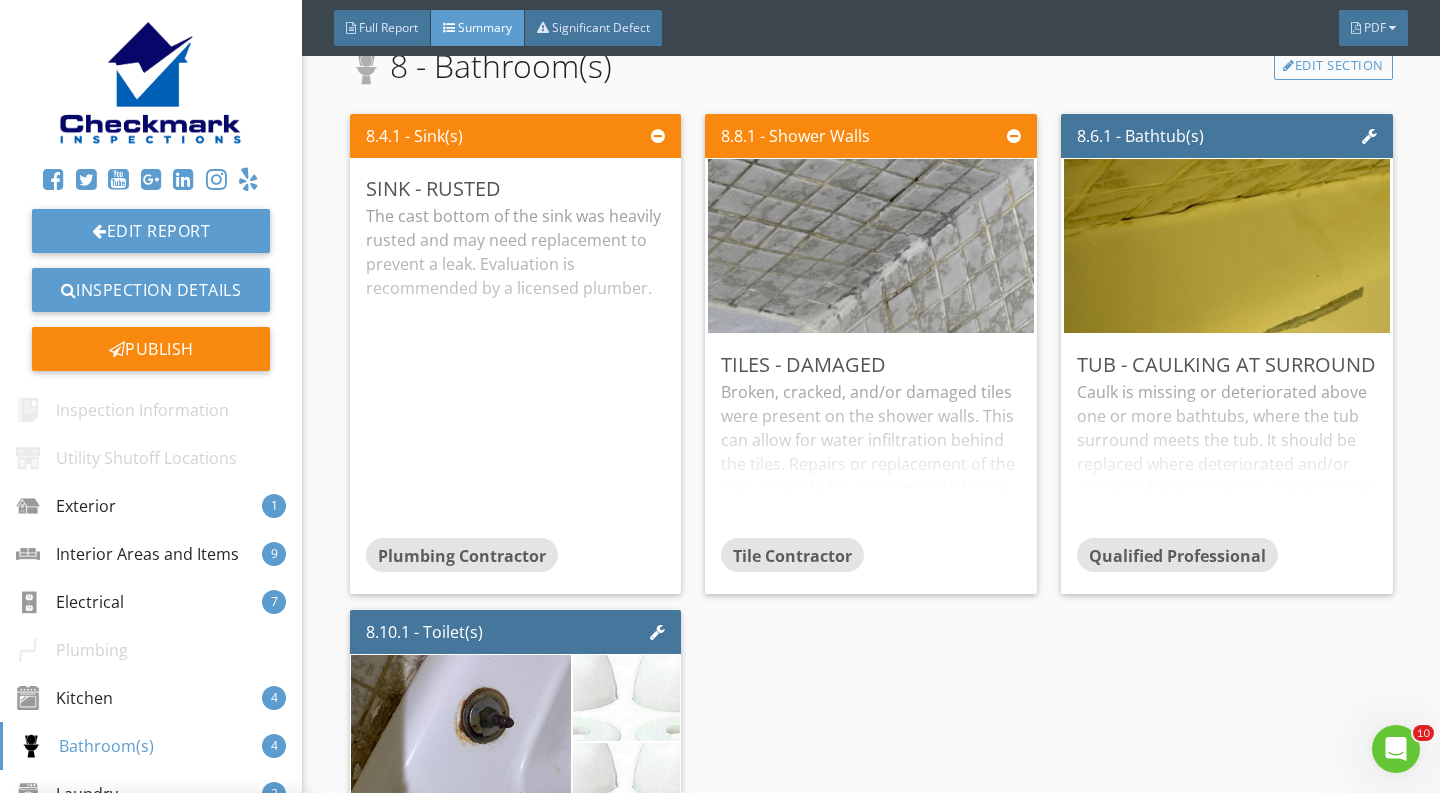 scroll, scrollTop: 39, scrollLeft: 0, axis: vertical 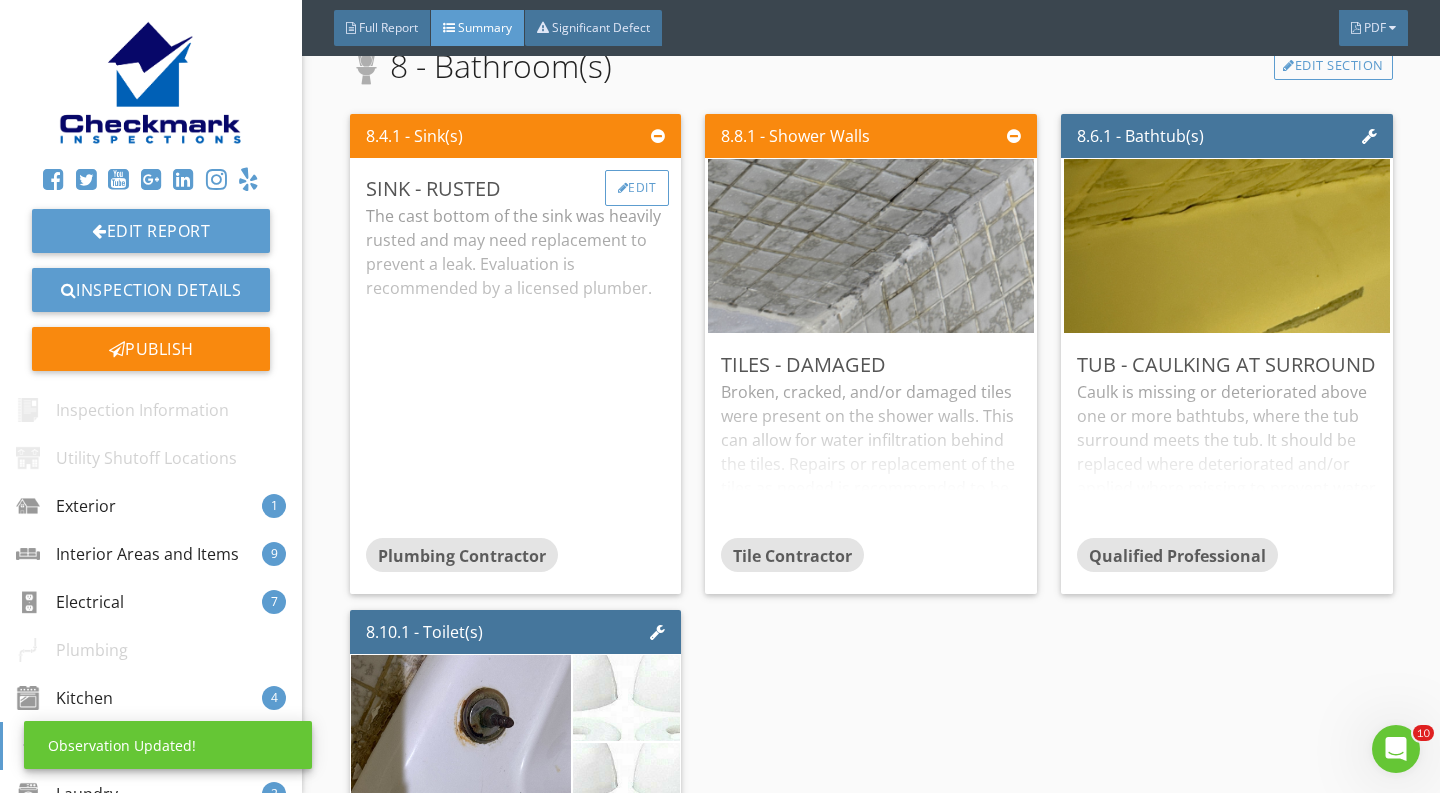 click on "Edit" at bounding box center [637, 188] 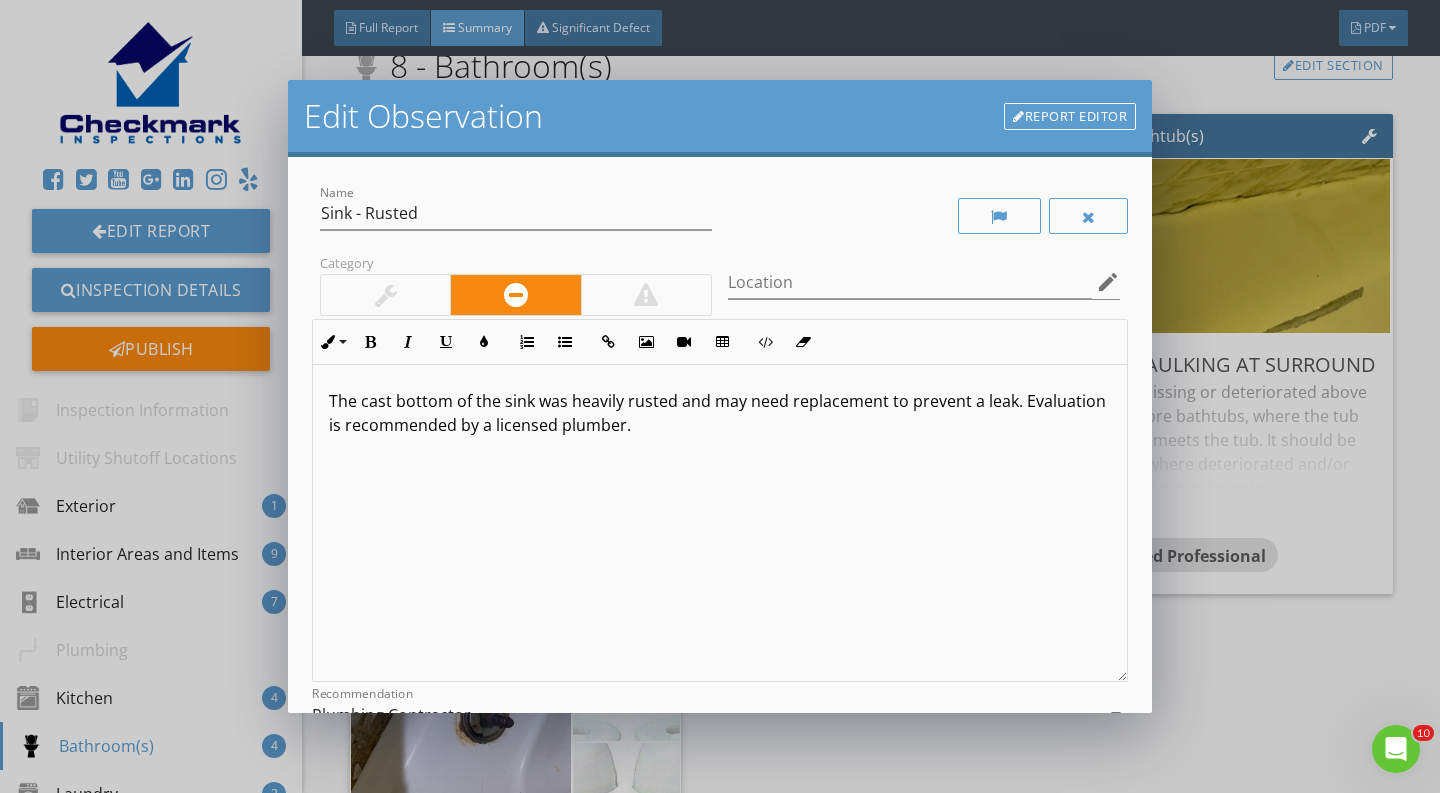 click on "Name Sink - Rusted                 Category               Location edit   Inline Style XLarge Large Normal Small Light Small/Light Bold Italic Underline Colors Ordered List Unordered List Insert Link Insert Image Insert Video Insert Table Code View Clear Formatting The cast bottom of the sink was heavily rusted and may need replacement to prevent a leak. Evaluation is recommended by a licensed plumber.  Enter text here <p>The cast bottom of the sink was heavily rusted and may need replacement to prevent a leak. Evaluation is recommended by a licensed plumber.&nbsp;</p>   Recommendation Plumbing Contractor arrow_drop_down   check_box_outline_blank Provide Cost Estimate     check_box_outline_blank Save as default name/text for this comment   Cancel
Save Changes" at bounding box center (720, 434) 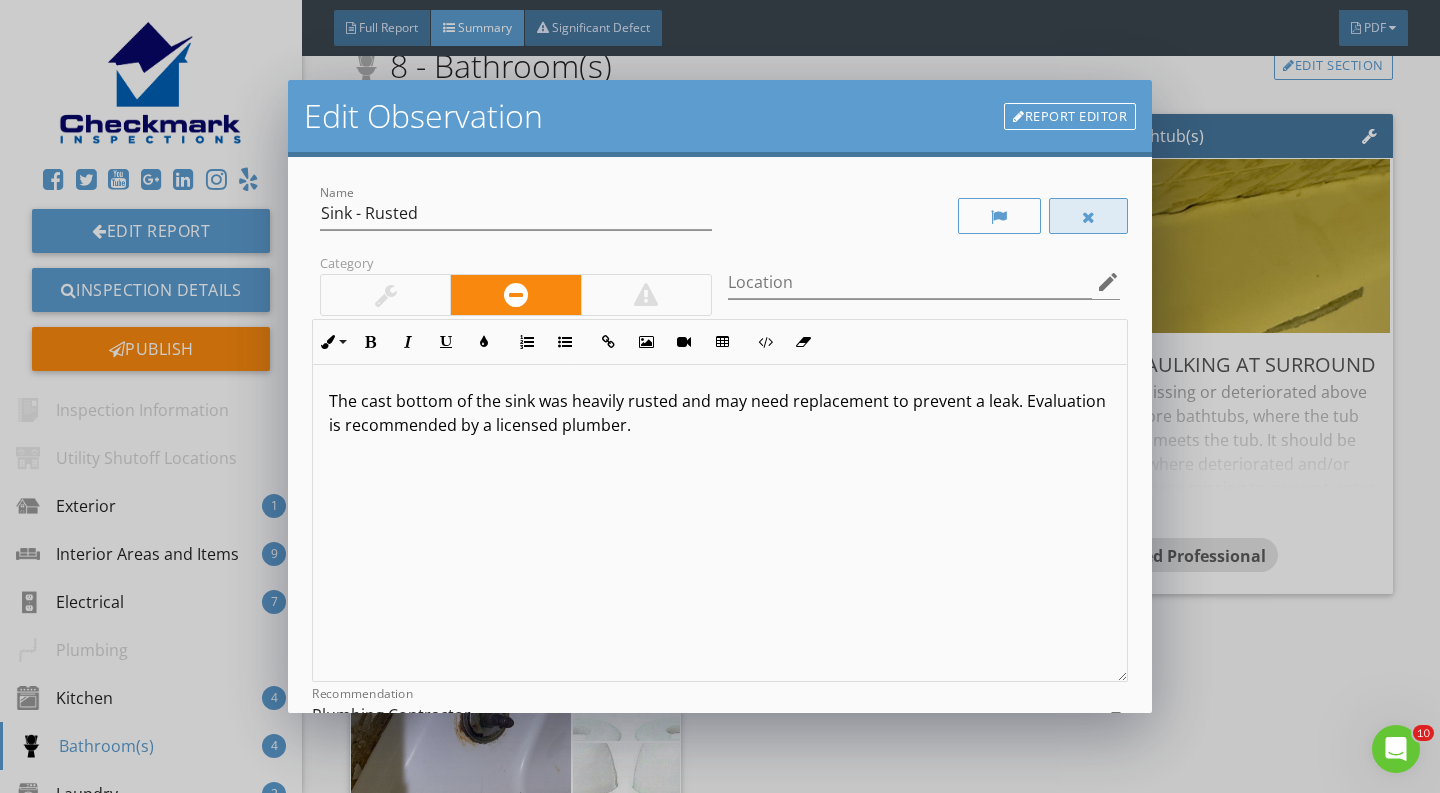 click at bounding box center [1089, 216] 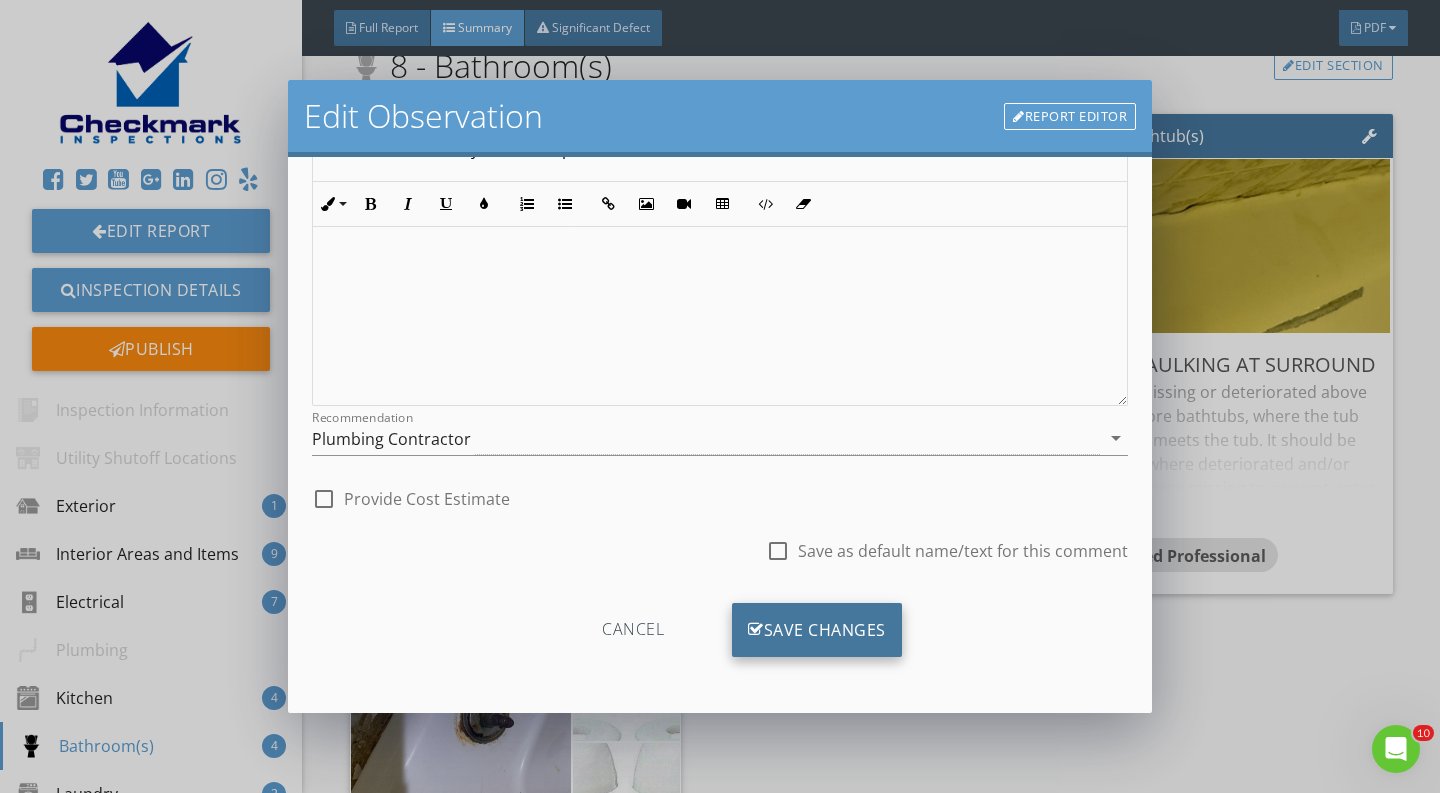click on "Save Changes" at bounding box center [817, 630] 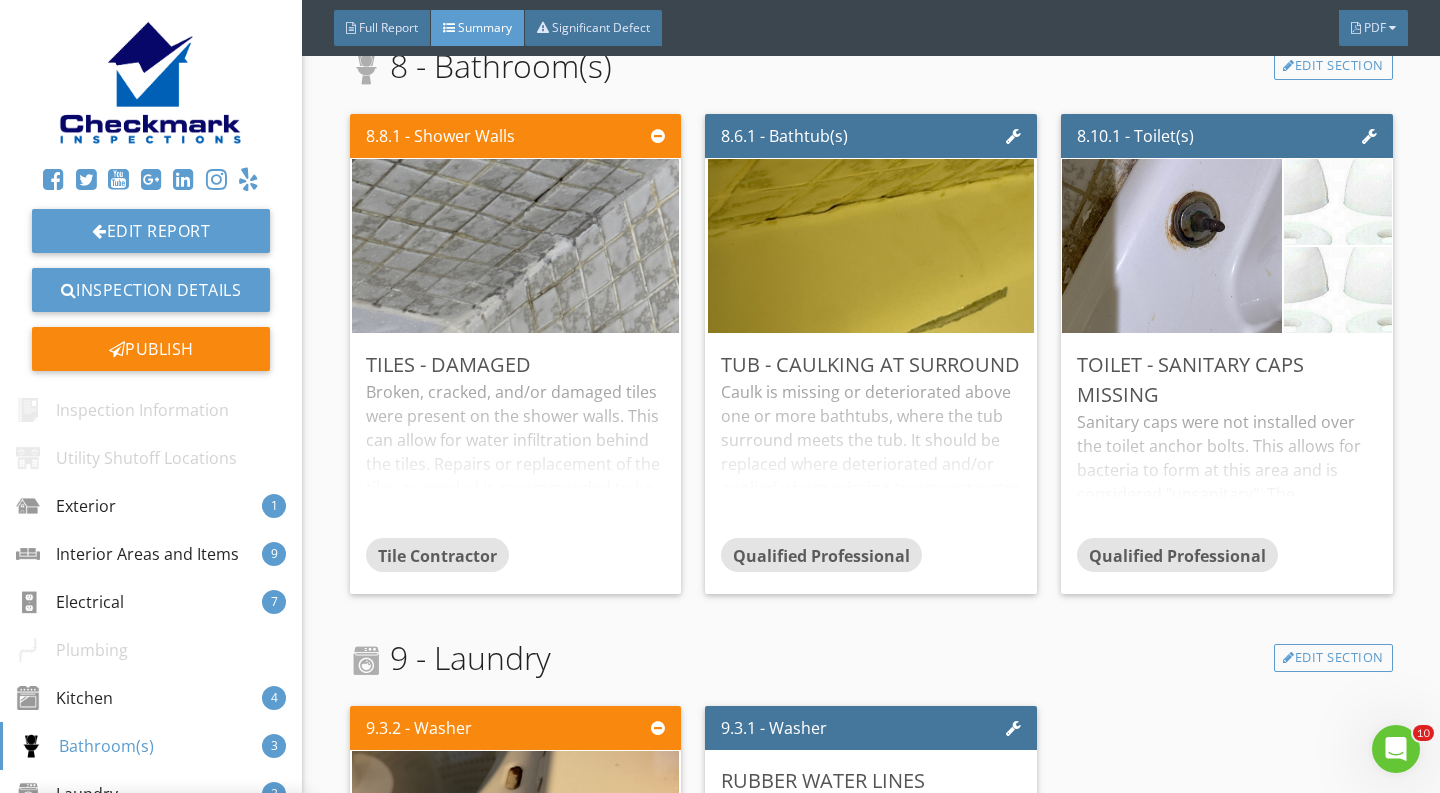 scroll, scrollTop: 39, scrollLeft: 0, axis: vertical 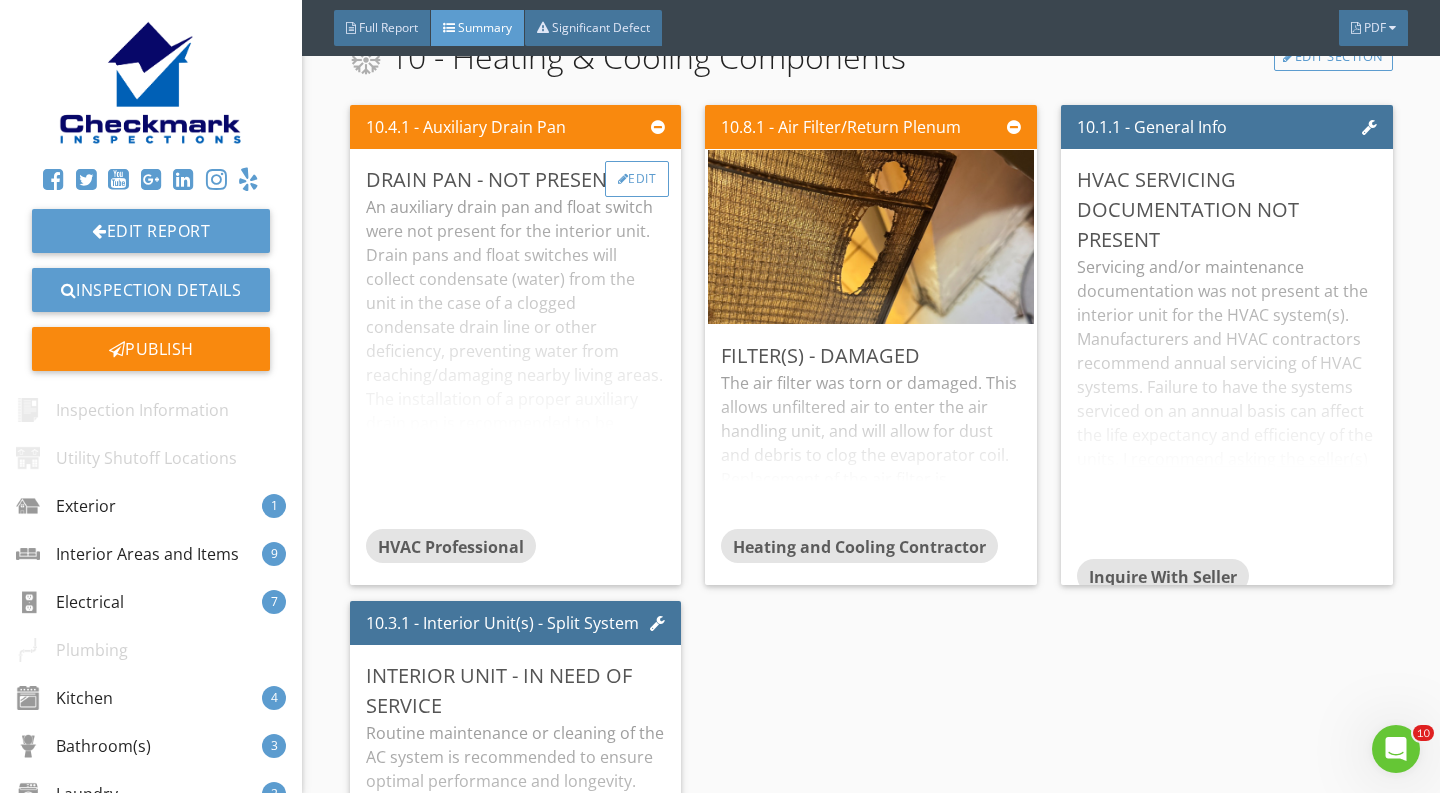 click on "Edit" at bounding box center (637, 179) 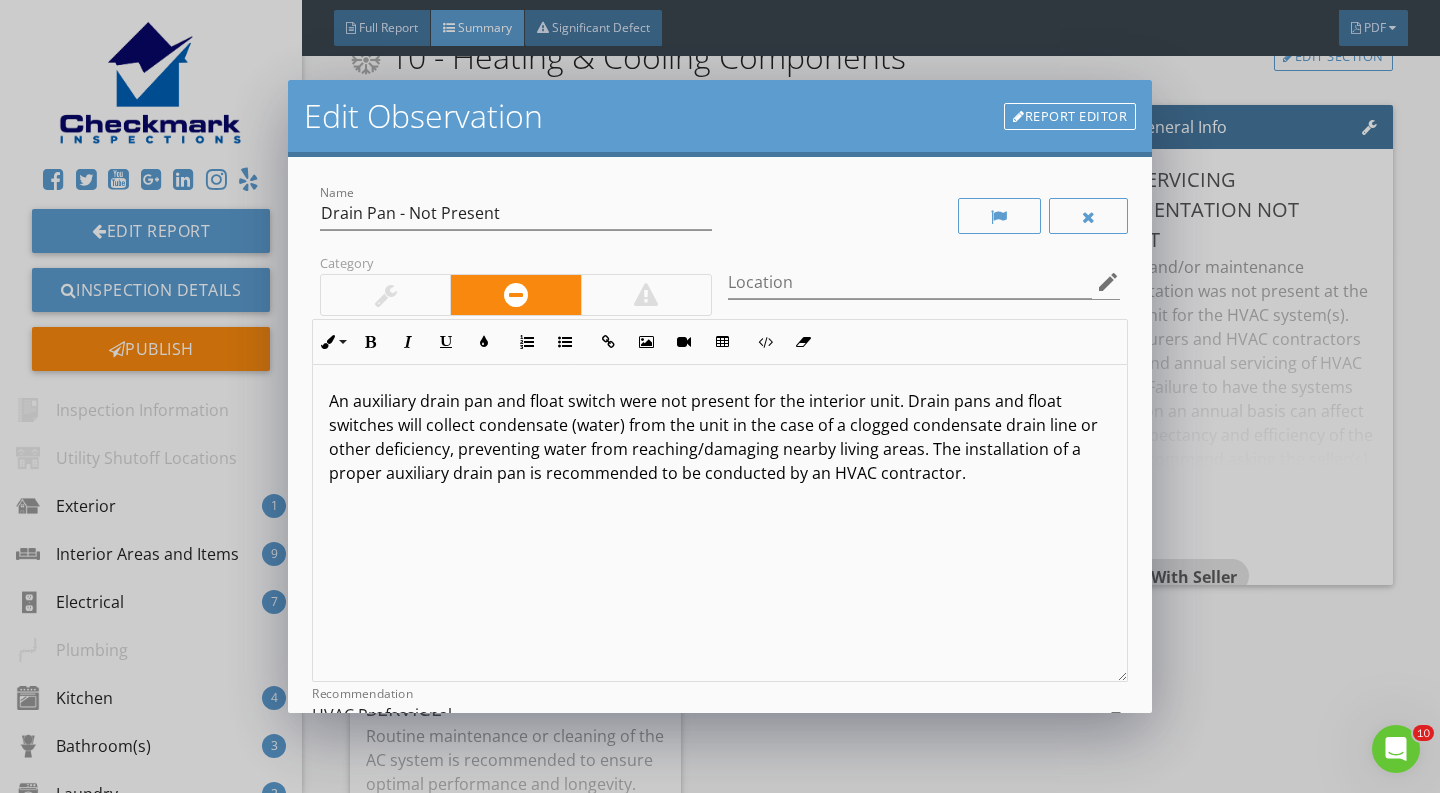 click at bounding box center (385, 295) 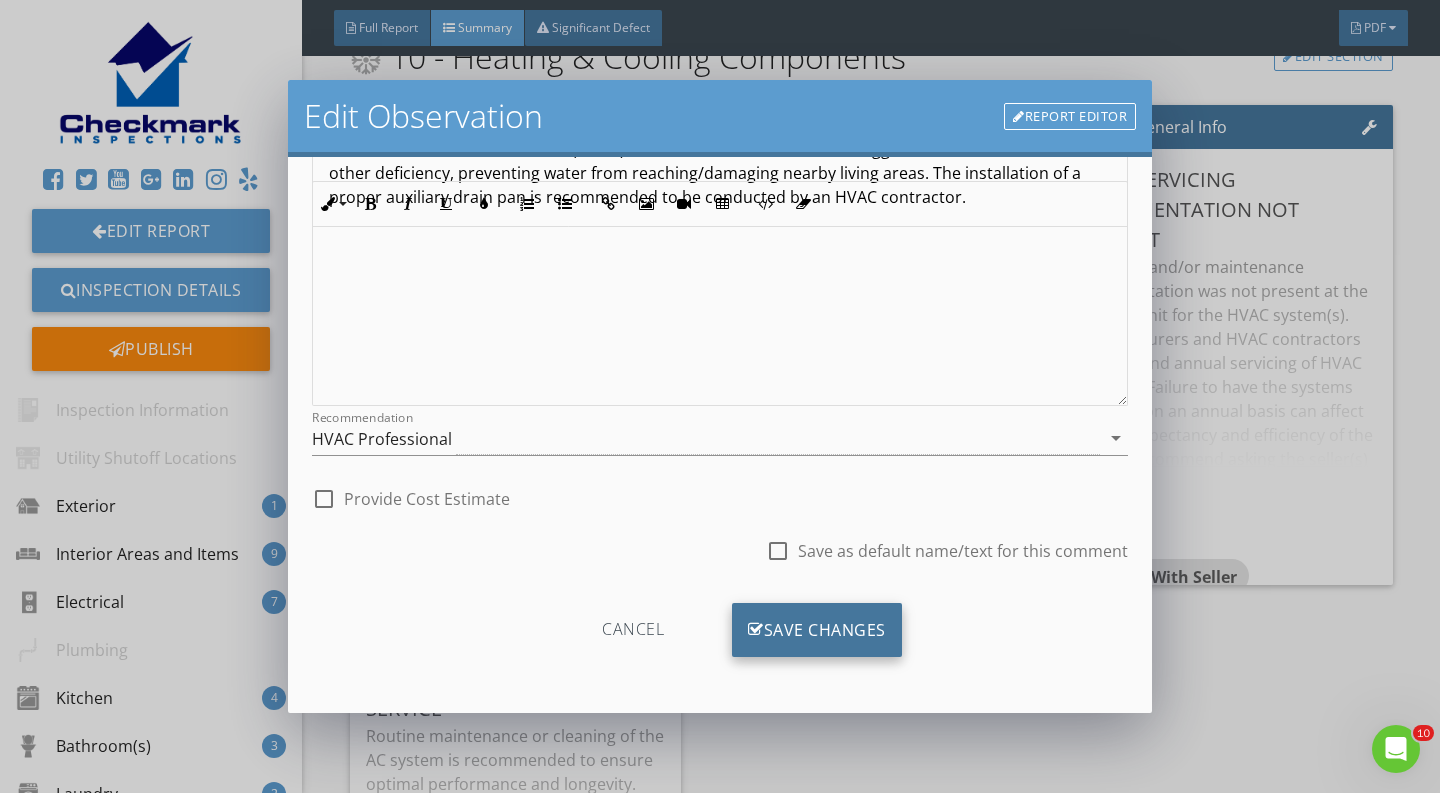 click on "Save Changes" at bounding box center [817, 630] 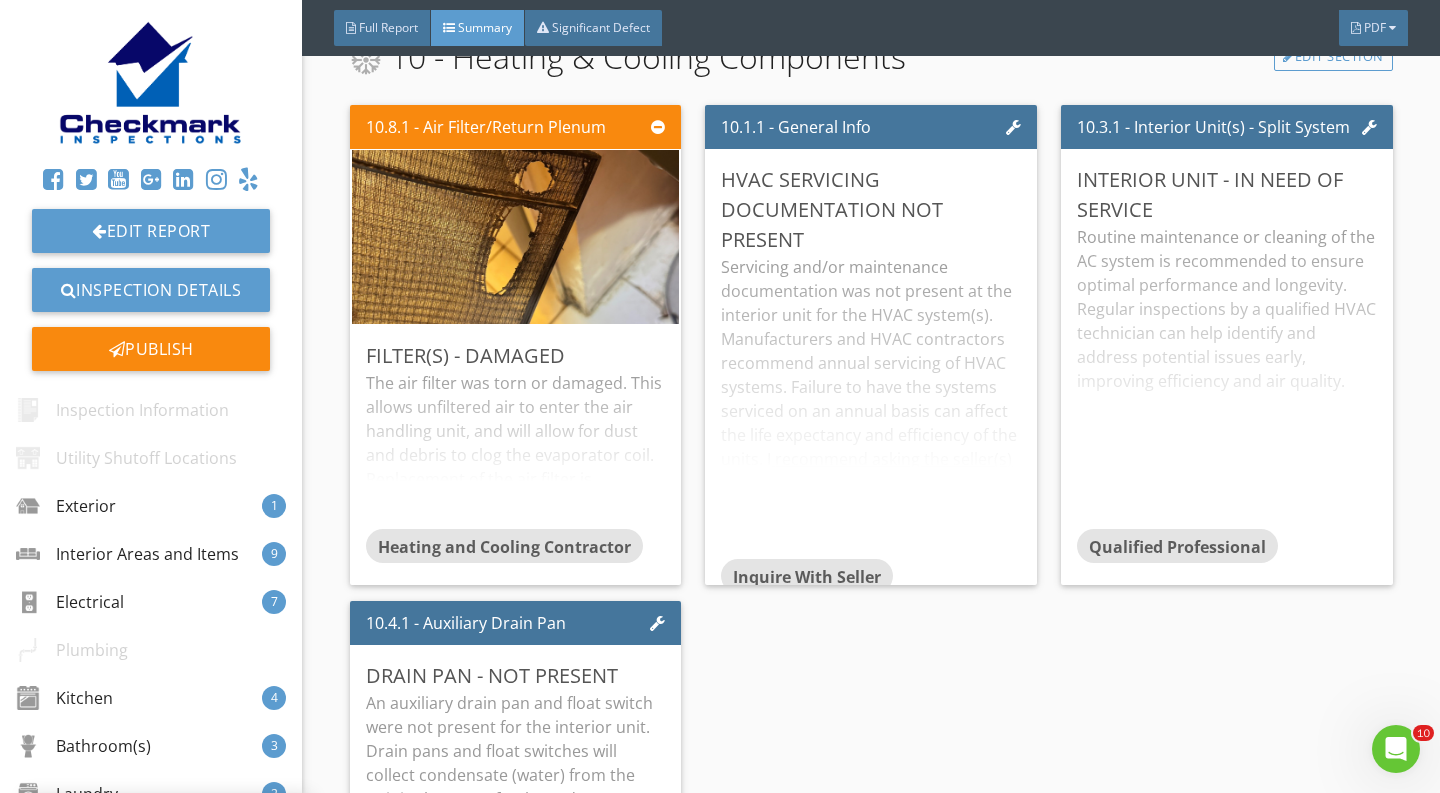 scroll, scrollTop: 39, scrollLeft: 0, axis: vertical 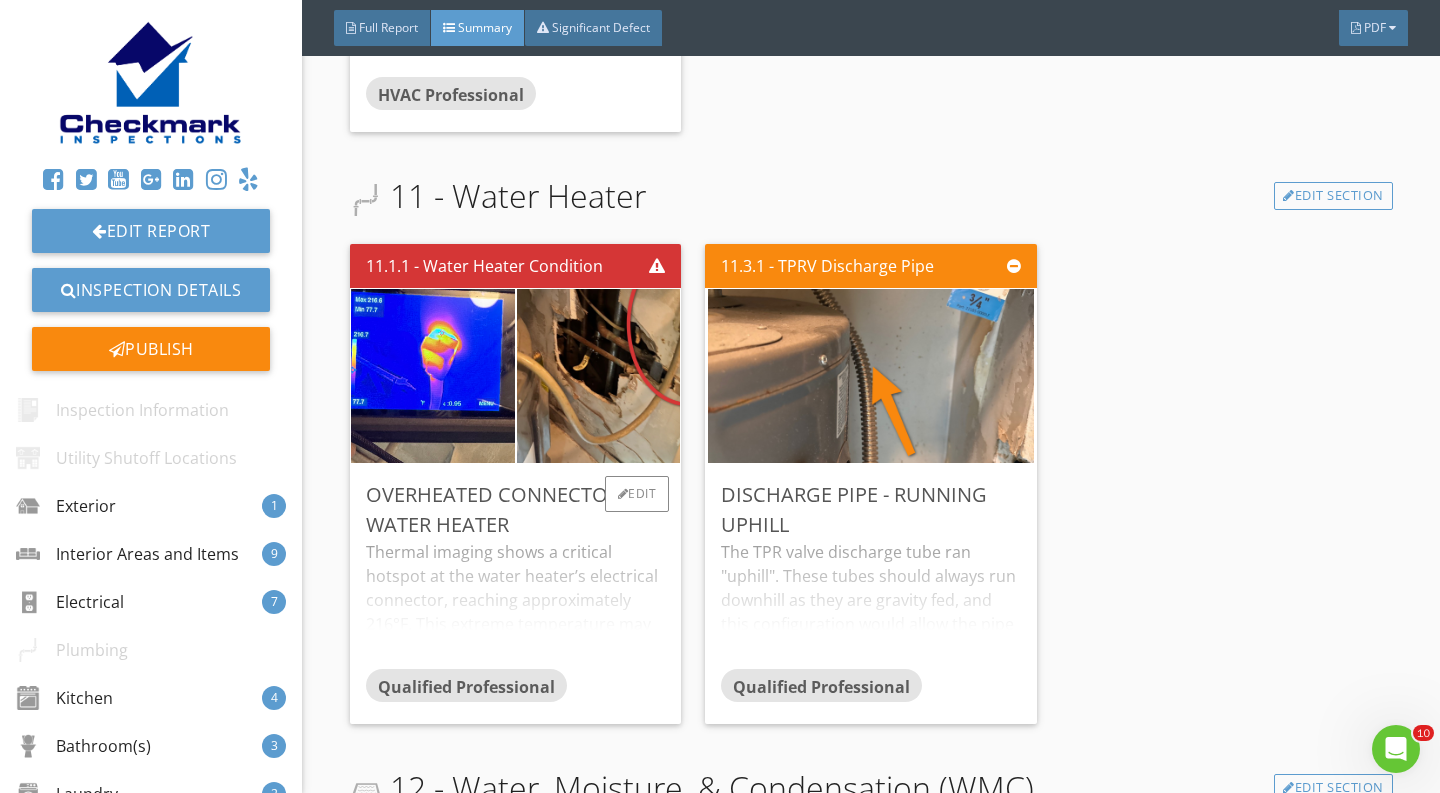 click on "Thermal imaging shows a critical hotspot at the water heater’s electrical connector, reaching approximately 216°F. This extreme temperature may be caused by a loose connection, poor contact, or undersized wiring. This condition is a serious fire and electrical hazard. Immediate evaluation and correction by a qualified electrician is advised to prevent equipment failure or property damage." at bounding box center [516, 604] 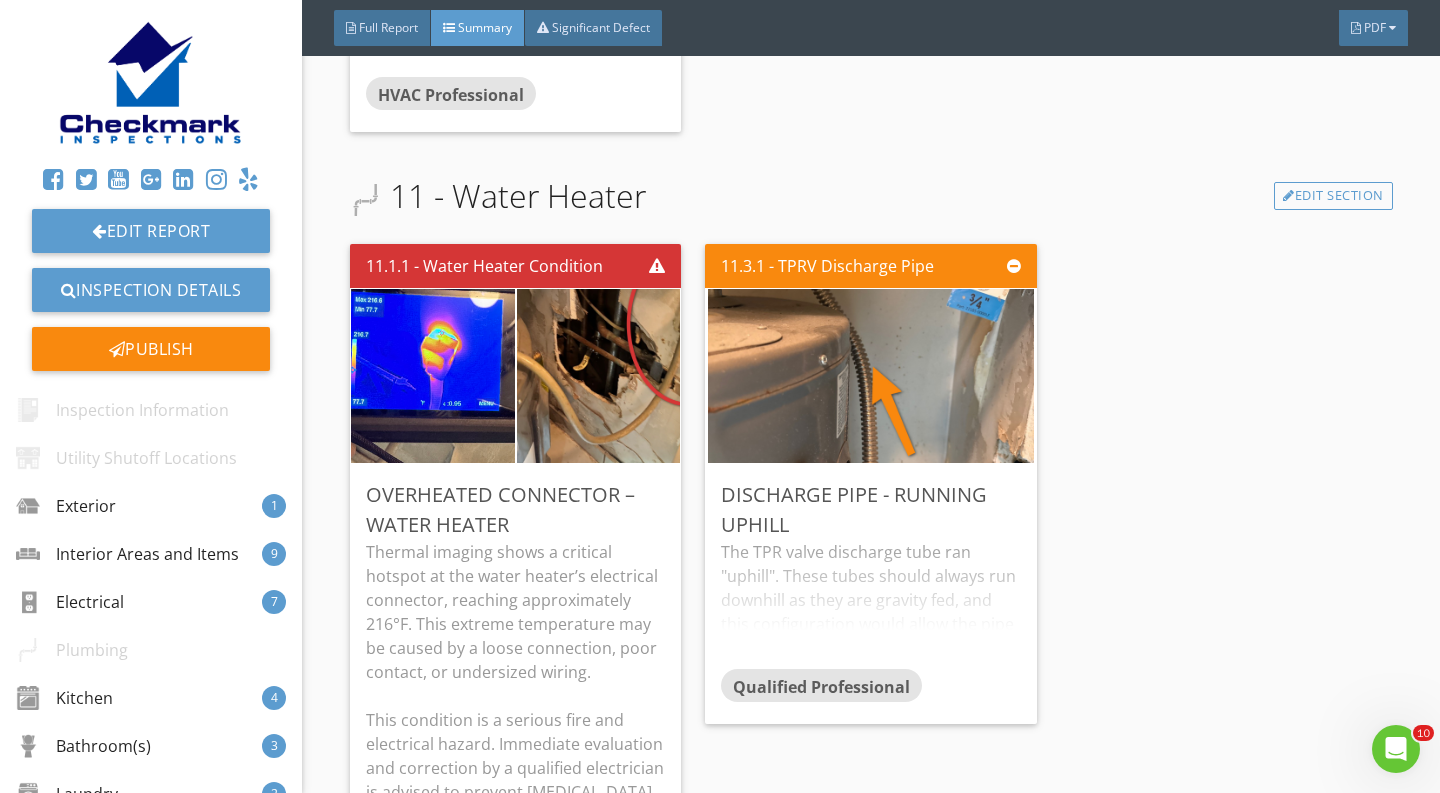 scroll, scrollTop: 7625, scrollLeft: 0, axis: vertical 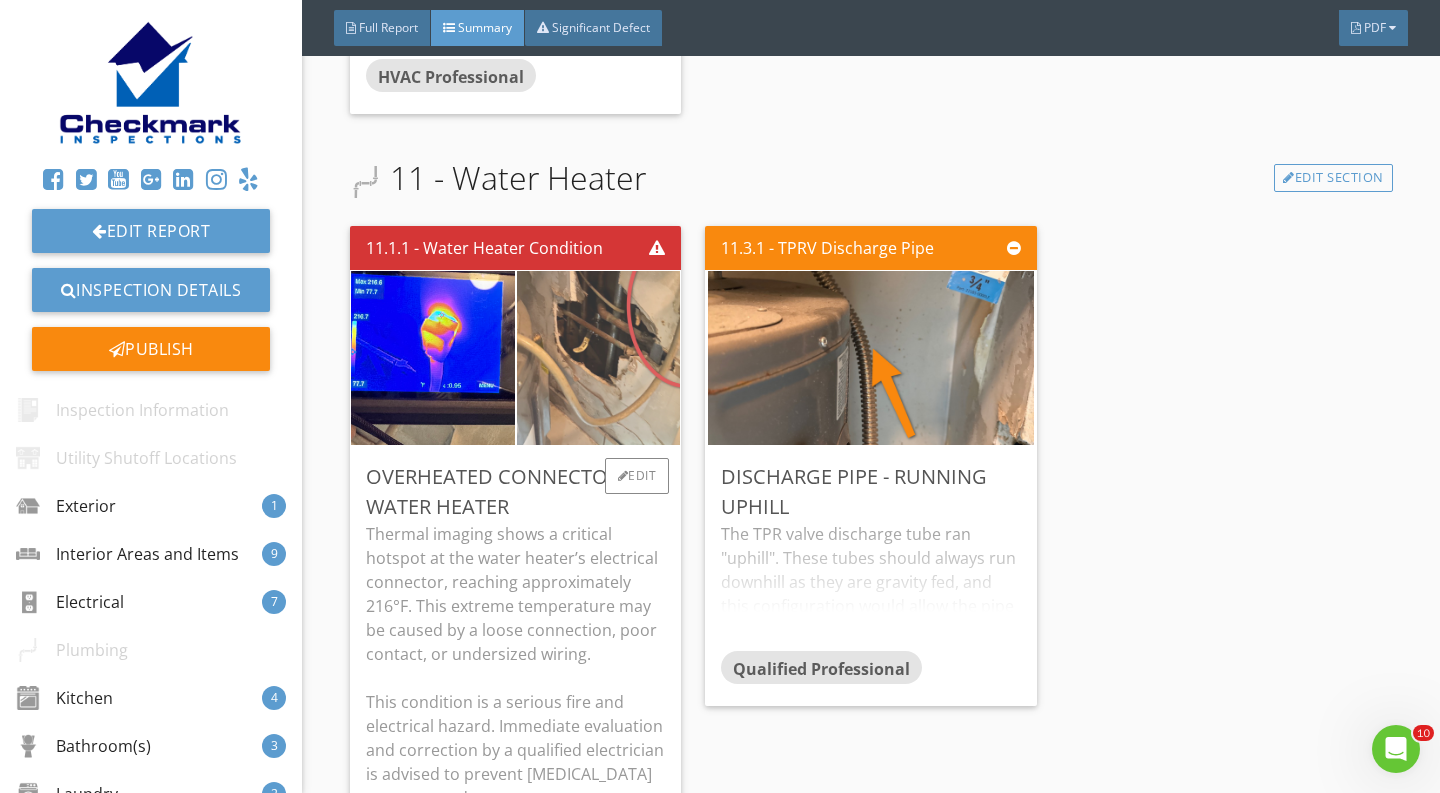 click at bounding box center (598, 358) 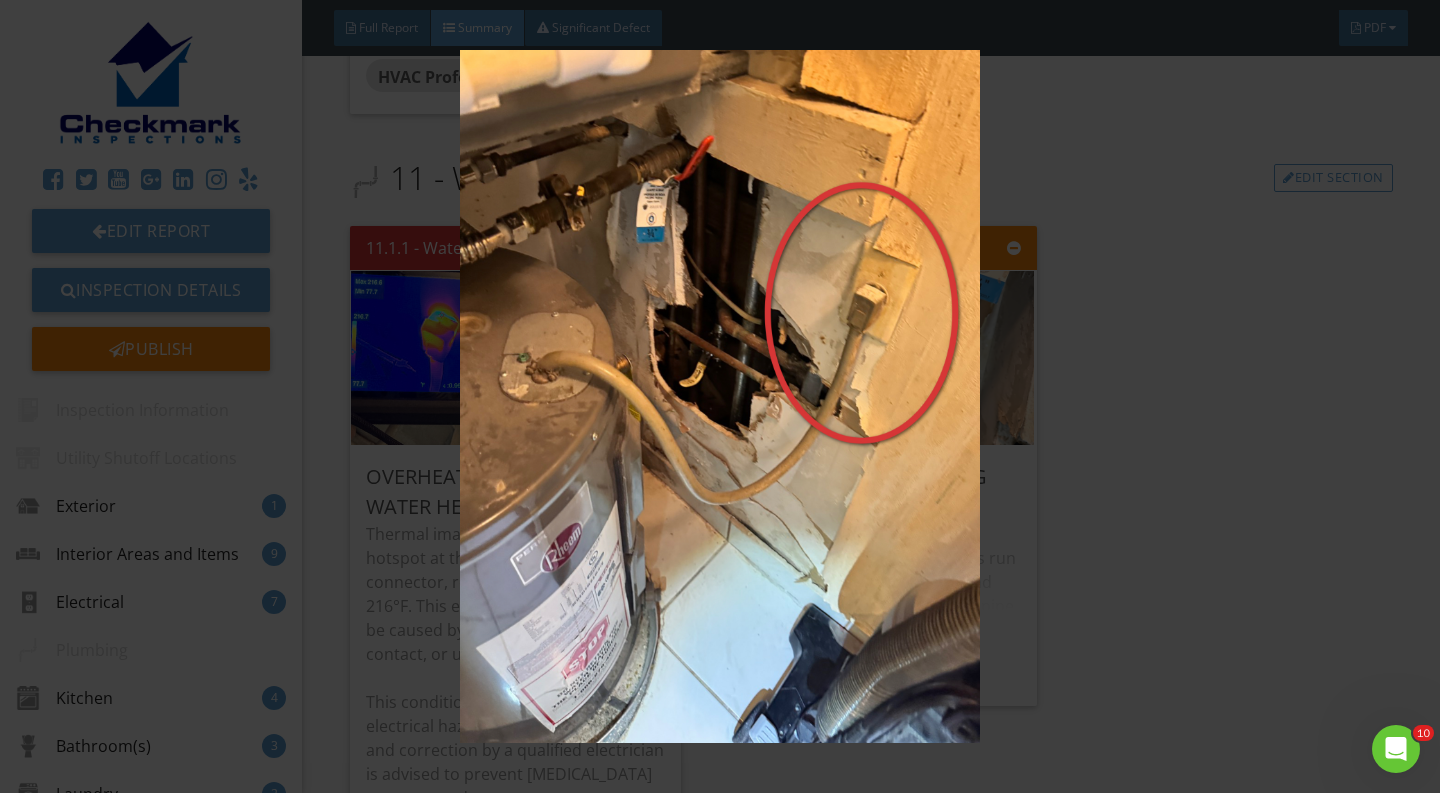click at bounding box center [719, 396] 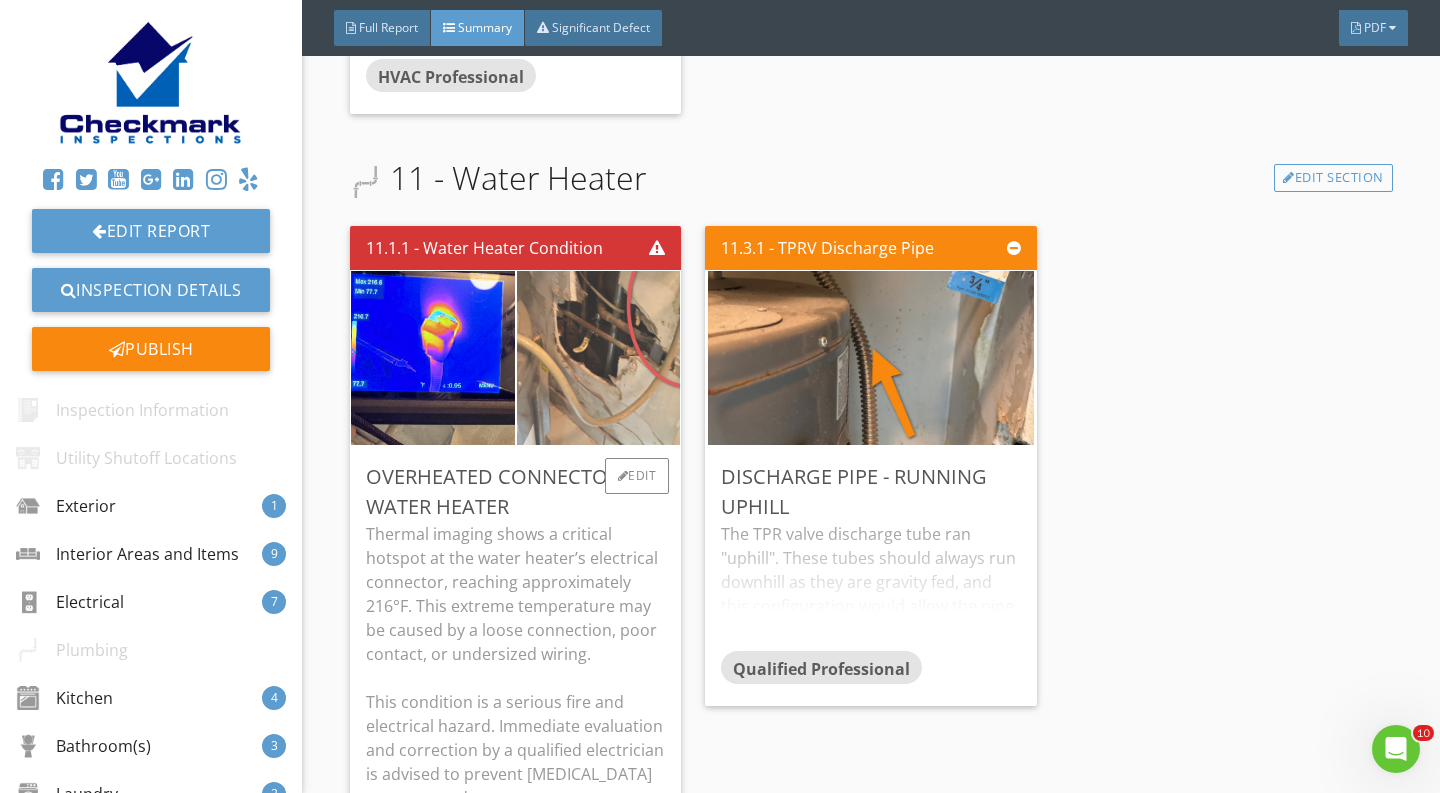 click at bounding box center (598, 358) 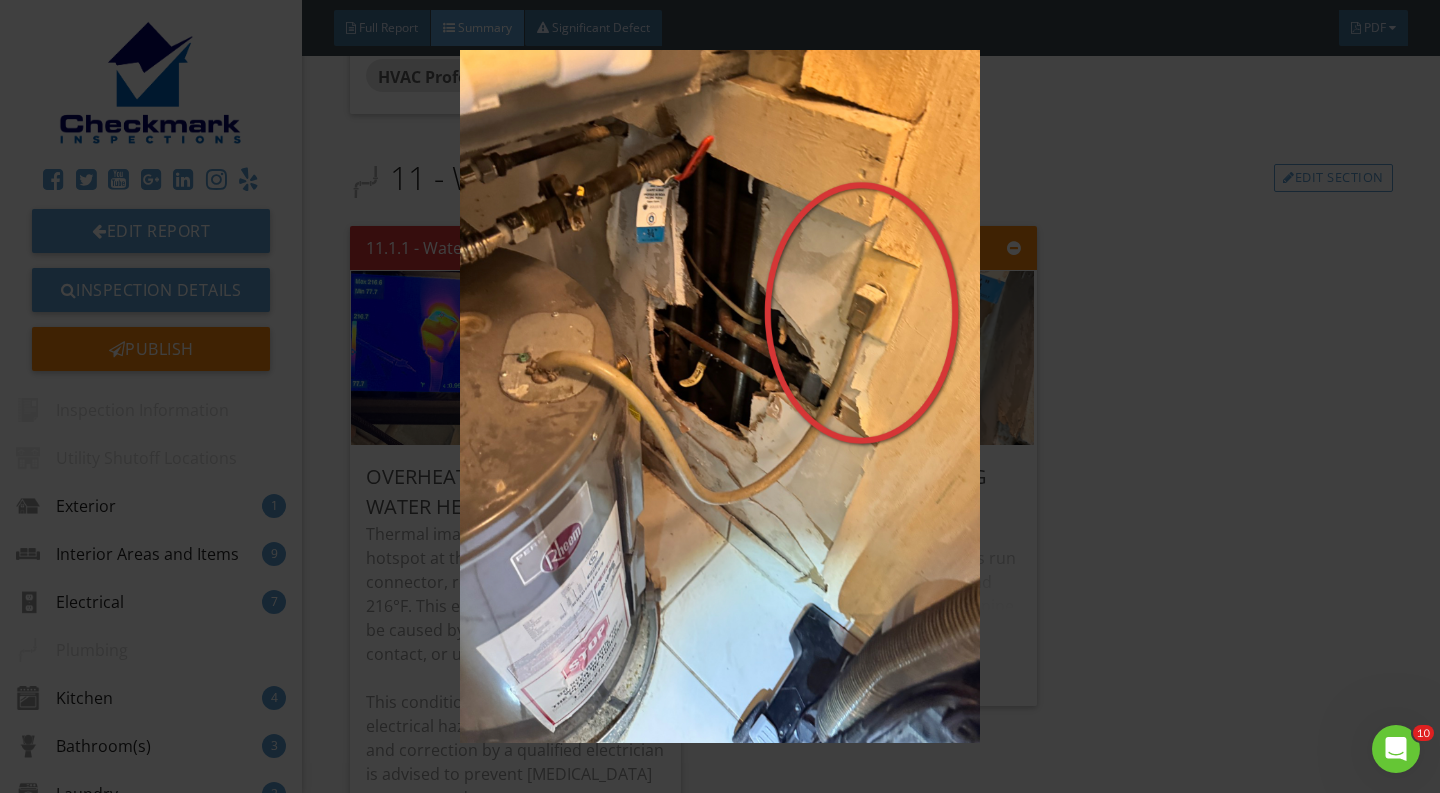 click at bounding box center (719, 396) 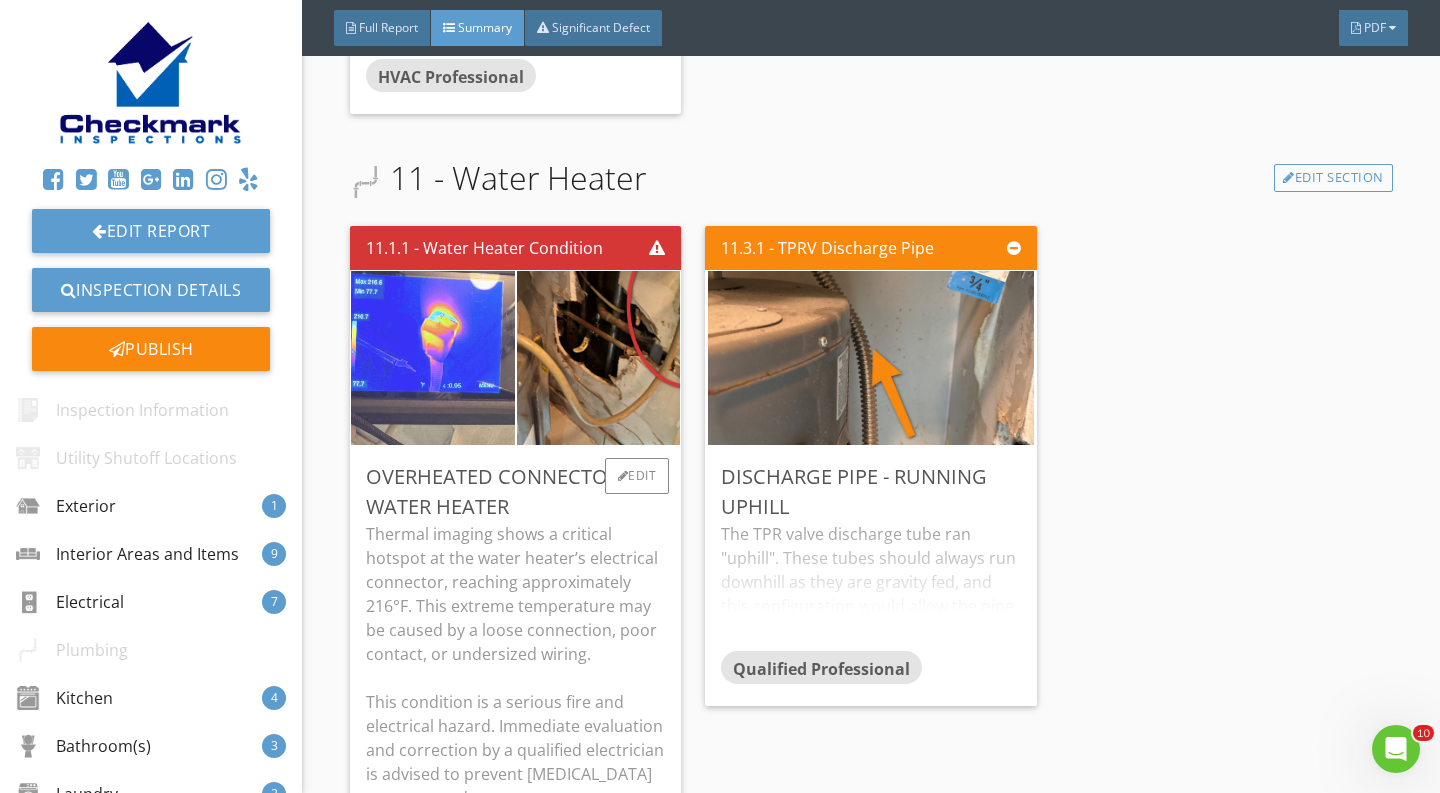 click at bounding box center [432, 358] 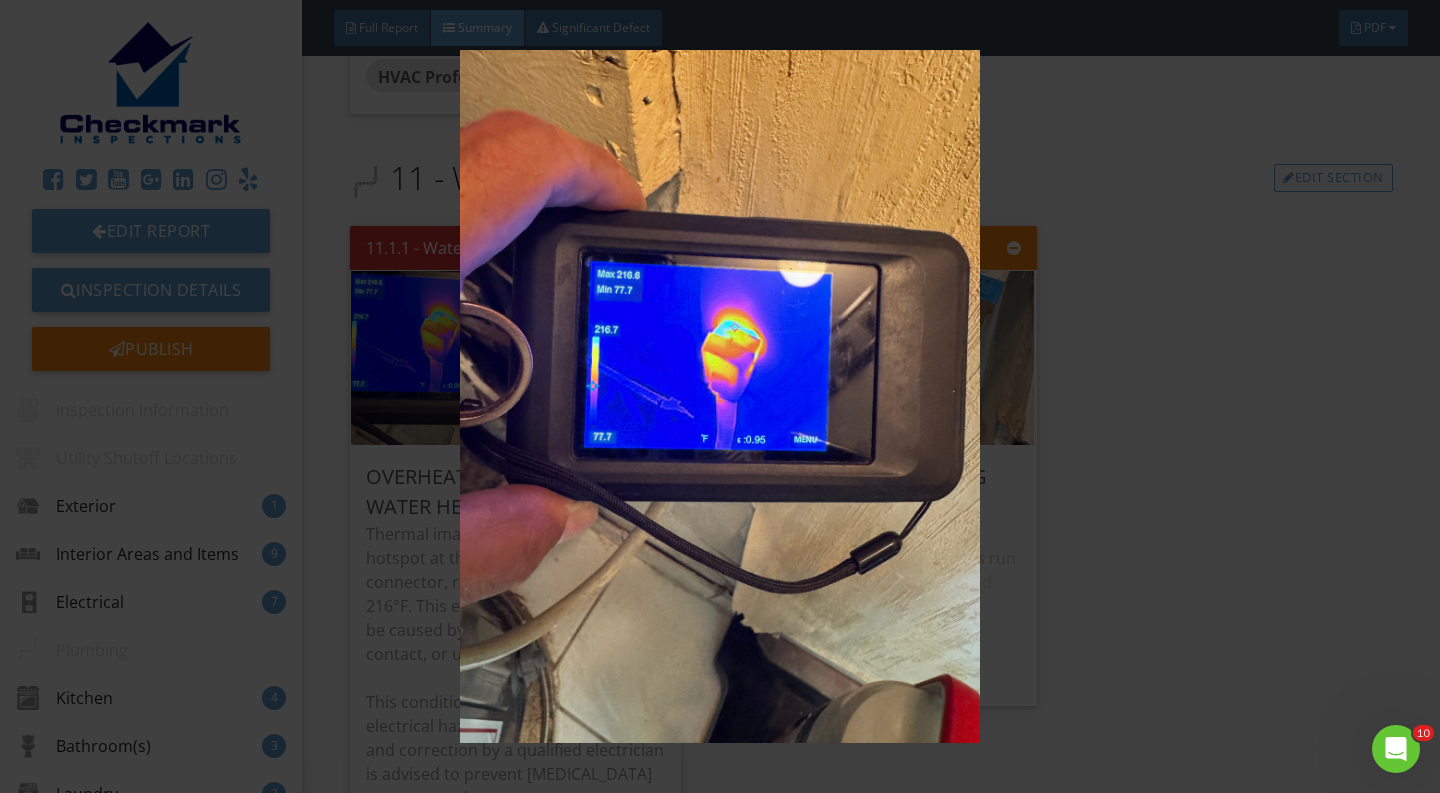 click at bounding box center (719, 396) 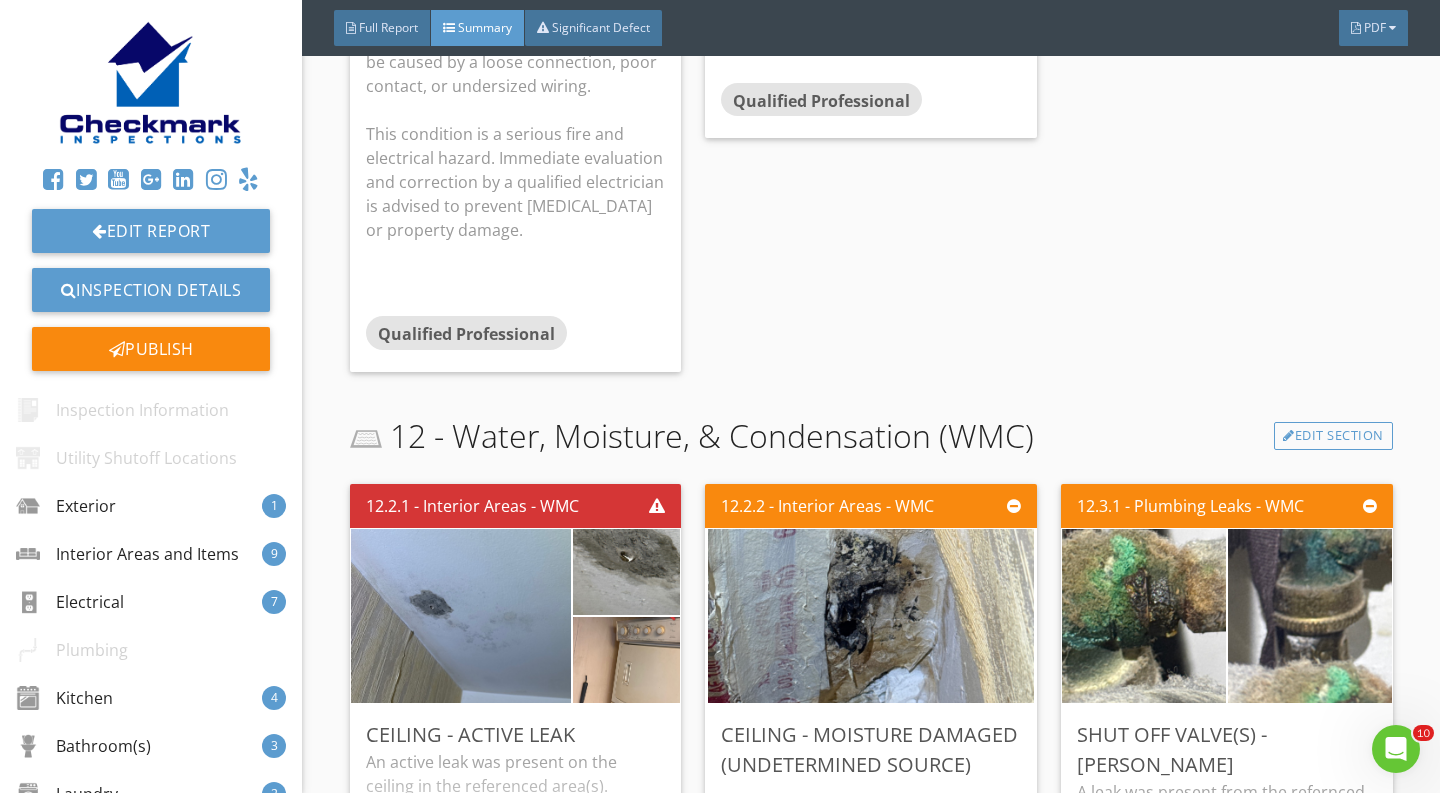 scroll, scrollTop: 7805, scrollLeft: 0, axis: vertical 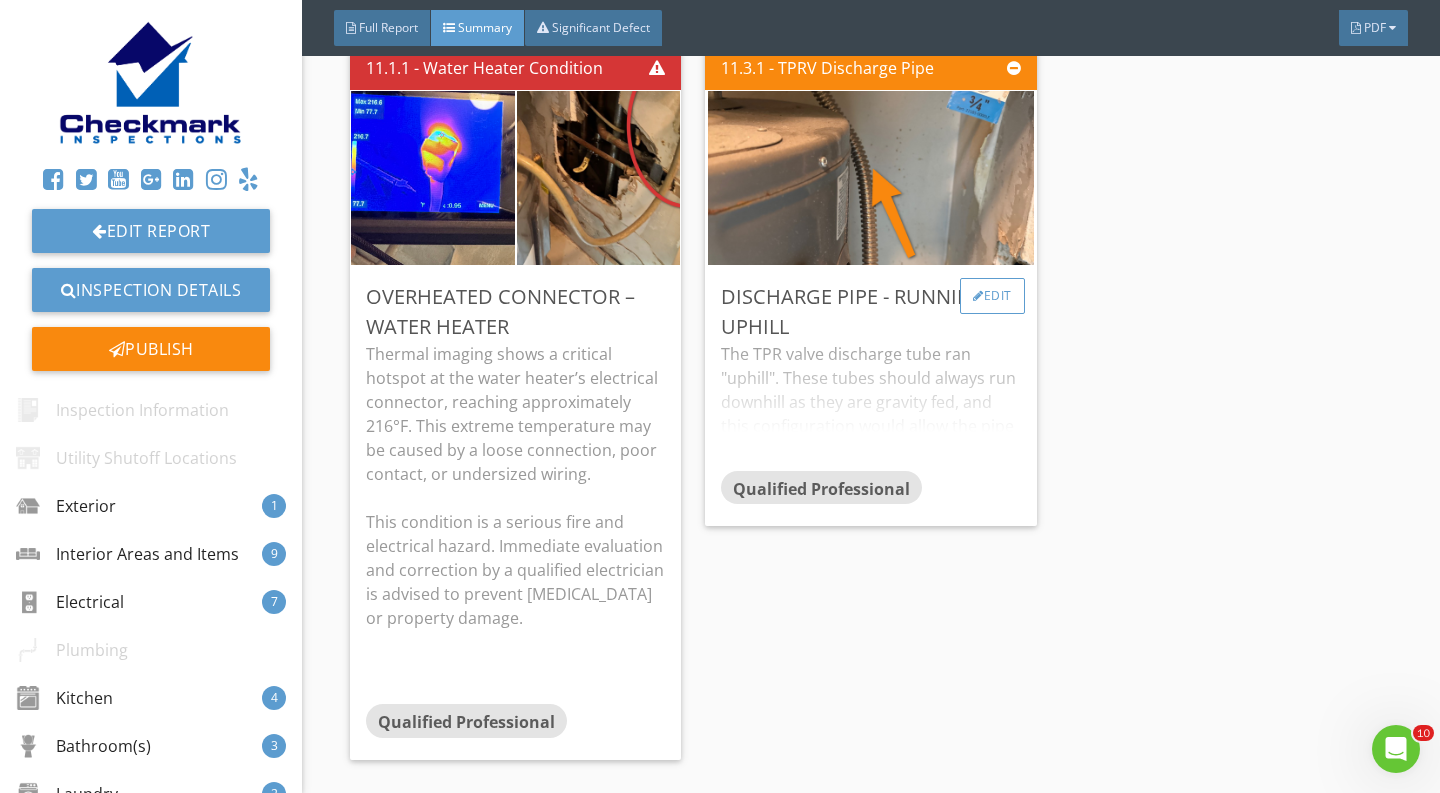 click on "Edit" at bounding box center (992, 296) 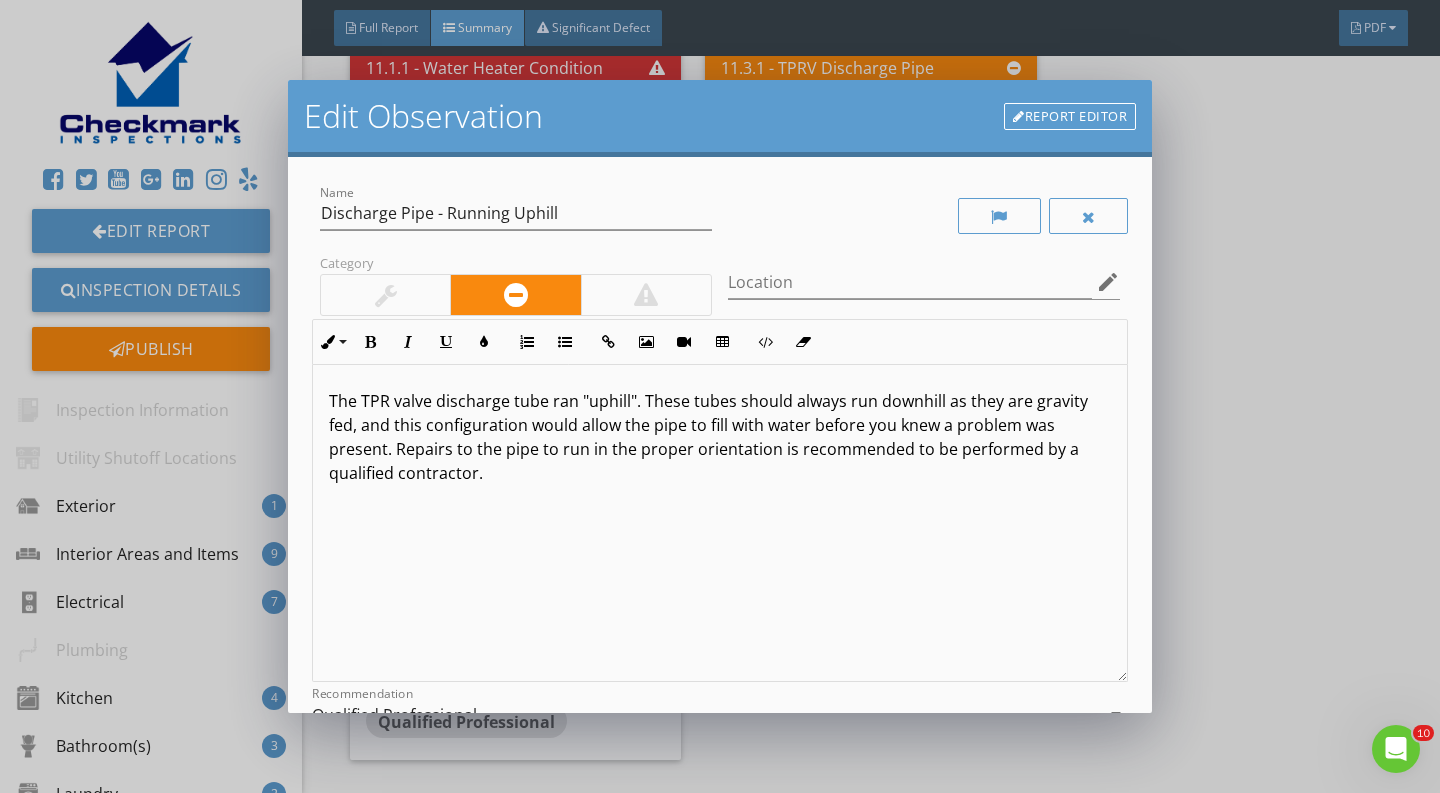 click on "Edit Observation
Report Editor
Name Discharge Pipe - Running Uphill                 Category               Location edit   Inline Style XLarge Large Normal Small Light Small/Light Bold Italic Underline Colors Ordered List Unordered List Insert Link Insert Image Insert Video Insert Table Code View Clear Formatting The TPR valve discharge tube ran "uphill". These tubes should always run downhill as they are gravity fed, and this configuration would allow the pipe to fill with water before you knew a problem was present. Repairs to the pipe to run in the proper orientation is recommended to be performed by a qualified contractor.  Enter text here <p>The TPR valve discharge tube ran "uphill". These tubes should always run downhill as they are gravity fed, and this configuration would allow the pipe to fill with water before you knew a problem was present. Repairs to the pipe to run in the proper orientation is recommended to be performed by a qualified contractor.&nbsp;</p>" at bounding box center [720, 396] 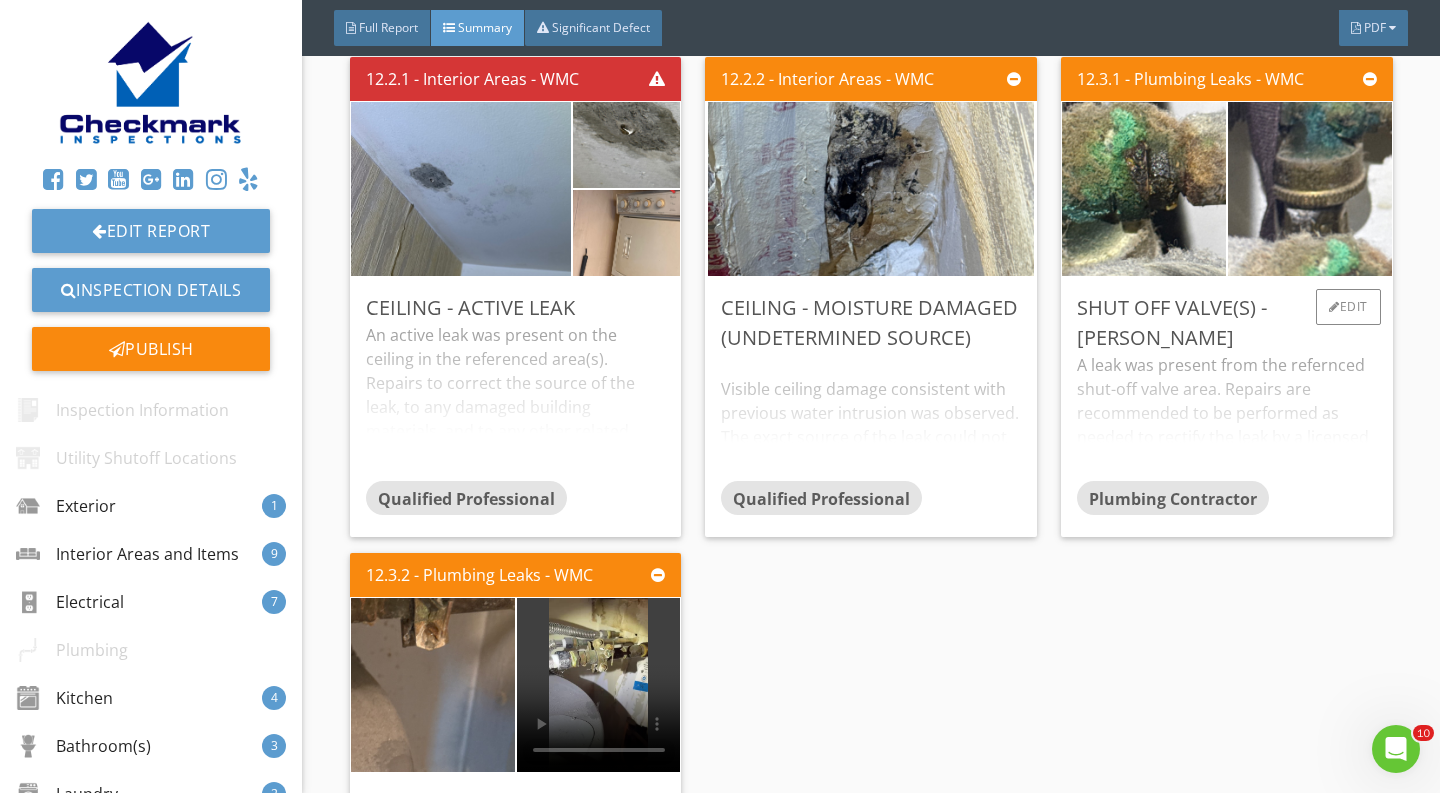scroll, scrollTop: 8642, scrollLeft: 0, axis: vertical 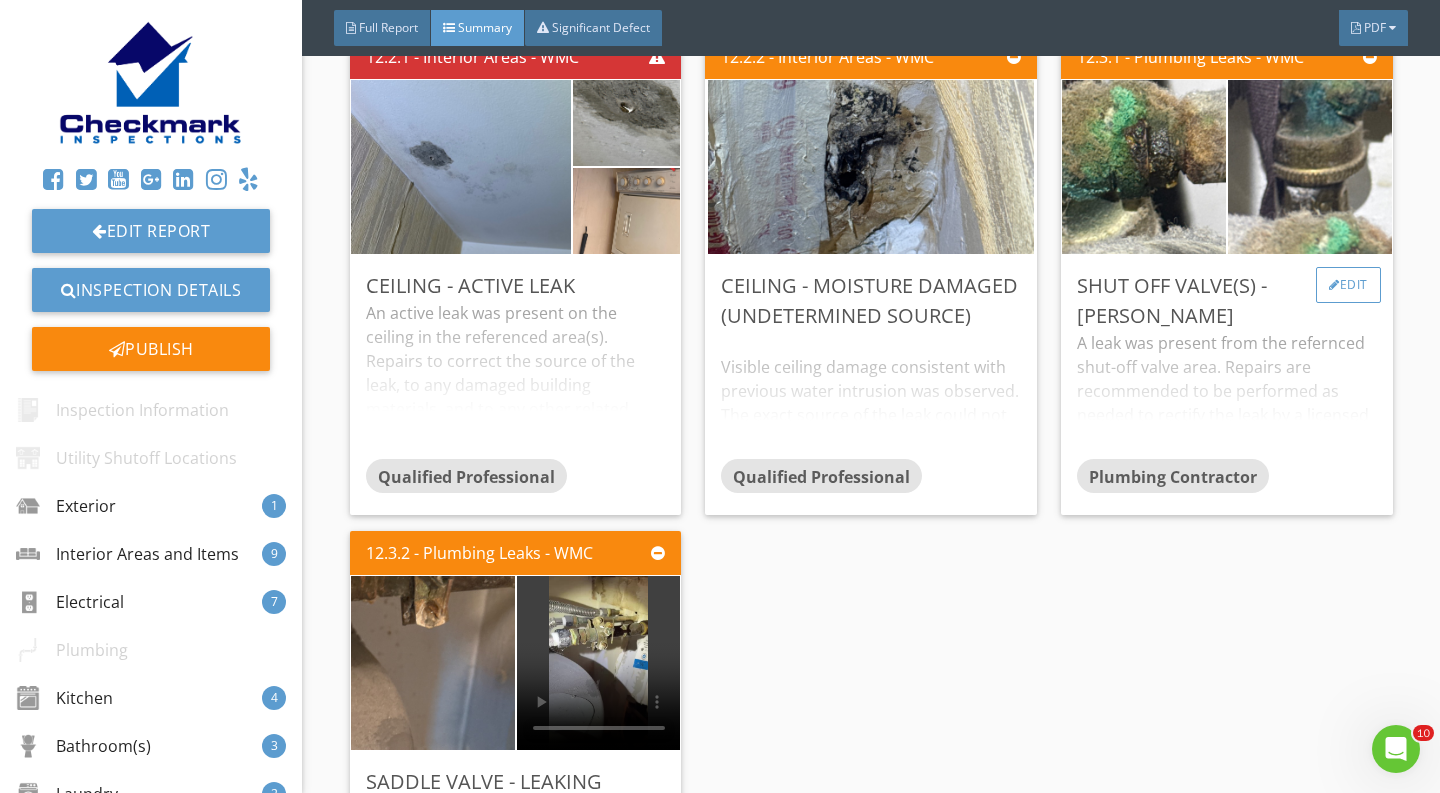 click on "Edit" at bounding box center (1348, 285) 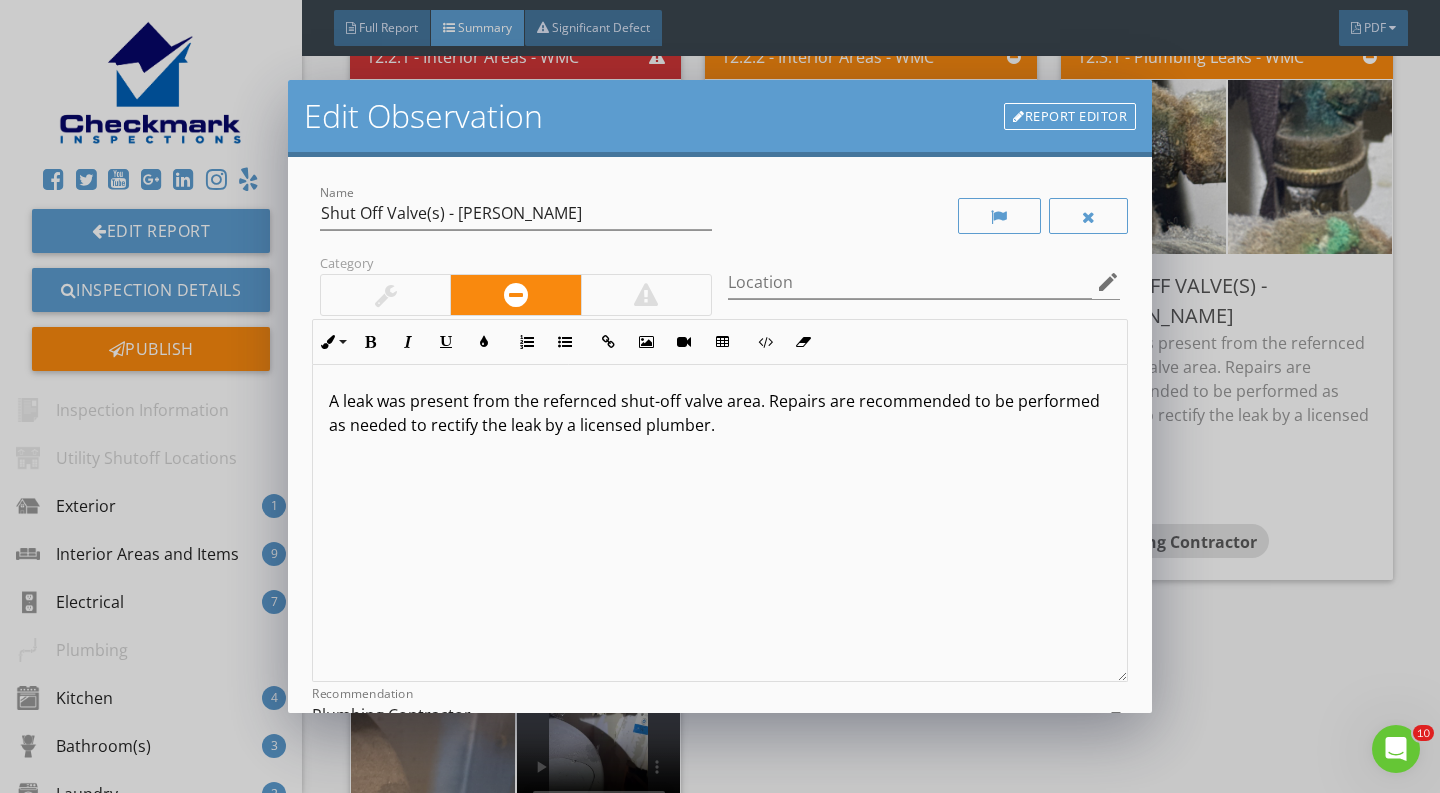 click on "Inline Style XLarge Large Normal Small Light Small/Light Bold Italic Underline Colors Ordered List Unordered List Insert Link Insert Image Insert Video Insert Table Code View Clear Formatting" at bounding box center [720, 342] 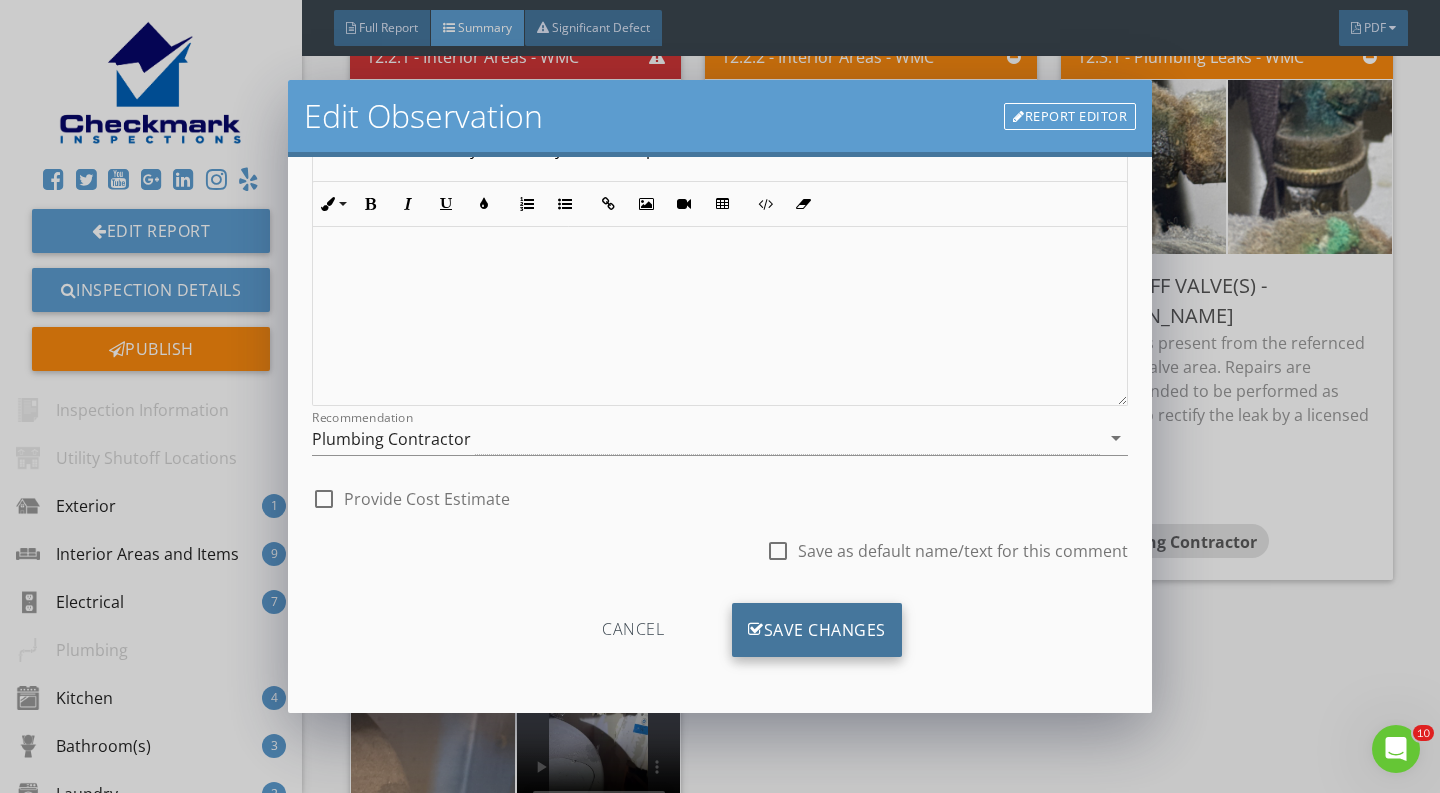 click on "Save Changes" at bounding box center (817, 630) 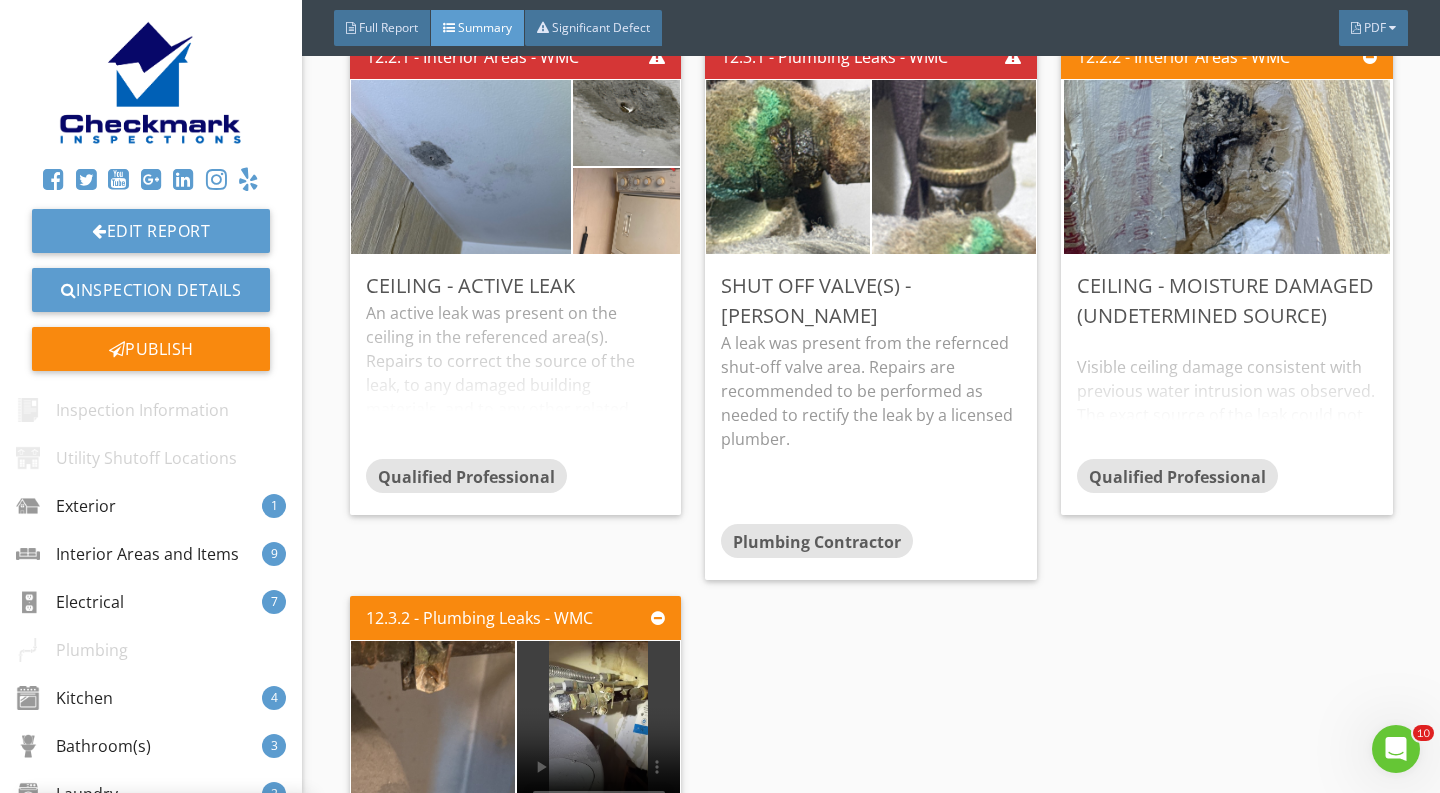 scroll, scrollTop: 39, scrollLeft: 0, axis: vertical 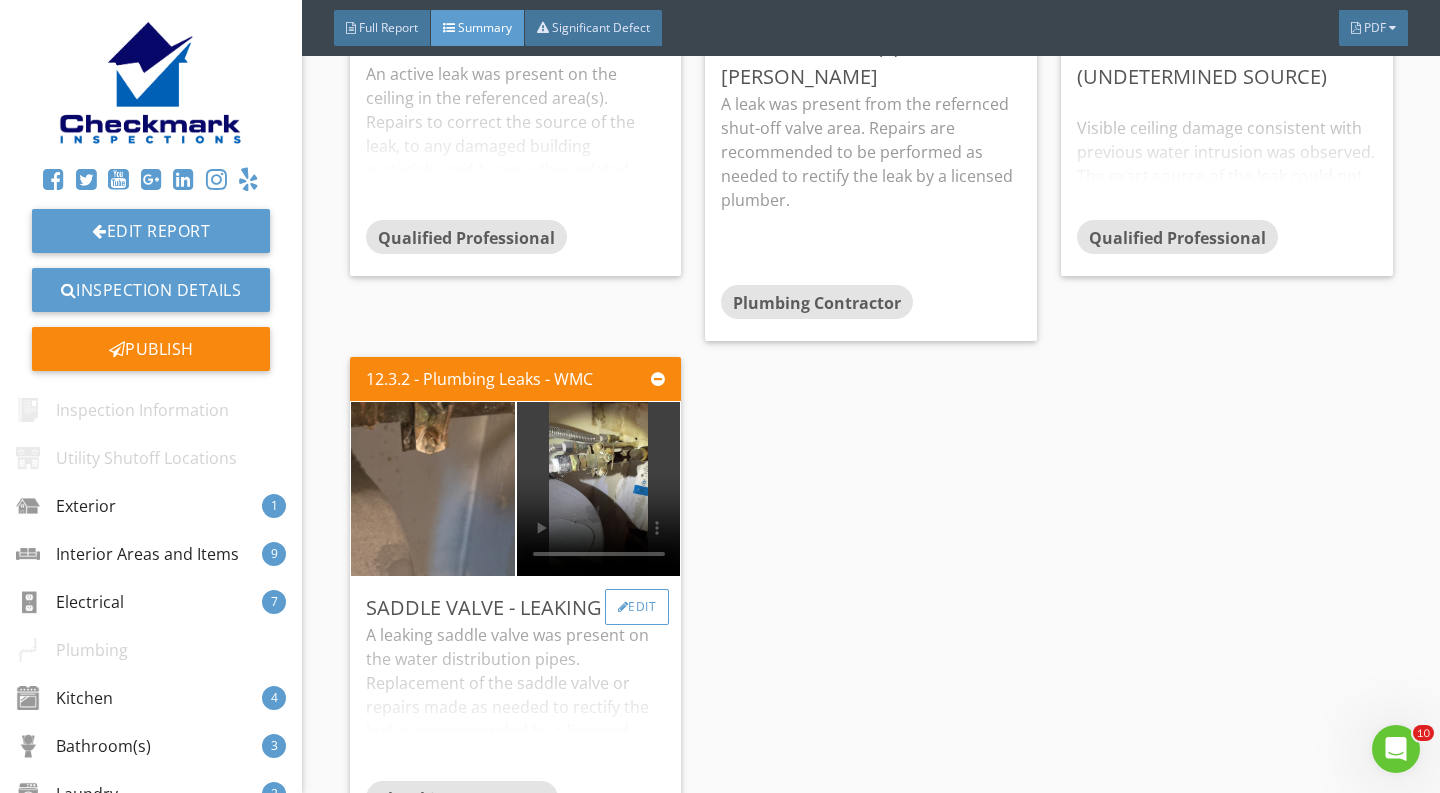 click on "Edit" at bounding box center (637, 607) 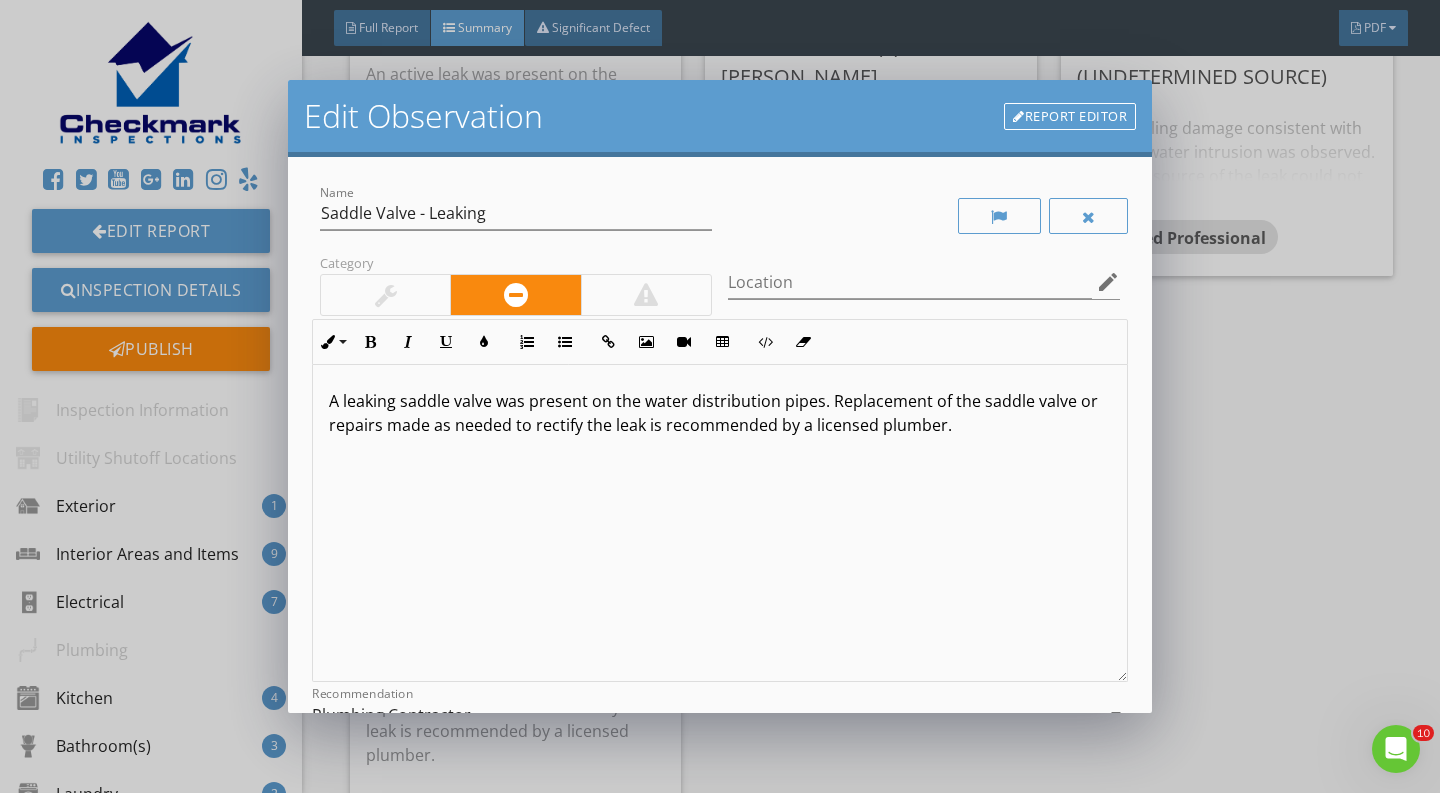 click at bounding box center (646, 295) 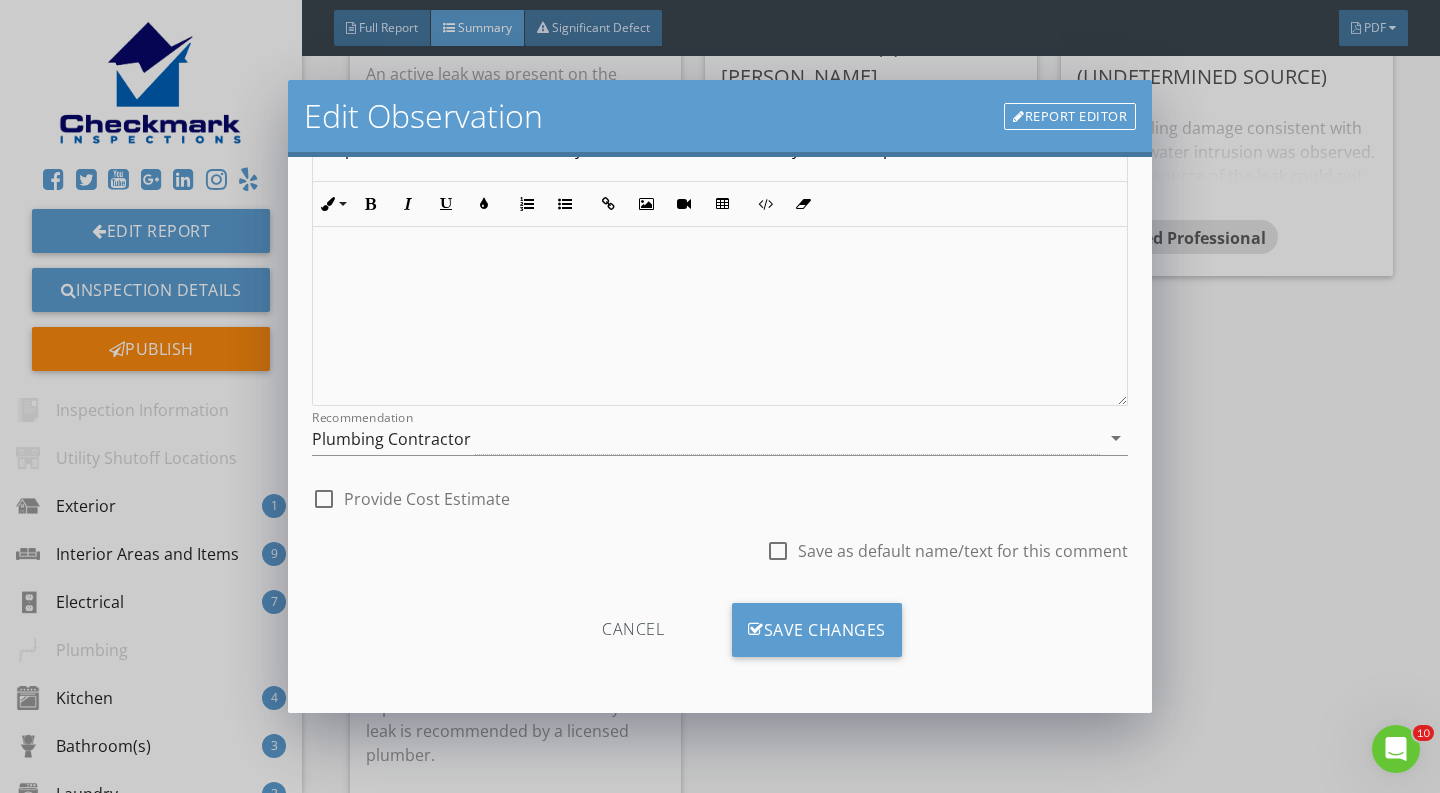 click on "Cancel
Save Changes" at bounding box center (720, 637) 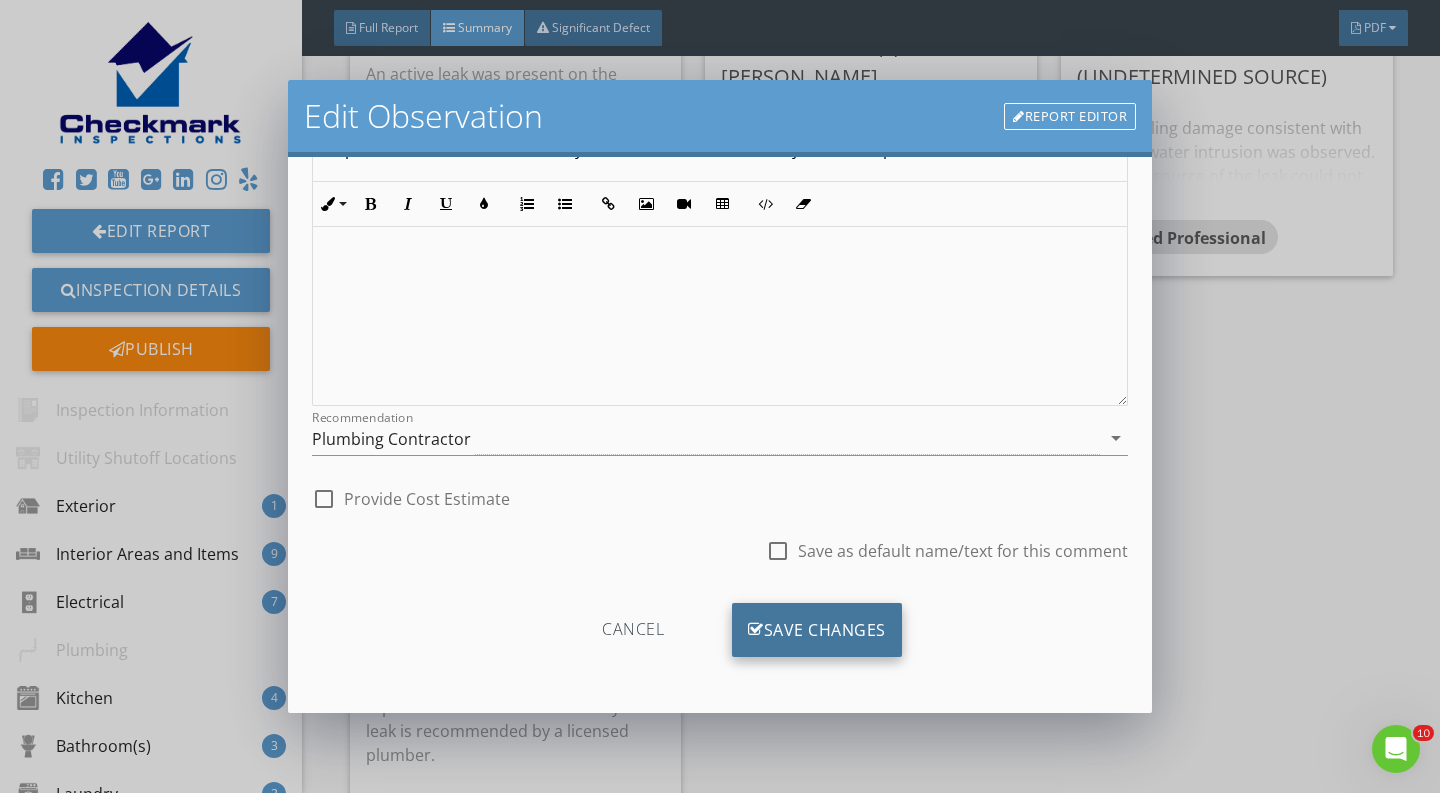 click on "Save Changes" at bounding box center (817, 630) 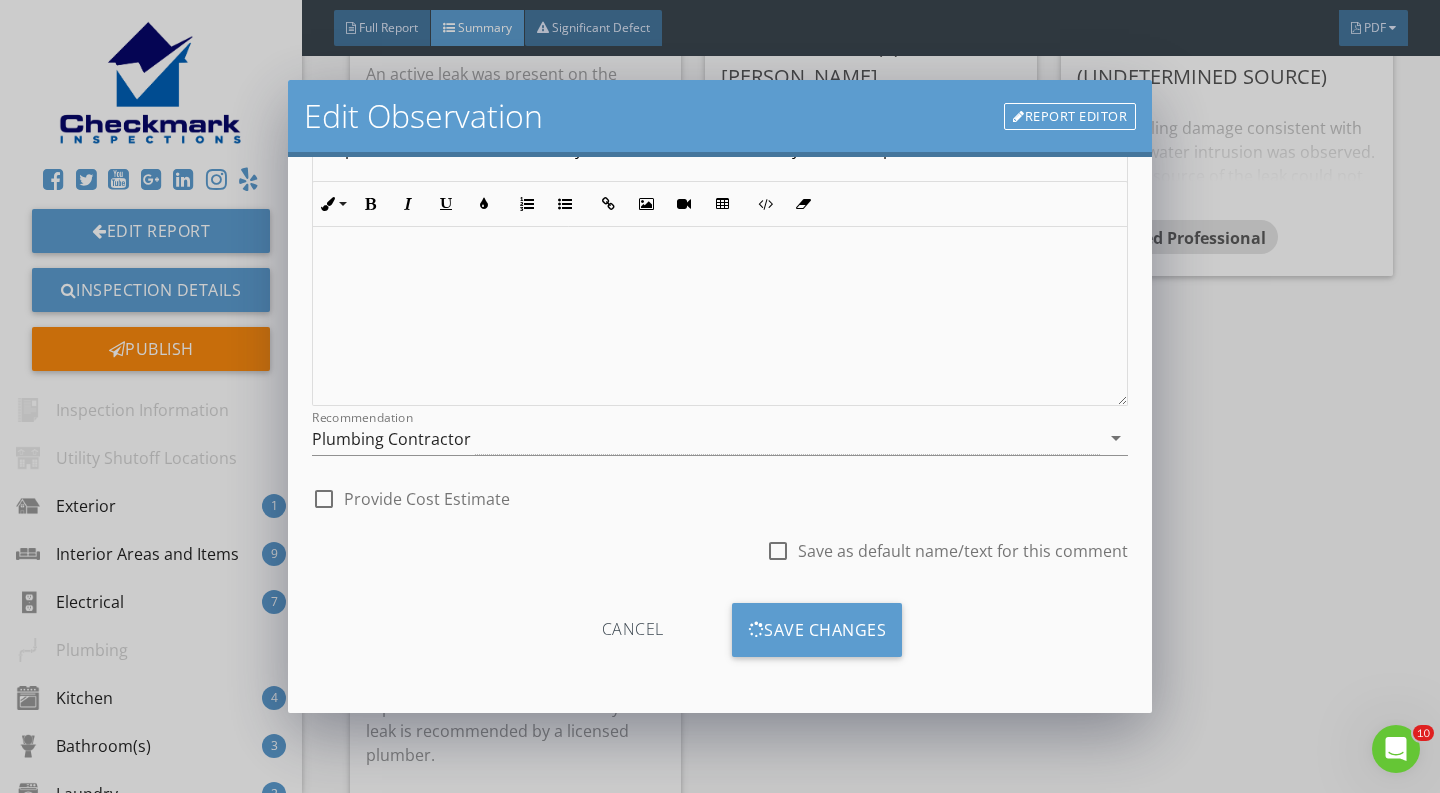scroll, scrollTop: 39, scrollLeft: 0, axis: vertical 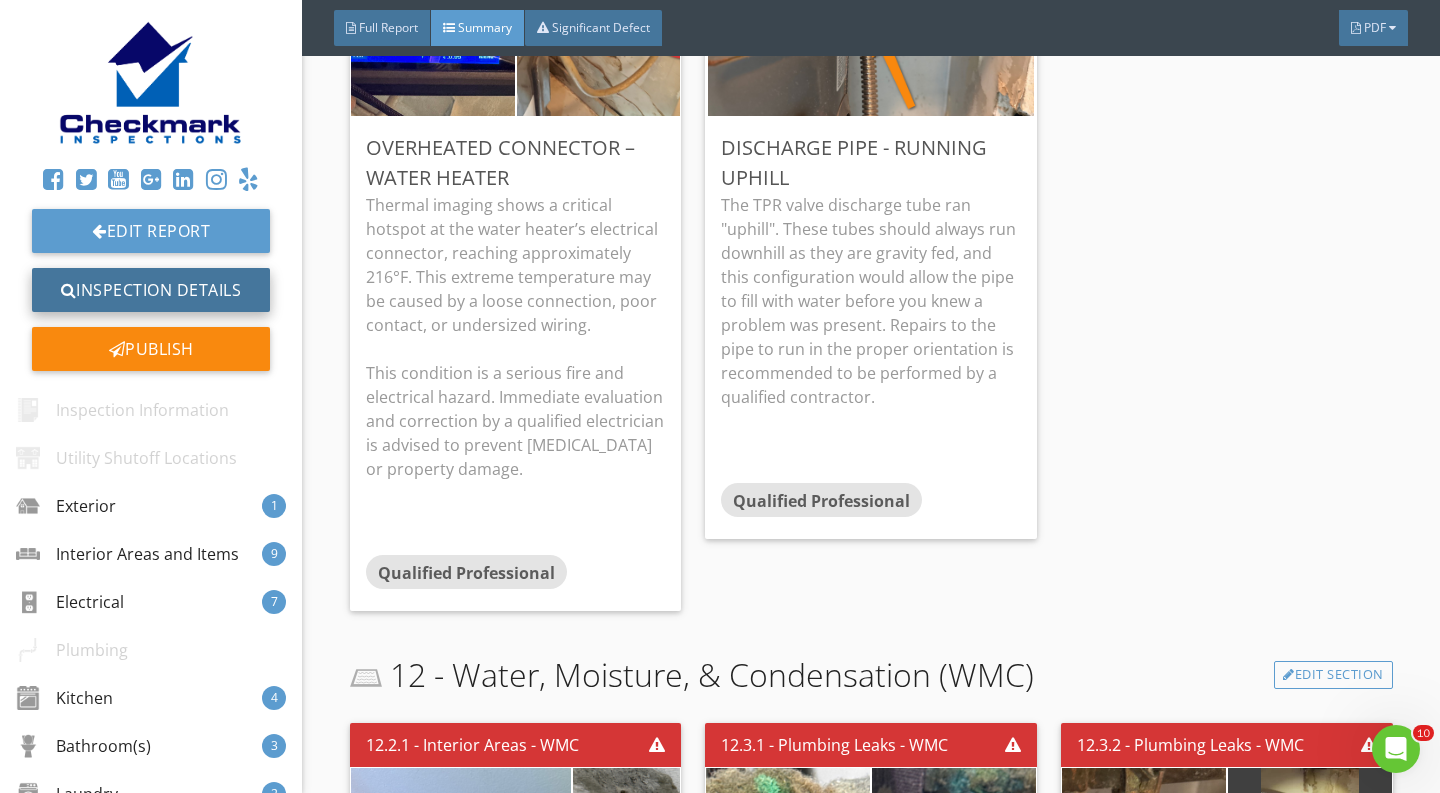 click on "Inspection Details" at bounding box center (151, 290) 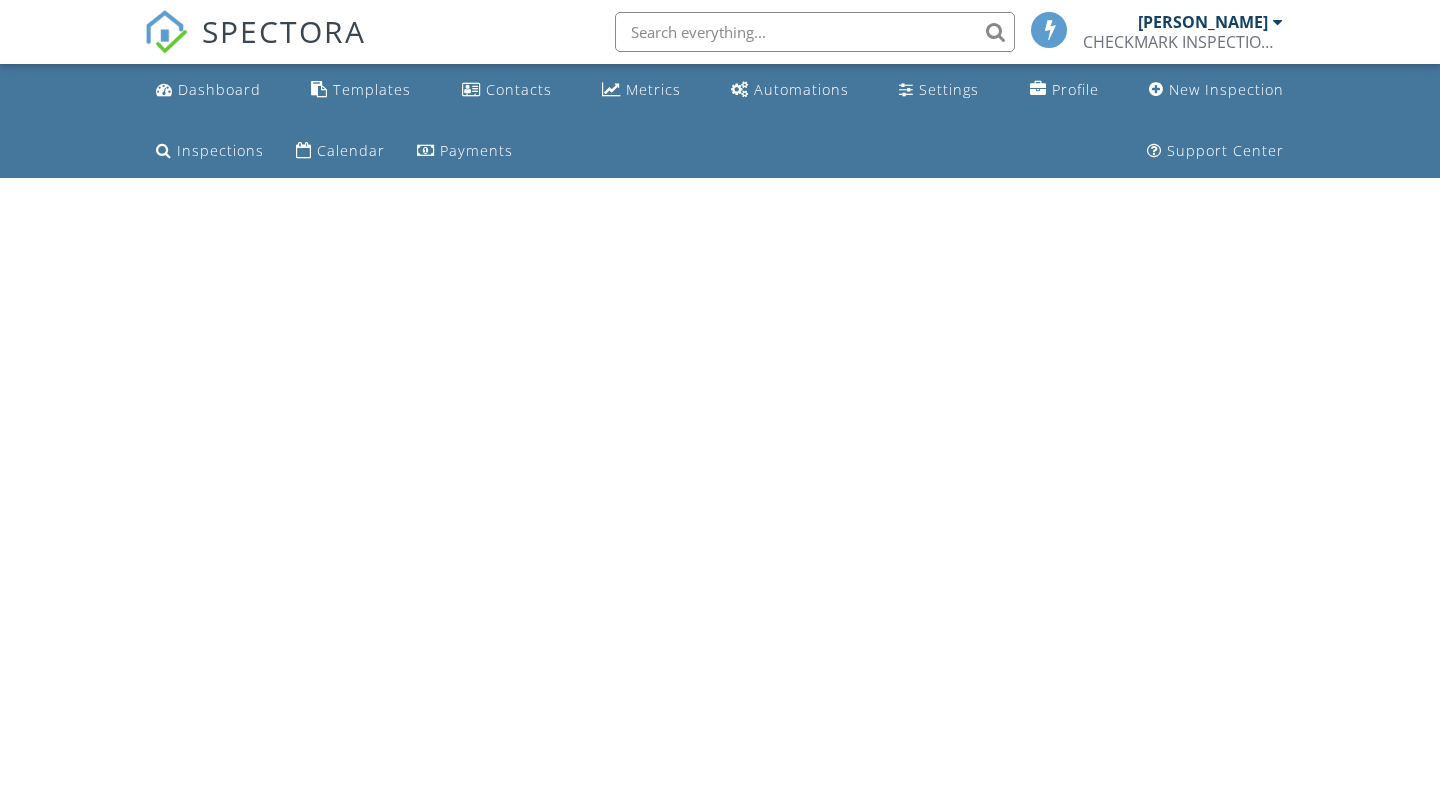 scroll, scrollTop: 0, scrollLeft: 0, axis: both 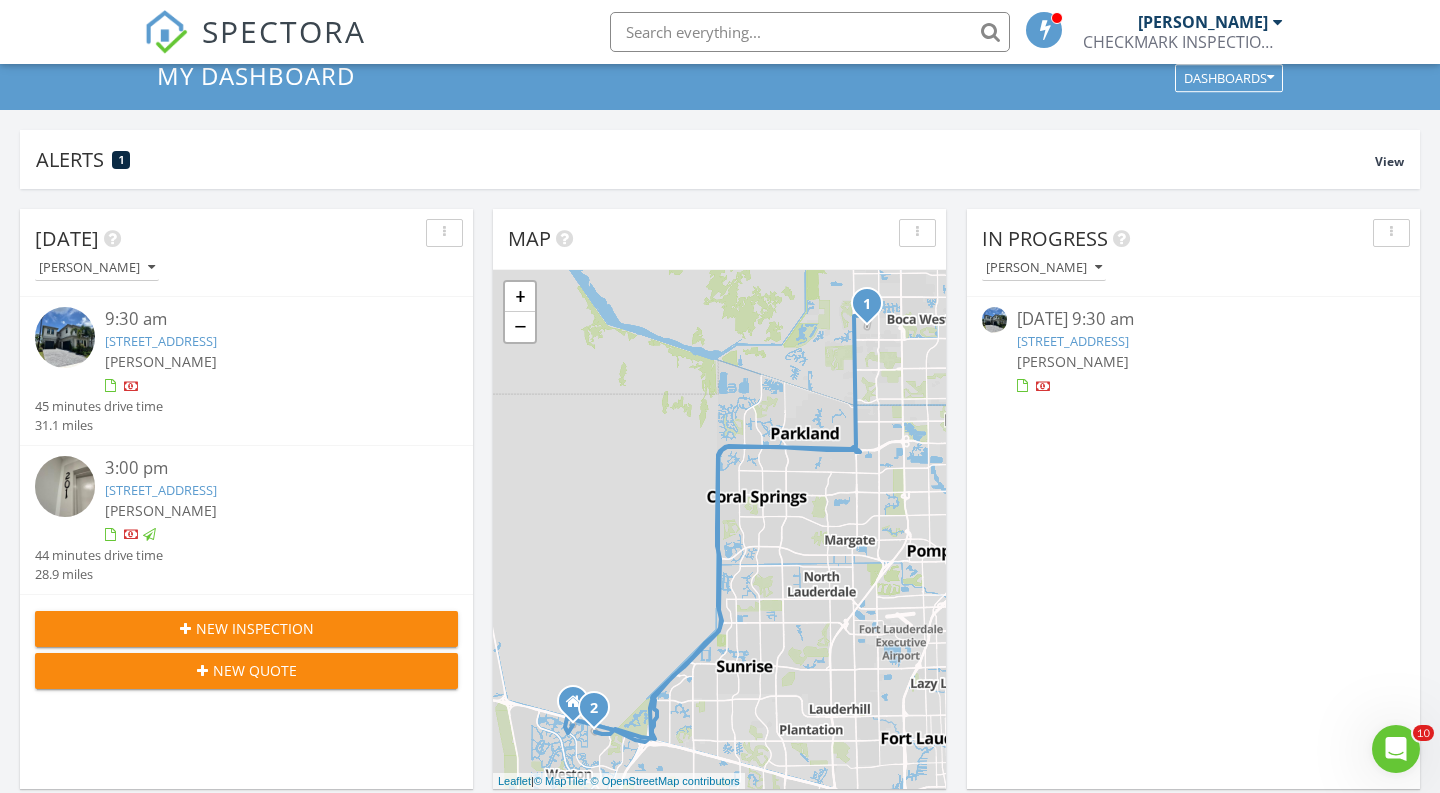 click at bounding box center (65, 337) 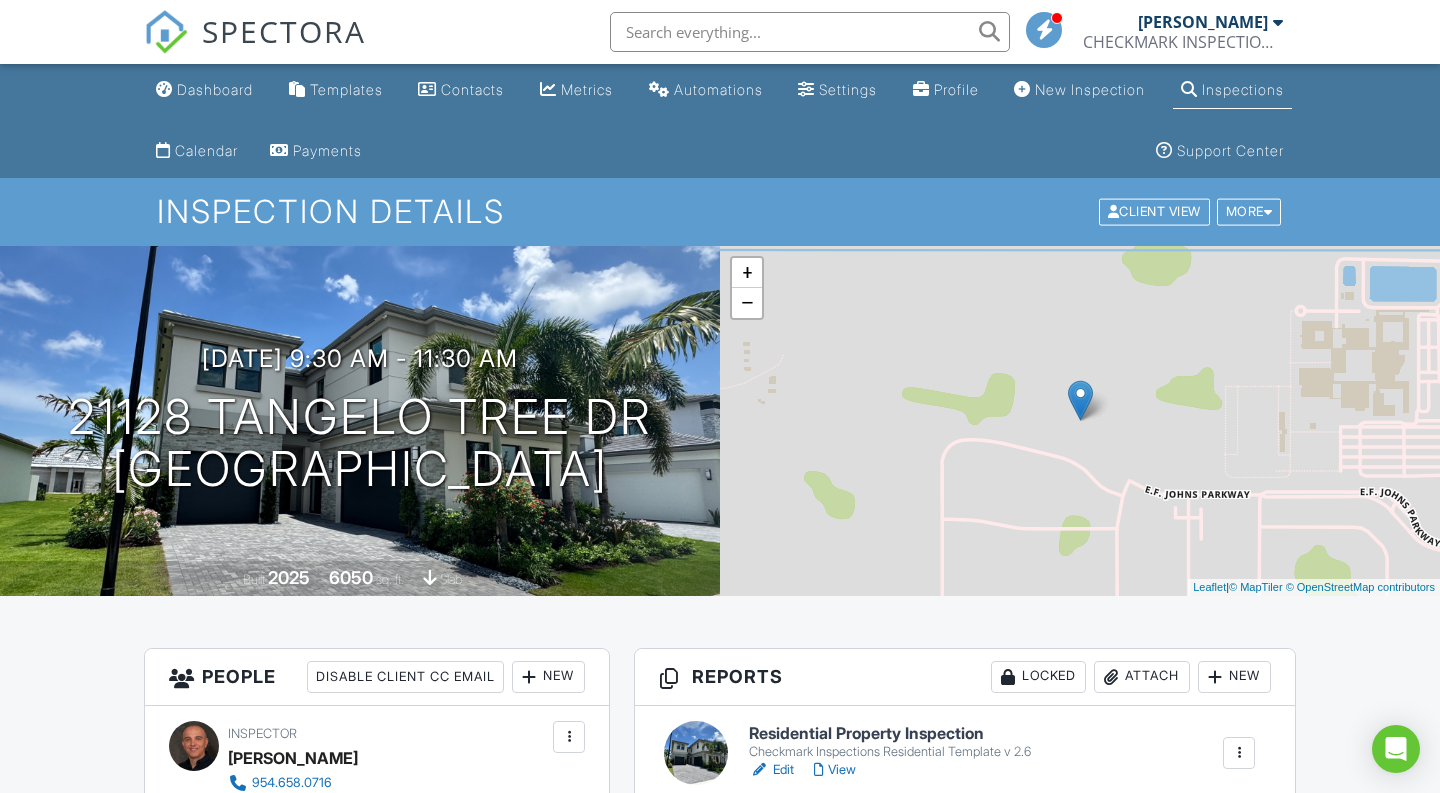 scroll, scrollTop: 0, scrollLeft: 0, axis: both 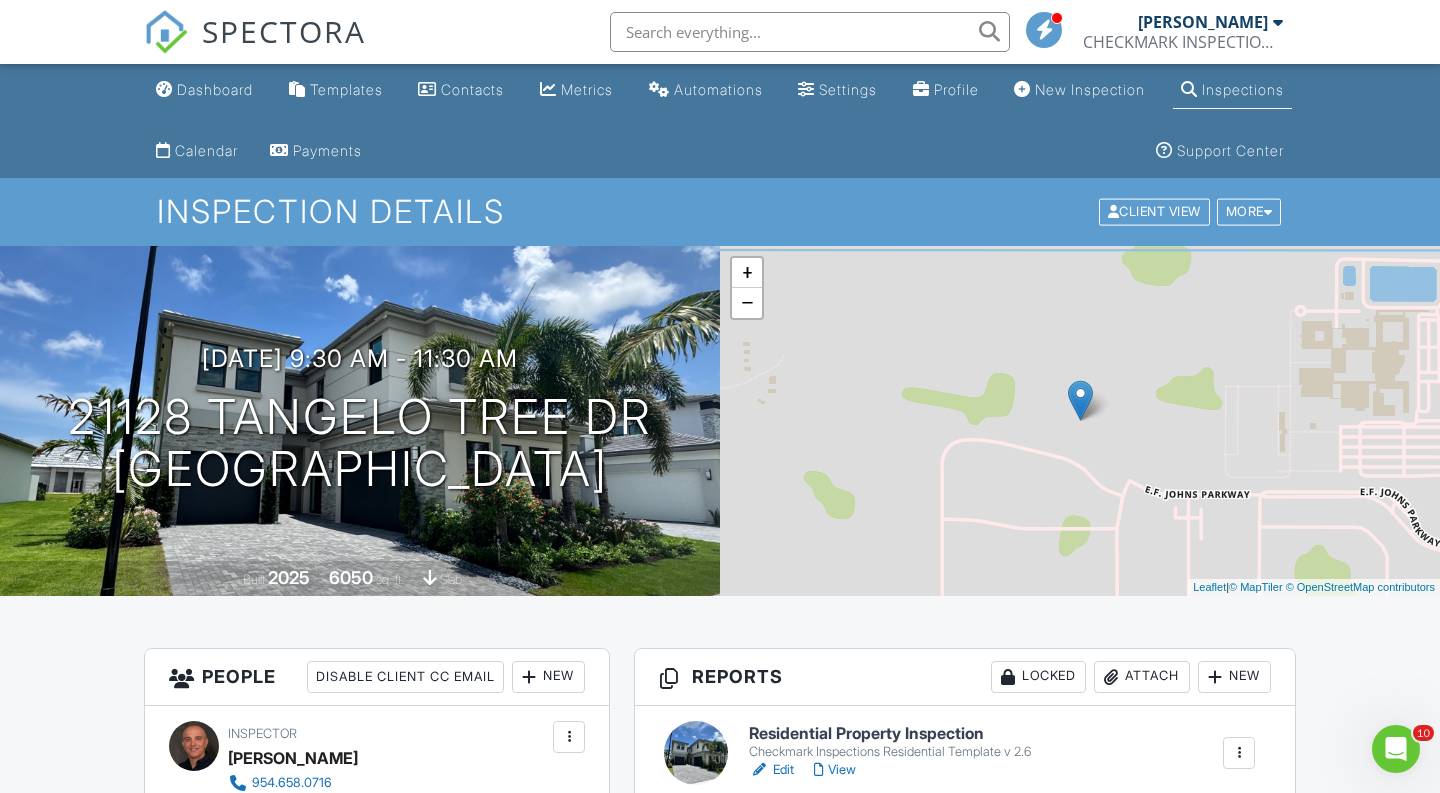 type on "`" 